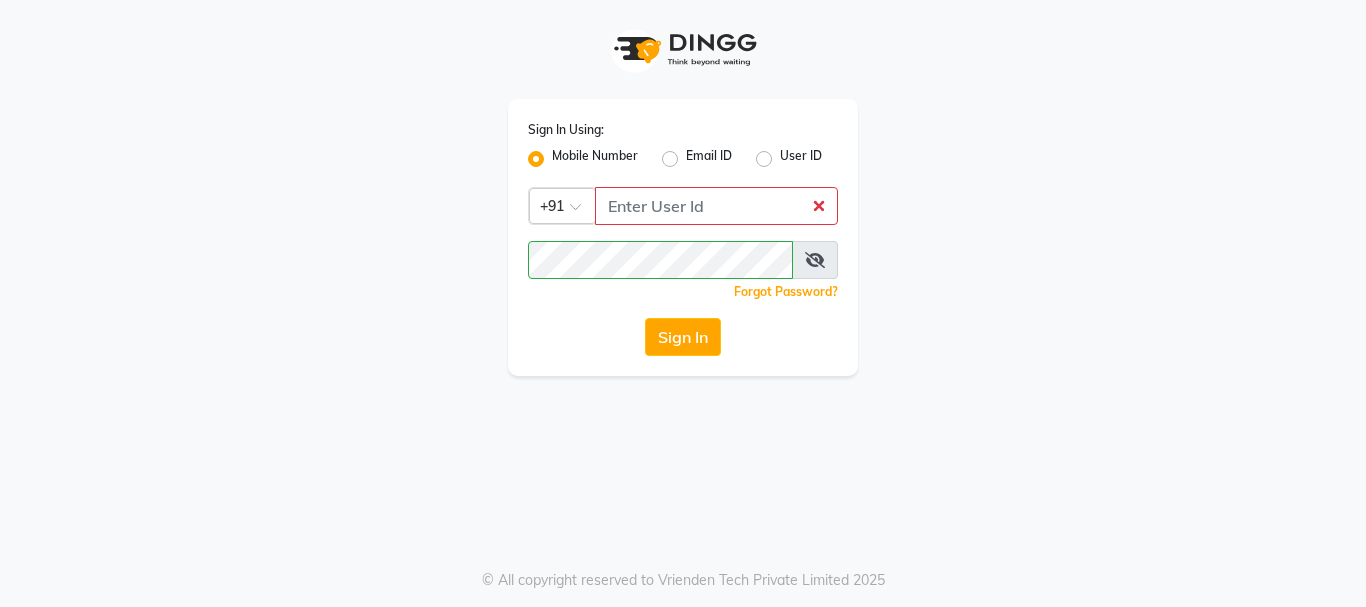scroll, scrollTop: 0, scrollLeft: 0, axis: both 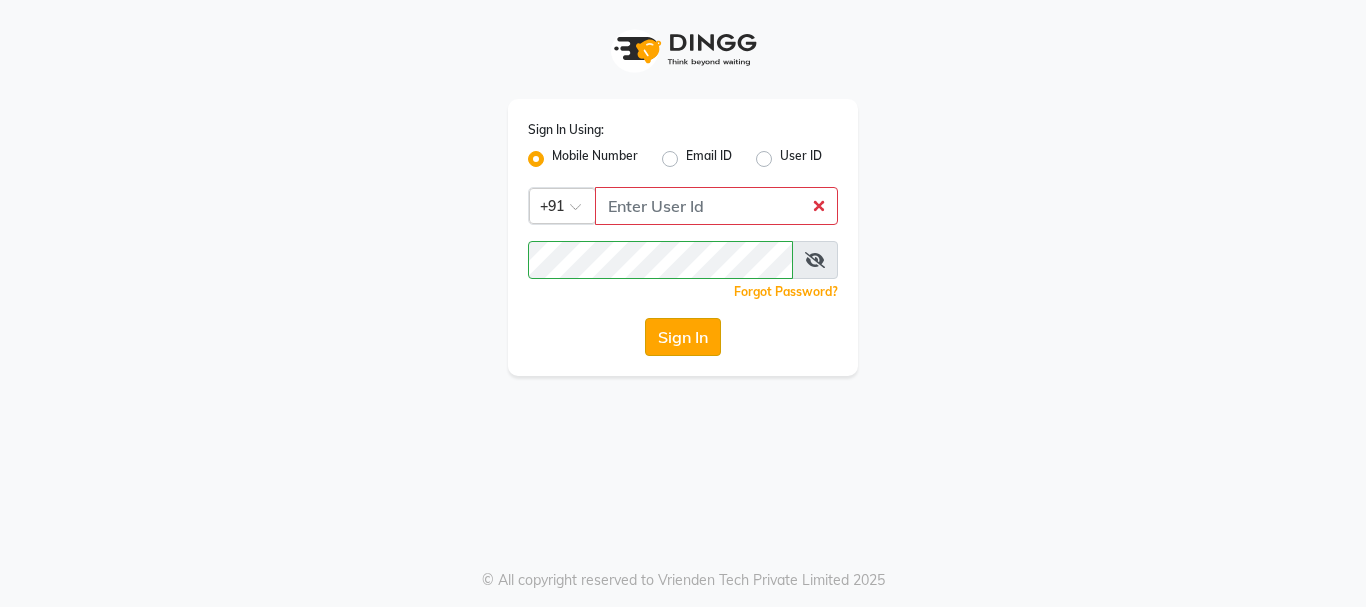 click on "Sign In" 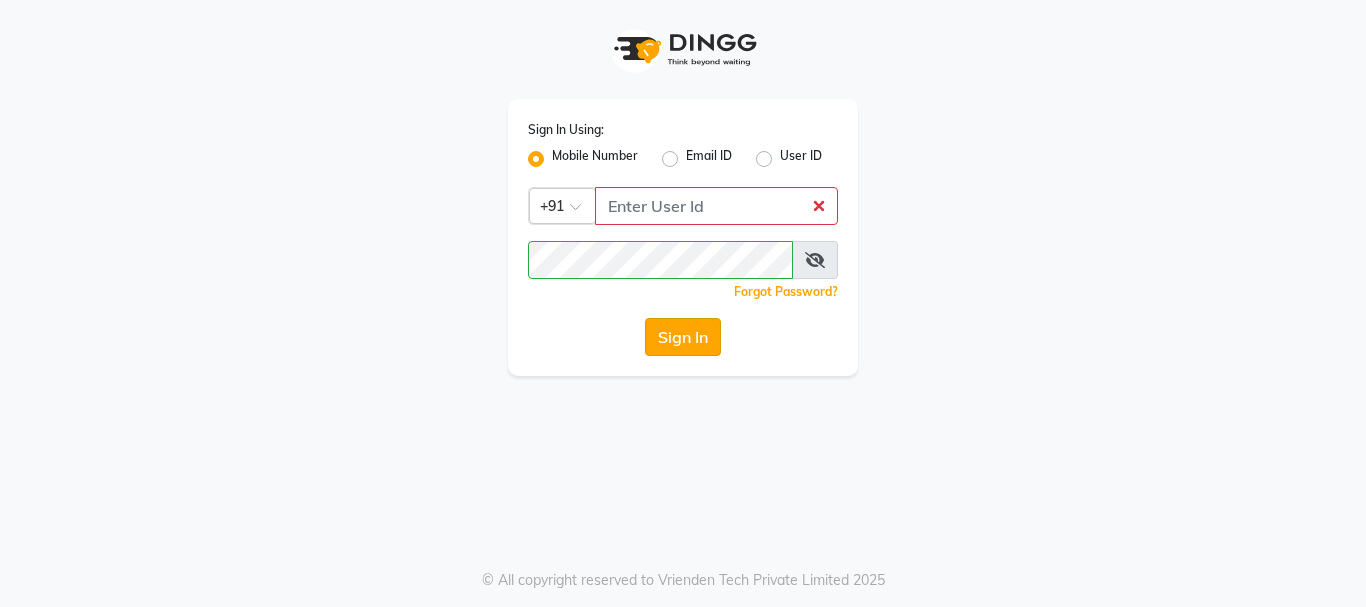 click on "Sign In" 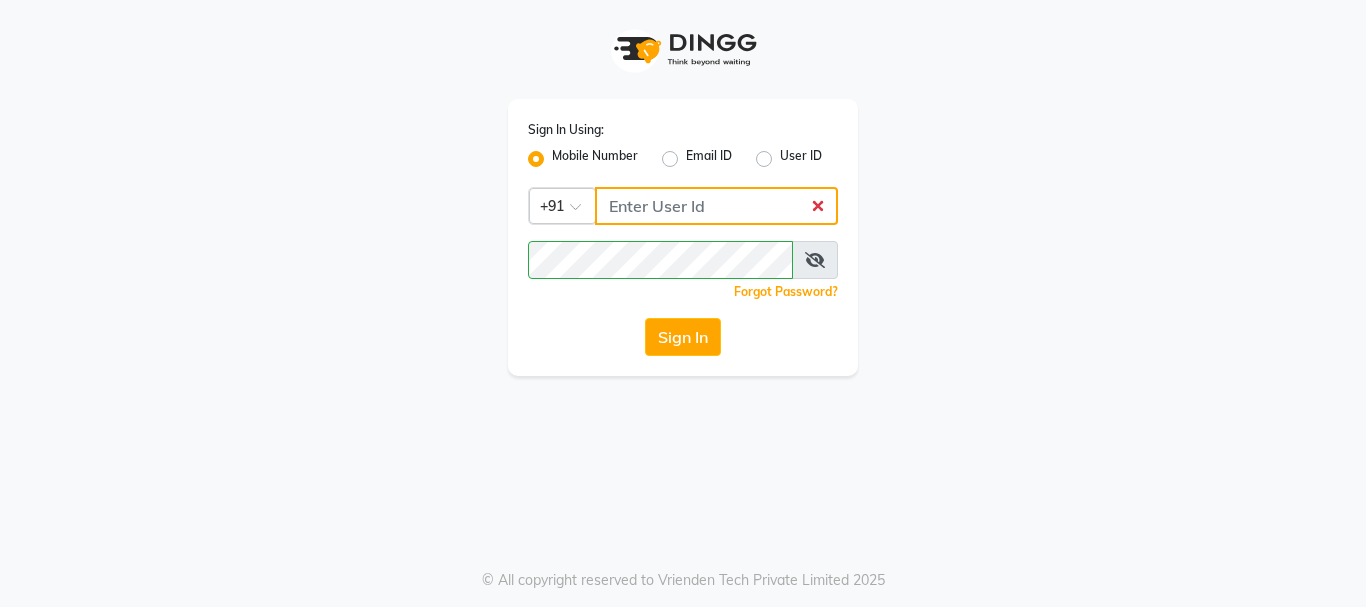 click 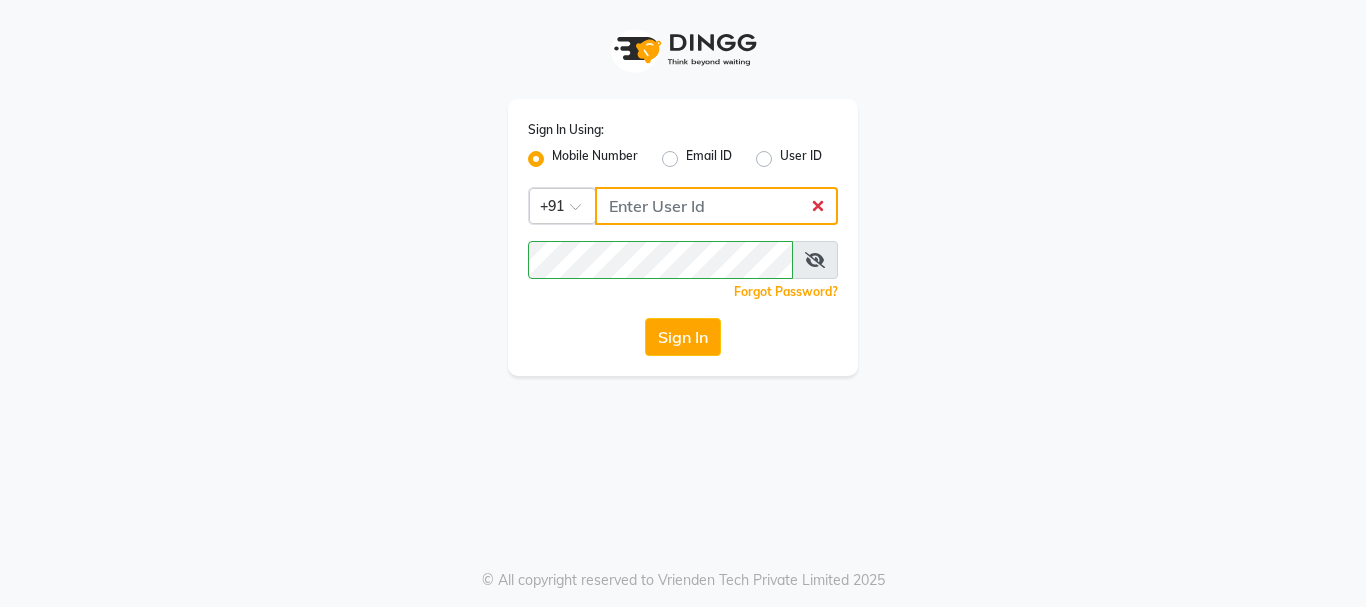 type on "9011729000" 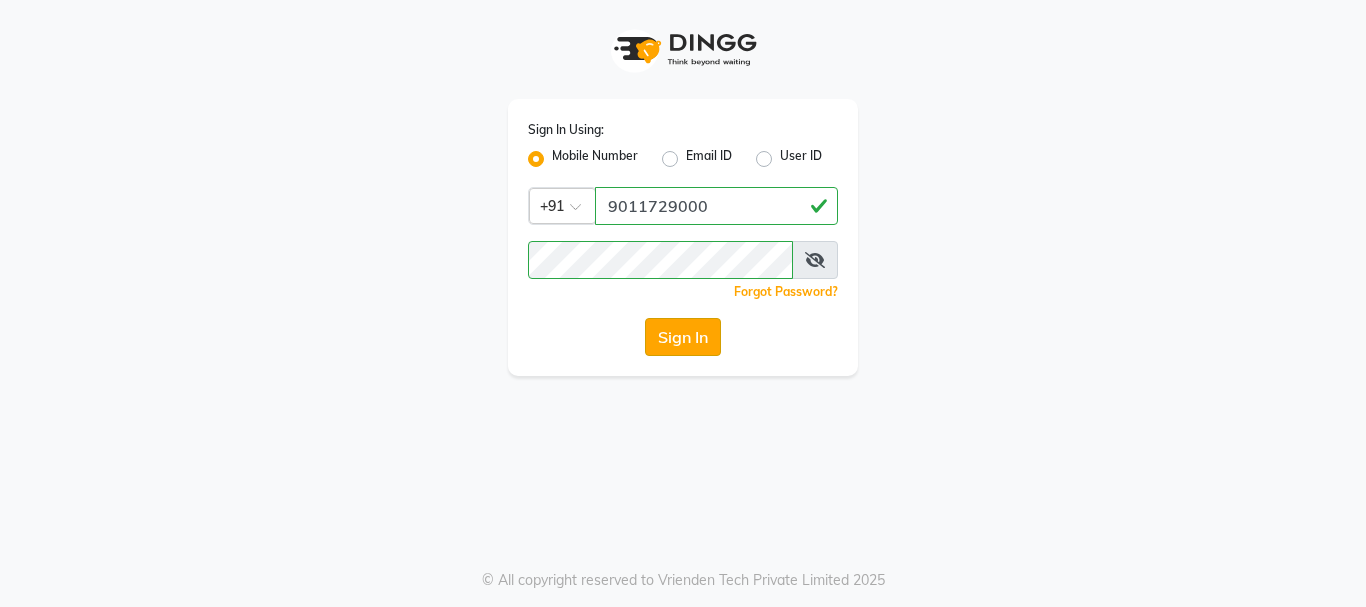 click on "Sign In" 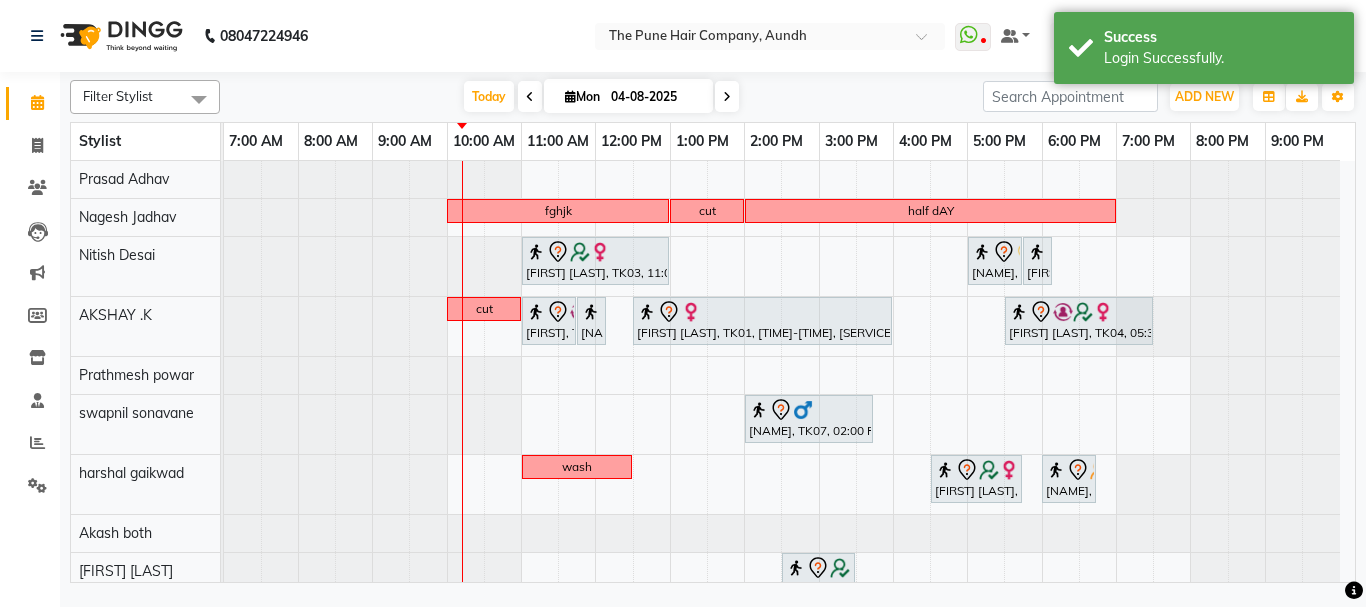 scroll, scrollTop: 100, scrollLeft: 0, axis: vertical 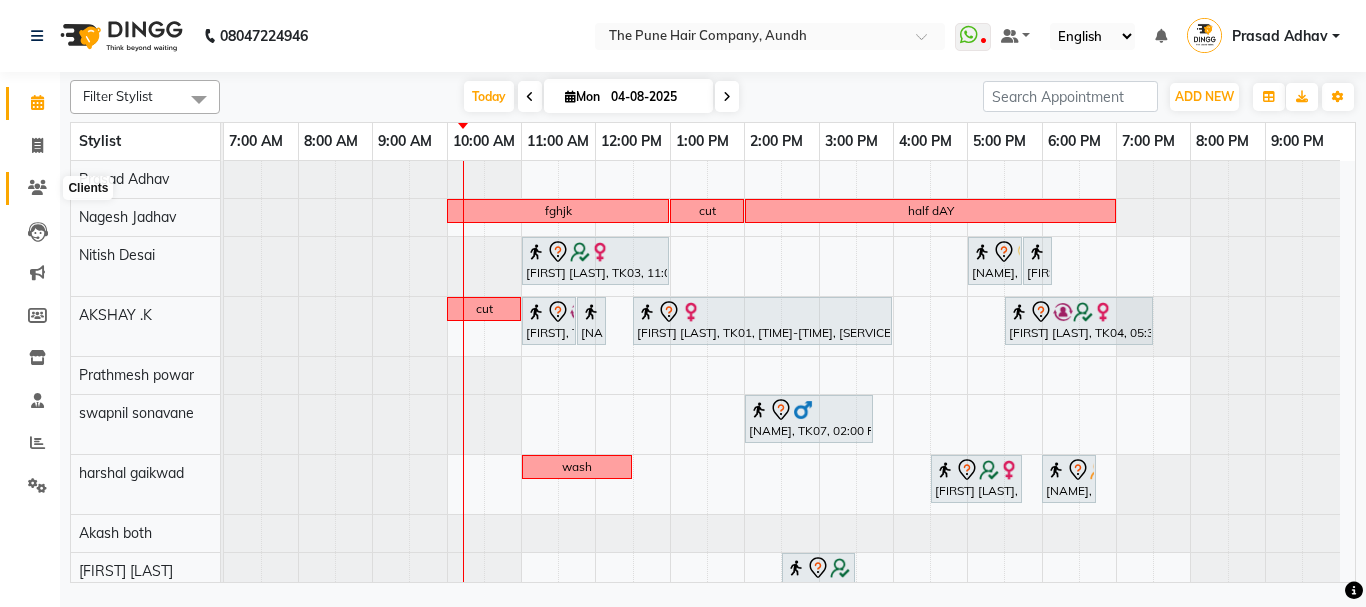 click 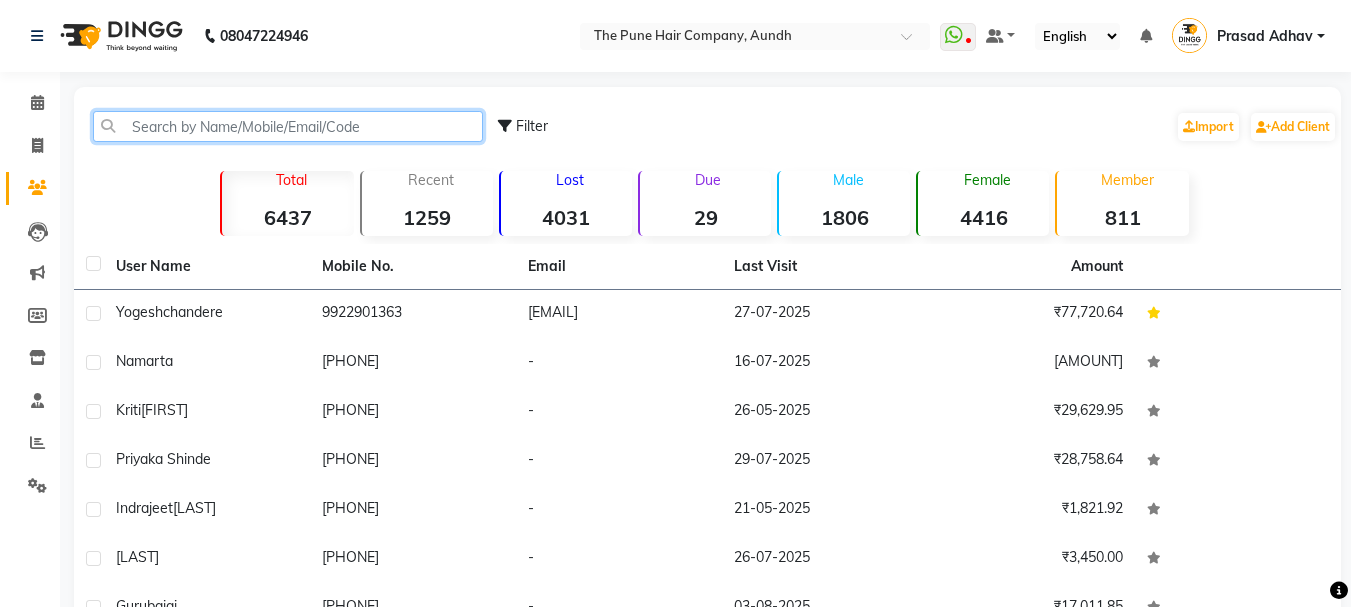click 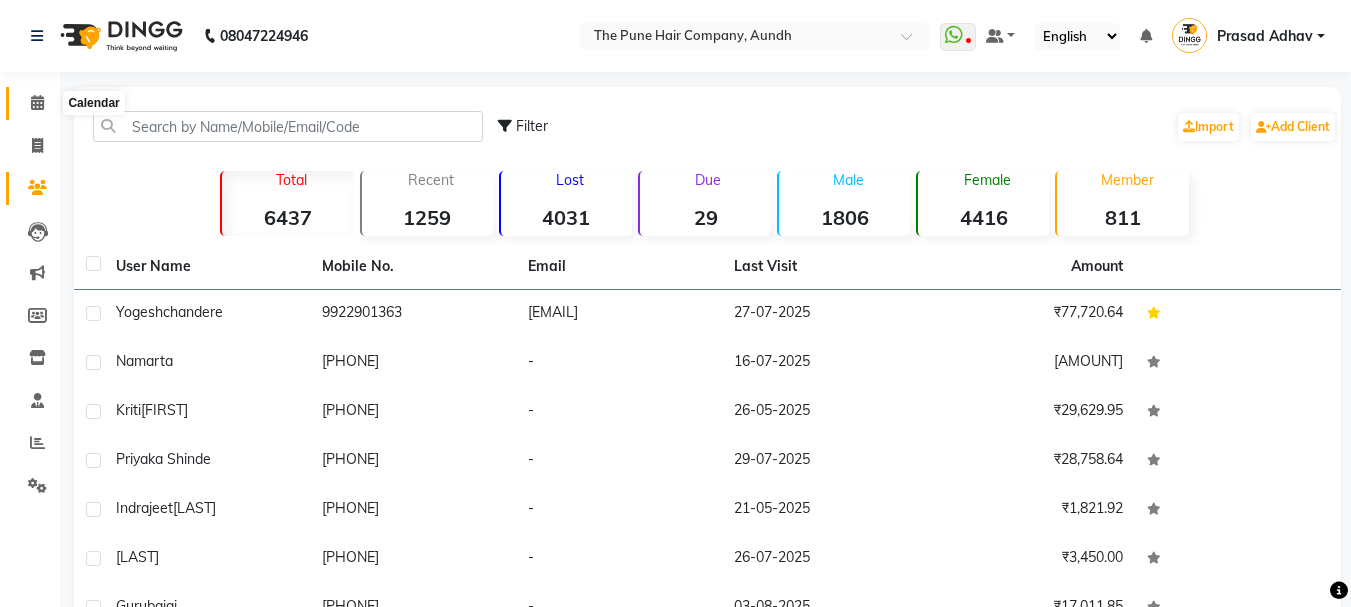 click 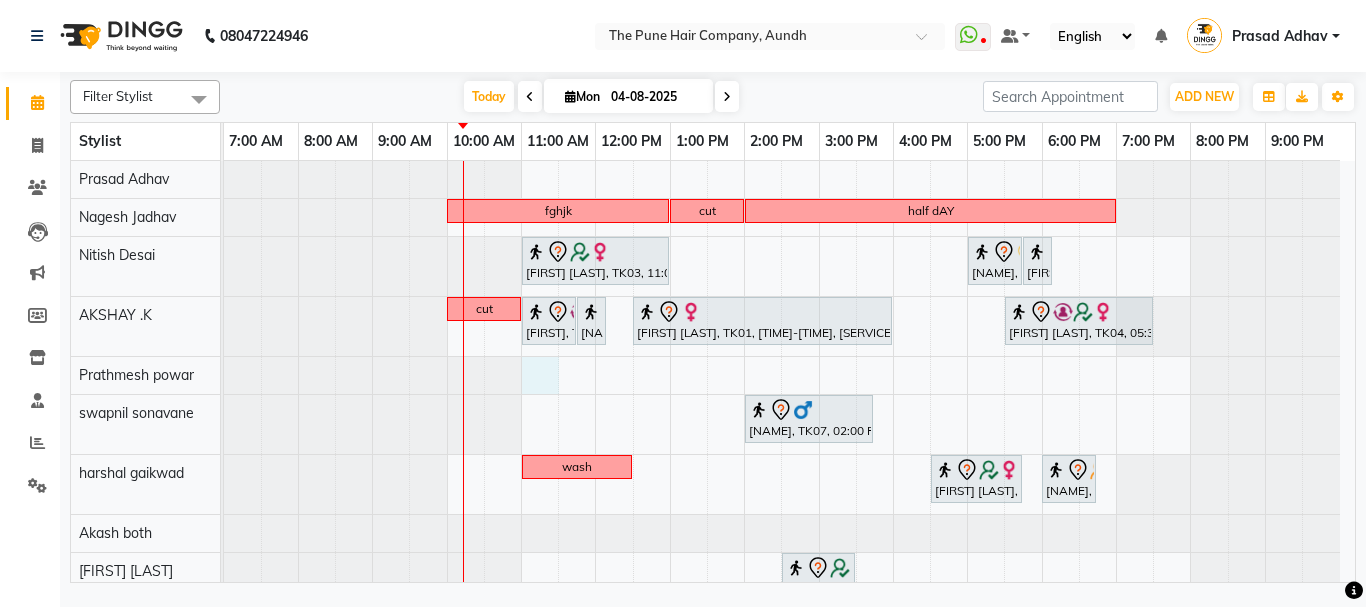 click on "fghjk   cut   half dAY              [FIRST] [LAST], TK03, [TIME]-[TIME], [SERVICE] - [SERVICE]             [FIRST], TK05, [TIME]-[TIME], [SERVICE] ([GENDER])([STYLE])             [FIRST], TK05, [TIME]-[TIME],  [SERVICE] ([GENDER])  cut              [FIRST], TK02, [TIME]-[TIME], [SERVICE] ([GENDER])([EXPERTISE])             [FIRST], TK02, [TIME]-[TIME],  [SERVICE] ([GENDER])             [FIRST] [LAST], TK01, [TIME]-[TIME], [SERVICE] - [SERVICE]             [FIRST] [LAST], TK04, [TIME]-[TIME], [SERVICE] - [SERVICE]             [FIRST], TK07, [TIME]-[TIME], [SERVICE] [GENDER] ([STYLE])  wash              [FIRST] [LAST], TK08, [TIME]-[TIME], [SERVICE] ([AGE]) ([GENDER])             [FIRST] [LAST], TK09, [TIME]-[TIME], [SERVICE] ([GENDER])             [FIRST], TK06, [TIME]-[TIME], [SERVICE] [STYLE]  week off   week off" at bounding box center [789, 481] 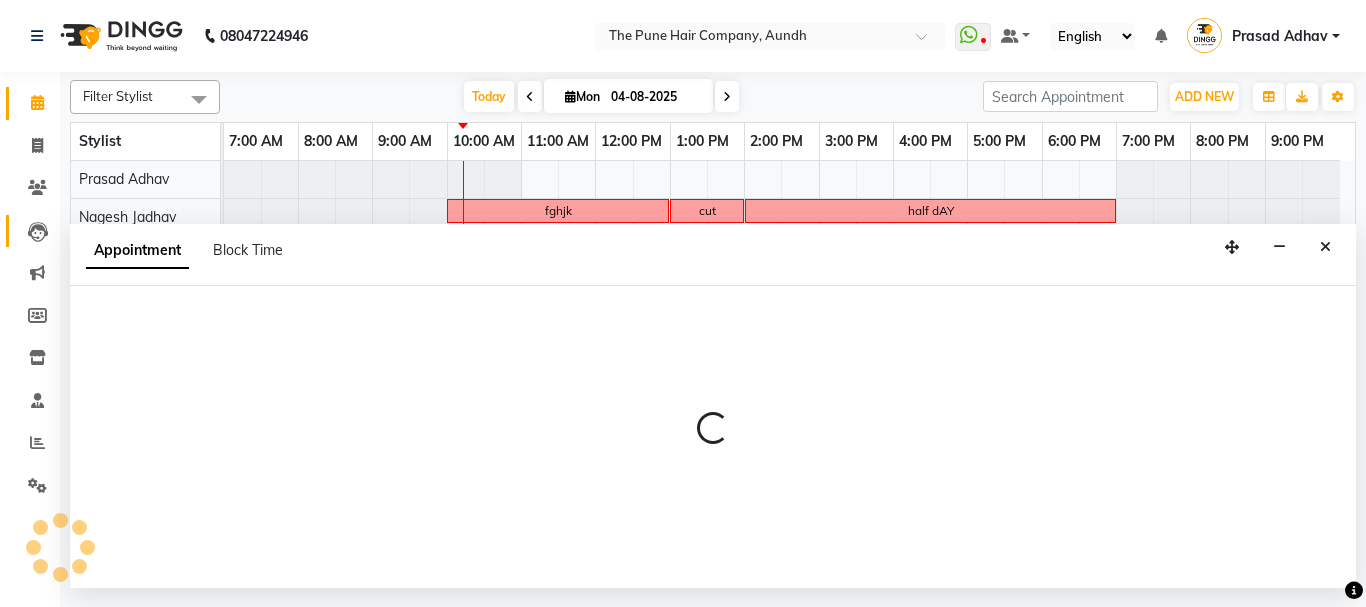 select on "12769" 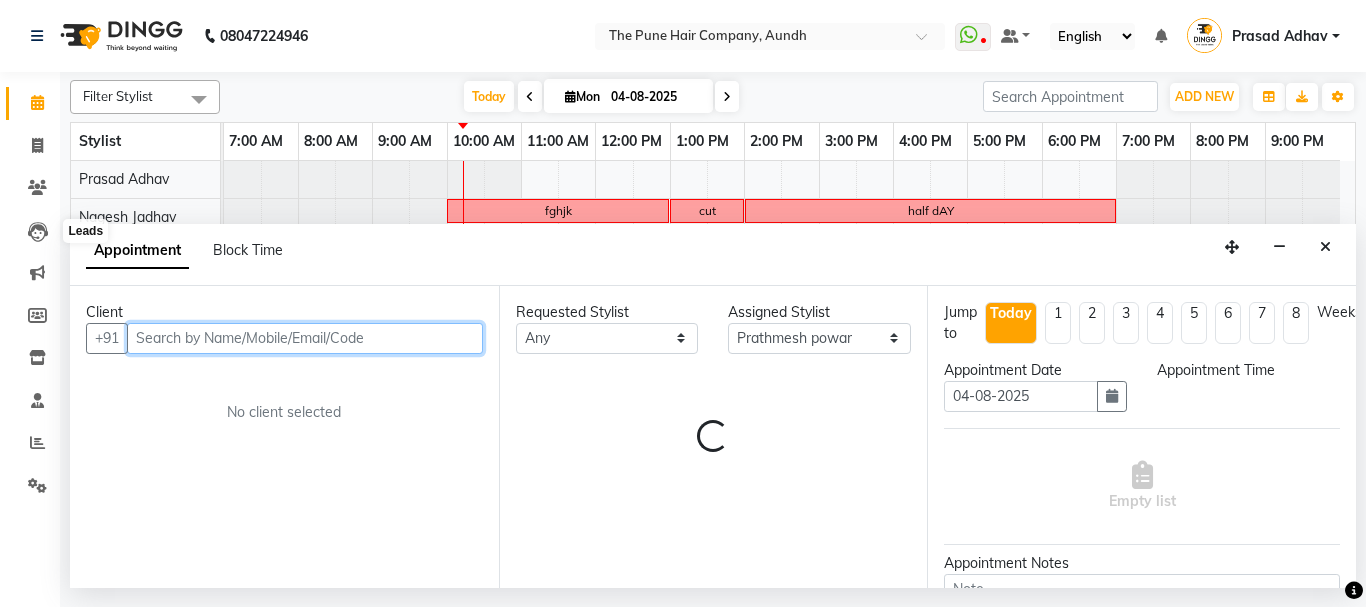 select on "660" 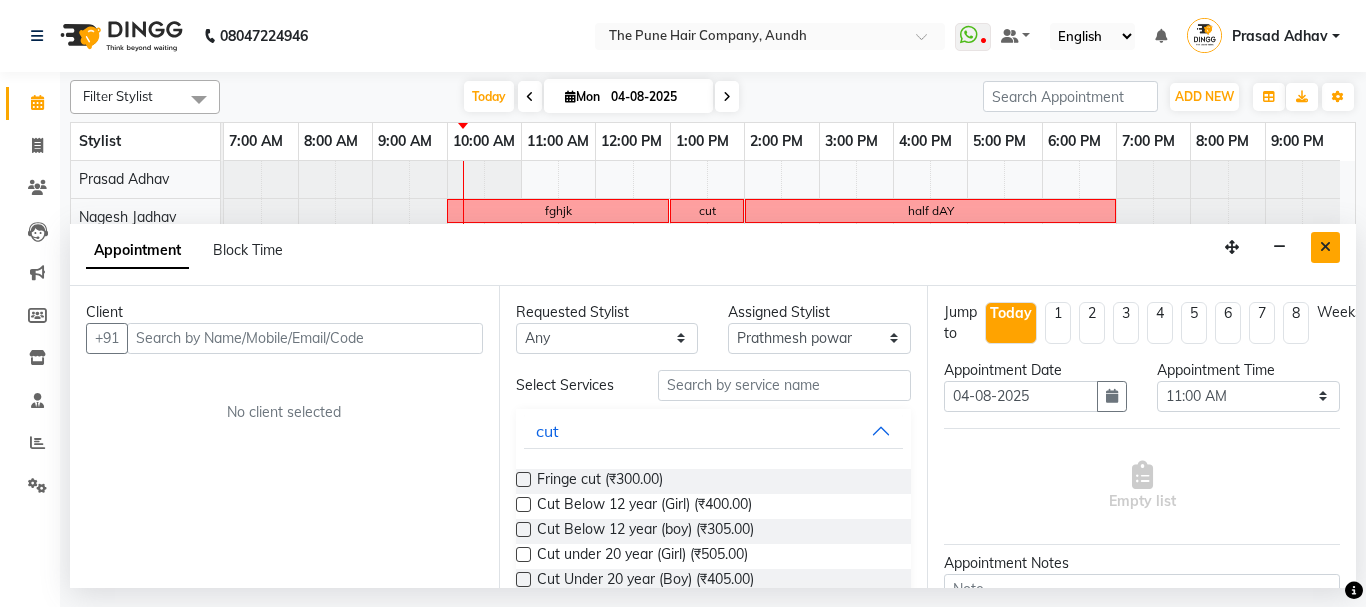 click at bounding box center [1325, 247] 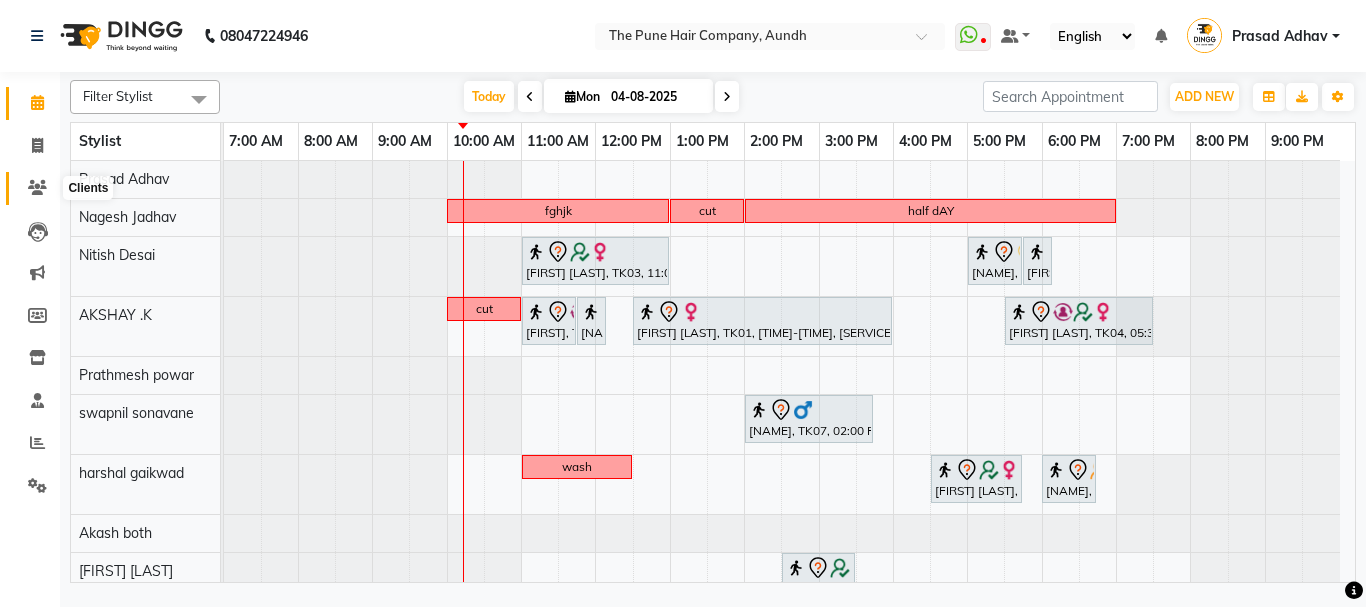 click 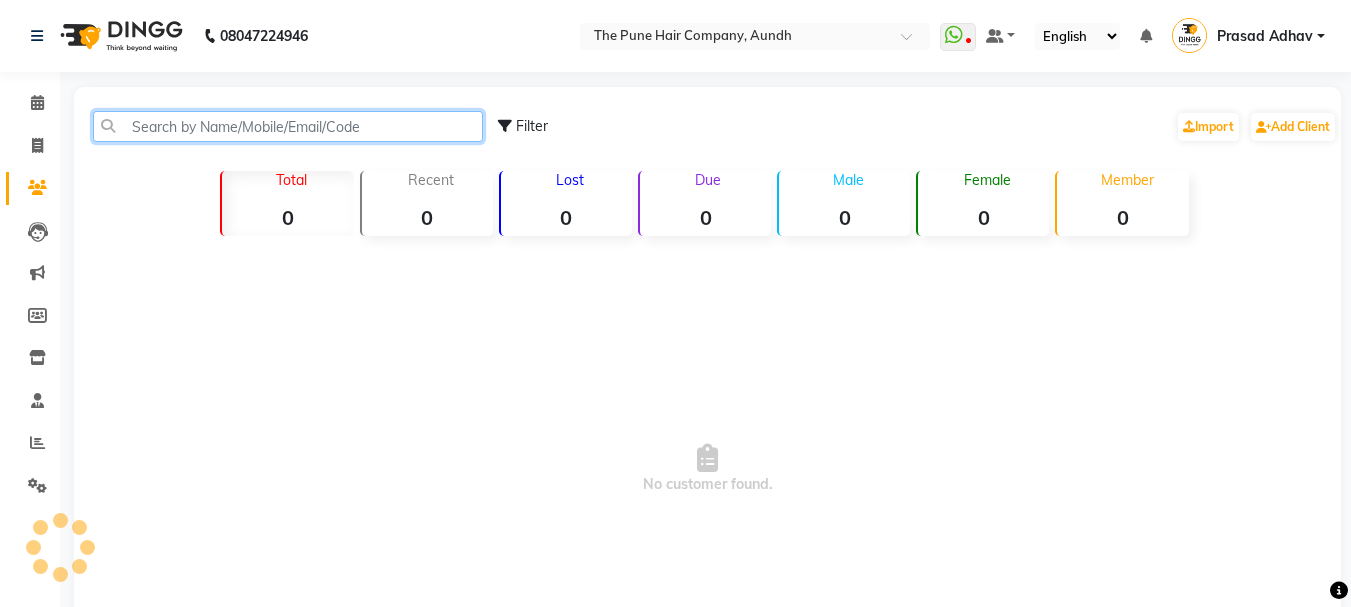 click 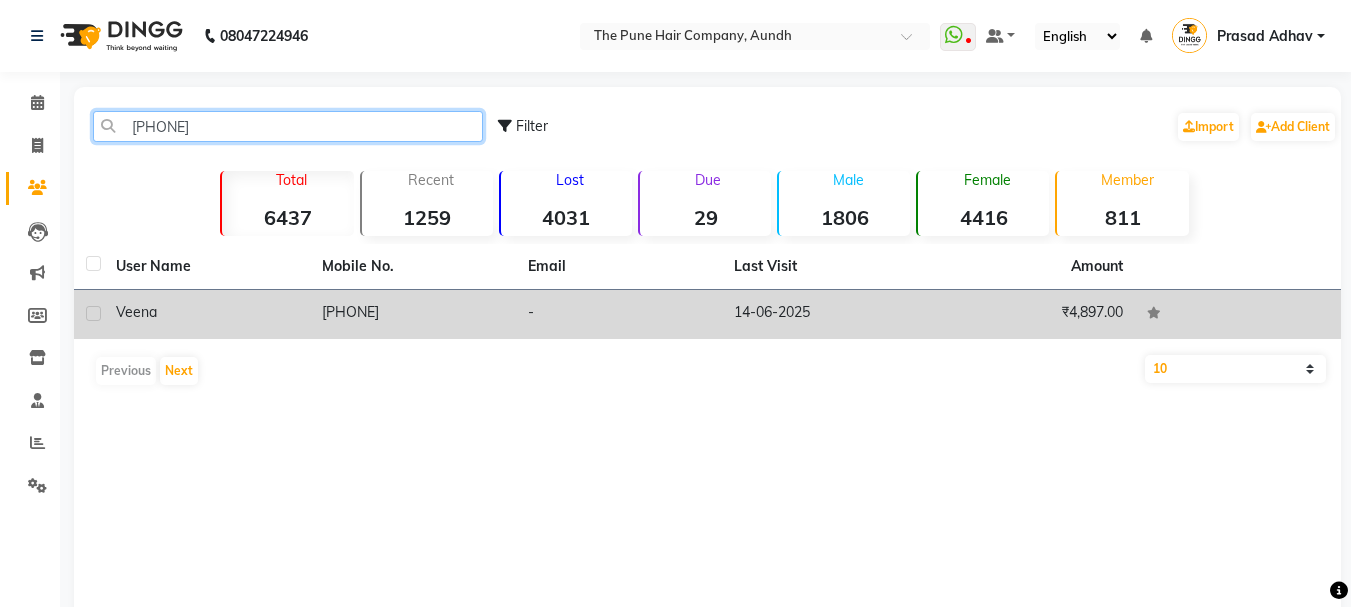 type on "[PHONE]" 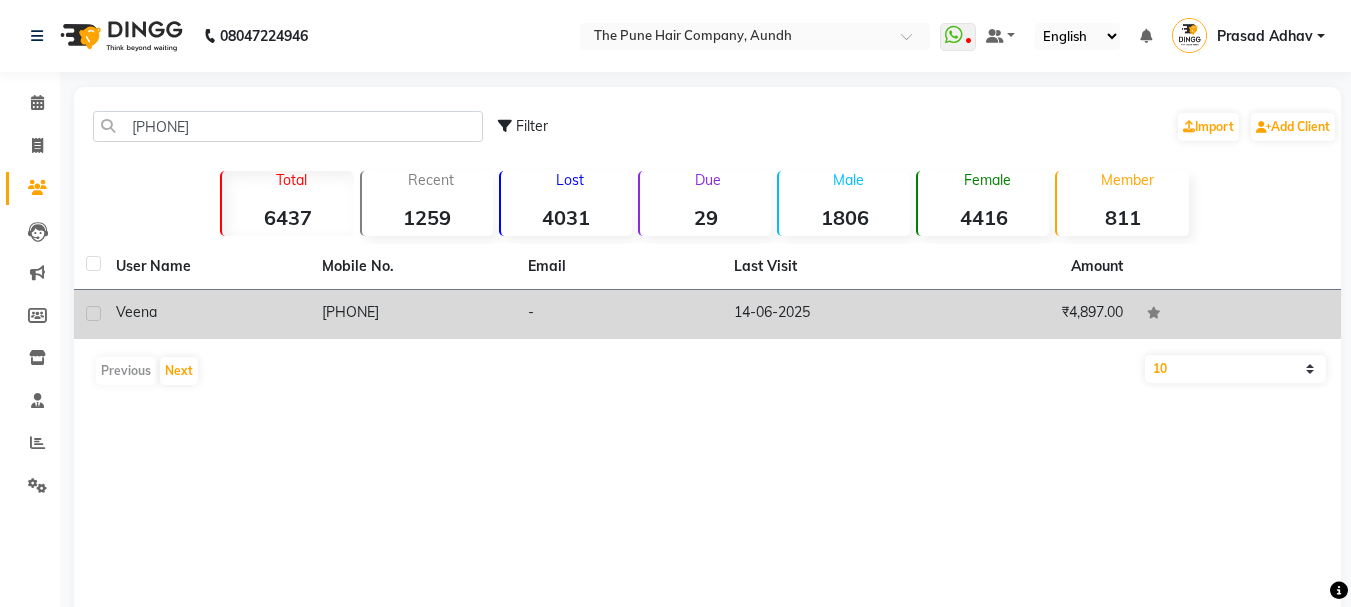 click on "veena" 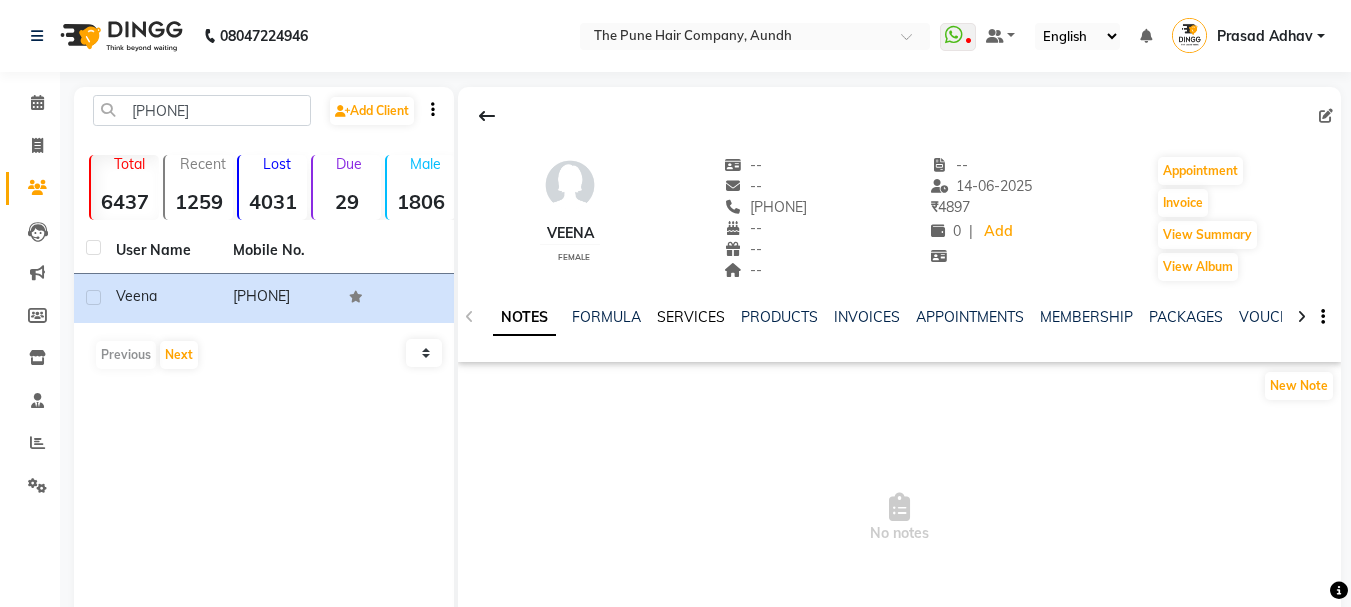click on "SERVICES" 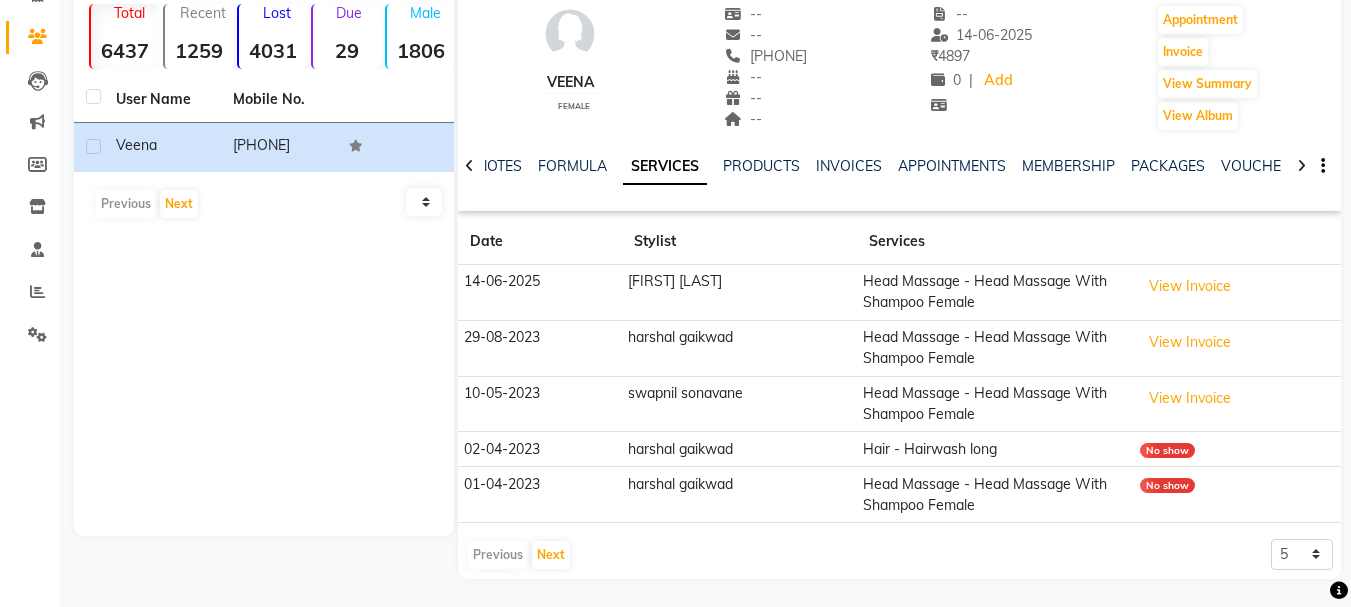 scroll, scrollTop: 153, scrollLeft: 0, axis: vertical 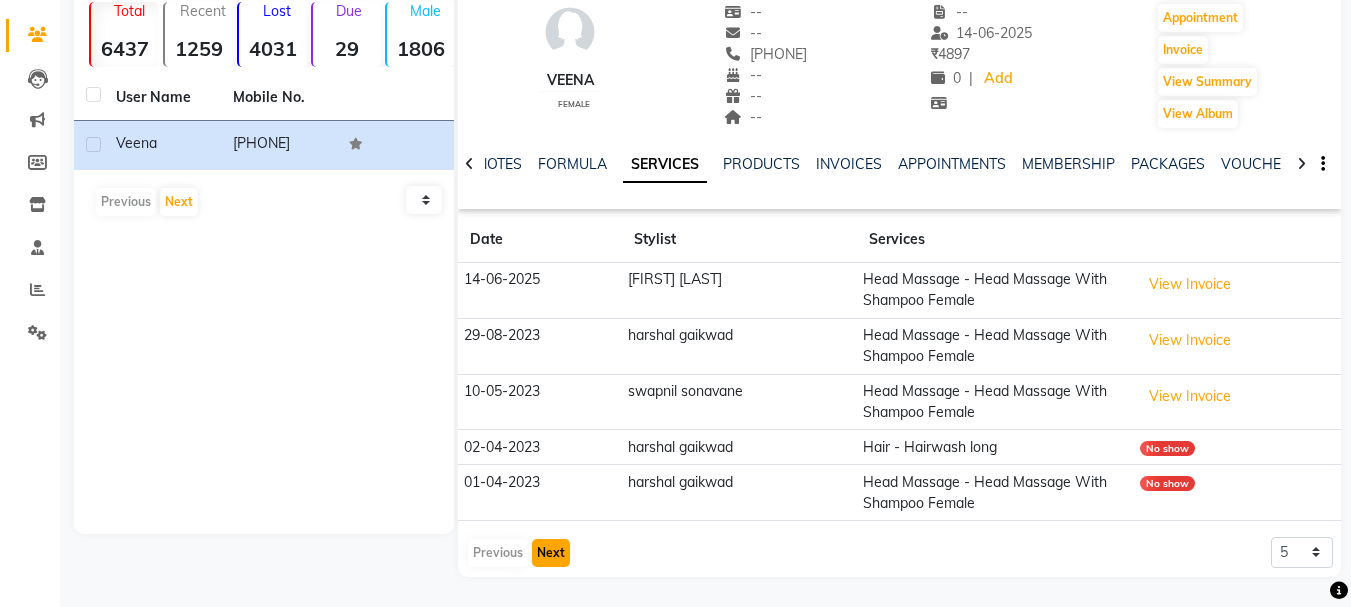 click on "Next" 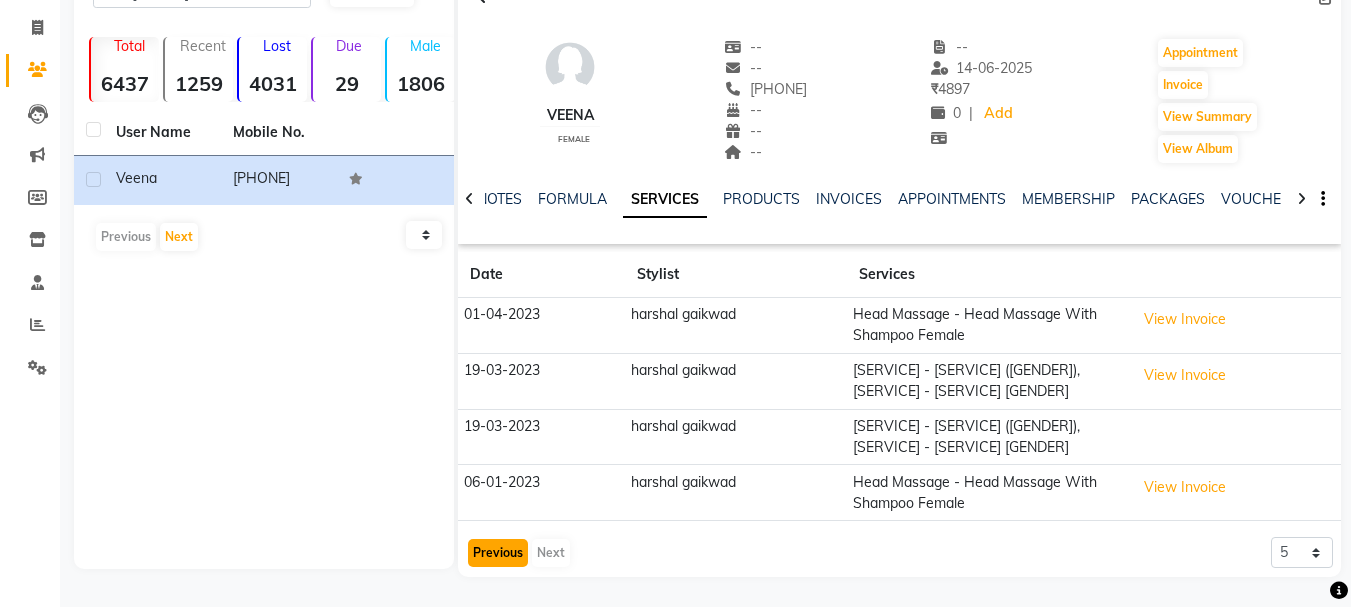 click on "Previous" 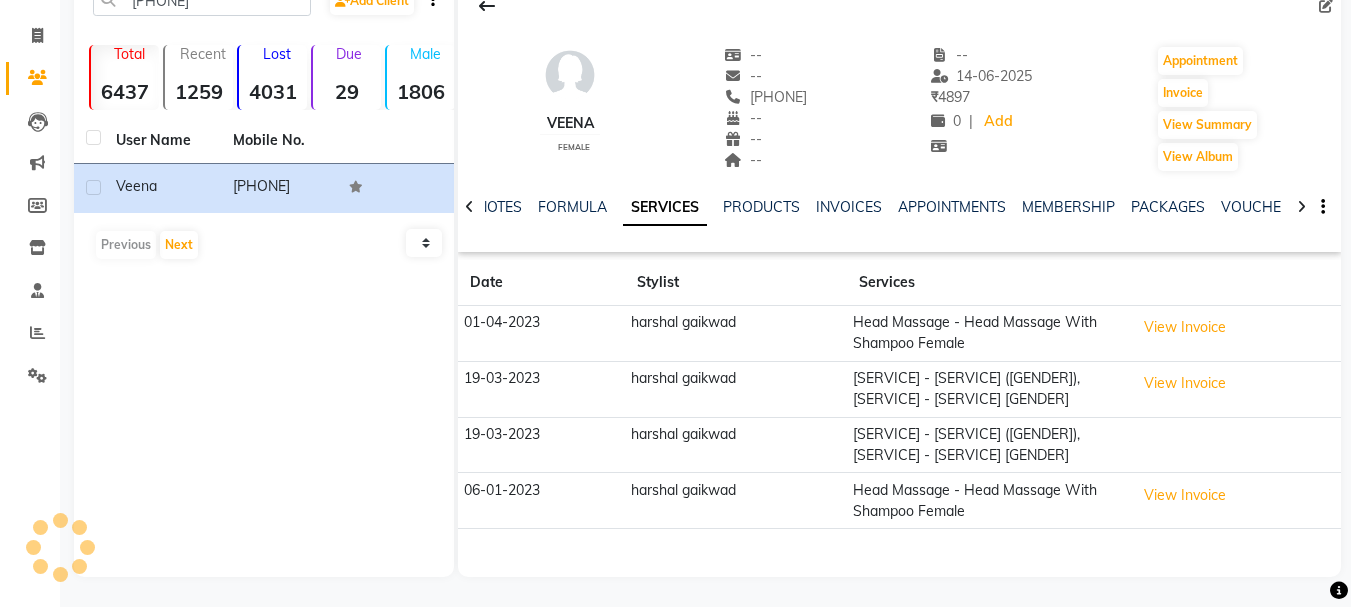 scroll, scrollTop: 153, scrollLeft: 0, axis: vertical 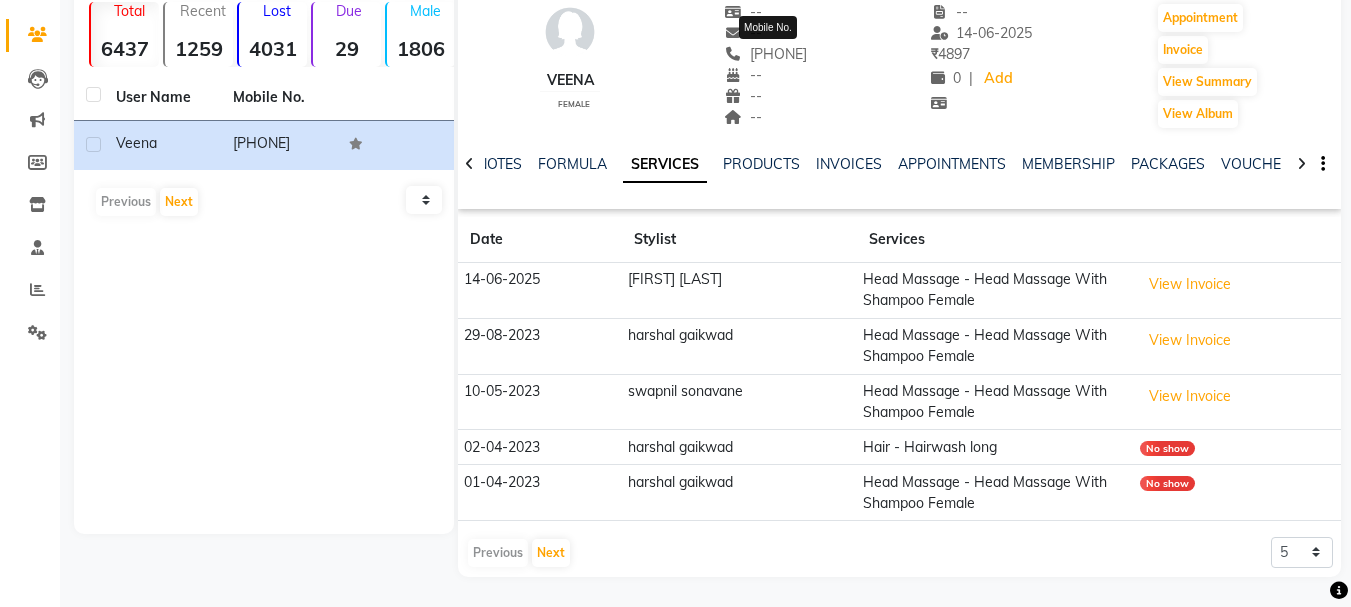 drag, startPoint x: 833, startPoint y: 48, endPoint x: 738, endPoint y: 49, distance: 95.005264 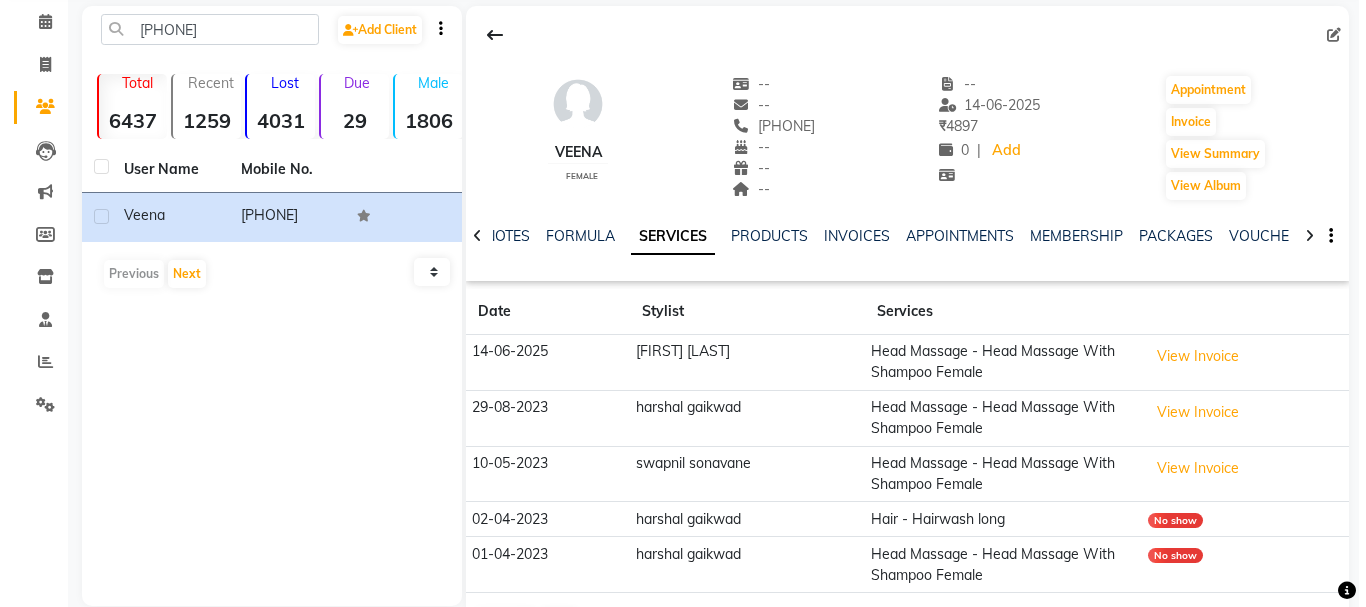 scroll, scrollTop: 0, scrollLeft: 0, axis: both 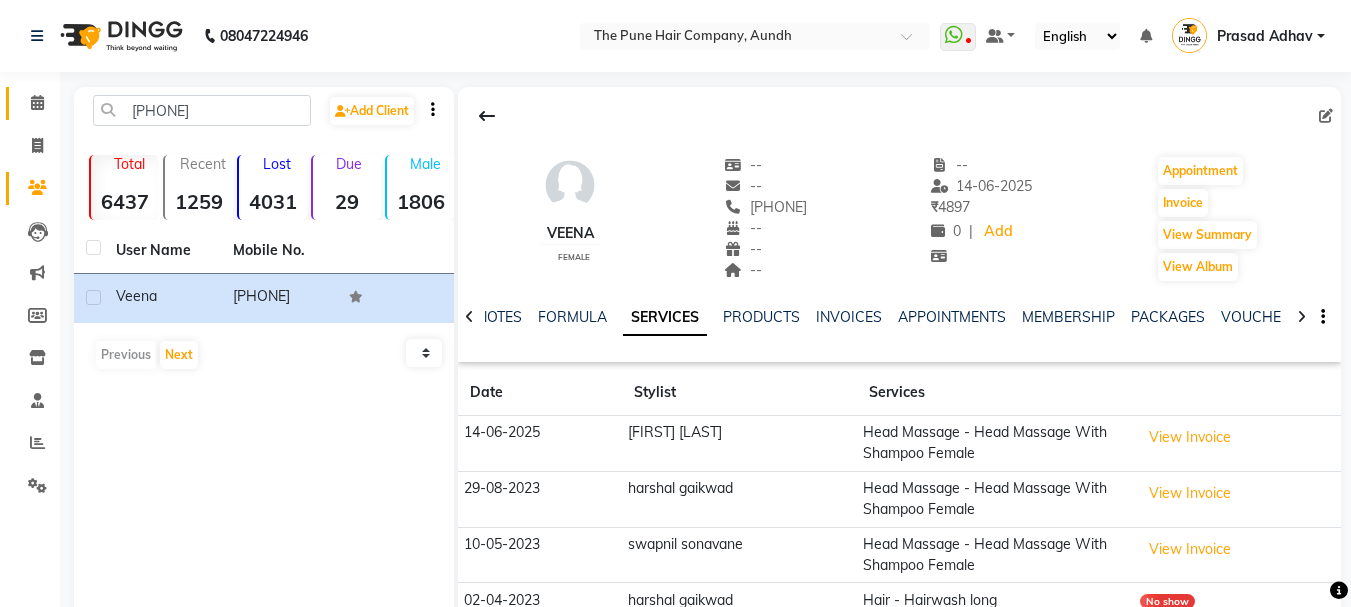 click on "Calendar" 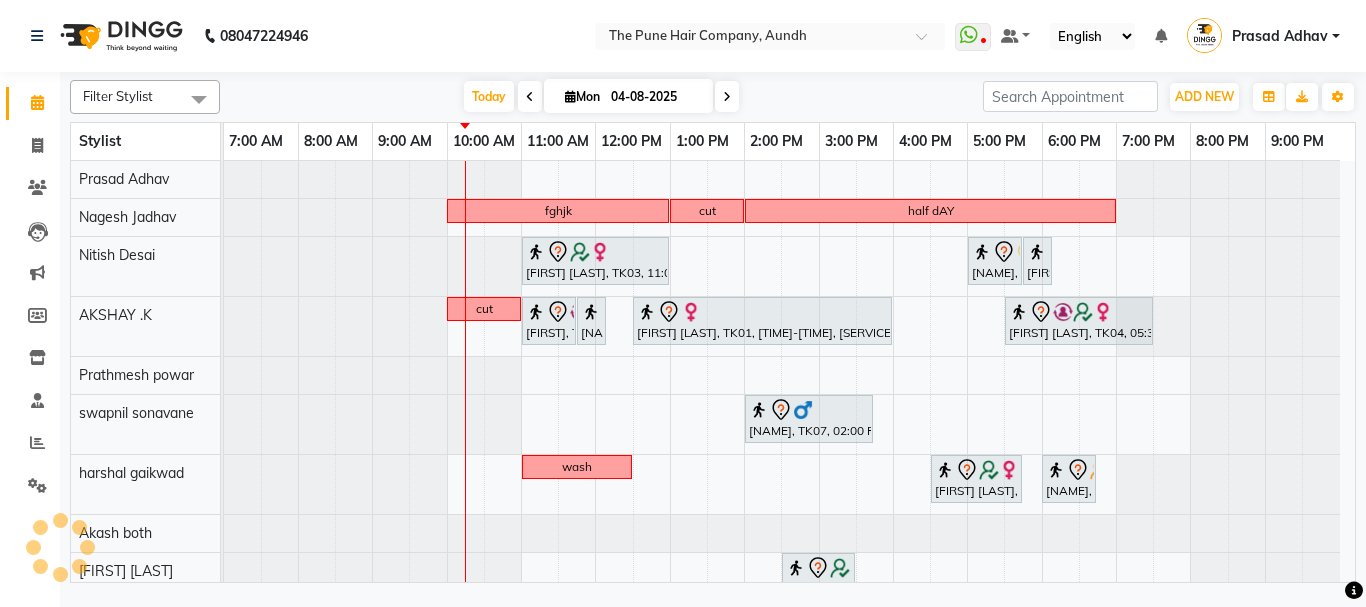 scroll, scrollTop: 100, scrollLeft: 0, axis: vertical 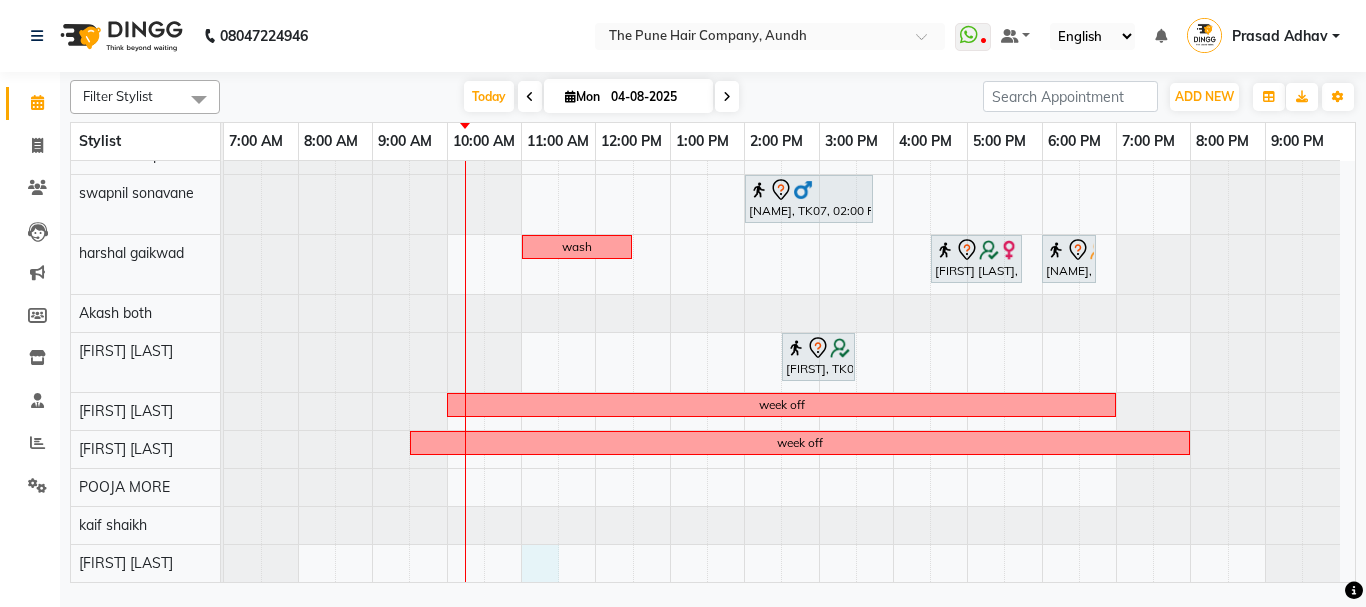 click on "fghjk   cut   half dAY              [FIRST] [LAST], TK03, [TIME]-[TIME], [SERVICE] - [SERVICE]             [FIRST], TK05, [TIME]-[TIME], [SERVICE] ([GENDER])([STYLE])             [FIRST], TK05, [TIME]-[TIME],  [SERVICE] ([GENDER])  cut              [FIRST], TK02, [TIME]-[TIME], [SERVICE] ([GENDER])([EXPERTISE])             [FIRST], TK02, [TIME]-[TIME],  [SERVICE] ([GENDER])             [FIRST] [LAST], TK01, [TIME]-[TIME], [SERVICE] - [SERVICE]             [FIRST] [LAST], TK04, [TIME]-[TIME], [SERVICE] - [SERVICE]             [FIRST], TK07, [TIME]-[TIME], [SERVICE] [GENDER] ([STYLE])  wash              [FIRST] [LAST], TK08, [TIME]-[TIME], [SERVICE] ([AGE]) ([GENDER])             [FIRST] [LAST], TK09, [TIME]-[TIME], [SERVICE] ([GENDER])             [FIRST], TK06, [TIME]-[TIME], [SERVICE] [STYLE]  week off   week off" at bounding box center [789, 261] 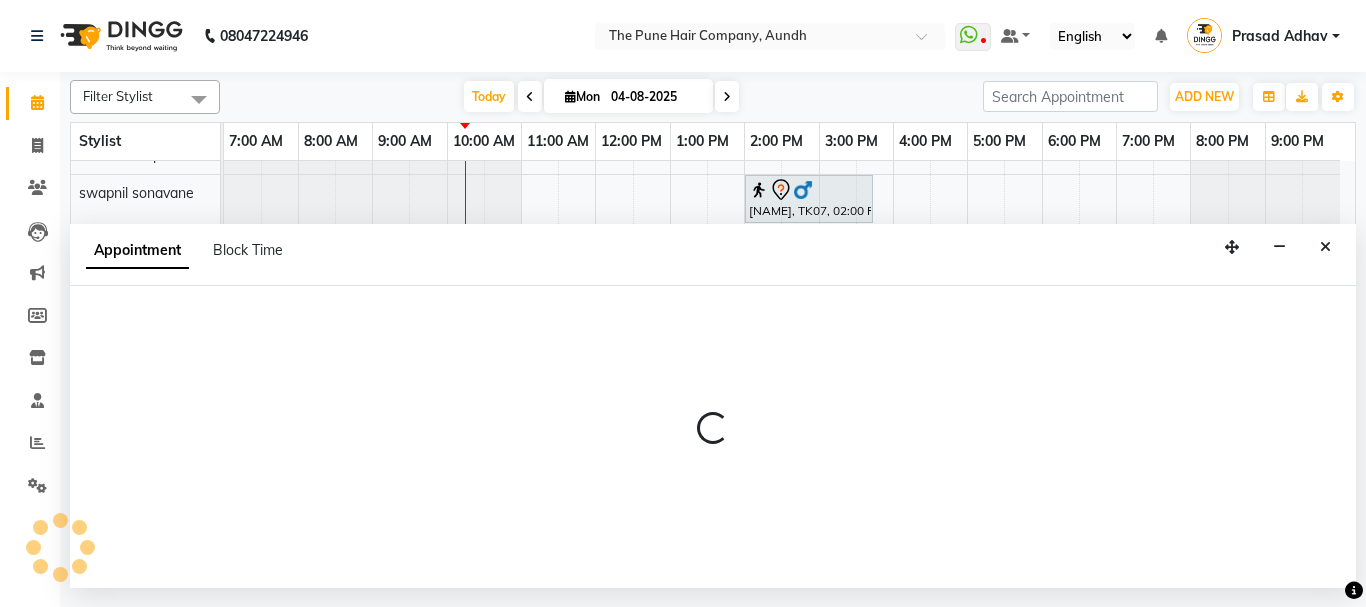 select on "78334" 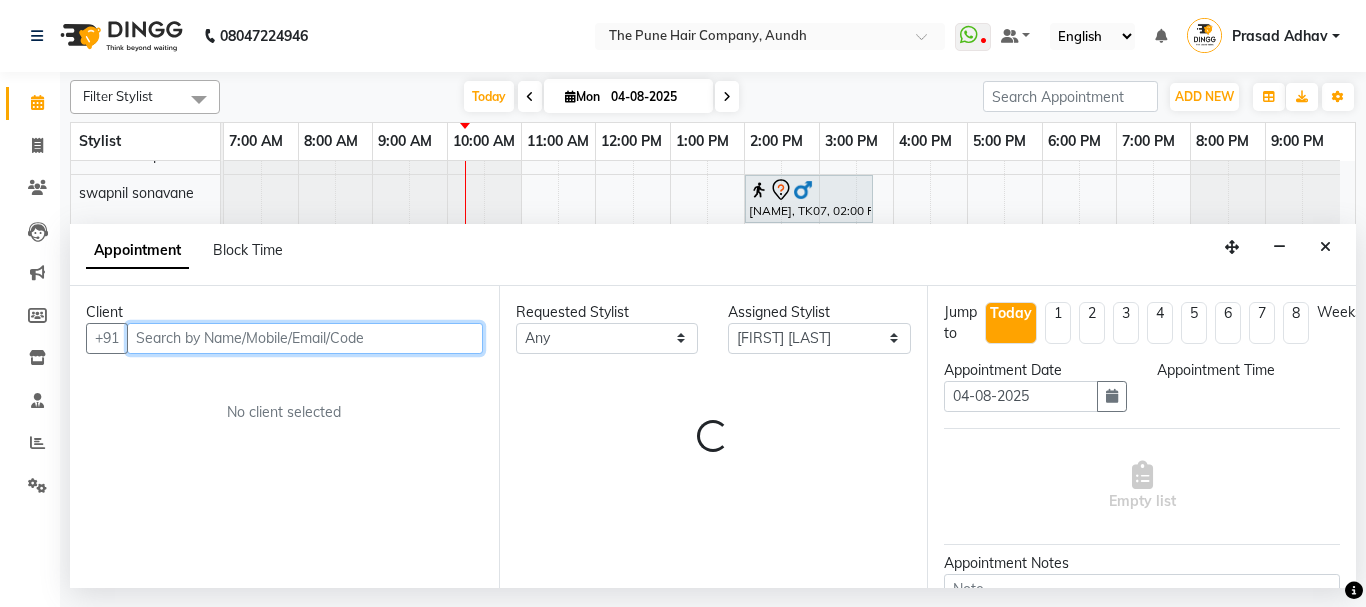 select on "660" 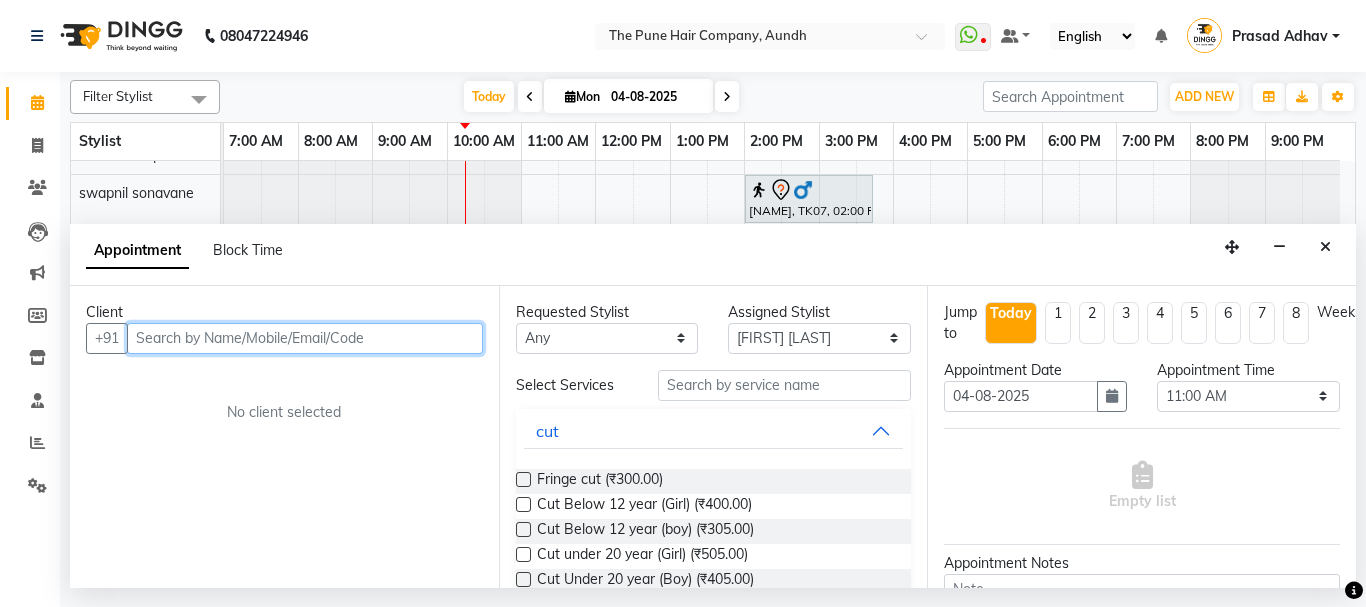 paste on "[PHONE]" 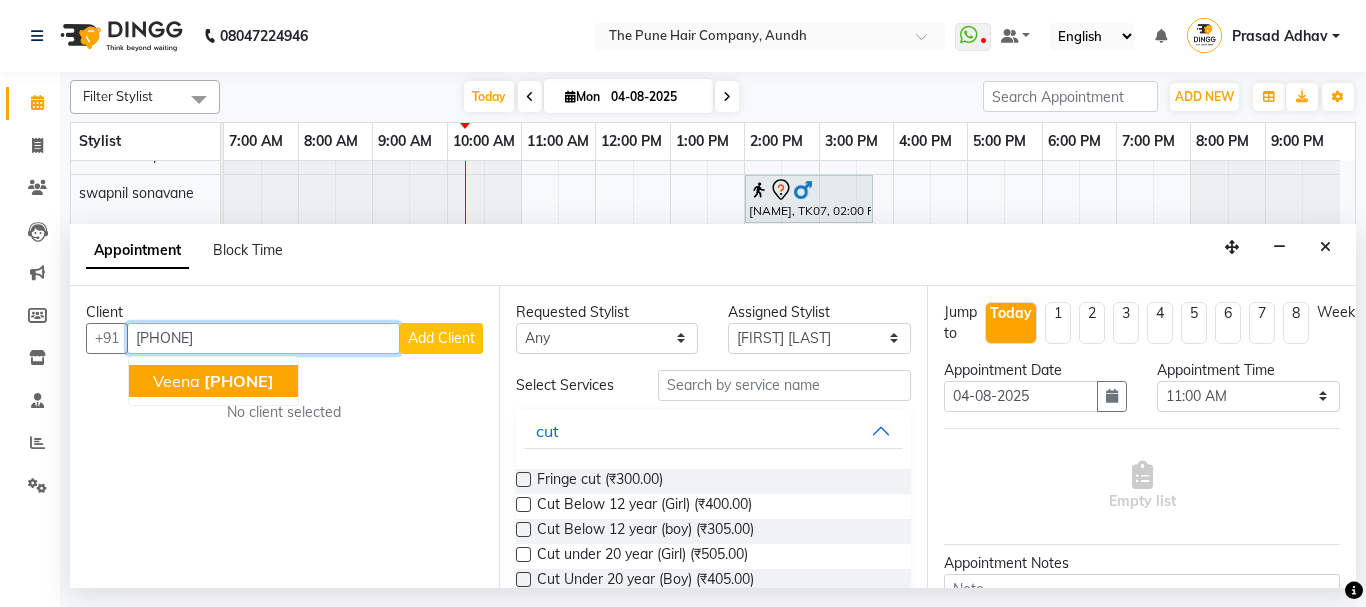 click on "[PHONE]" 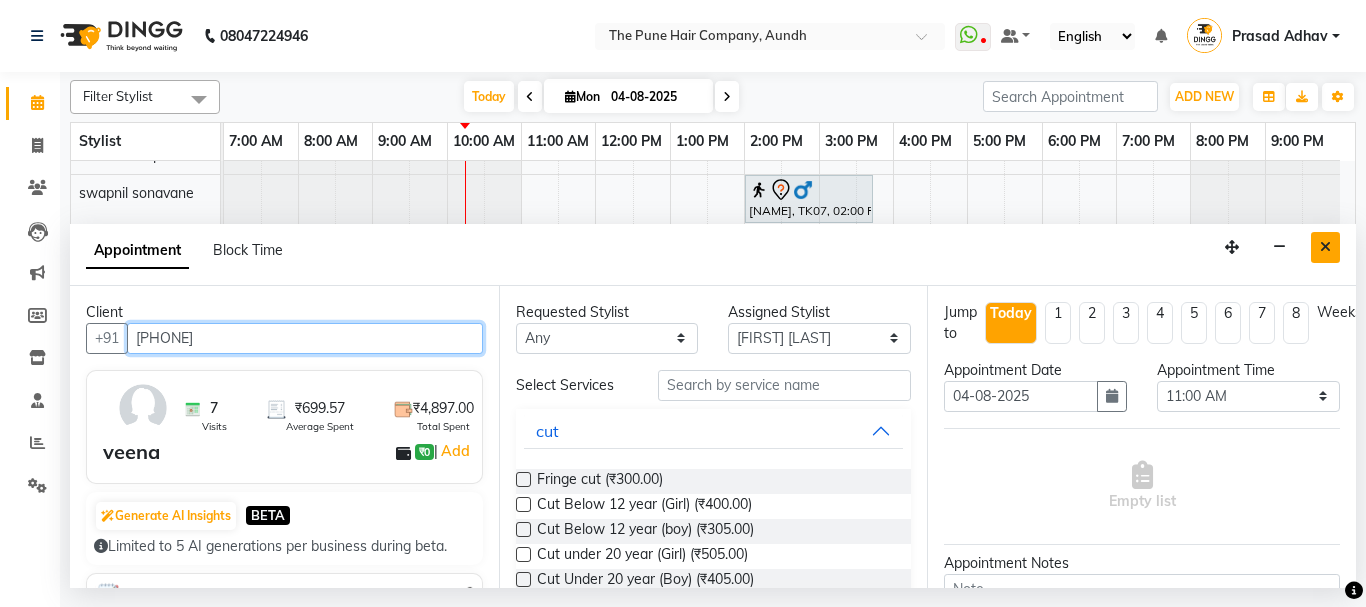 type on "[PHONE]" 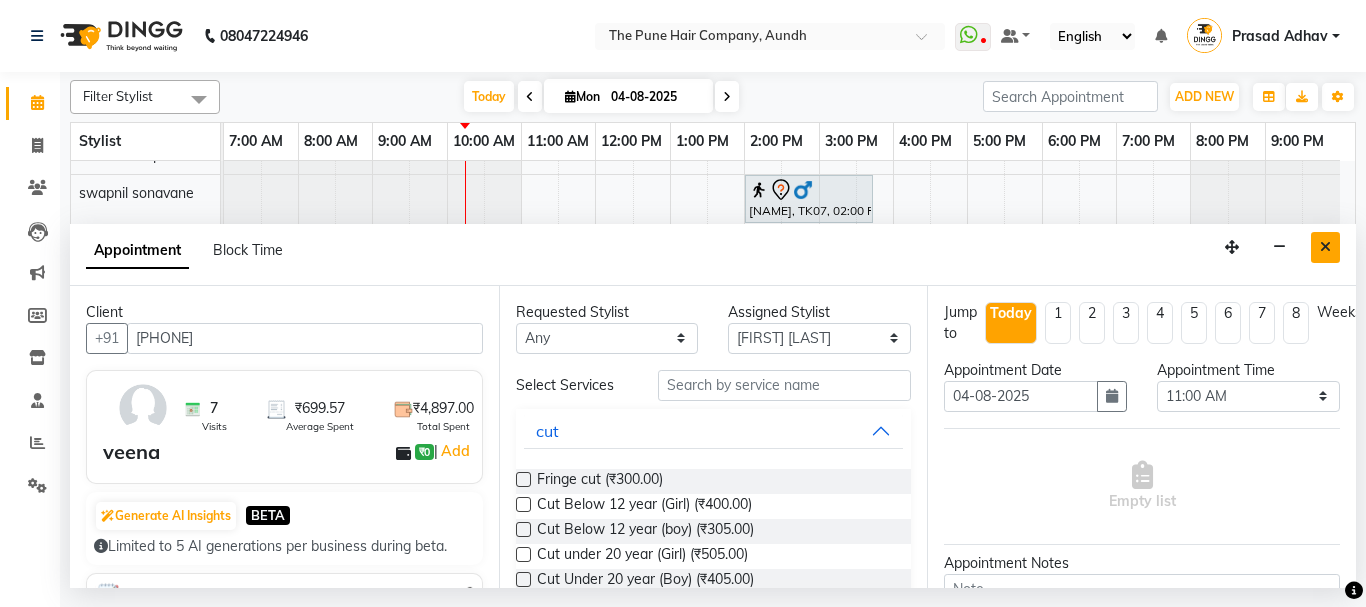 click at bounding box center (1325, 247) 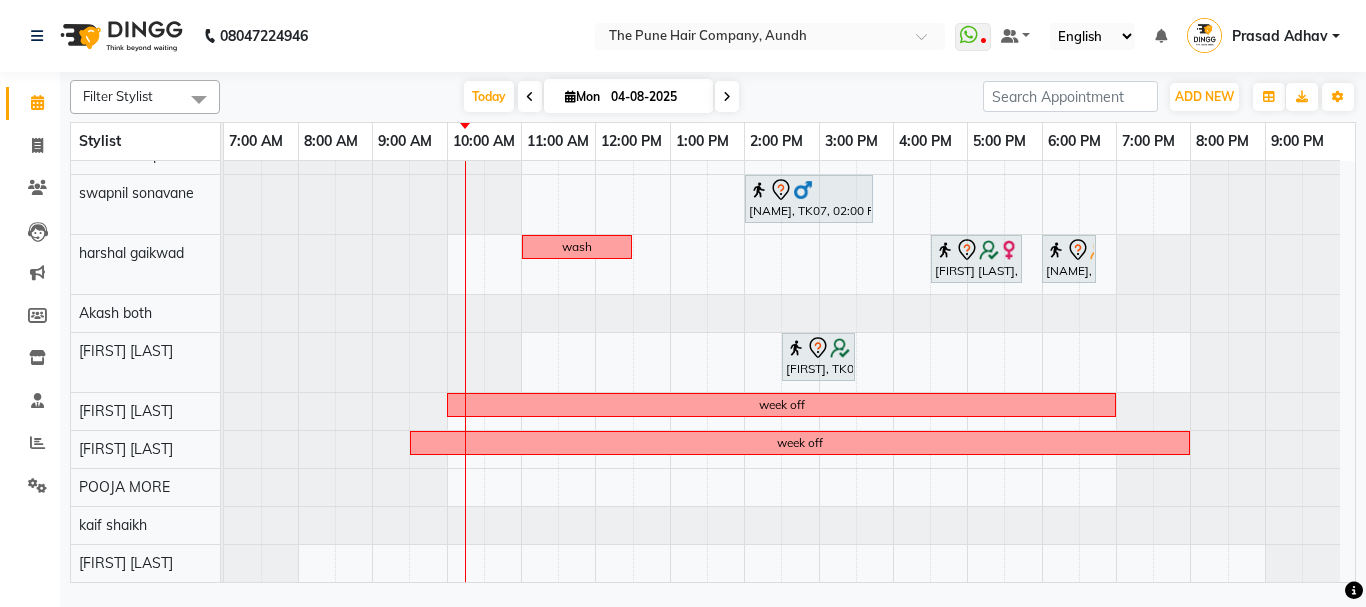 scroll, scrollTop: 0, scrollLeft: 0, axis: both 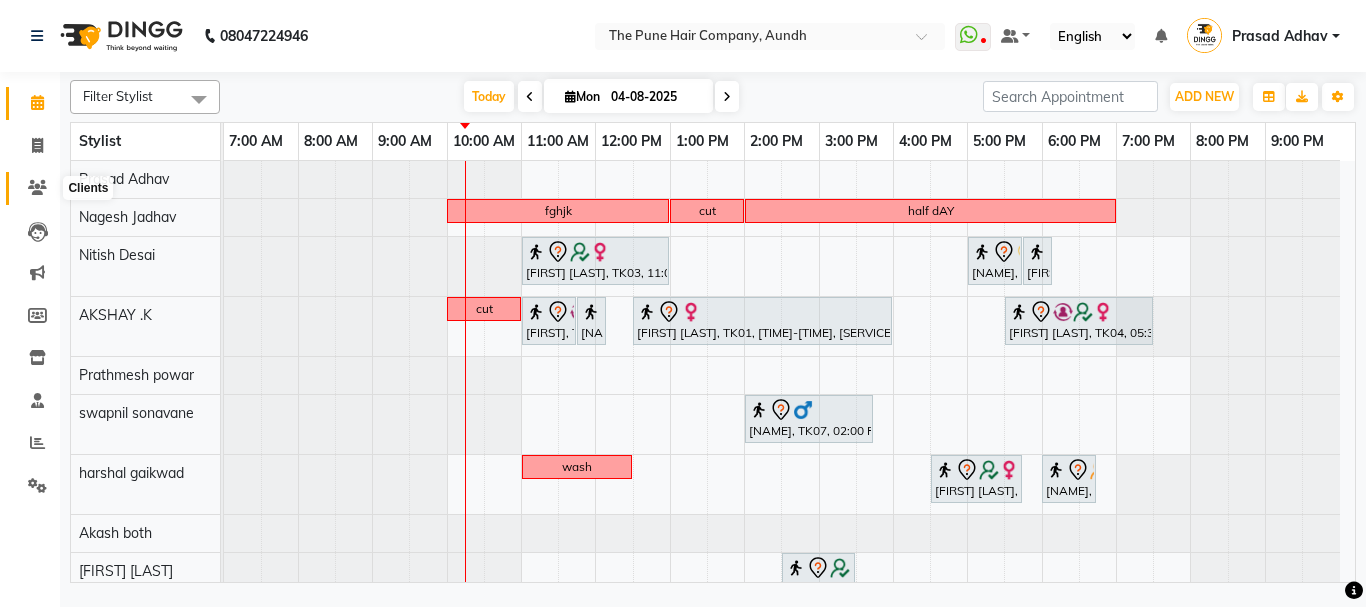 click 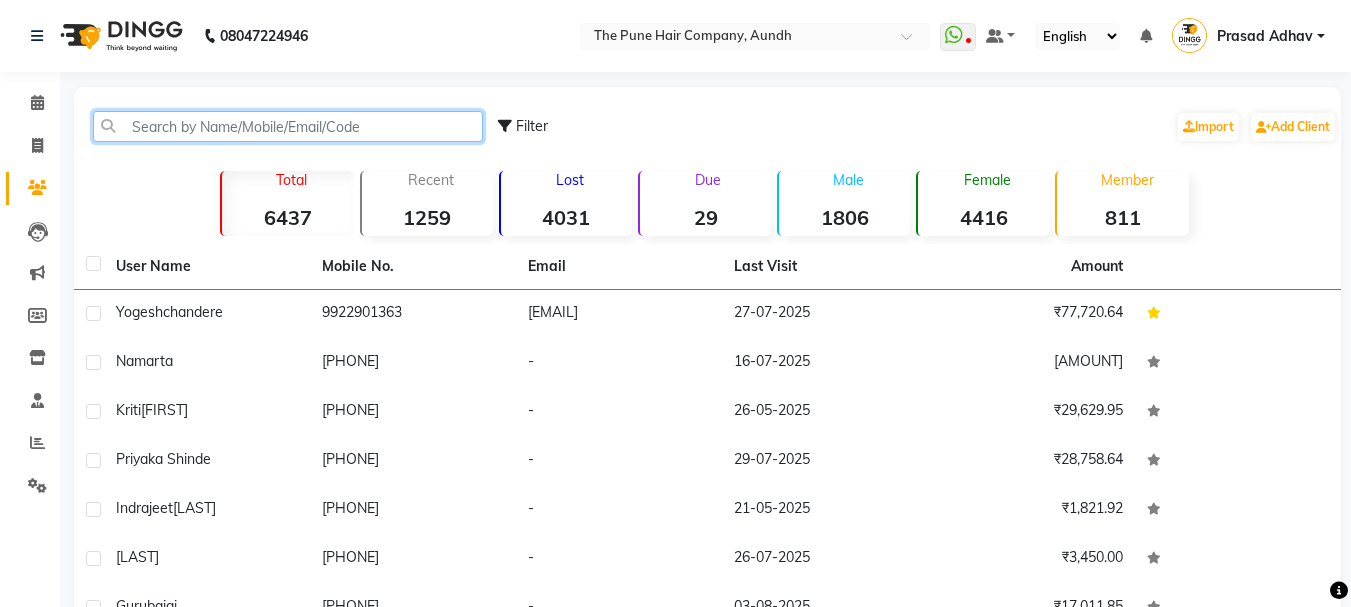 paste on "[PHONE]" 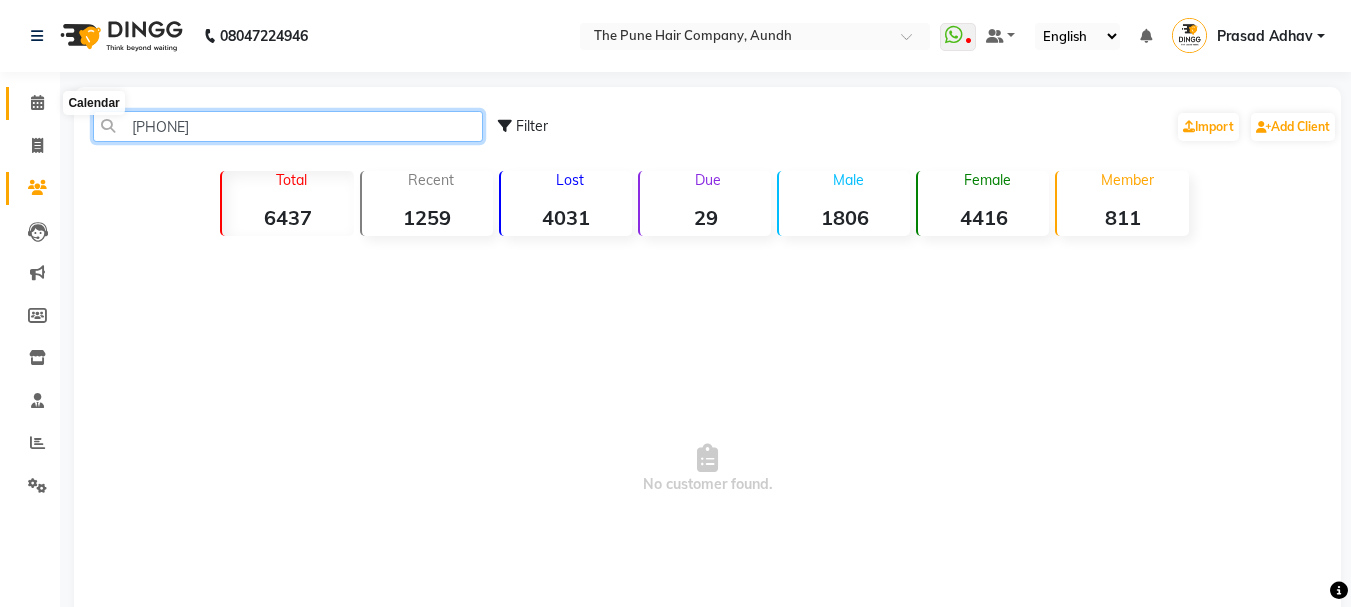 type on "[PHONE]" 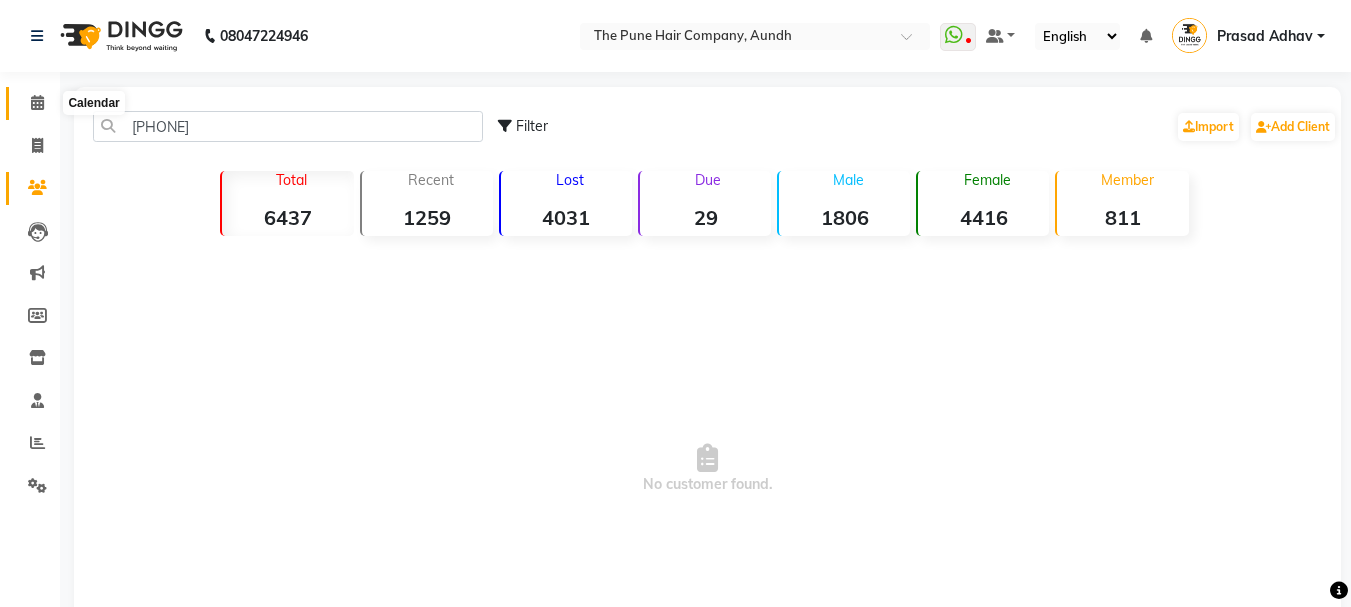 click 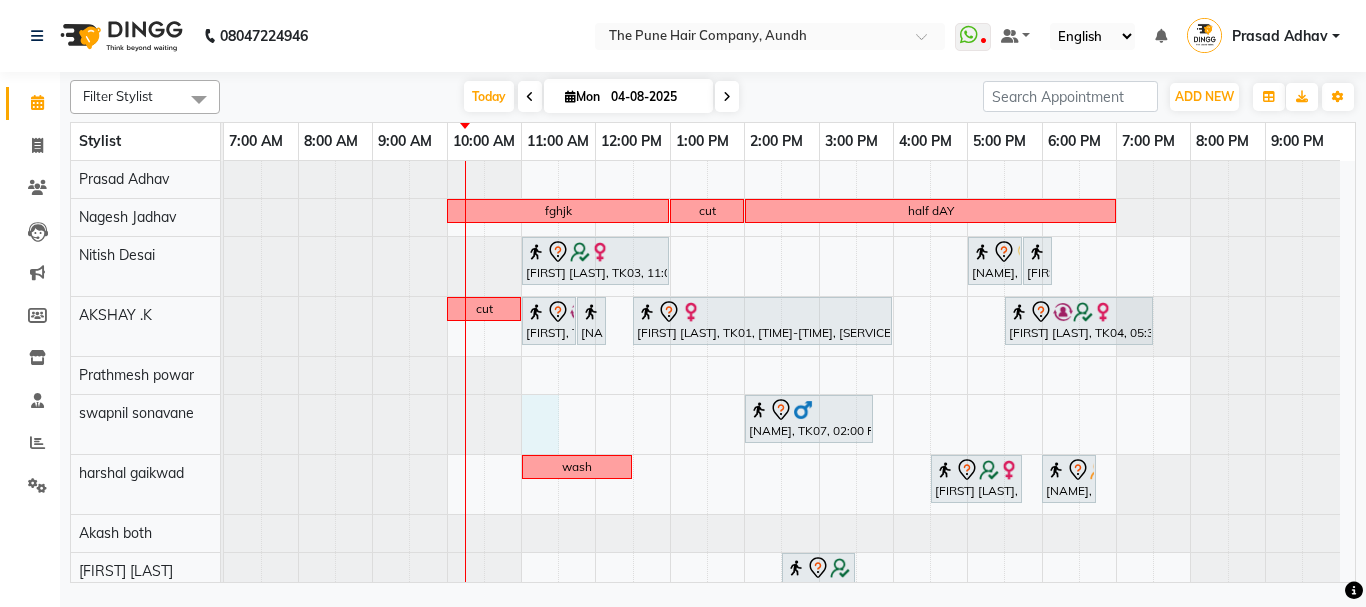 click on "fghjk   cut   half dAY              [FIRST] [LAST], TK03, [TIME]-[TIME], [SERVICE] - [SERVICE]             [FIRST], TK05, [TIME]-[TIME], [SERVICE] ([GENDER])([STYLE])             [FIRST], TK05, [TIME]-[TIME],  [SERVICE] ([GENDER])  cut              [FIRST], TK02, [TIME]-[TIME], [SERVICE] ([GENDER])([EXPERTISE])             [FIRST], TK02, [TIME]-[TIME],  [SERVICE] ([GENDER])             [FIRST] [LAST], TK01, [TIME]-[TIME], [SERVICE] - [SERVICE]             [FIRST] [LAST], TK04, [TIME]-[TIME], [SERVICE] - [SERVICE]             [FIRST], TK07, [TIME]-[TIME], [SERVICE] [GENDER] ([STYLE])  wash              [FIRST] [LAST], TK08, [TIME]-[TIME], [SERVICE] ([AGE]) ([GENDER])             [FIRST] [LAST], TK09, [TIME]-[TIME], [SERVICE] ([GENDER])             [FIRST], TK06, [TIME]-[TIME], [SERVICE] [STYLE]  week off   week off" at bounding box center [789, 481] 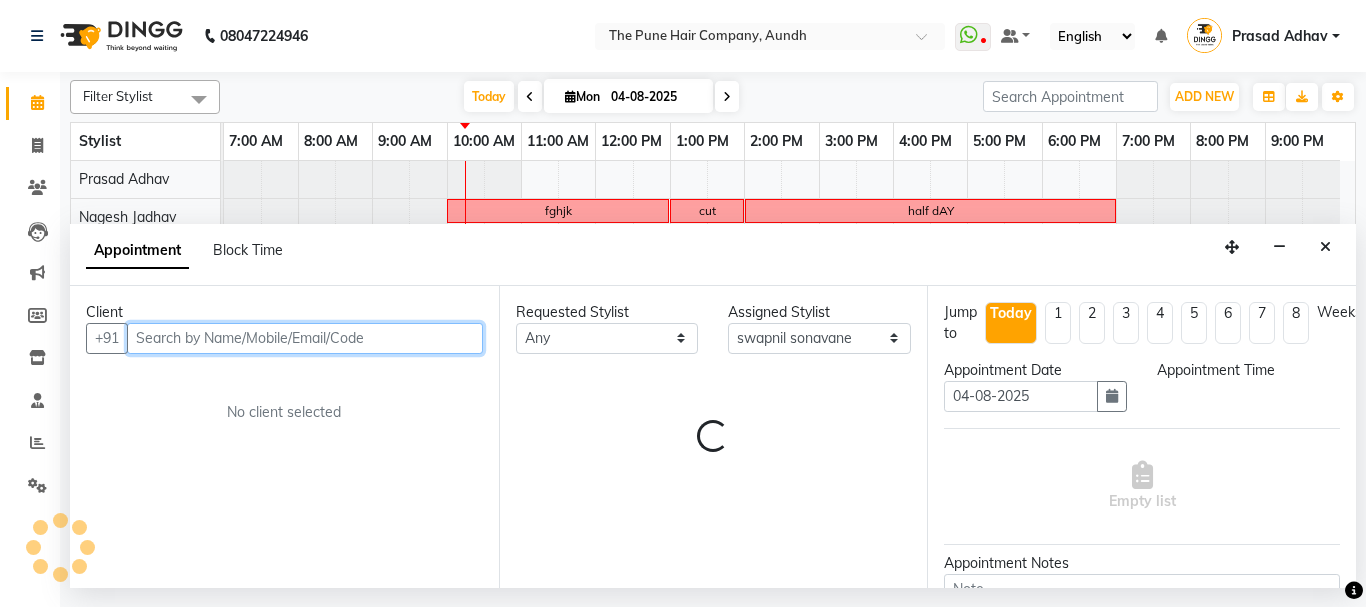 select on "660" 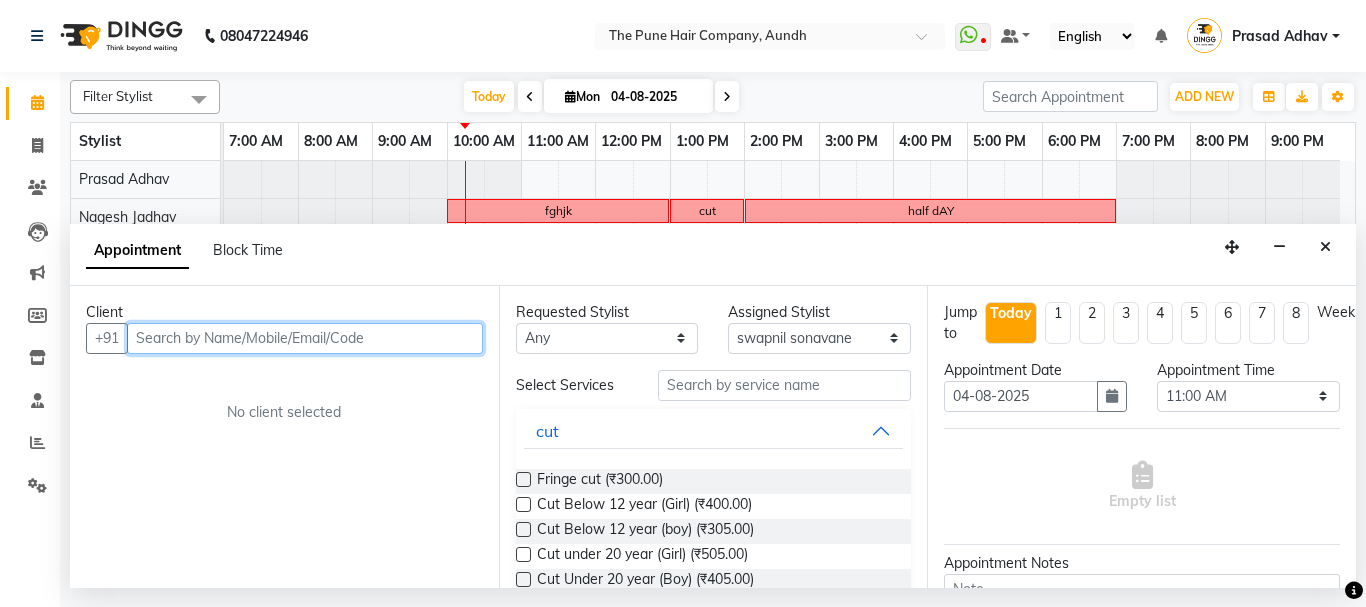 paste on "[PHONE]" 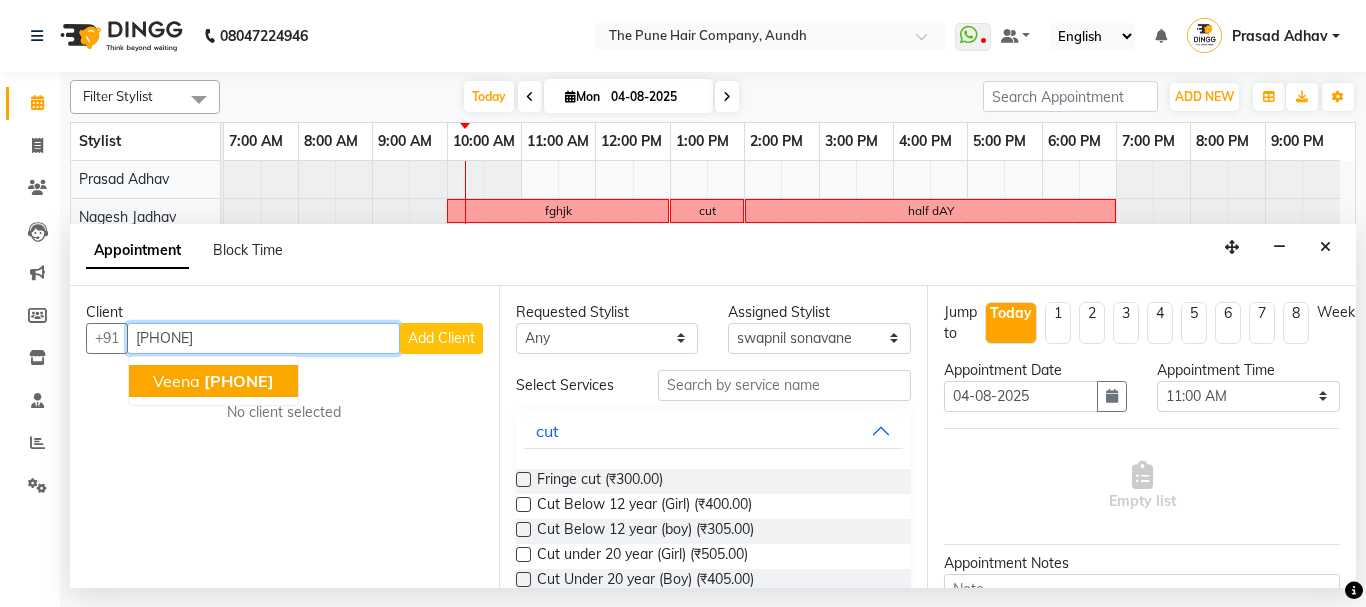 click on "[PHONE]" 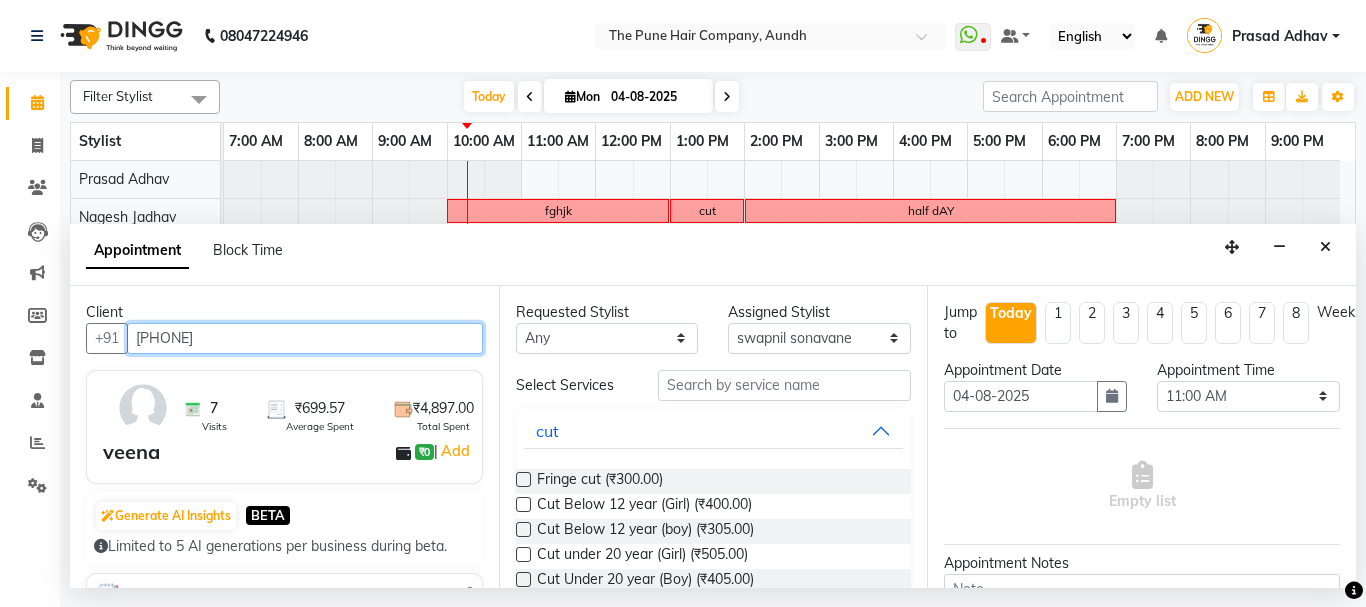 type on "[PHONE]" 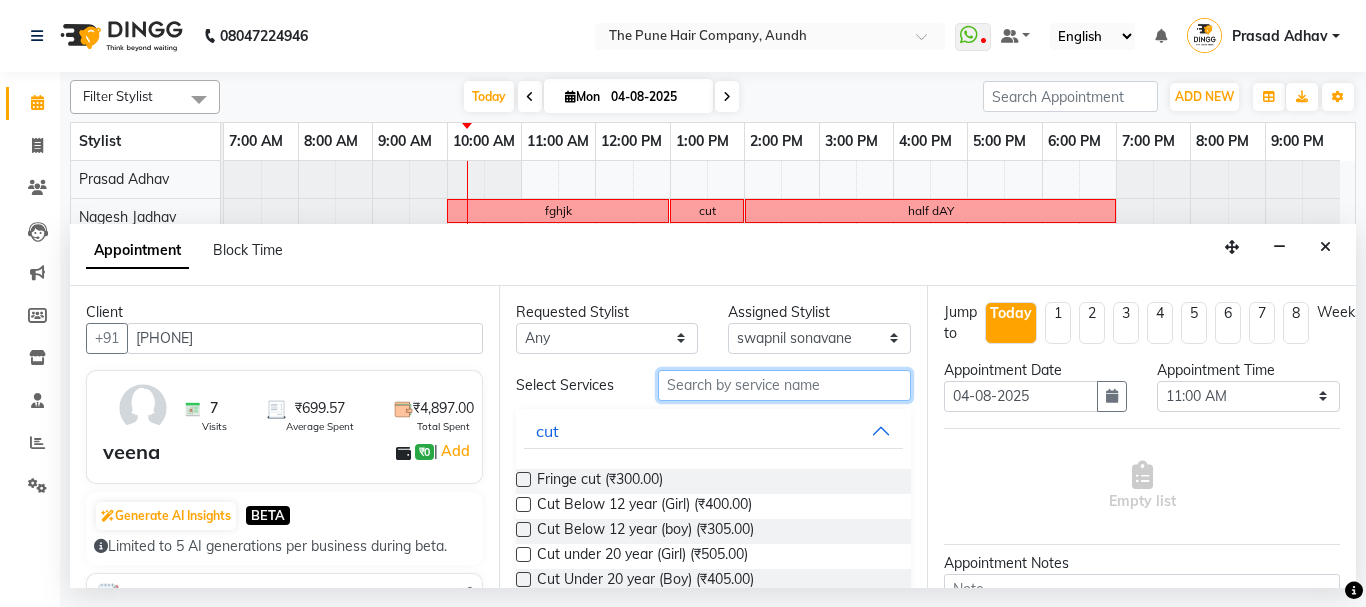 click at bounding box center (785, 385) 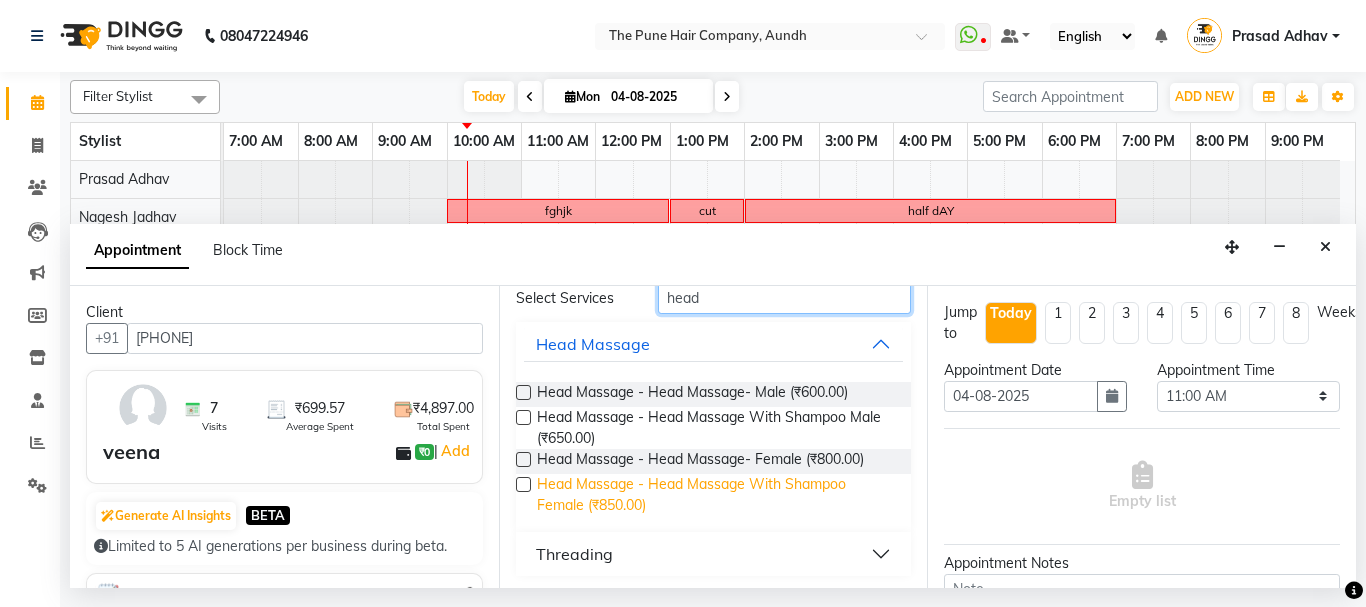 scroll, scrollTop: 91, scrollLeft: 0, axis: vertical 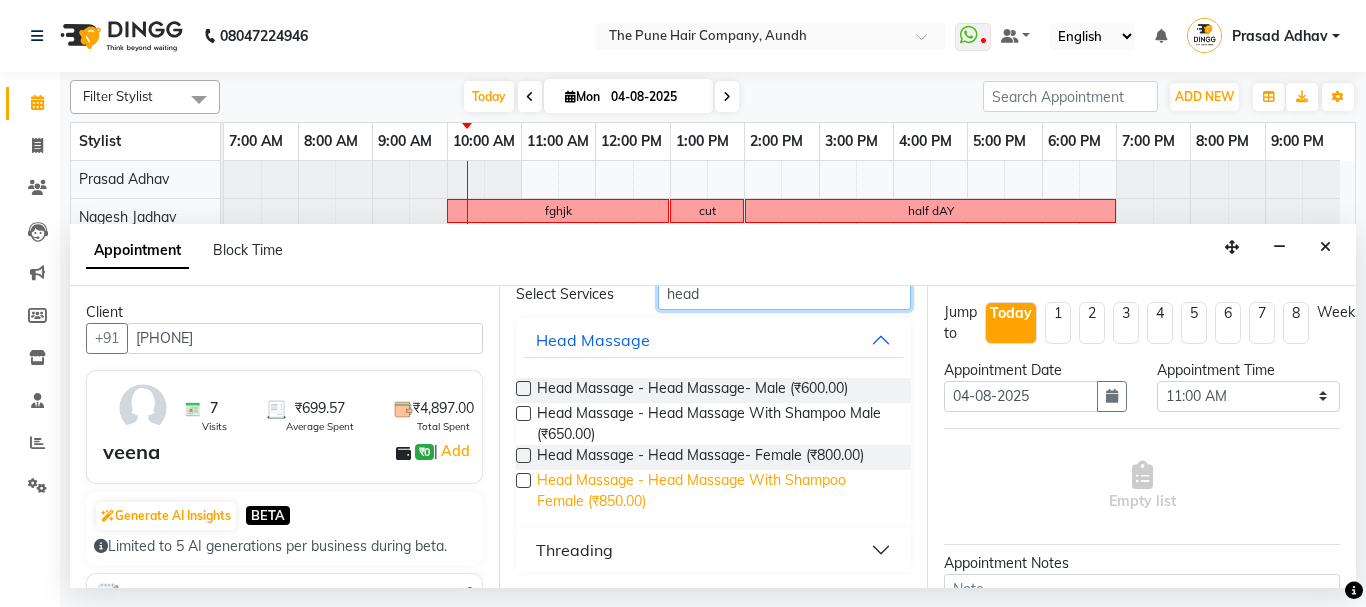 type on "head" 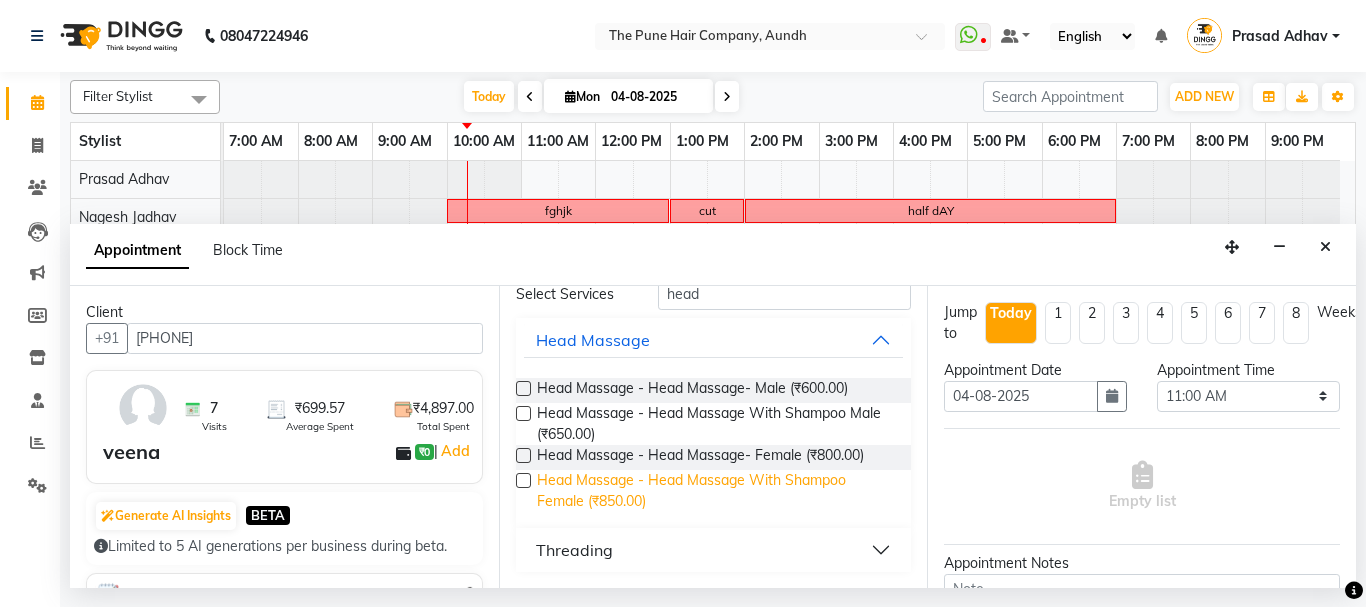 click on "Head Massage - Head Massage With Shampoo Female (₹850.00)" at bounding box center [716, 491] 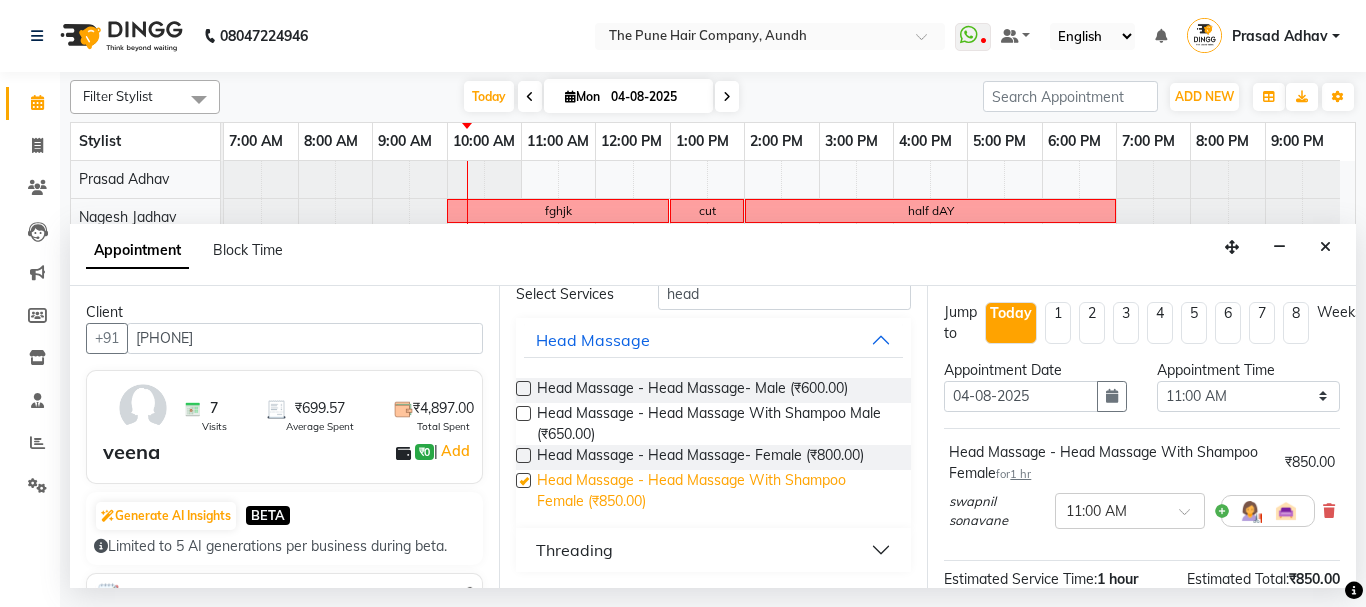 checkbox on "false" 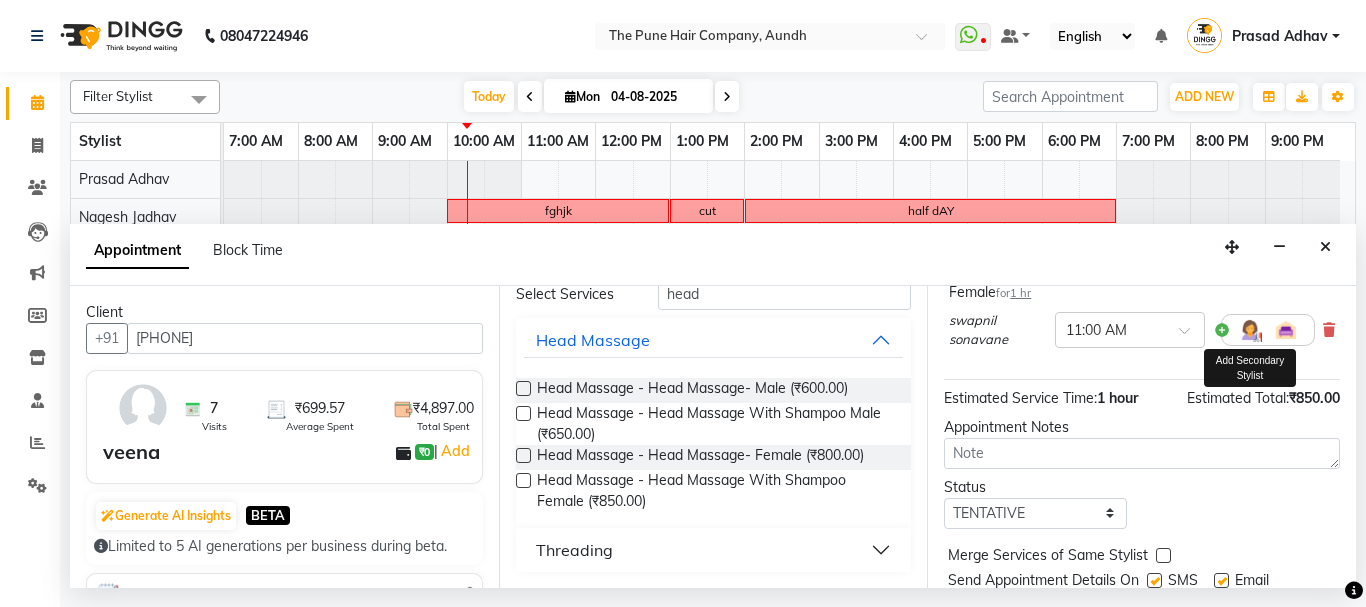 scroll, scrollTop: 263, scrollLeft: 0, axis: vertical 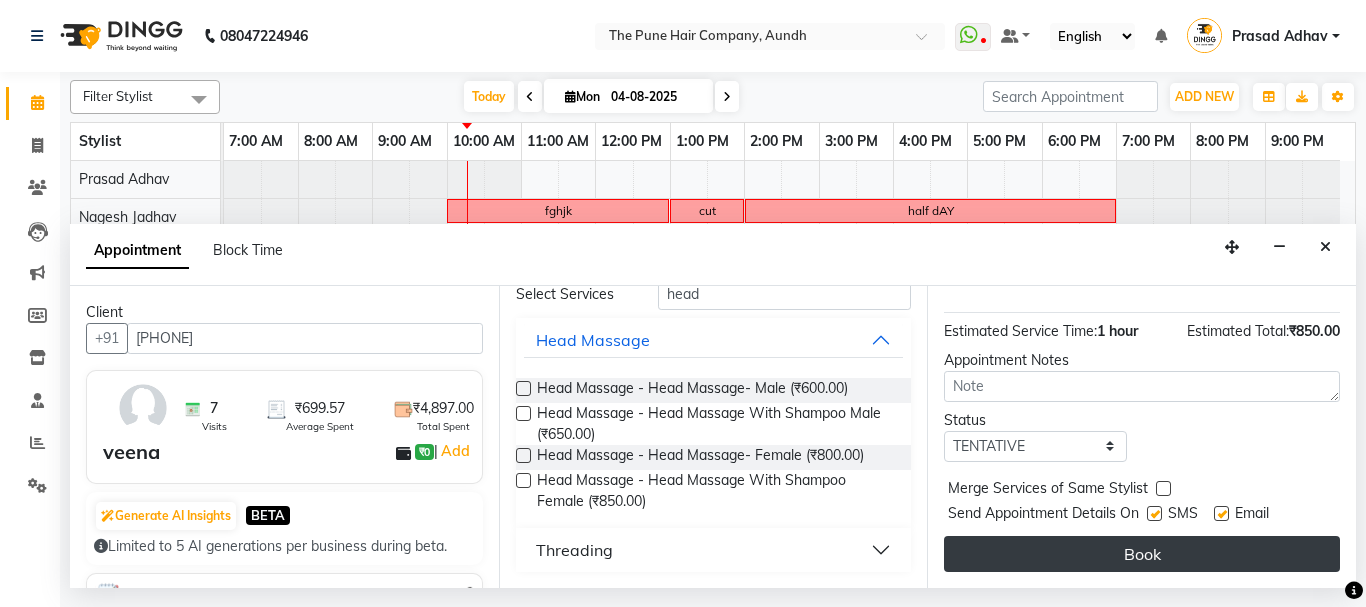 click on "Book" at bounding box center (1142, 554) 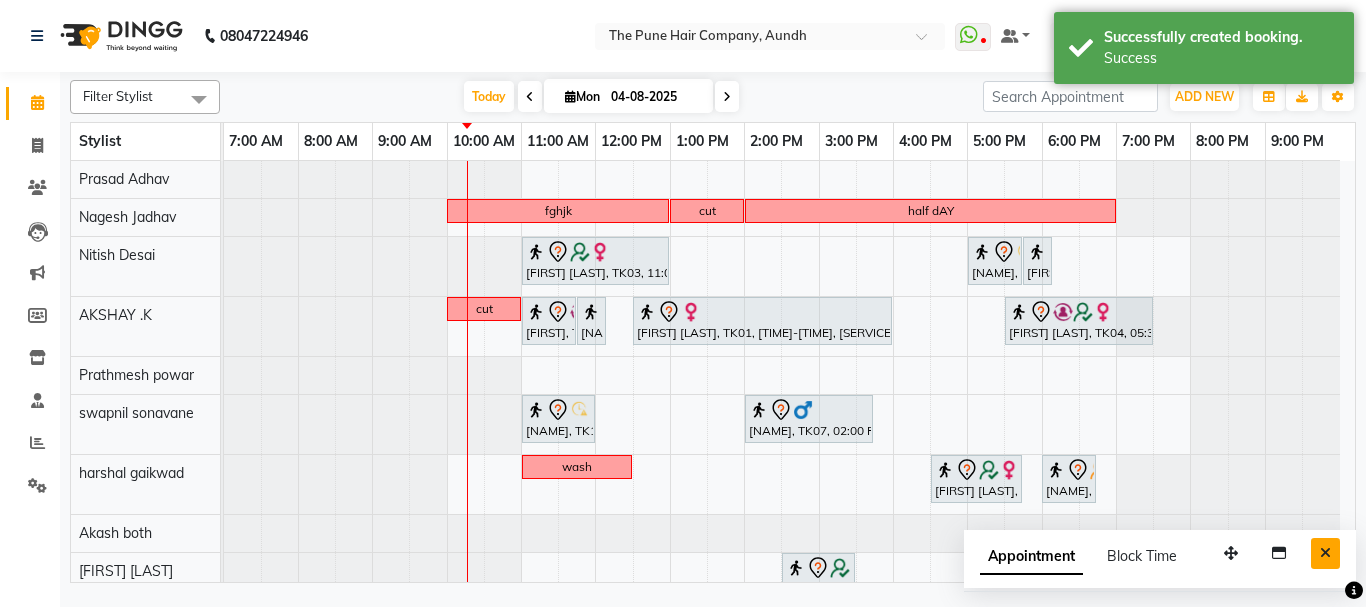 click at bounding box center (1325, 553) 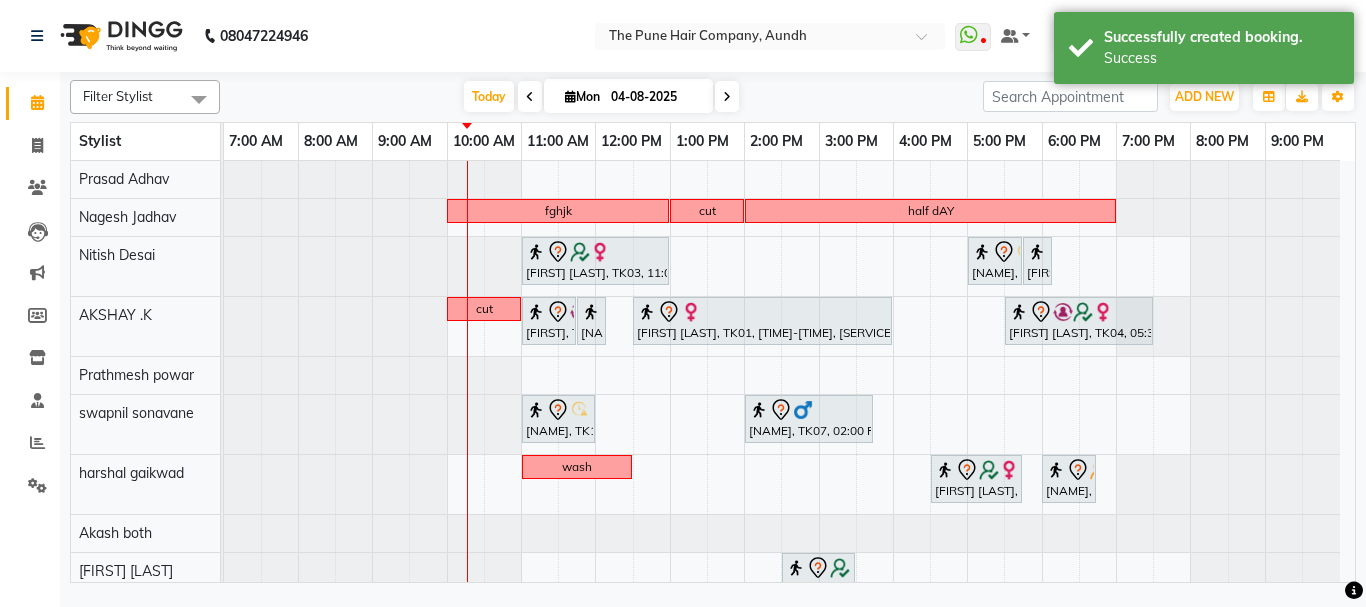 scroll, scrollTop: 220, scrollLeft: 0, axis: vertical 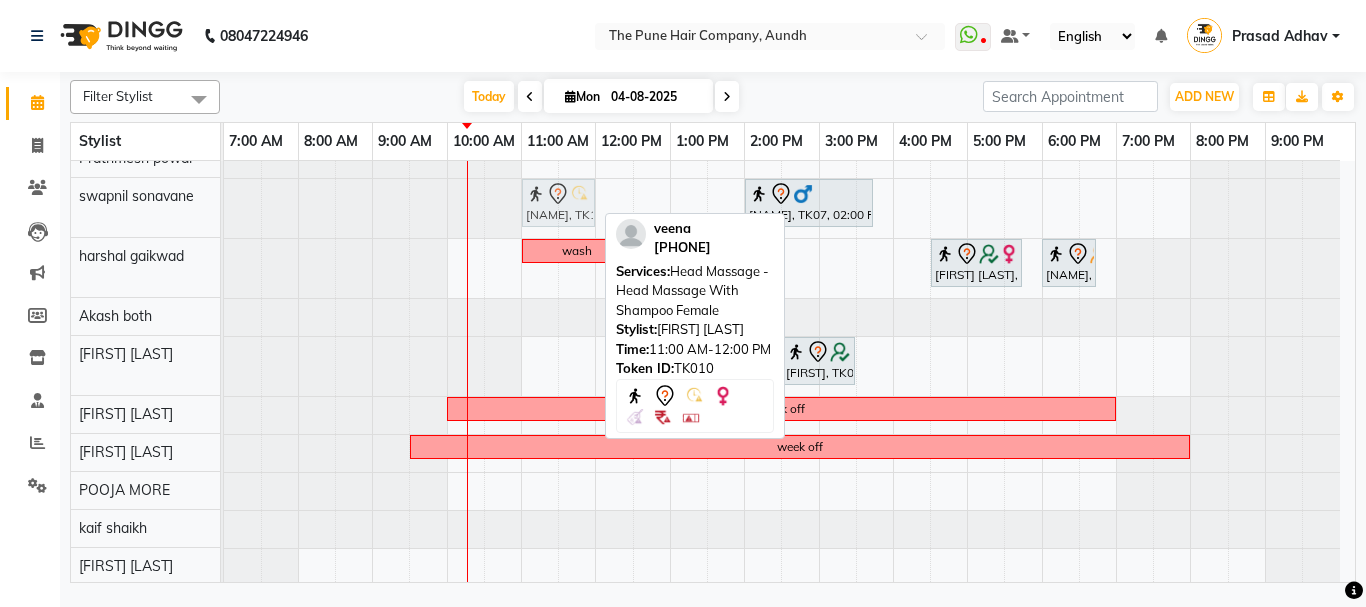 click on "[FIRST], TK10, 11:00 AM-12:00 PM, Head Massage - Head Massage With Shampoo Female [FIRST], TK07, 02:00 PM-03:45 PM, Cut Male (Master stylist) [FIRST], TK10, 11:00 AM-12:00 PM, Head Massage - Head Massage With Shampoo Female" at bounding box center [224, 208] 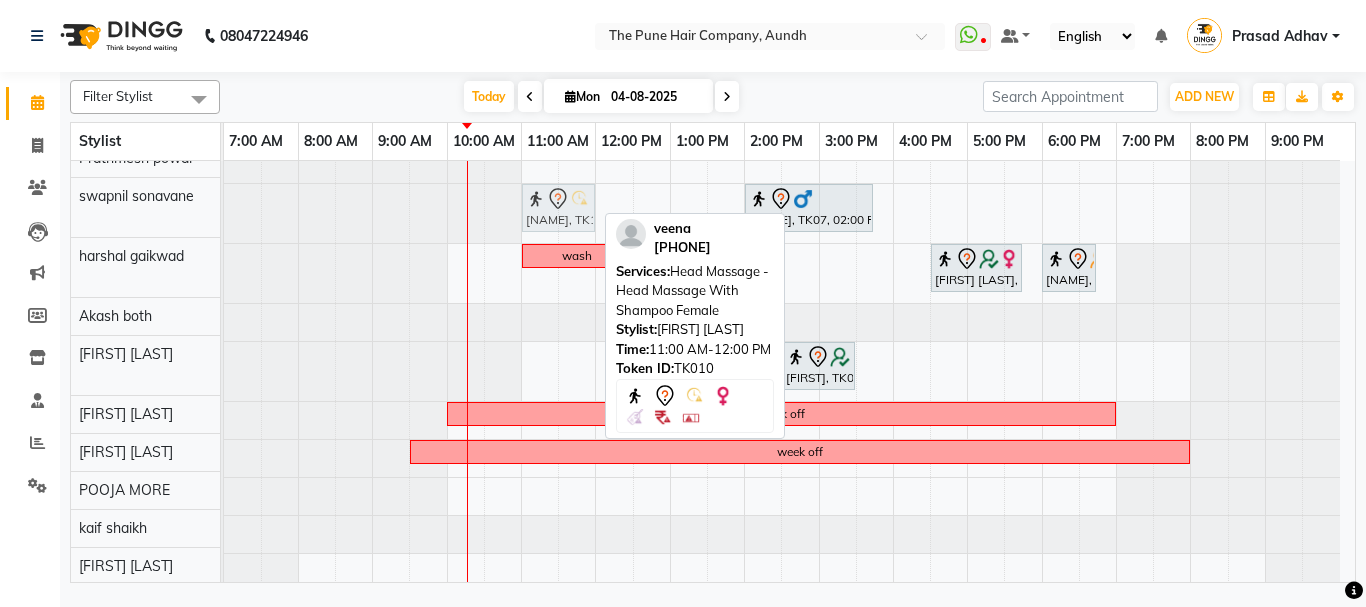 scroll, scrollTop: 211, scrollLeft: 0, axis: vertical 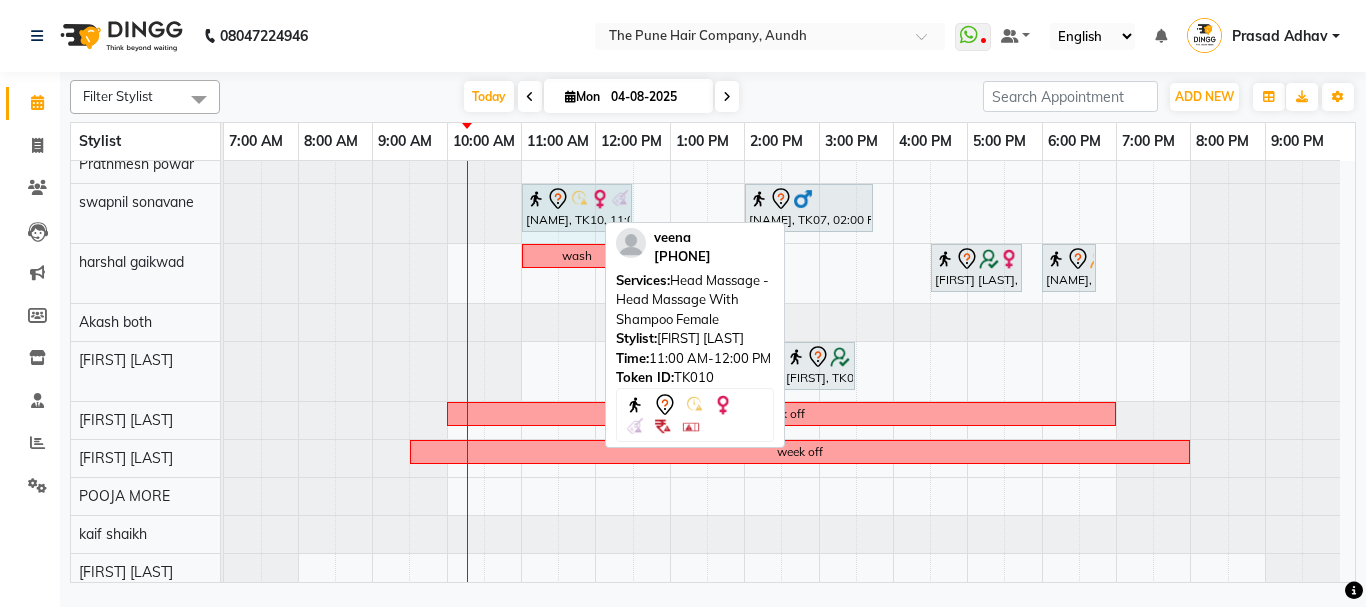 drag, startPoint x: 592, startPoint y: 203, endPoint x: 602, endPoint y: 199, distance: 10.770329 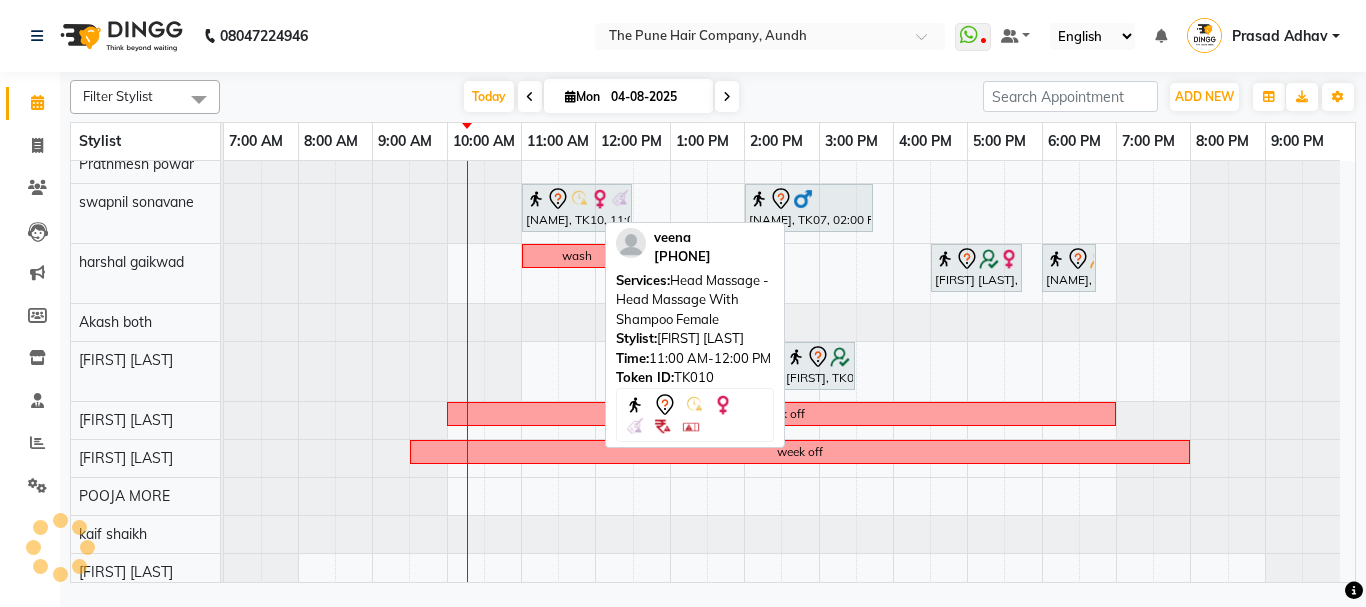 scroll, scrollTop: 206, scrollLeft: 0, axis: vertical 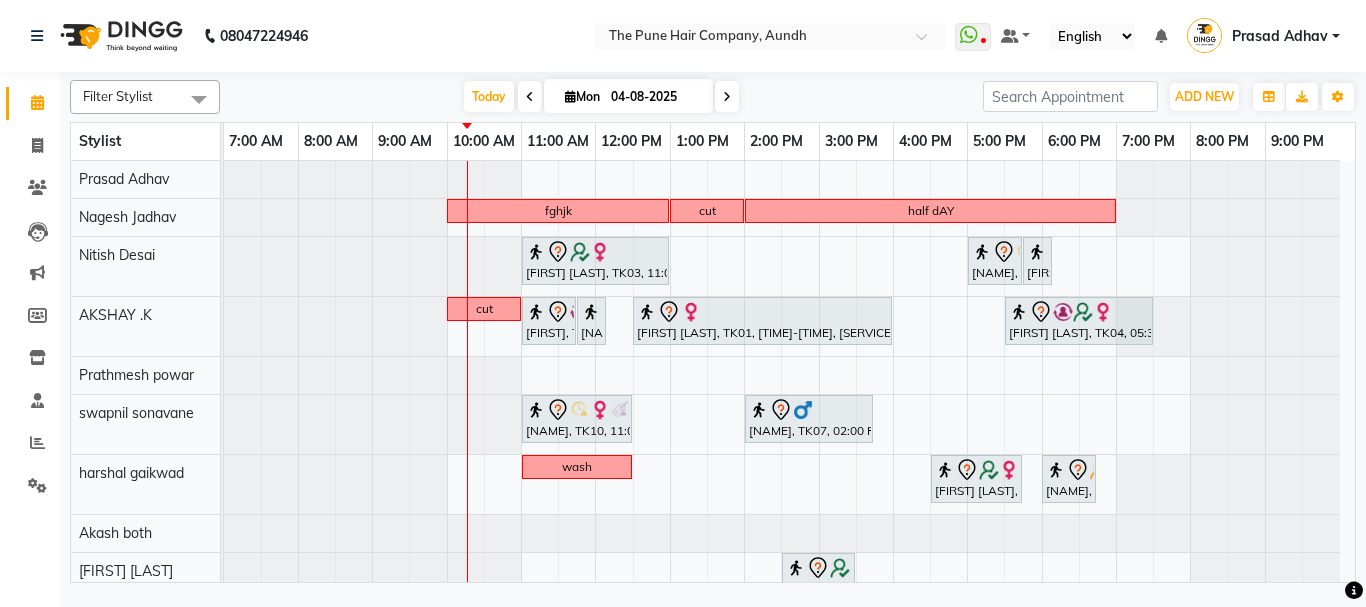 click at bounding box center (727, 96) 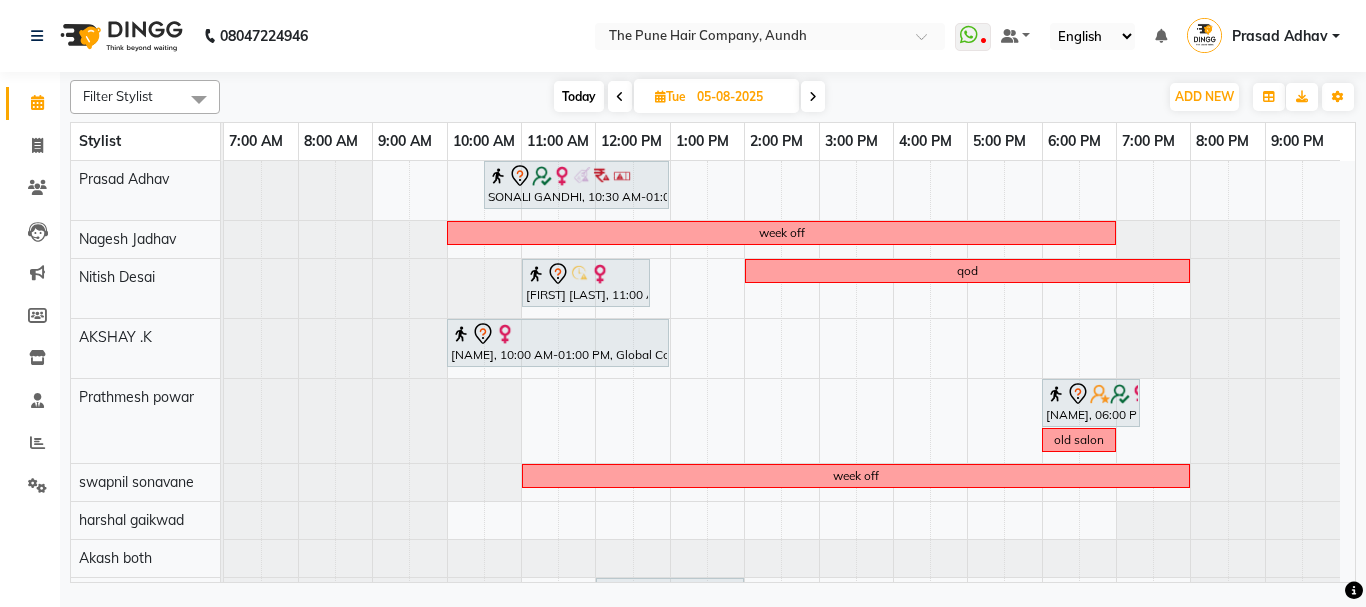 scroll, scrollTop: 182, scrollLeft: 0, axis: vertical 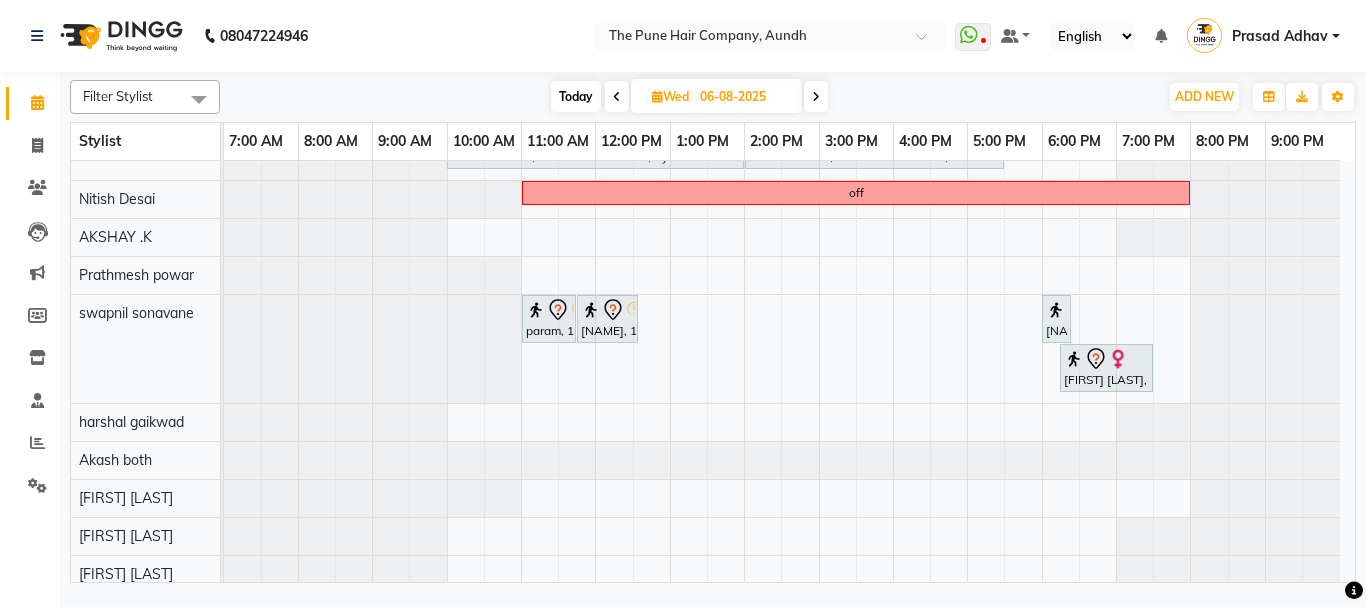 click on "Today" at bounding box center [576, 96] 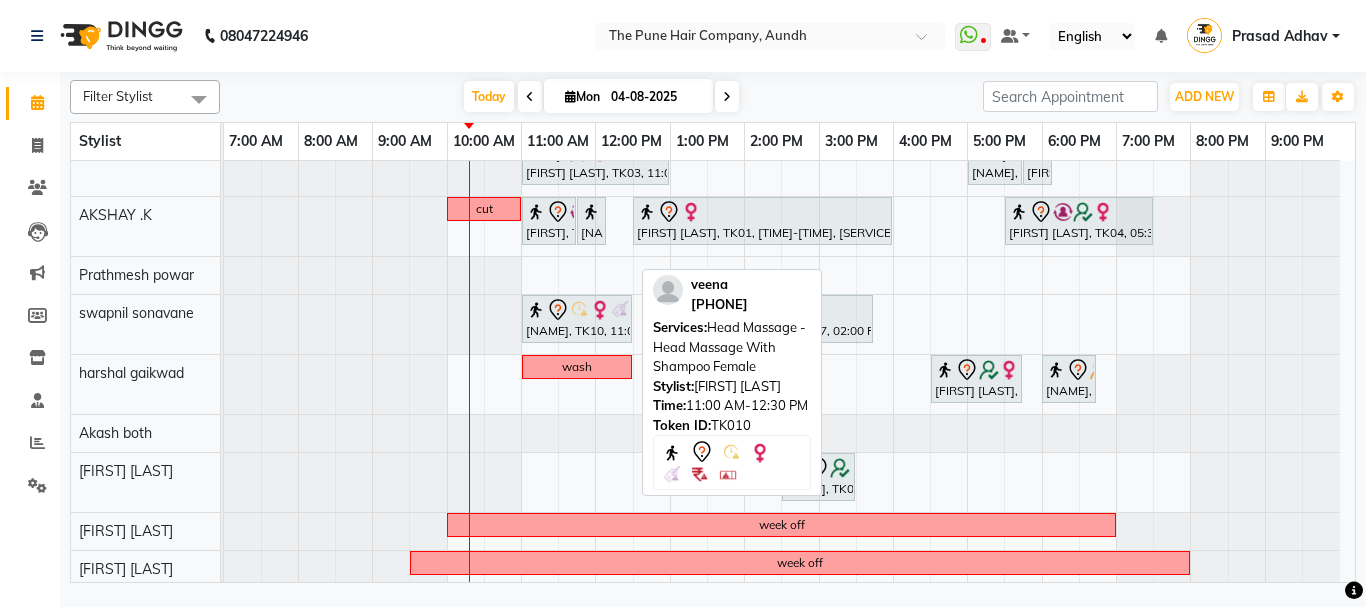 scroll, scrollTop: 0, scrollLeft: 0, axis: both 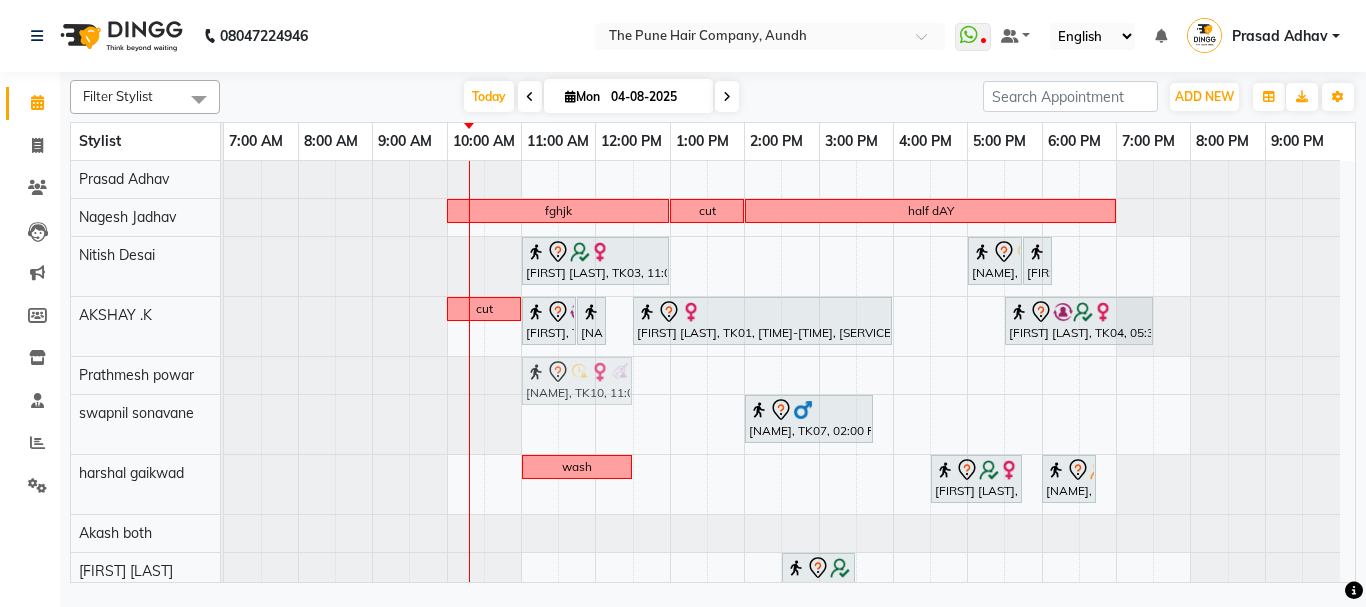 drag, startPoint x: 547, startPoint y: 427, endPoint x: 540, endPoint y: 379, distance: 48.507732 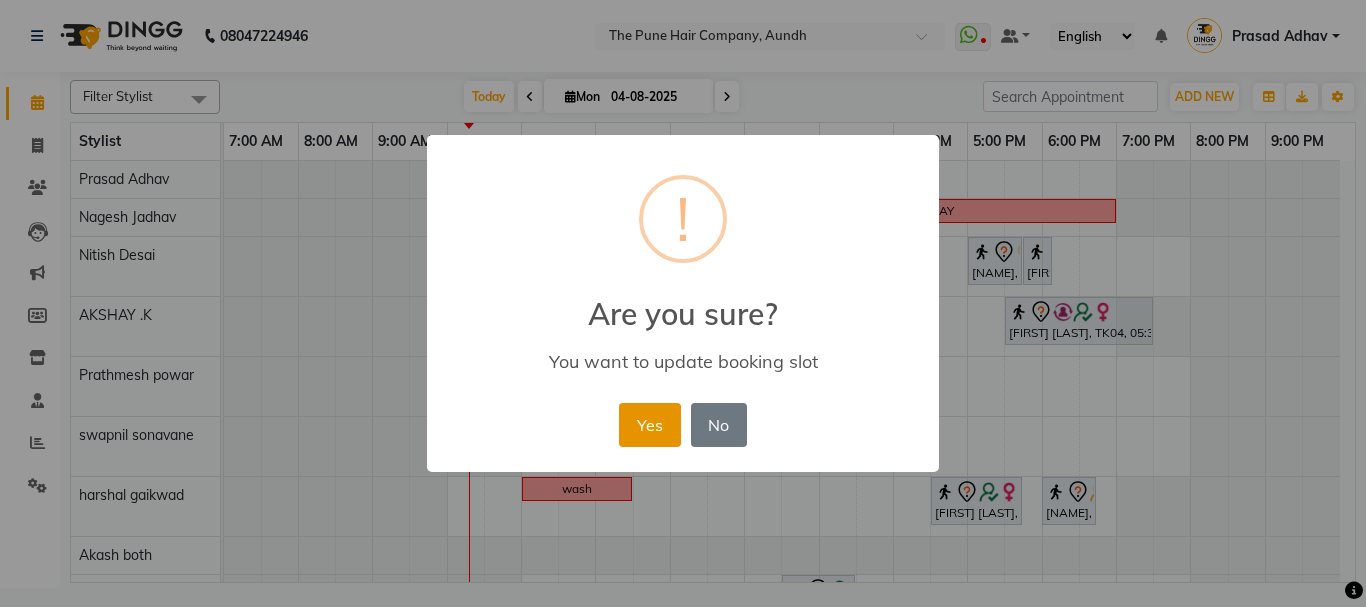 click on "Yes" at bounding box center [649, 425] 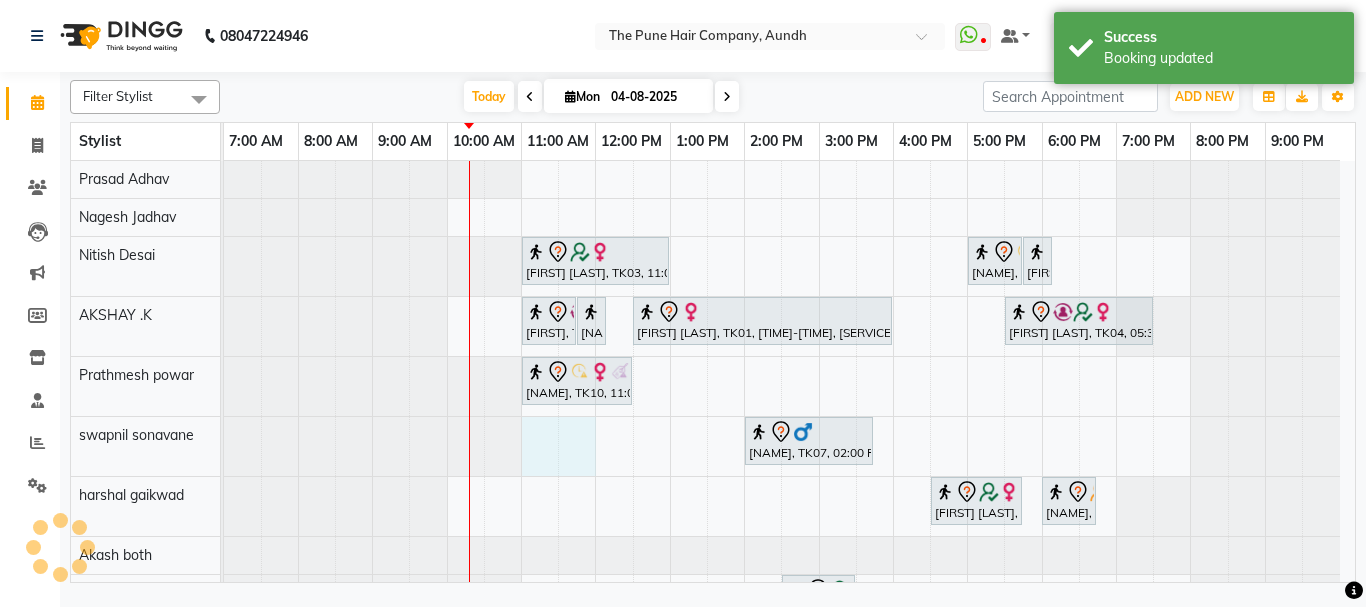 drag, startPoint x: 535, startPoint y: 440, endPoint x: 565, endPoint y: 440, distance: 30 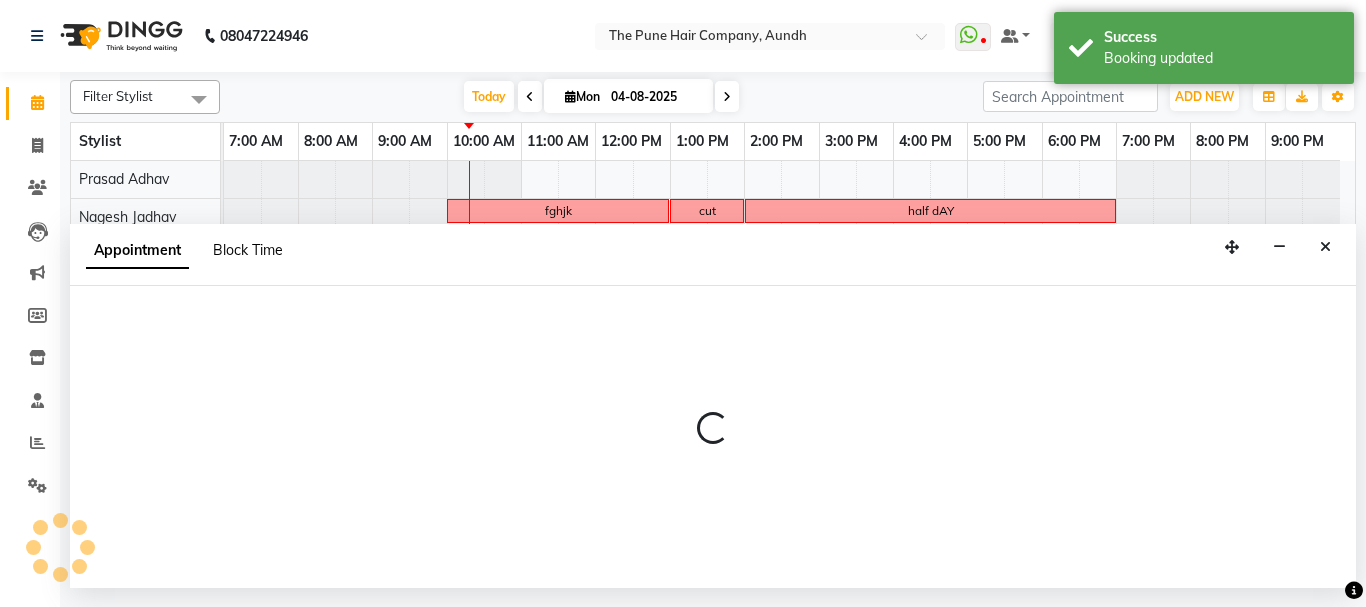 click on "Block Time" at bounding box center (248, 250) 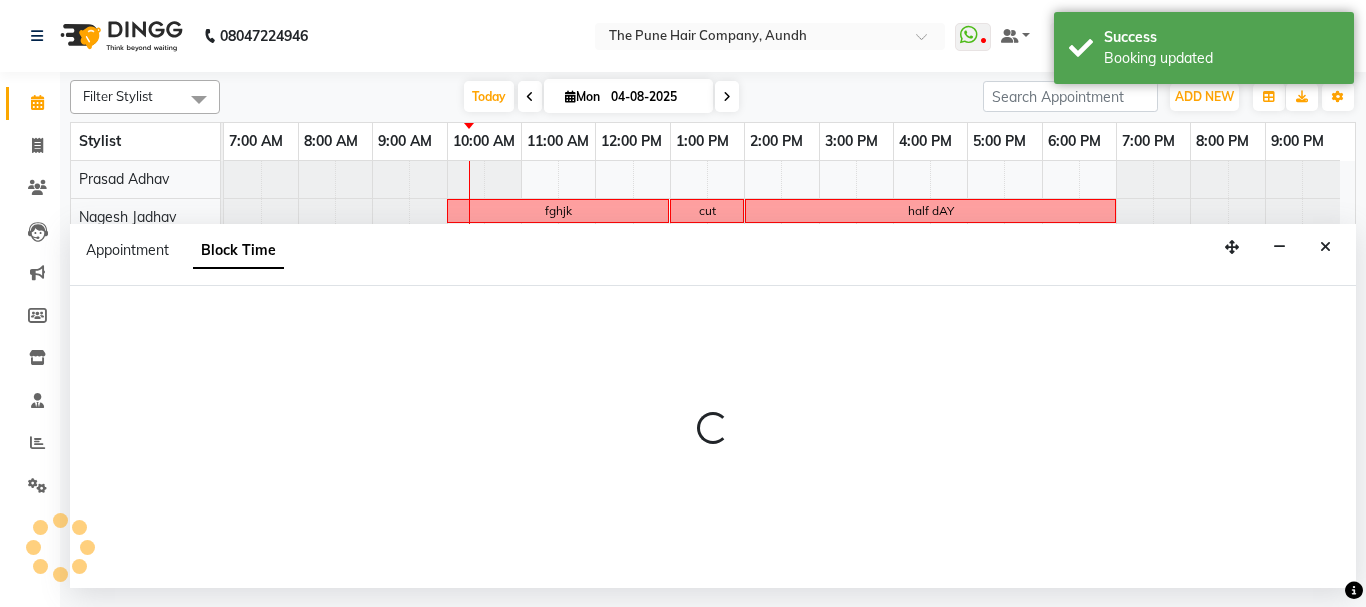 select on "18078" 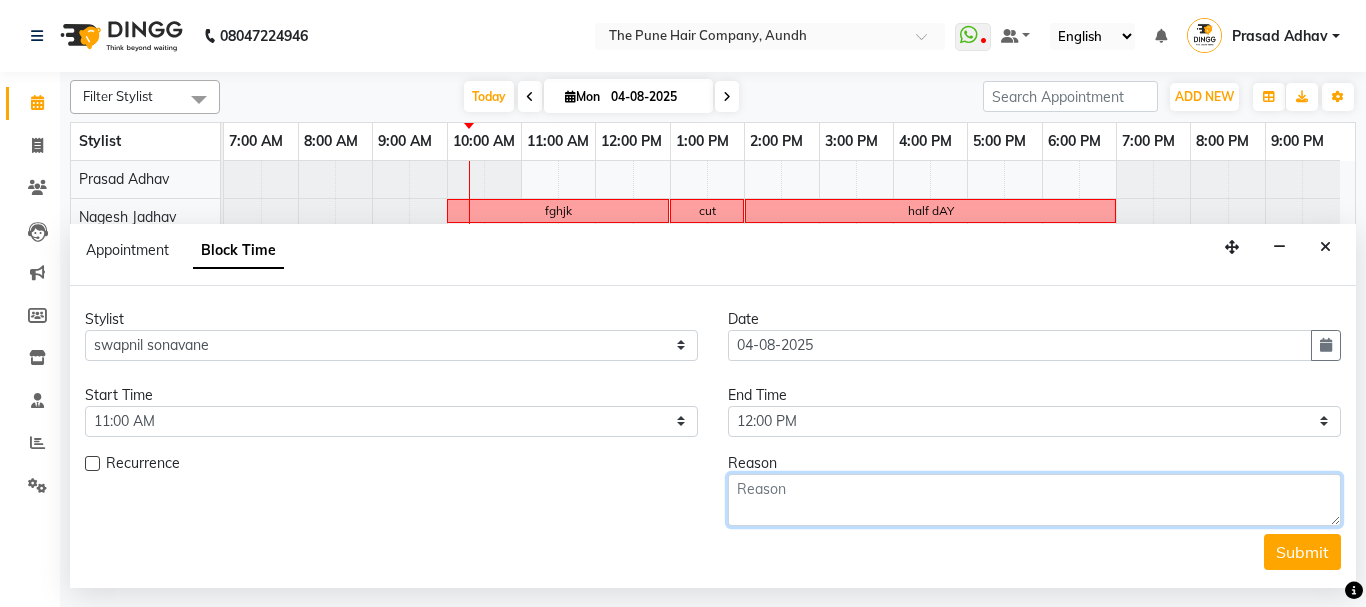 click at bounding box center [1034, 500] 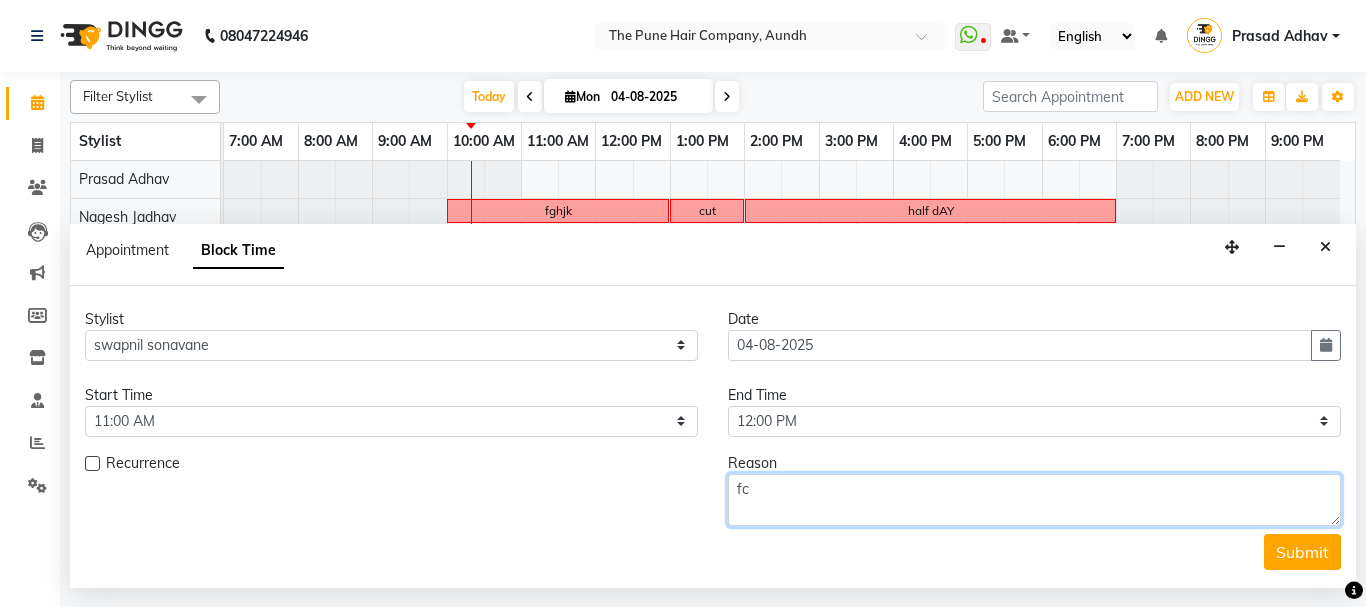 type on "f" 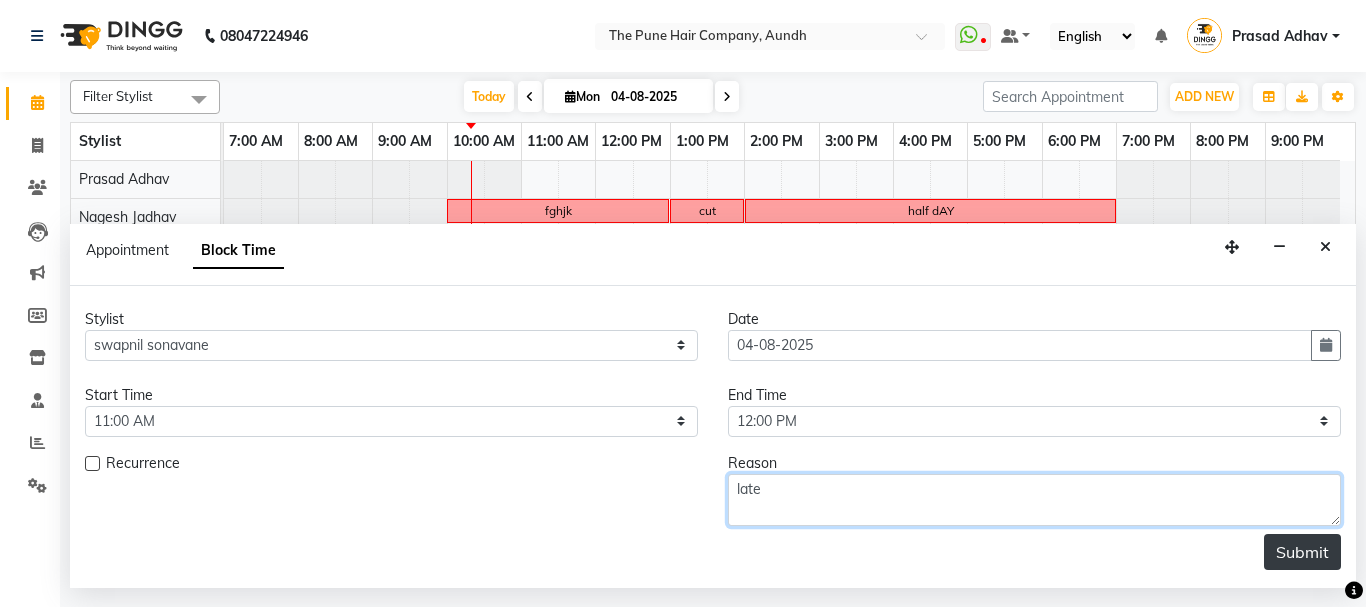 type on "late" 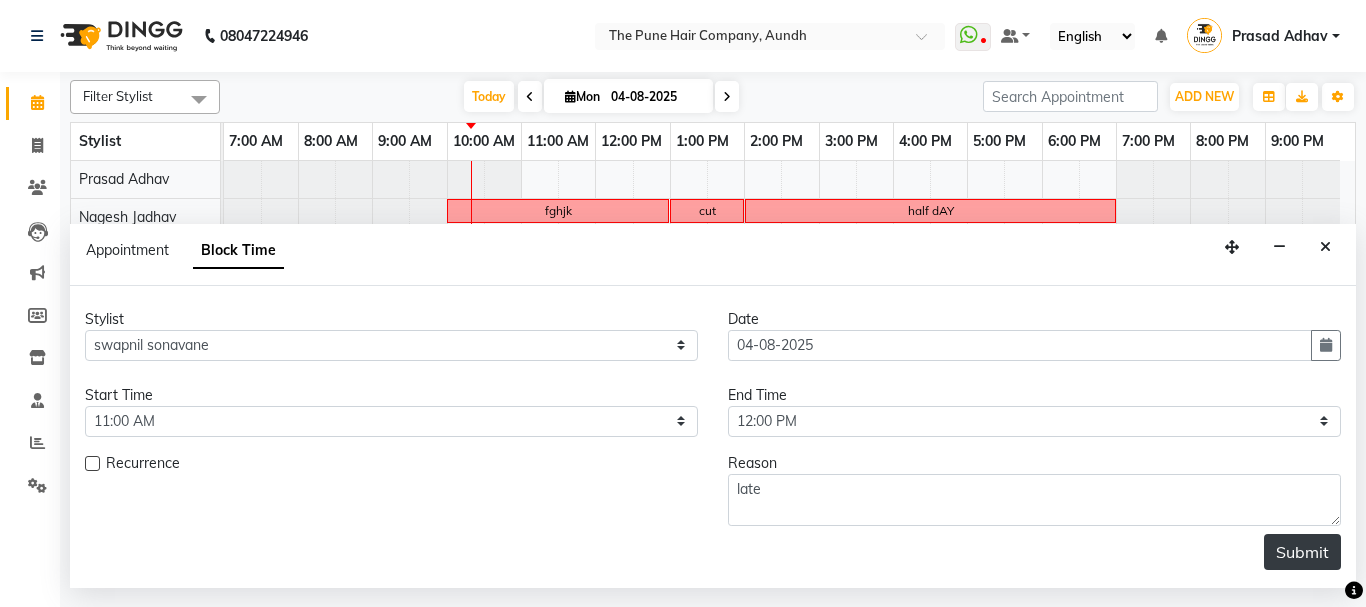 click on "Submit" at bounding box center [1302, 552] 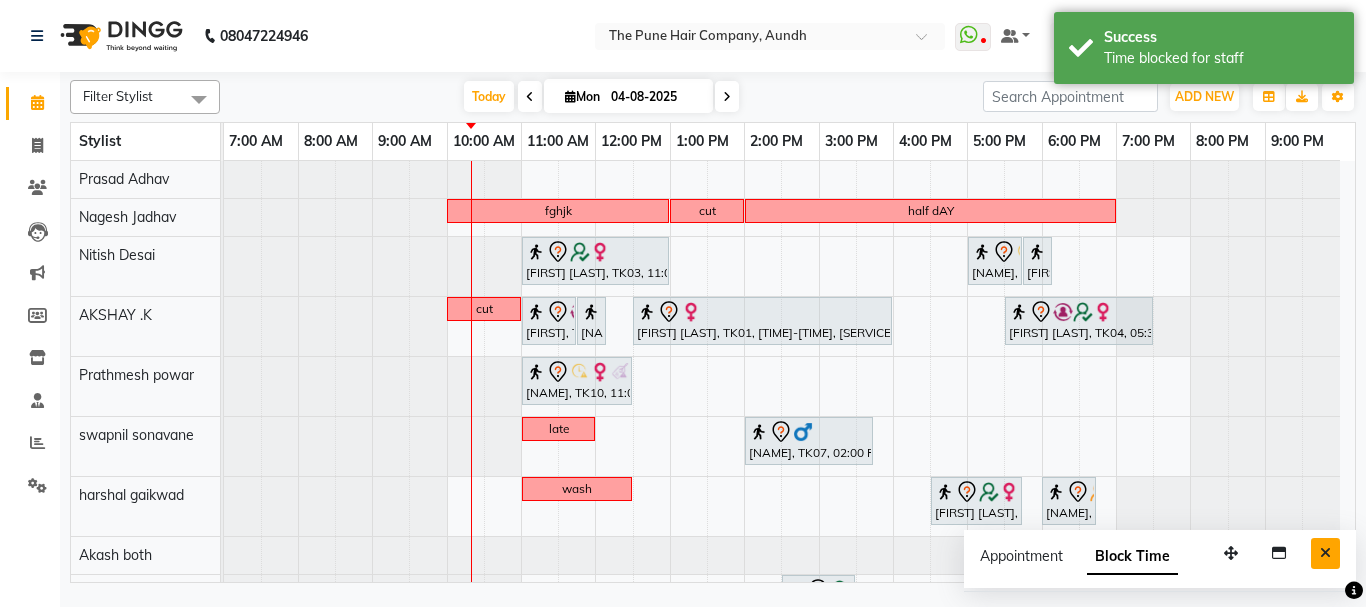click at bounding box center [1325, 553] 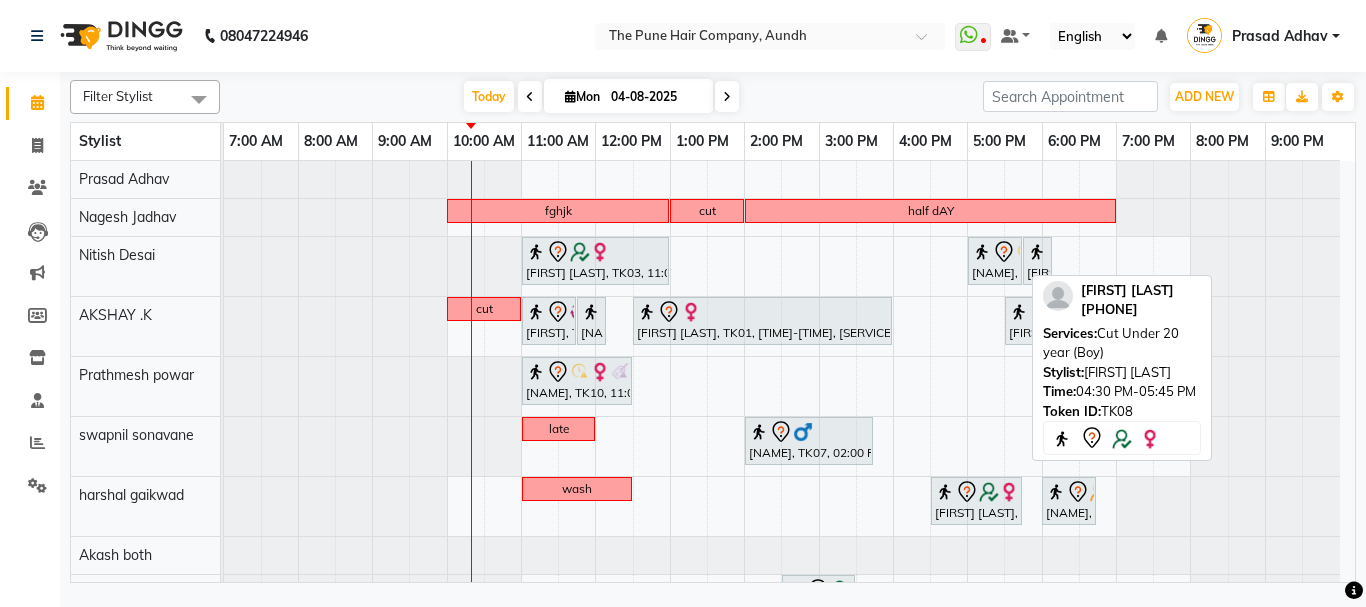 scroll, scrollTop: 242, scrollLeft: 0, axis: vertical 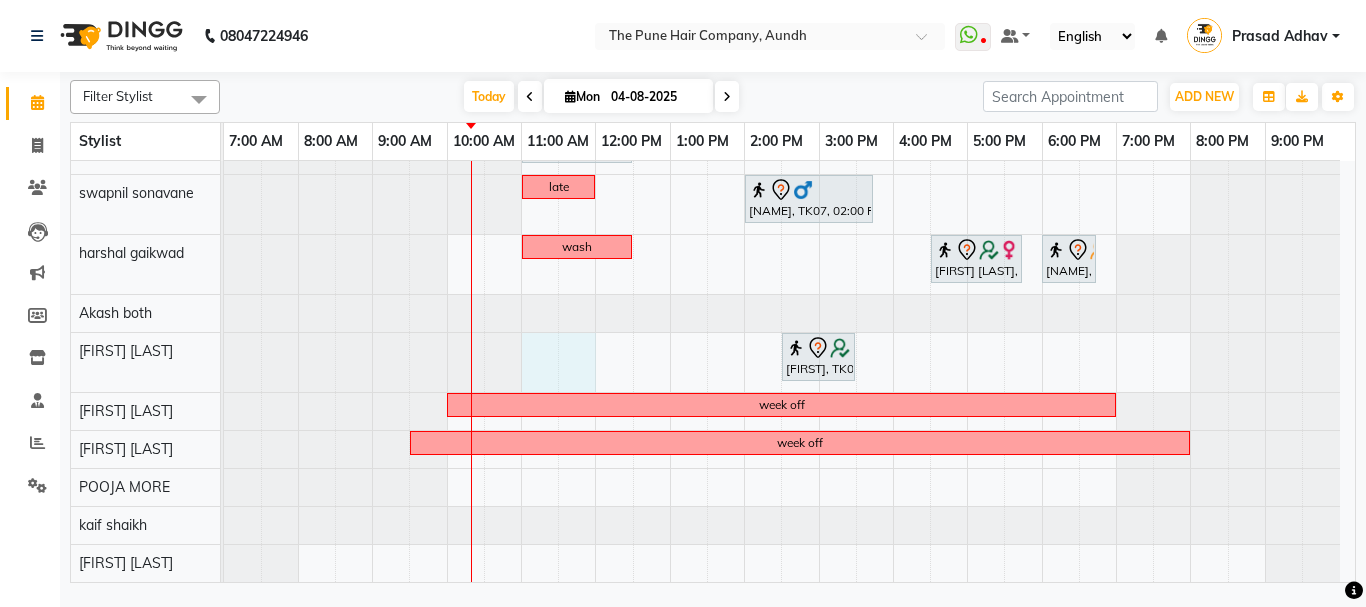 drag, startPoint x: 545, startPoint y: 363, endPoint x: 575, endPoint y: 348, distance: 33.54102 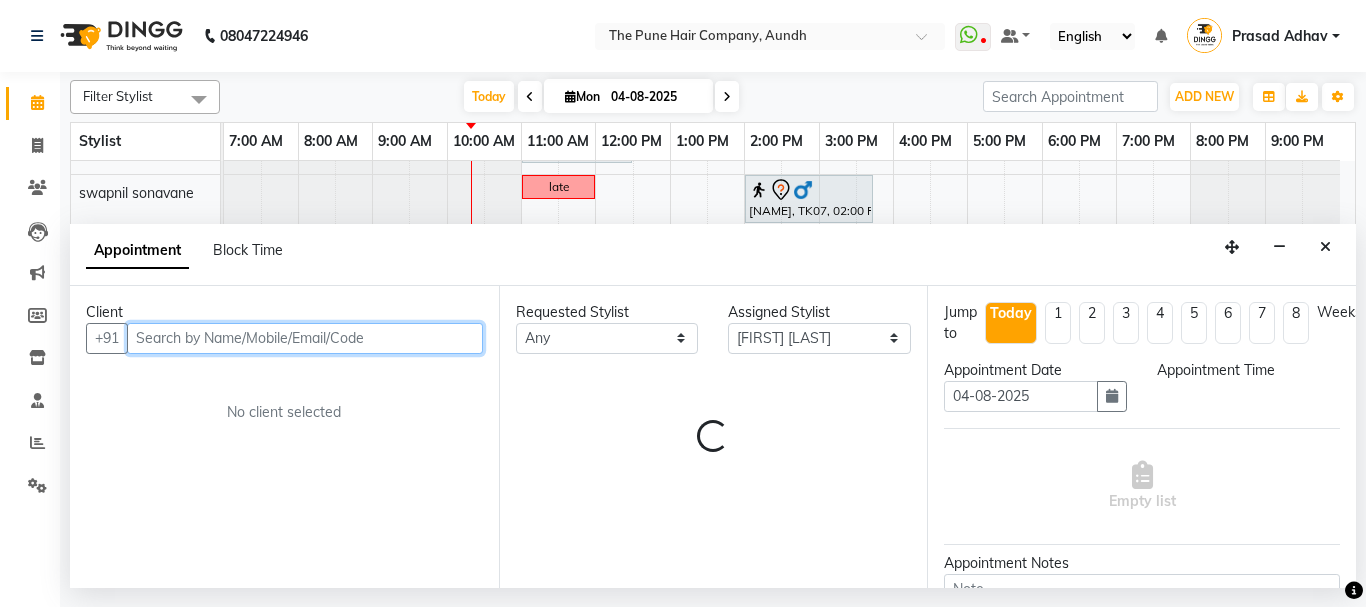 select on "660" 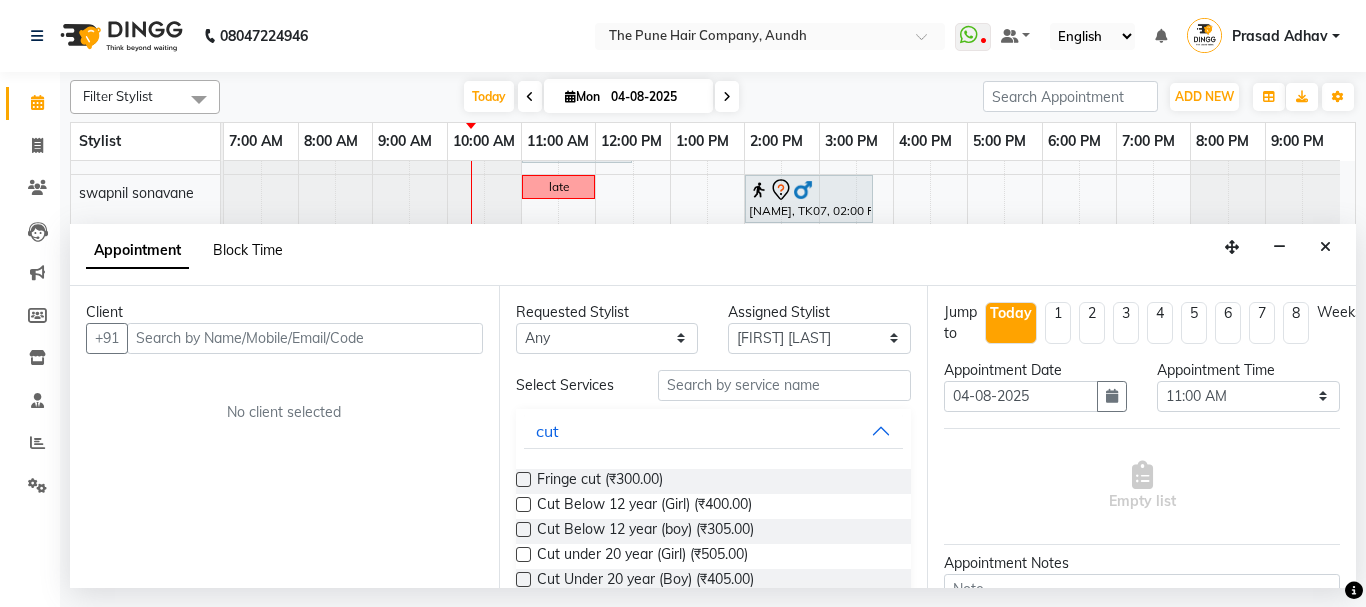 click on "Block Time" at bounding box center (248, 250) 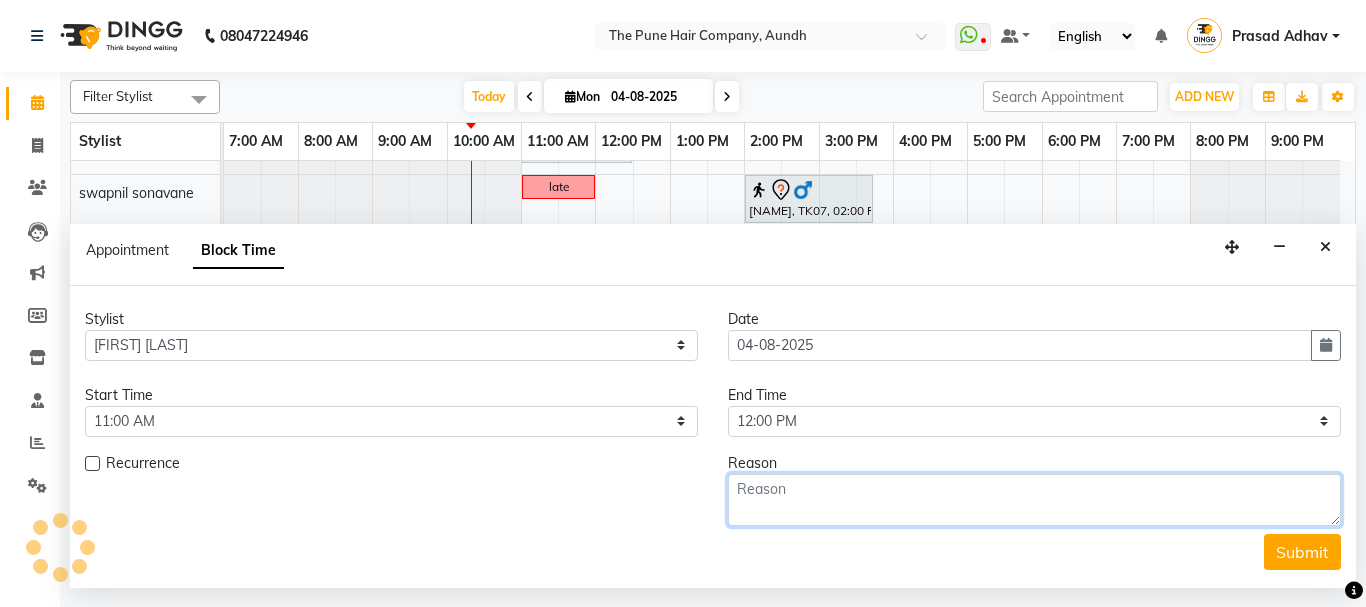 click at bounding box center [1034, 500] 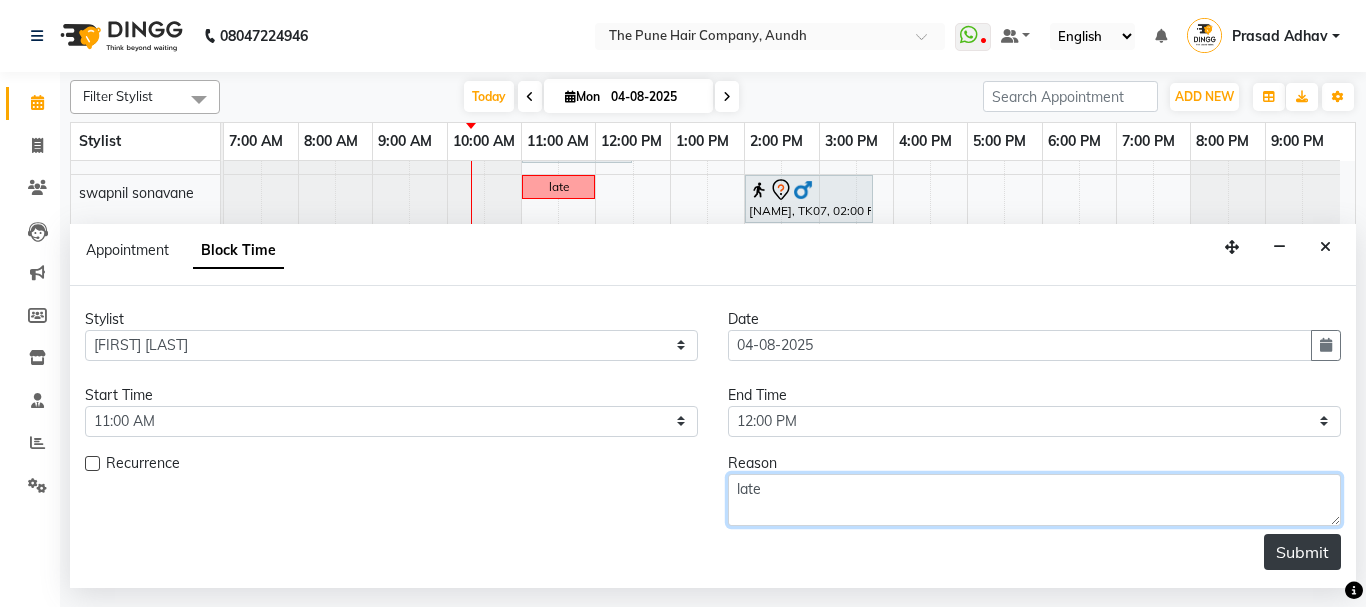 type on "late" 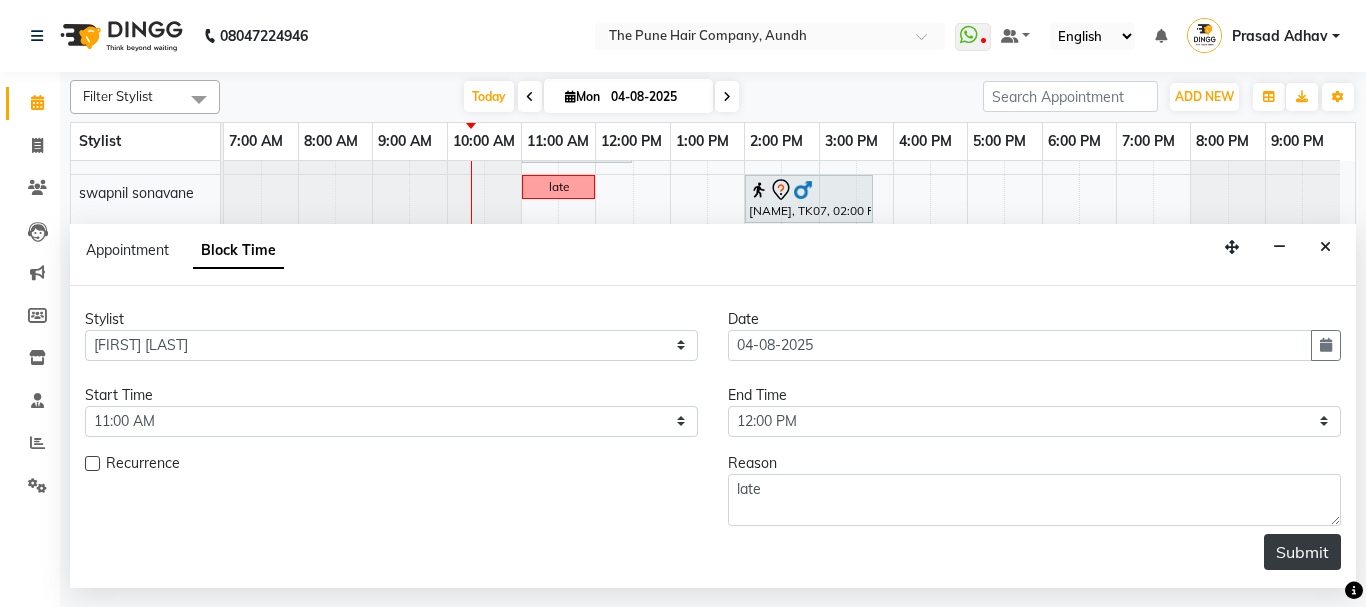 click on "Submit" at bounding box center (1302, 552) 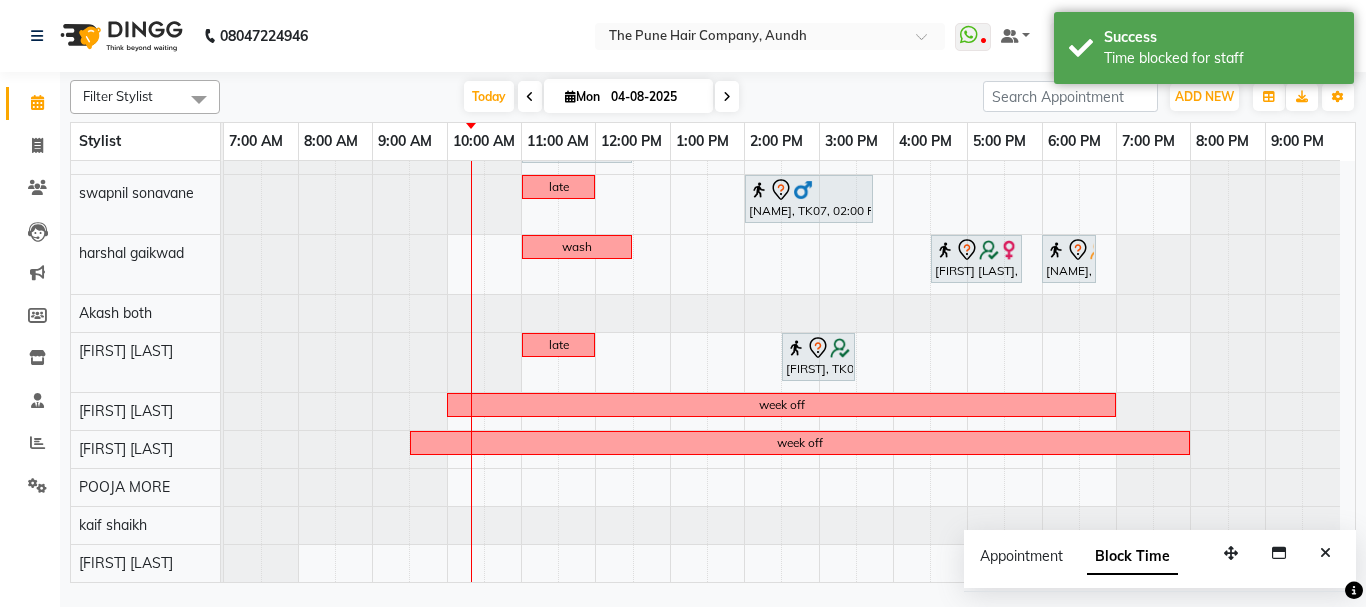 scroll, scrollTop: 0, scrollLeft: 0, axis: both 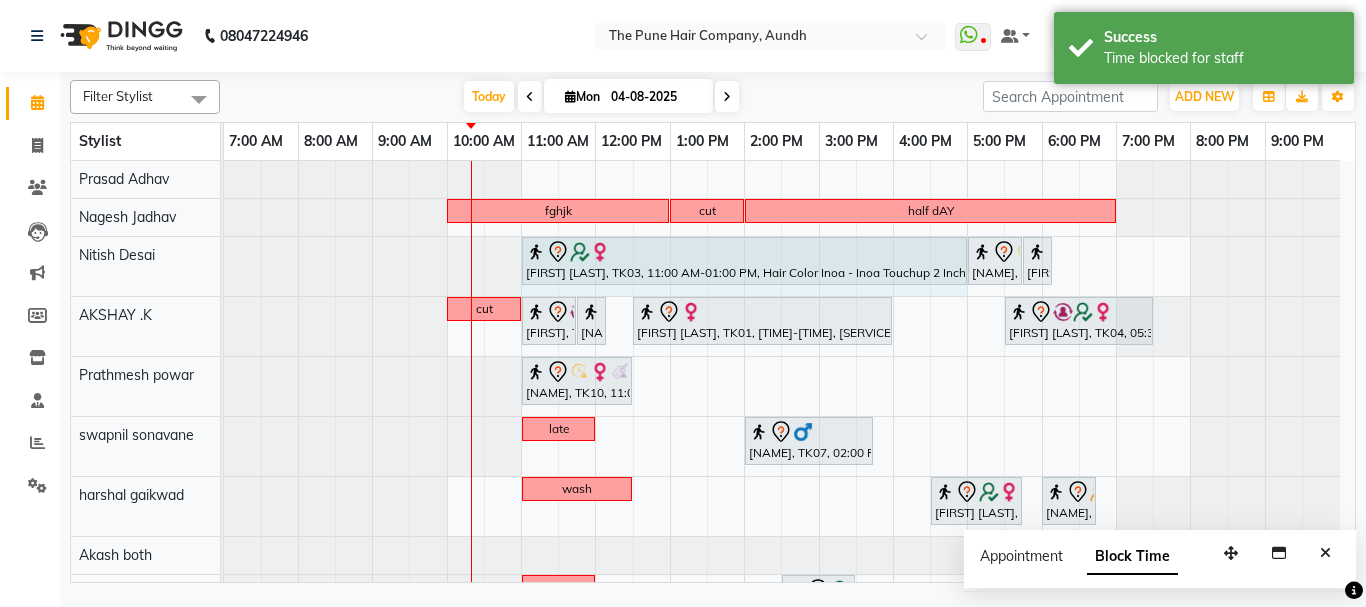 drag, startPoint x: 669, startPoint y: 250, endPoint x: 960, endPoint y: 301, distance: 295.43527 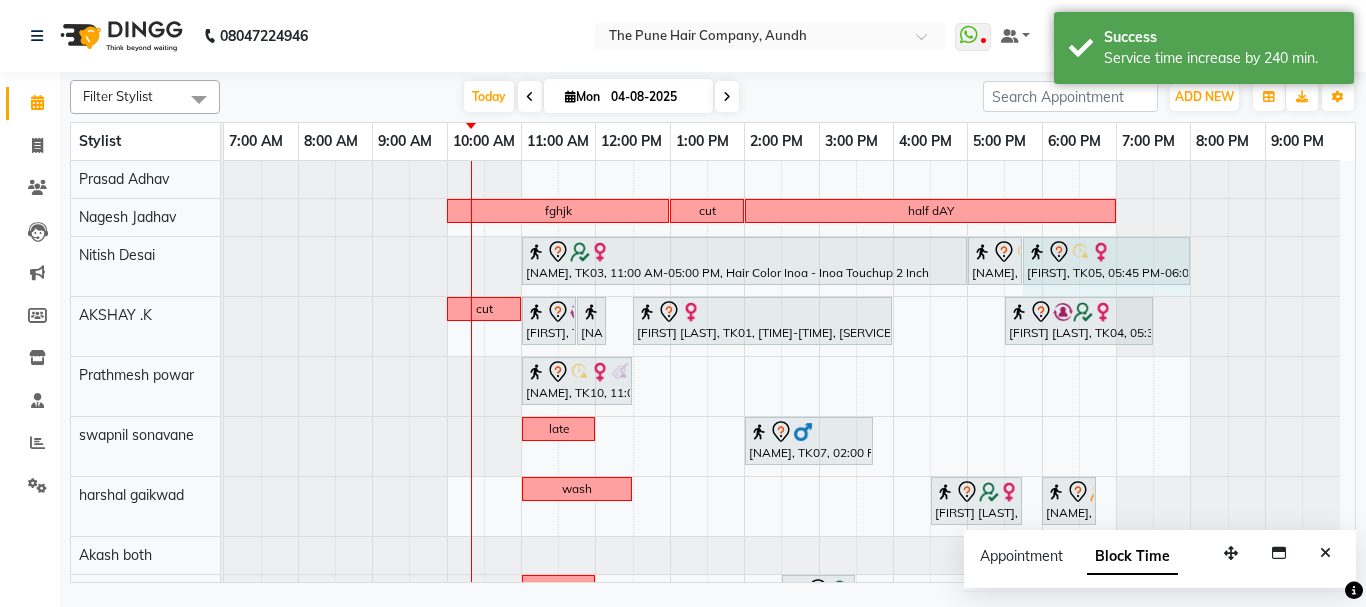 drag, startPoint x: 1050, startPoint y: 261, endPoint x: 1208, endPoint y: 271, distance: 158.31615 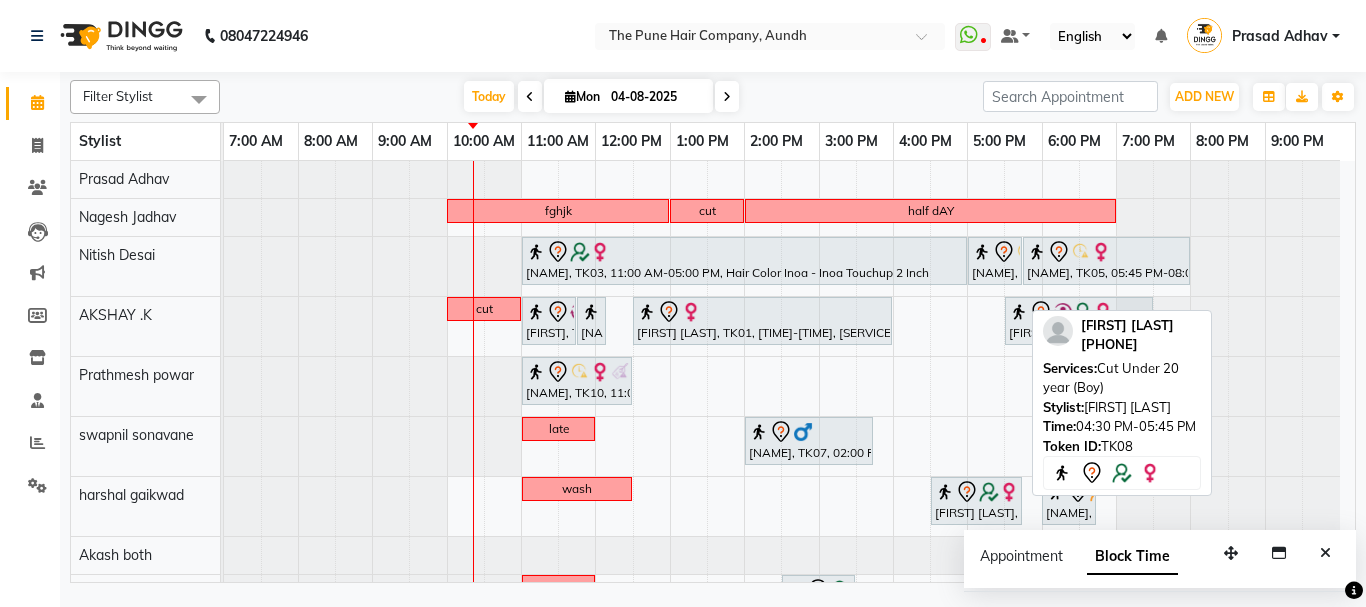 scroll, scrollTop: 100, scrollLeft: 0, axis: vertical 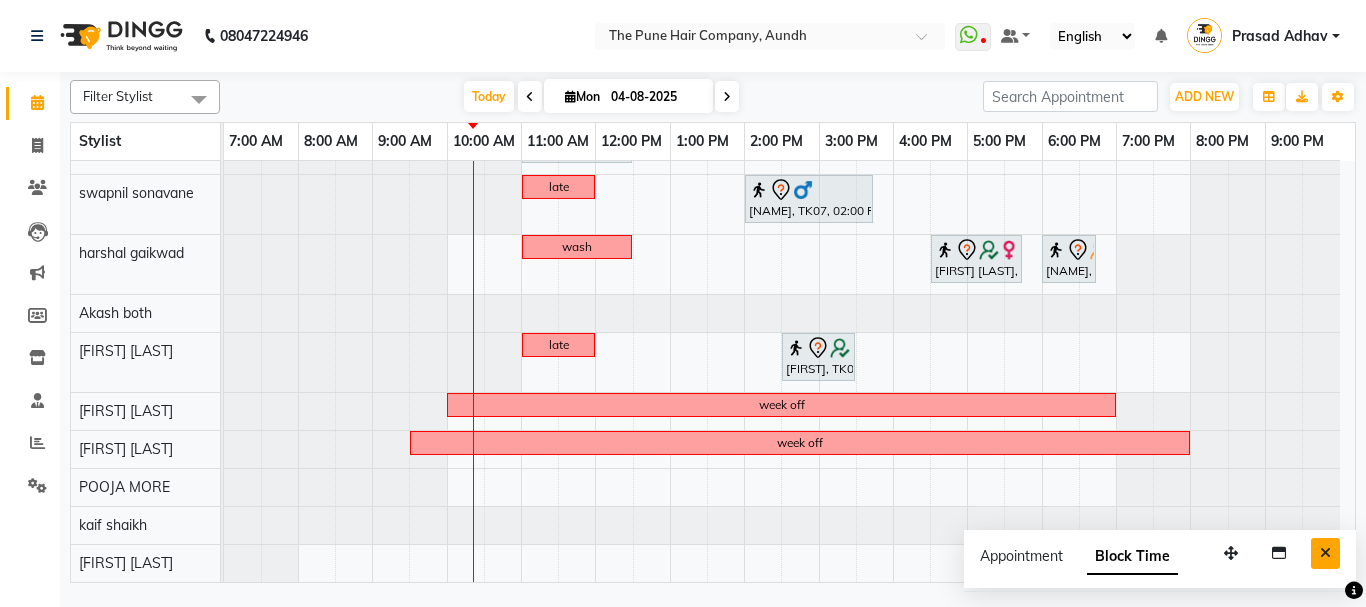 click at bounding box center [1325, 553] 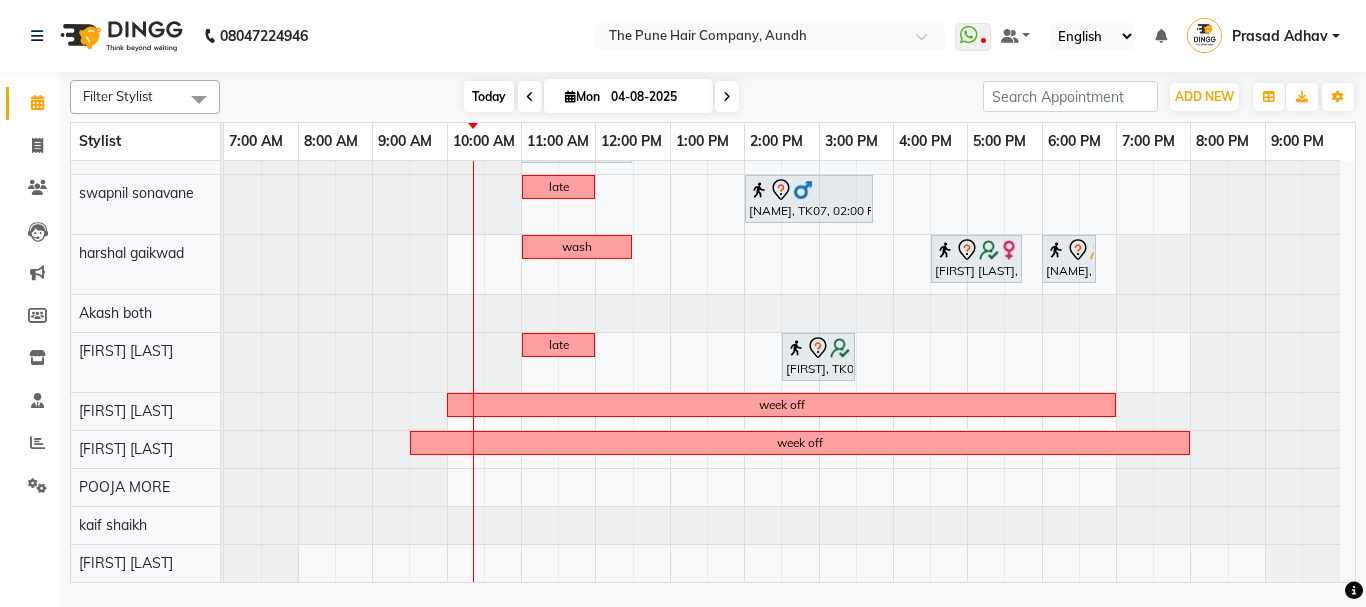 click on "Today" at bounding box center [489, 96] 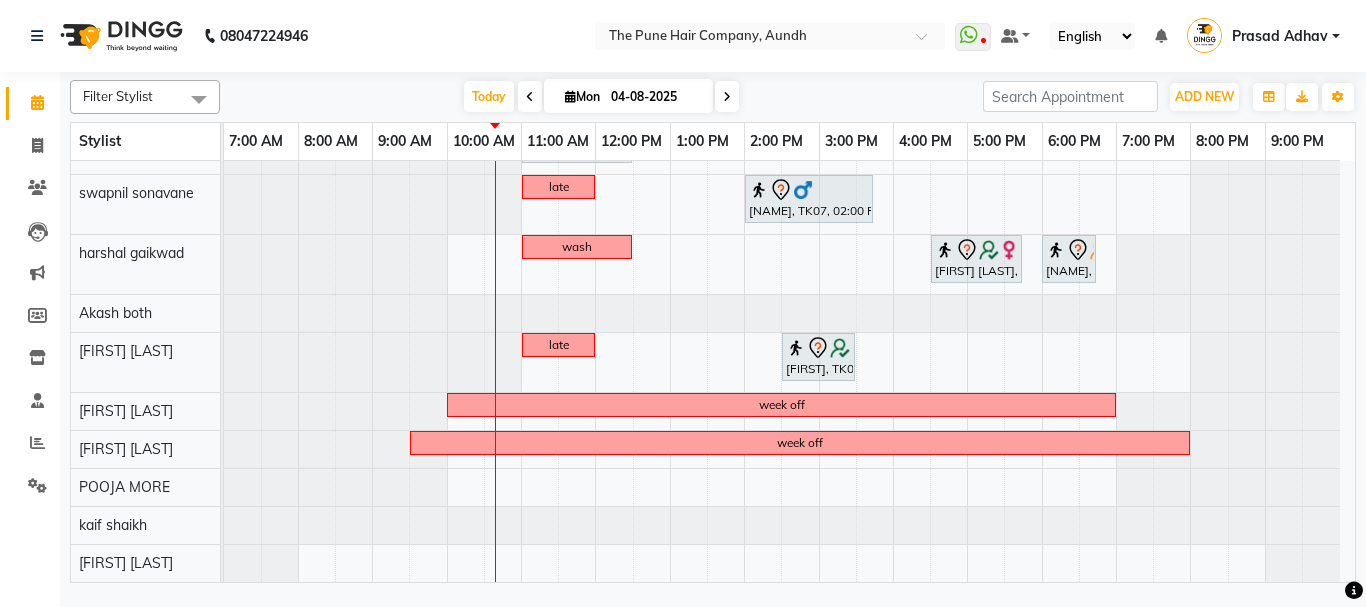 drag, startPoint x: 689, startPoint y: 98, endPoint x: 595, endPoint y: 99, distance: 94.00532 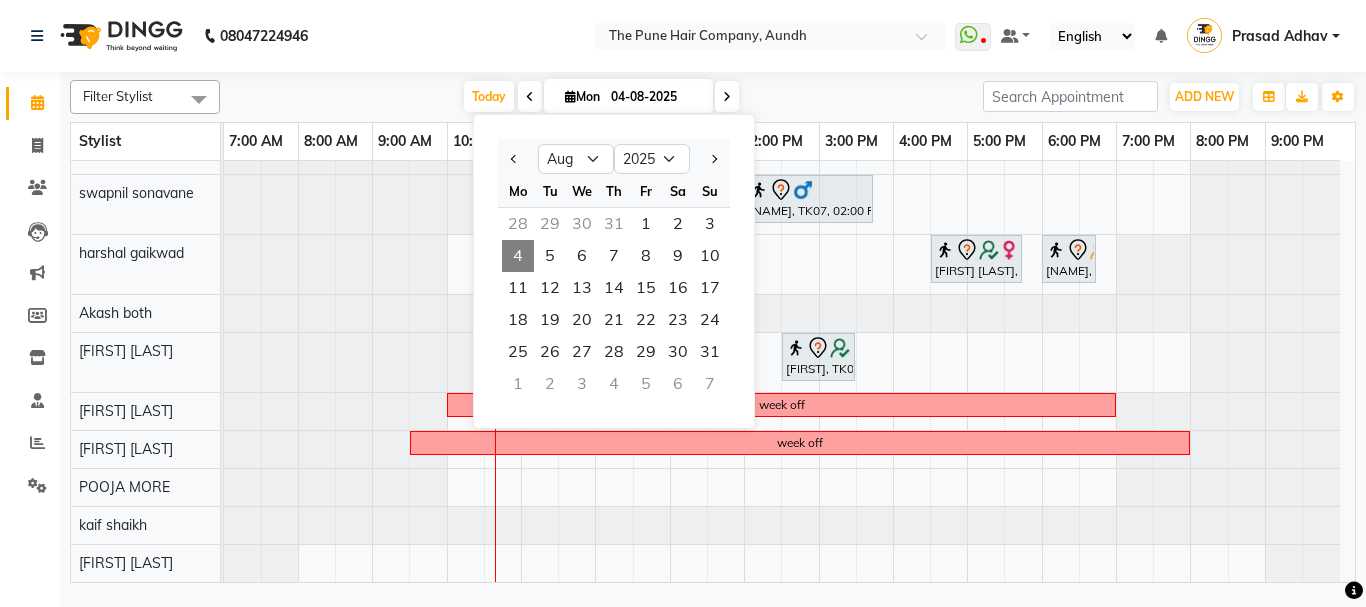 click on "Today  Mon 04-08-2025 Jan Feb Mar Apr May Jun Jul Aug Sep Oct Nov Dec 2015 2016 2017 2018 2019 2020 2021 2022 2023 2024 2025 2026 2027 2028 2029 2030 2031 2032 2033 2034 2035 Mo Tu We Th Fr Sa Su  28   29   30   31   1   2   3   4   5   6   7   8   9   10   11   12   13   14   15   16   17   18   19   20   21   22   23   24   25   26   27   28   29   30   31   1   2   3   4   5   6   7" at bounding box center [601, 97] 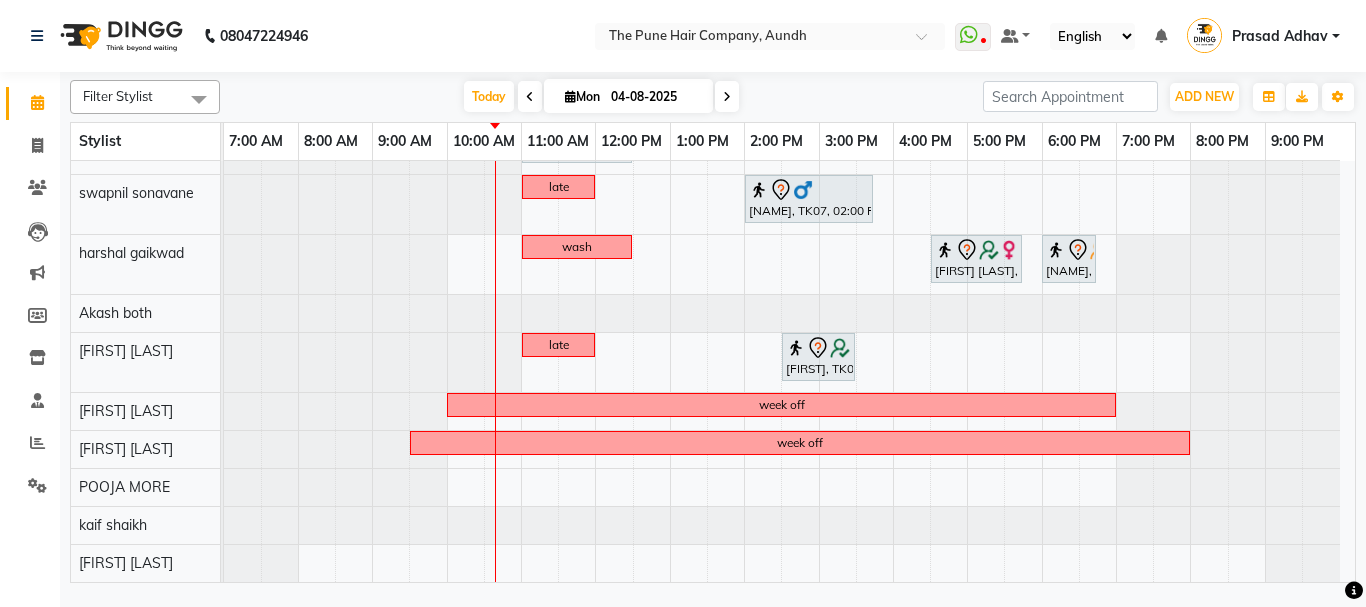 click on "Today  Mon 04-08-2025" at bounding box center (601, 97) 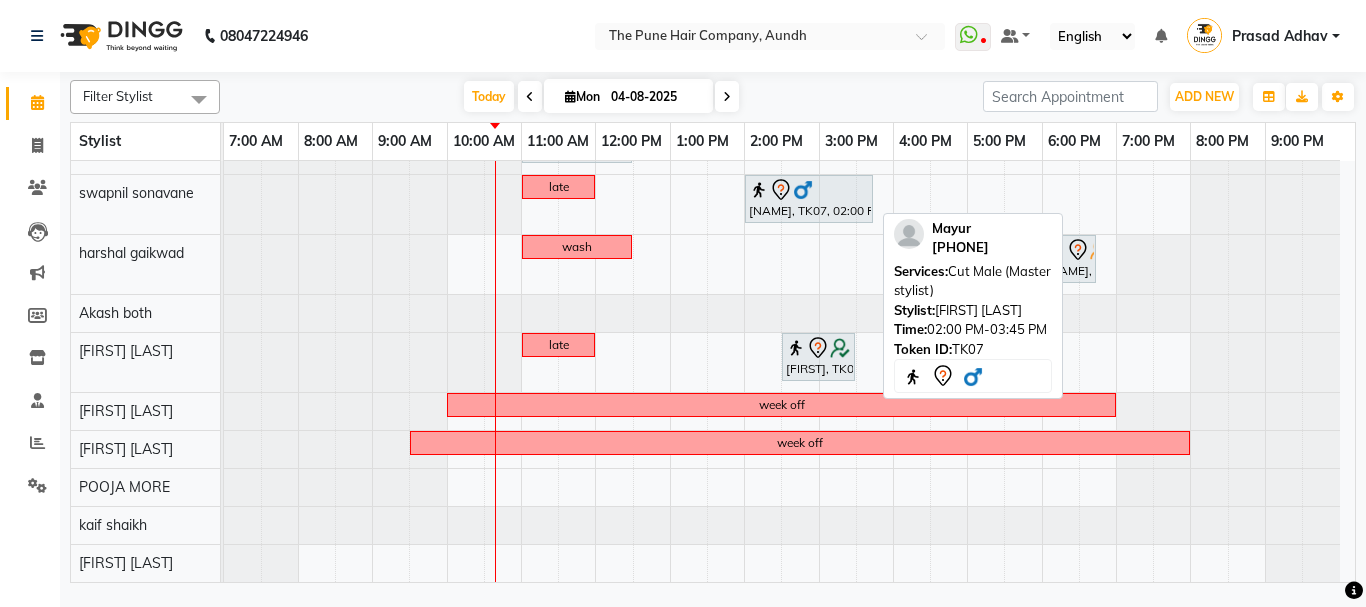 scroll, scrollTop: 142, scrollLeft: 0, axis: vertical 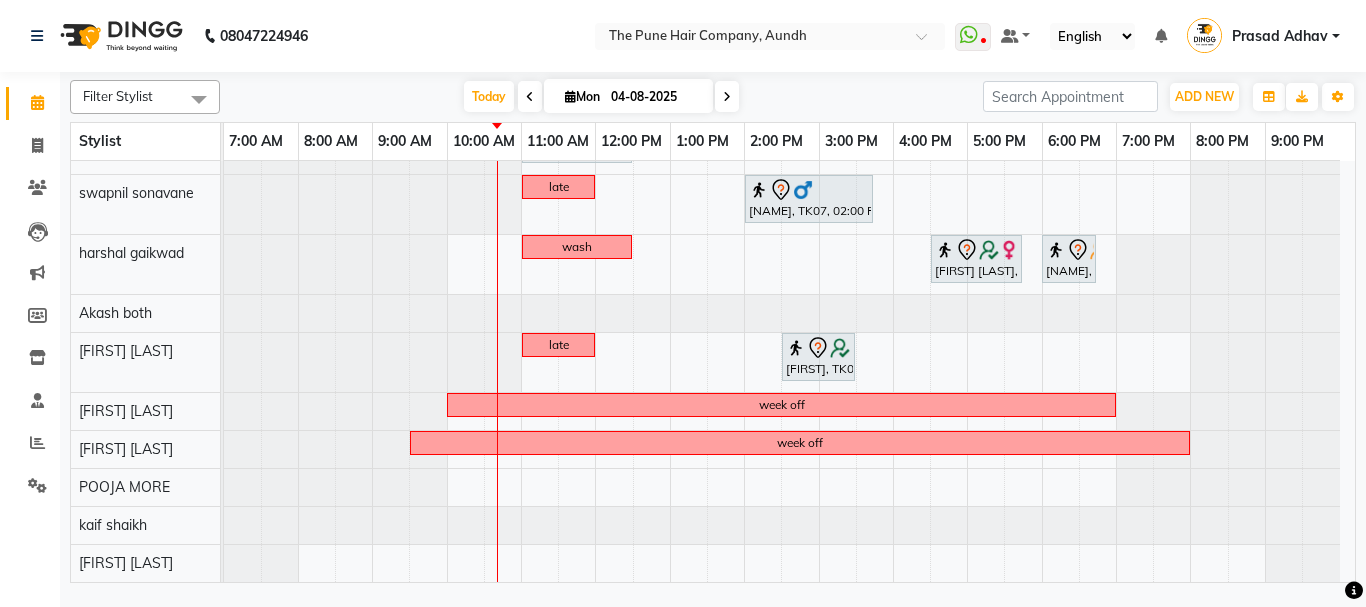 click at bounding box center [530, 96] 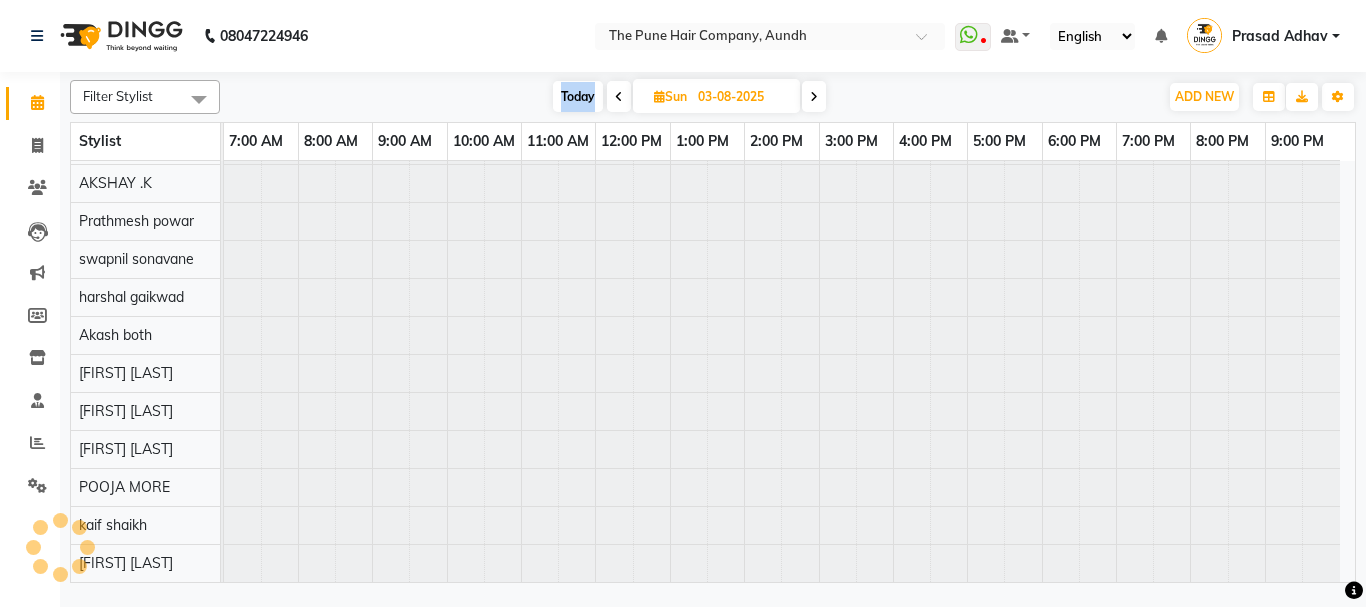 scroll, scrollTop: 110, scrollLeft: 0, axis: vertical 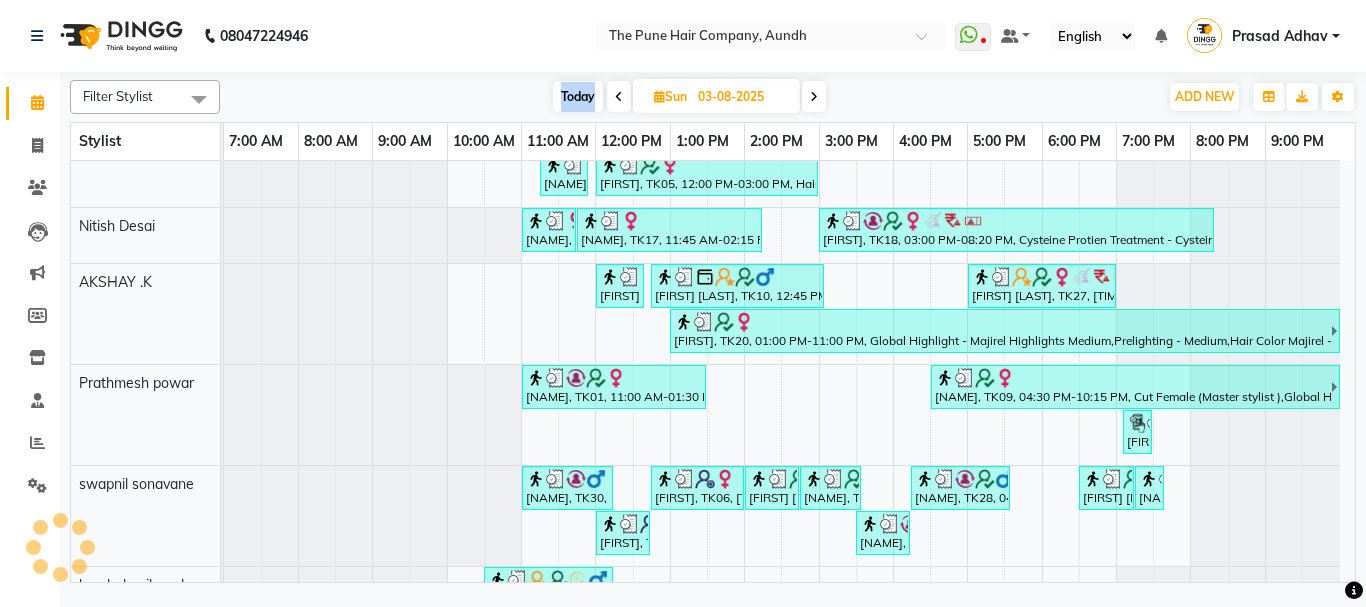 click on "Today  Sun 03-08-2025" at bounding box center [689, 97] 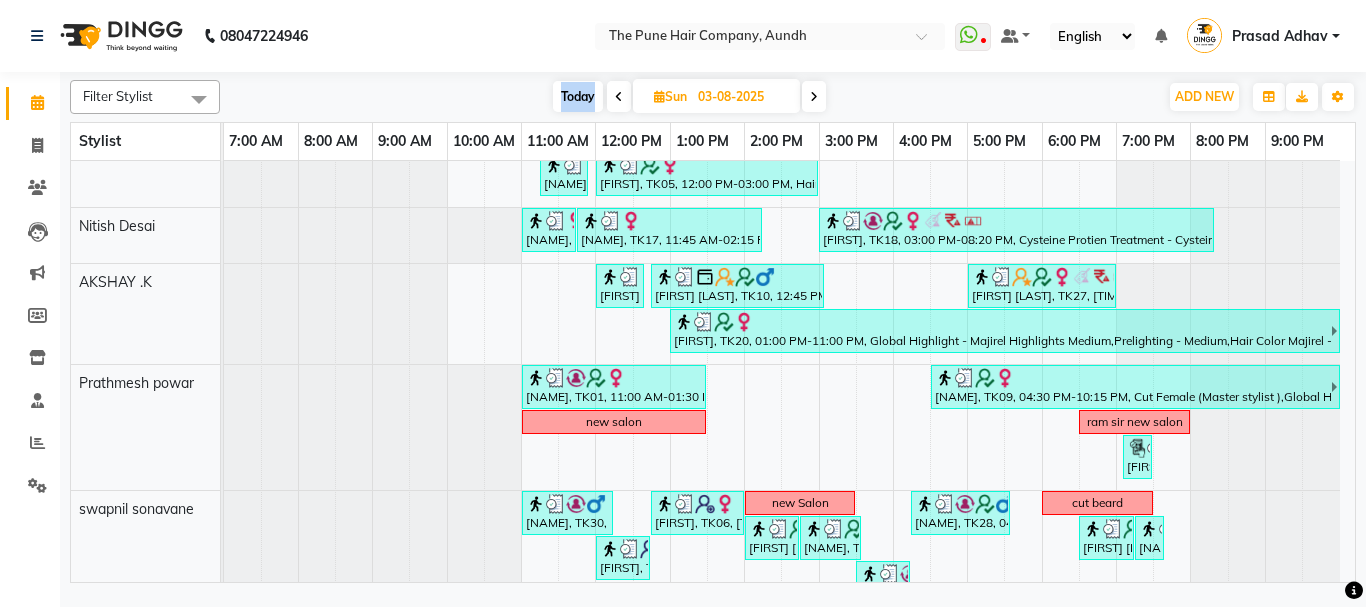 scroll, scrollTop: 242, scrollLeft: 0, axis: vertical 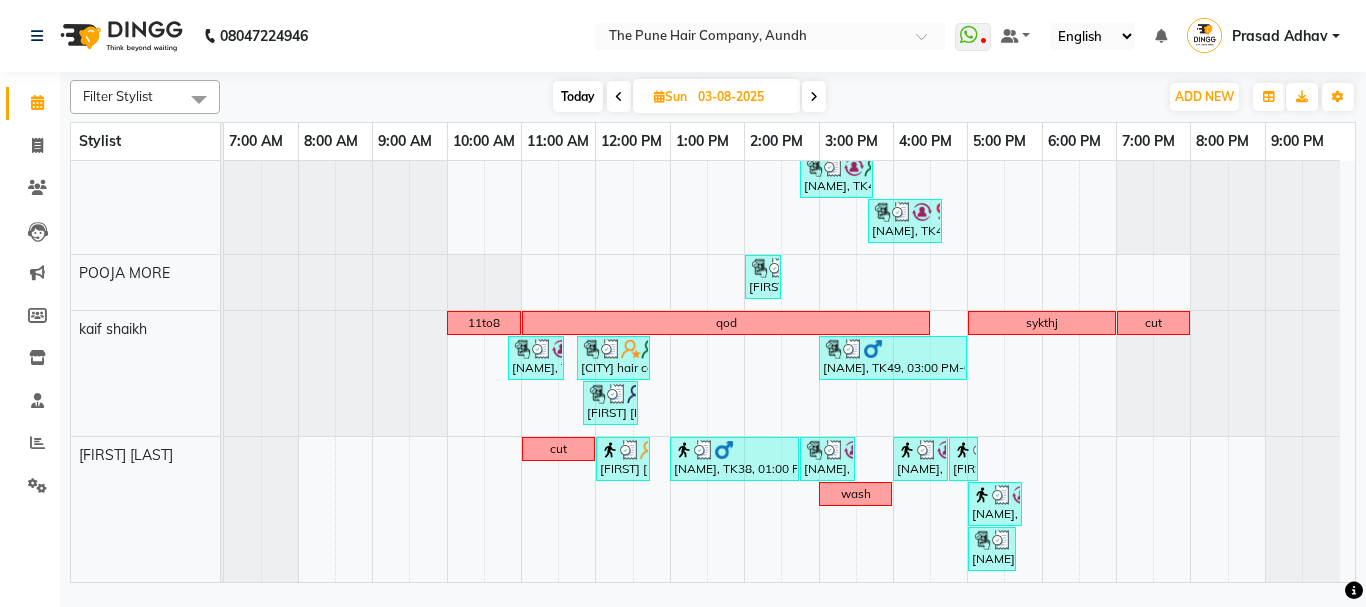 click on "Today" at bounding box center [578, 96] 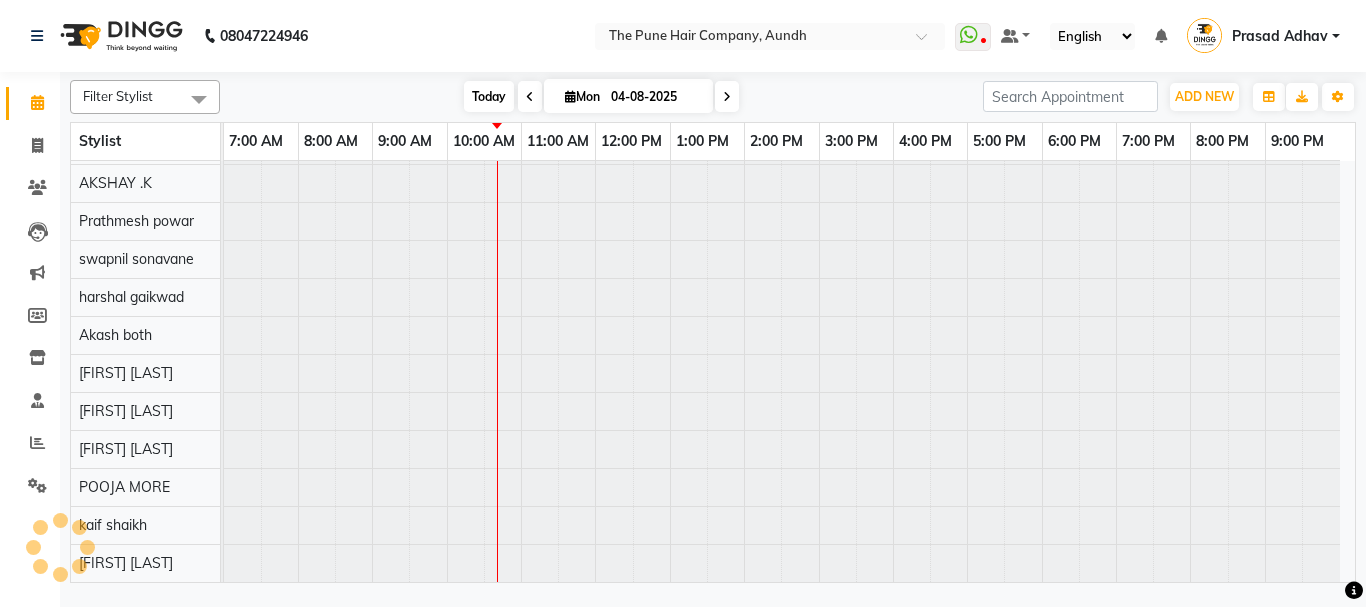 scroll, scrollTop: 110, scrollLeft: 0, axis: vertical 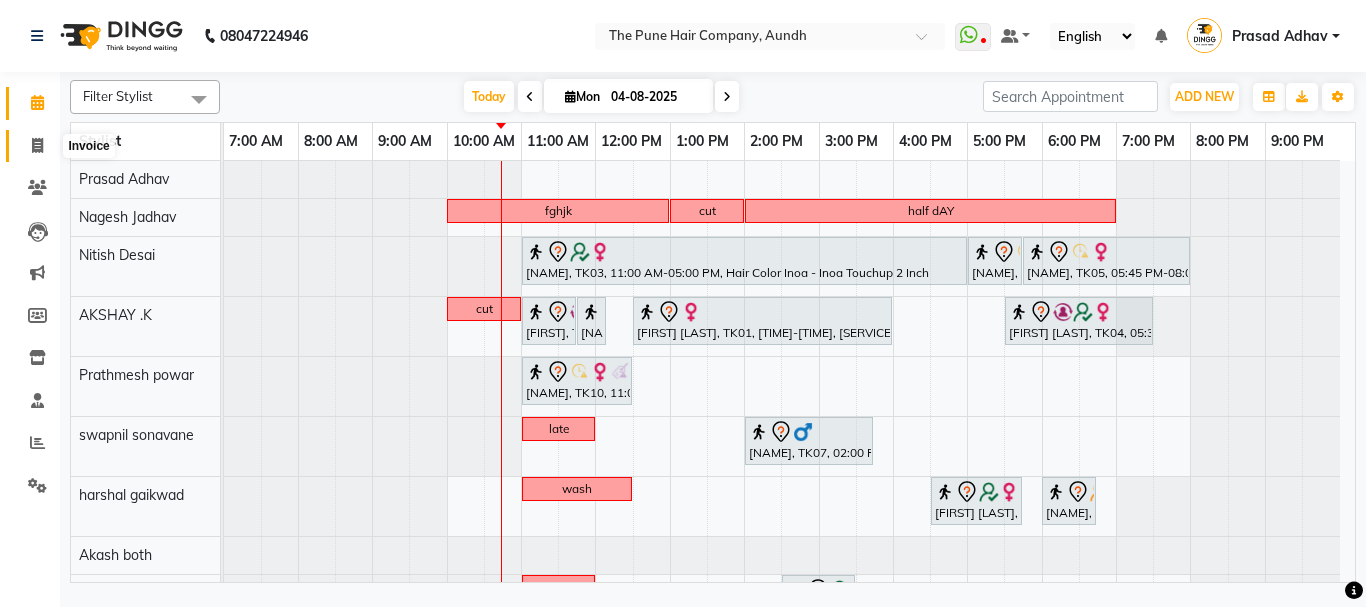 click 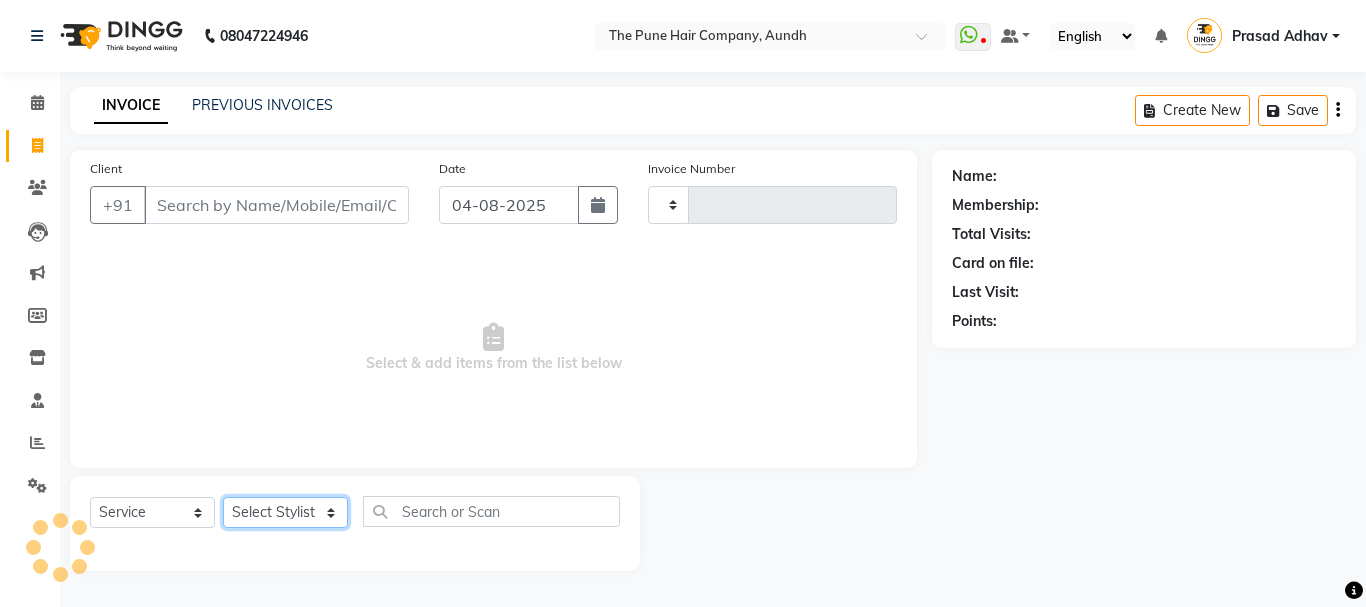 drag, startPoint x: 292, startPoint y: 515, endPoint x: 288, endPoint y: 500, distance: 15.524175 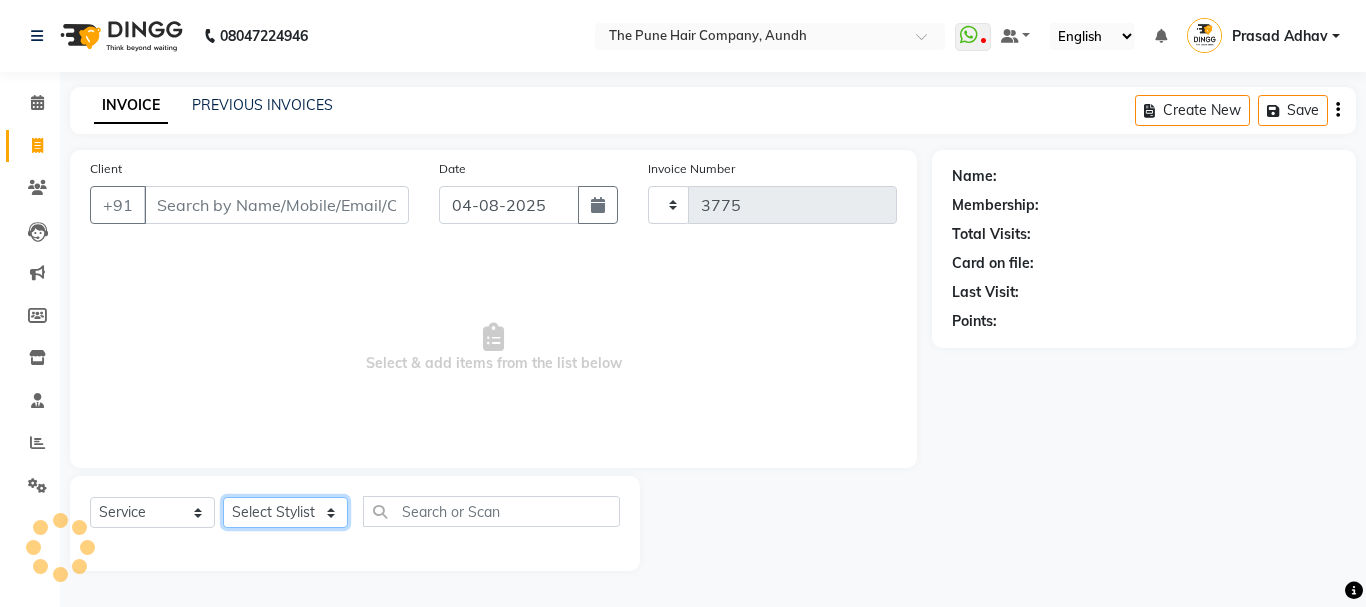 select on "106" 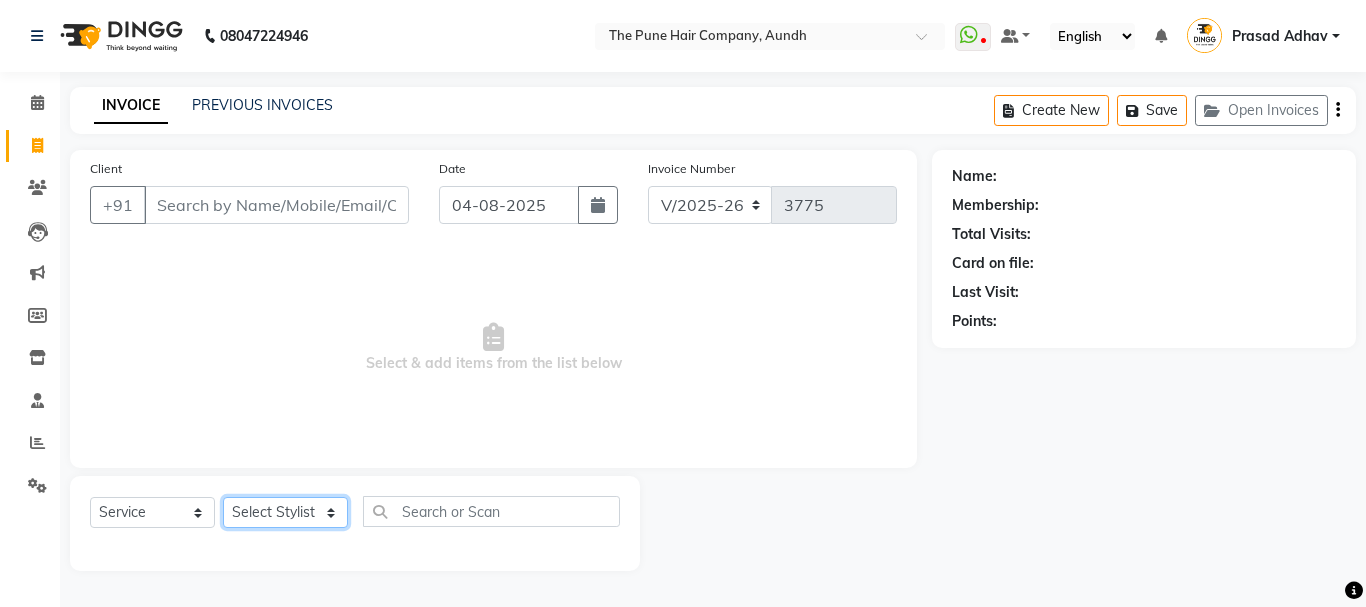 select on "6746" 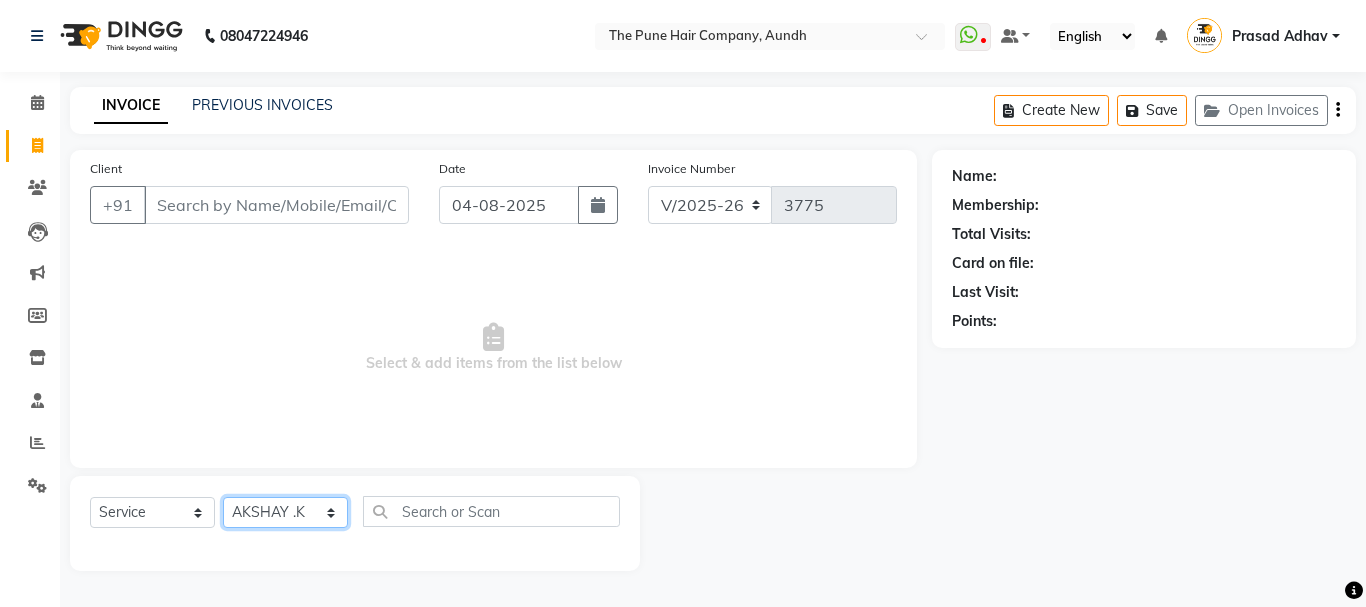 click on "Select Stylist Akash both AKSHAY .K harshal gaikwad kaif shaikh LAKKHAN SHINDE Nagesh Jadhav Nitish Desai  Pavan mane POOJA MORE Prasad Adhav  Prathmesh powar Shweta gotur Sonal saindane swapnil sonavane" 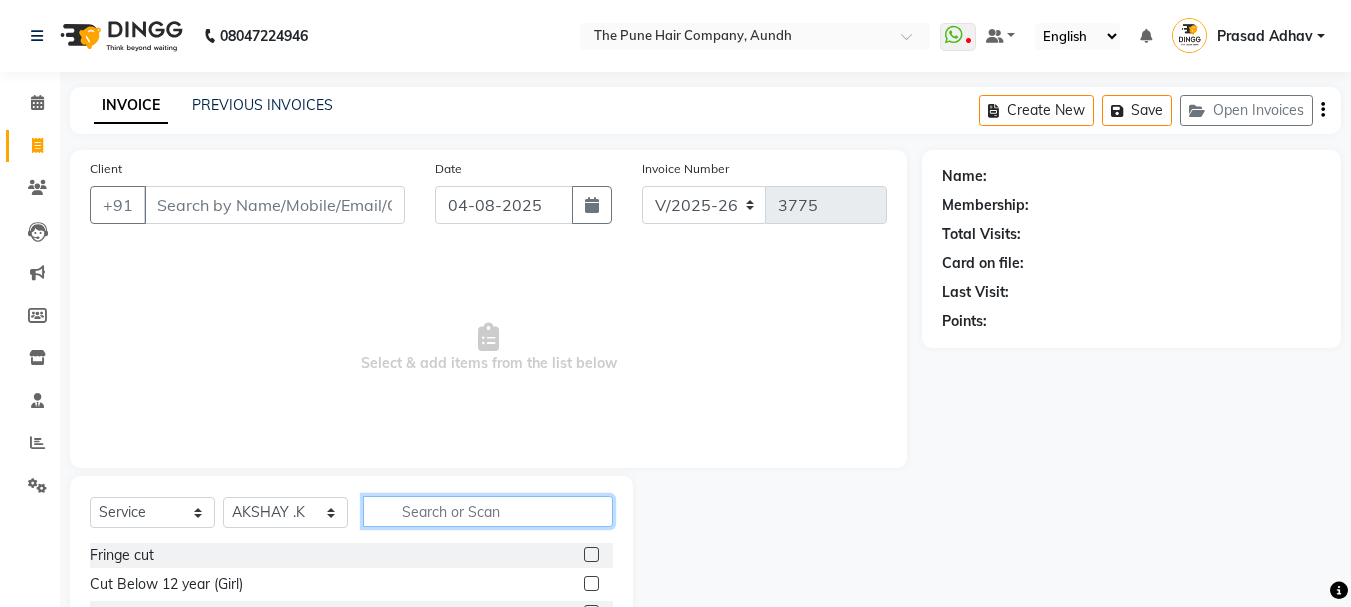 click 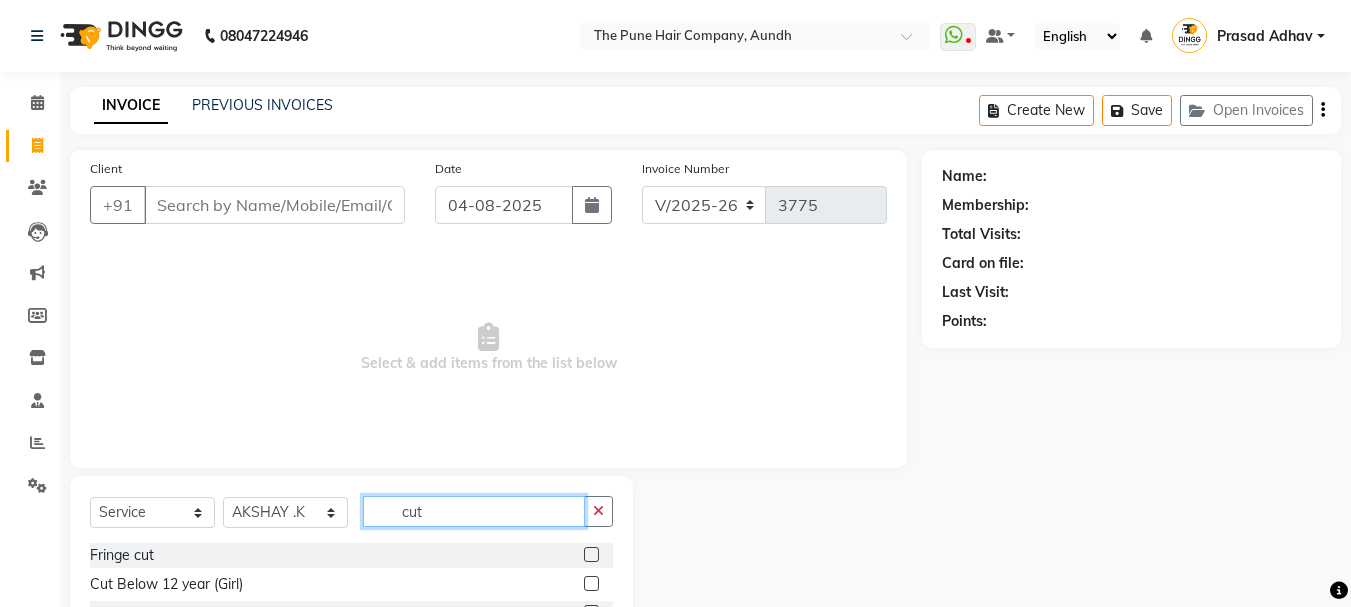 scroll, scrollTop: 3, scrollLeft: 0, axis: vertical 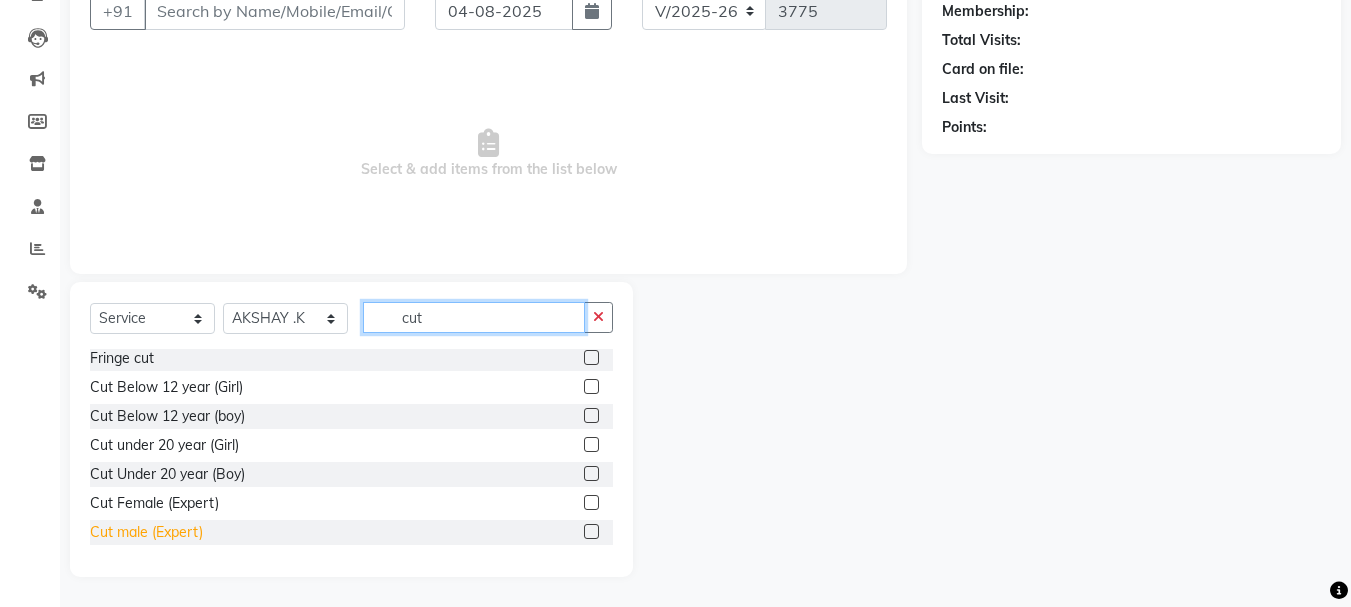 type on "cut" 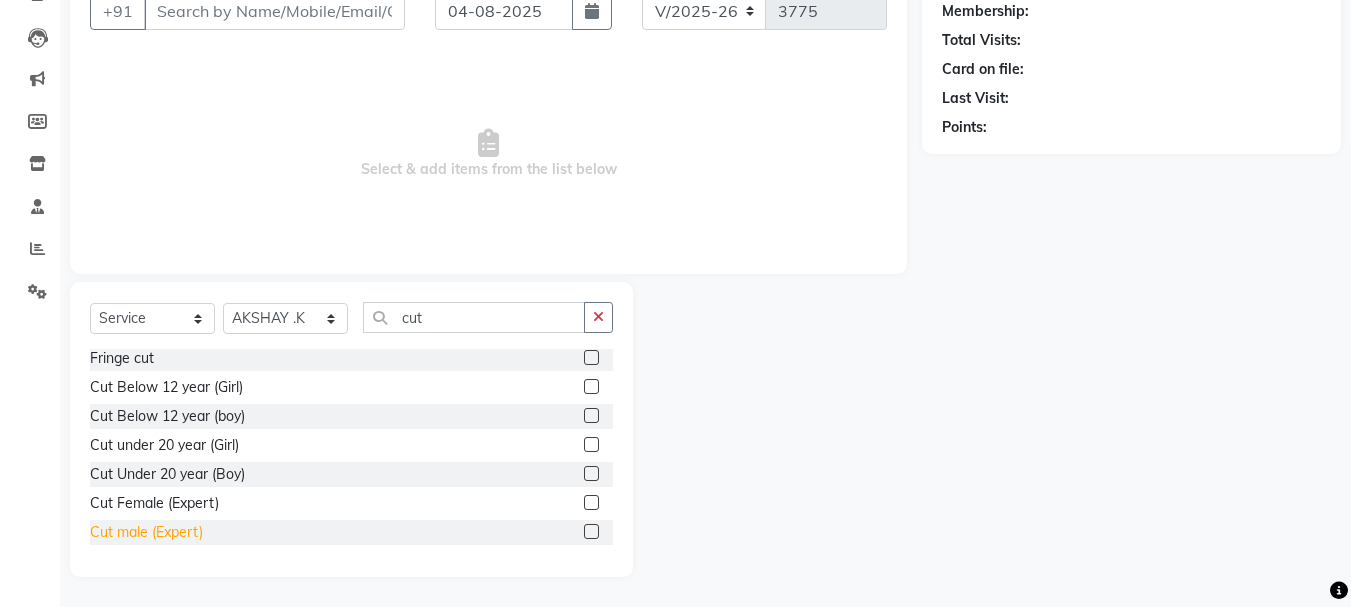 click on "Cut male (Expert)" 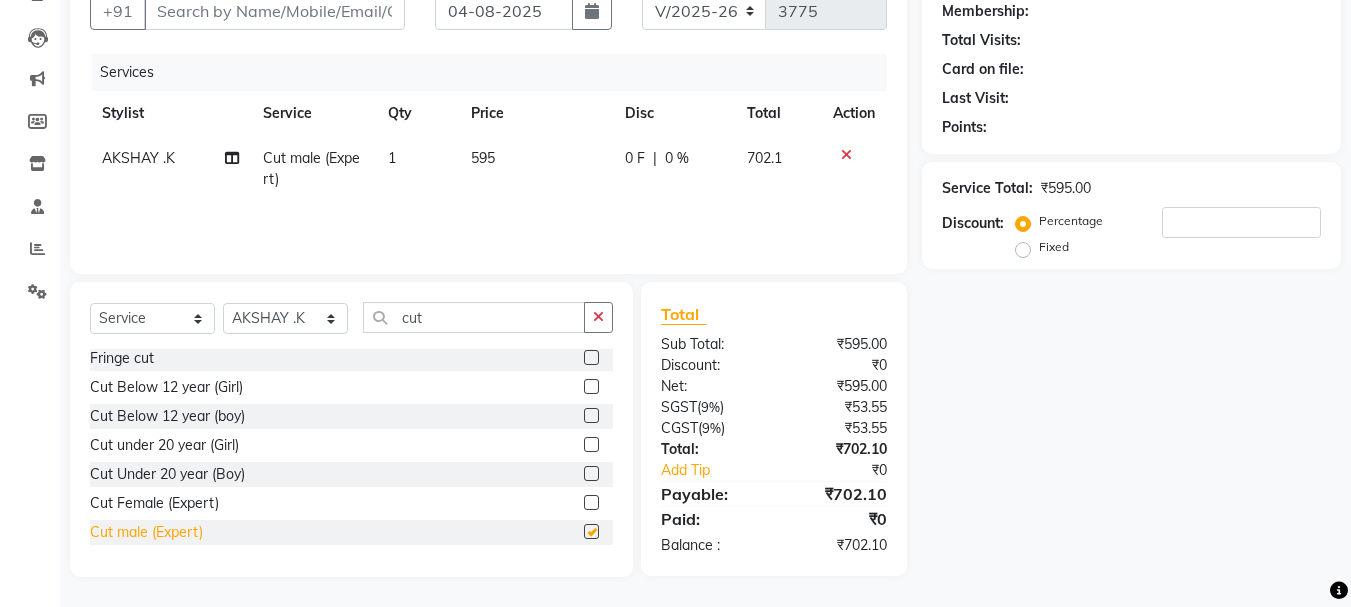 checkbox on "false" 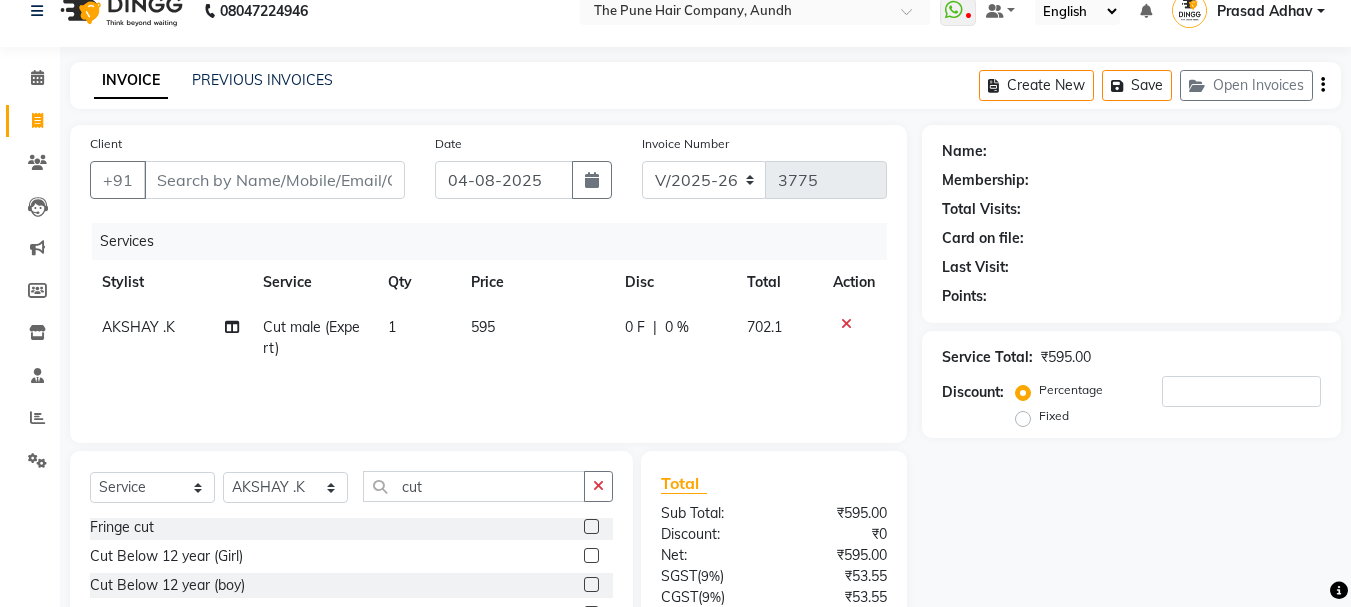 scroll, scrollTop: 0, scrollLeft: 0, axis: both 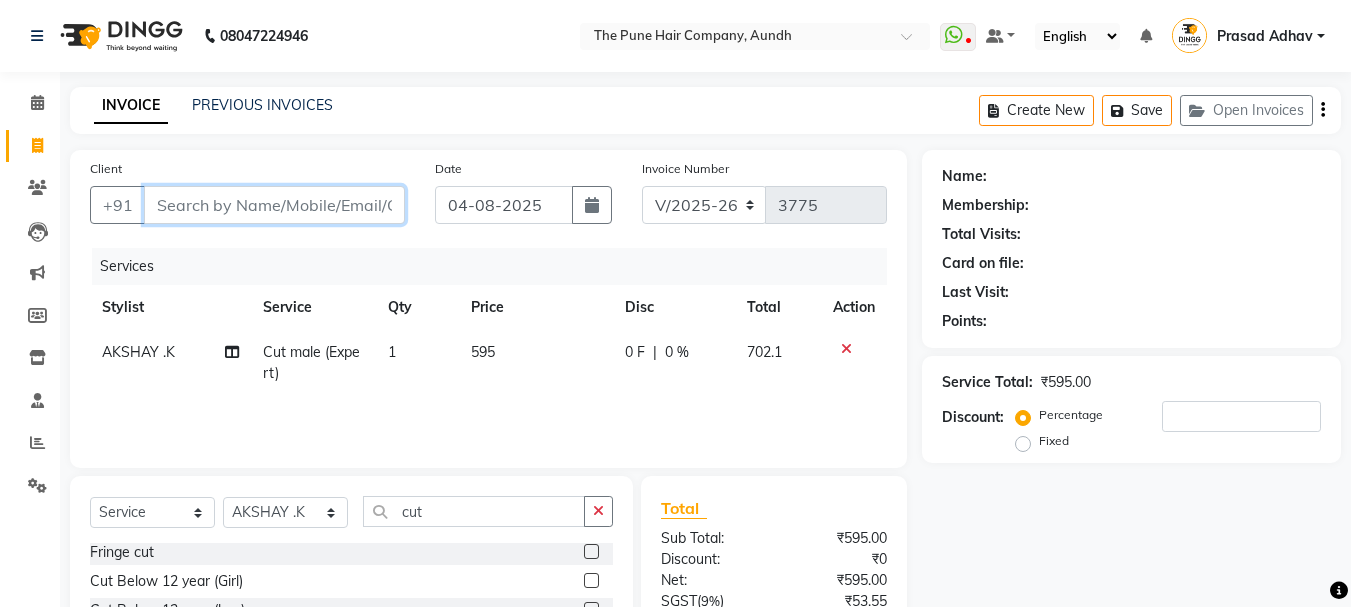 click on "Client" at bounding box center [274, 205] 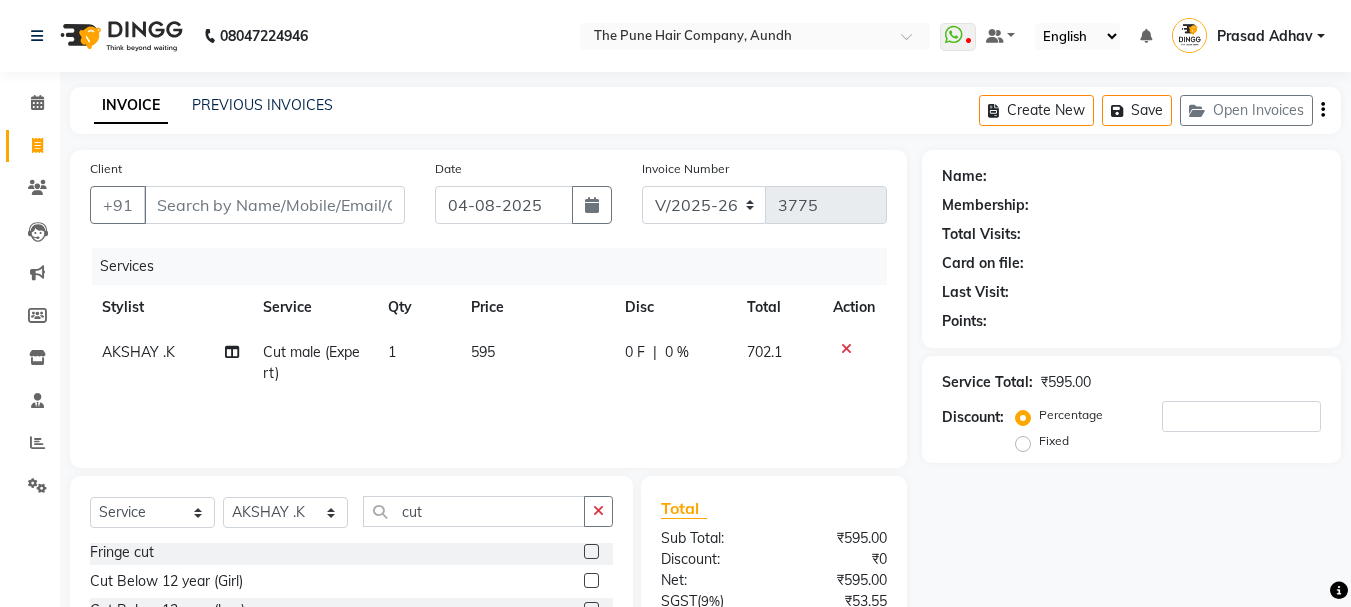 click on "0 F" 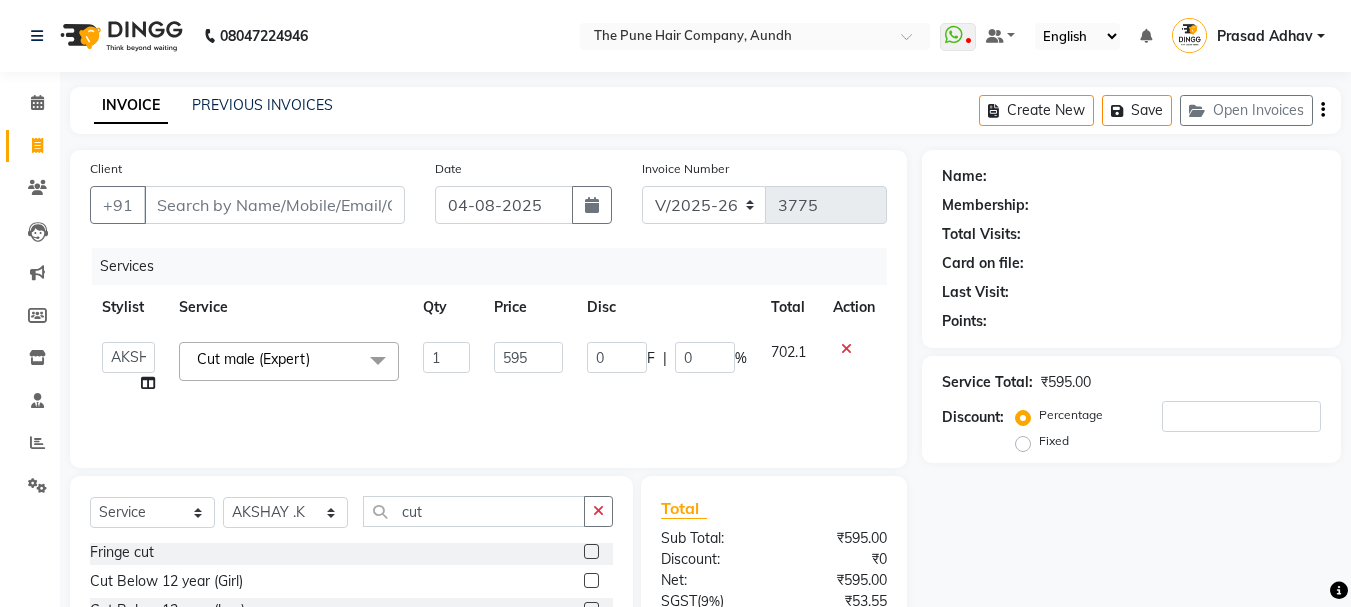 click on "0 F | 0 %" 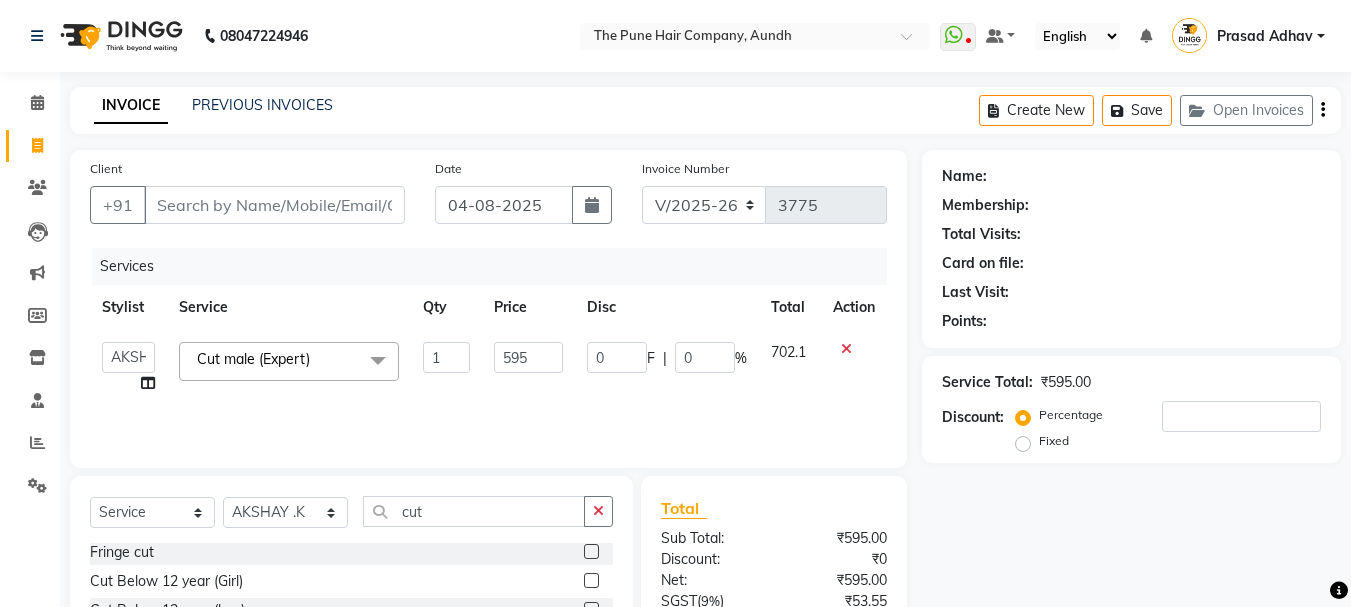 click on "Name: Membership: Total Visits: Card on file: Last Visit: Points: Service Total: [CURRENCY]595.00 Discount: Percentage Fixed" 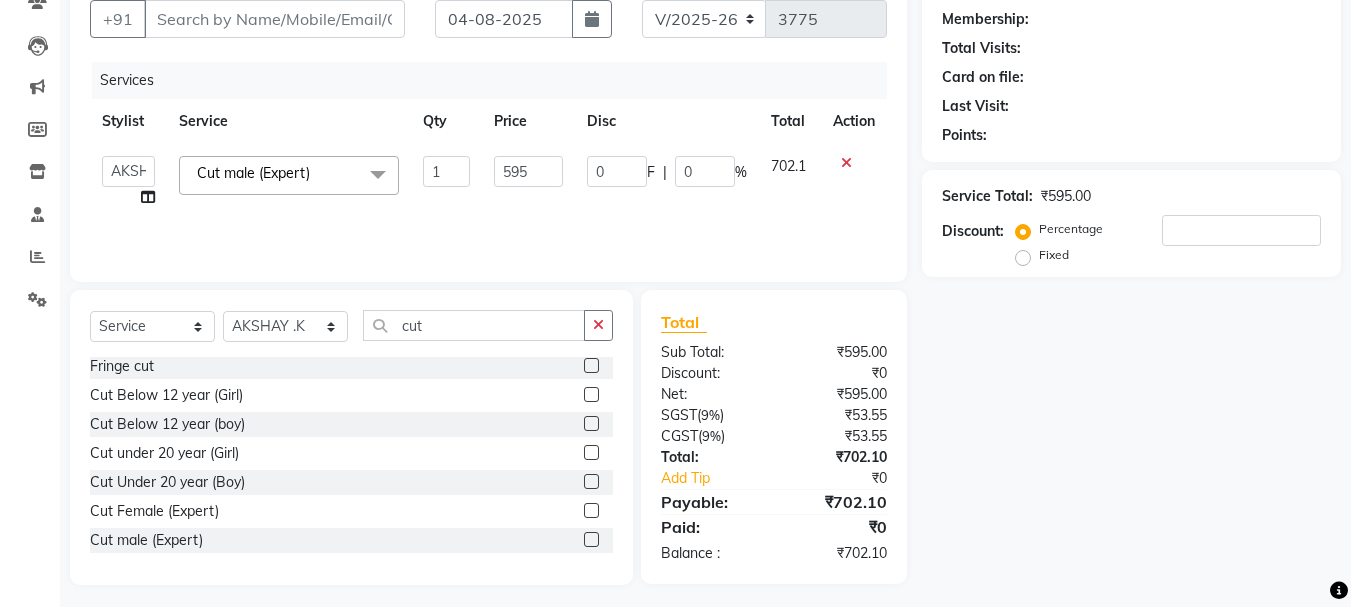 scroll, scrollTop: 194, scrollLeft: 0, axis: vertical 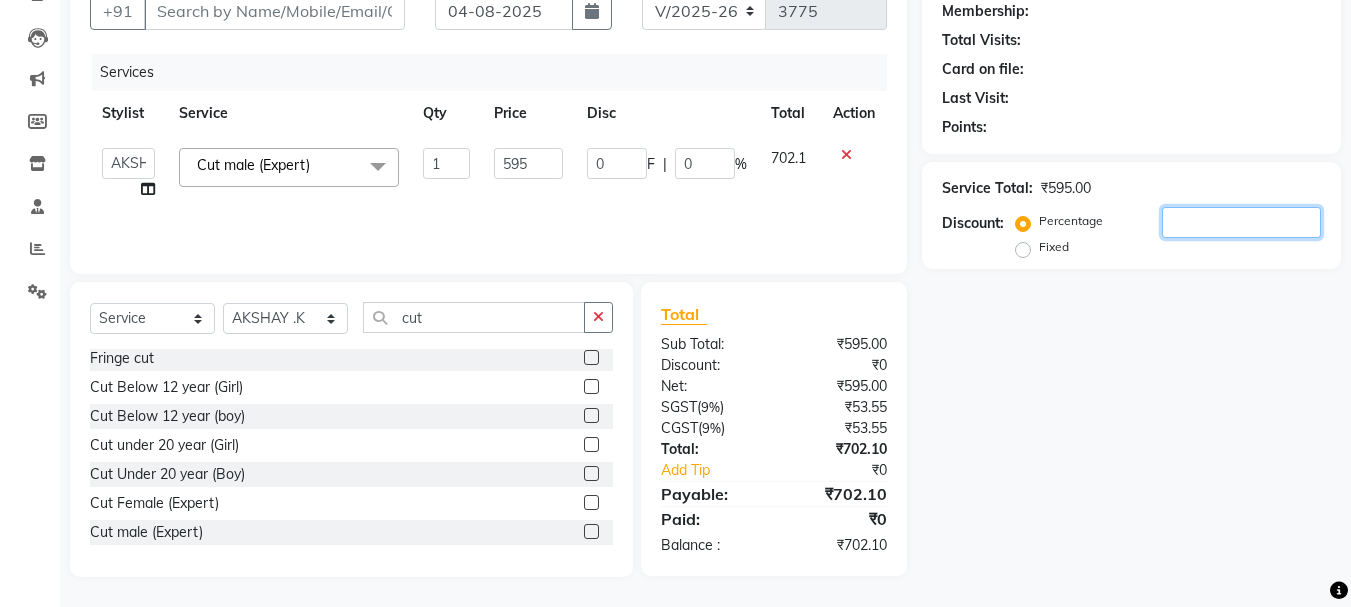 click 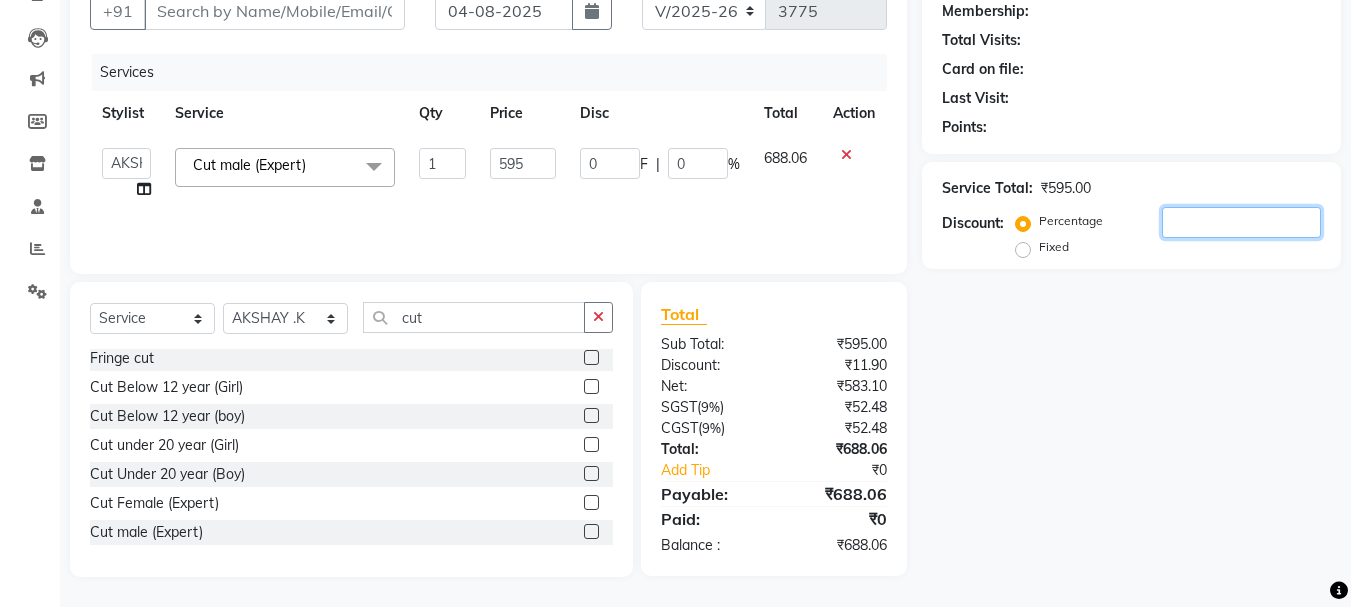 type on "2" 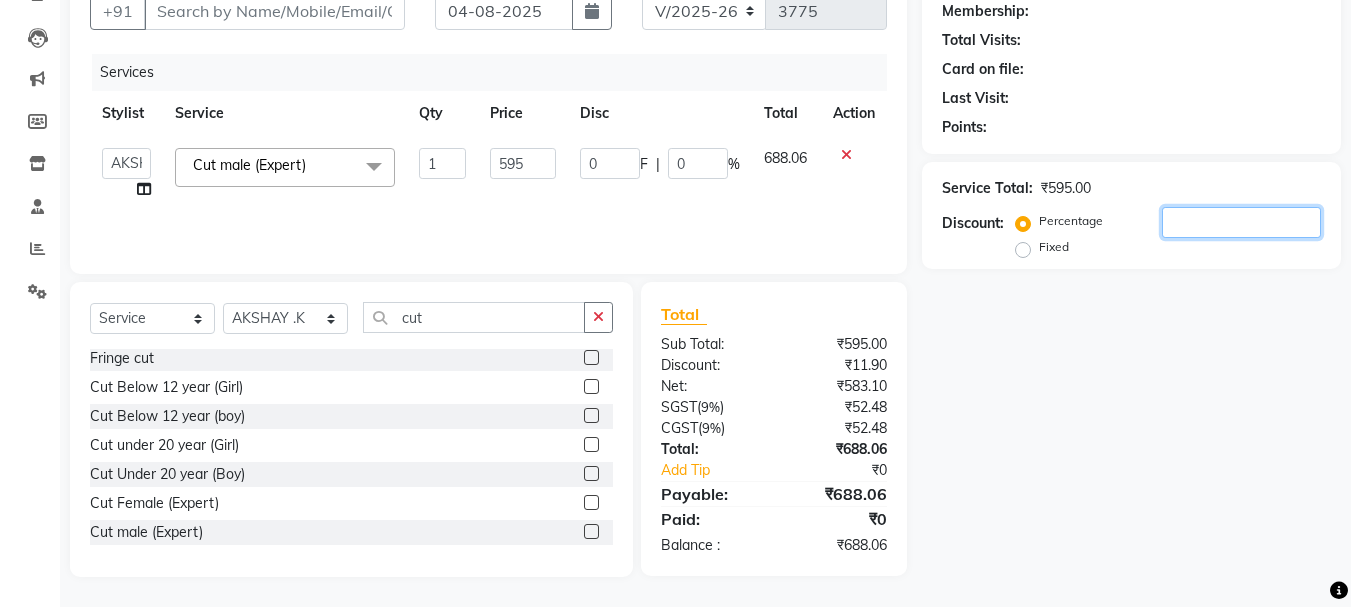 type on "11.9" 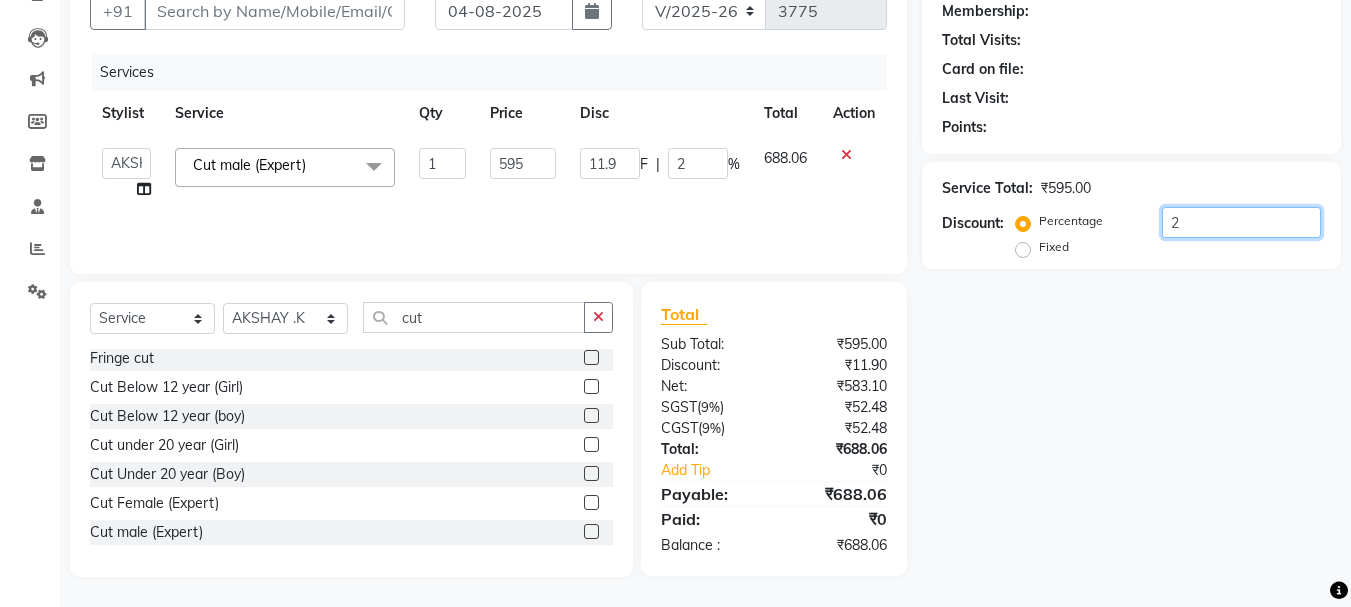 type on "20" 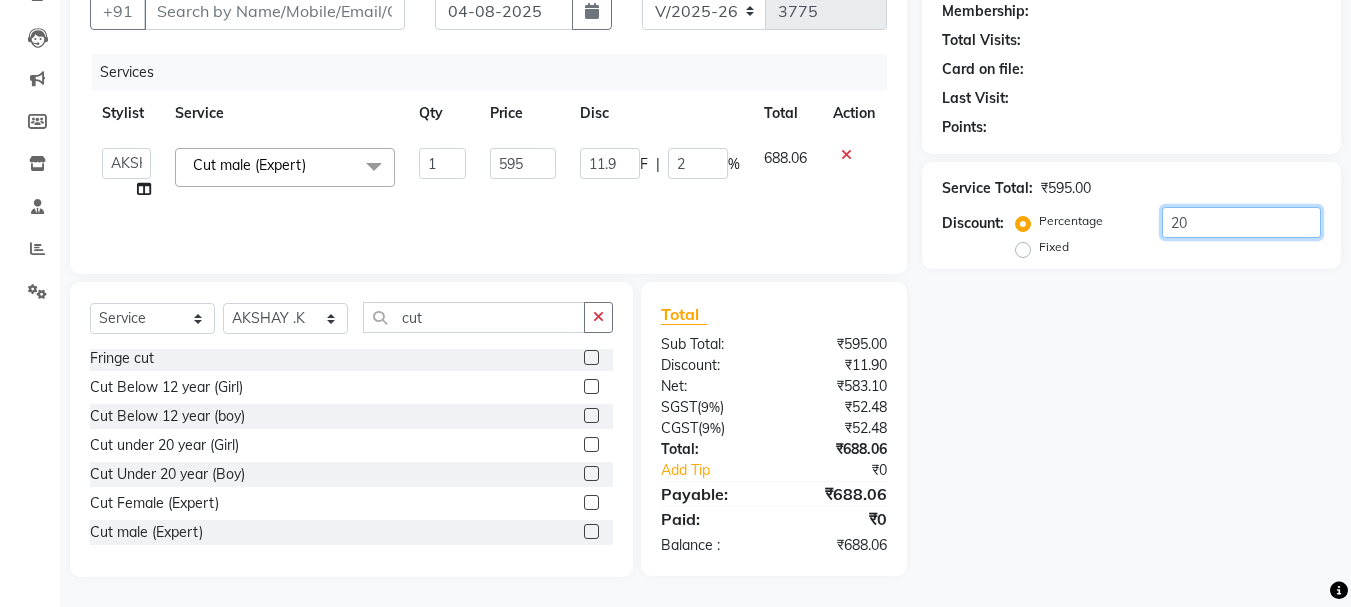 type on "119" 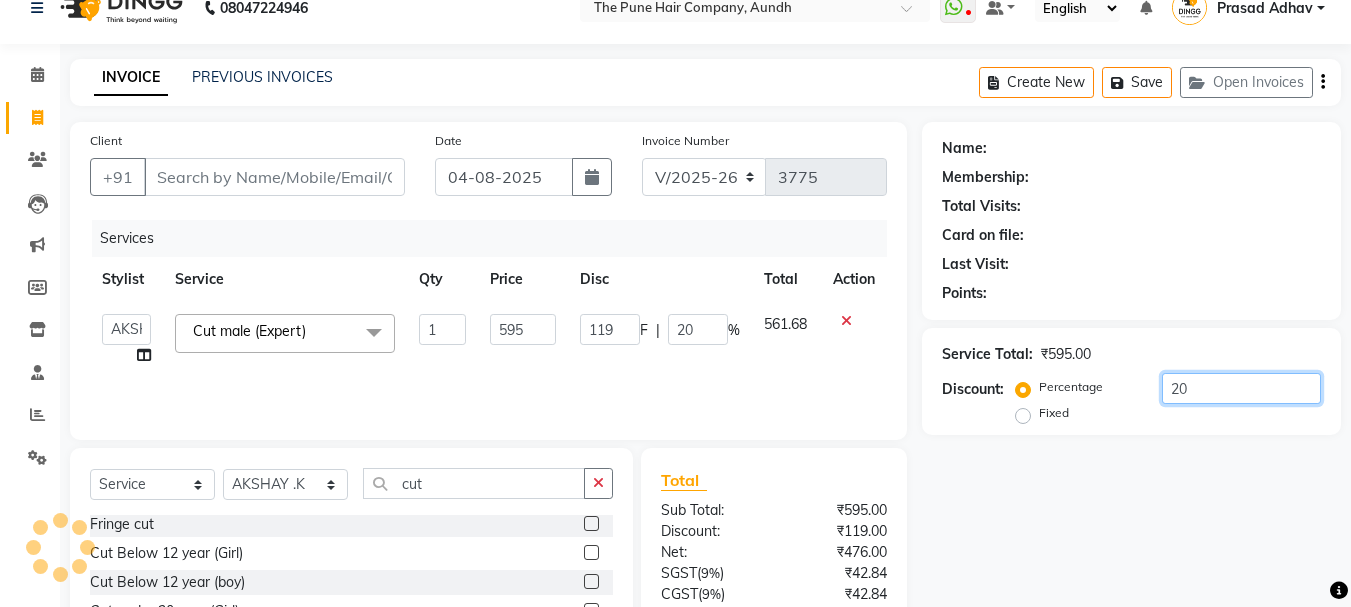 scroll, scrollTop: 0, scrollLeft: 0, axis: both 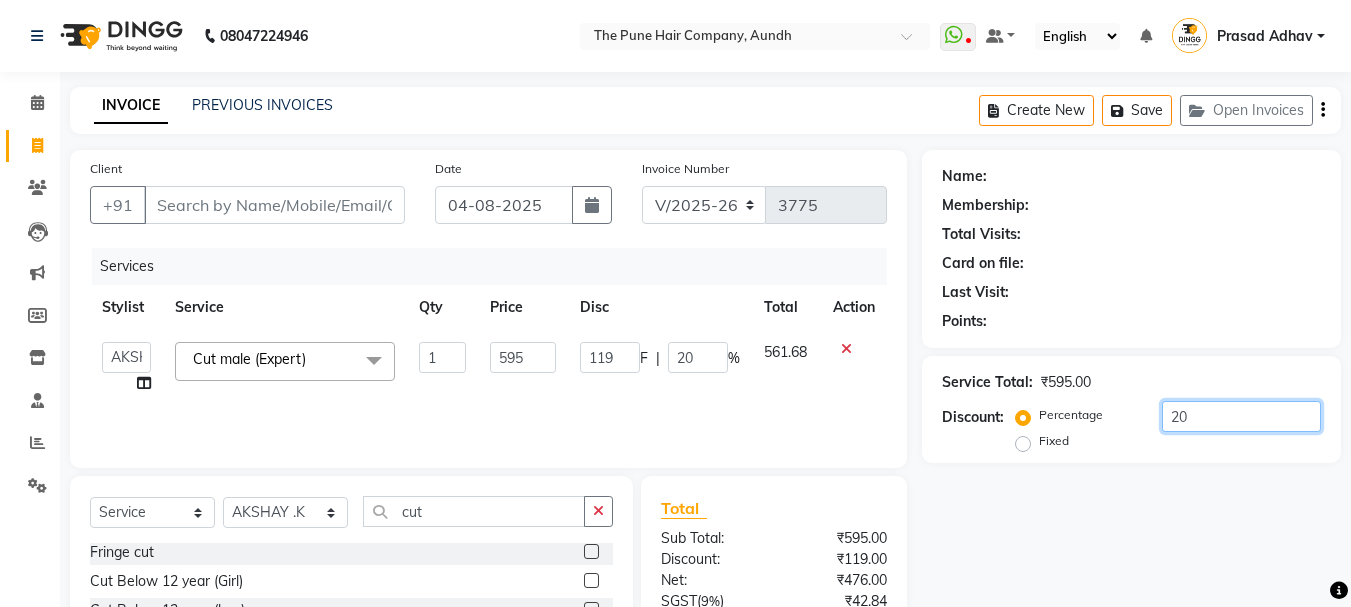 type on "20" 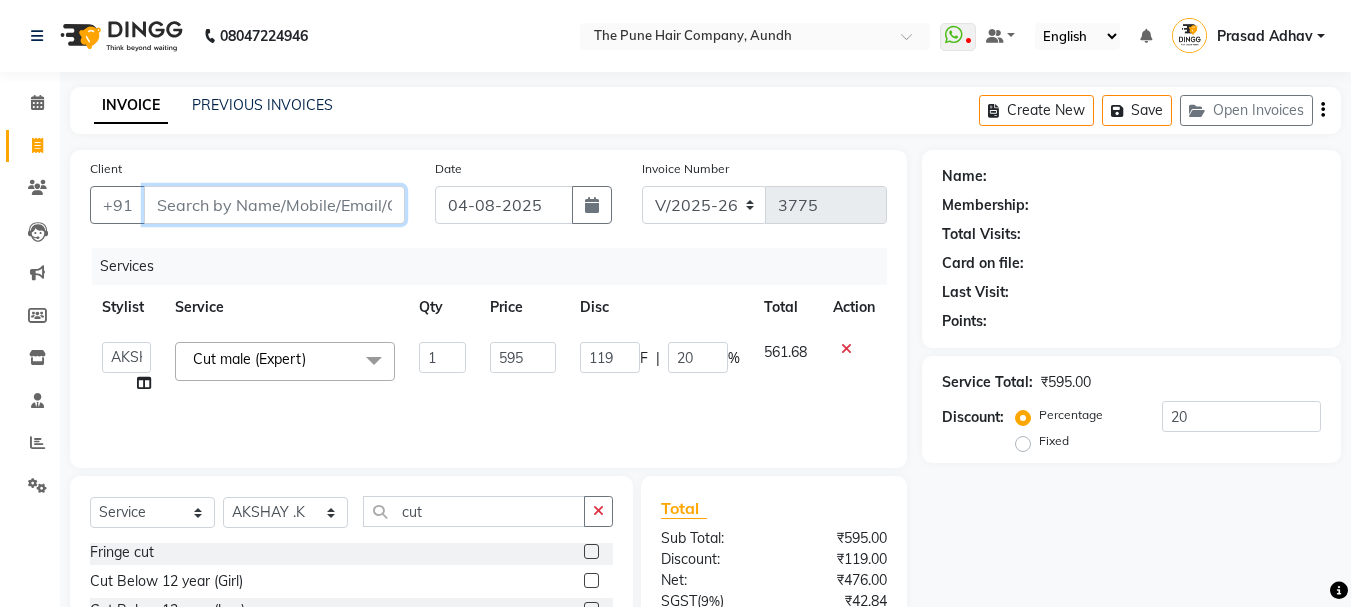click on "Client" at bounding box center (274, 205) 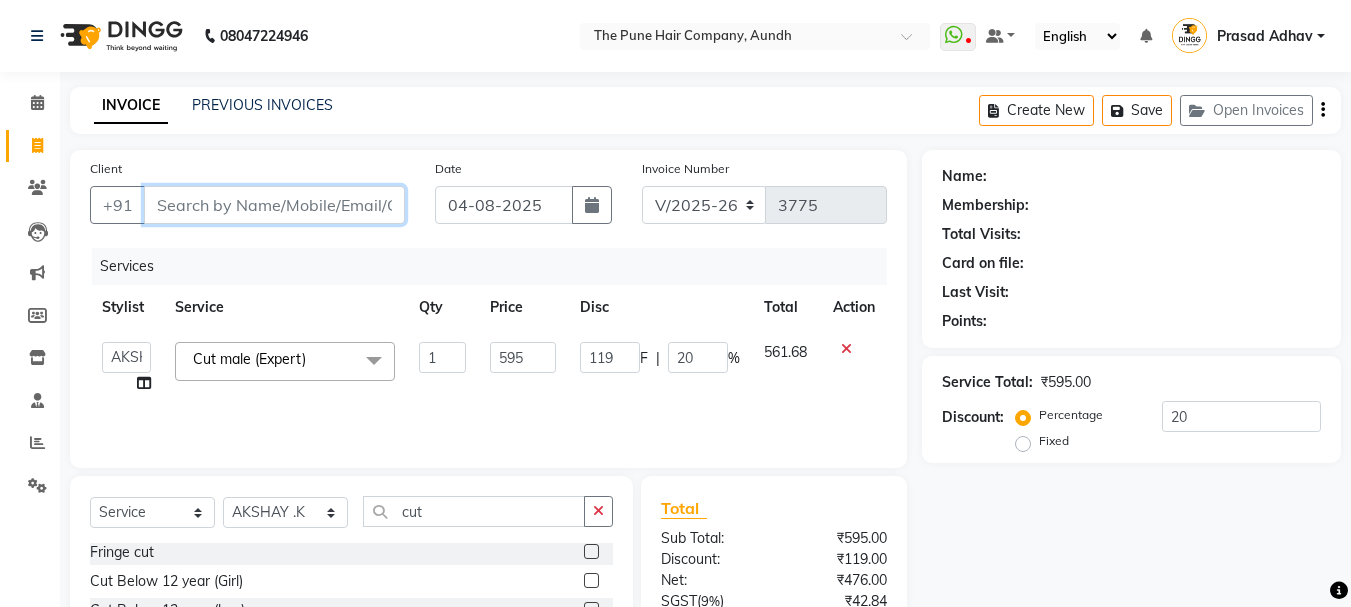 type on "4" 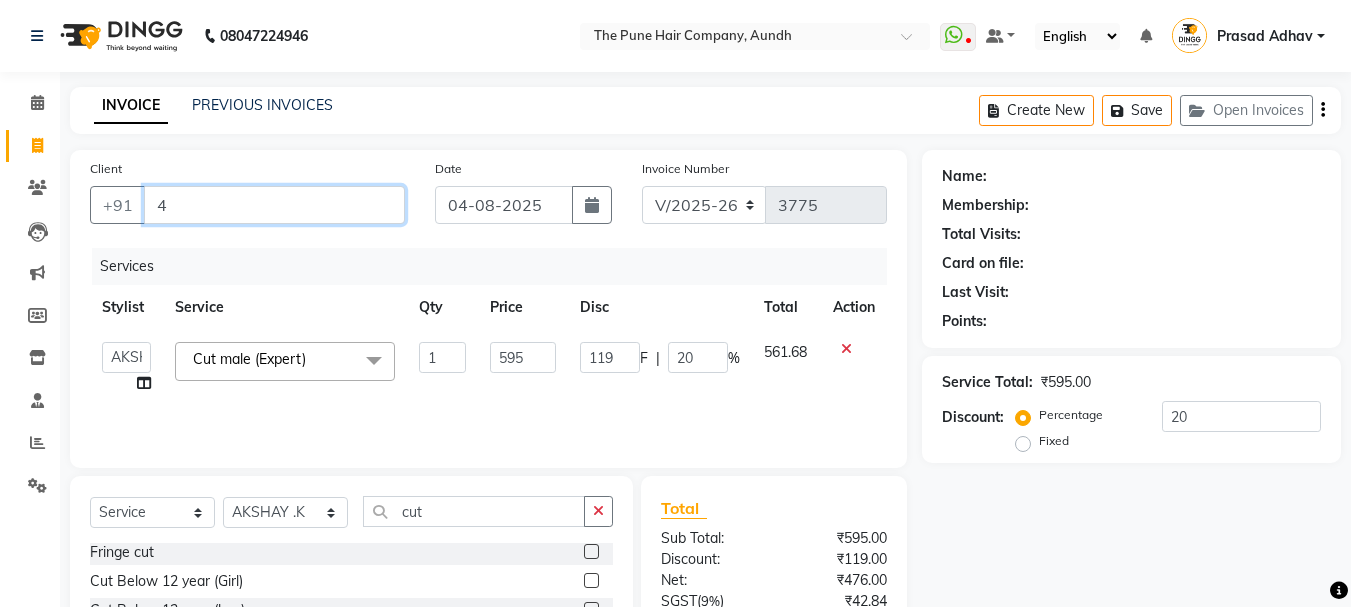 type on "0" 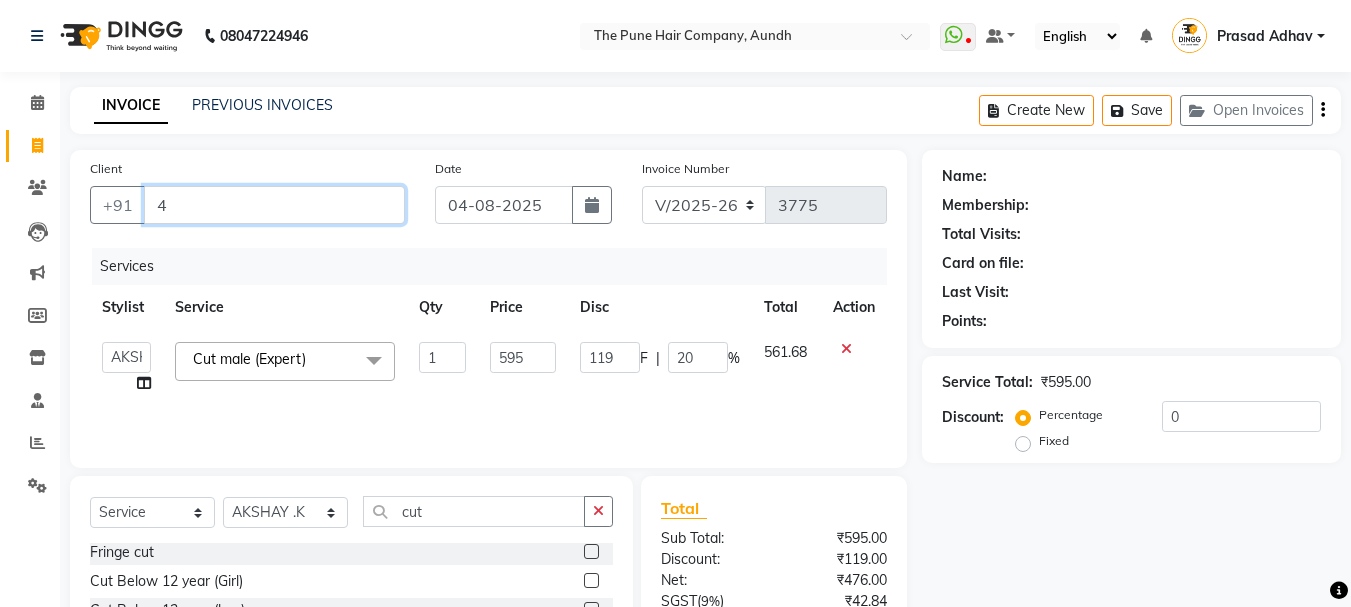 type on "0" 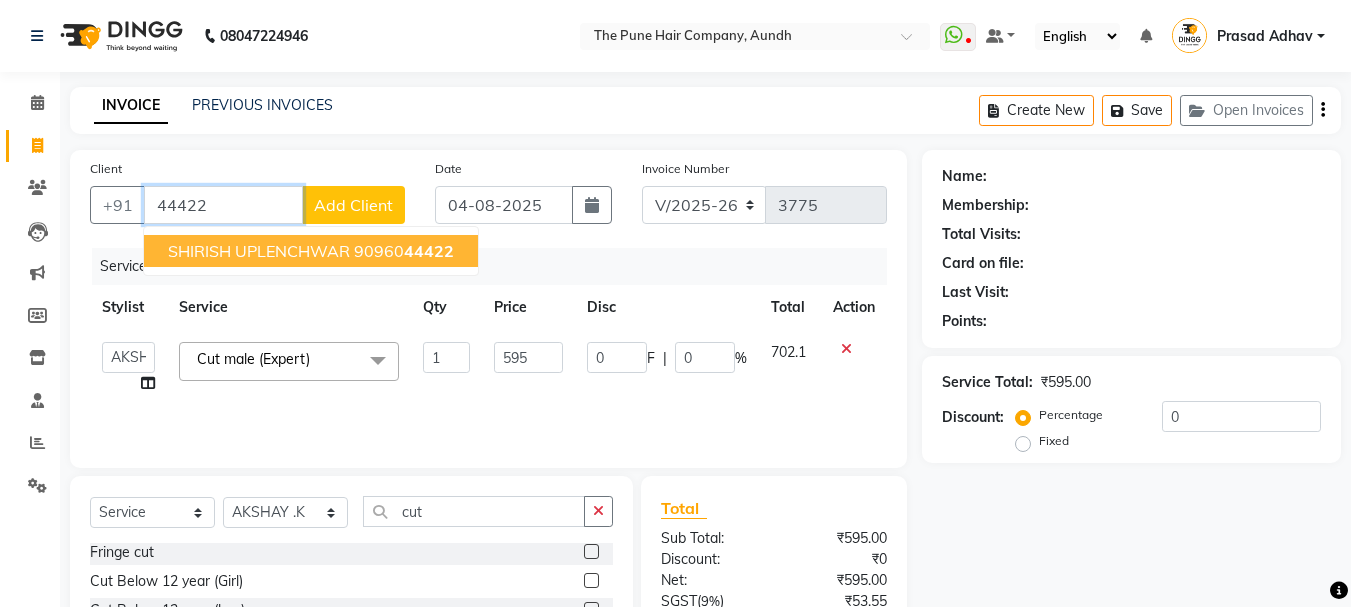 click on "SHIRISH UPLENCHWAR" at bounding box center (259, 251) 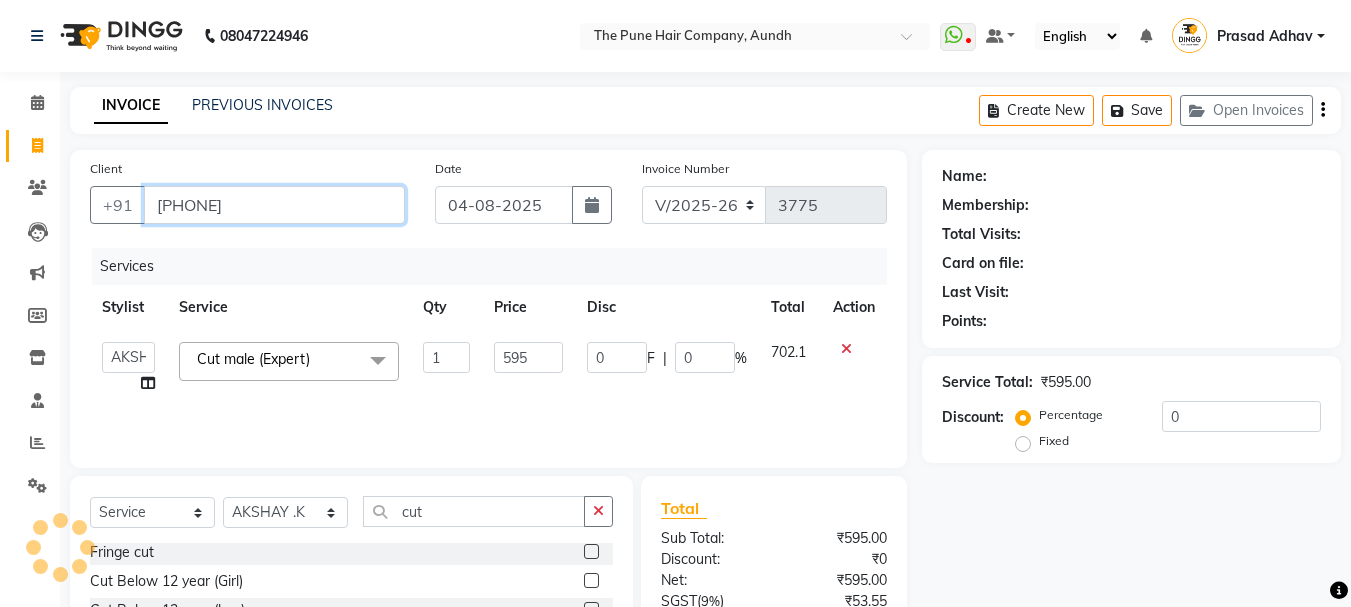 type on "[PHONE]" 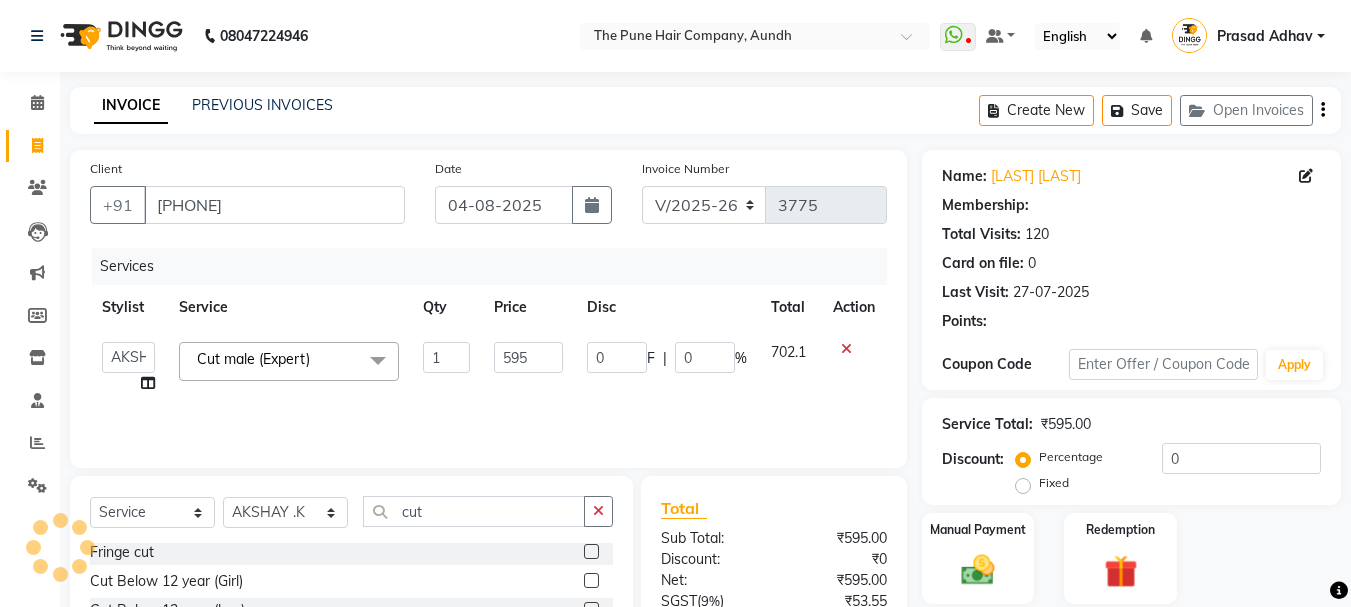 select on "1: Object" 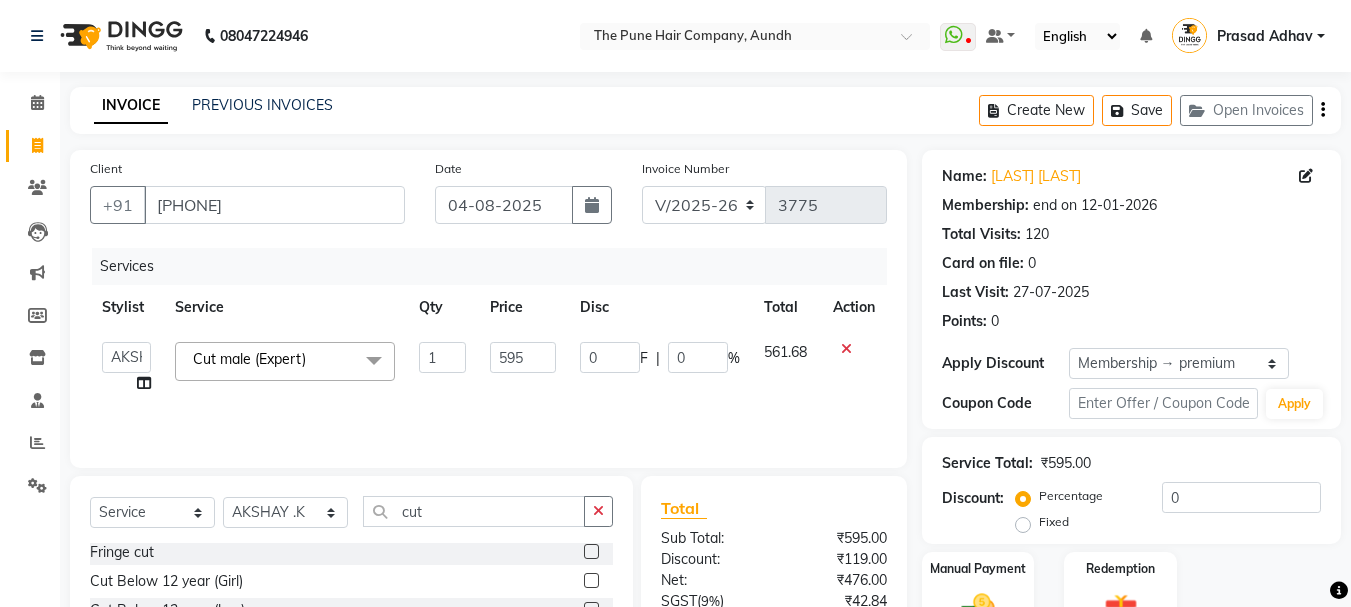 type on "20" 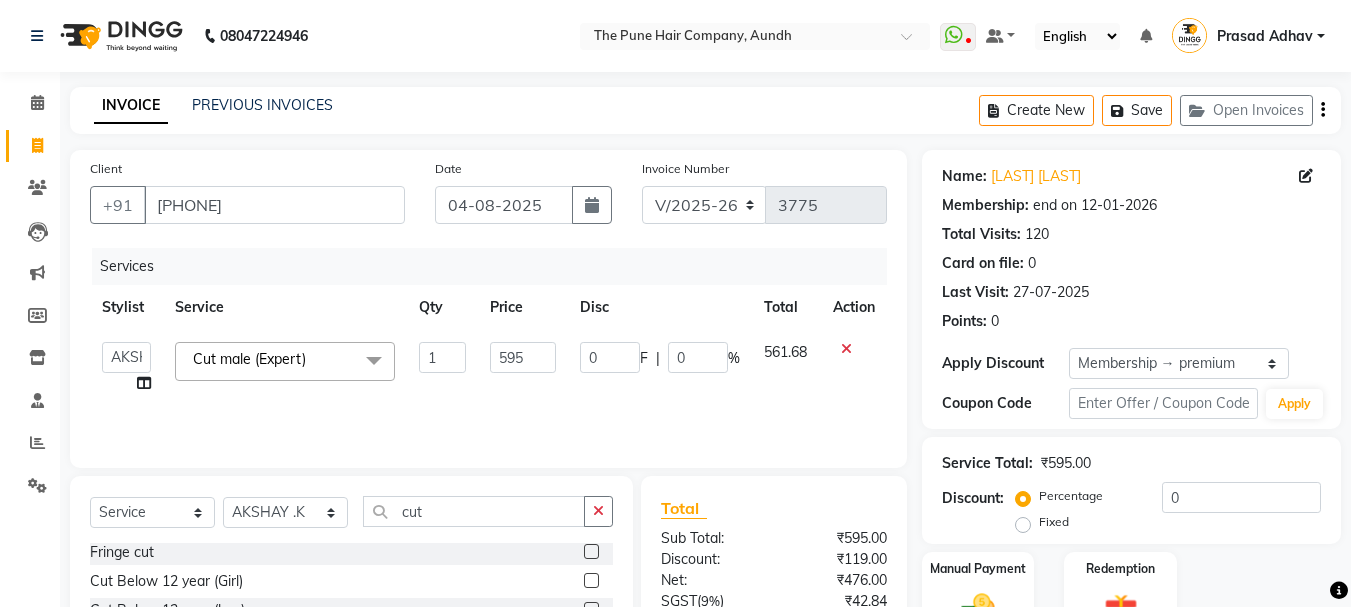type on "119" 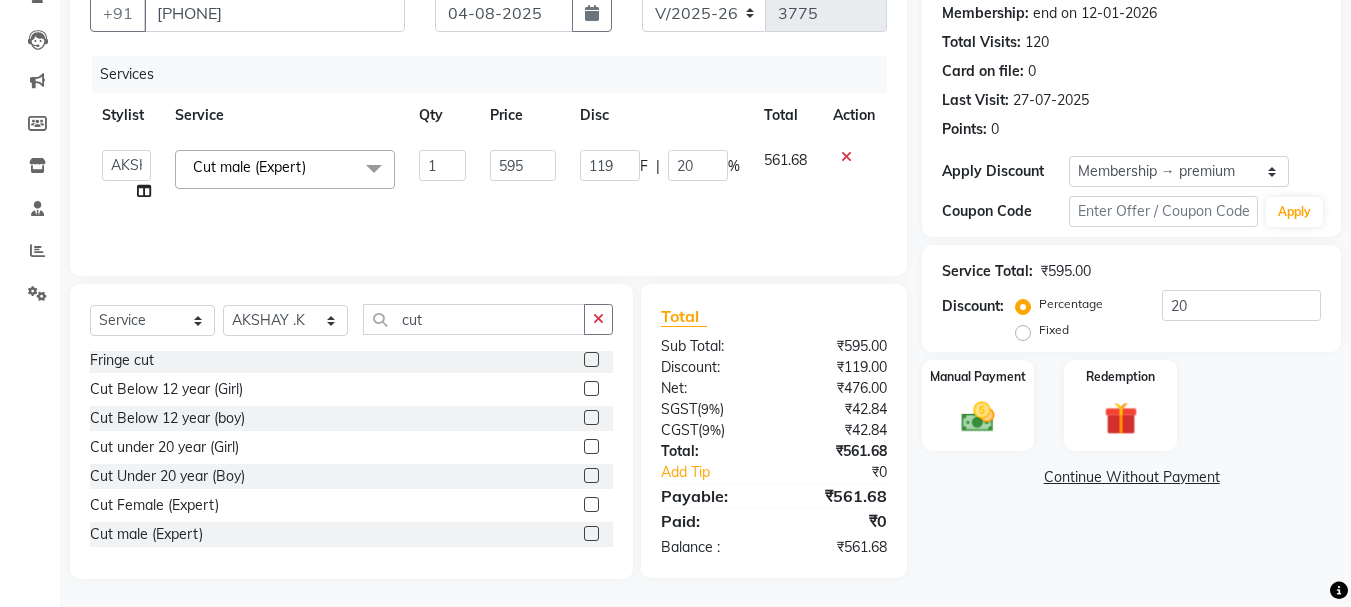 scroll, scrollTop: 194, scrollLeft: 0, axis: vertical 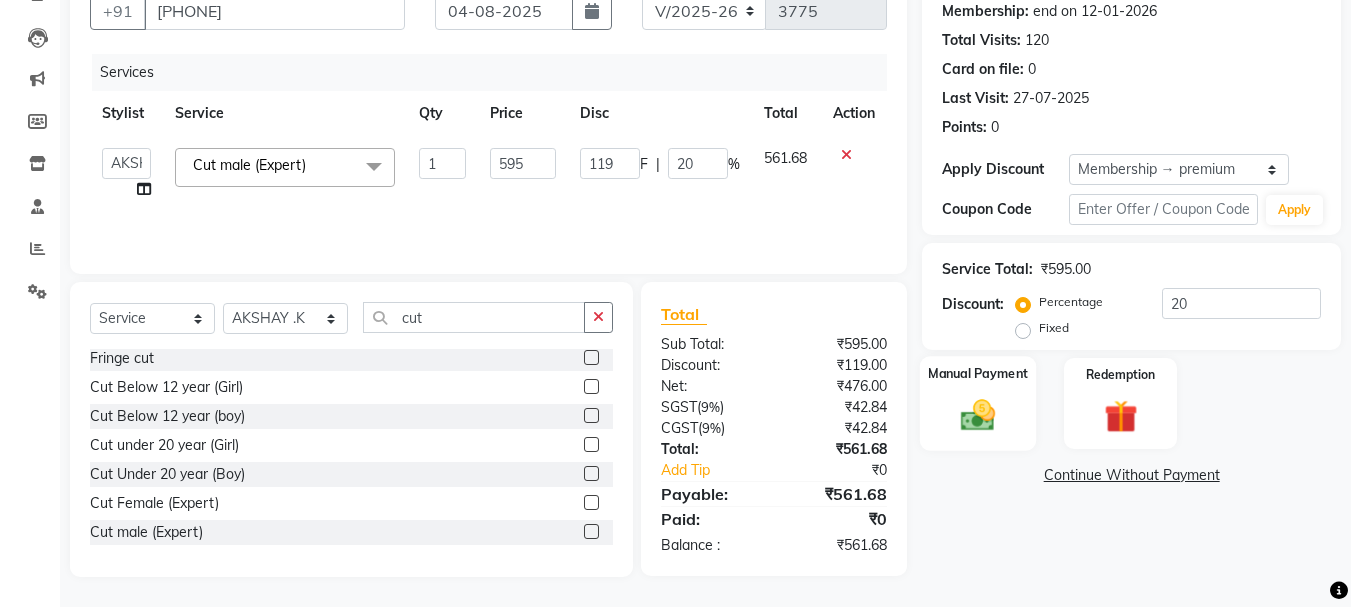 click 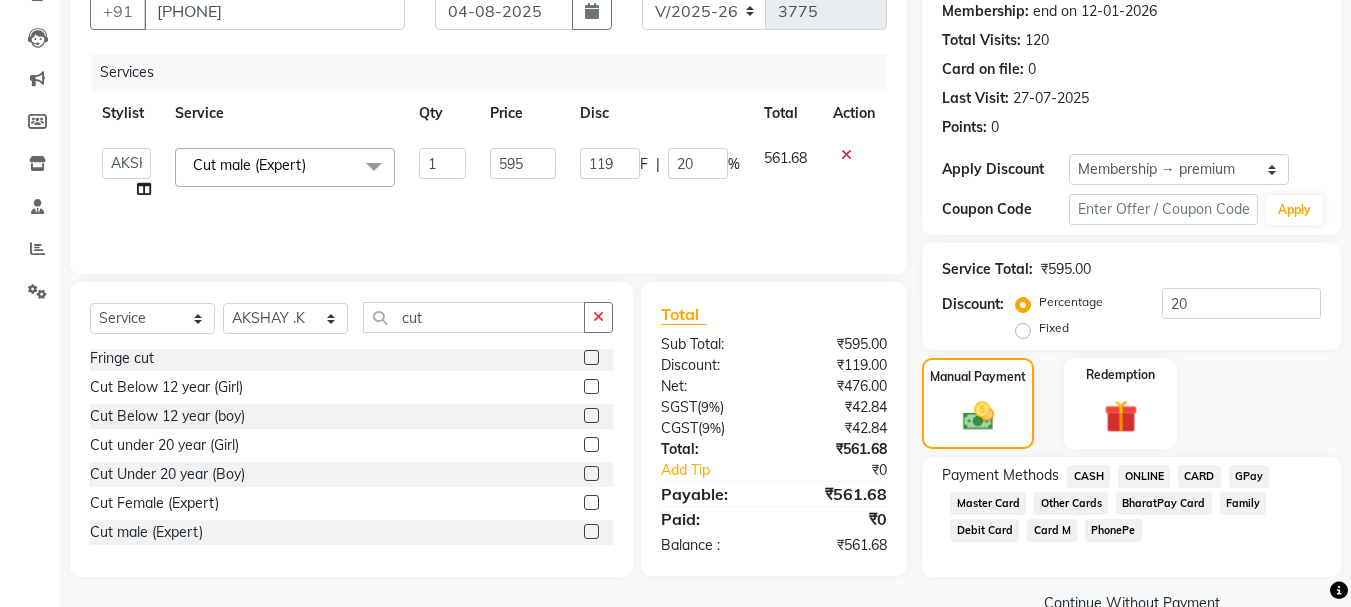 click on "ONLINE" 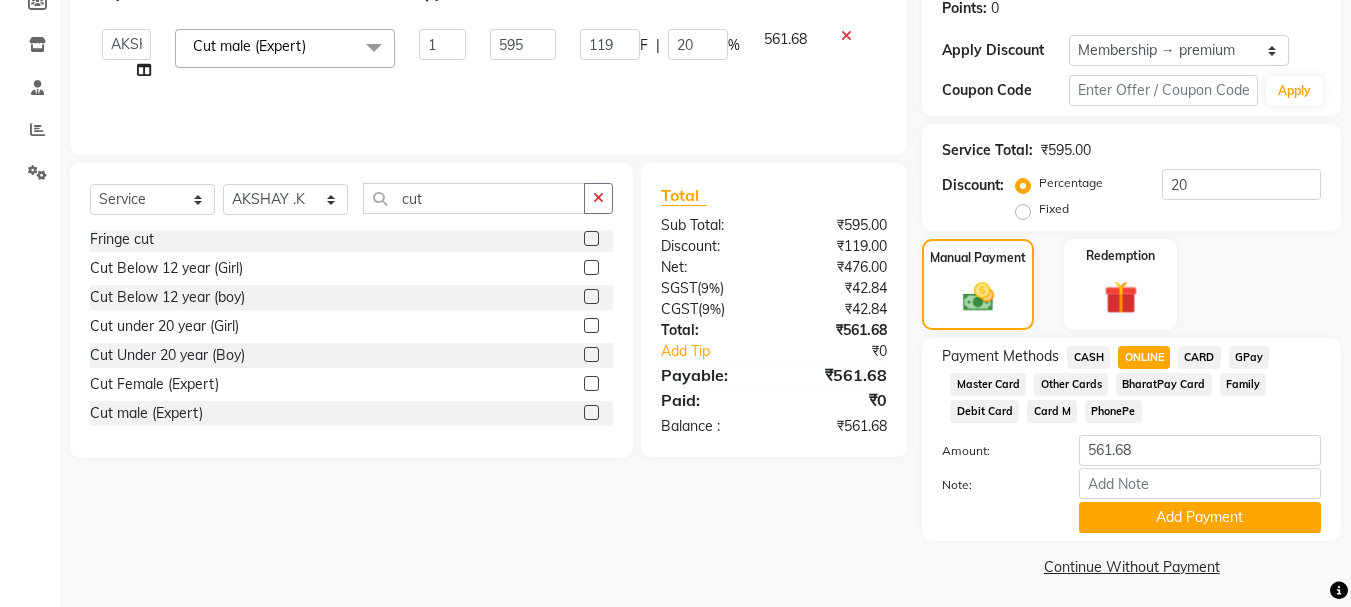 scroll, scrollTop: 318, scrollLeft: 0, axis: vertical 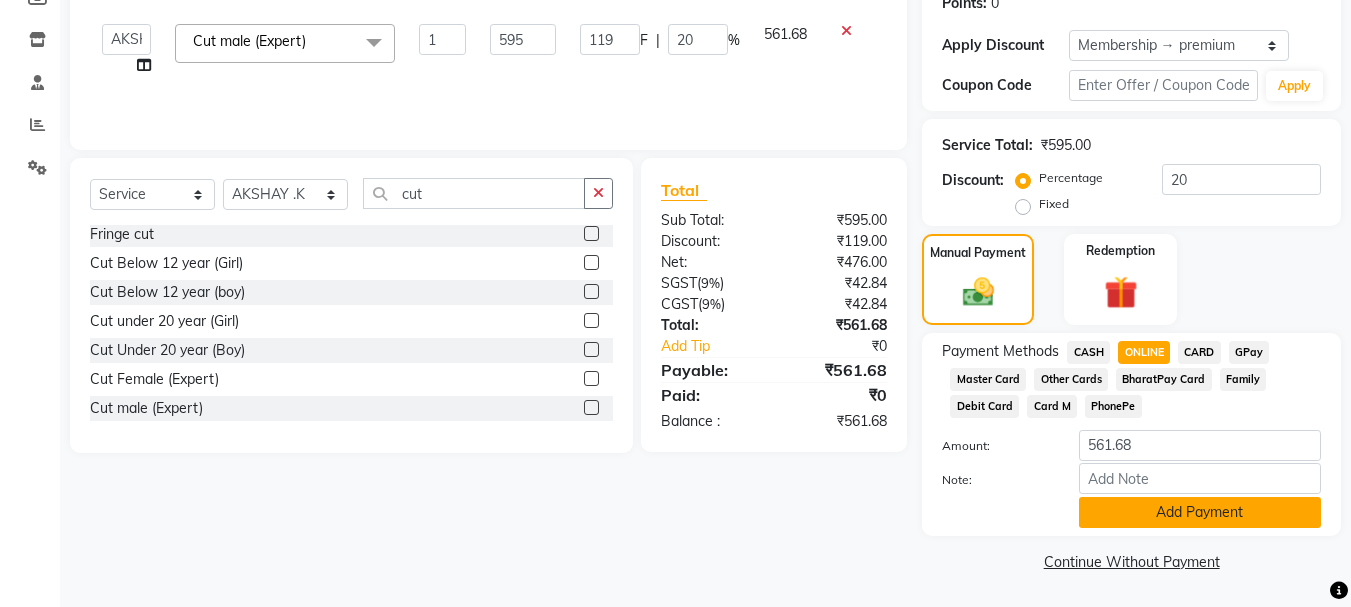 click on "Add Payment" 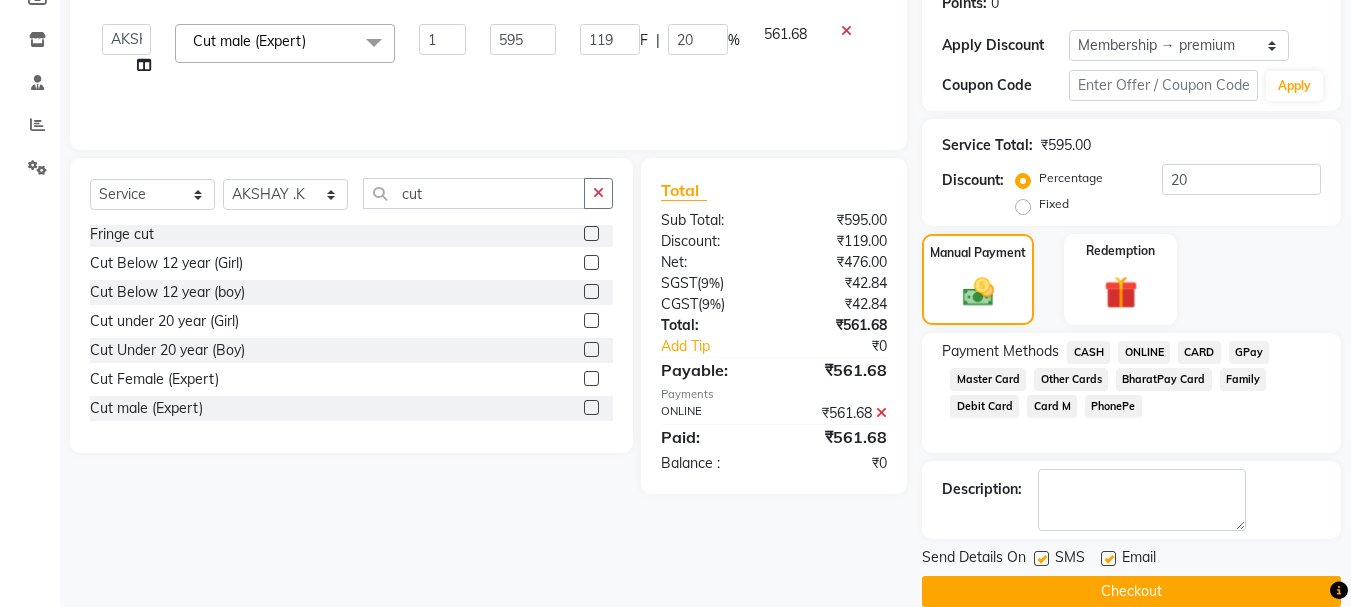 scroll, scrollTop: 348, scrollLeft: 0, axis: vertical 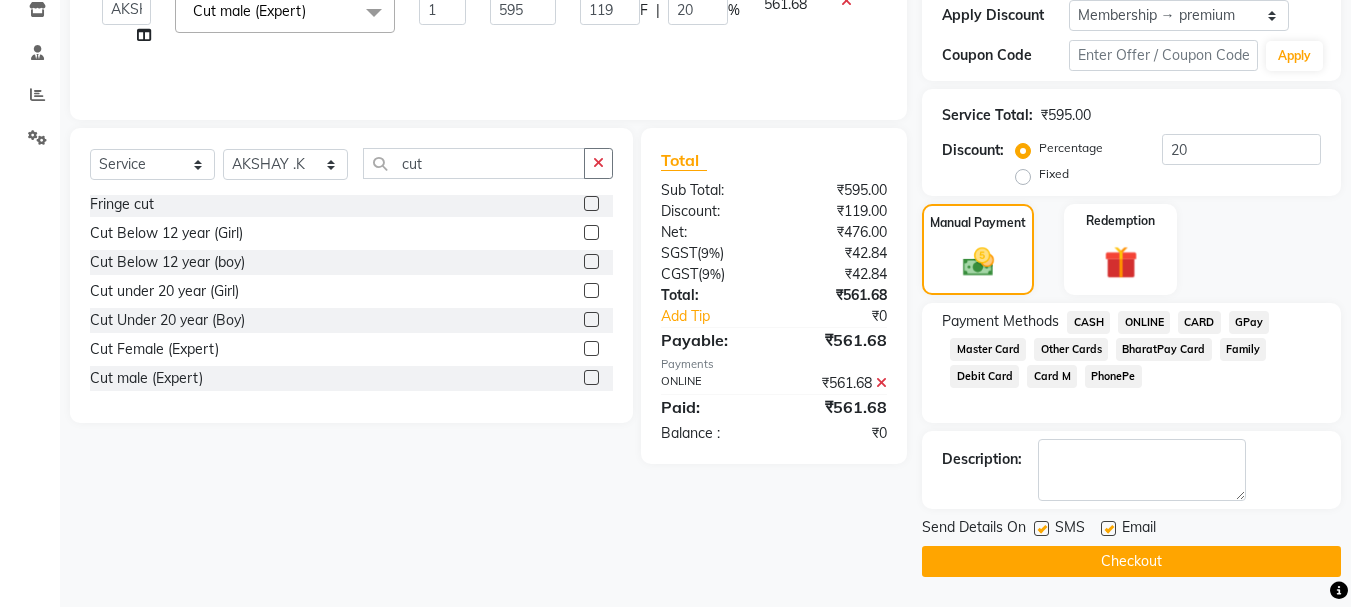 click on "Checkout" 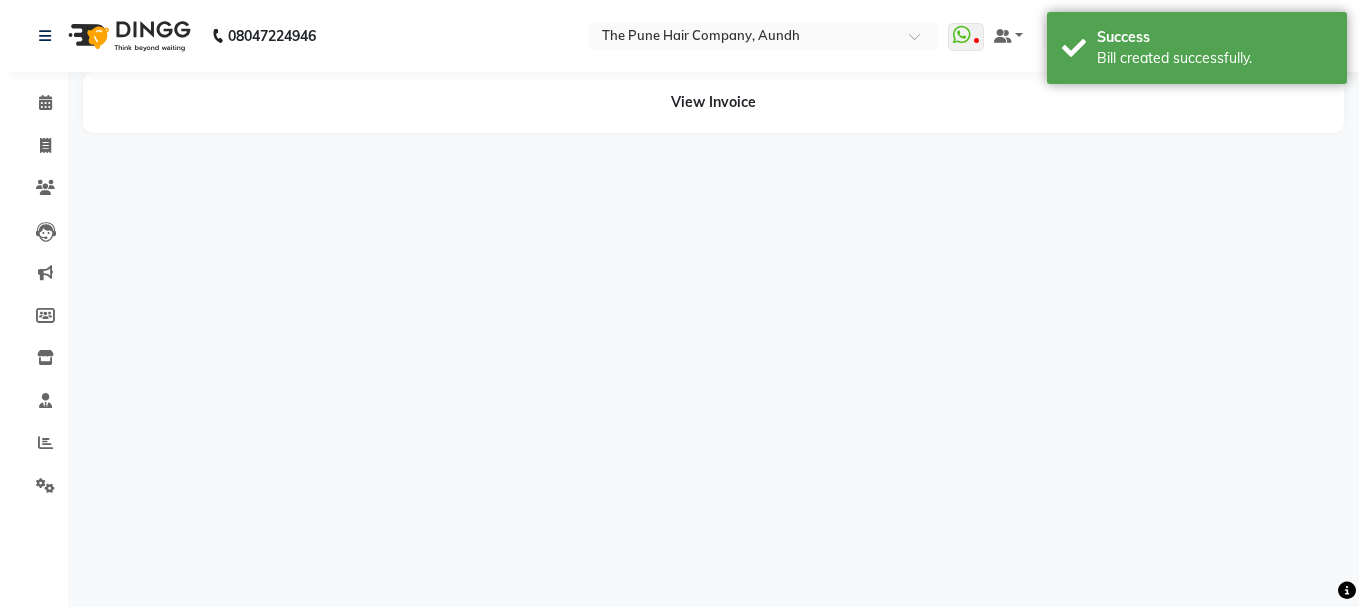 scroll, scrollTop: 0, scrollLeft: 0, axis: both 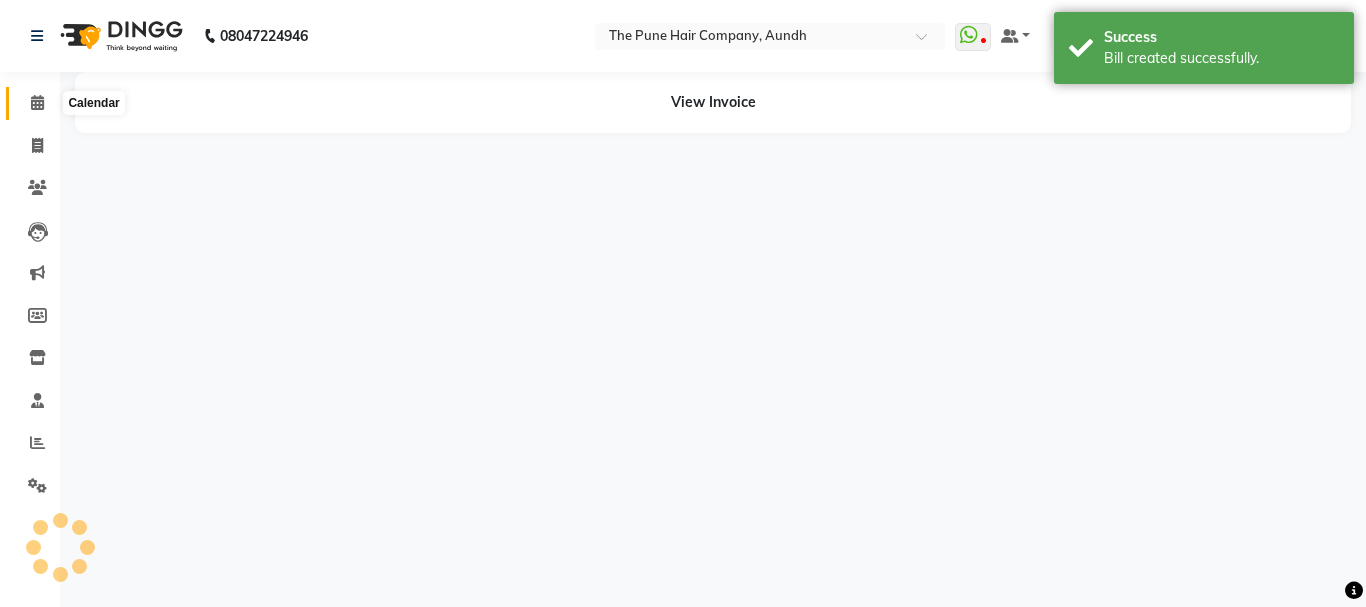 click 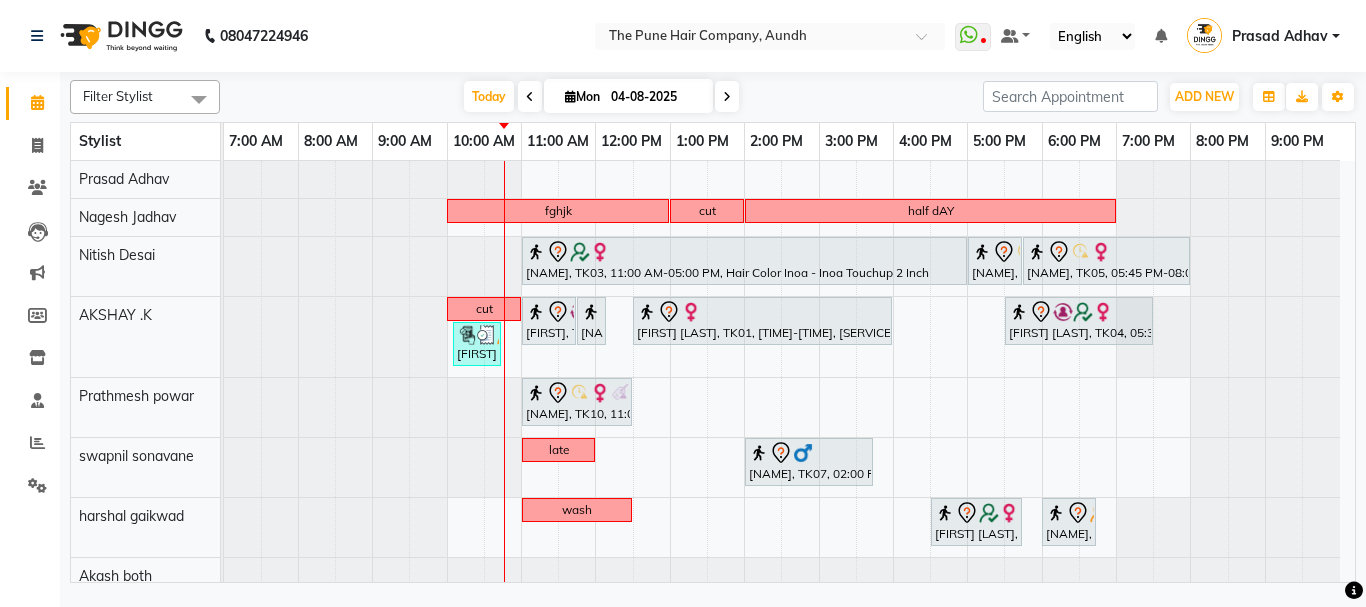 click on "04-08-2025" at bounding box center (655, 97) 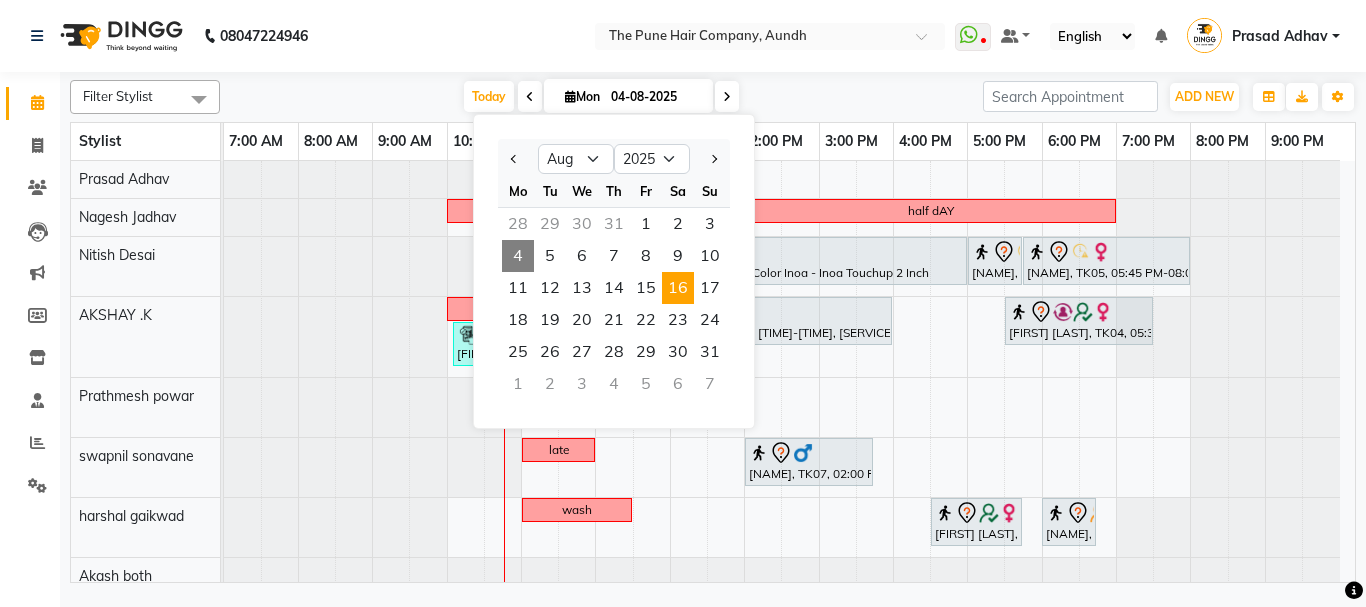 click on "16" at bounding box center [678, 288] 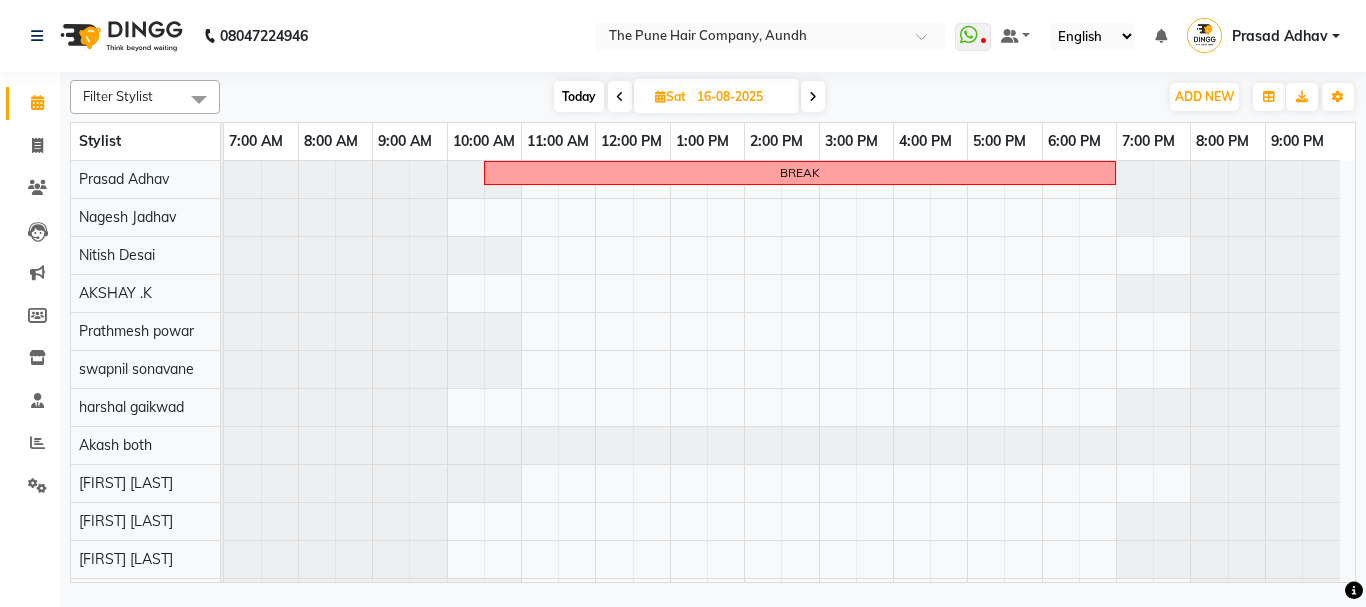 click at bounding box center (813, 96) 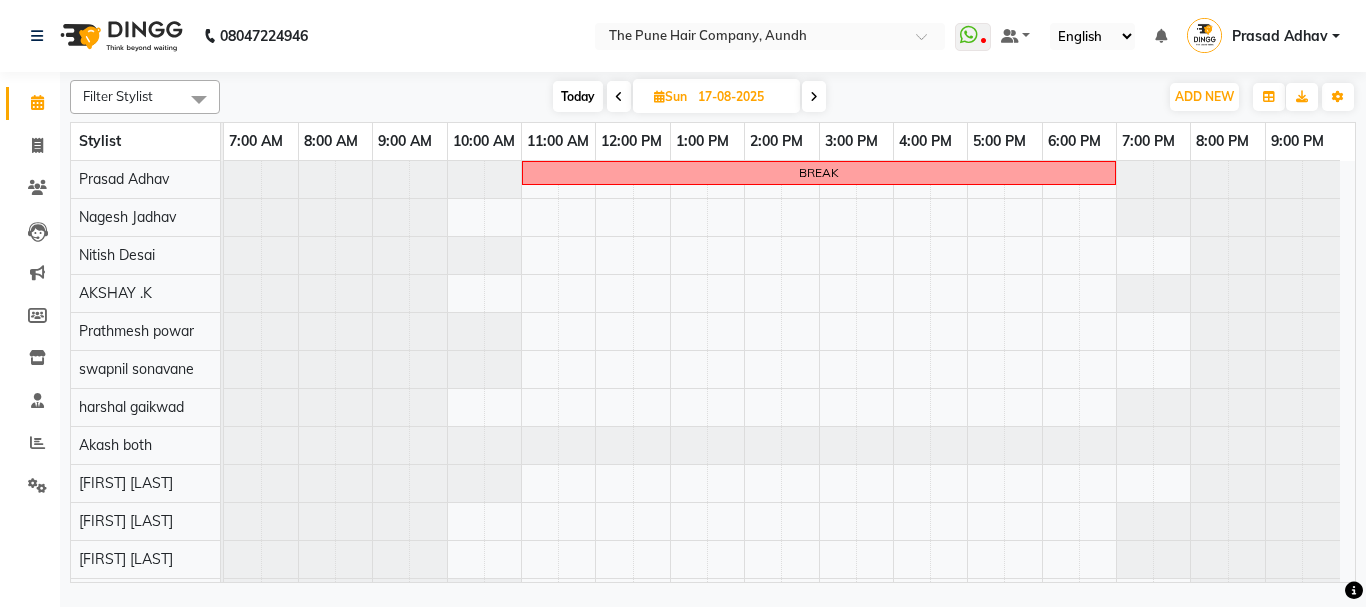 click at bounding box center [814, 97] 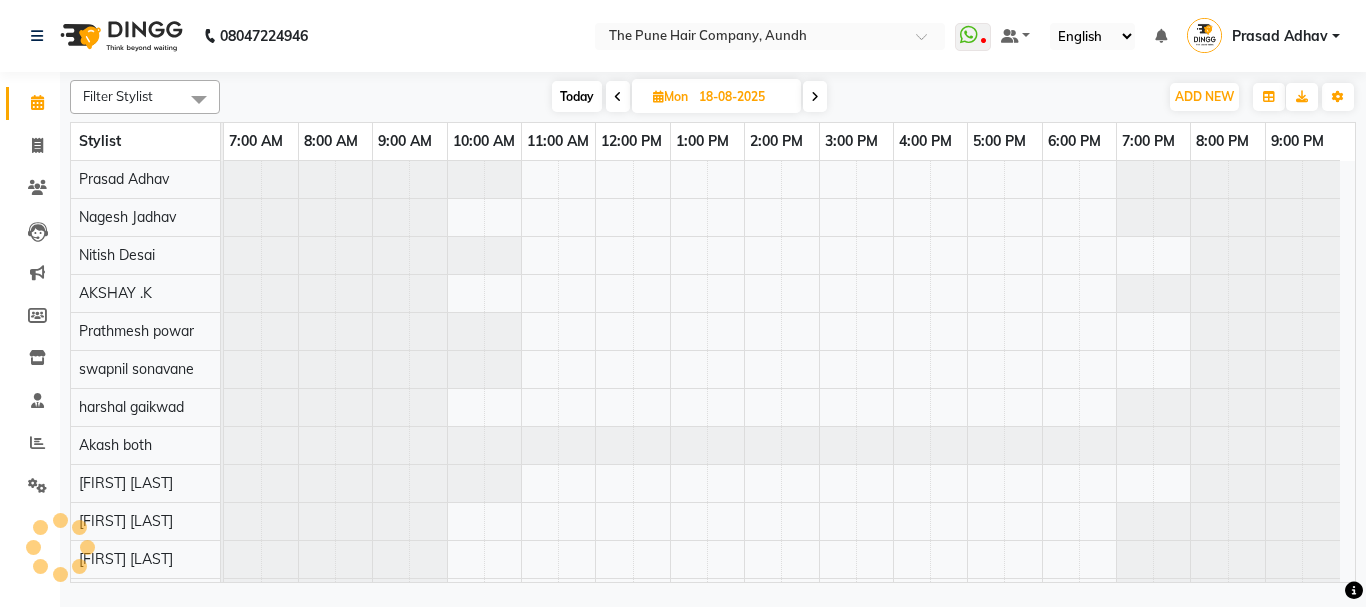 click at bounding box center (618, 96) 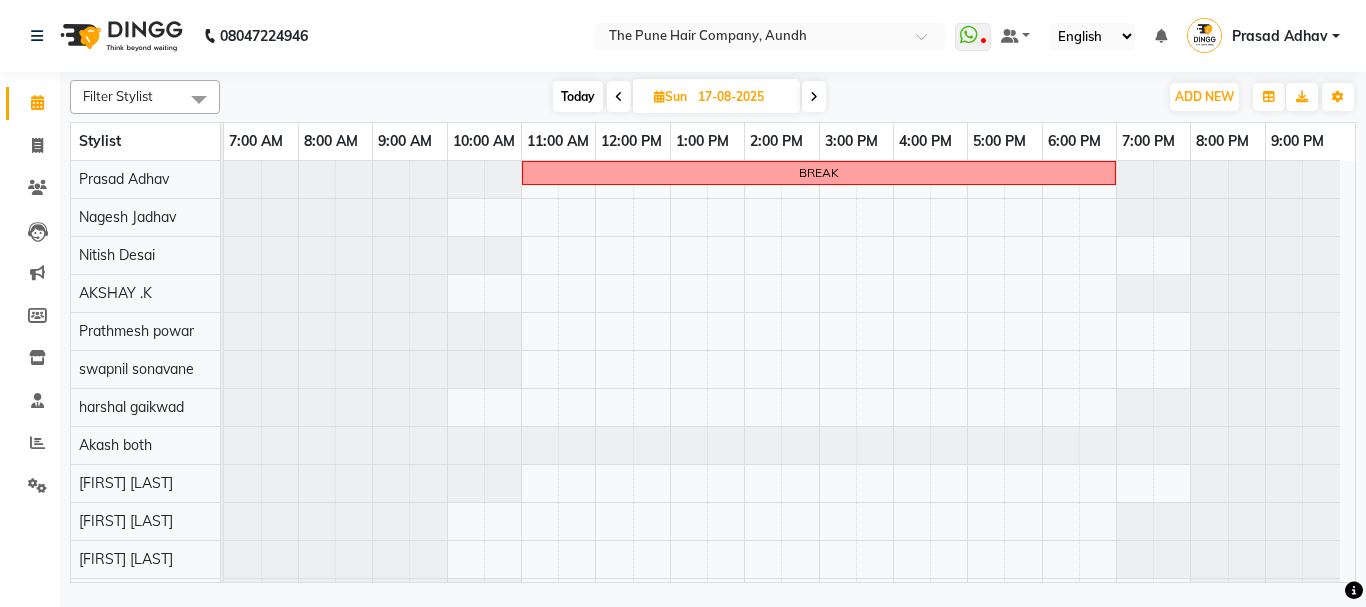 click at bounding box center [619, 97] 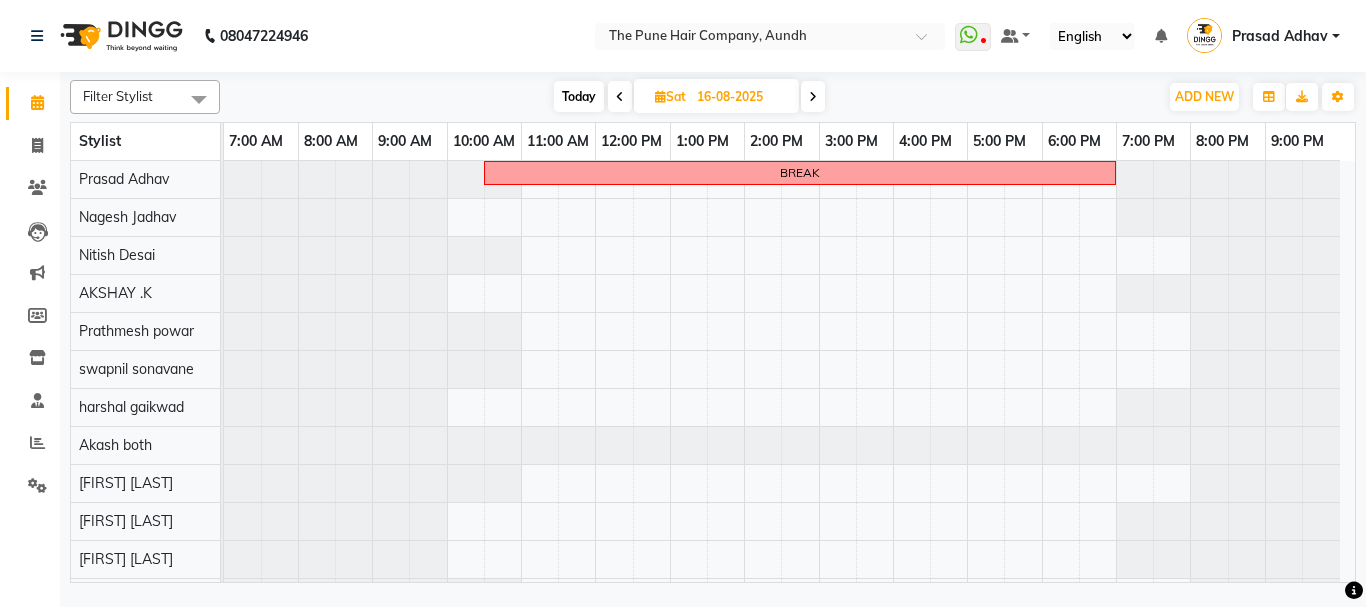 click on "BREAK" at bounding box center [789, 426] 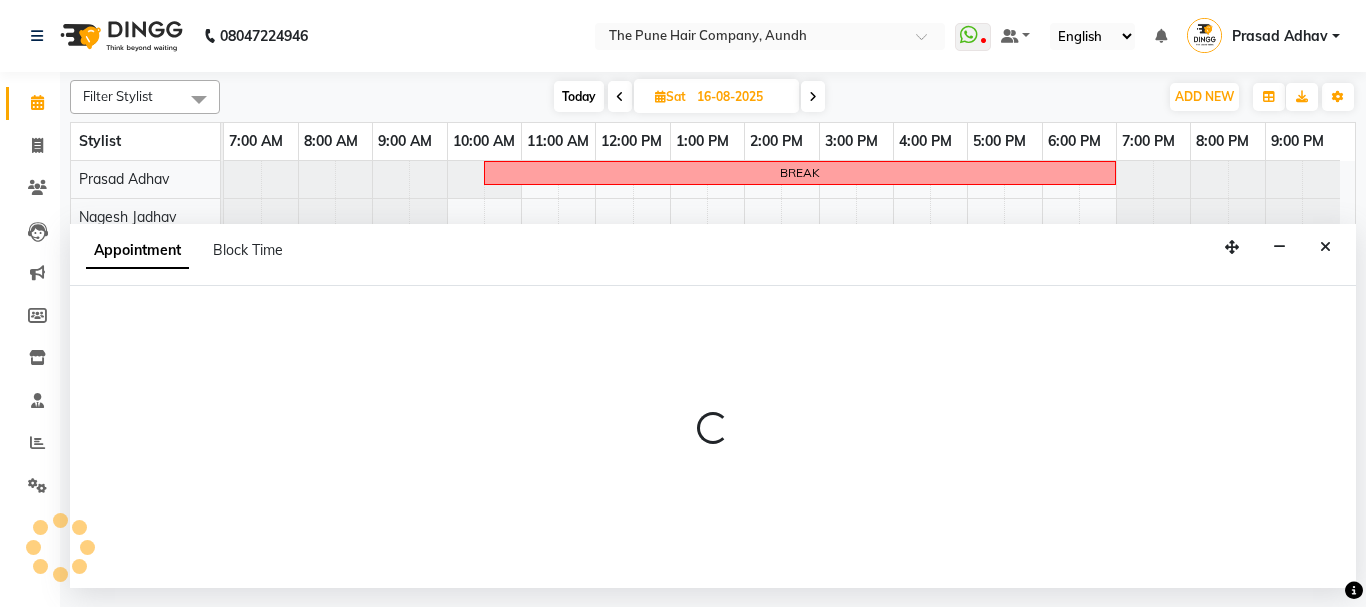 select on "6746" 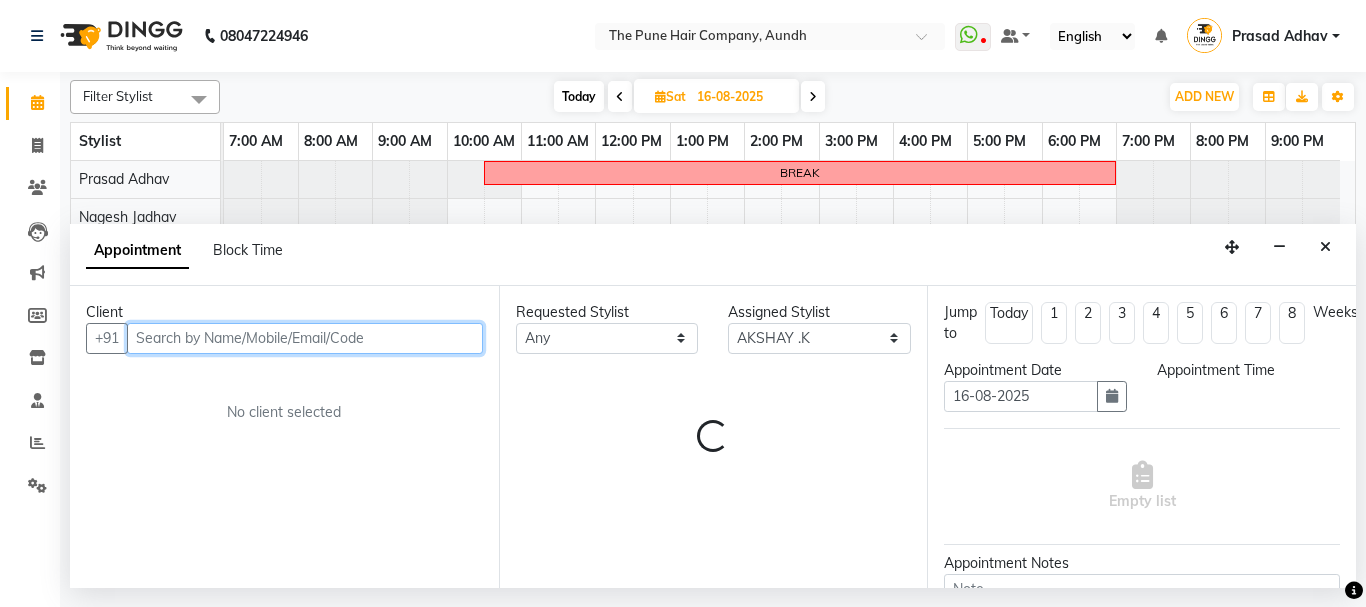 select on "600" 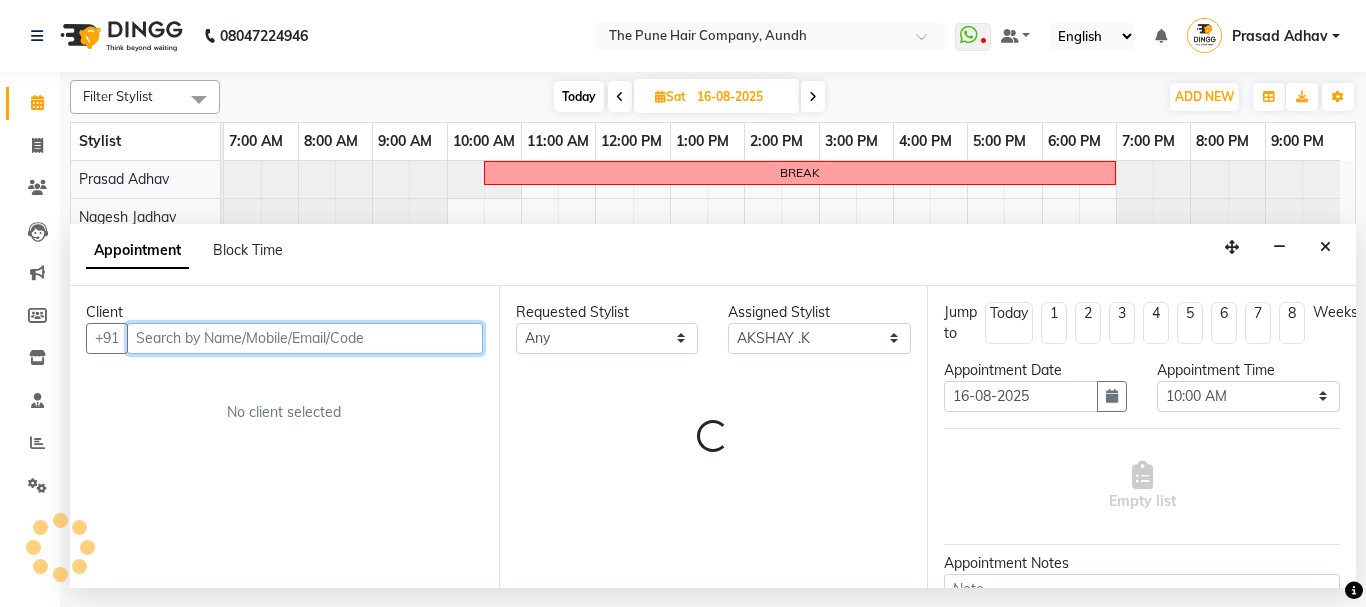 click at bounding box center [305, 338] 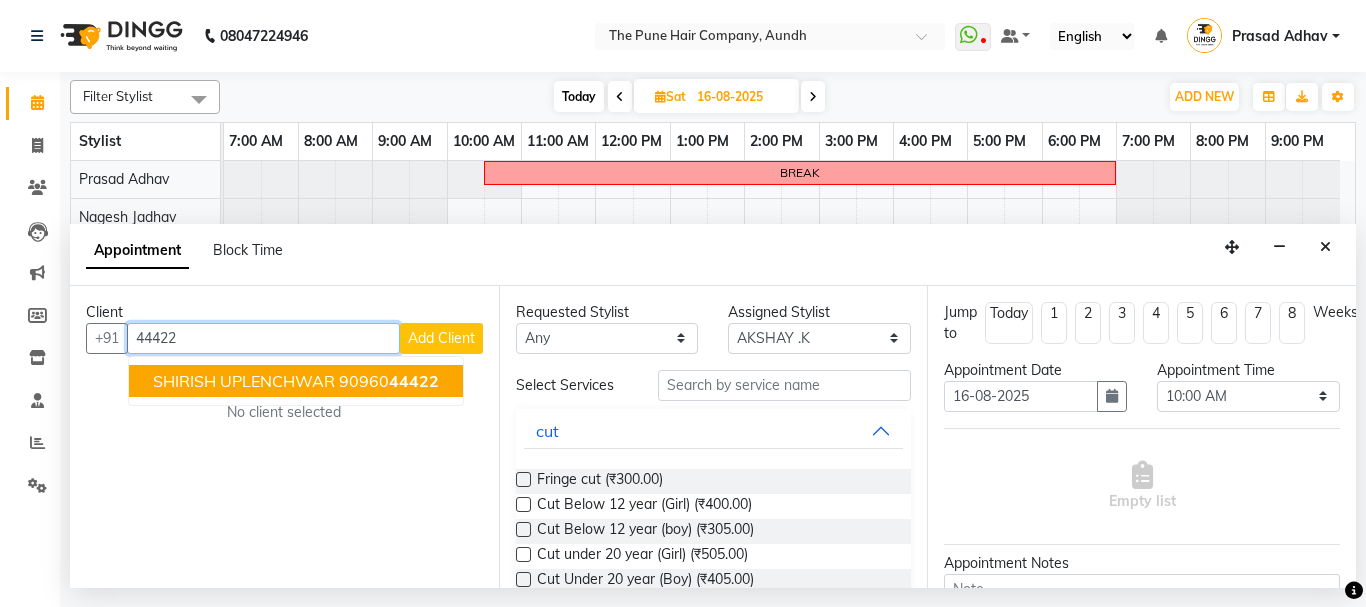 click on "SHIRISH UPLENCHWAR" at bounding box center (244, 381) 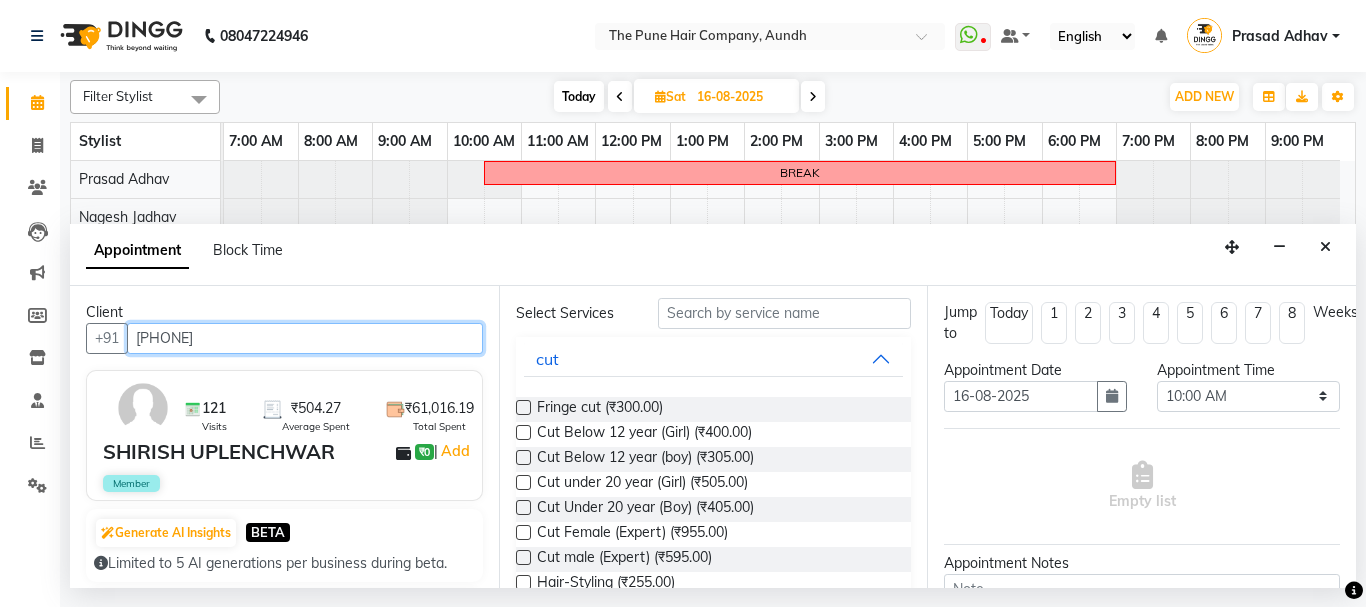 scroll, scrollTop: 100, scrollLeft: 0, axis: vertical 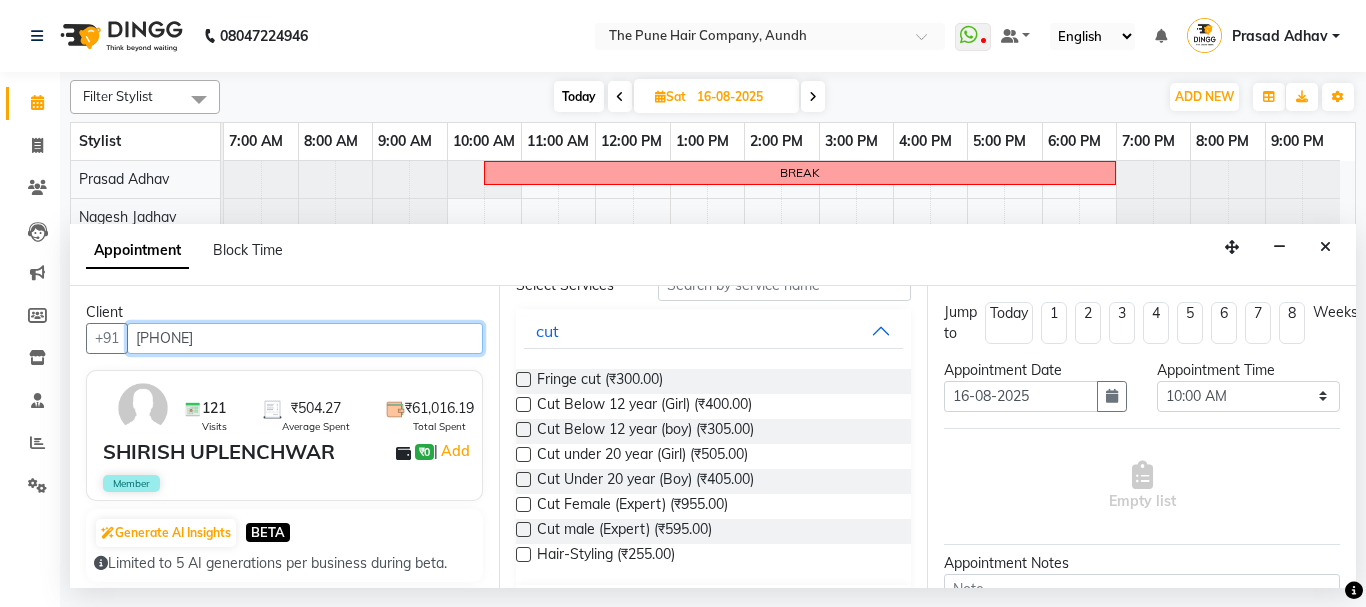 type on "[PHONE]" 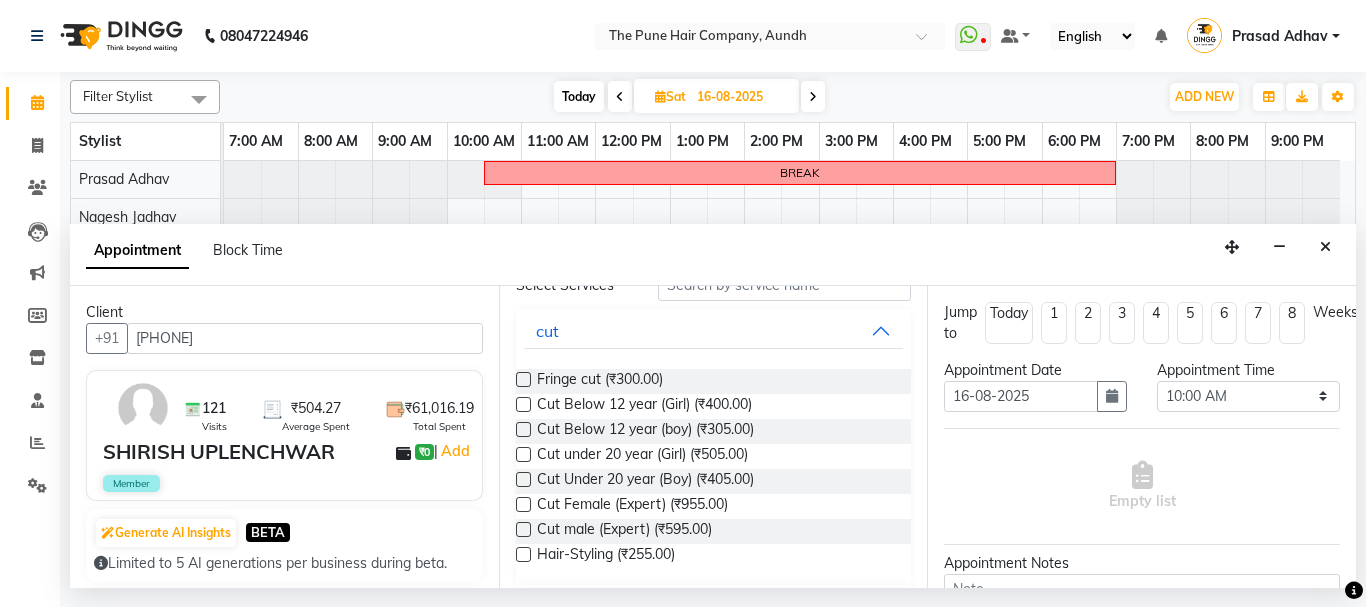 click at bounding box center (523, 529) 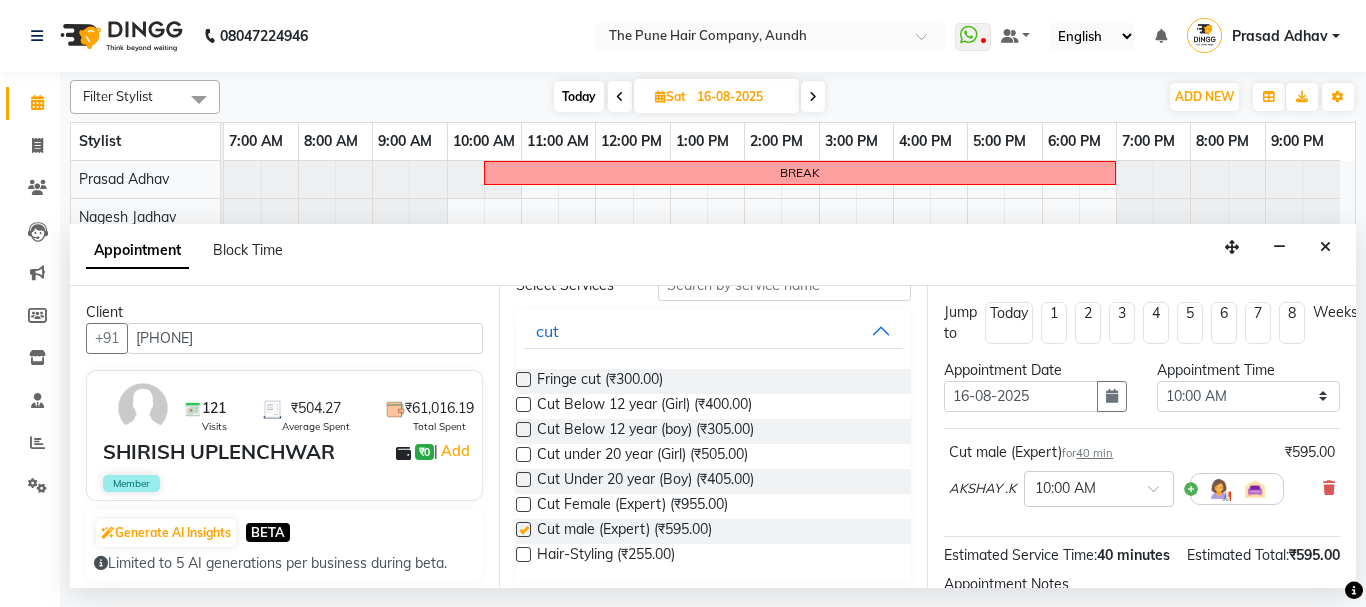 click at bounding box center [523, 529] 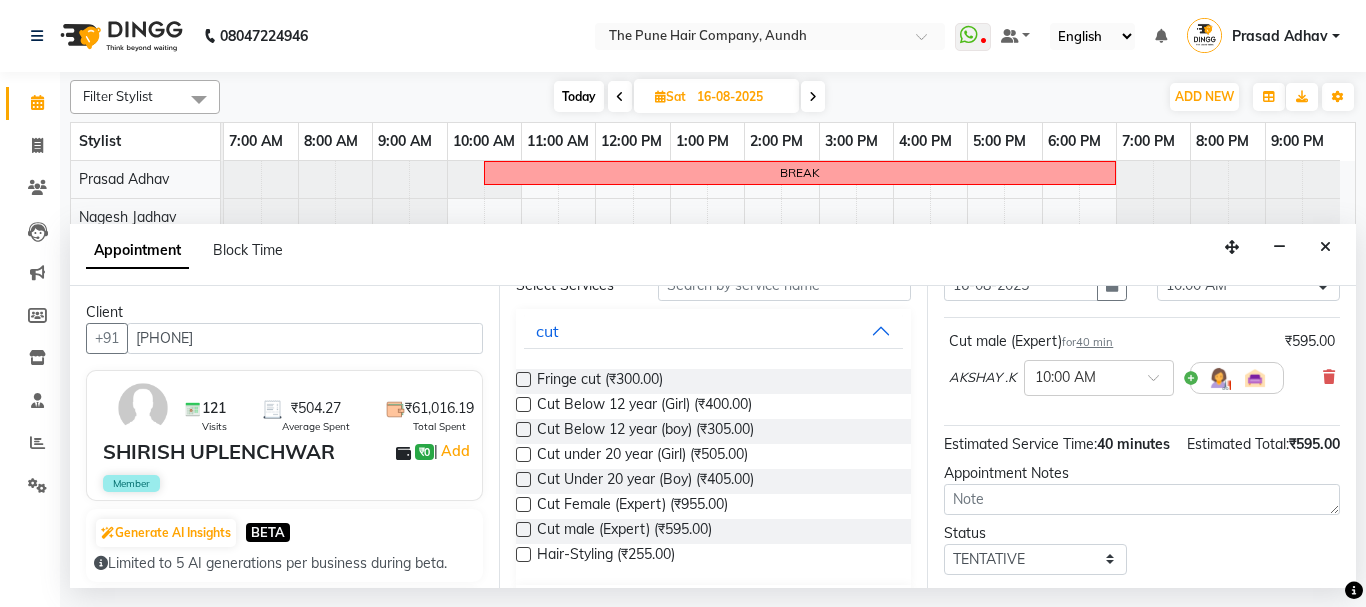 scroll, scrollTop: 0, scrollLeft: 0, axis: both 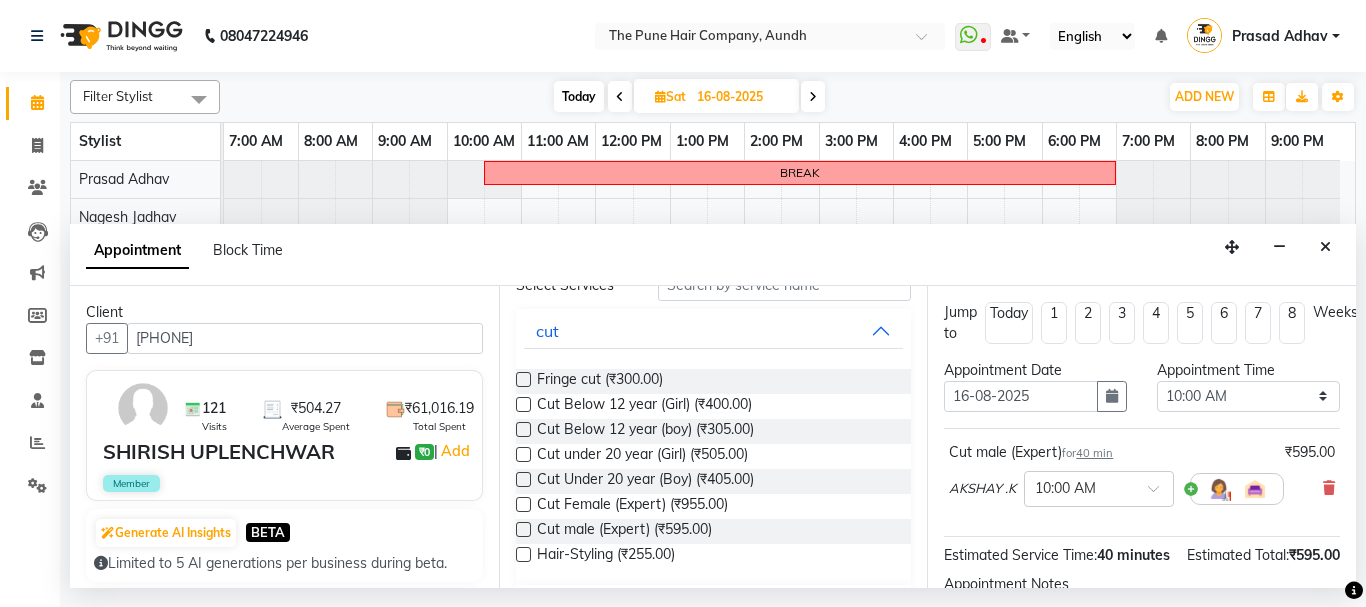 click at bounding box center (523, 529) 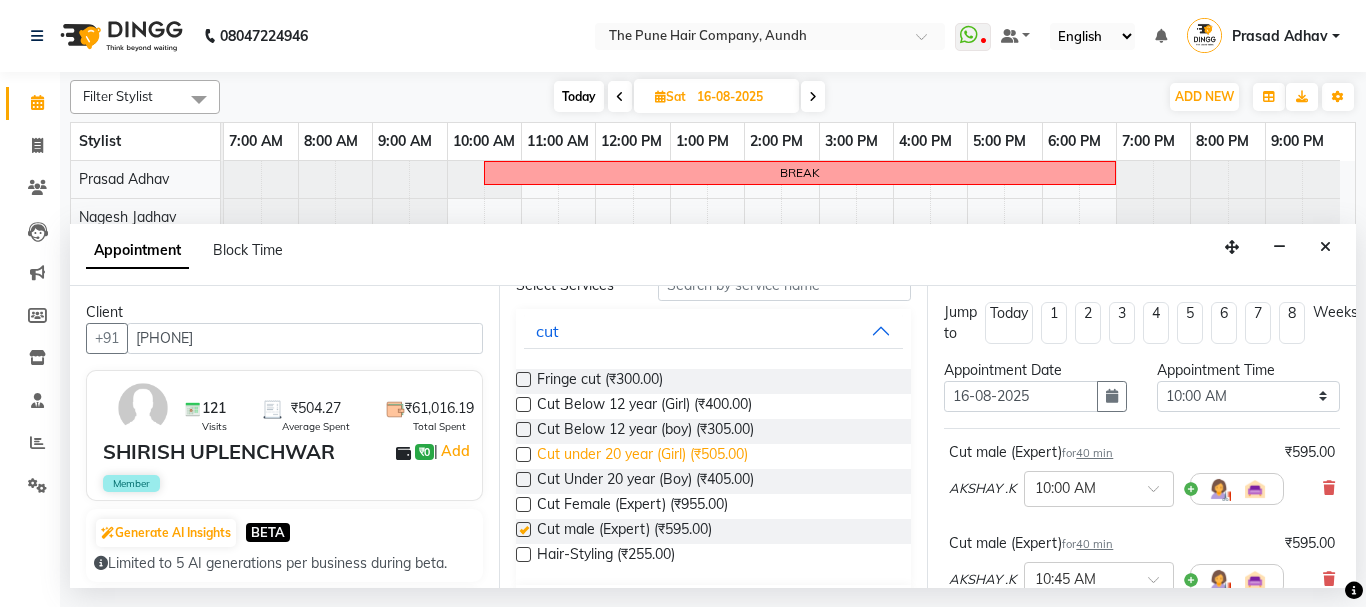 checkbox on "false" 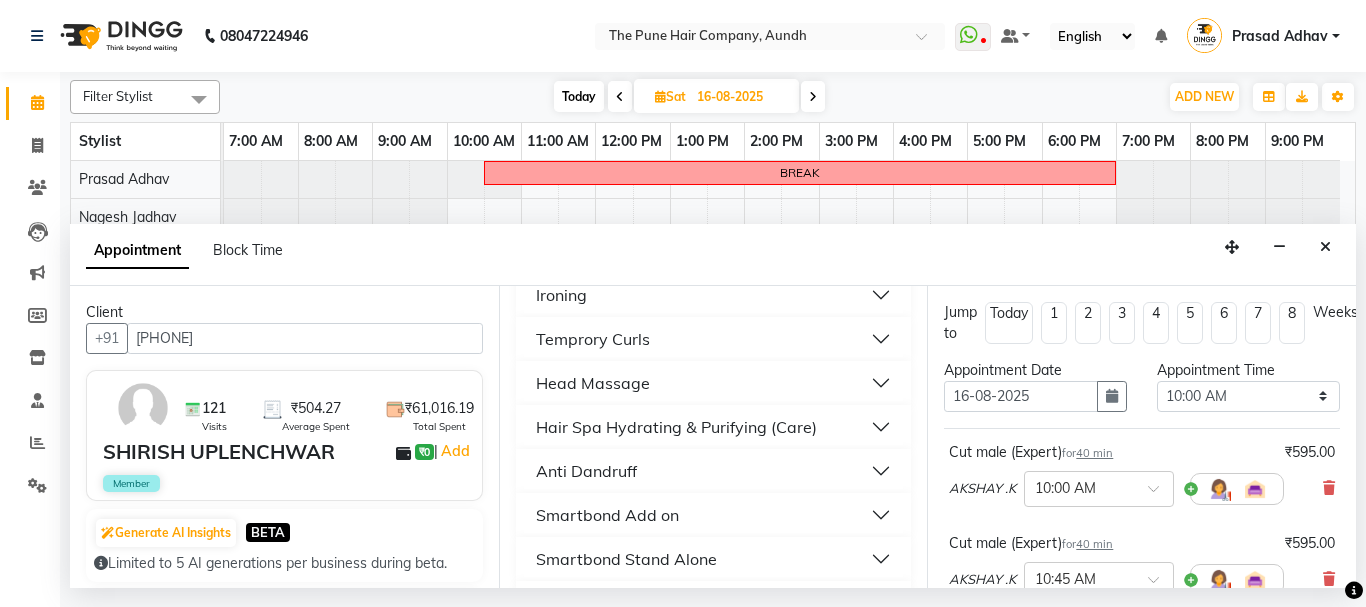 scroll, scrollTop: 400, scrollLeft: 0, axis: vertical 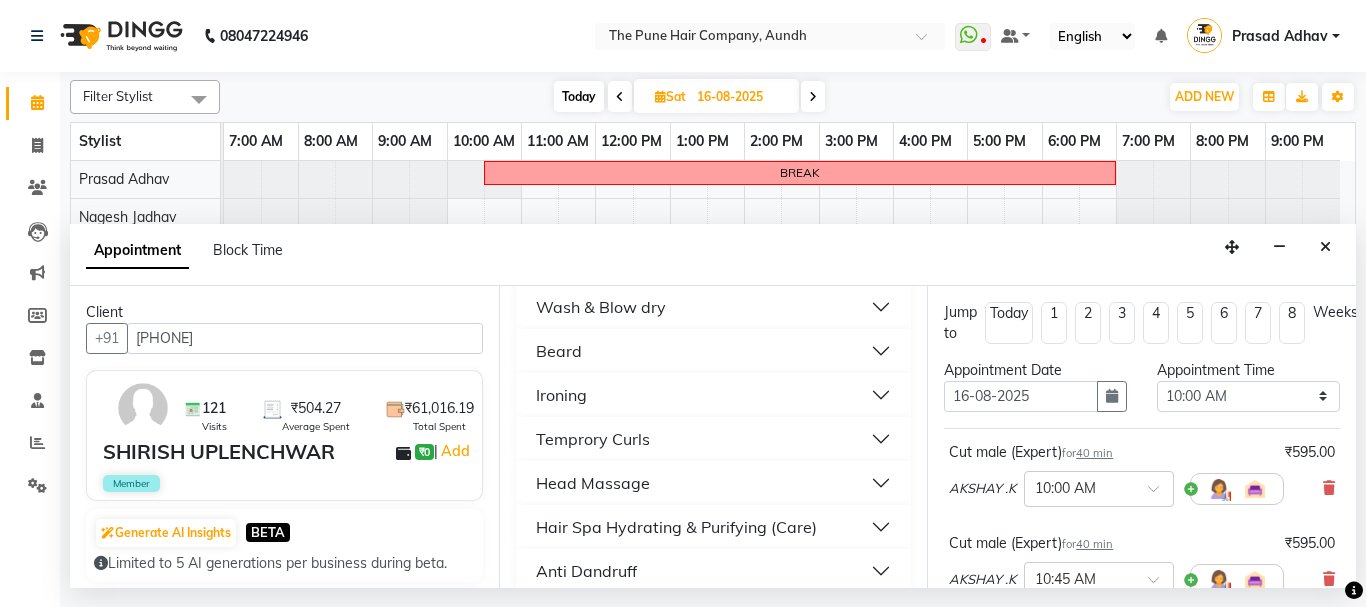click on "Beard" at bounding box center (714, 351) 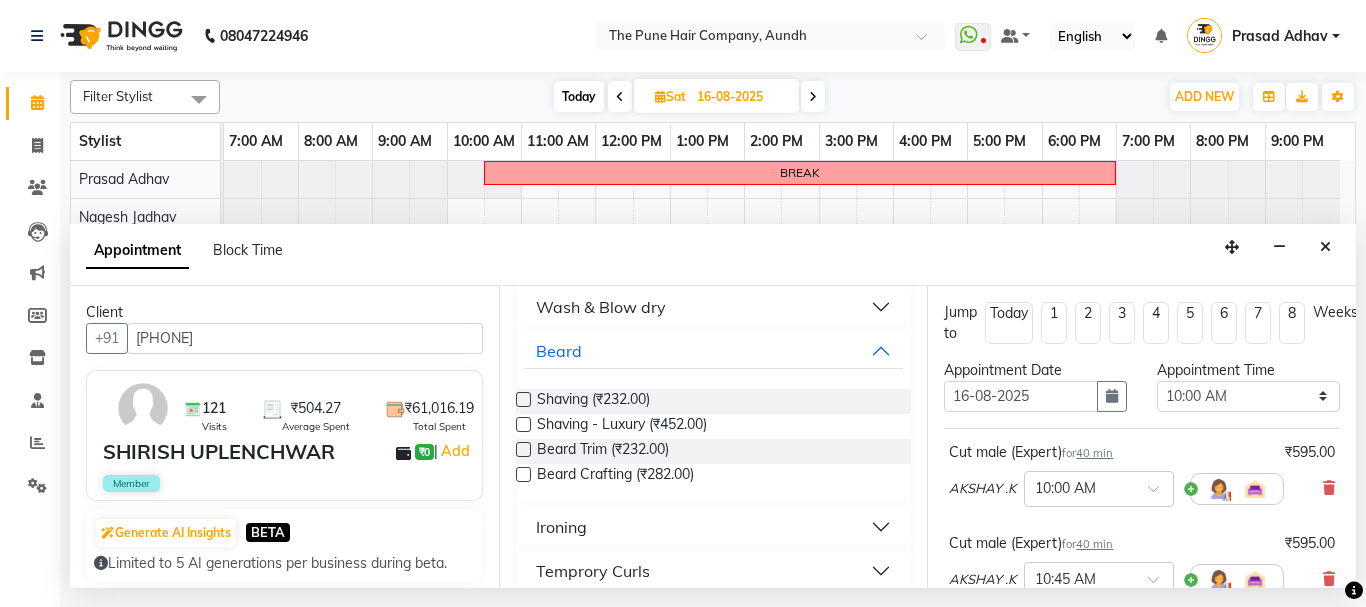 click at bounding box center [523, 474] 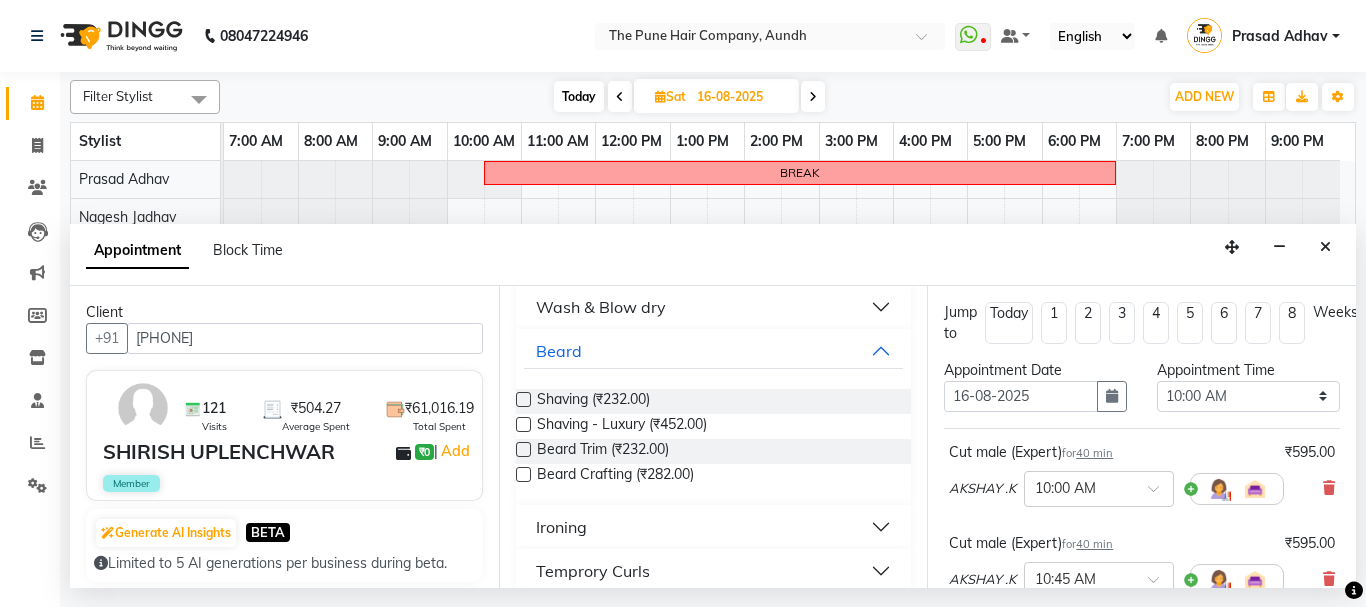click at bounding box center [523, 474] 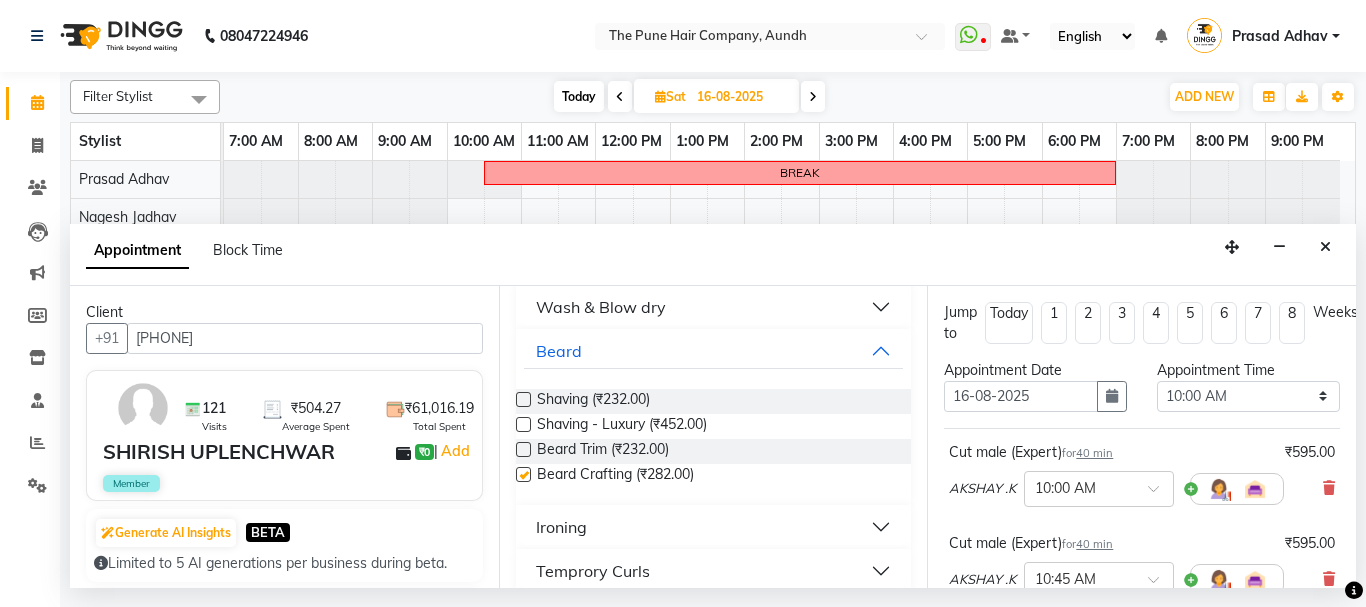 checkbox on "false" 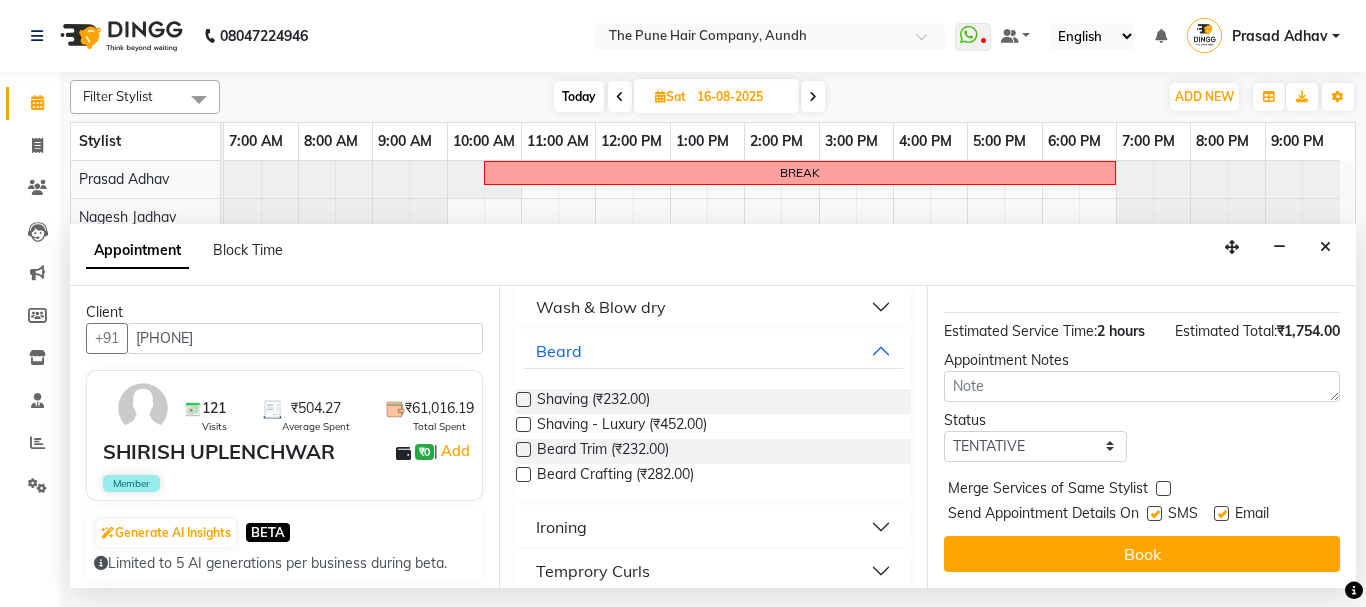 scroll, scrollTop: 533, scrollLeft: 0, axis: vertical 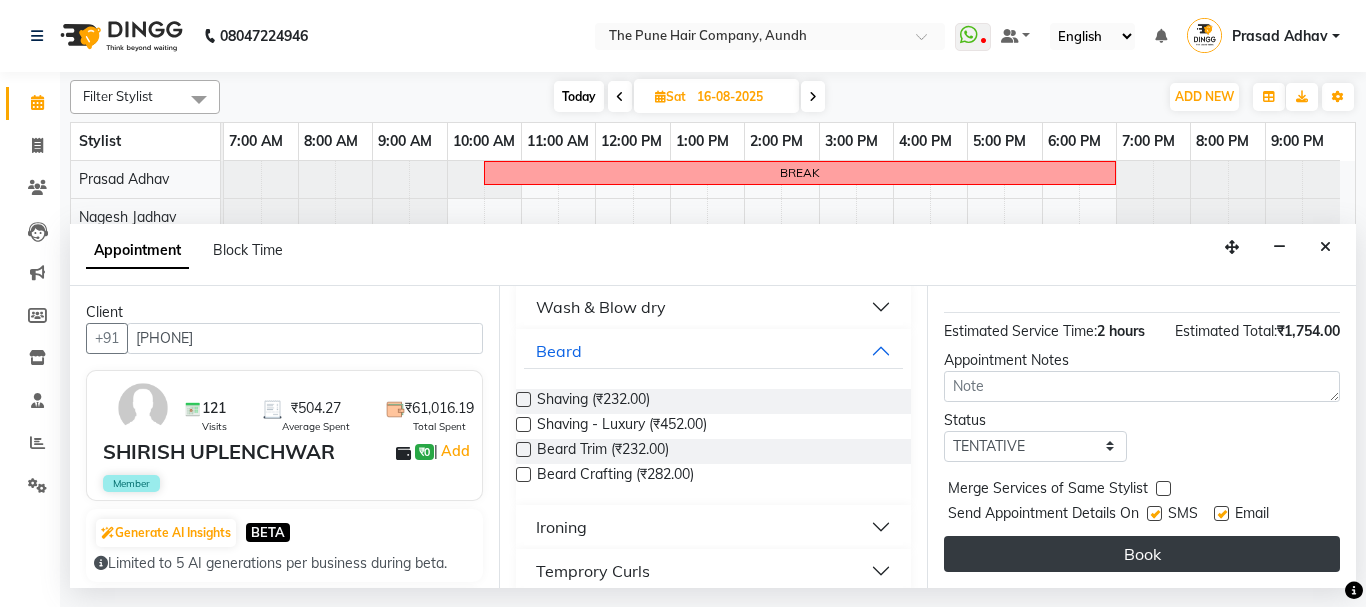 click on "Book" at bounding box center (1142, 554) 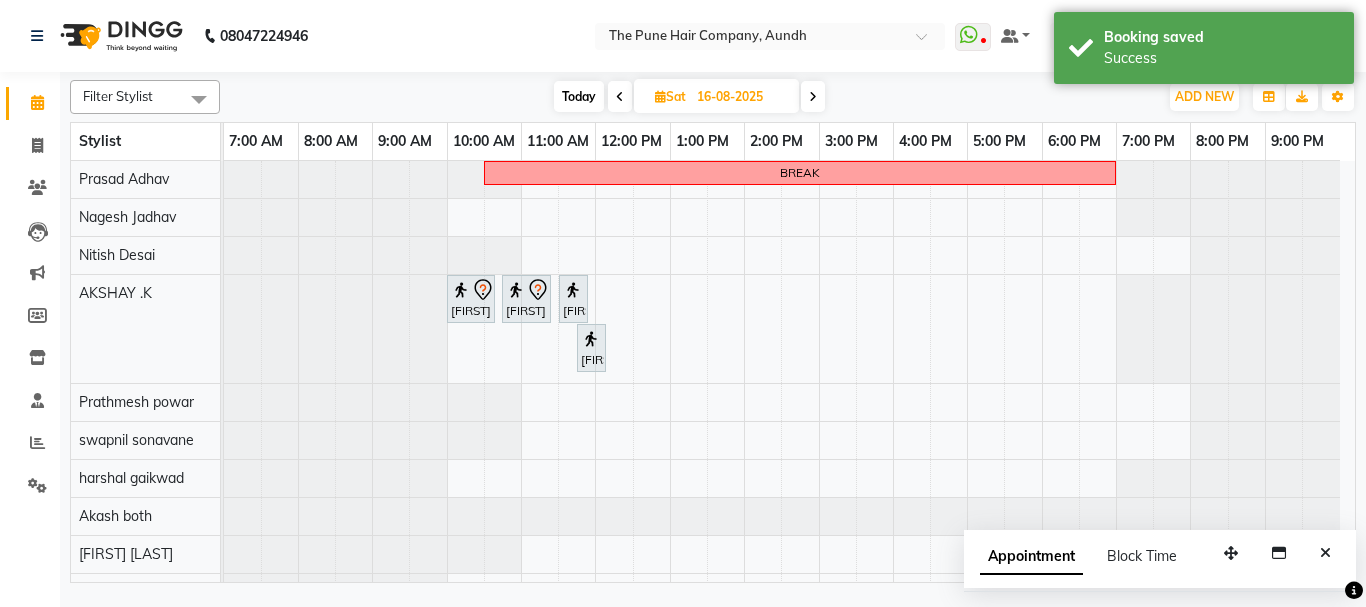 click on "Today" at bounding box center (579, 96) 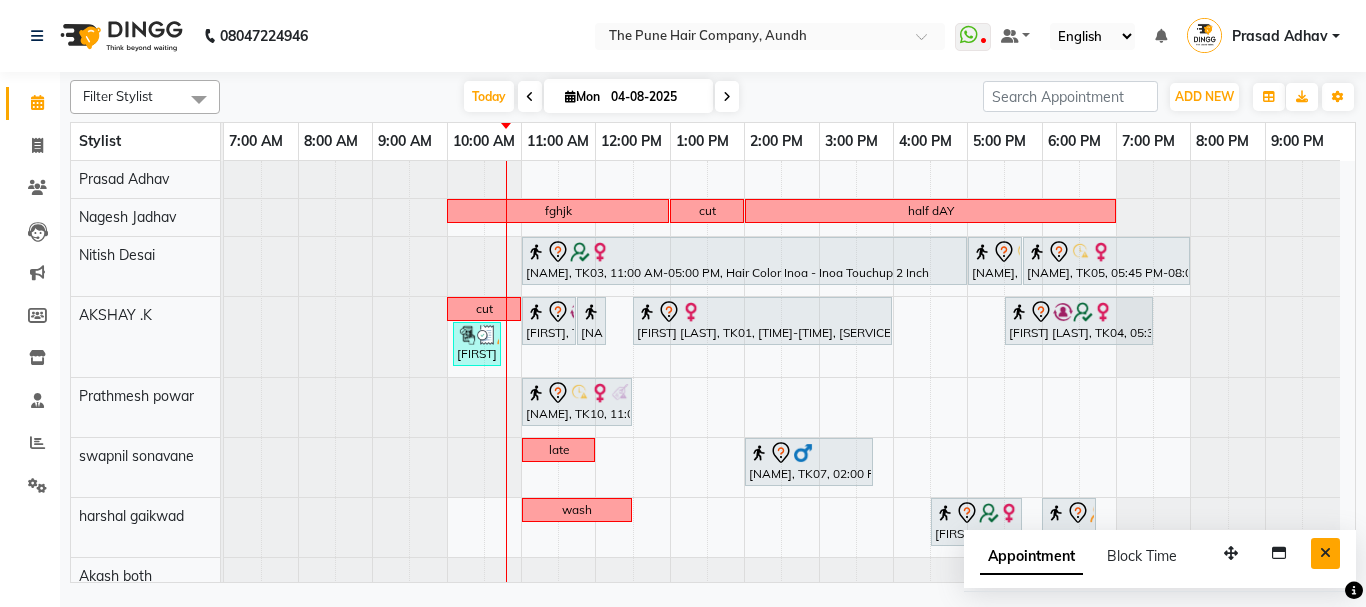 click at bounding box center [1325, 553] 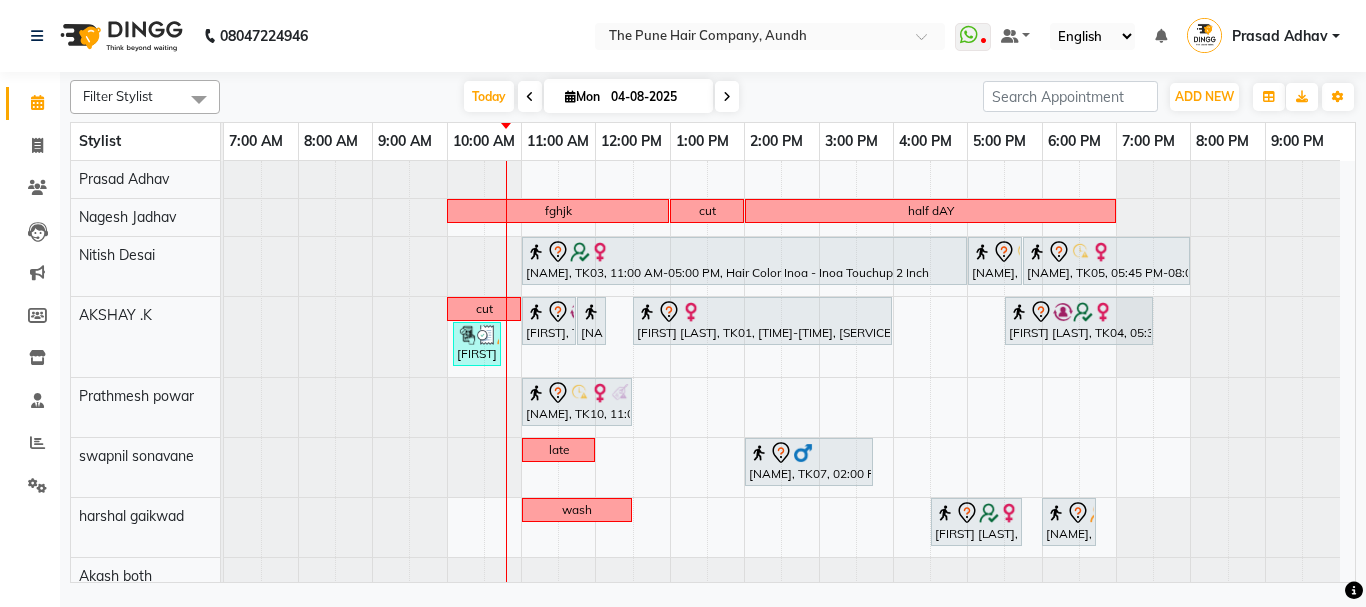 click on "04-08-2025" at bounding box center (655, 97) 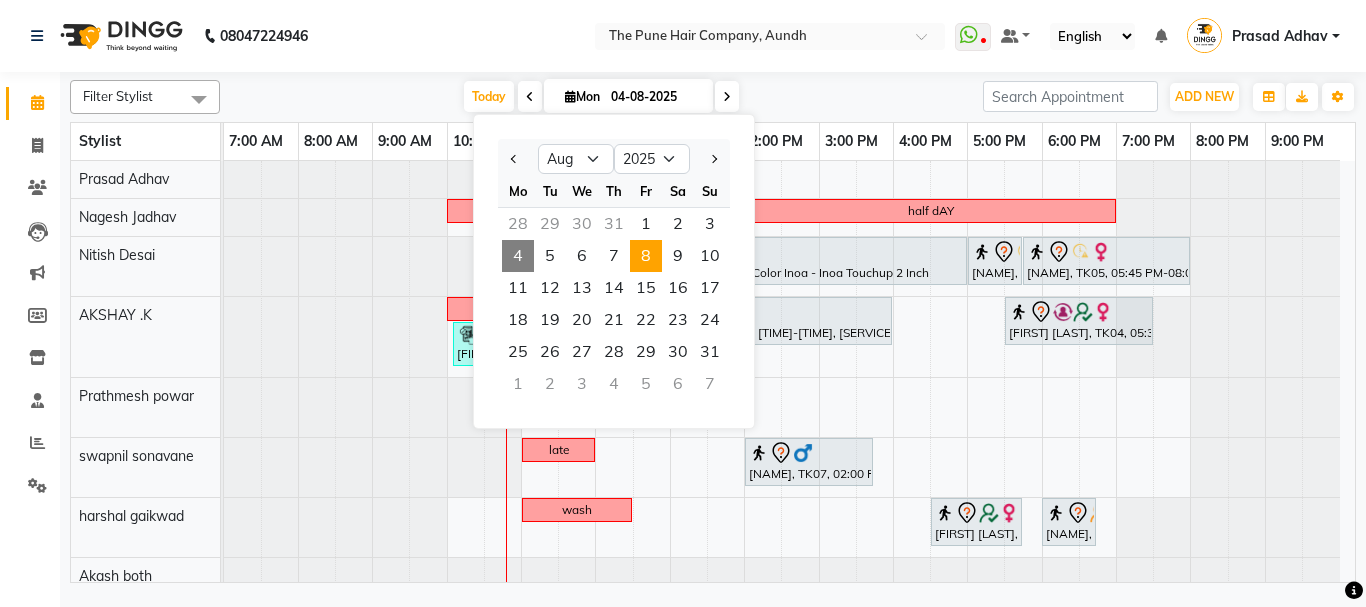 click on "8" at bounding box center [646, 256] 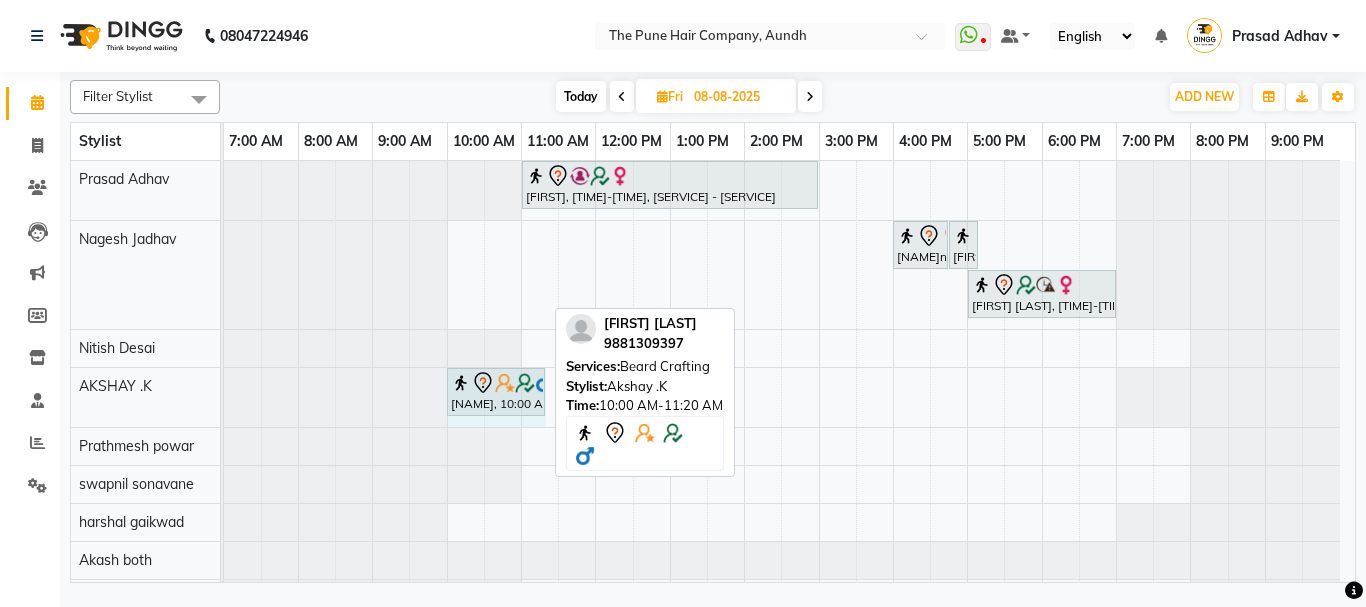drag, startPoint x: 543, startPoint y: 389, endPoint x: 524, endPoint y: 391, distance: 19.104973 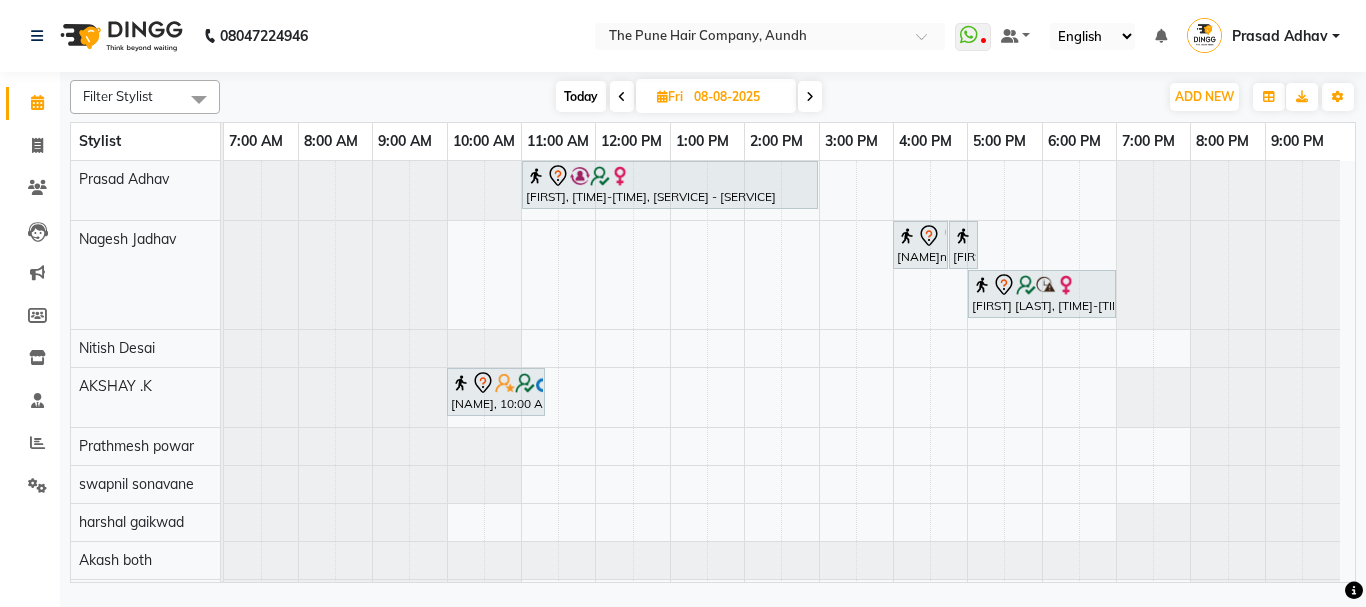 click on "[FIRST], [TIME]-[TIME], [SERVICE] - [SERVICE]             [FIRST][LAST], [TIME]-[TIME], [SERVICE] ([GENDER])             [FIRST][LAST], [TIME]-[TIME],  [SERVICE]             [FIRST] [LAST], [TIME]-[TIME], [SERVICE] - [SERVICE]             [FIRST] [LAST], [TIME]-[TIME],  [SERVICE]" at bounding box center (789, 484) 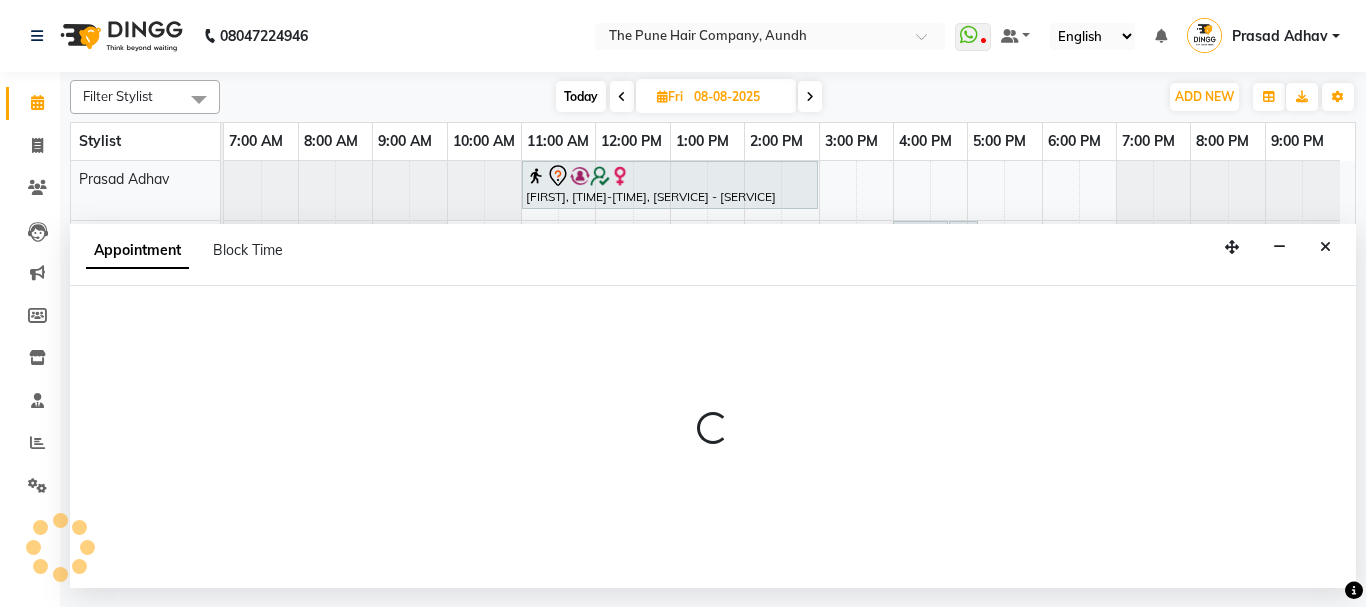 select on "6746" 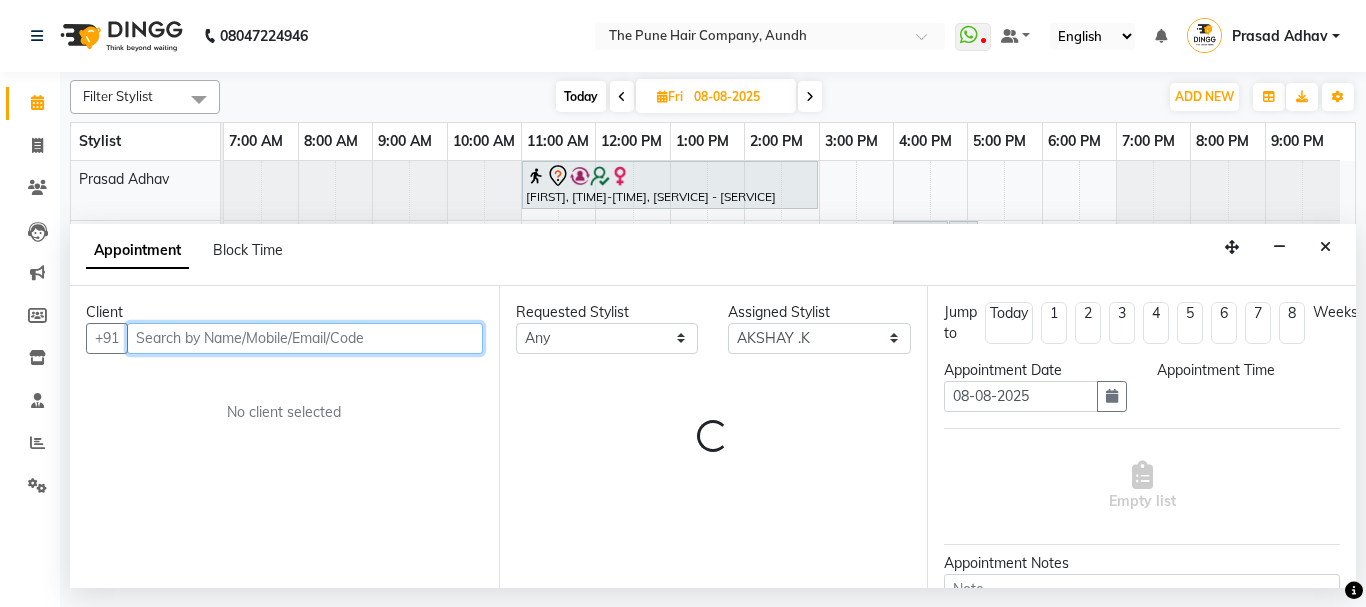 select on "1110" 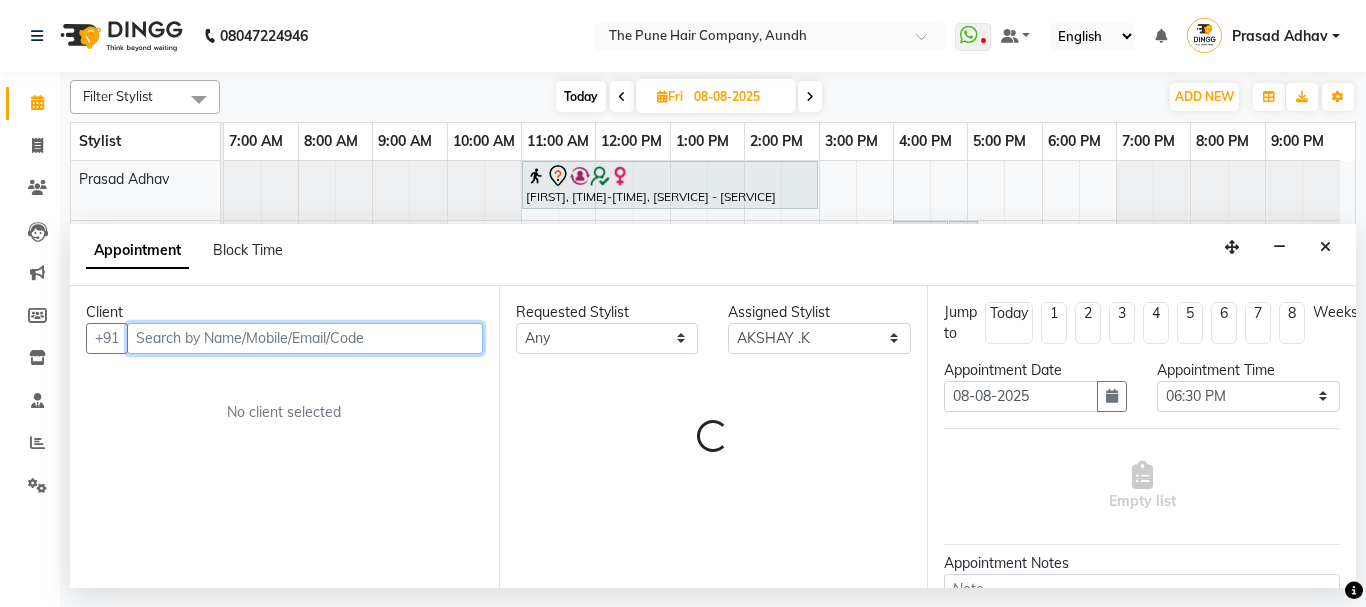 click at bounding box center [305, 338] 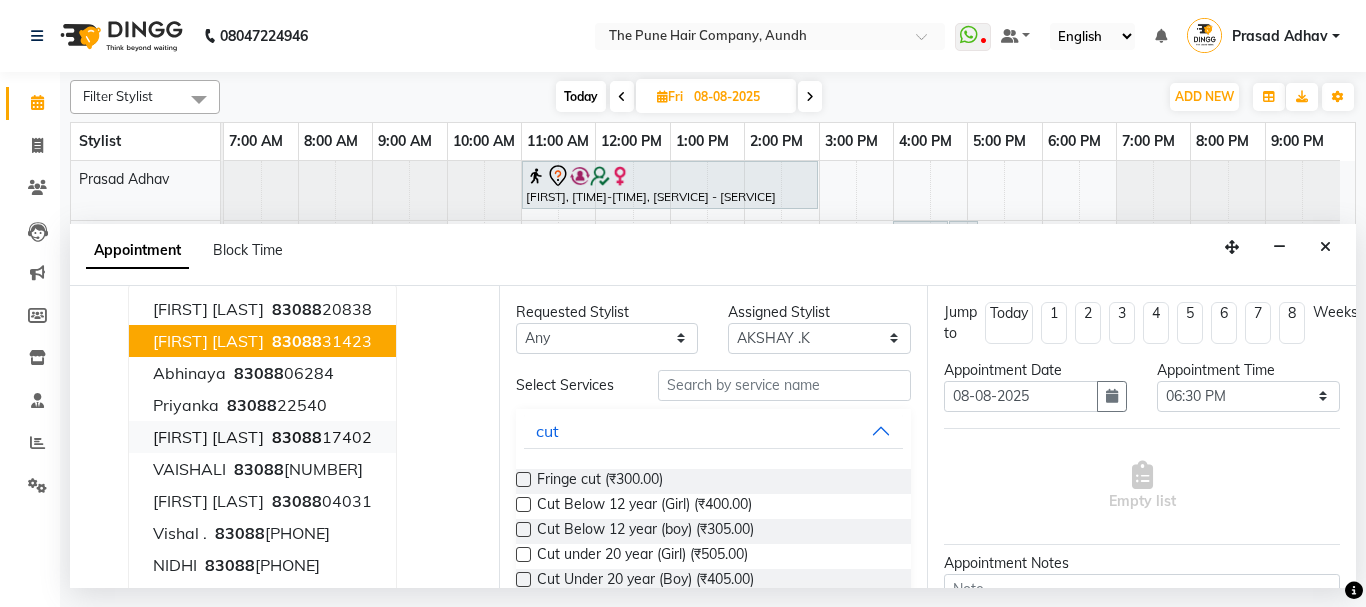scroll, scrollTop: 100, scrollLeft: 0, axis: vertical 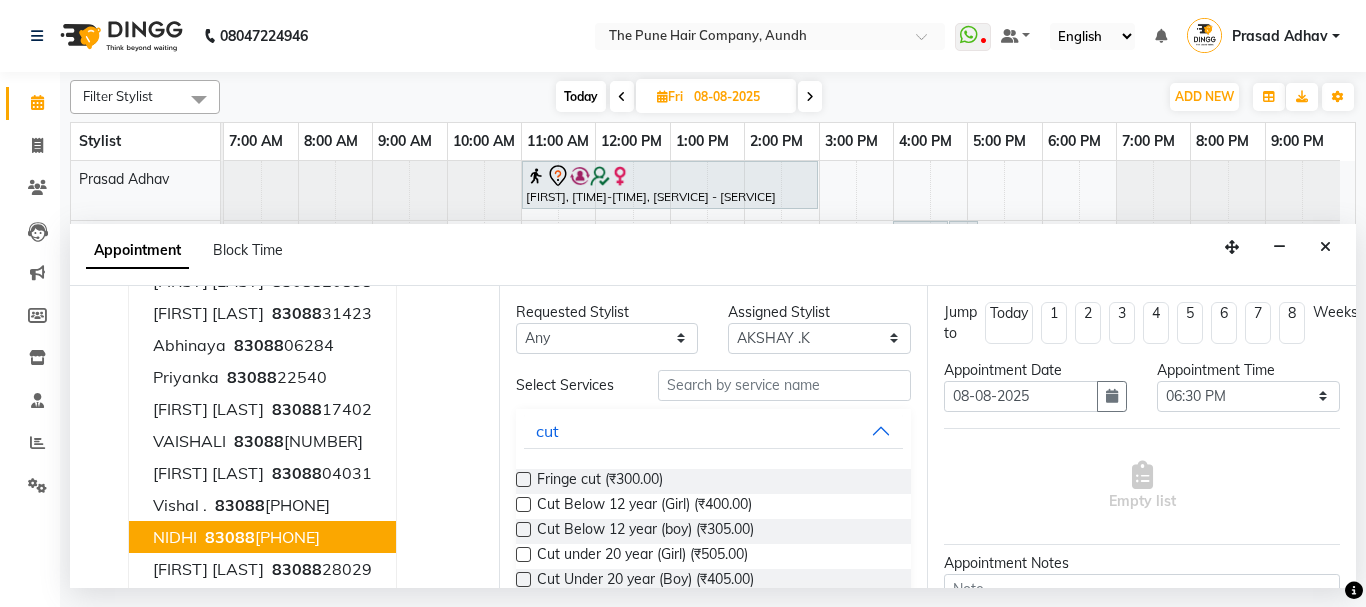 click on "83088" at bounding box center (230, 537) 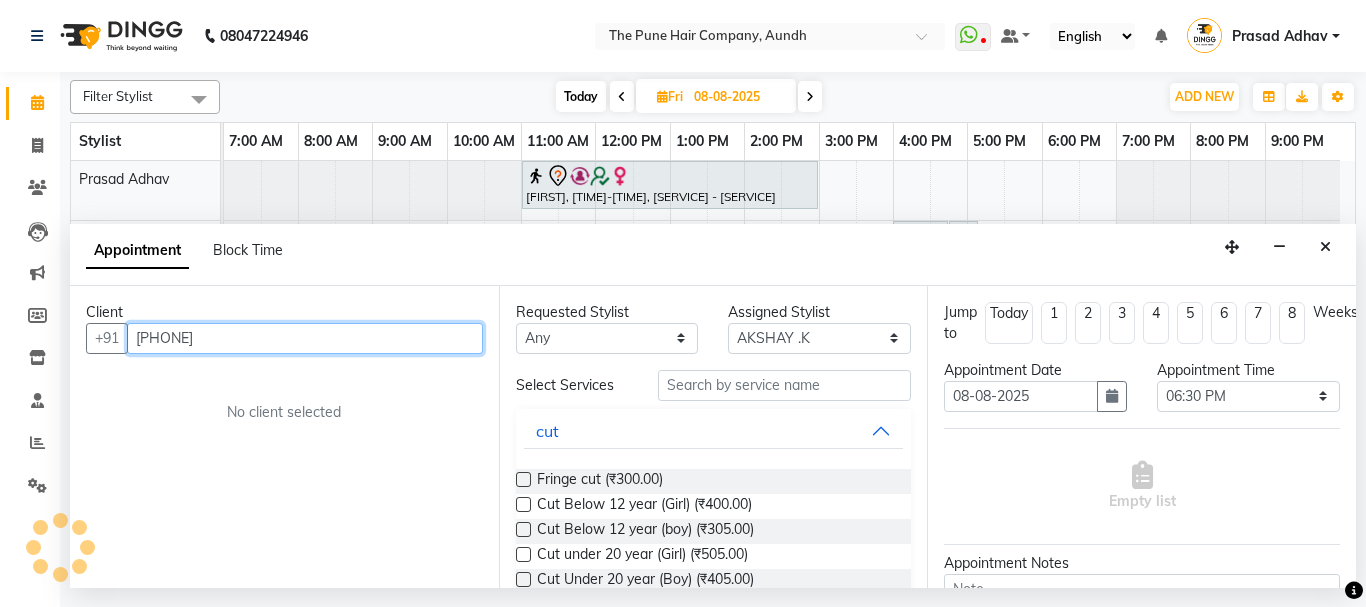 scroll, scrollTop: 0, scrollLeft: 0, axis: both 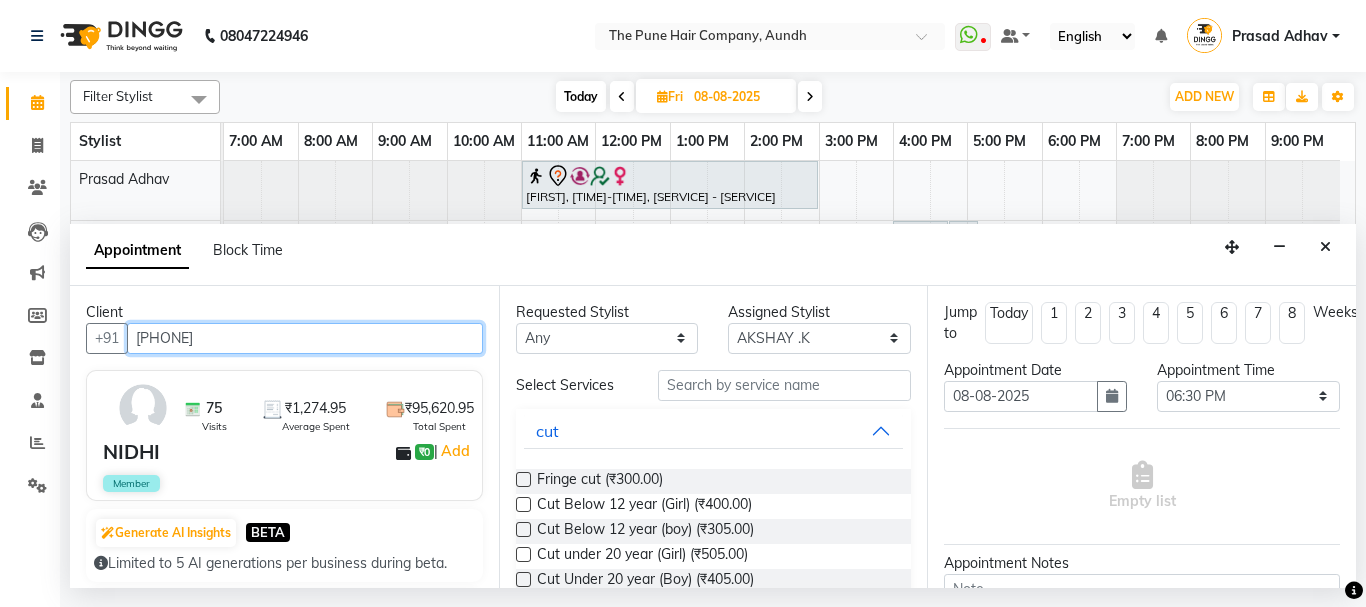 type on "[PHONE]" 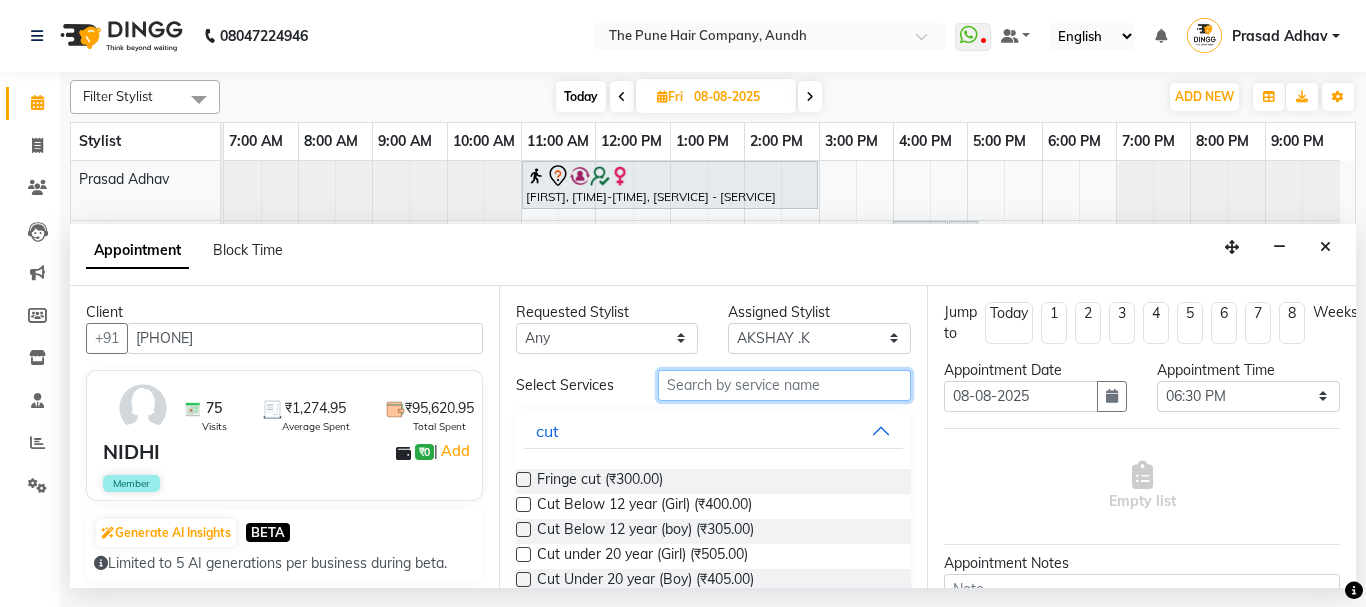 click at bounding box center [785, 385] 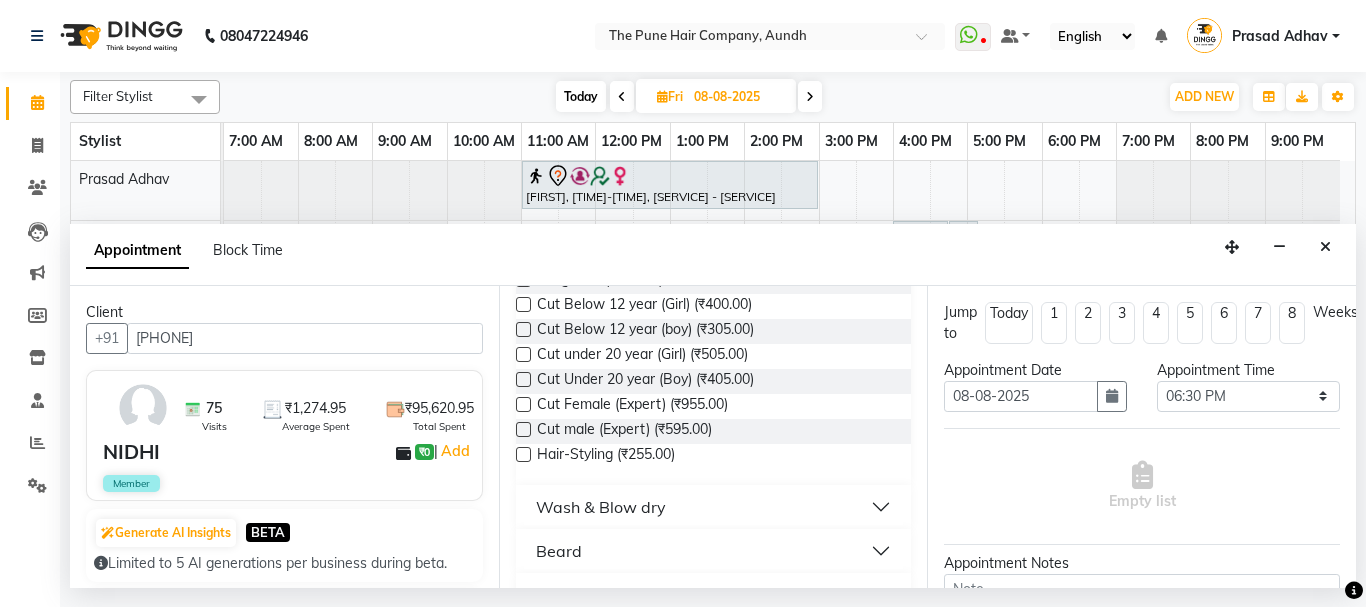 click at bounding box center [523, 429] 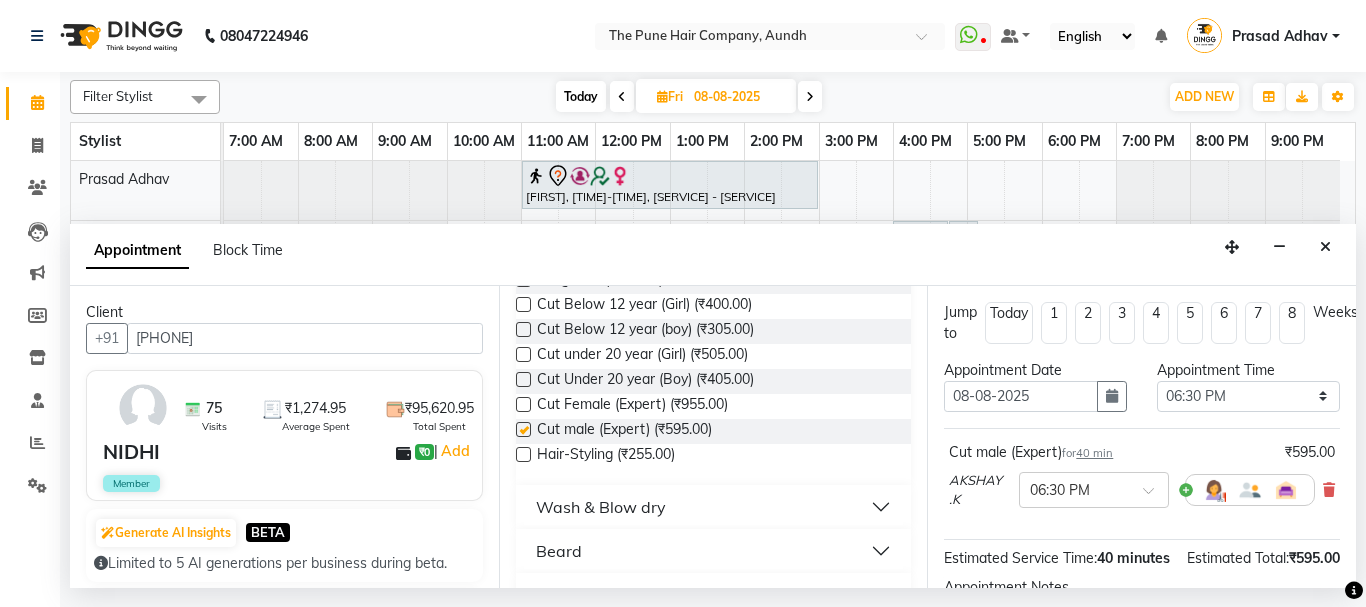checkbox on "false" 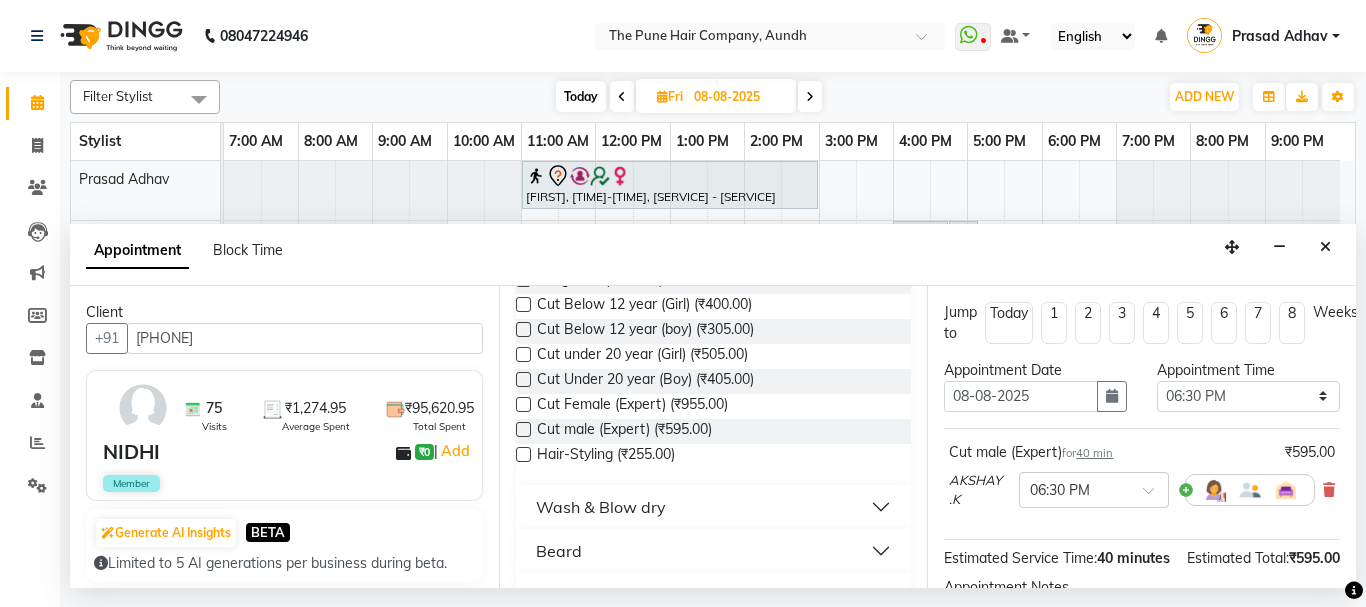 scroll, scrollTop: 400, scrollLeft: 0, axis: vertical 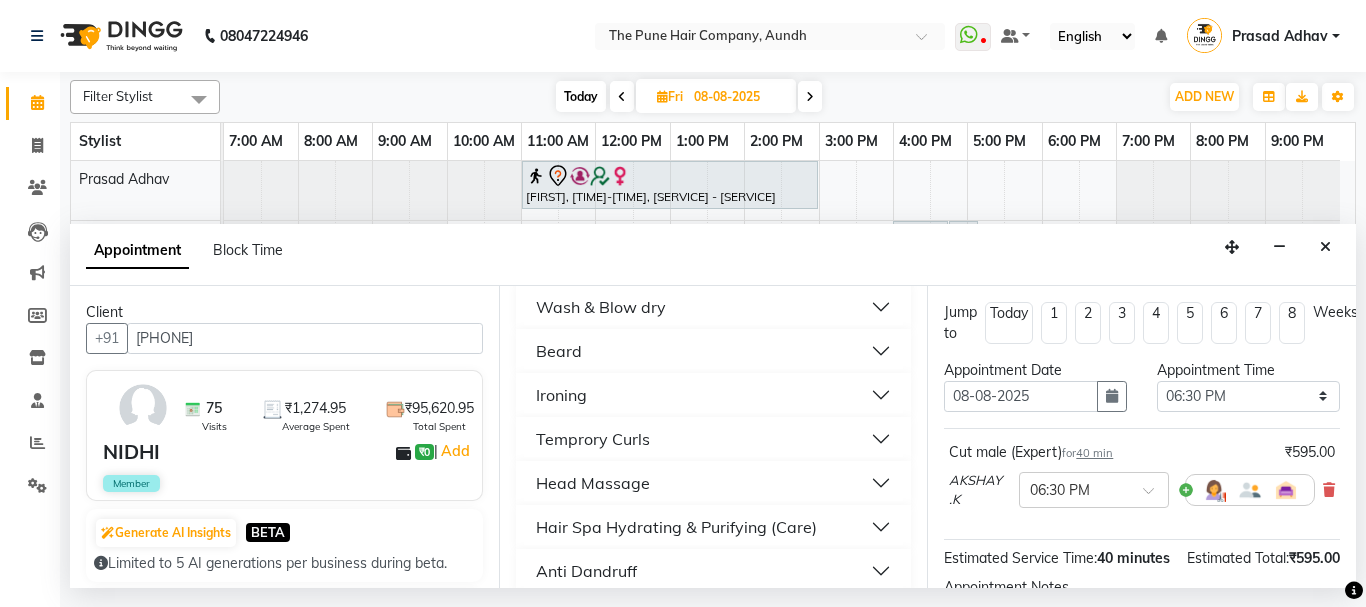 click on "Beard" at bounding box center [559, 351] 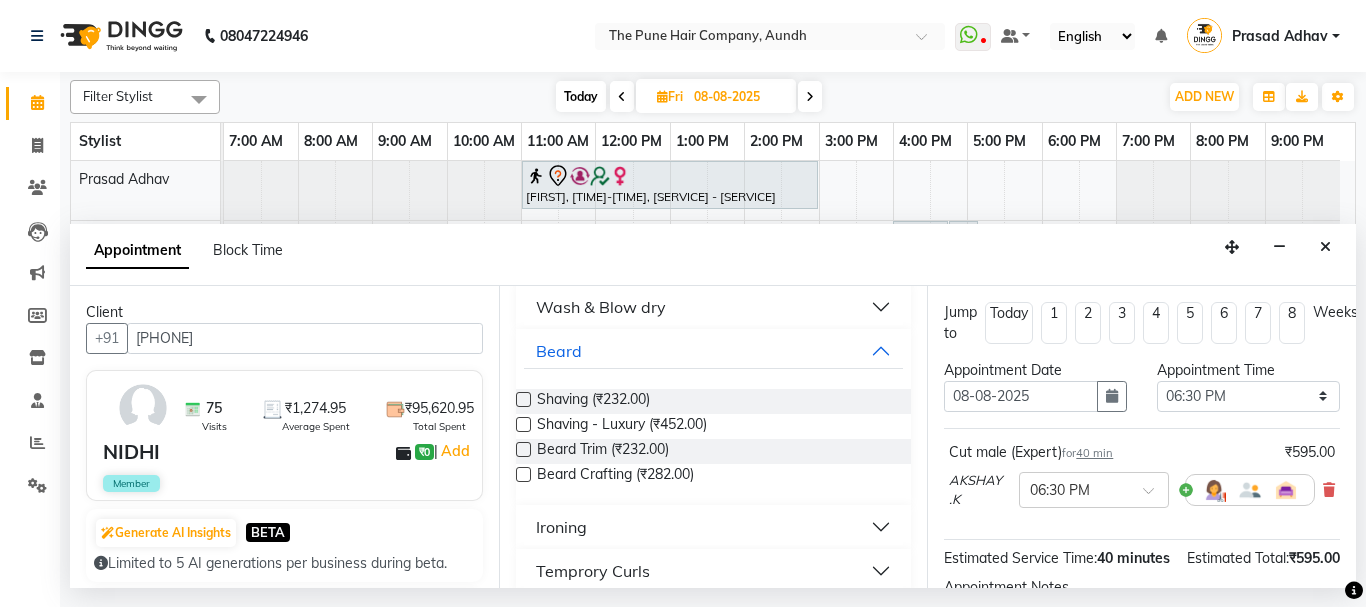 click at bounding box center (523, 474) 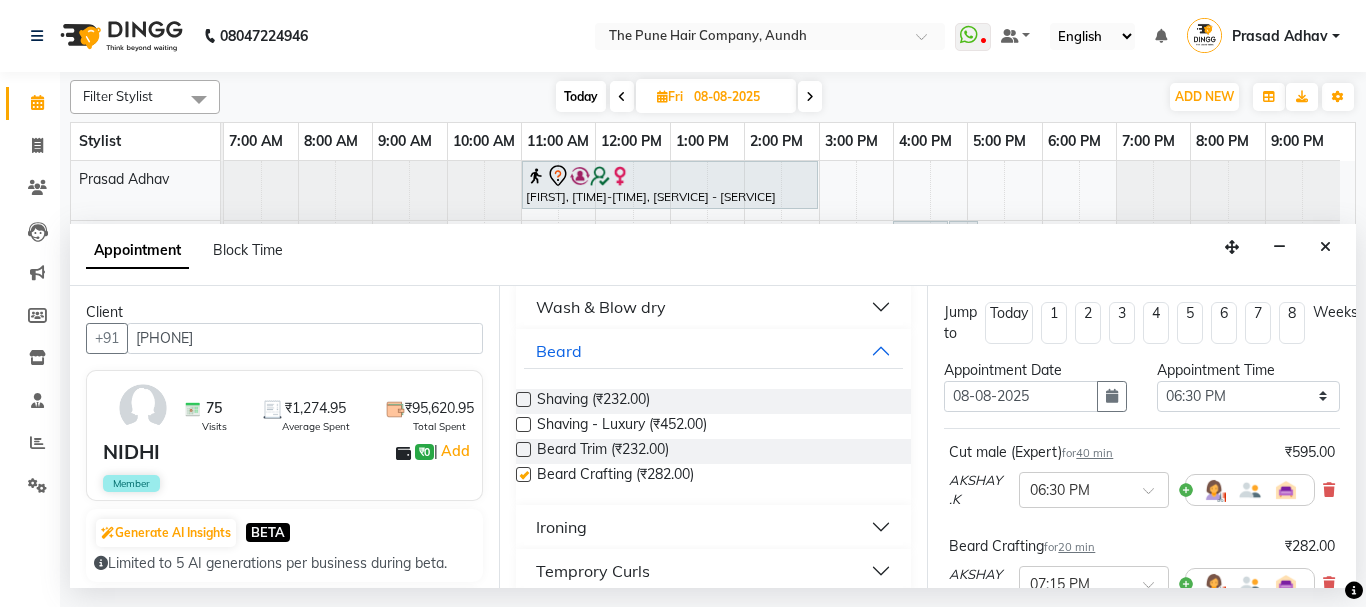 checkbox on "false" 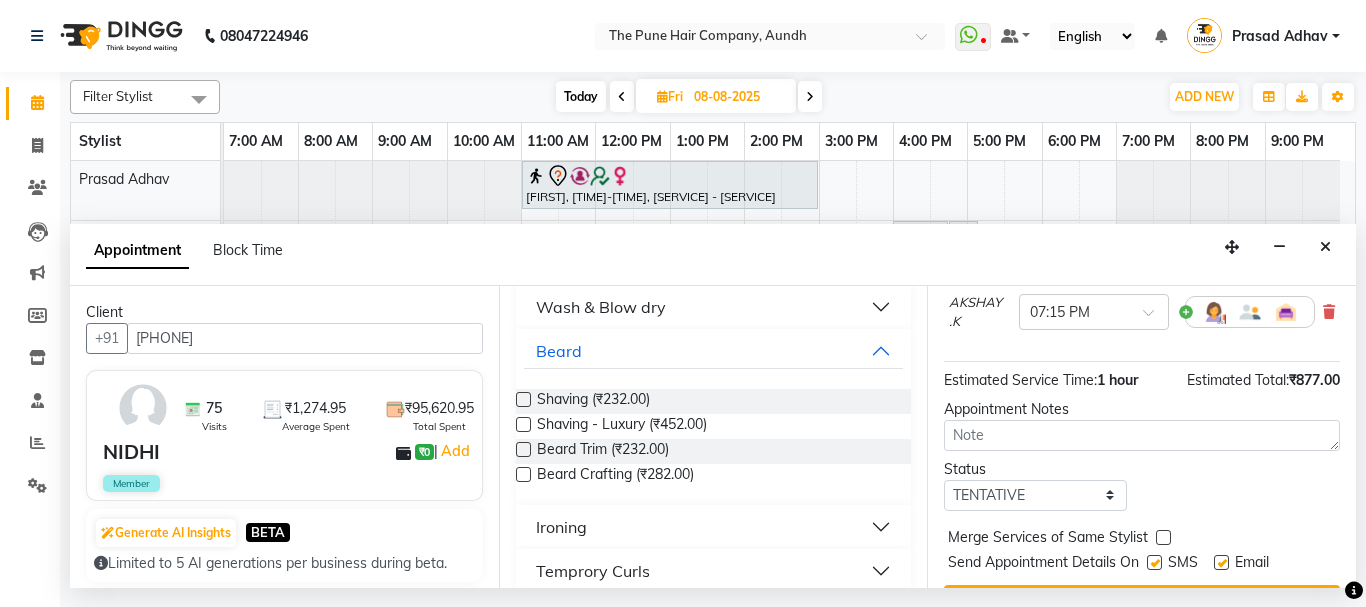 scroll, scrollTop: 336, scrollLeft: 0, axis: vertical 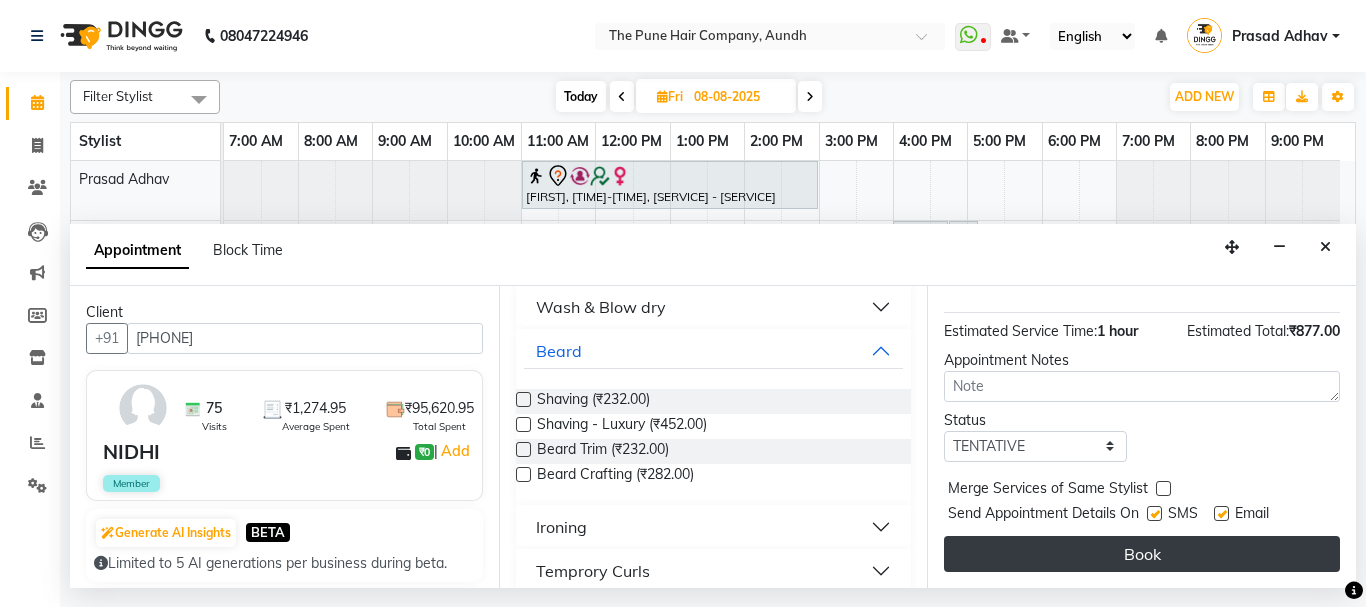 click on "Book" at bounding box center (1142, 554) 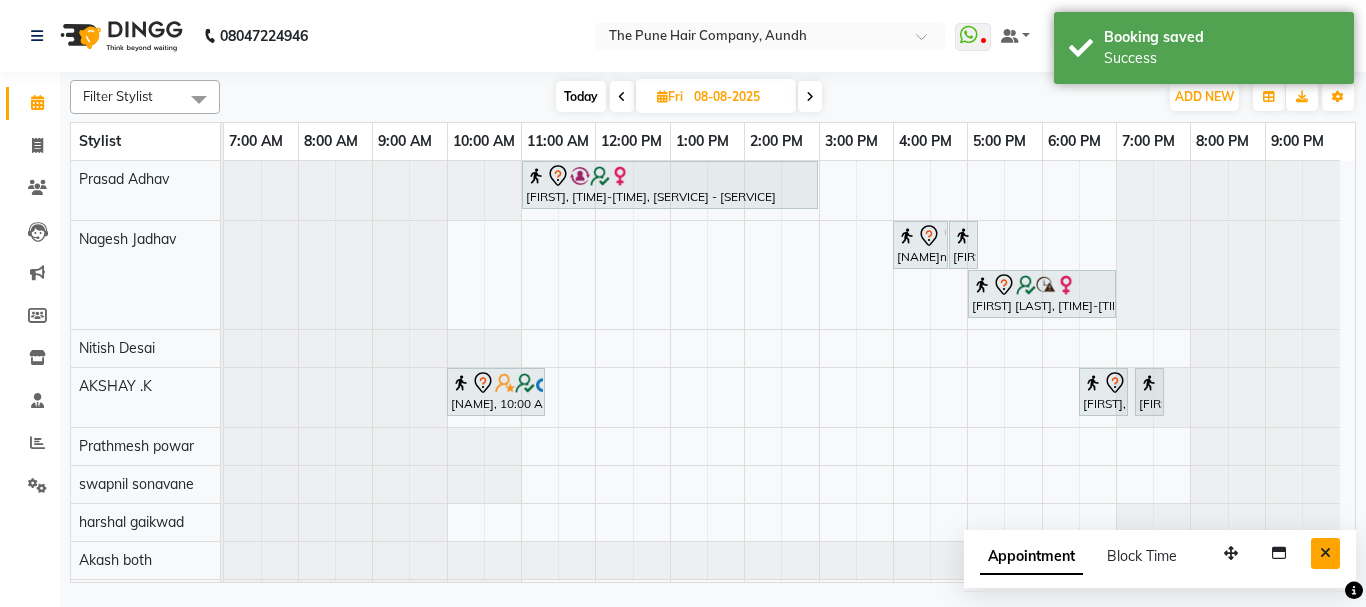 click at bounding box center (1325, 553) 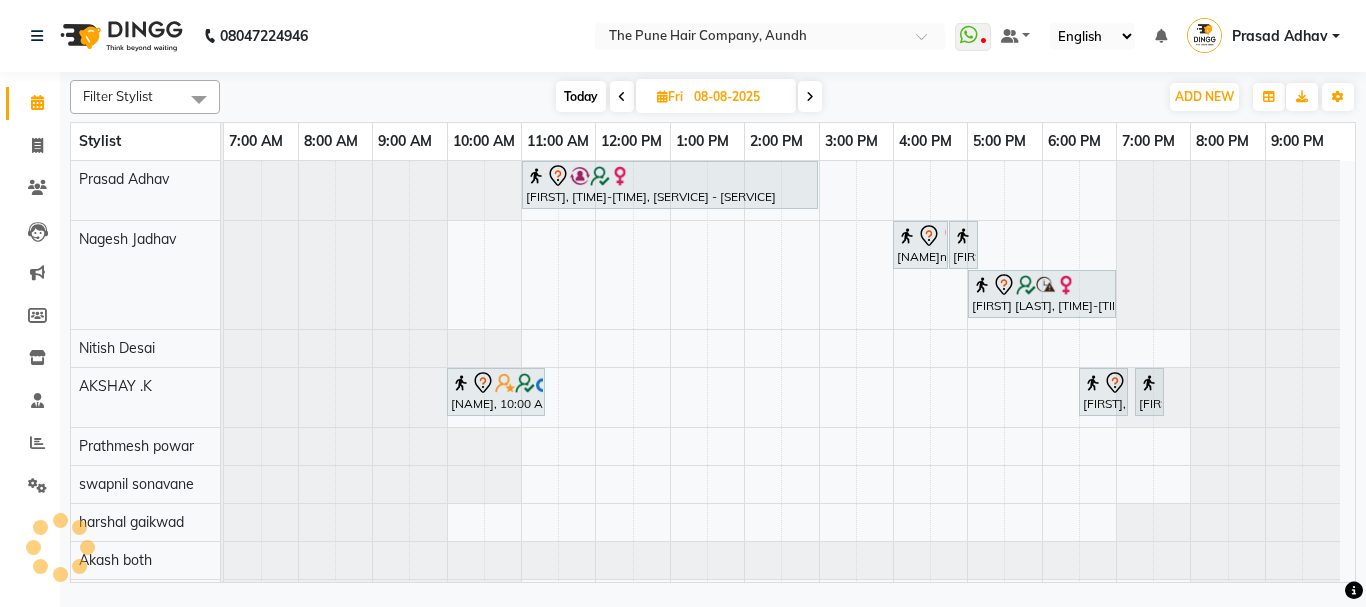 click on "Today" at bounding box center [581, 96] 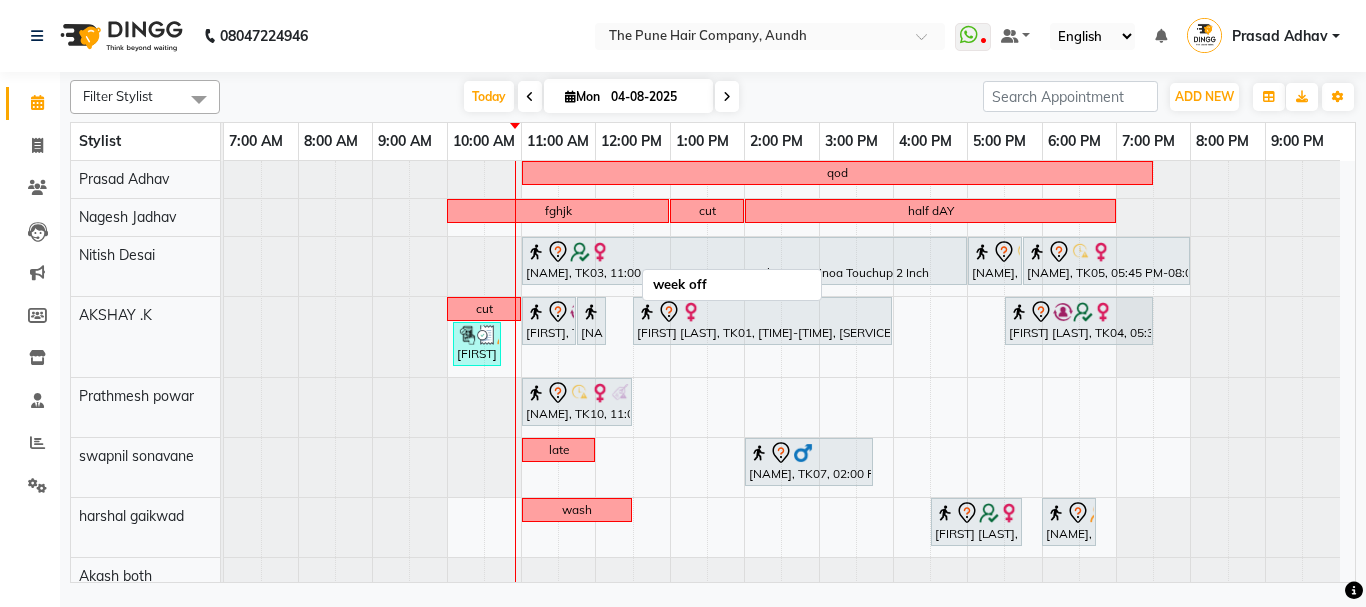 scroll, scrollTop: 263, scrollLeft: 0, axis: vertical 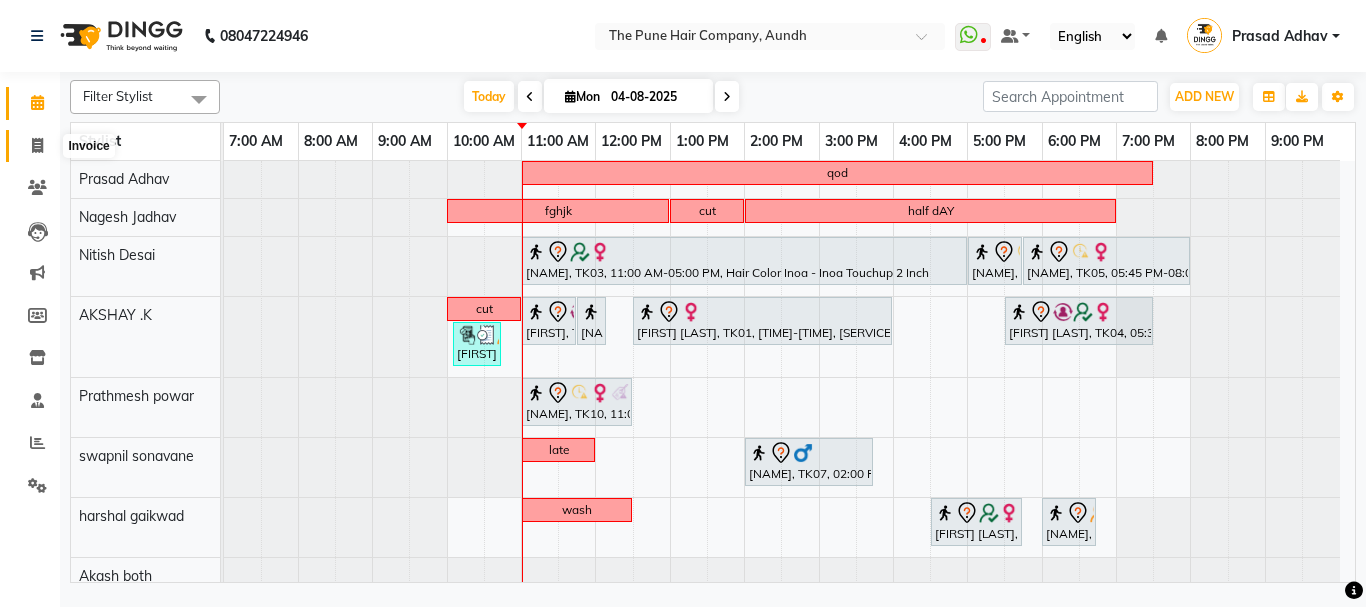 click 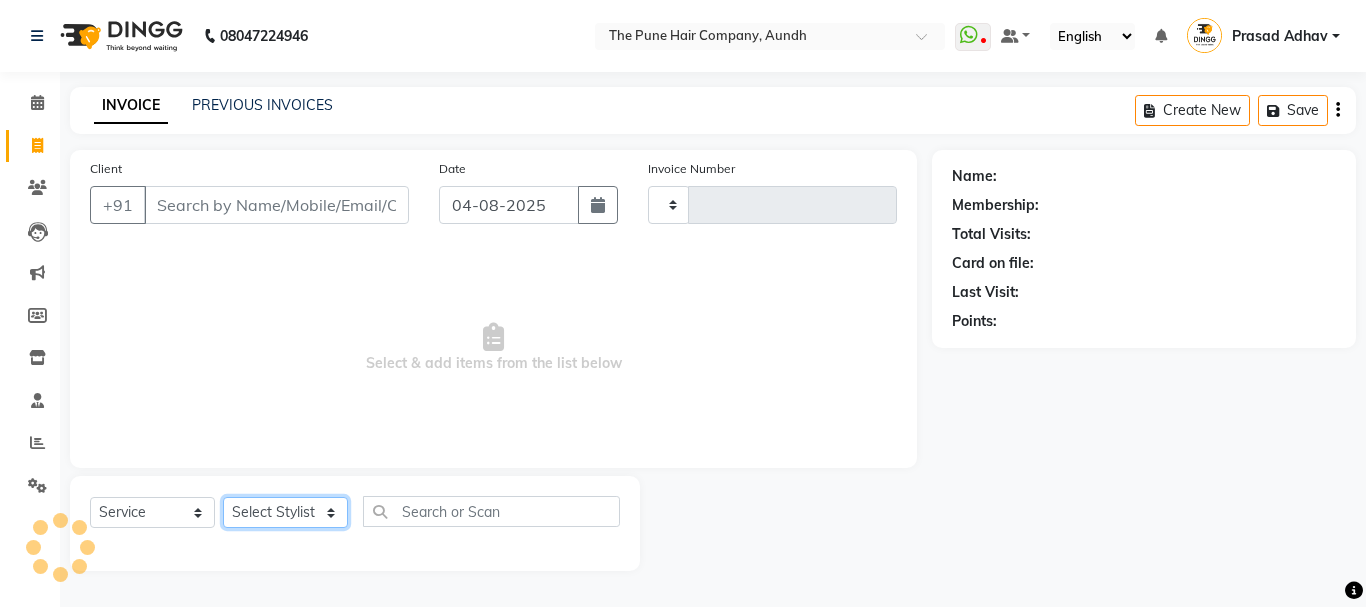 click on "Select Stylist" 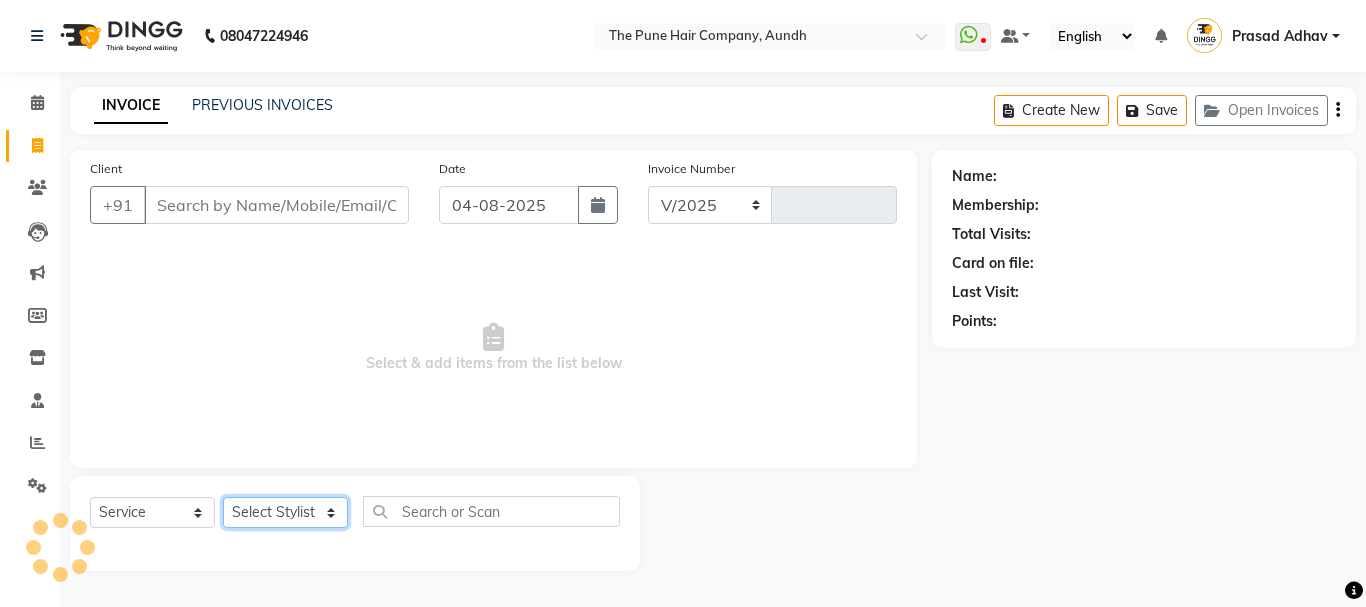 select on "106" 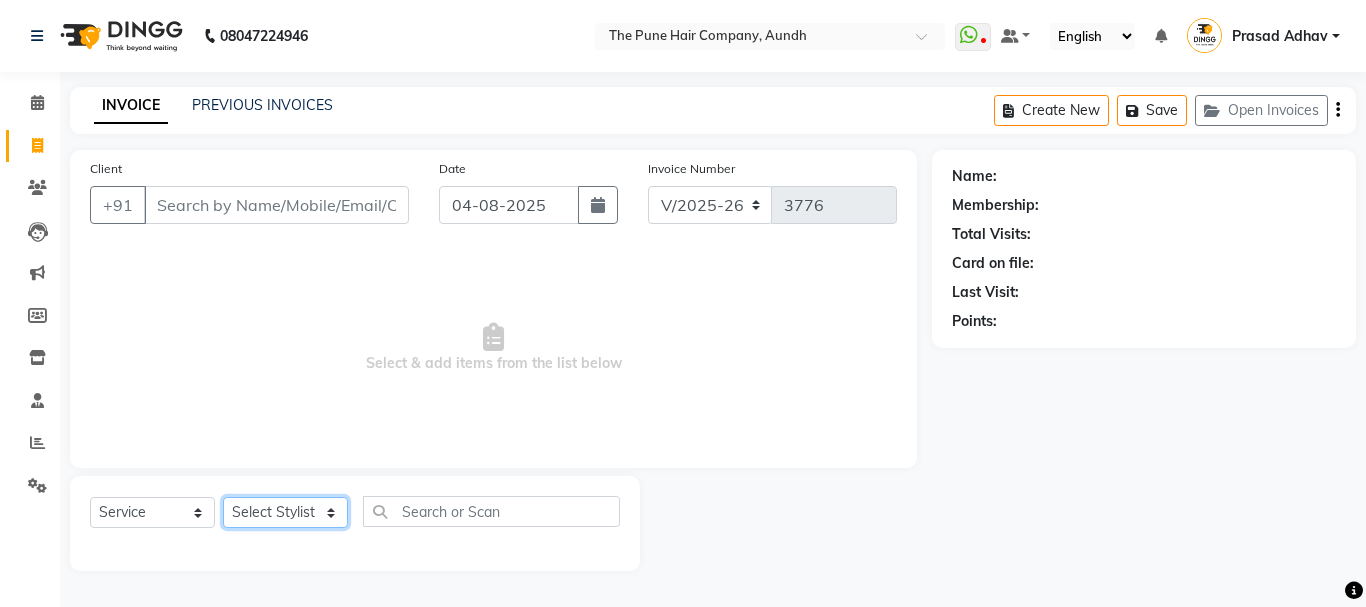 select on "49797" 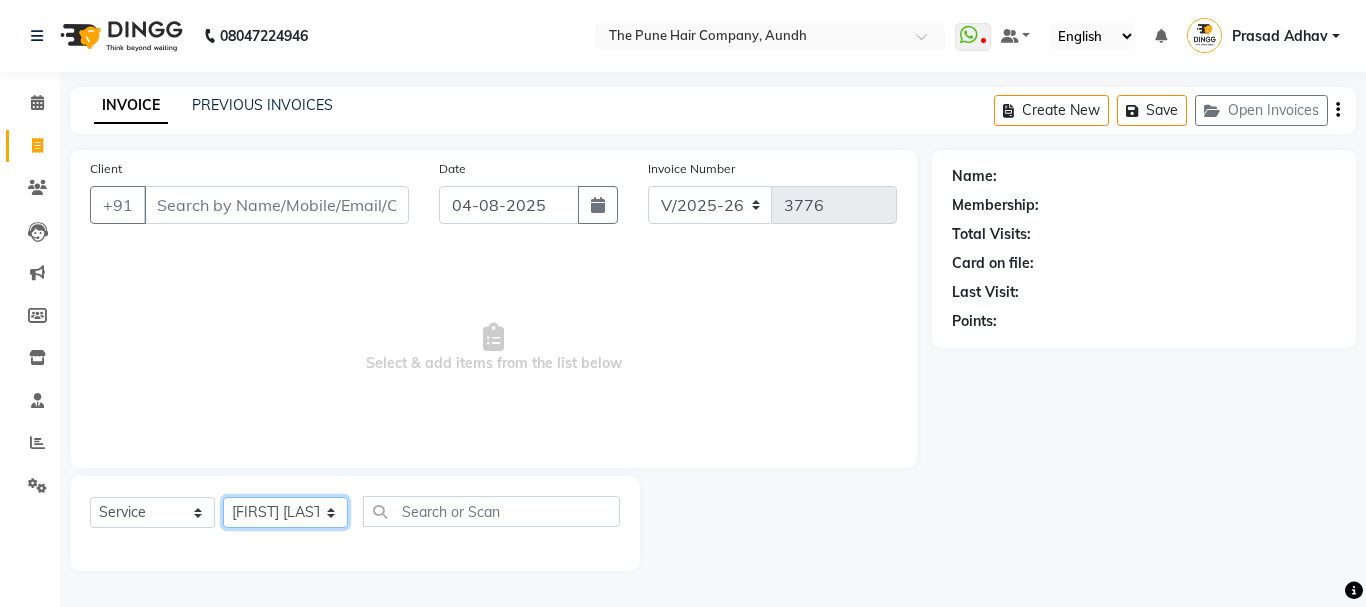 click on "Select Stylist Akash both AKSHAY .K harshal gaikwad kaif shaikh LAKKHAN SHINDE Nagesh Jadhav Nitish Desai  Pavan mane POOJA MORE Prasad Adhav  Prathmesh powar Shweta gotur Sonal saindane swapnil sonavane" 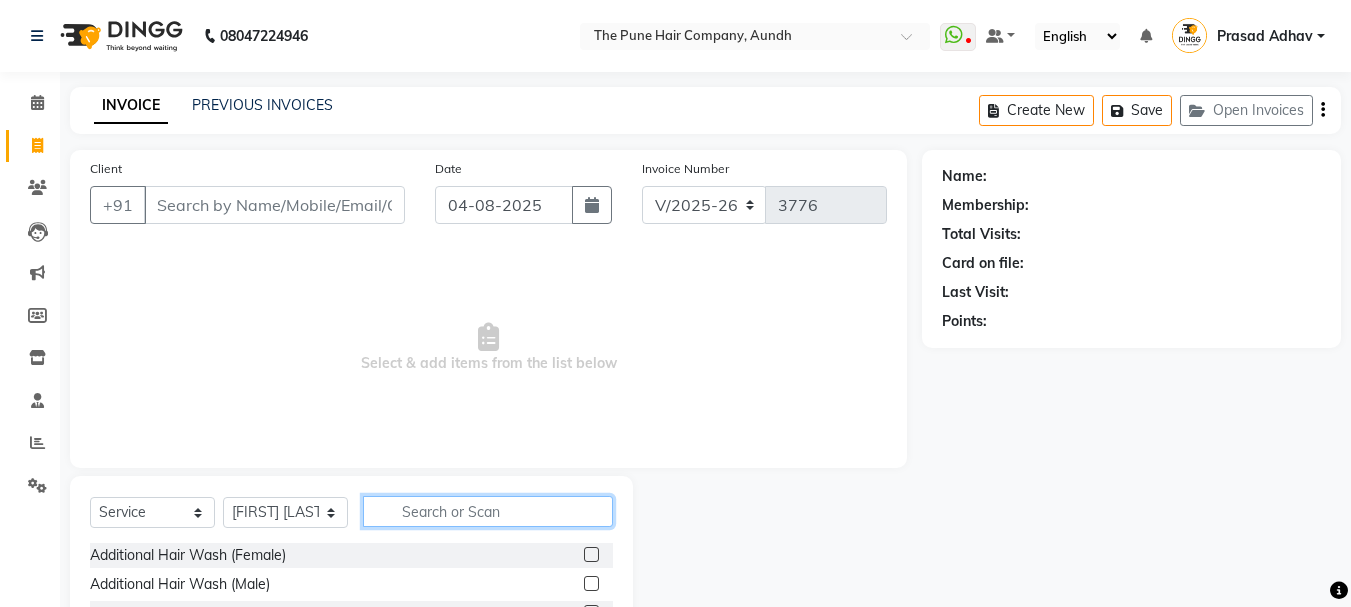 click 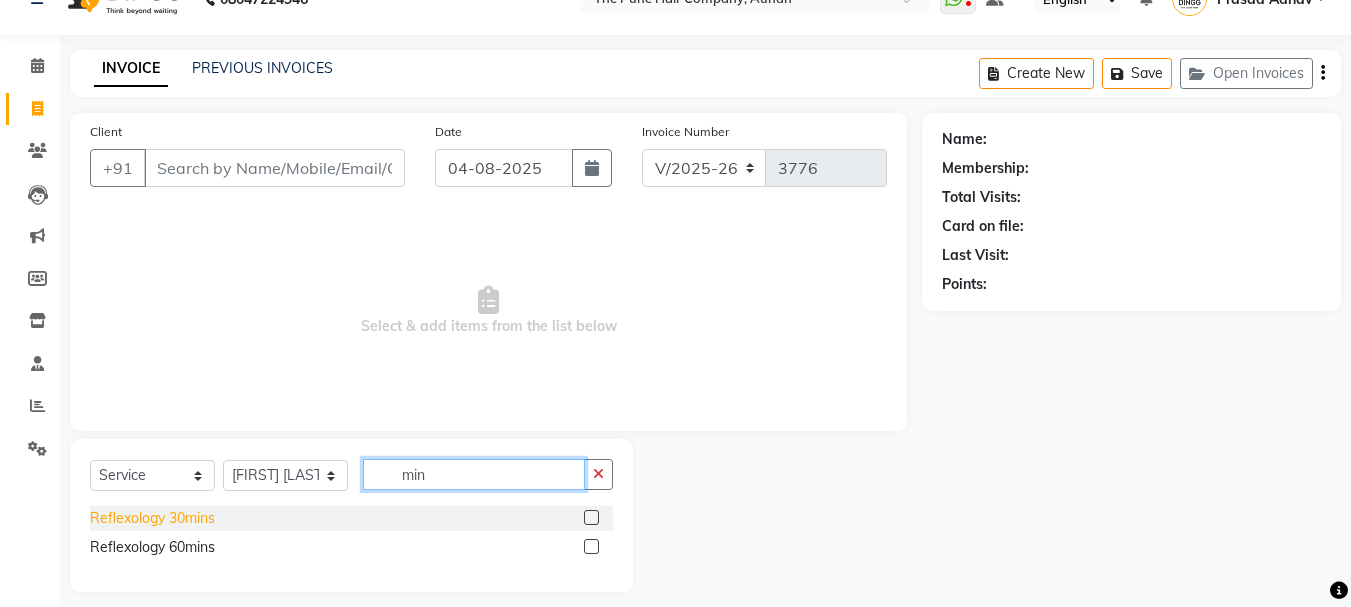 scroll, scrollTop: 52, scrollLeft: 0, axis: vertical 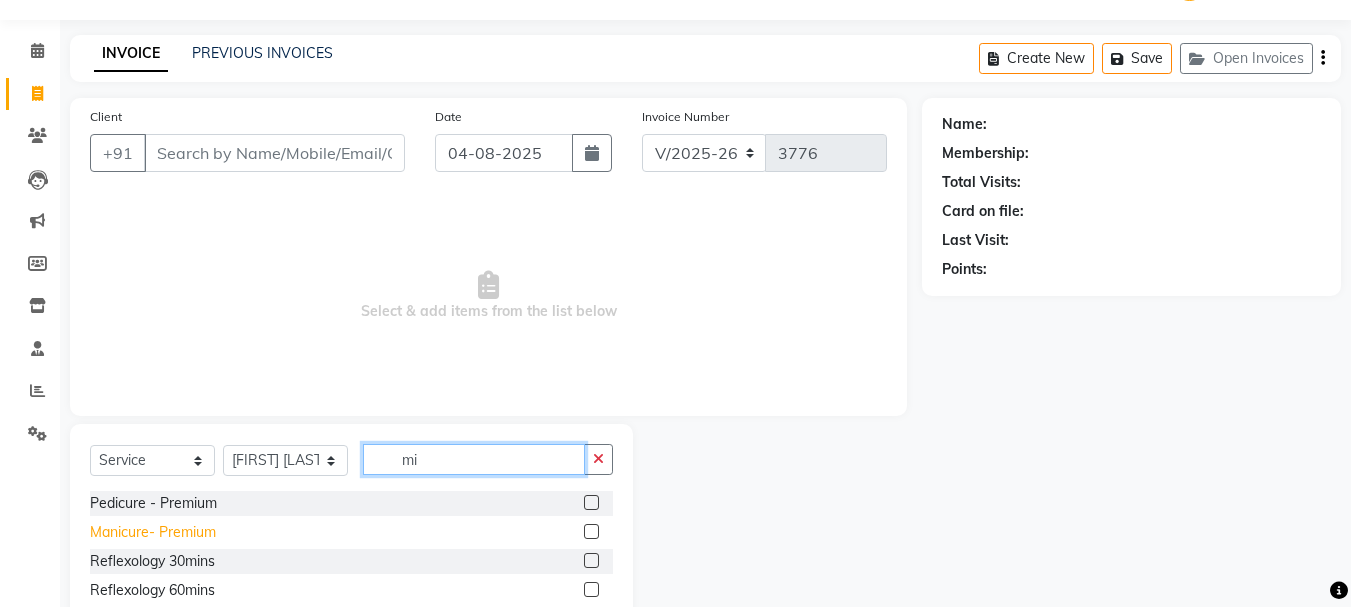 type on "mi" 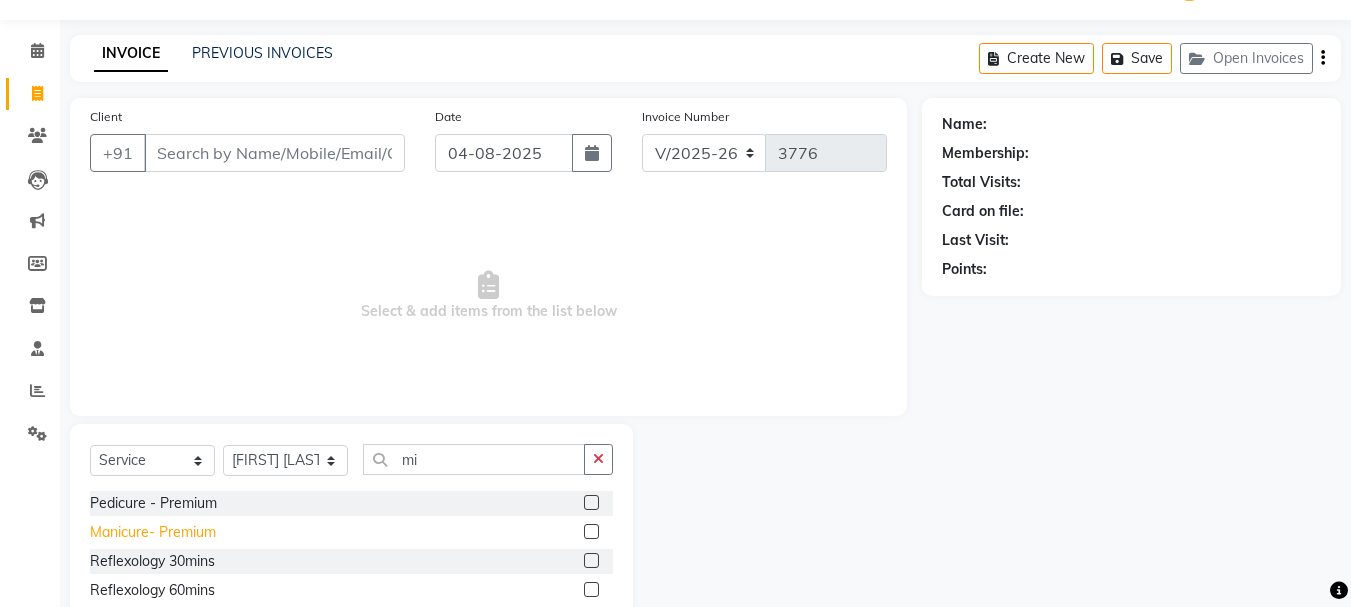 click on "Manicure- Premium" 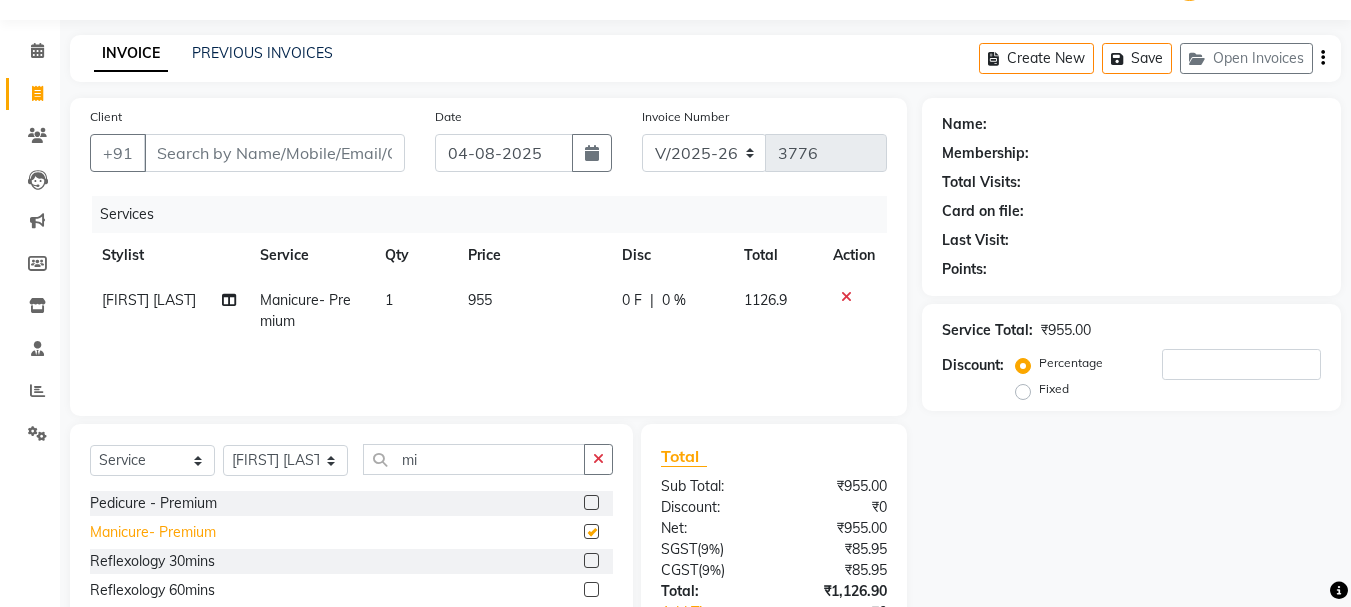 checkbox on "false" 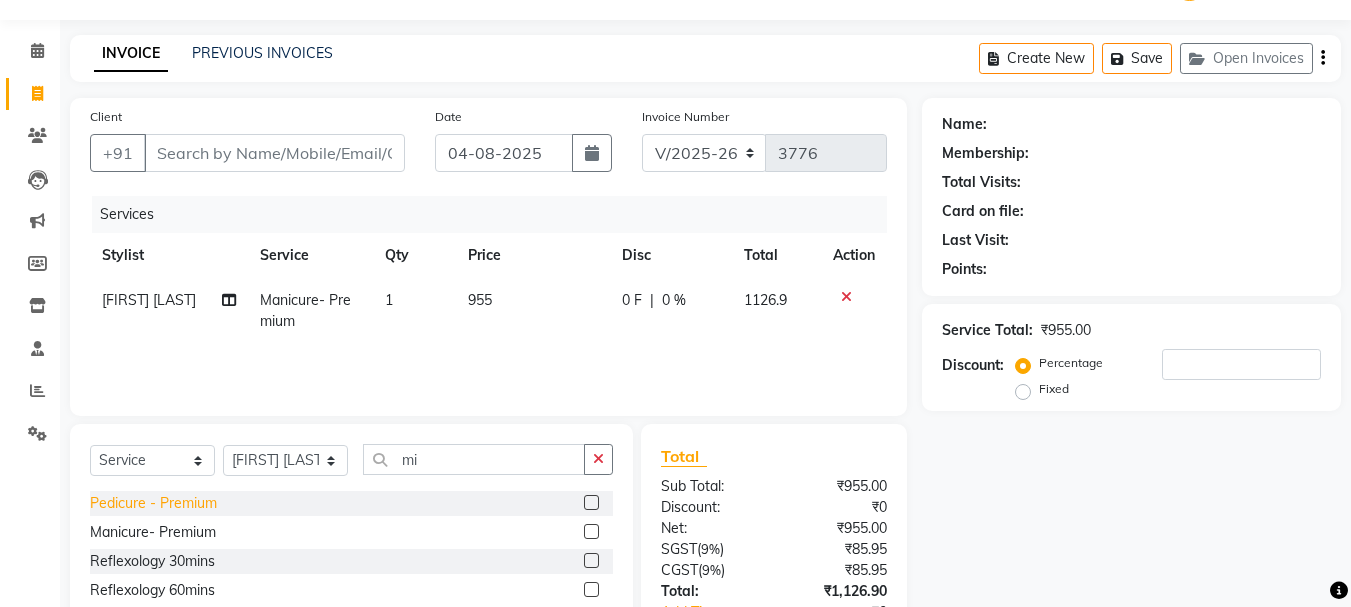click on "Pedicure - Premium" 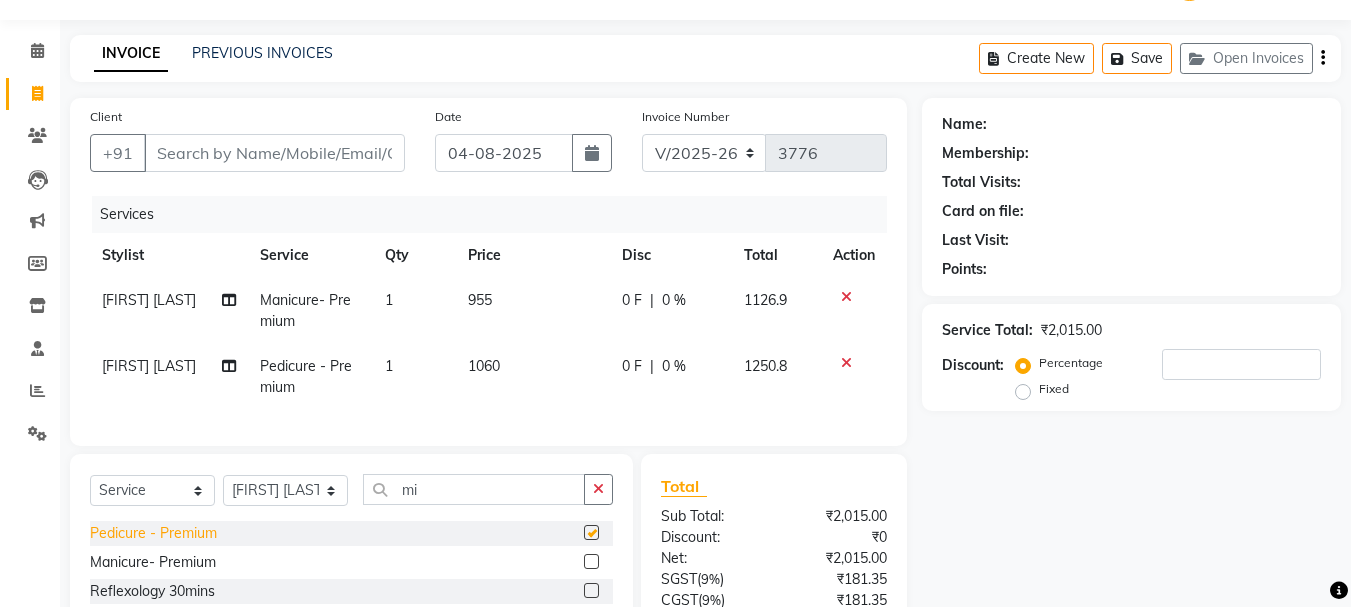 checkbox on "false" 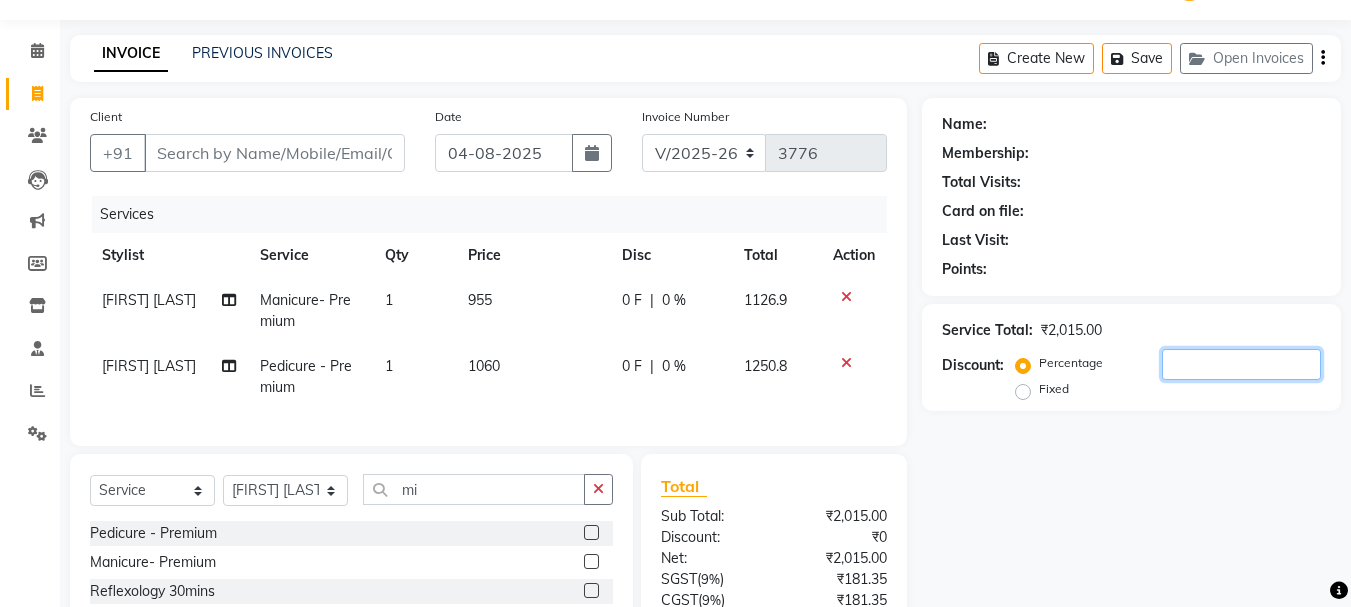 click 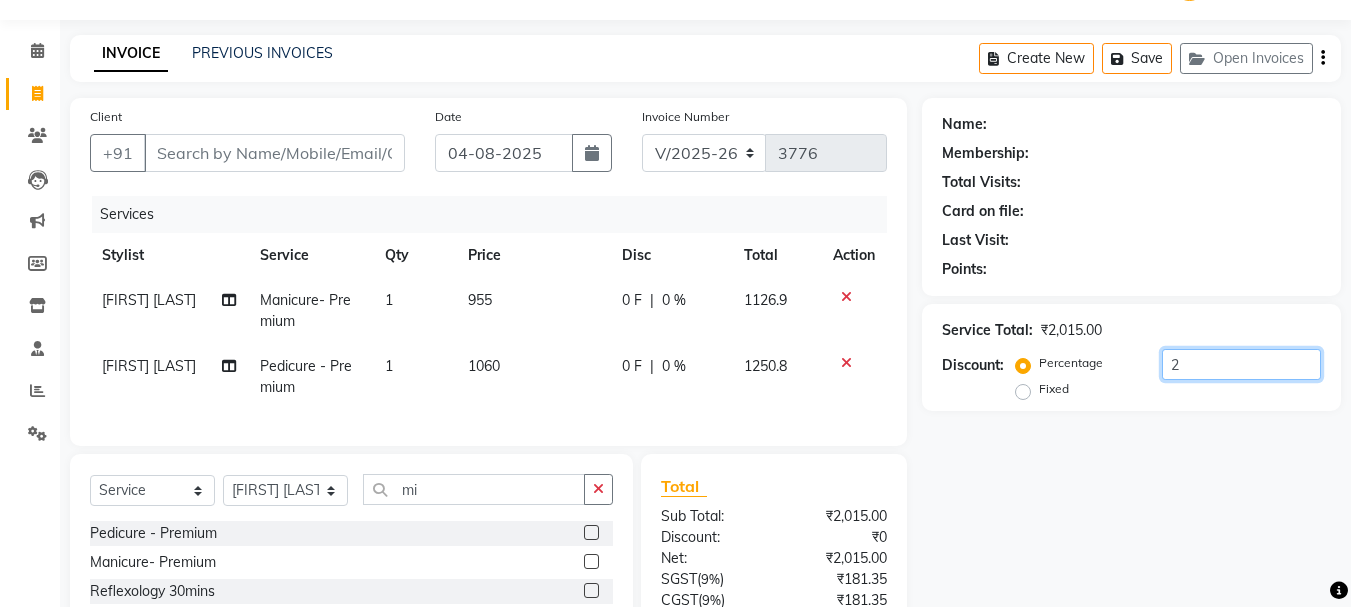 type on "20" 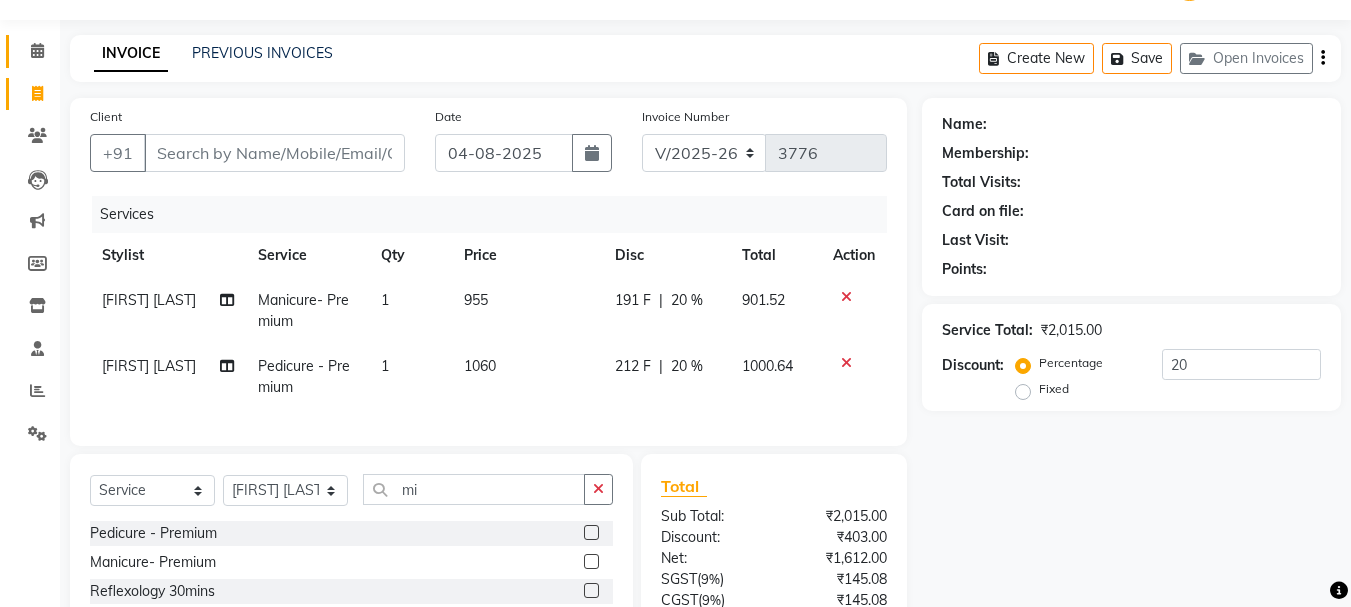 click 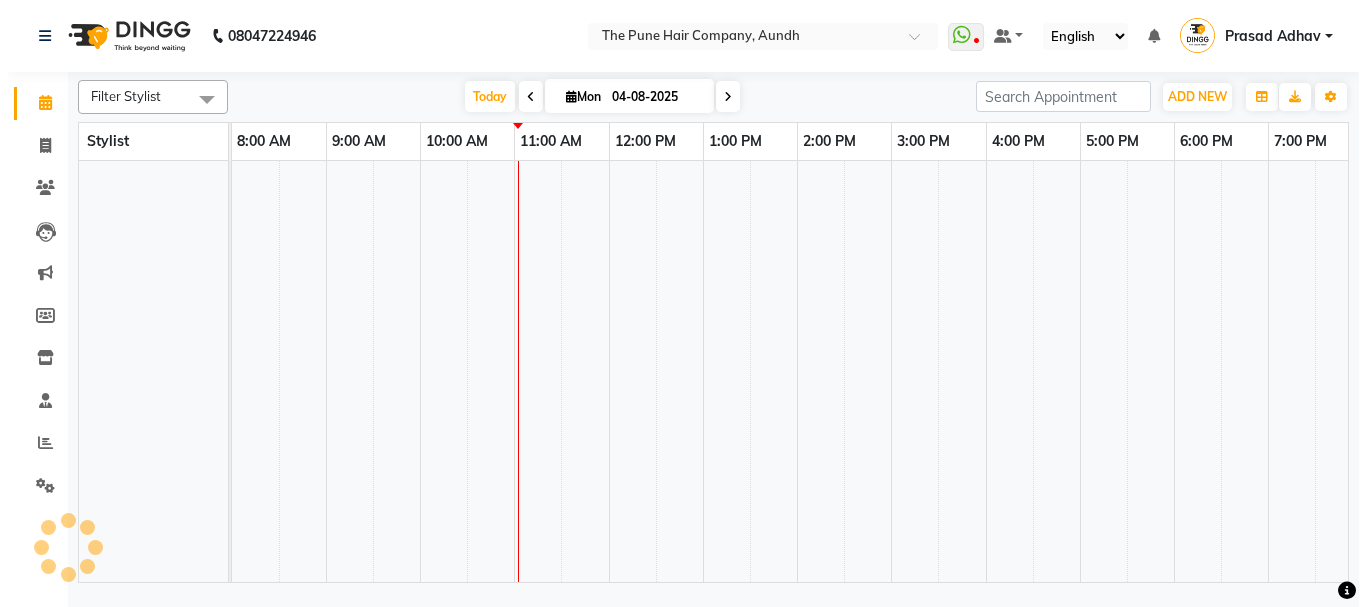 scroll, scrollTop: 0, scrollLeft: 0, axis: both 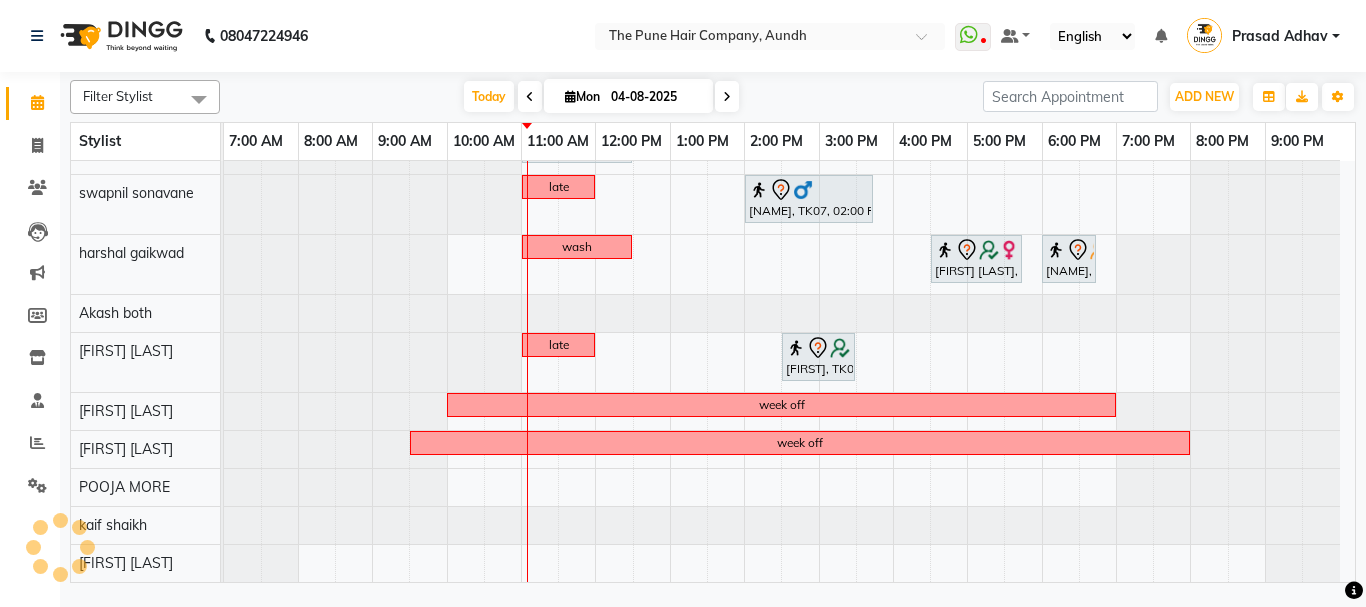 click at bounding box center [727, 97] 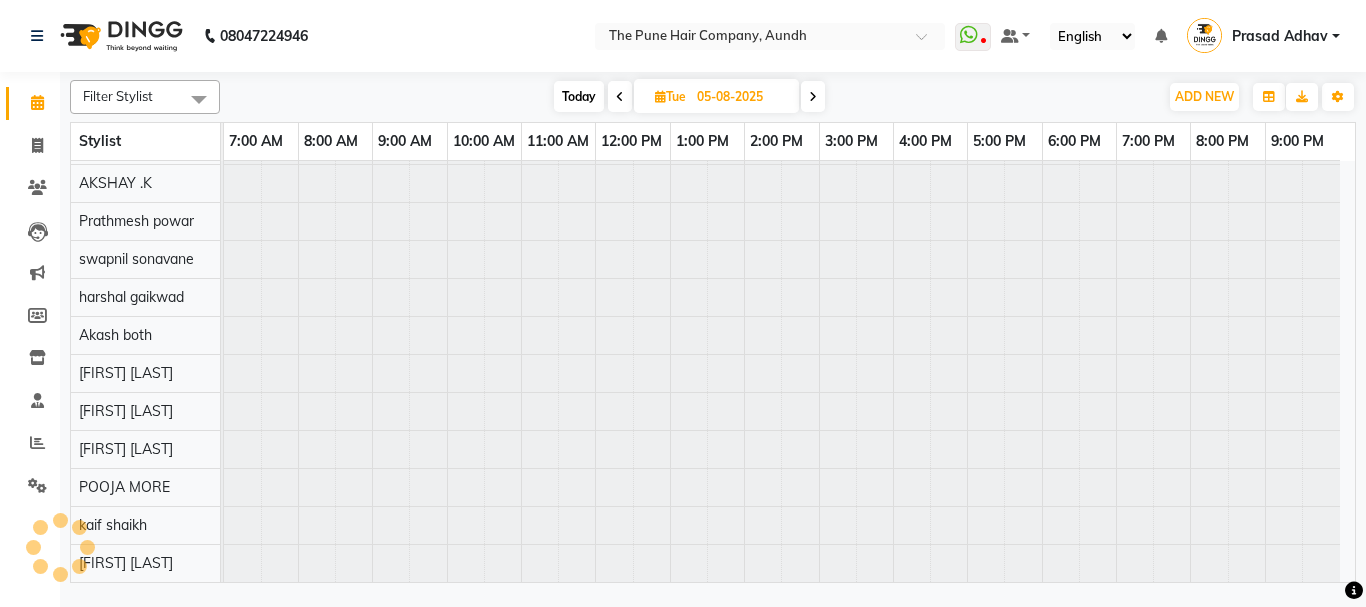 scroll, scrollTop: 110, scrollLeft: 0, axis: vertical 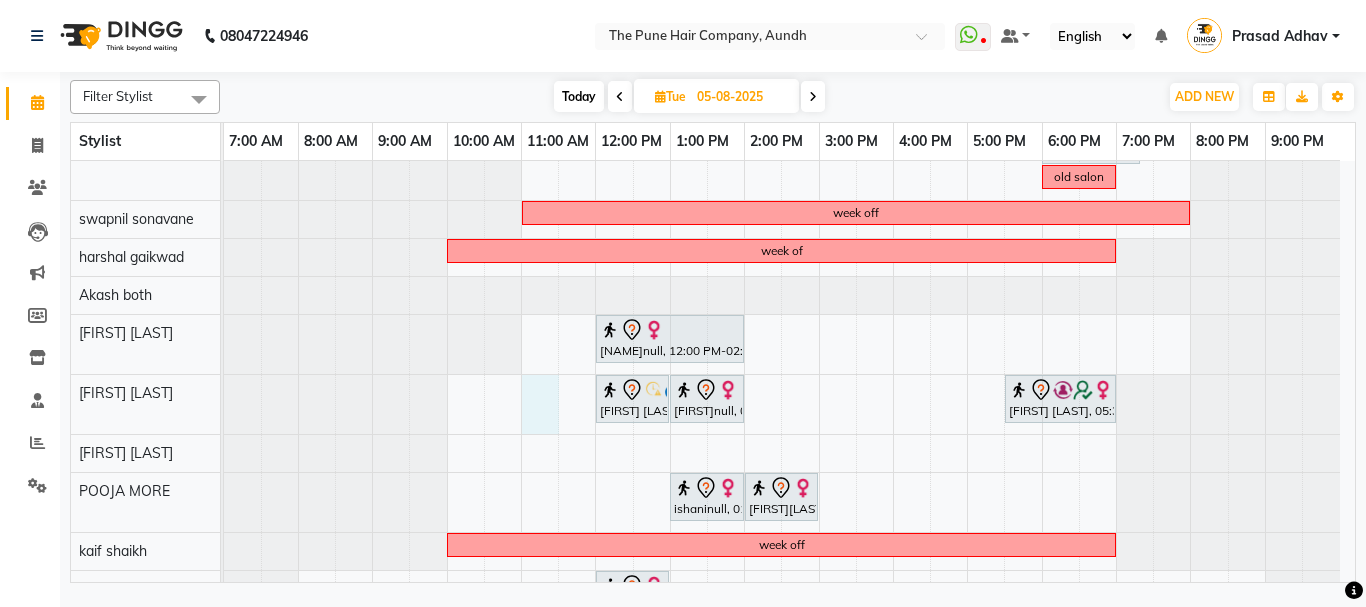 click on "[FIRST] [LAST], [TIME]-[TIME], [SERVICE] - [SERVICE]  week off              [FIRST] [LAST], [TIME]-[TIME], [SERVICE]  qod              [FIRST] [LAST], [TIME]-[TIME], [SERVICE] - [SERVICE]             [FIRST] [LAST], [TIME]-[TIME],  [SERVICE]  old salon   week off   week of              [FIRST][LAST], [TIME]-[TIME], [SERVICE] - [SERVICE]             [FIRST] [LAST], [TIME]-[TIME], [SERVICE]             [FIRST] [LAST], [TIME]-[TIME], [SERVICE] - [SERVICE]             [FIRST] [LAST], [TIME]-[TIME], [SERVICE] - [SERVICE]             [FIRST][LAST], [TIME]-[TIME], [SERVICE]   week off              [FIRST][LAST], [TIME]-[TIME], [SERVICE]" at bounding box center [789, 264] 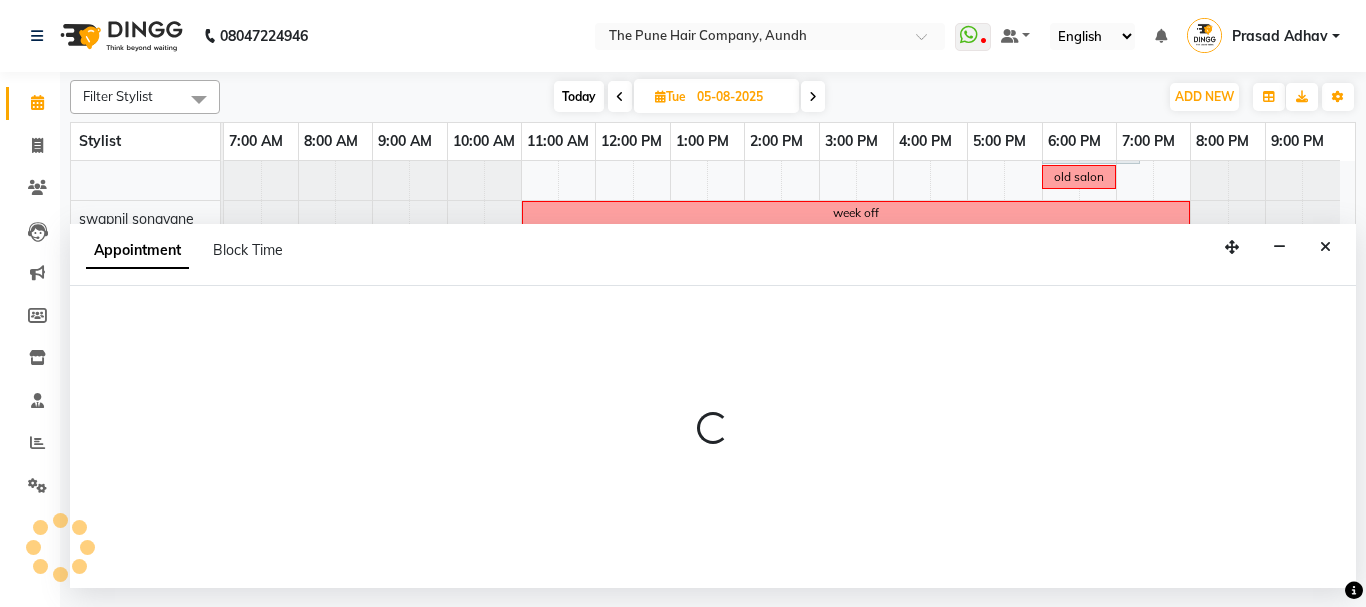 select on "49797" 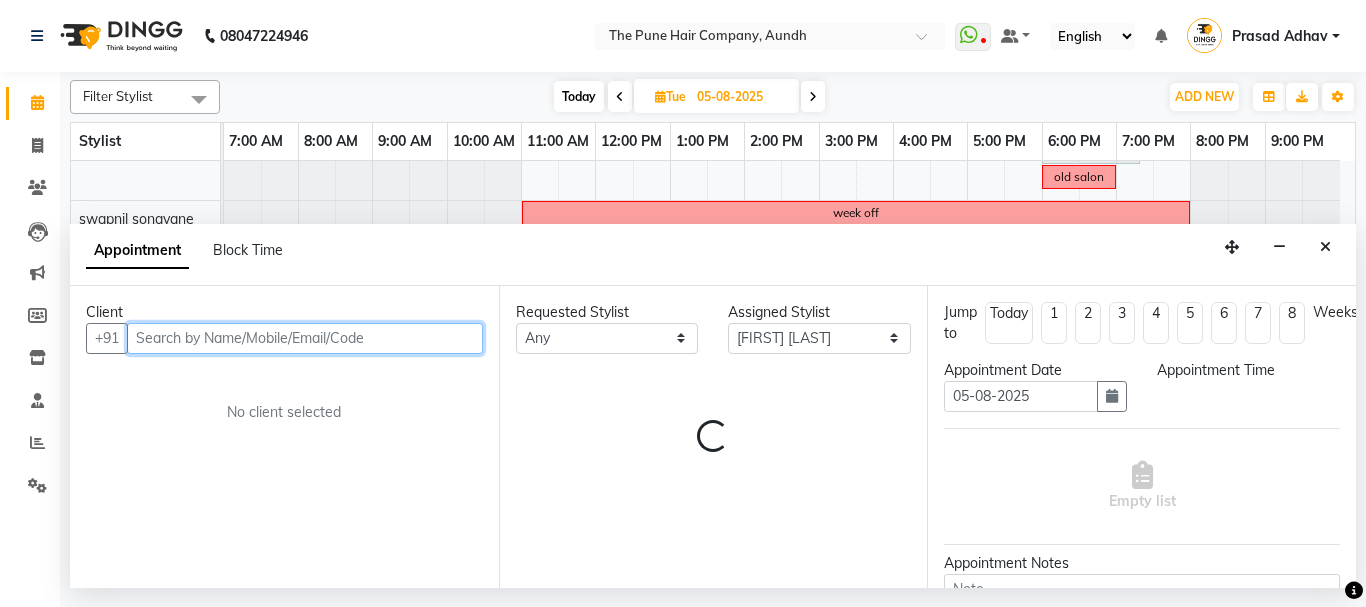 select on "660" 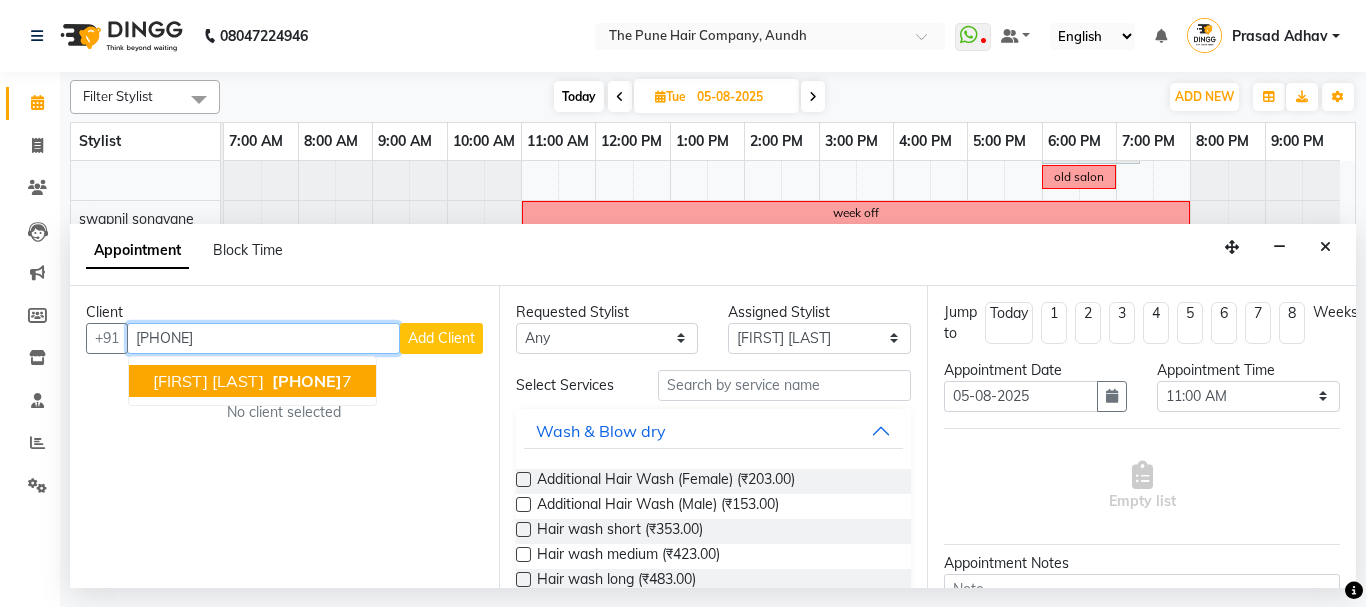 click on "[FIRST] [LAST]" at bounding box center (208, 381) 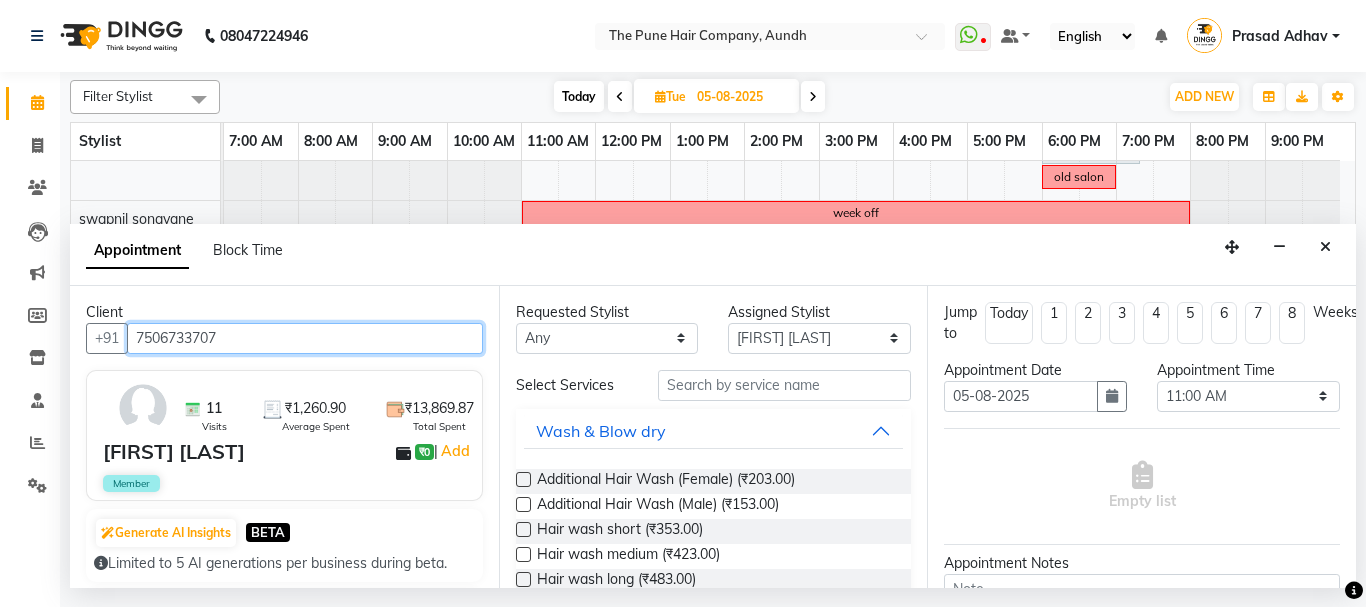 type on "7506733707" 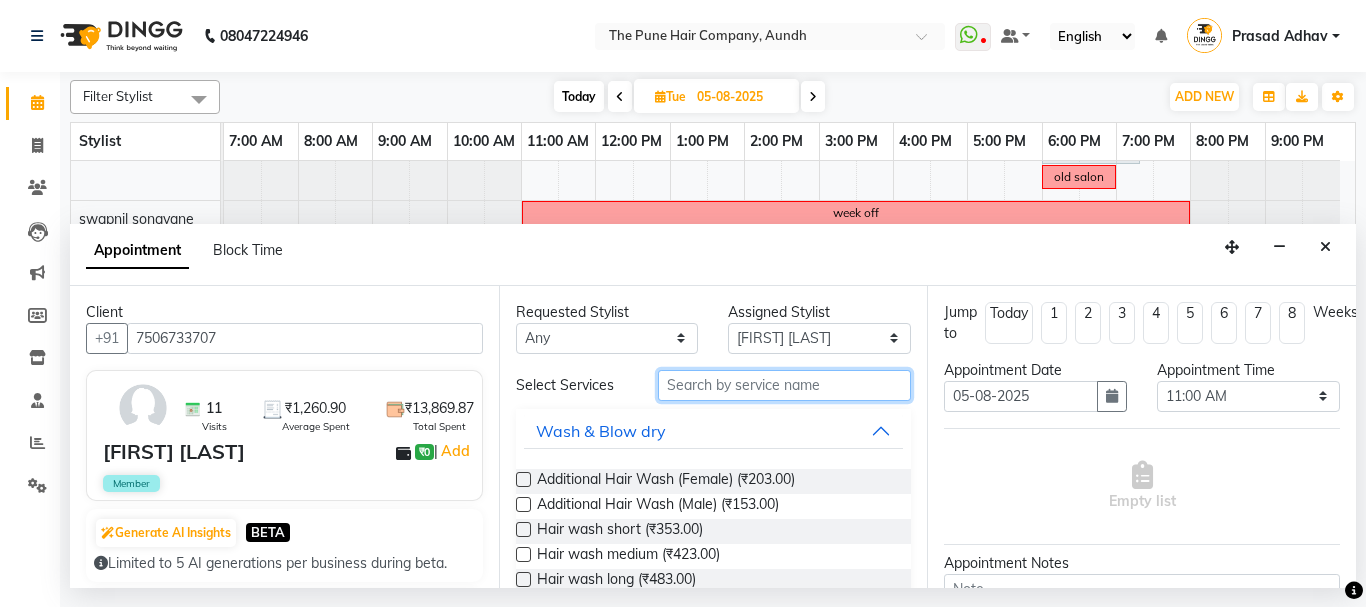 click at bounding box center (785, 385) 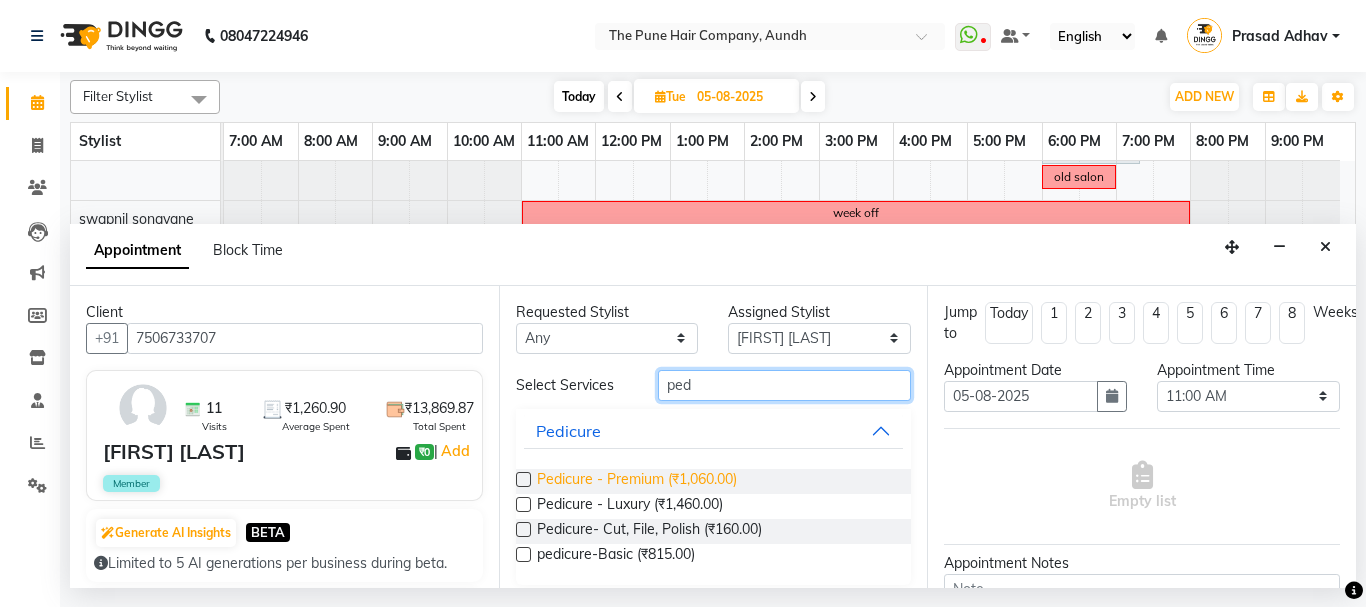 type on "ped" 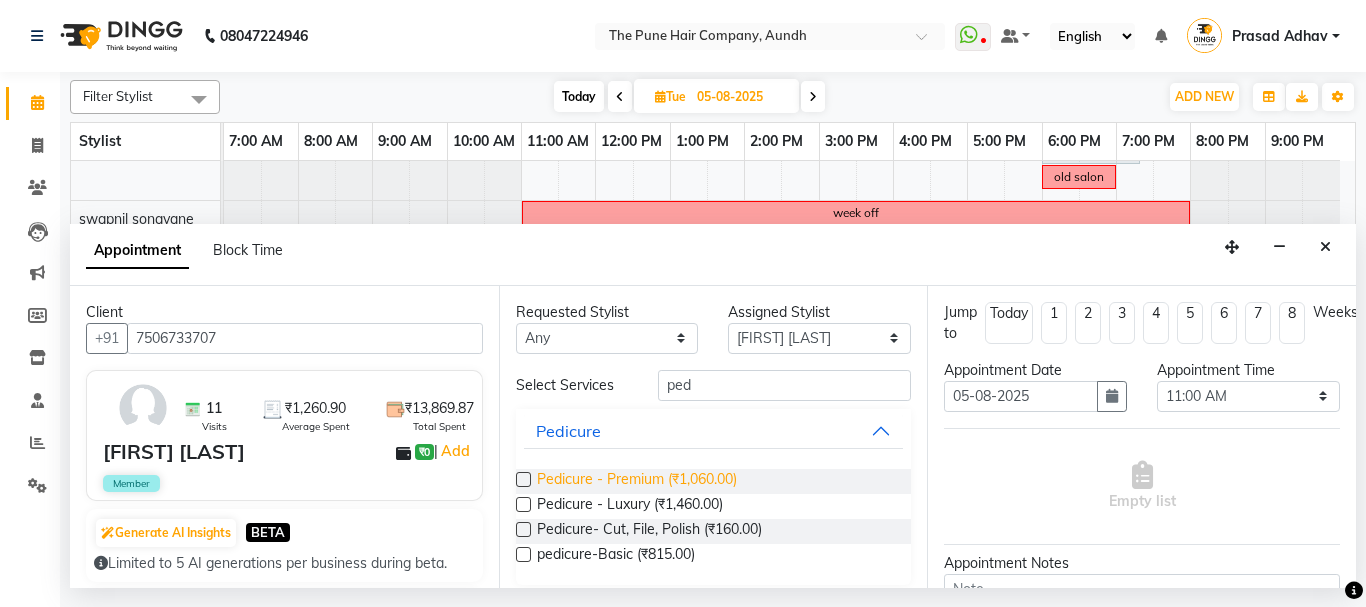 click on "Pedicure - Premium  (₹1,060.00)" at bounding box center [637, 481] 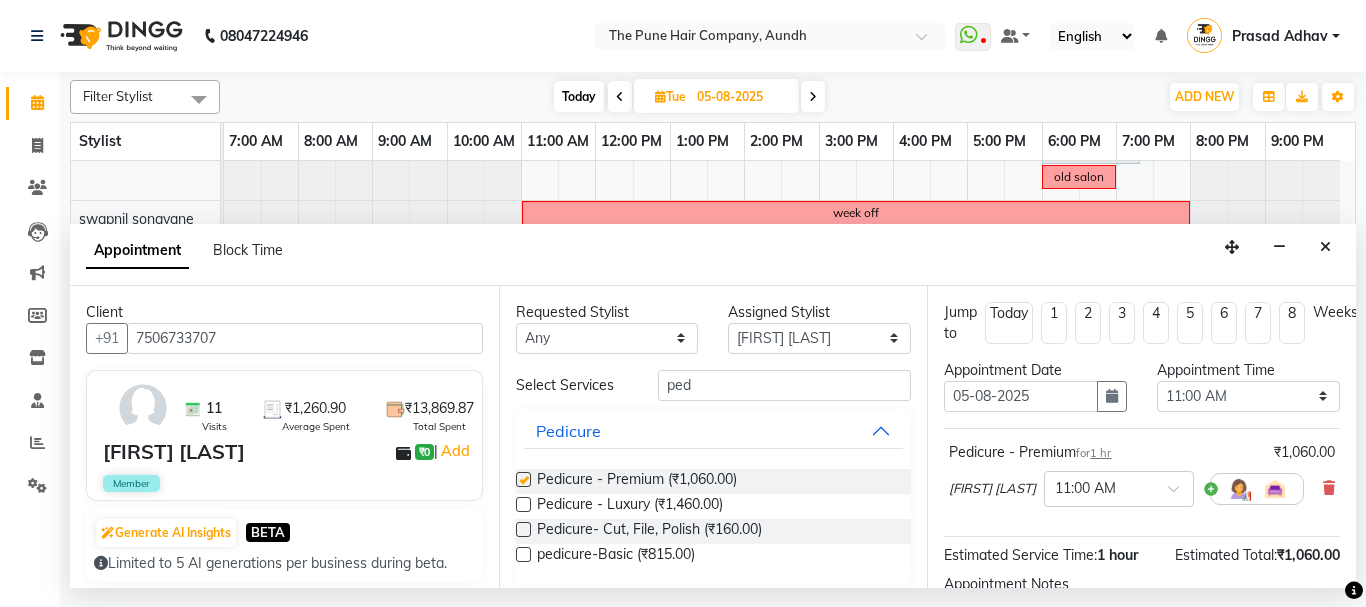 checkbox on "false" 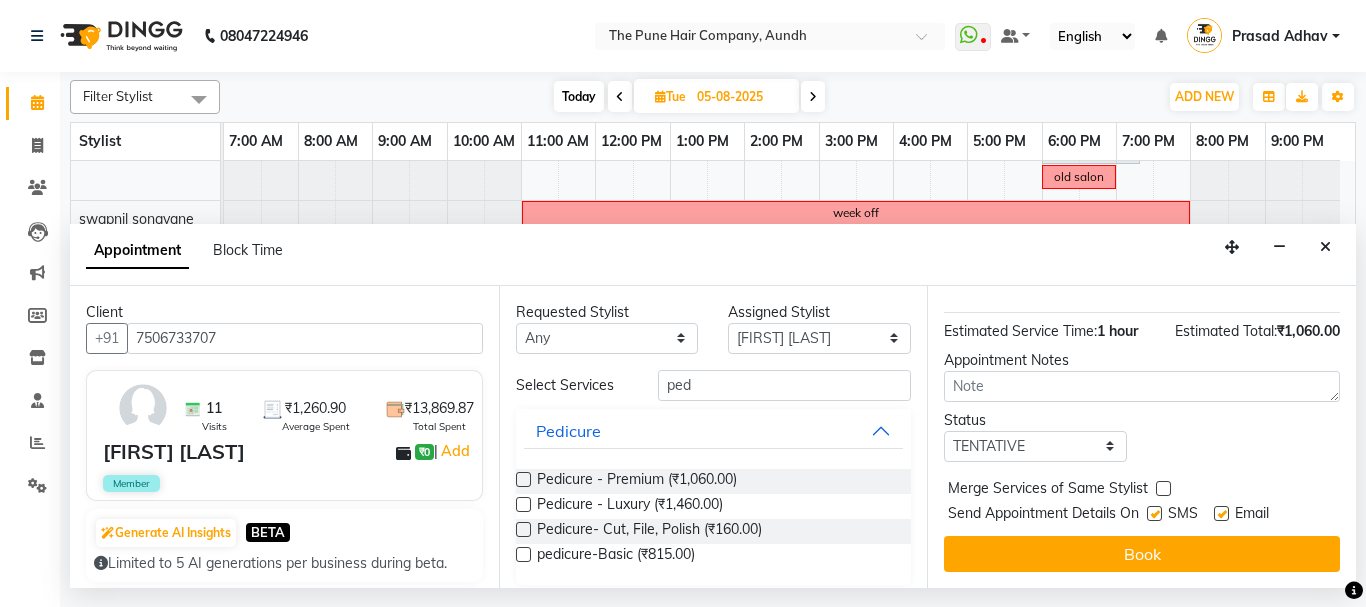 scroll, scrollTop: 239, scrollLeft: 0, axis: vertical 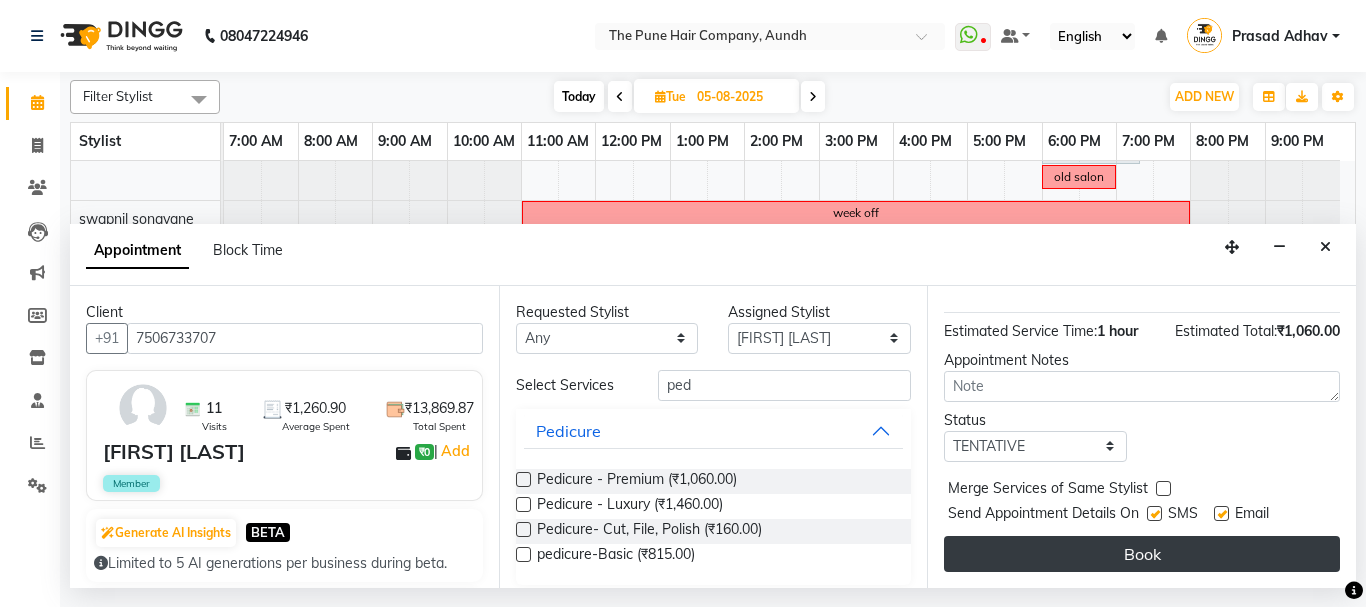 click on "Book" at bounding box center [1142, 554] 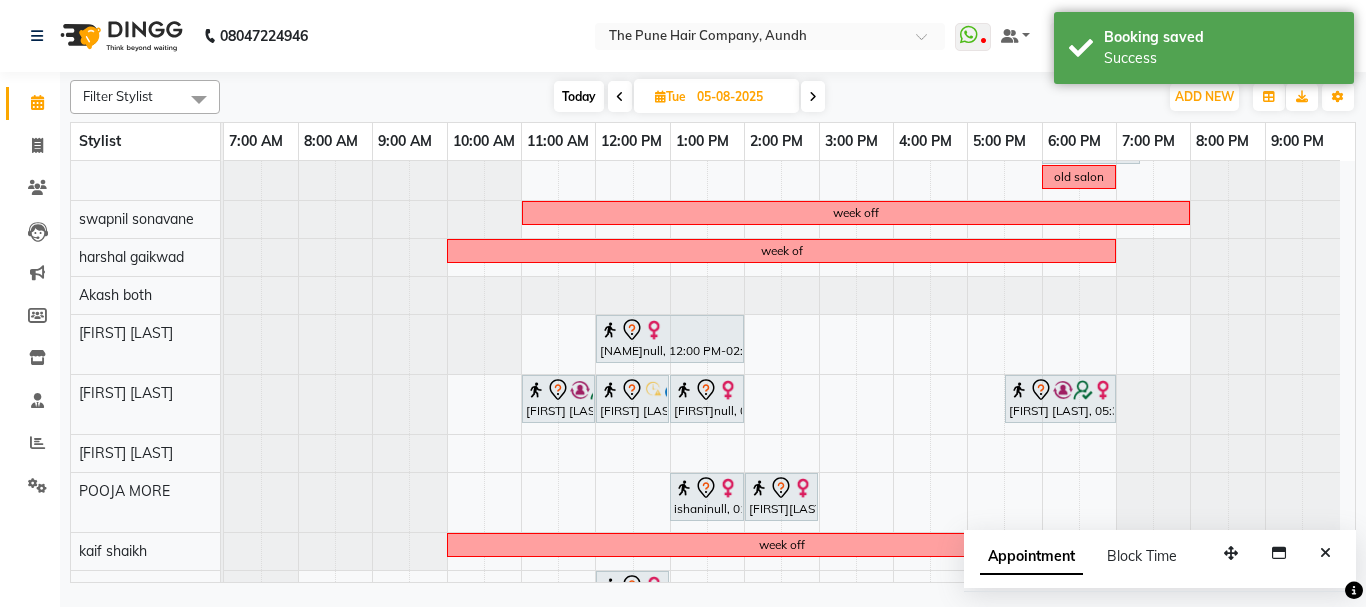 scroll, scrollTop: 311, scrollLeft: 0, axis: vertical 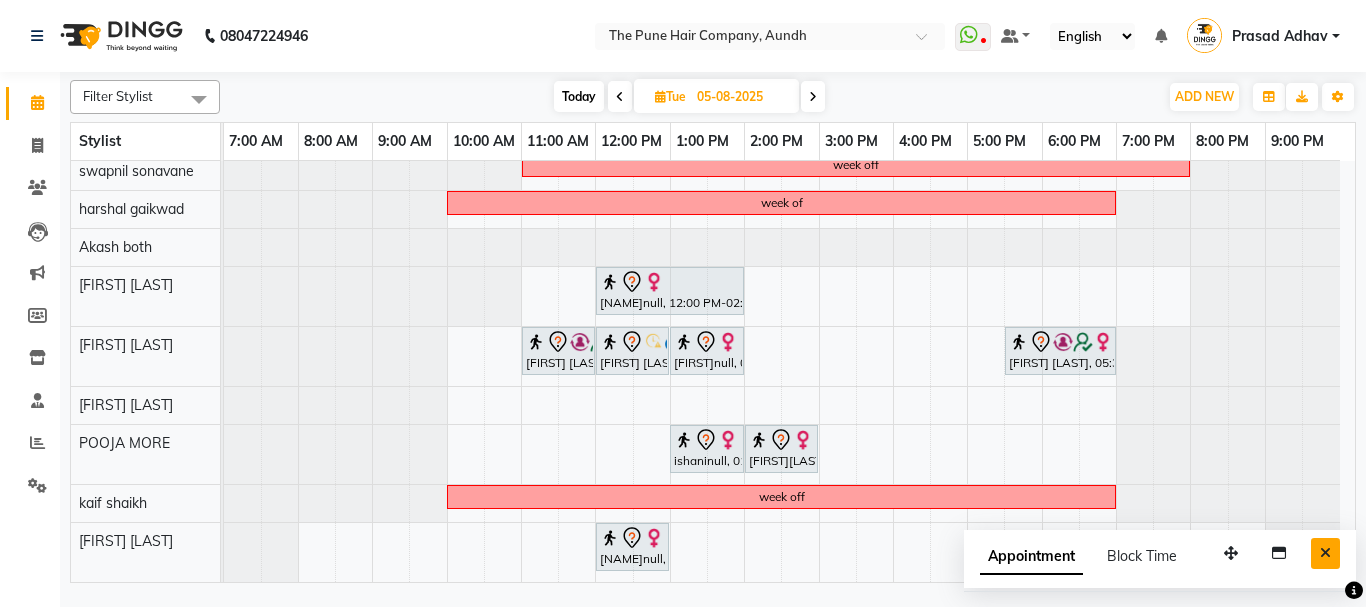 click at bounding box center [1325, 553] 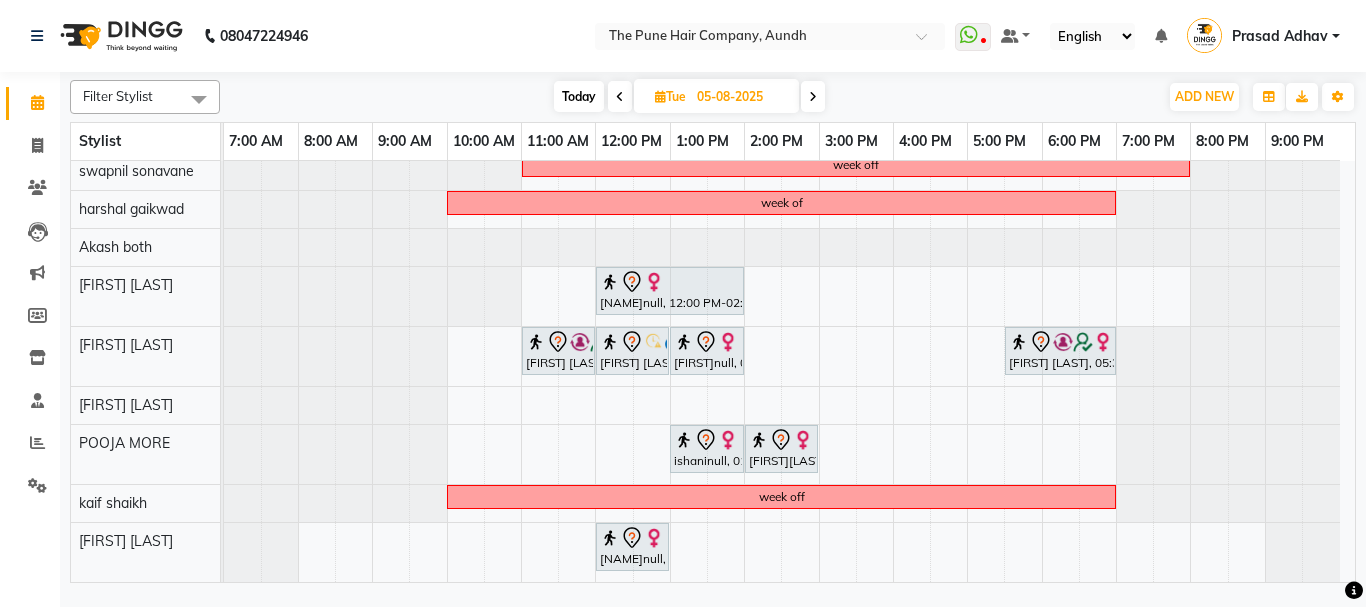 click on "Filter Stylist Select All [FIRST] [LAST] [FIRST] [LAST] [FIRST] [LAST] [FIRST] [LAST] [FIRST] [LAST] [FIRST] [LAST] [FIRST] [LAST] [FIRST] [LAST] [FIRST] [LAST] [FIRST] [LAST] [FIRST] [LAST] [FIRST] [LAST] [FIRST] [LAST] [FIRST] [LAST] [FIRST] [LAST] [FIRST] [LAST] [FIRST] [LAST] [FIRST] [LAST] [FIRST] [LAST] [FIRST] [LAST] [FIRST] [LAST] Today  Tue [DATE] Toggle Dropdown Add Appointment Add Invoice Add Expense Add Attendance Add Client Add Transaction Toggle Dropdown Add Appointment Add Invoice Add Expense Add Attendance Add Client ADD NEW Toggle Dropdown Add Appointment Add Invoice Add Expense Add Attendance Add Client Add Transaction Filter Stylist Select All [FIRST] [LAST] [FIRST] [LAST] [FIRST] [LAST] [FIRST] [LAST] [FIRST] [LAST] [FIRST] [LAST] [FIRST] [LAST] [FIRST] [LAST] [FIRST] [LAST] [FIRST] [LAST] [FIRST] [LAST] [FIRST] [LAST] [FIRST] [LAST] [FIRST] [LAST] [FIRST] [LAST] [FIRST] [LAST] [FIRST] [LAST] [FIRST] [LAST] [FIRST] [LAST] Group By  Staff View   Room View  View as Vertical  Vertical - Week View  Horizontal  Horizontal - Week View  List  Toggle Dropdown Calendar Settings Manage Tags   Arrange Stylists   Reset Stylists  Full Screen  Show Available Stylist  Appointment Form Zoom 50% Stylist [TIME] [TIME]" 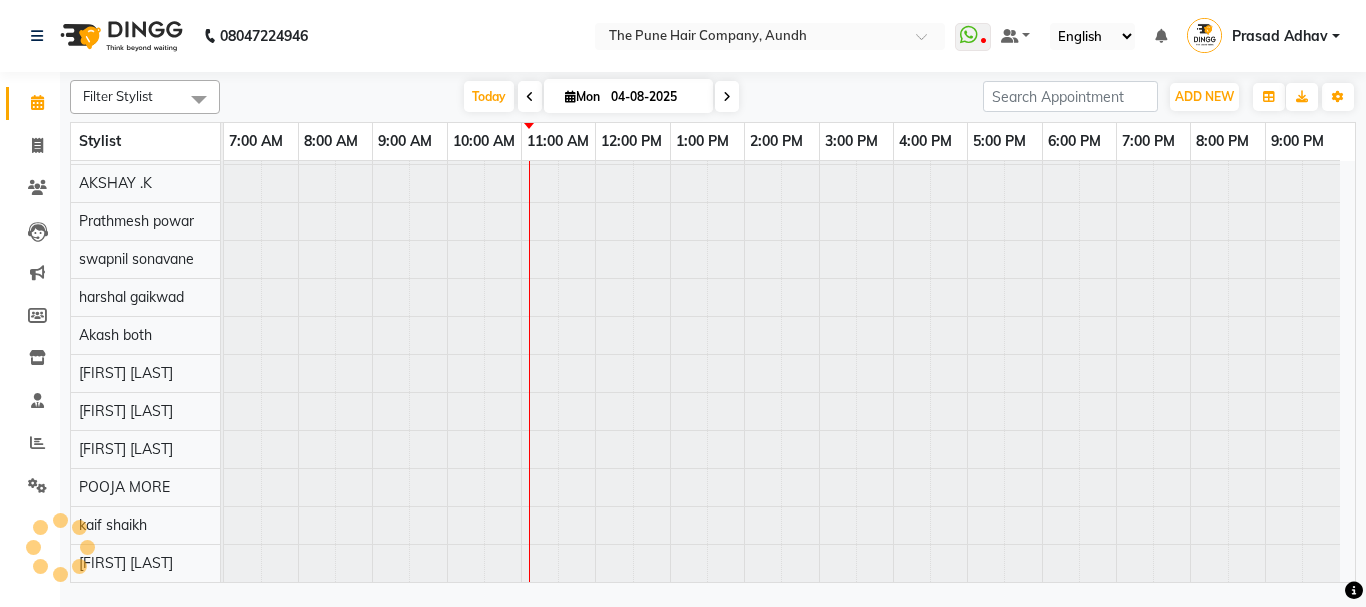 scroll, scrollTop: 110, scrollLeft: 0, axis: vertical 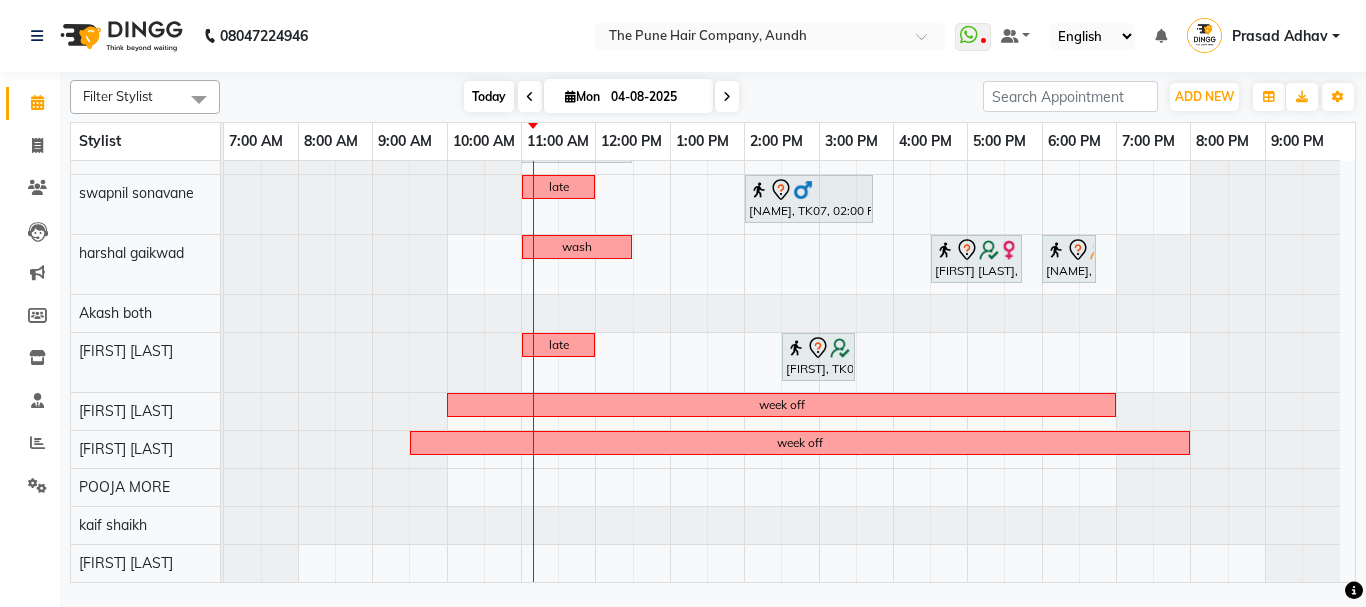 click on "Today" at bounding box center [489, 96] 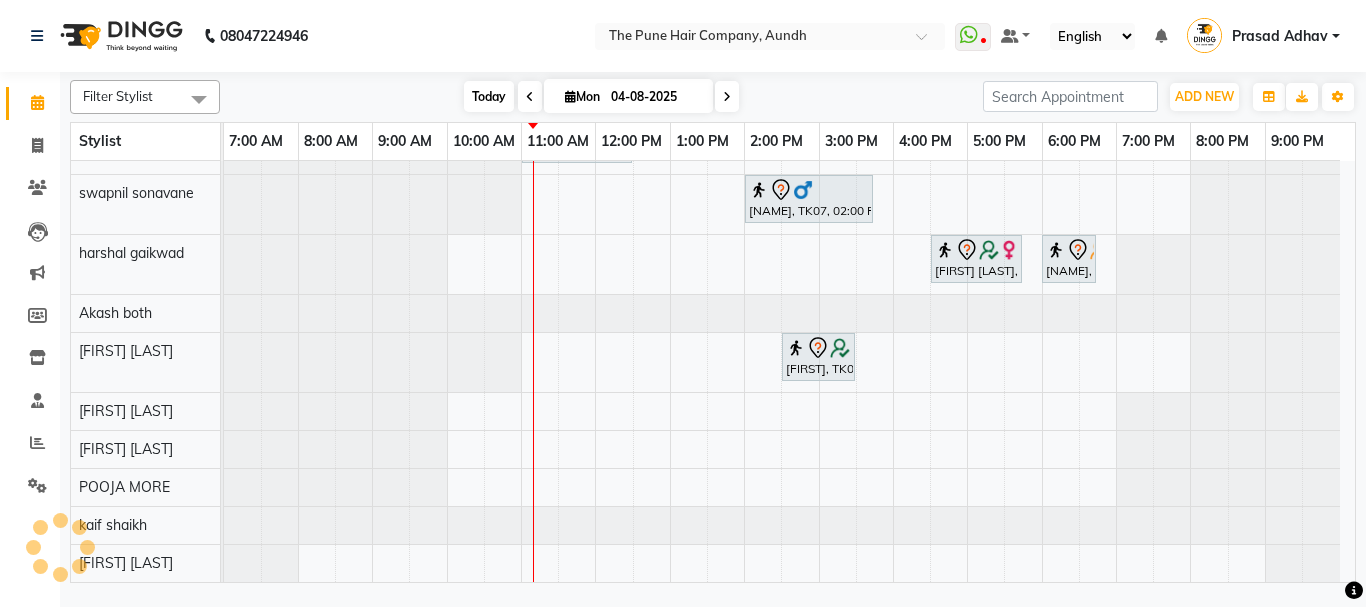 scroll, scrollTop: 242, scrollLeft: 0, axis: vertical 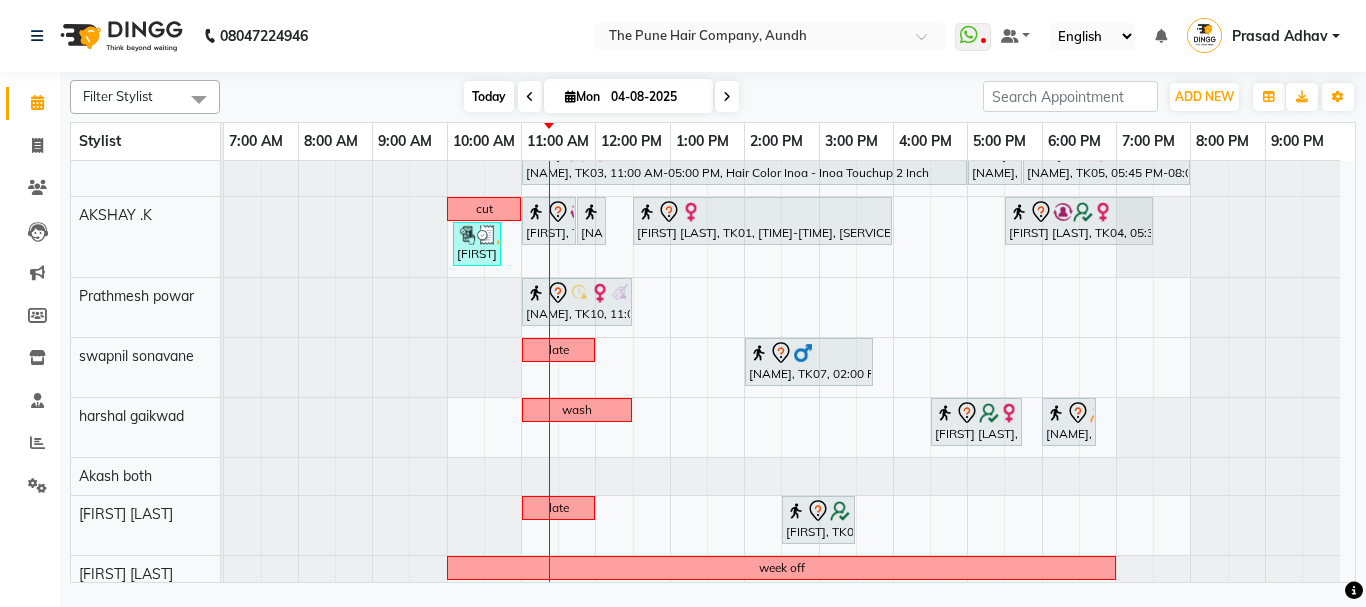 click on "Today" at bounding box center (489, 96) 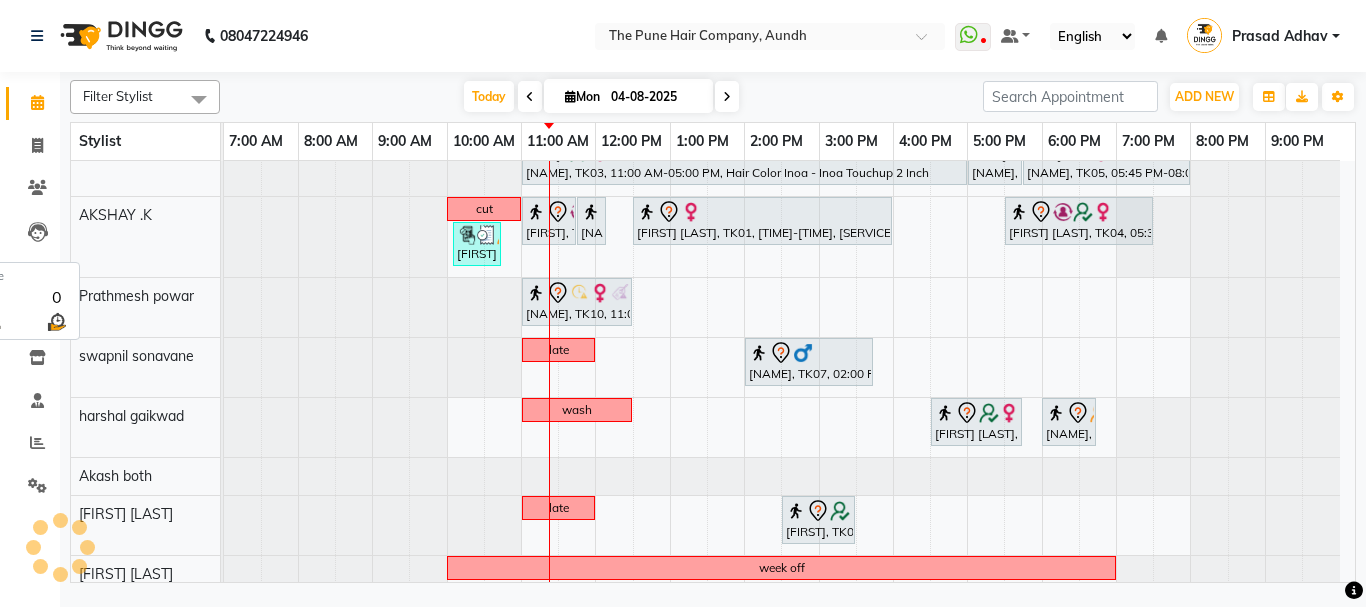 scroll, scrollTop: 263, scrollLeft: 0, axis: vertical 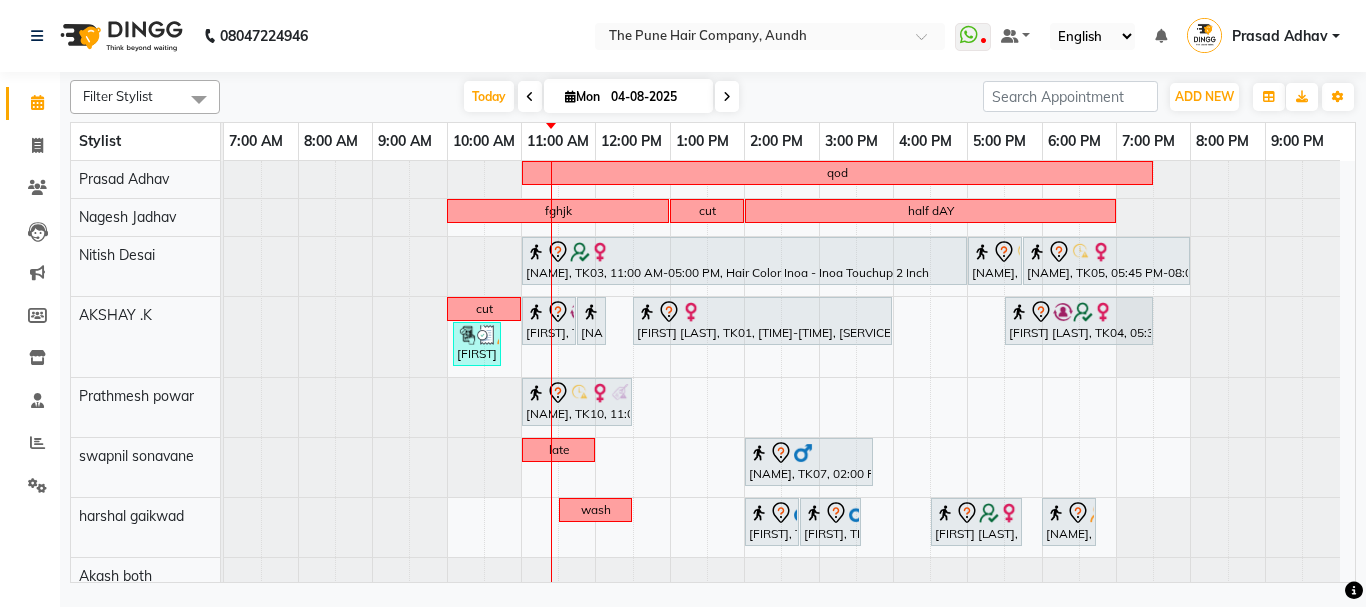 click at bounding box center [727, 97] 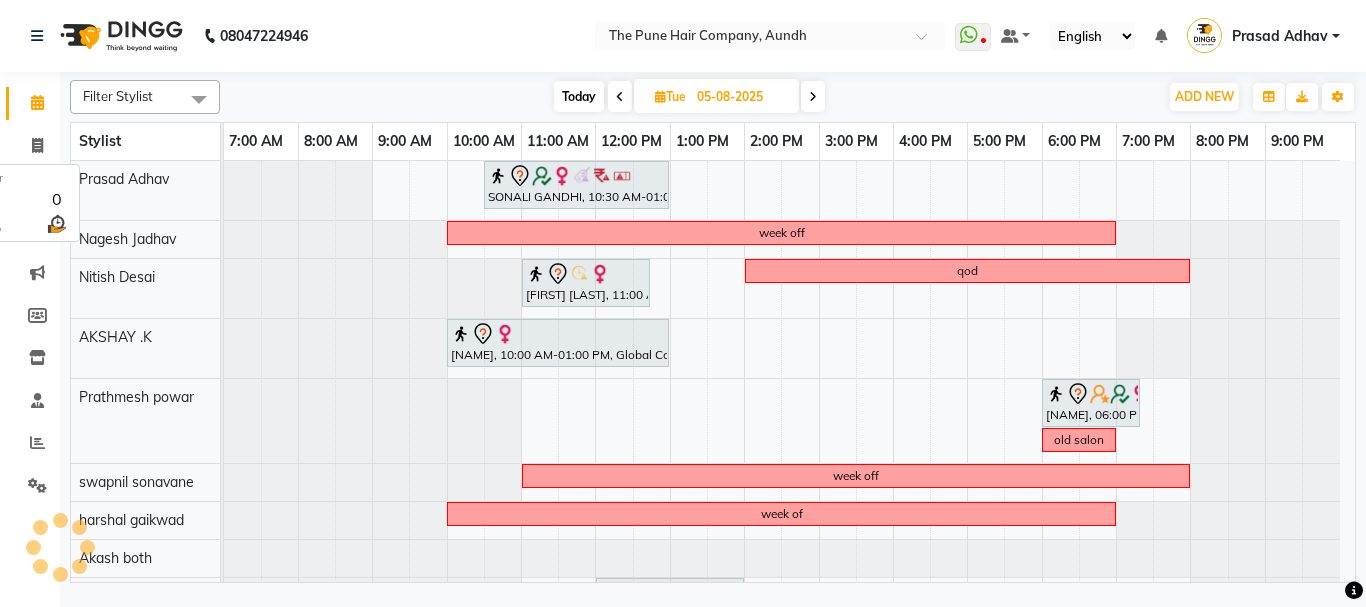 scroll, scrollTop: 200, scrollLeft: 0, axis: vertical 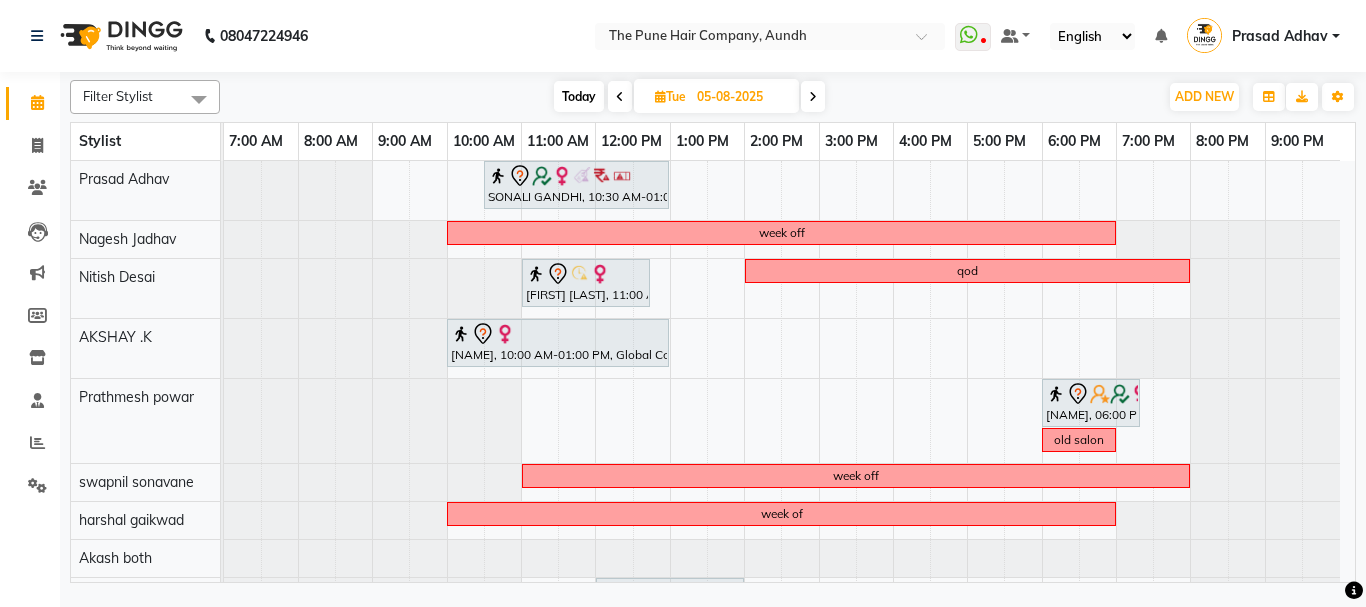 click at bounding box center [813, 97] 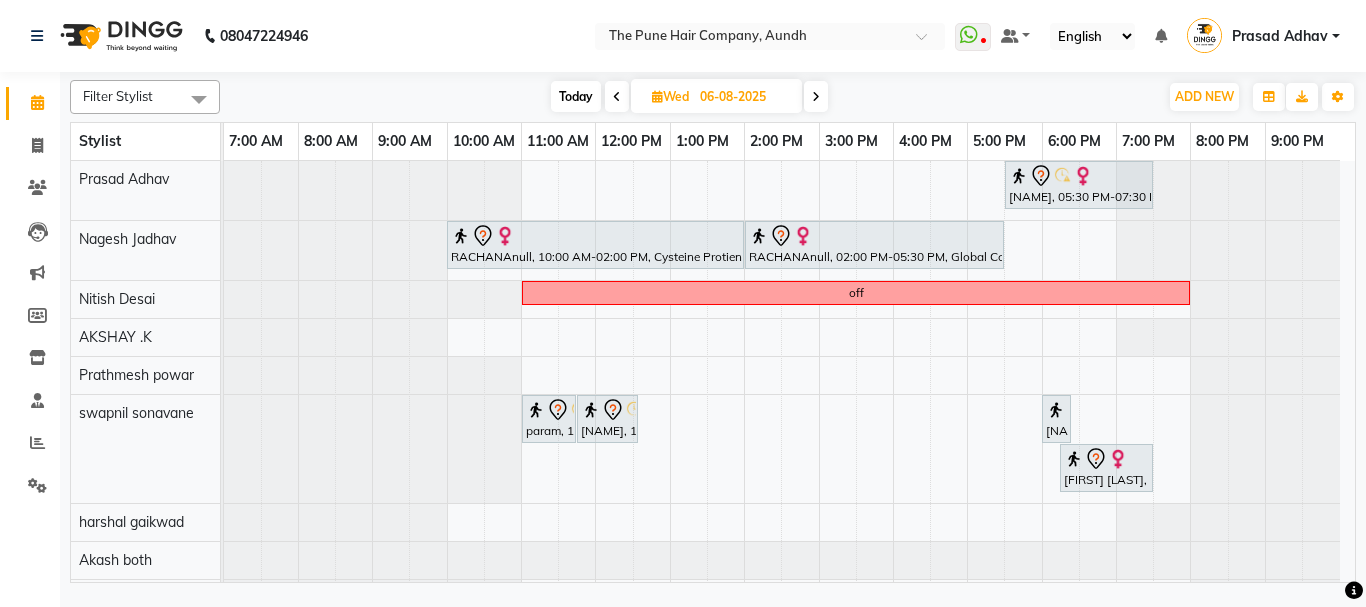 click on "[NAME], 05:30 PM-07:30 PM, Hair Color Inoa - Inoa Touchup 2 Inch             [NAME]null, 10:00 AM-02:00 PM, Cysteine Protien Treatment - Cysteine Long             [NAME]null, 02:00 PM-05:30 PM, Global Color - Inoa Global Long  off              [NAME], 11:00 AM-11:45 AM, Cut Male (Master stylist)             [NAME], 11:45 AM-12:35 PM,  Beard Crafting             [NAME], 06:00 PM-06:15 PM,  Additional Hair Wash (Female)             [NAME], 06:15 PM-07:30 PM, Cut Female (Master stylist )" at bounding box center (789, 484) 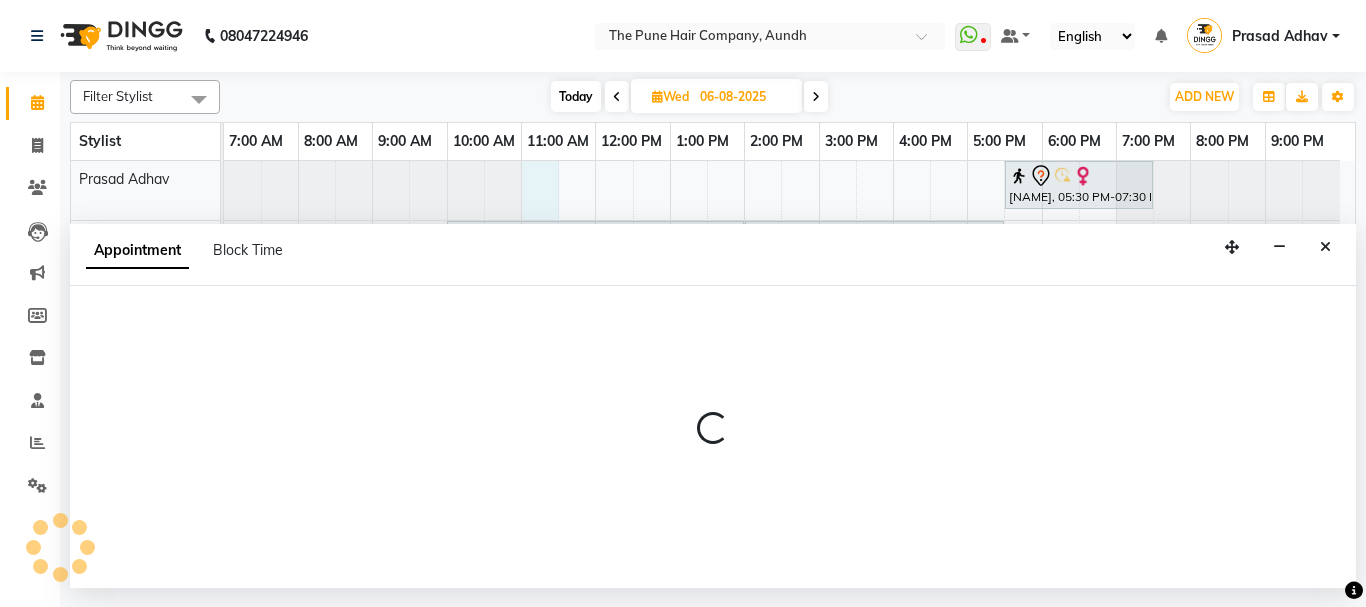 select on "3338" 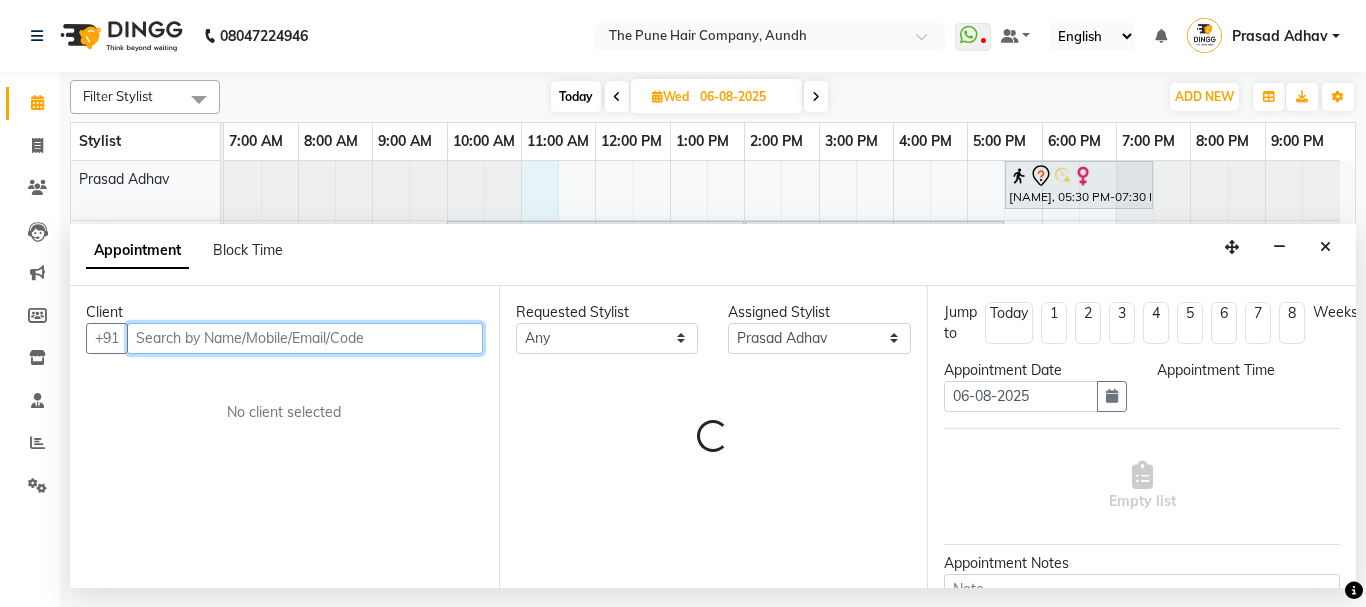 select on "660" 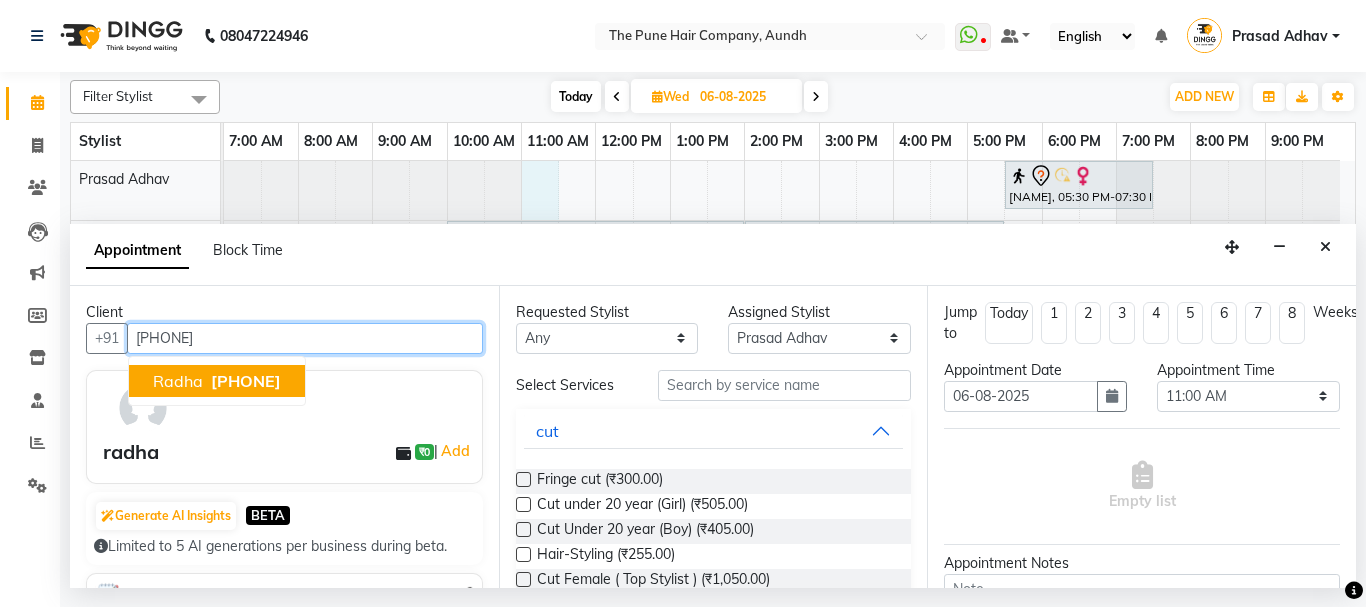 click on "[PHONE]" at bounding box center (246, 381) 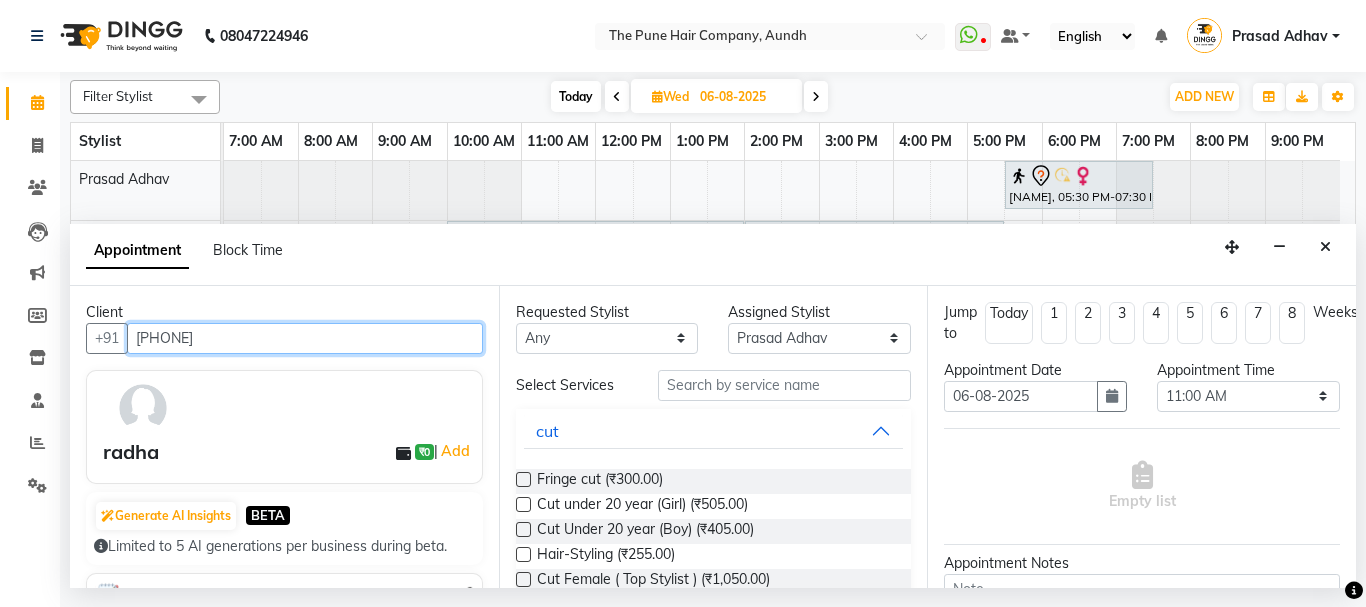 type on "[PHONE]" 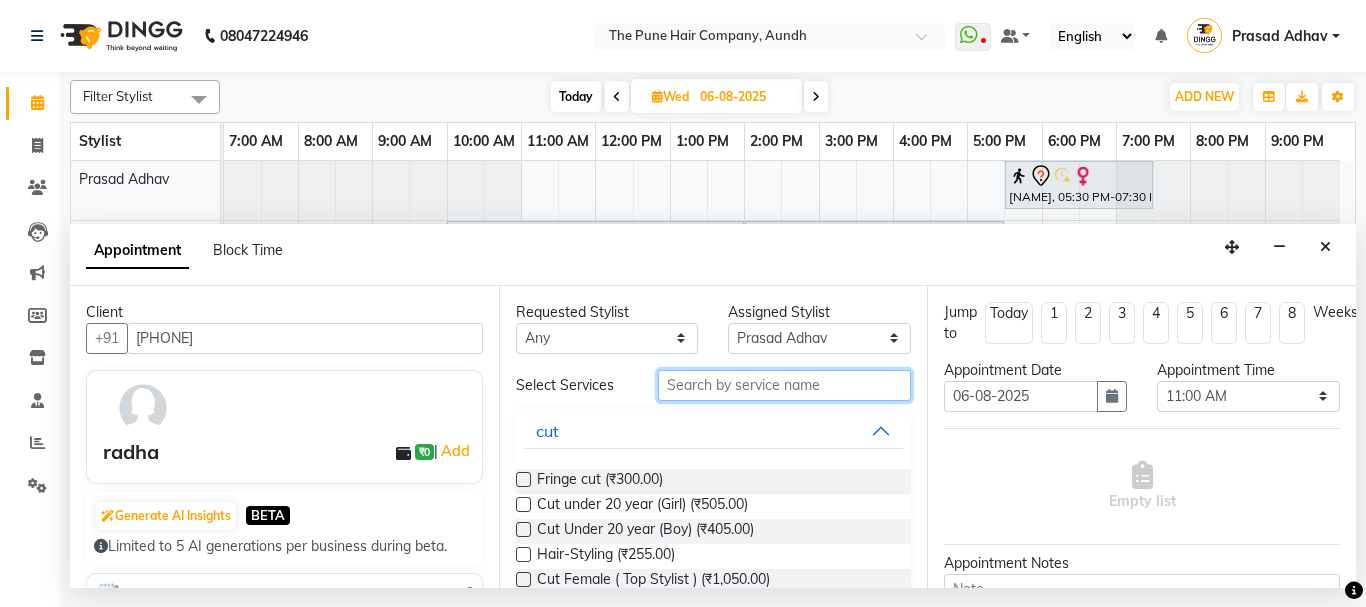click at bounding box center [785, 385] 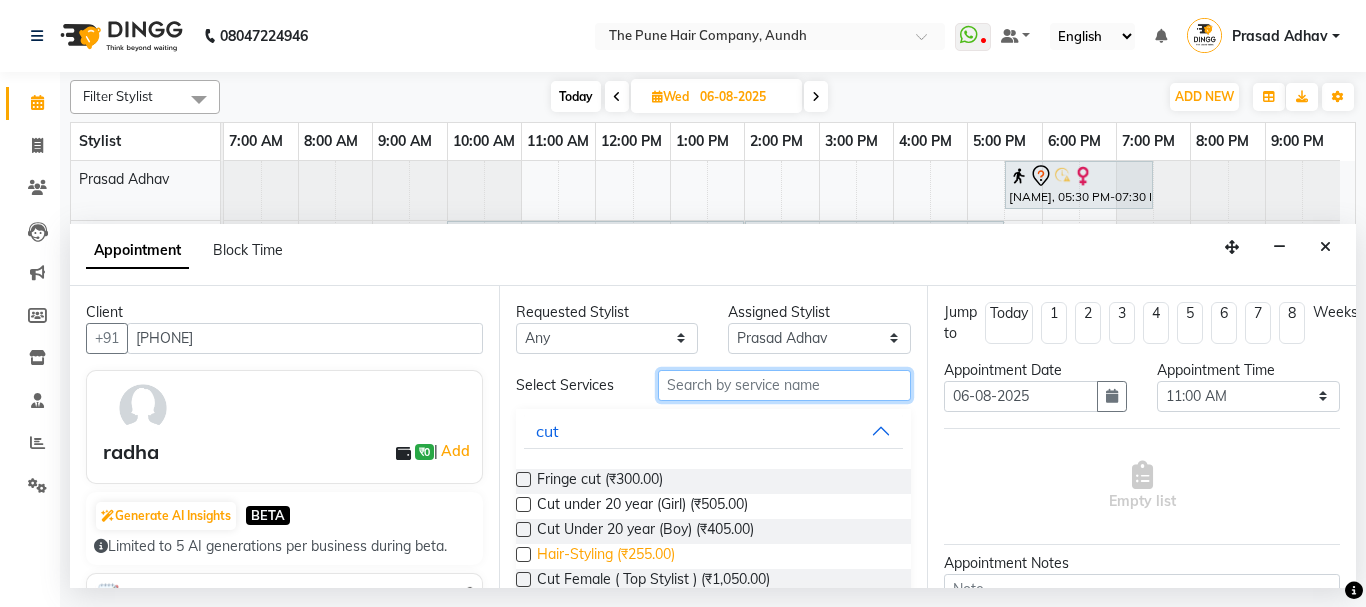 scroll, scrollTop: 200, scrollLeft: 0, axis: vertical 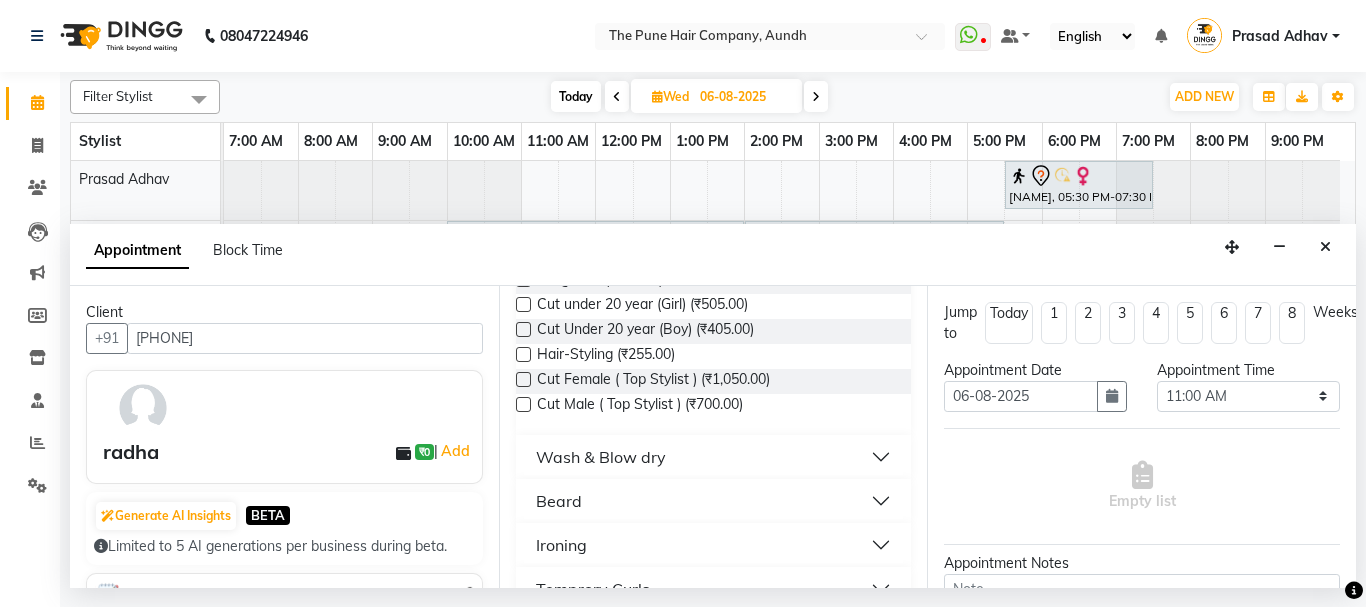 click at bounding box center [523, 379] 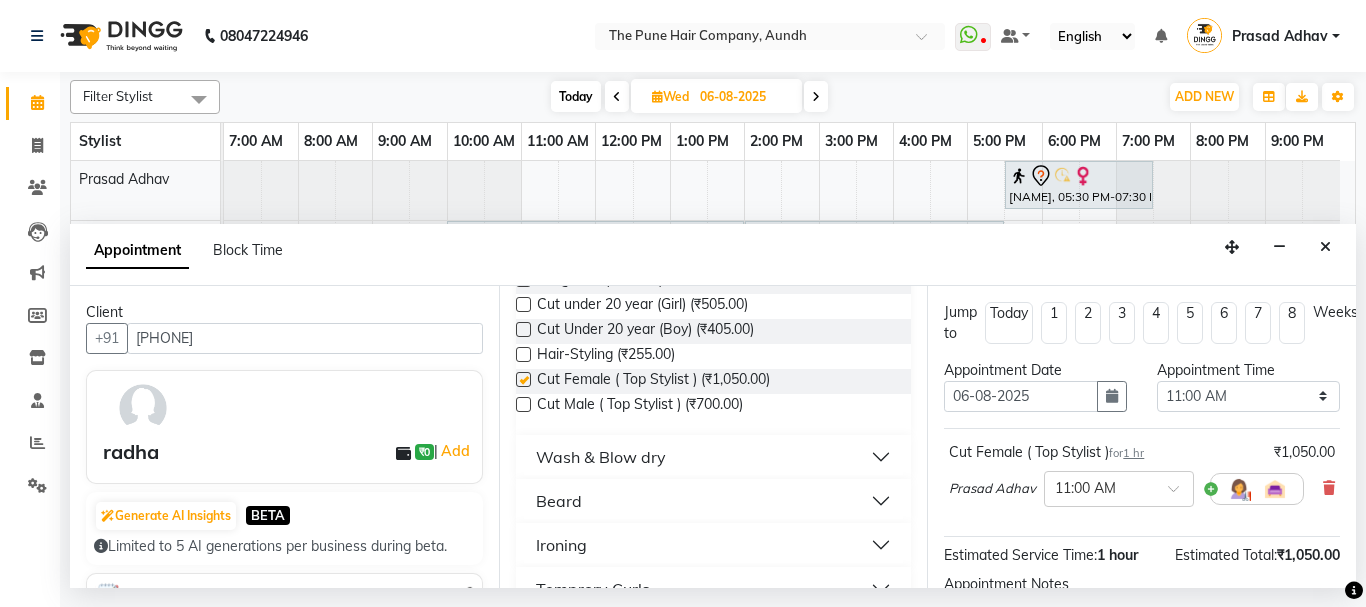checkbox on "false" 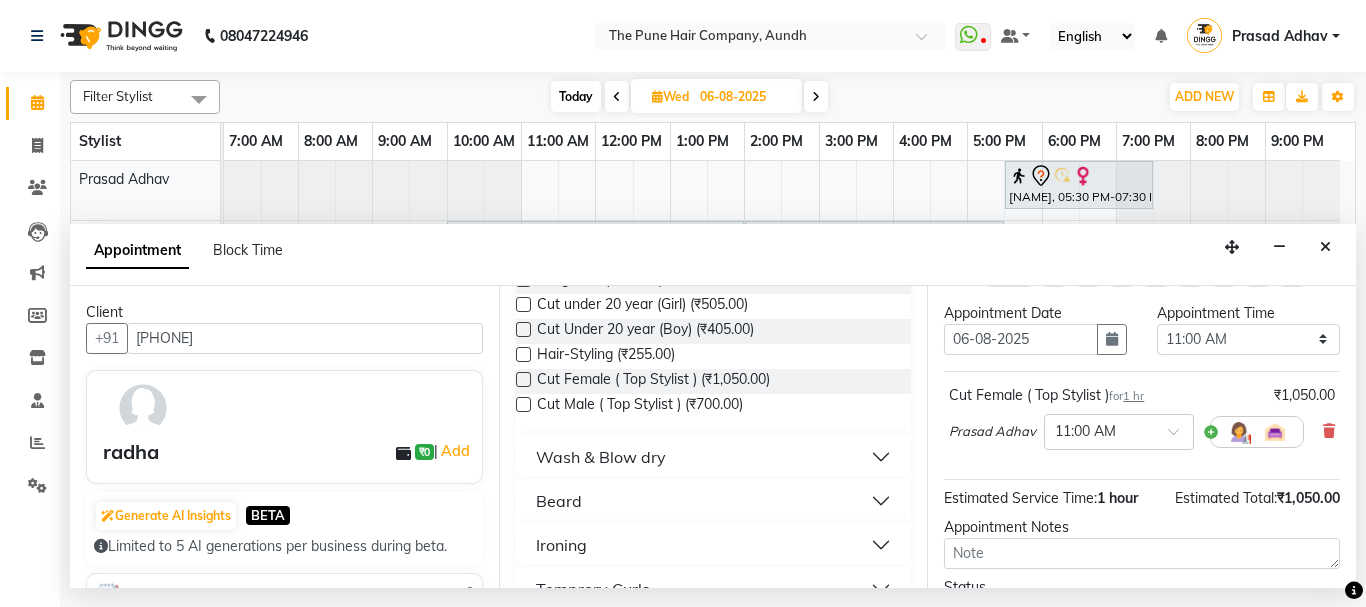 scroll, scrollTop: 242, scrollLeft: 0, axis: vertical 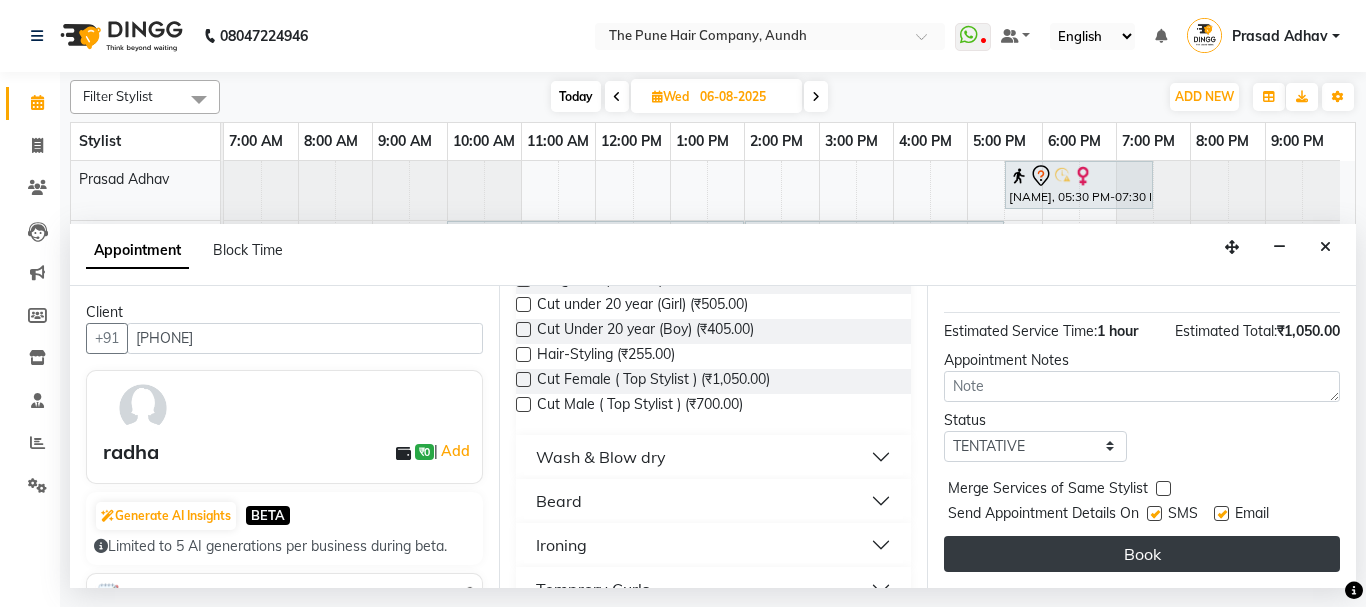 click on "Book" at bounding box center (1142, 554) 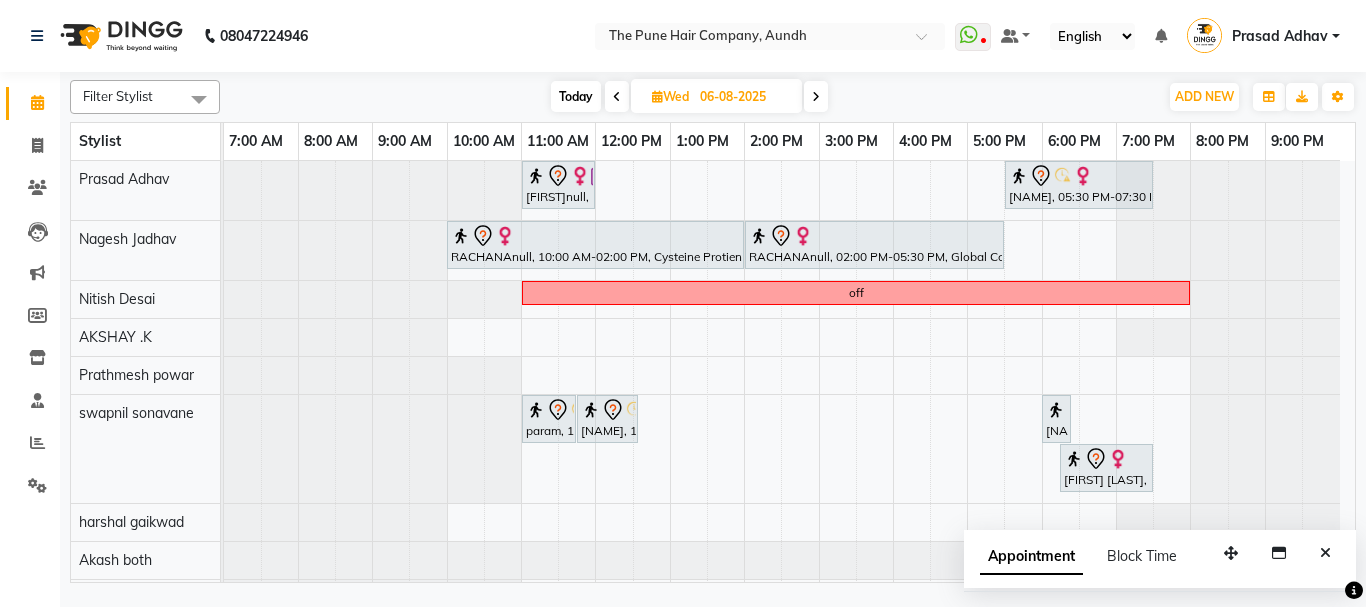 click at bounding box center (657, 96) 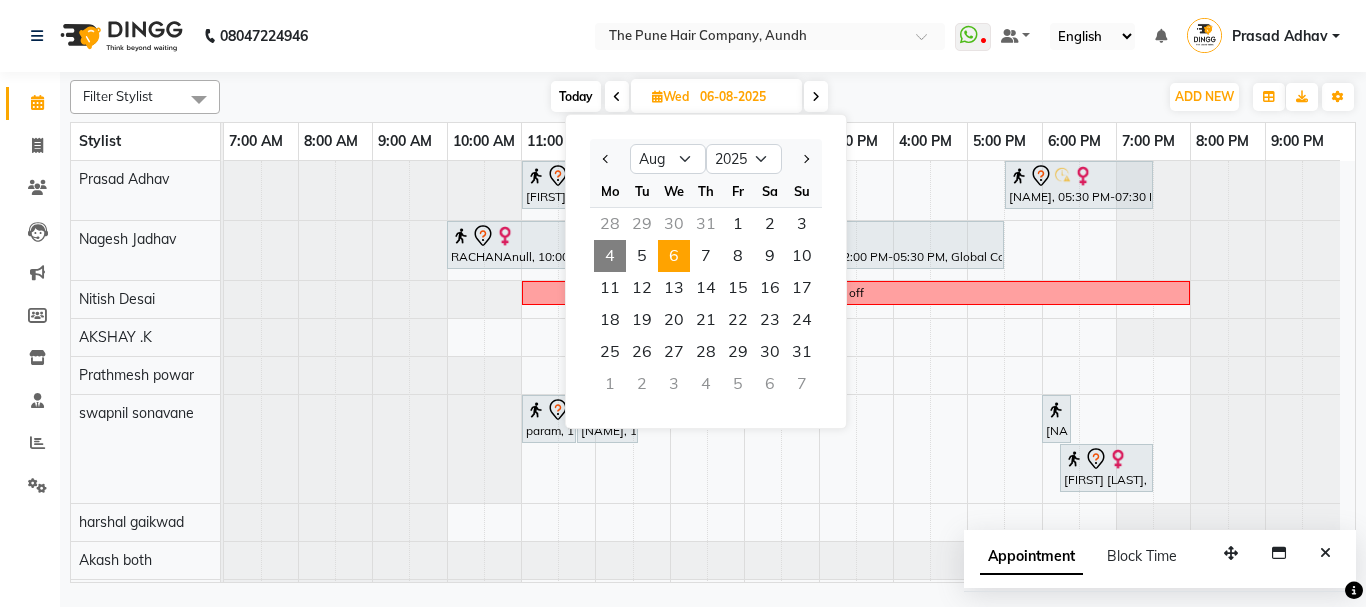 click at bounding box center [224, 250] 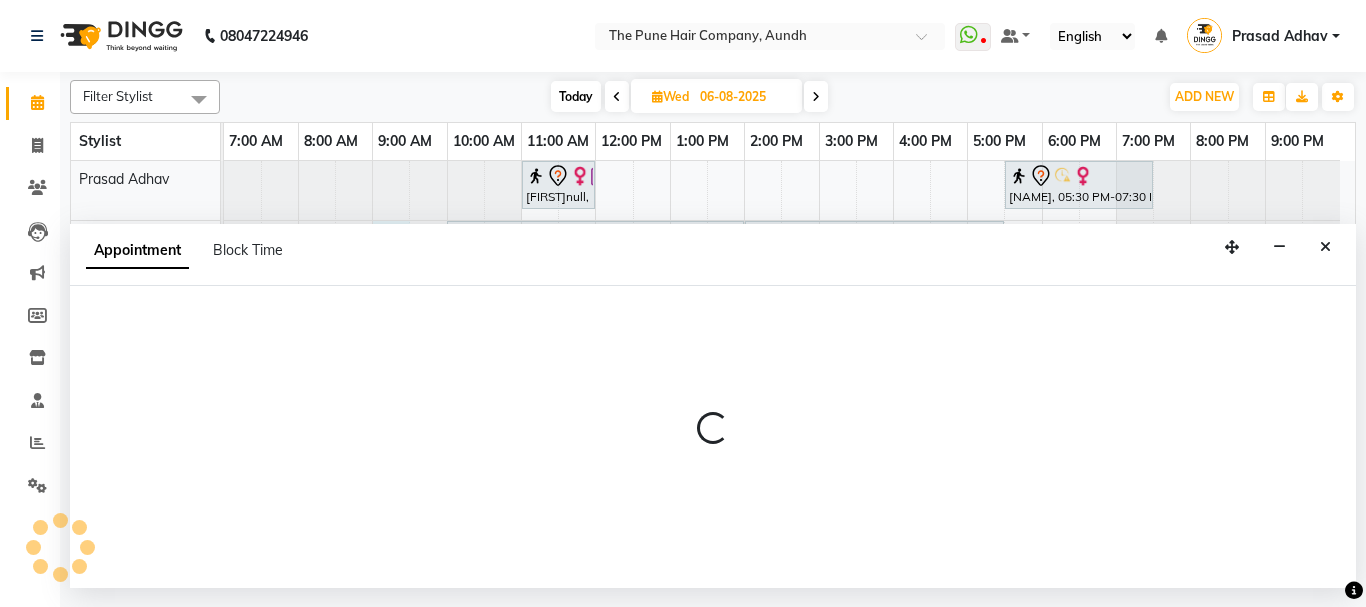 select on "3339" 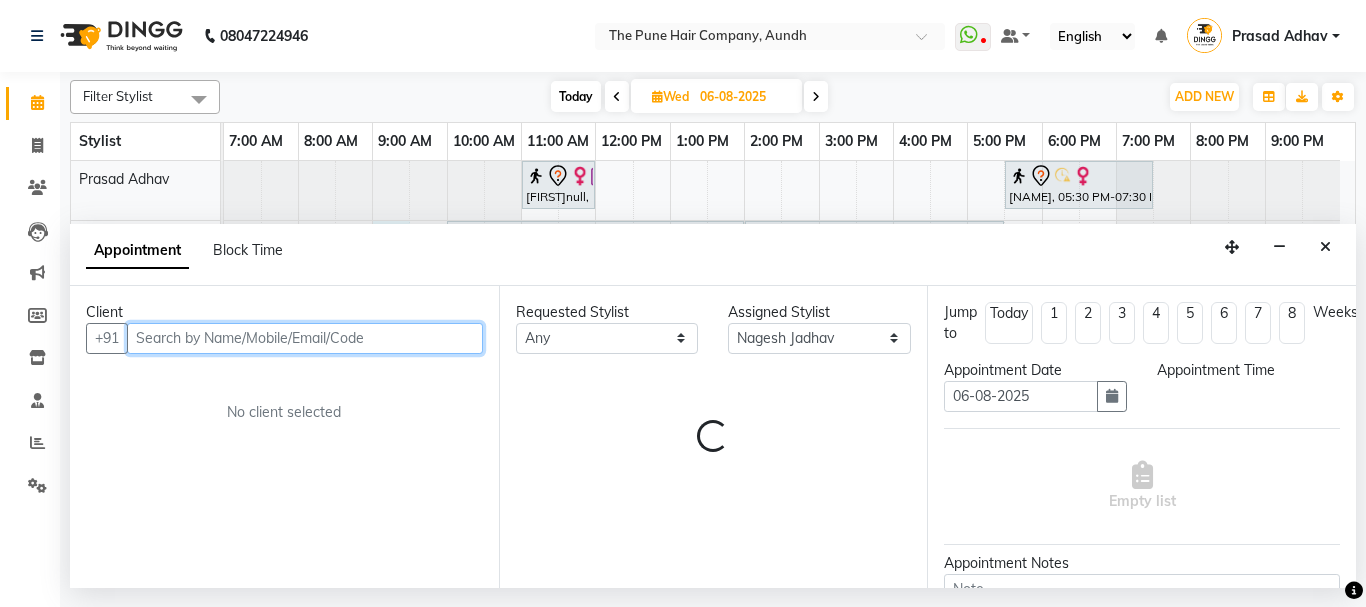 select on "540" 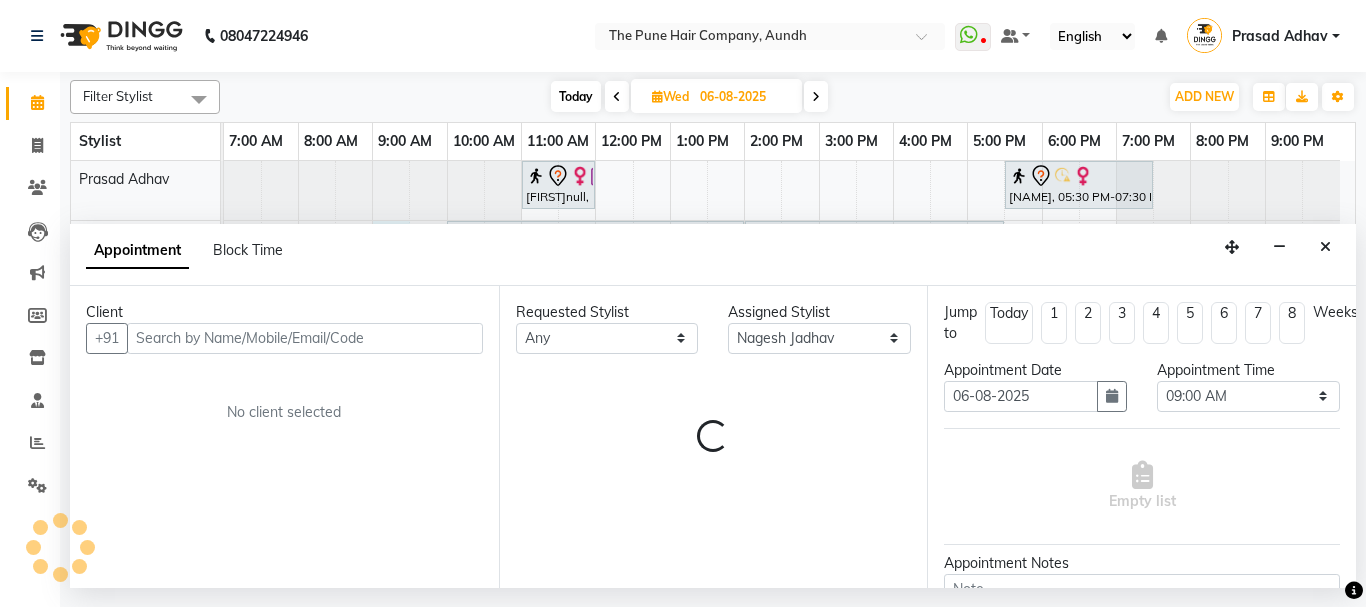 select on "service" 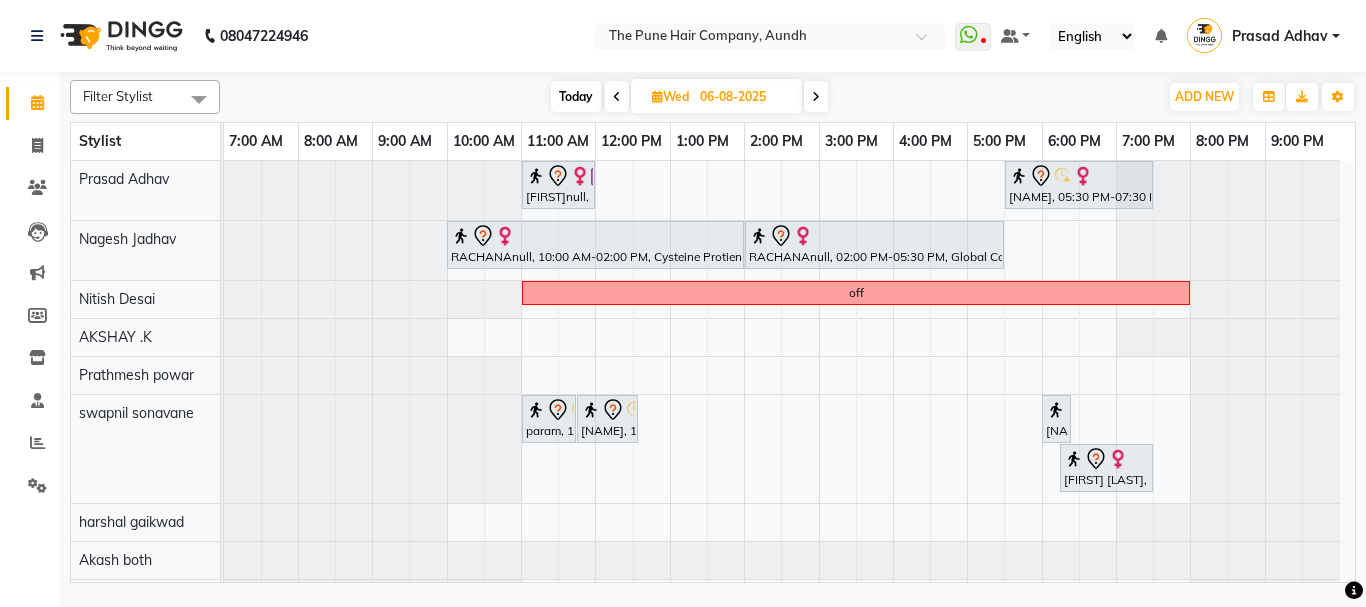 click at bounding box center (657, 96) 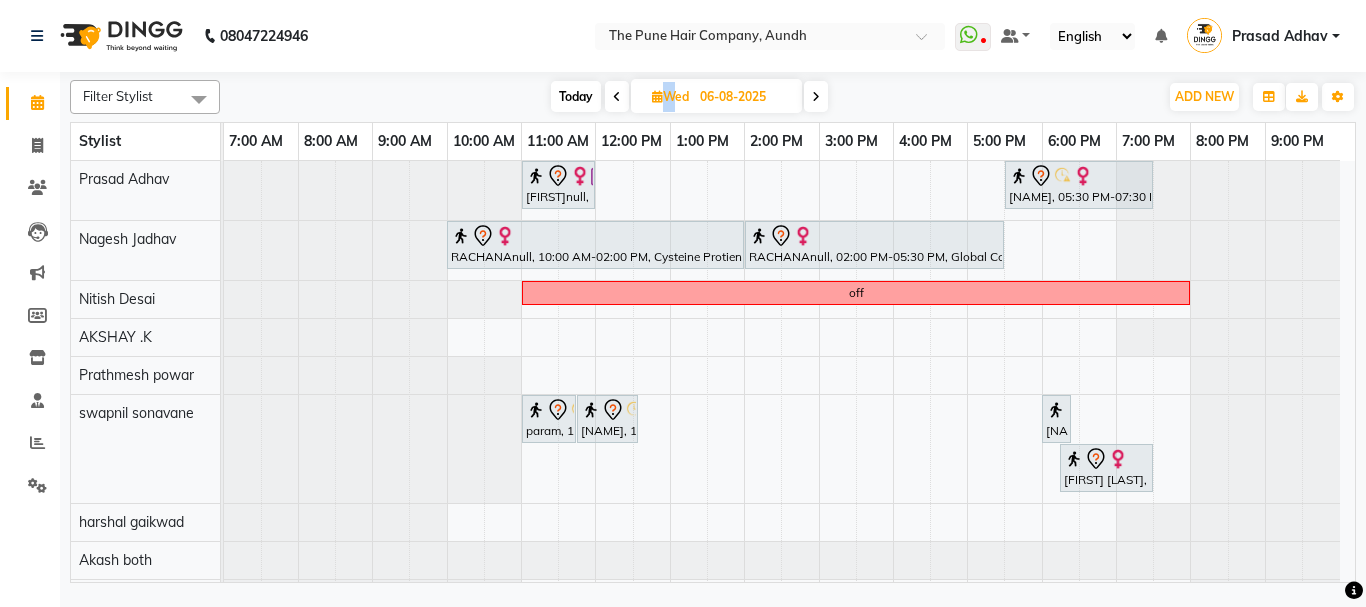click at bounding box center (657, 96) 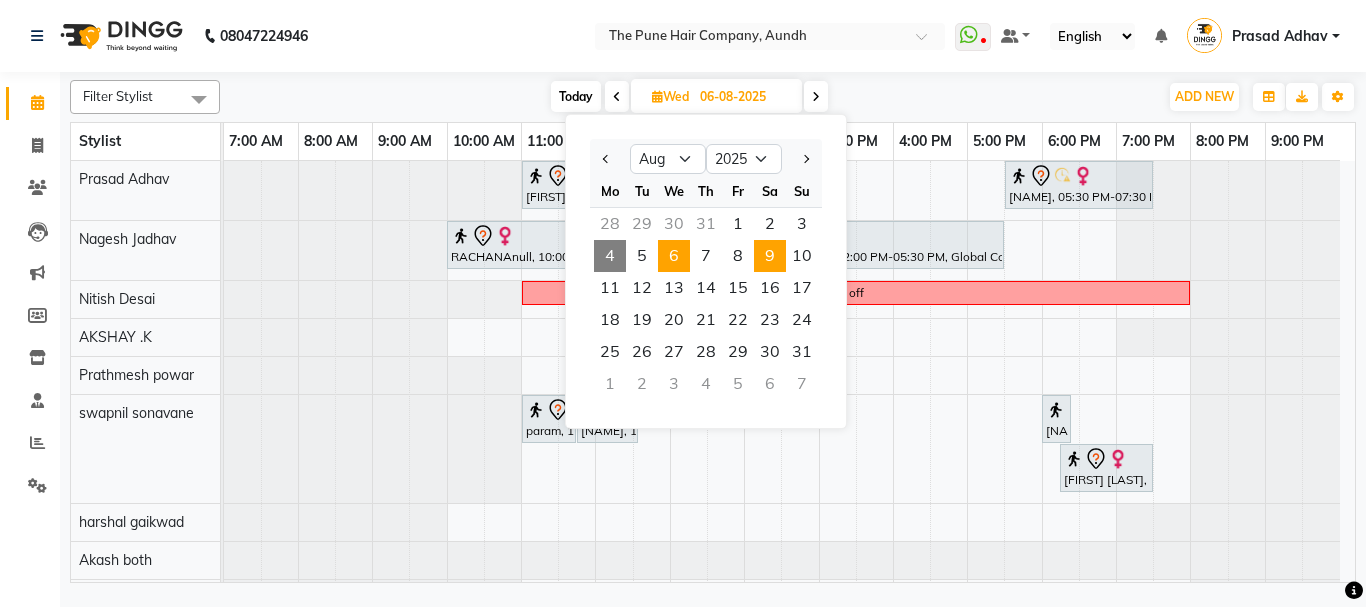 click on "9" at bounding box center [770, 256] 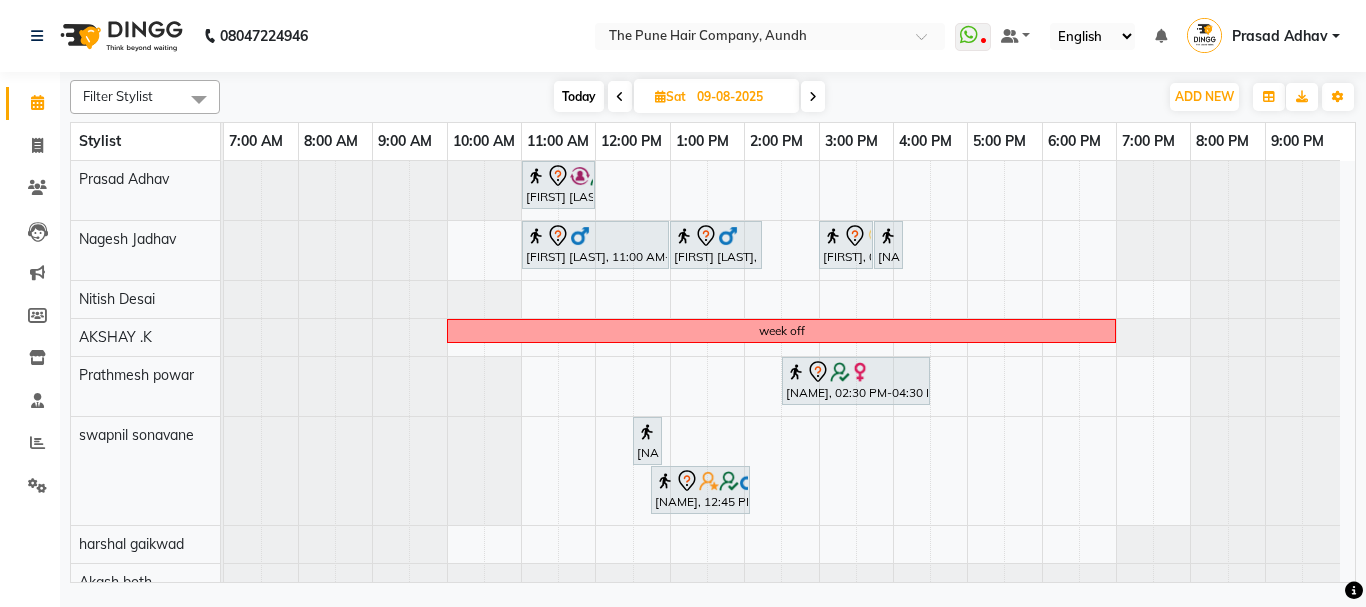 click on "Sat" at bounding box center [670, 96] 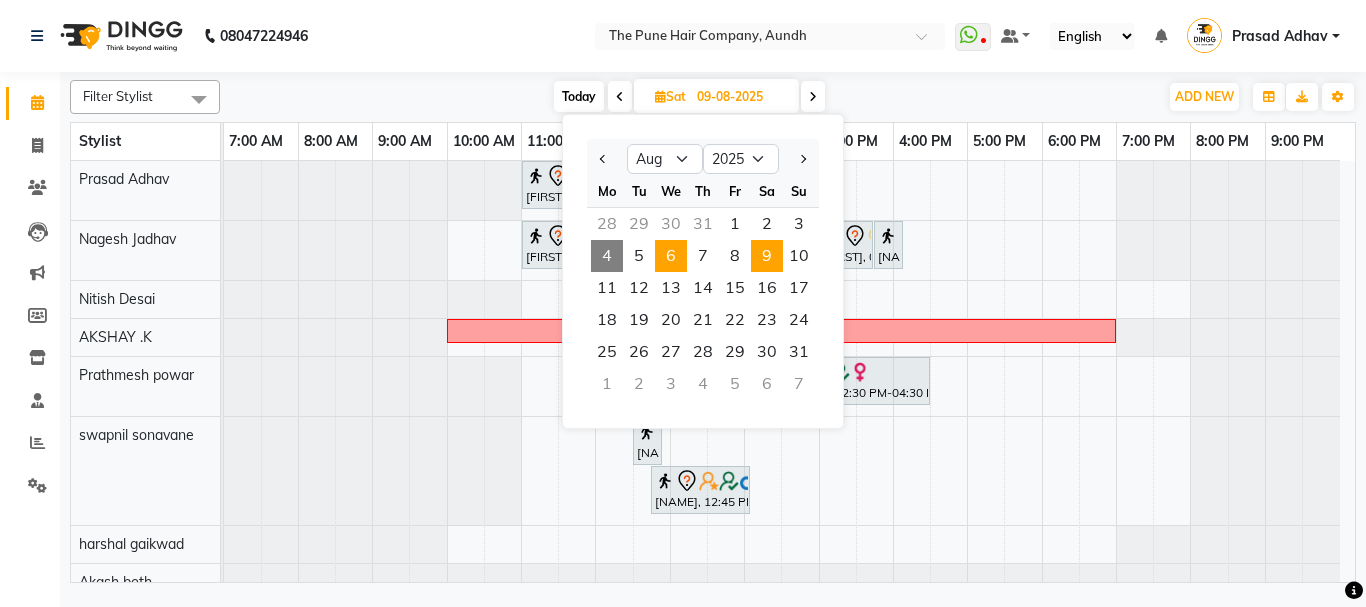 click on "6" at bounding box center (671, 256) 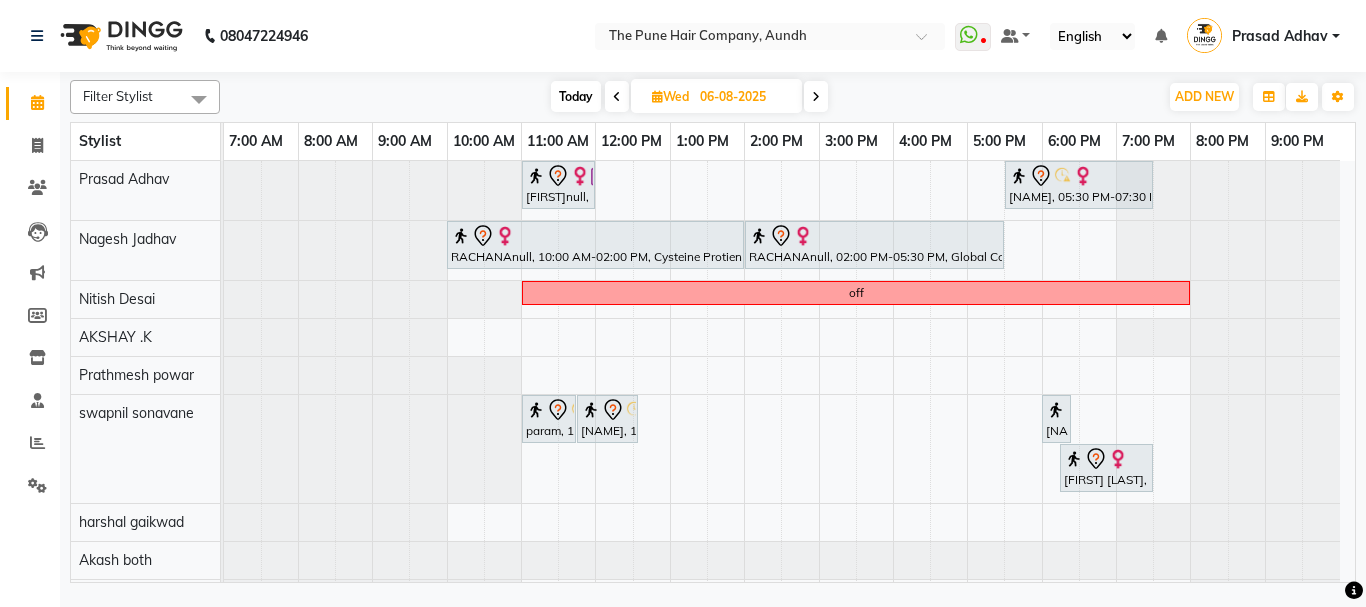 click on "Wed" at bounding box center [670, 96] 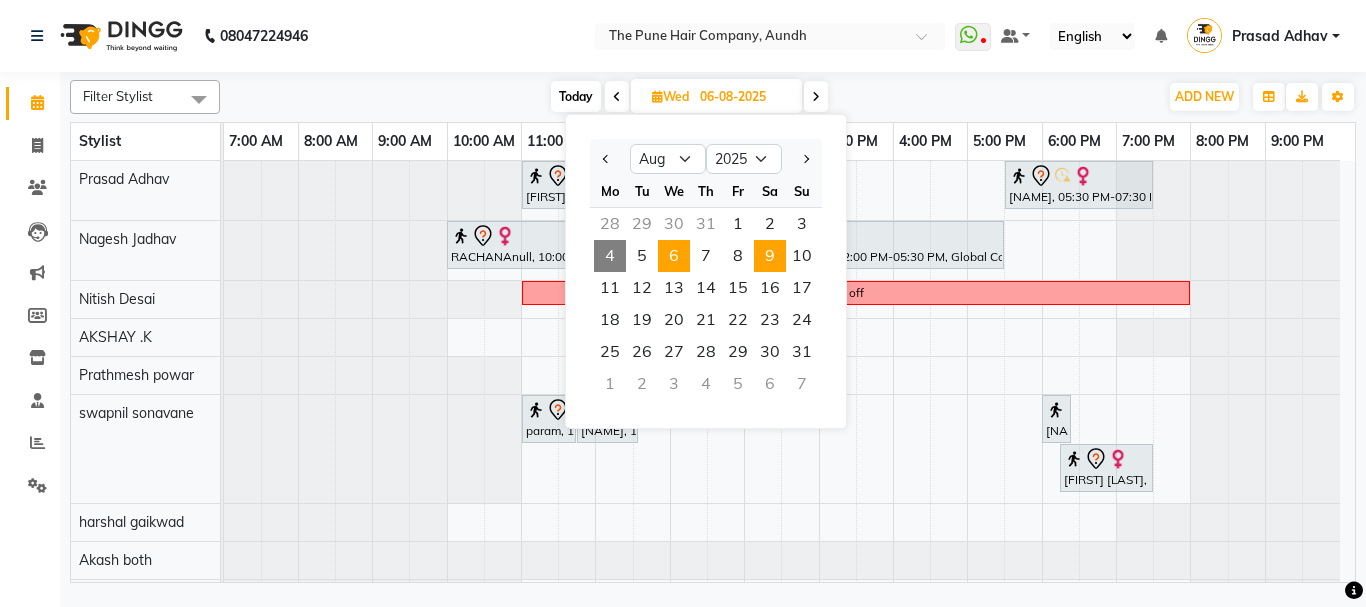 click on "9" at bounding box center (770, 256) 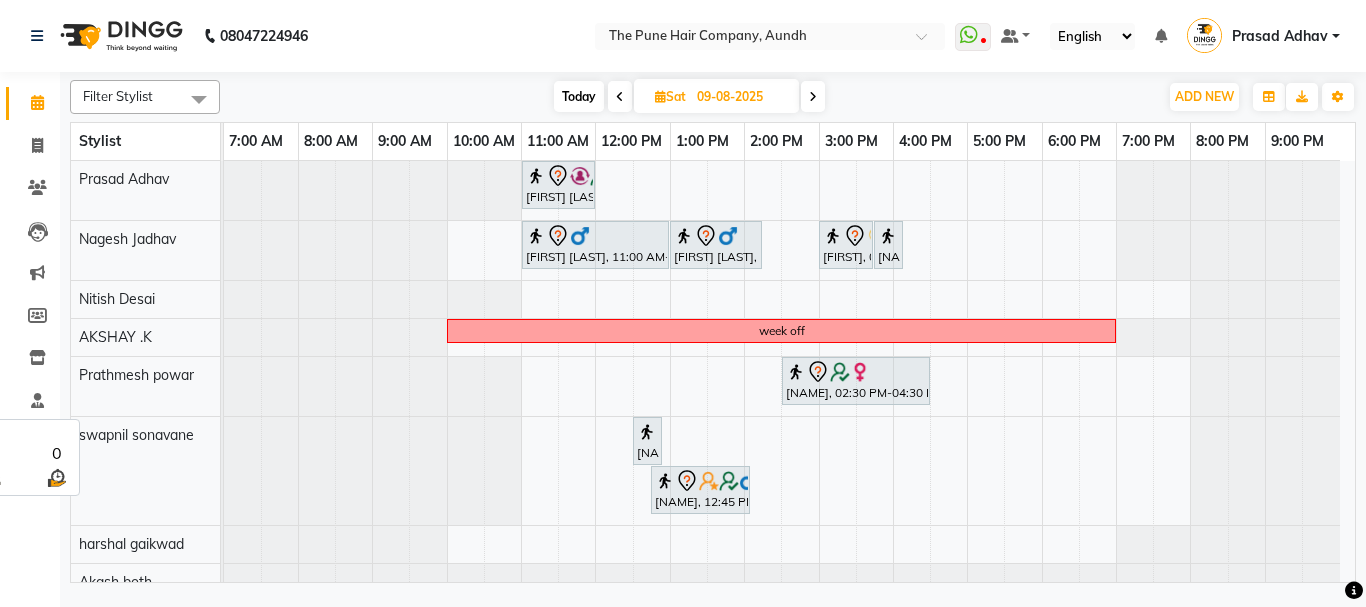 scroll, scrollTop: 200, scrollLeft: 0, axis: vertical 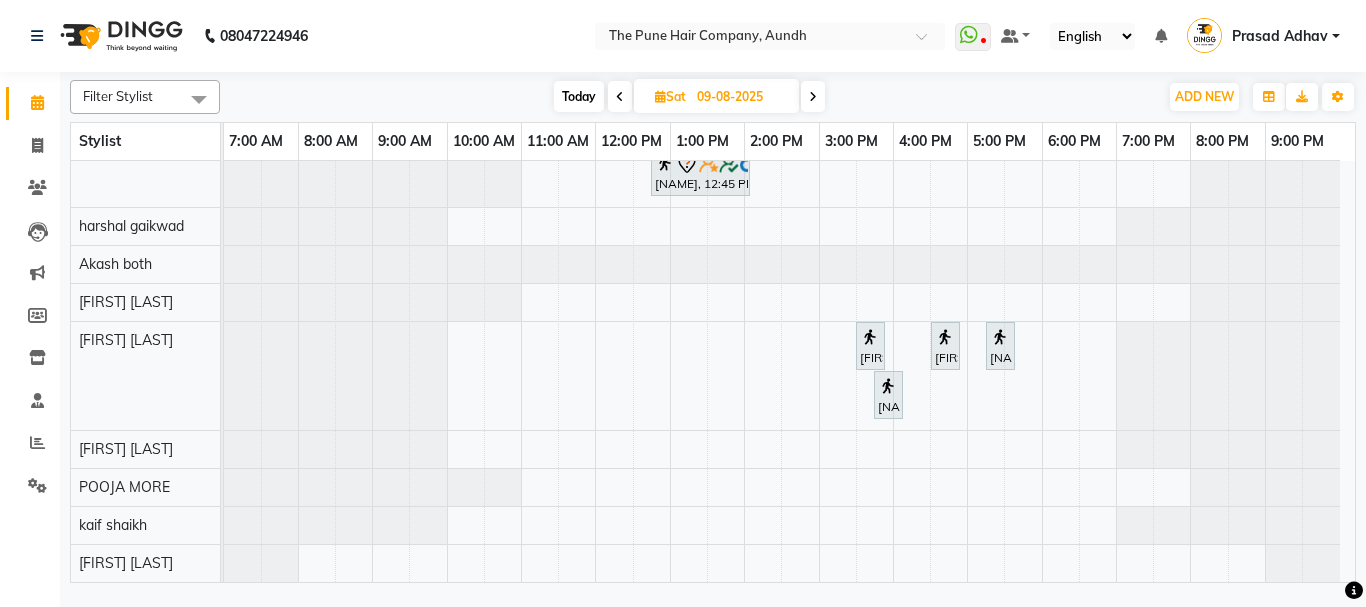 click on "Sat" at bounding box center (670, 96) 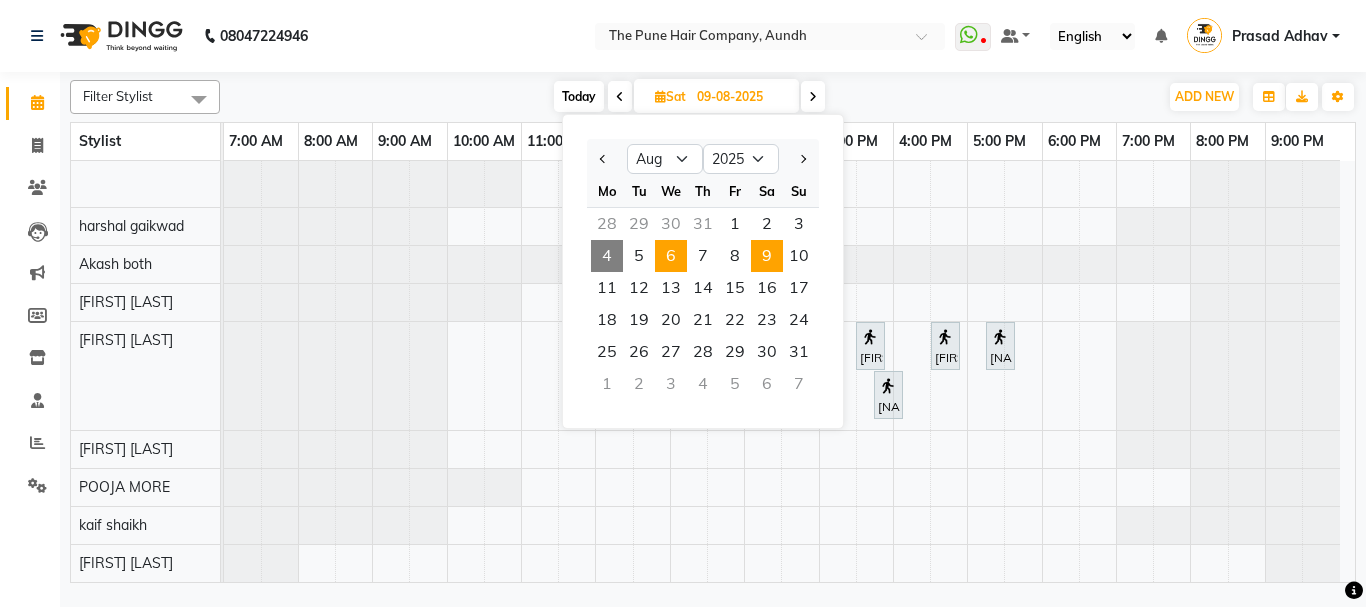click on "6" at bounding box center [671, 256] 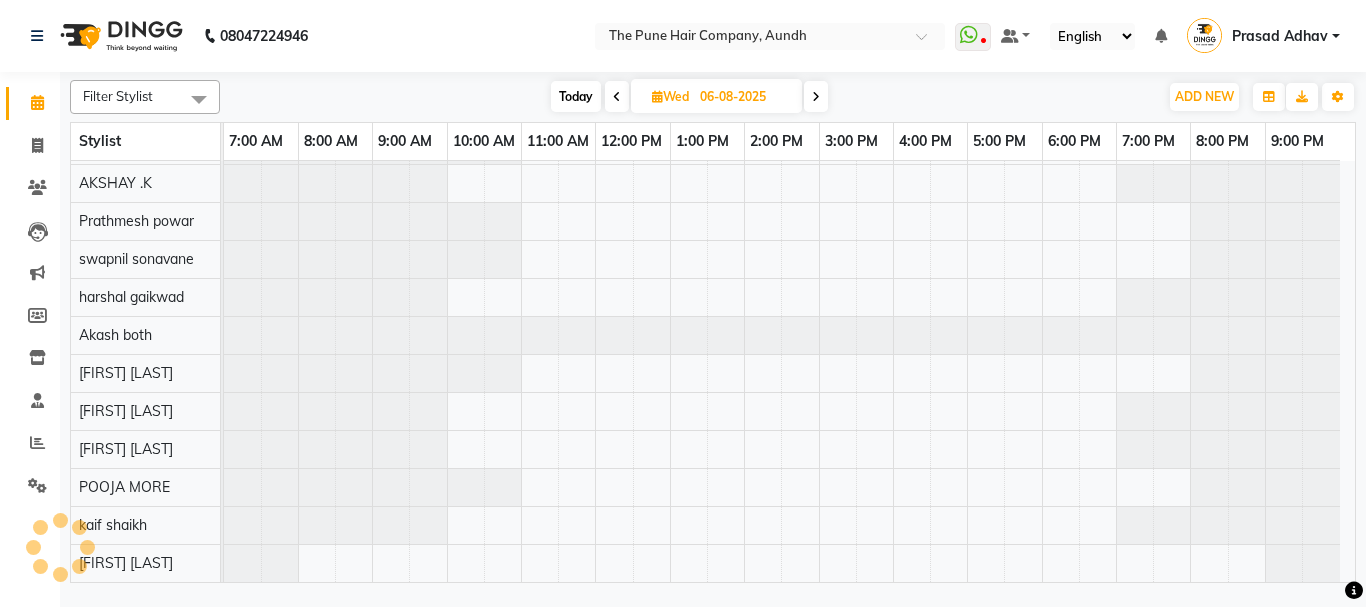 scroll, scrollTop: 110, scrollLeft: 0, axis: vertical 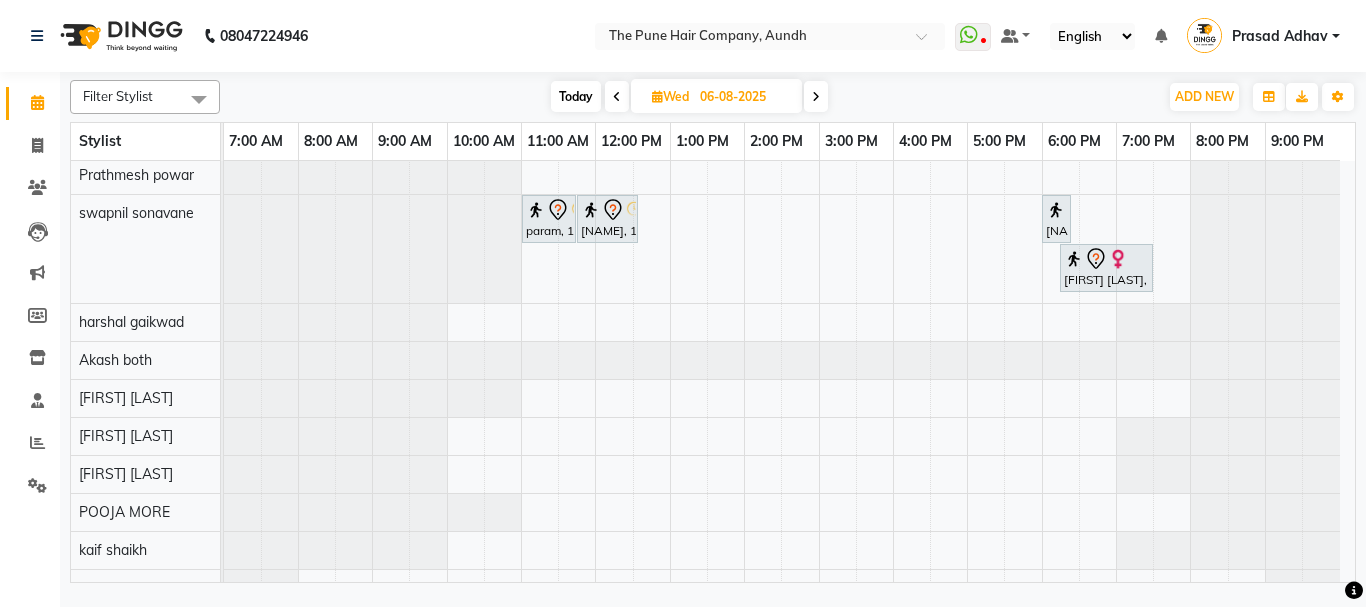 click at bounding box center [657, 96] 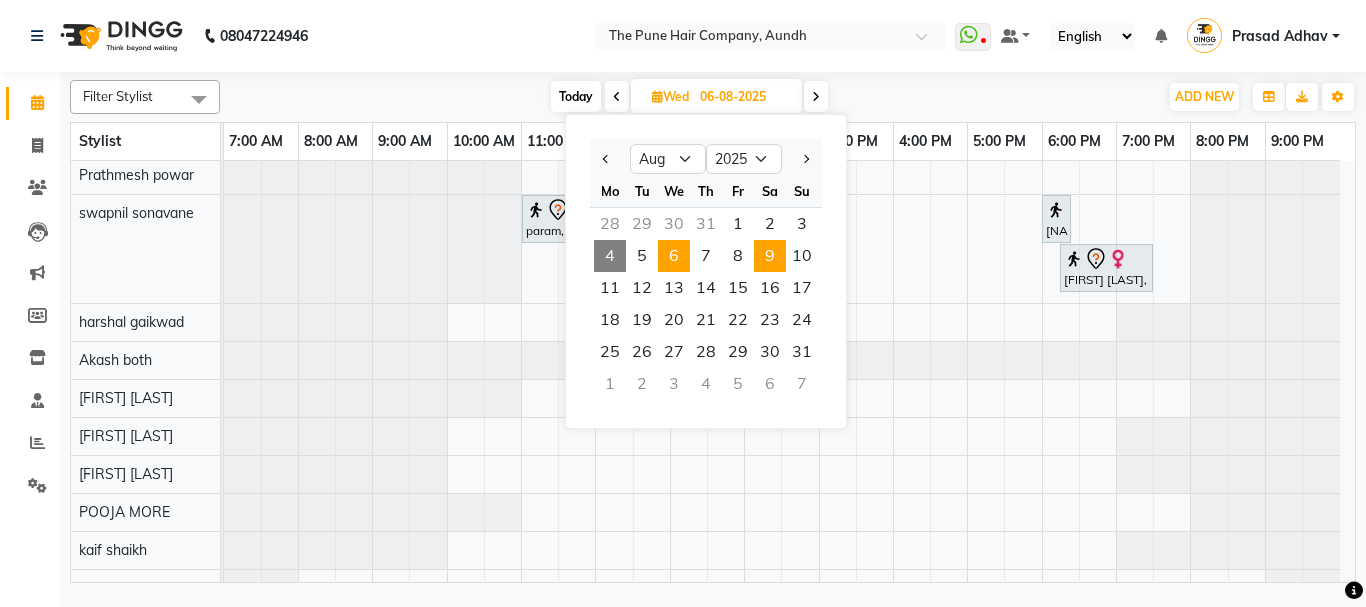 click on "9" at bounding box center [770, 256] 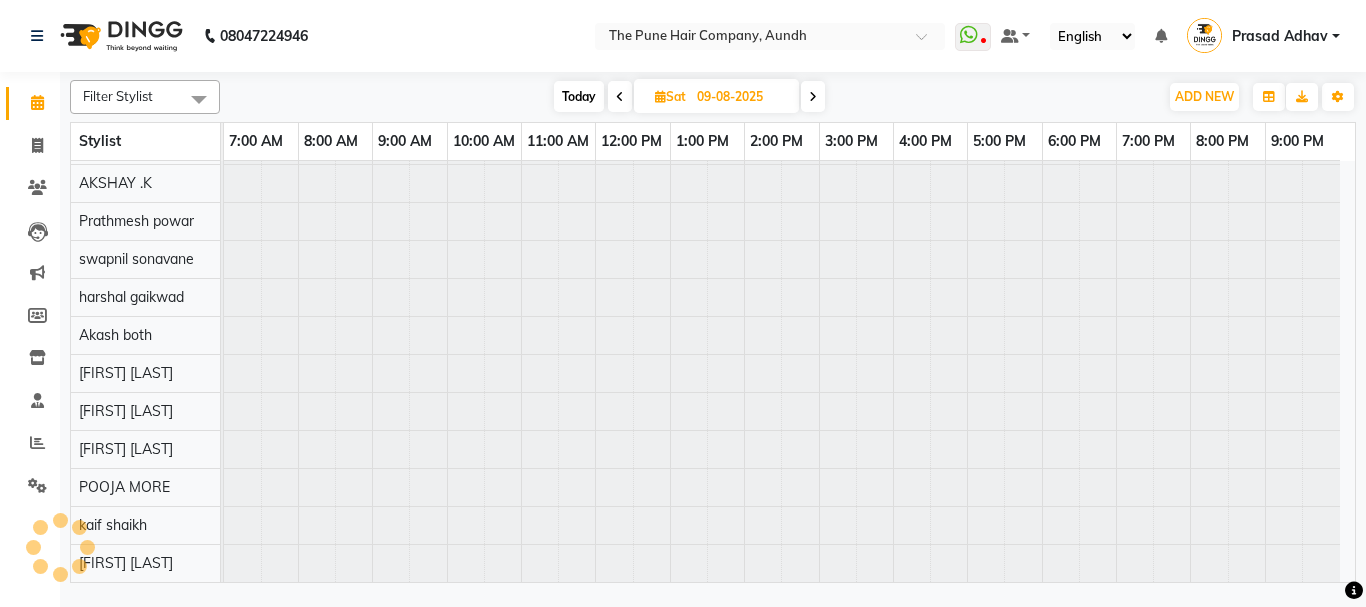 scroll, scrollTop: 110, scrollLeft: 0, axis: vertical 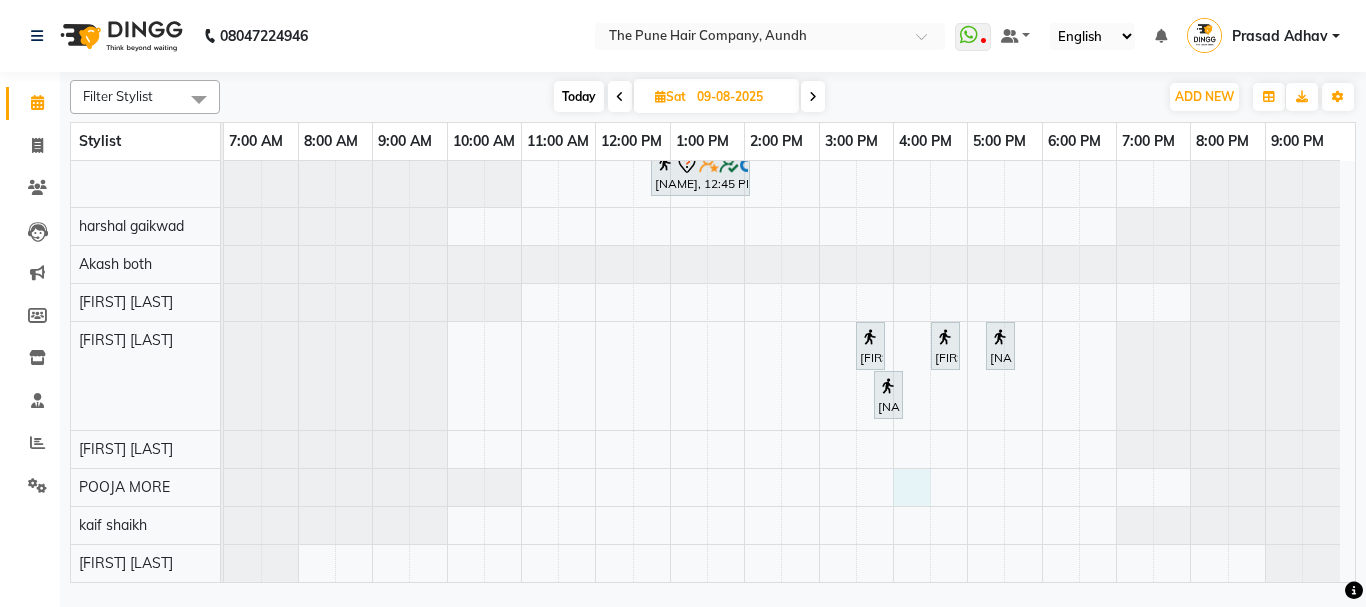 click on "[NAME], 11:00 AM-12:00 PM, Cut Male ( Top Stylist )             [NAME], 11:00 AM-01:00 PM, Hair Color Inoa - Inoa Touchup 2 Inch             [NAME], 01:00 PM-02:15 PM, Cut Female (Expert)             [NAME], 03:00 PM-03:45 PM, Cut Below 12 year (Girl)             [NAME], 03:45 PM-04:00 PM,  Additional Hair Wash (Female)  week off              [NAME], 02:30 PM-04:30 PM, Hair Color Inoa - Inoa Touchup 2 Inch             [NAME], 12:30 PM-12:50 PM,  Beard Crafting             [NAME], 12:45 PM-02:05 PM,  Beard Crafting             [NAME], 03:30 PM-03:45 PM, Threading - Eyebrow             [NAME], 04:30 PM-04:50 PM, Waxing - Arms (Full) (Liposoluble)             [NAME], 05:15 PM-05:30 PM, Waxing - Under Arms (Liposoluble)             [NAME], 03:45 PM-04:00 PM, Threading - Upper Lip" at bounding box center [789, 212] 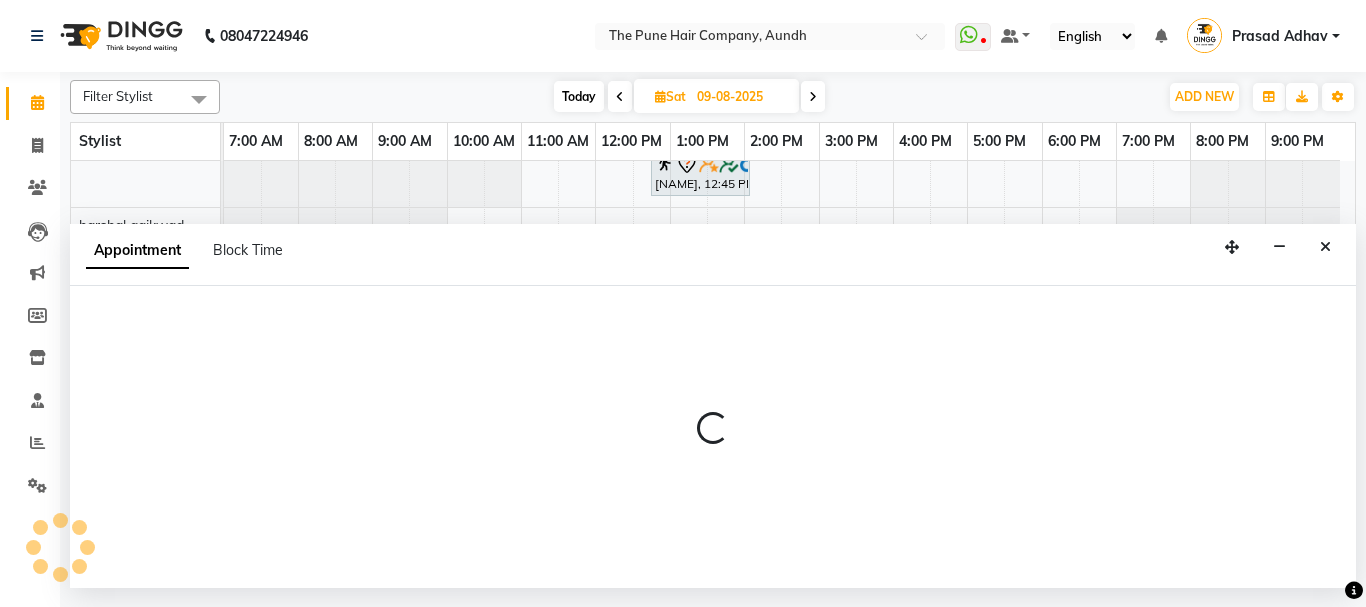 select on "49799" 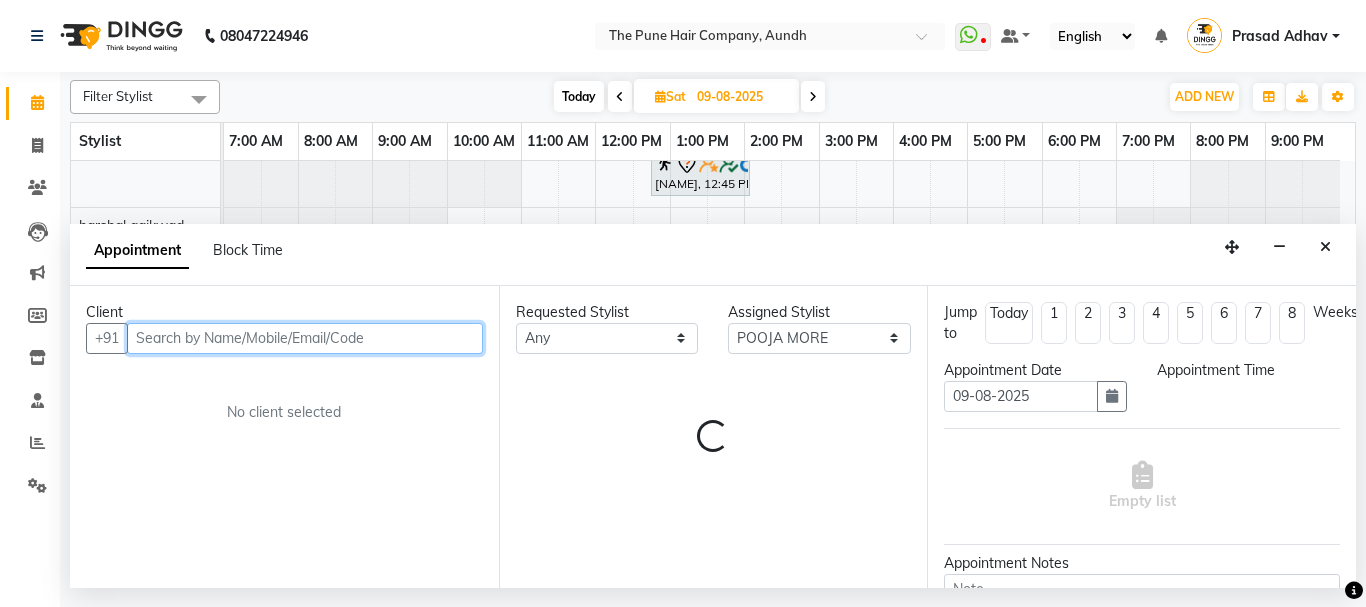 select on "960" 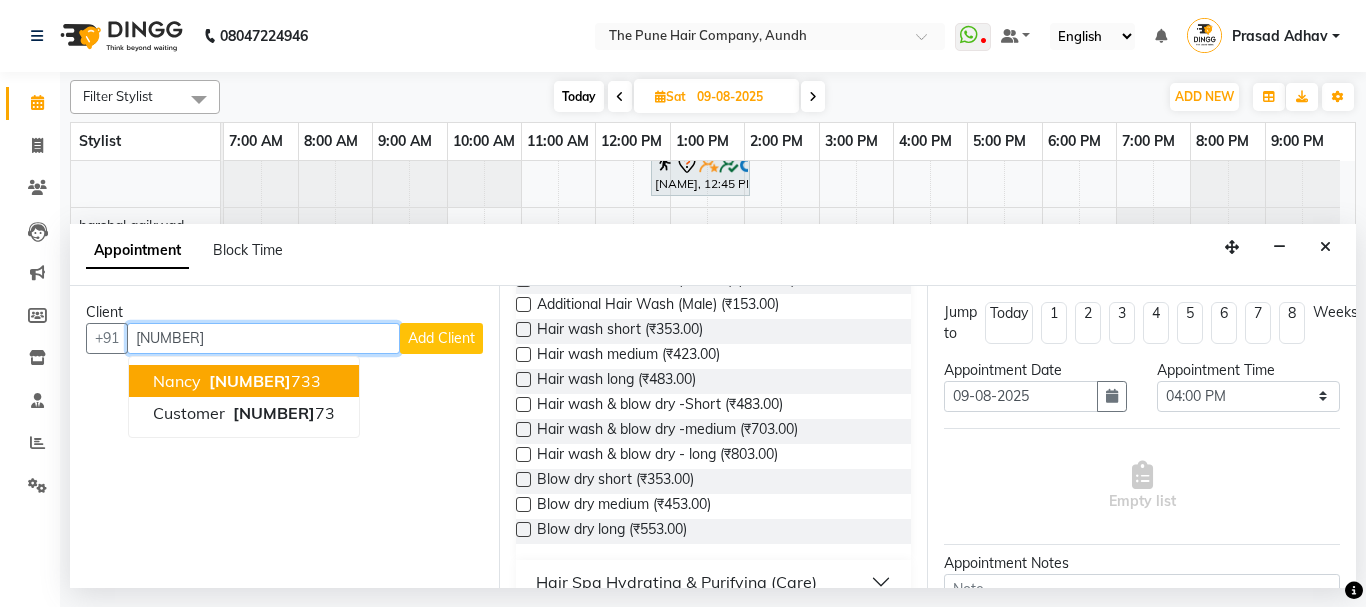 scroll, scrollTop: 0, scrollLeft: 0, axis: both 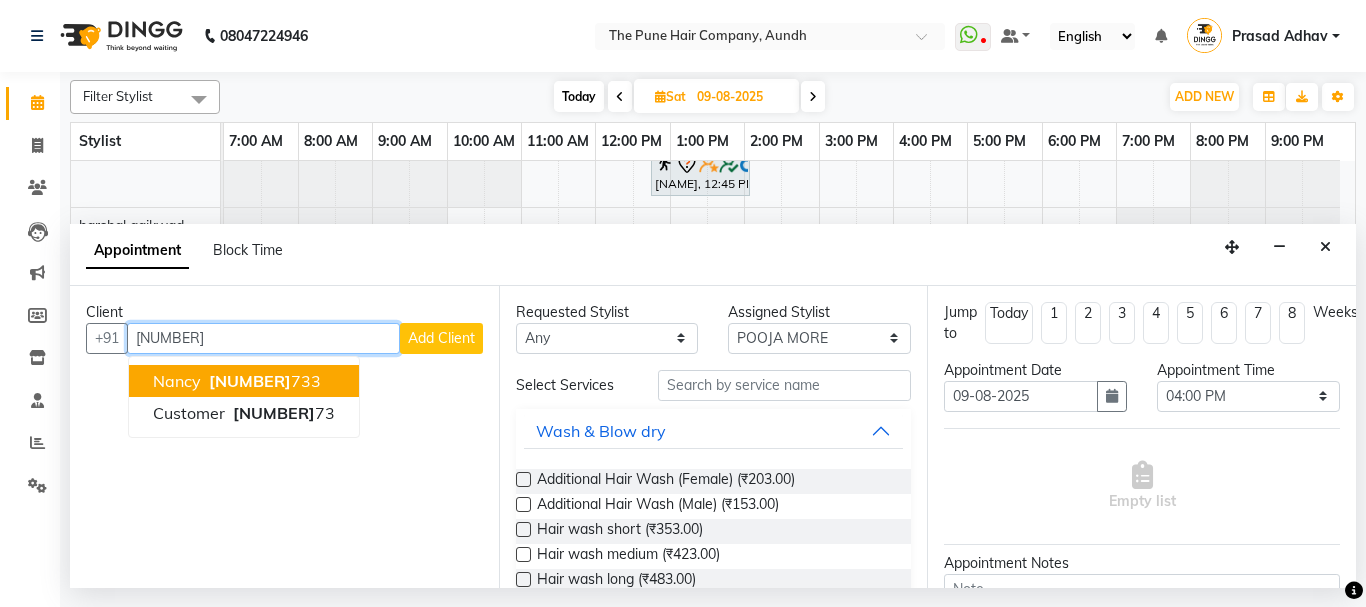 type on "[NUMBER]" 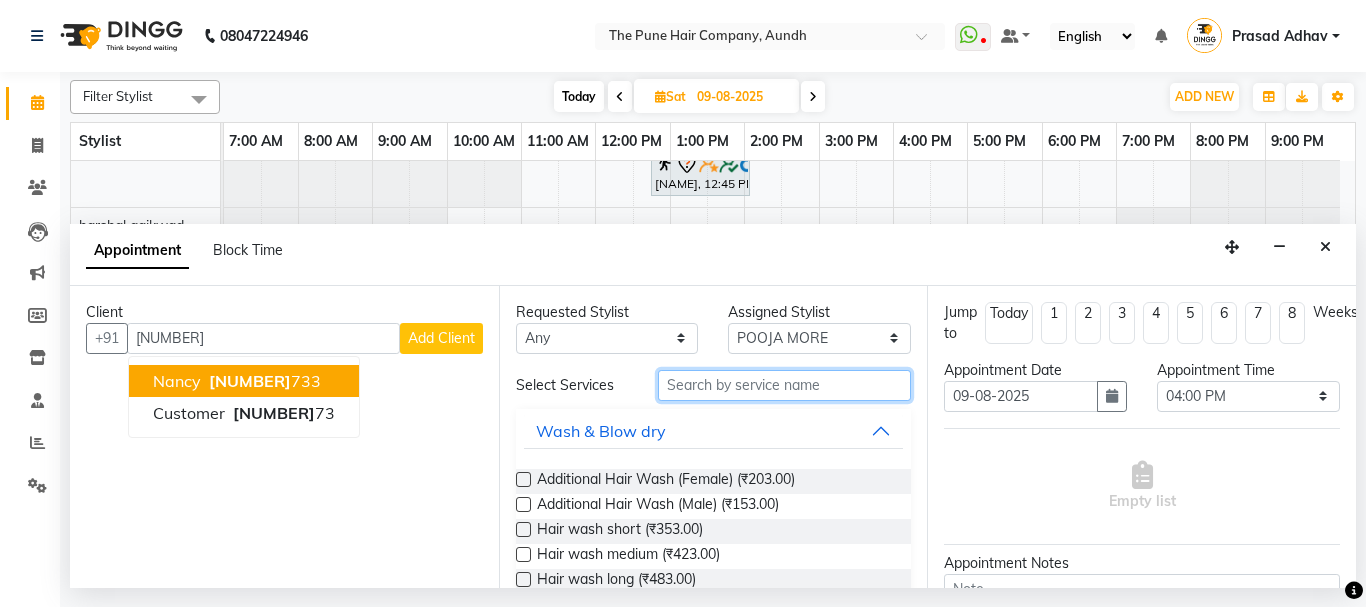click at bounding box center [785, 385] 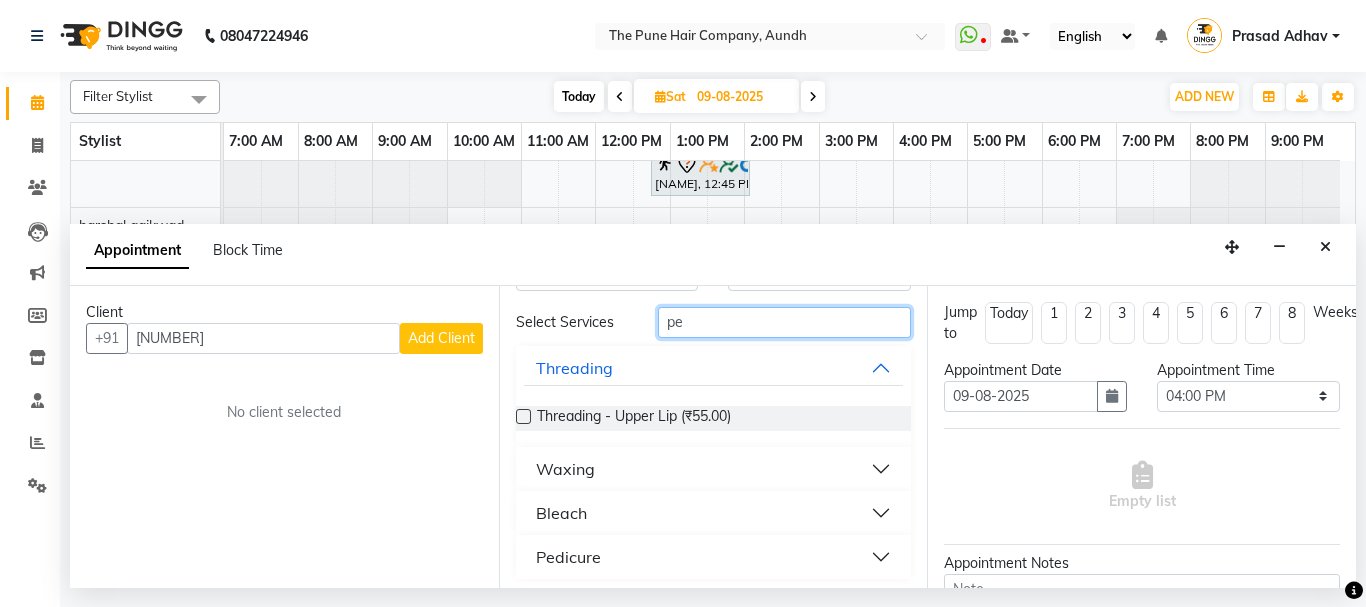 scroll, scrollTop: 70, scrollLeft: 0, axis: vertical 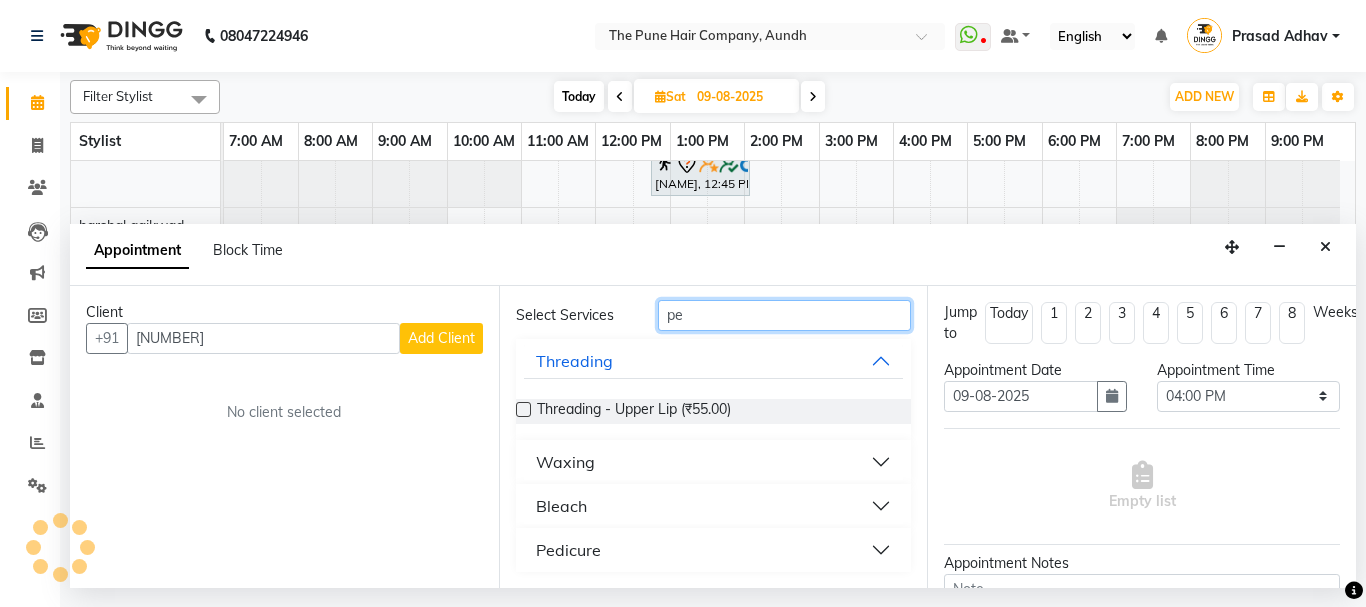 type on "pe" 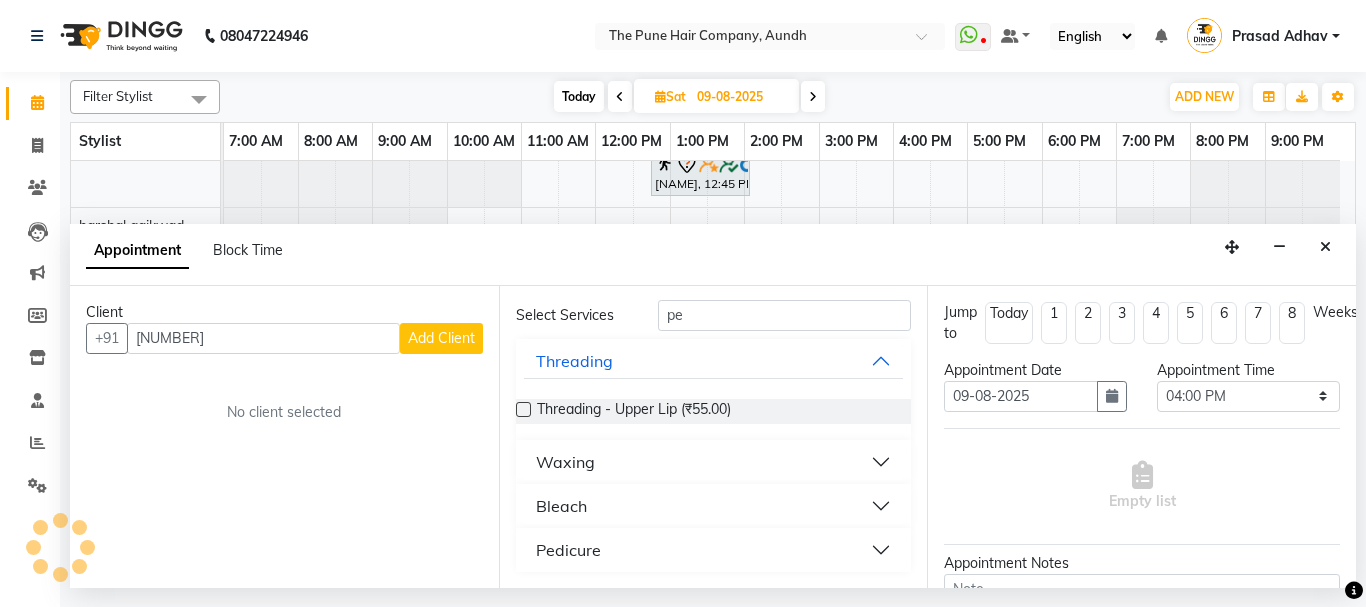 click on "Pedicure" at bounding box center [568, 550] 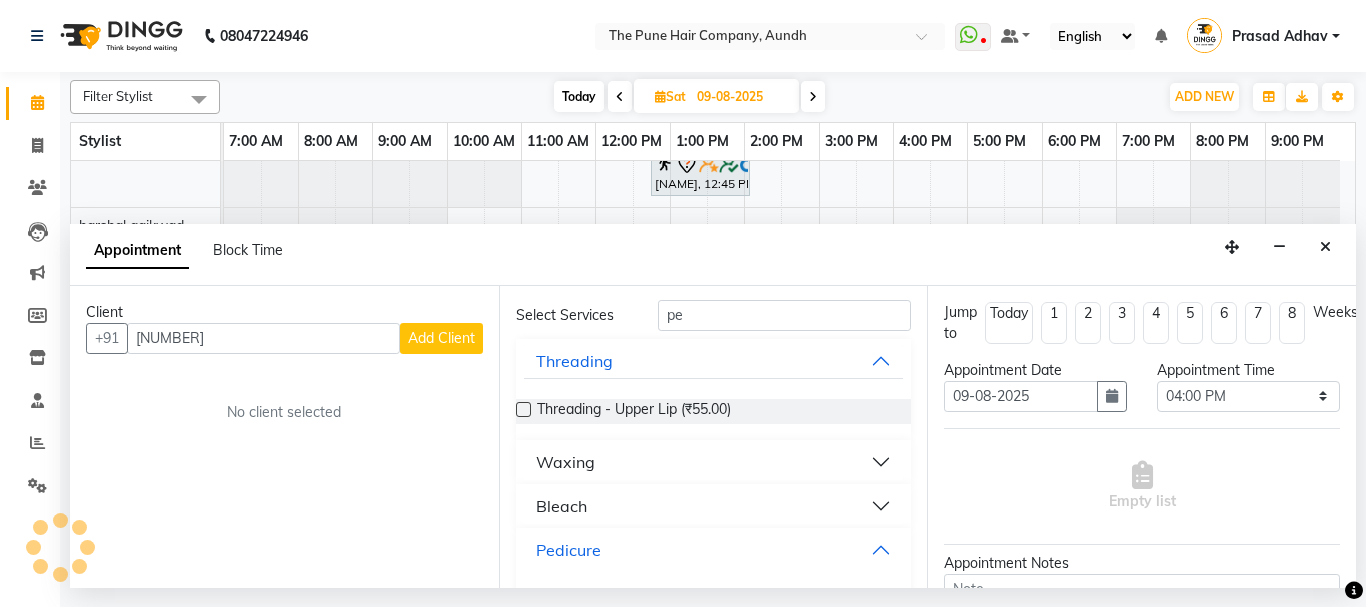 click on "Pedicure" at bounding box center (568, 550) 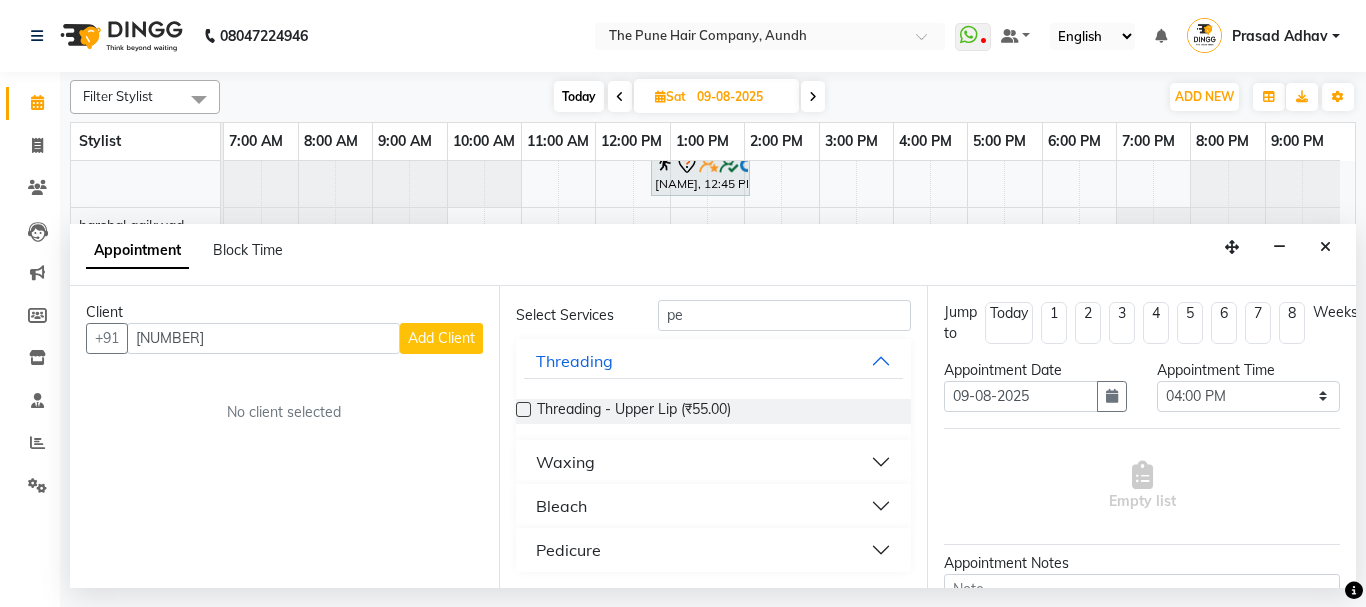 click on "Pedicure" at bounding box center (714, 550) 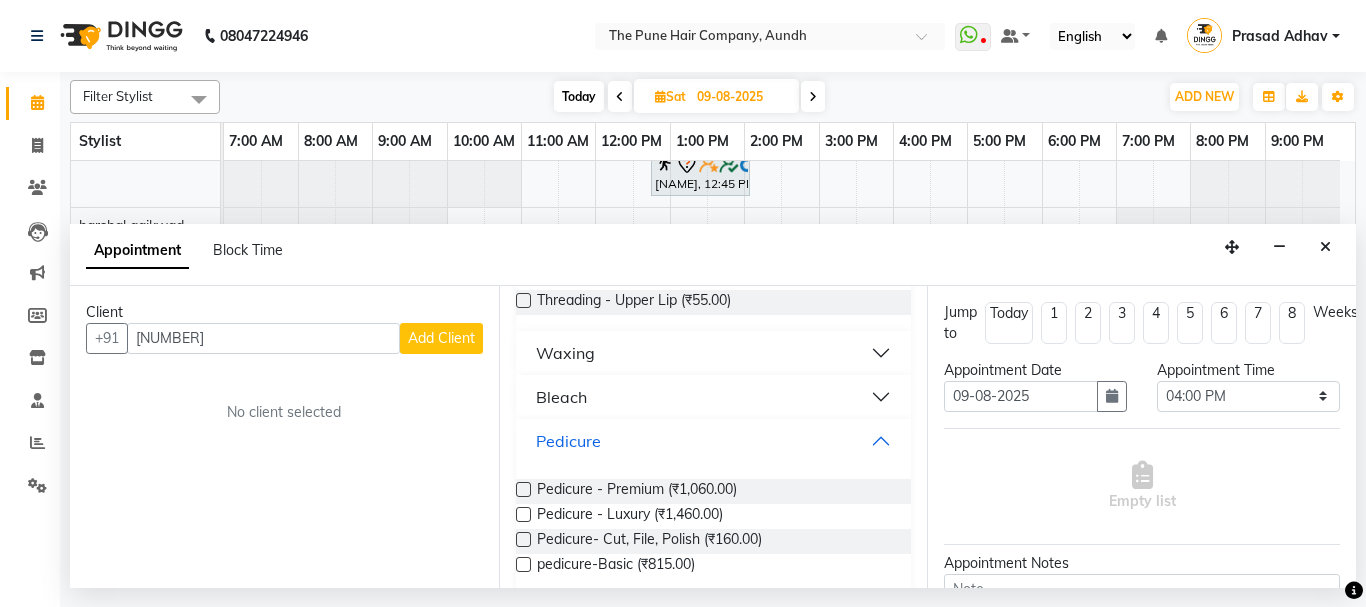 scroll, scrollTop: 202, scrollLeft: 0, axis: vertical 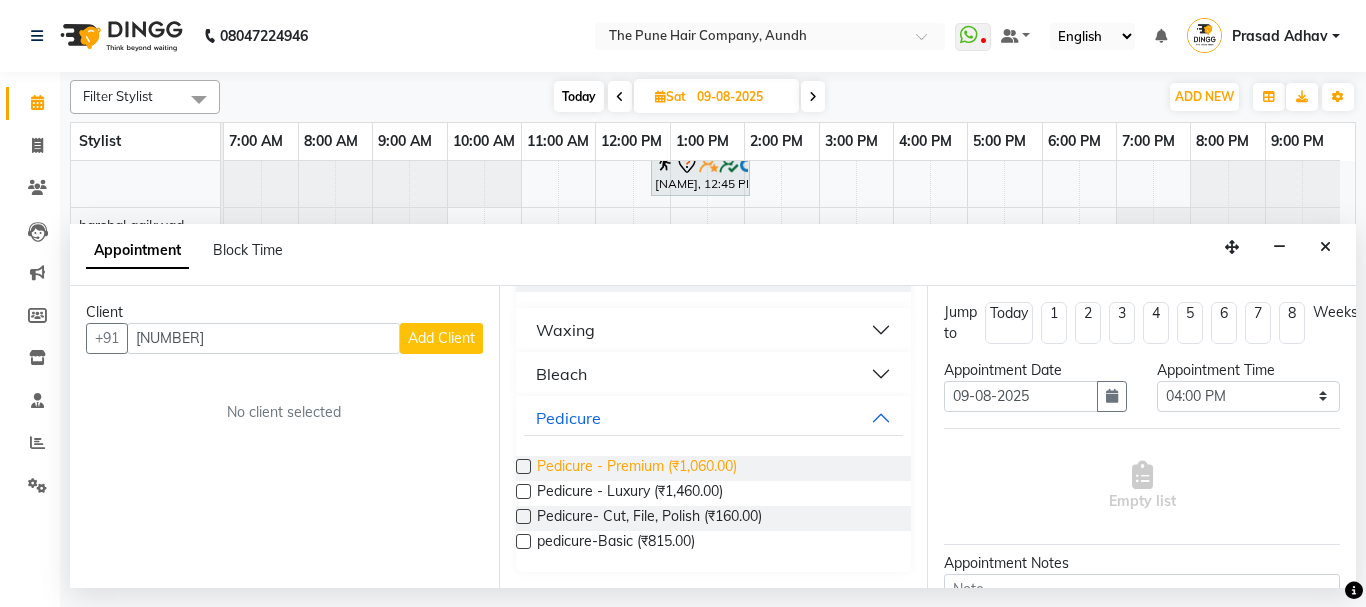 click on "Pedicure - Premium  (₹1,060.00)" at bounding box center [637, 468] 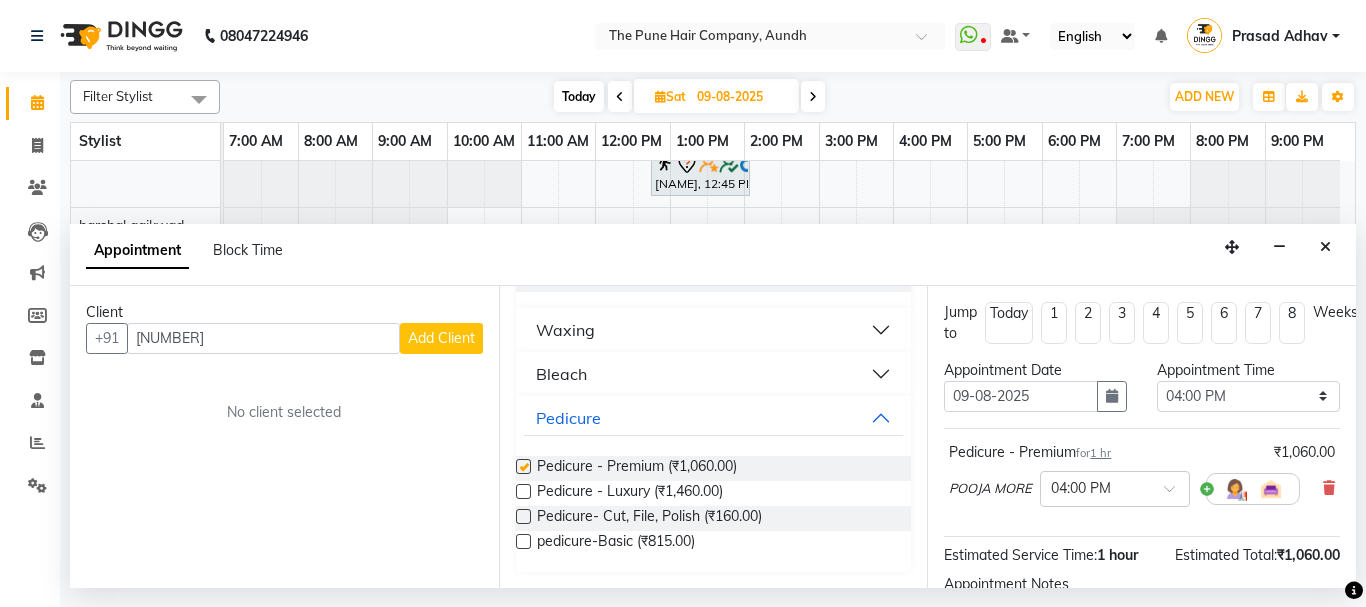 checkbox on "false" 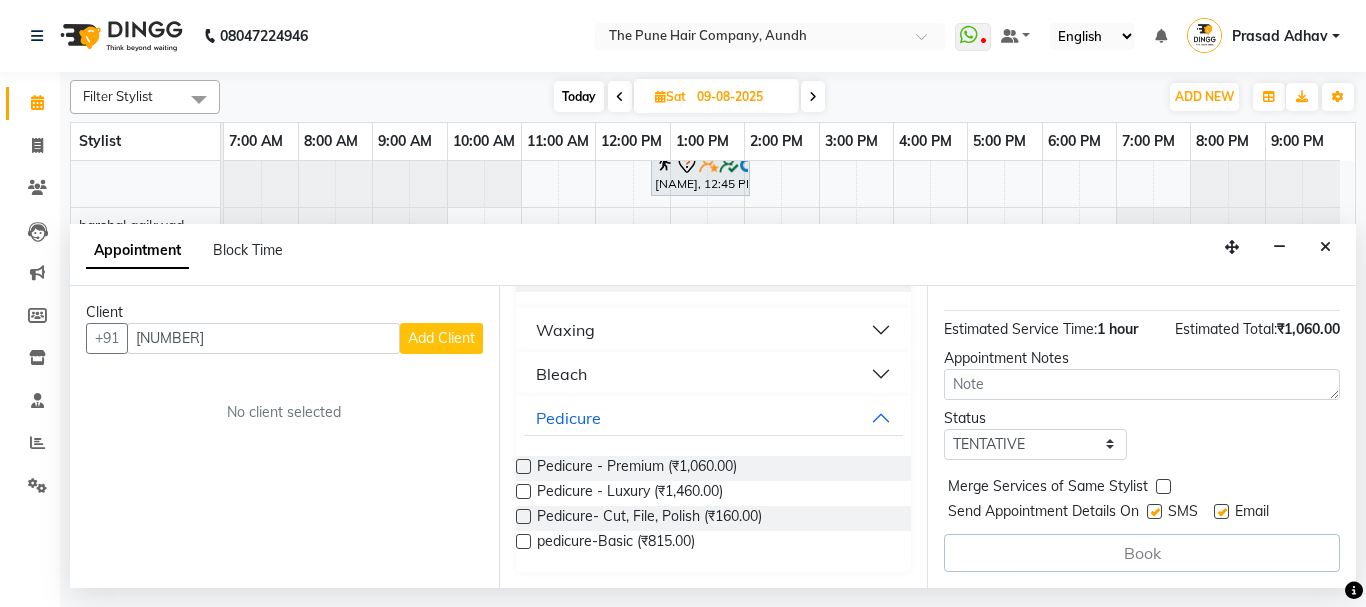 scroll, scrollTop: 244, scrollLeft: 0, axis: vertical 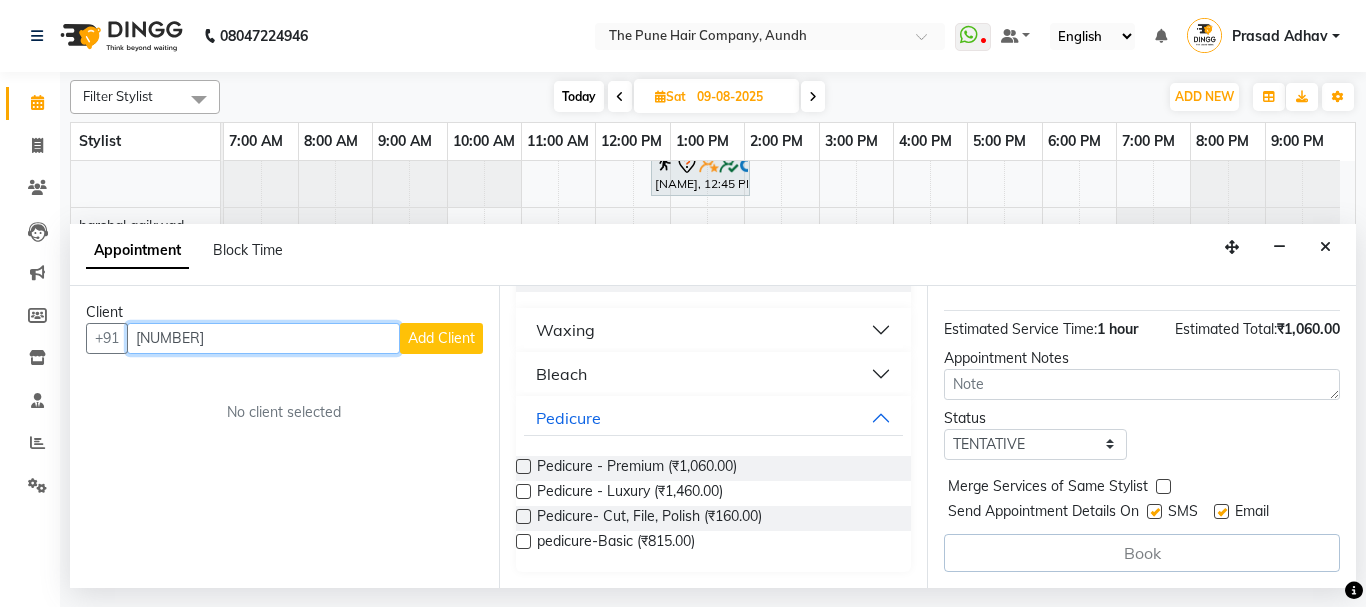 click on "[NUMBER]" at bounding box center [263, 338] 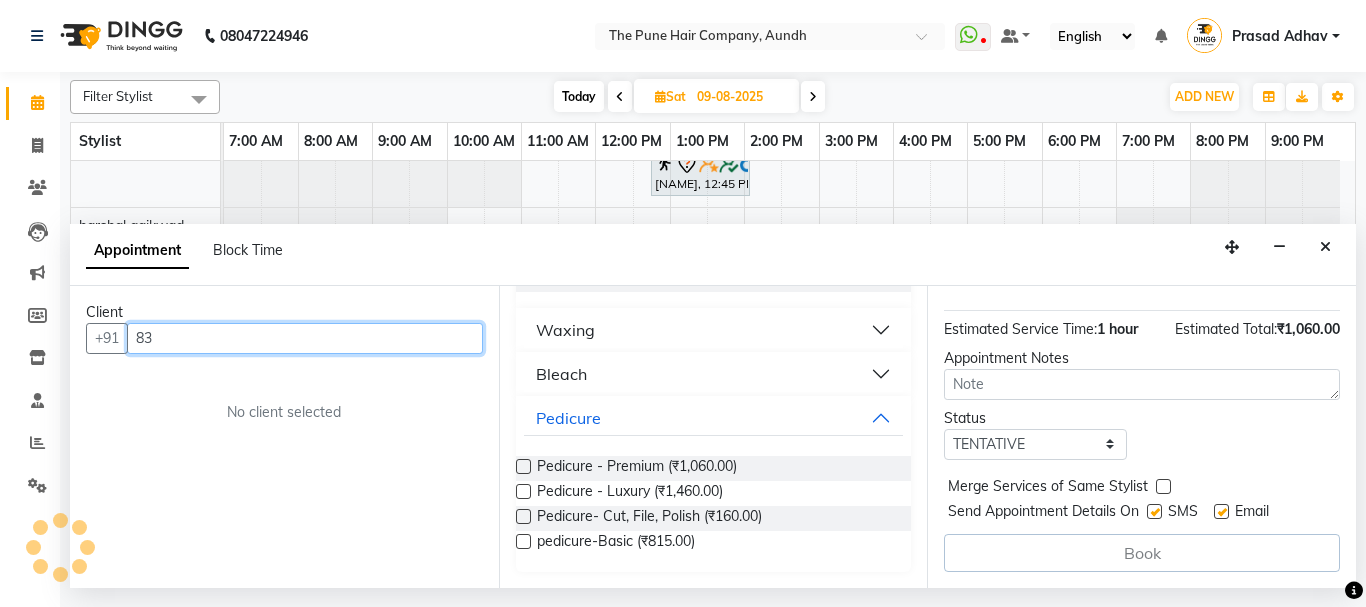 type on "8" 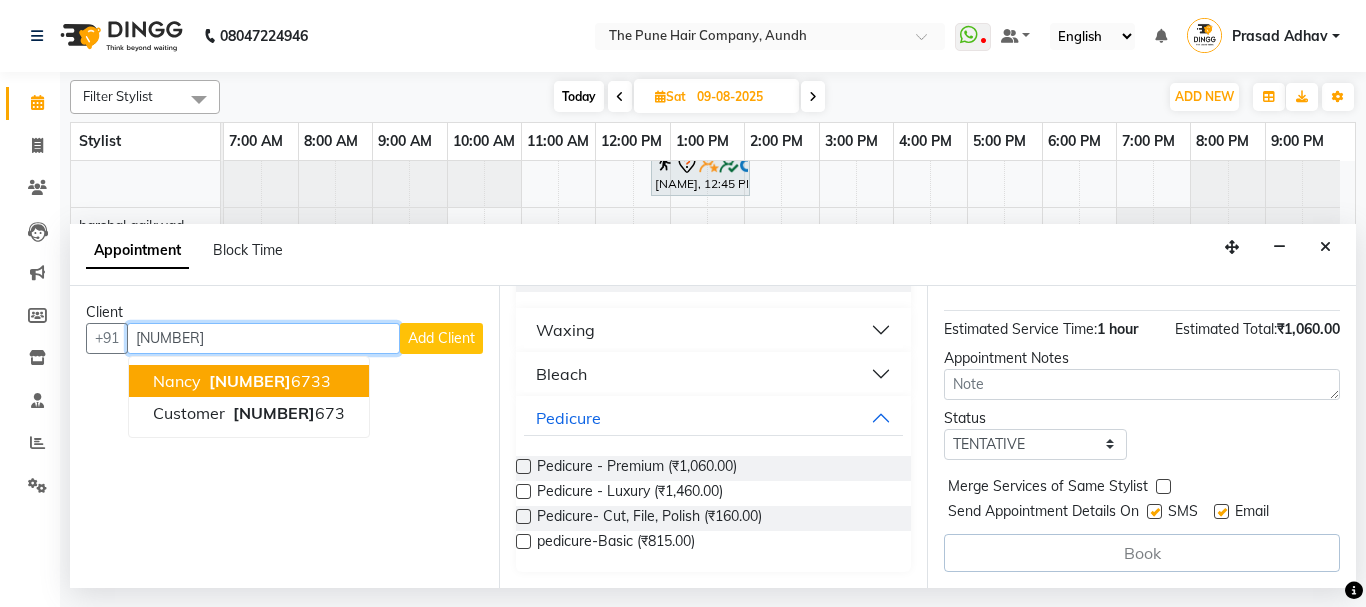click on "[NUMBER]" at bounding box center [250, 381] 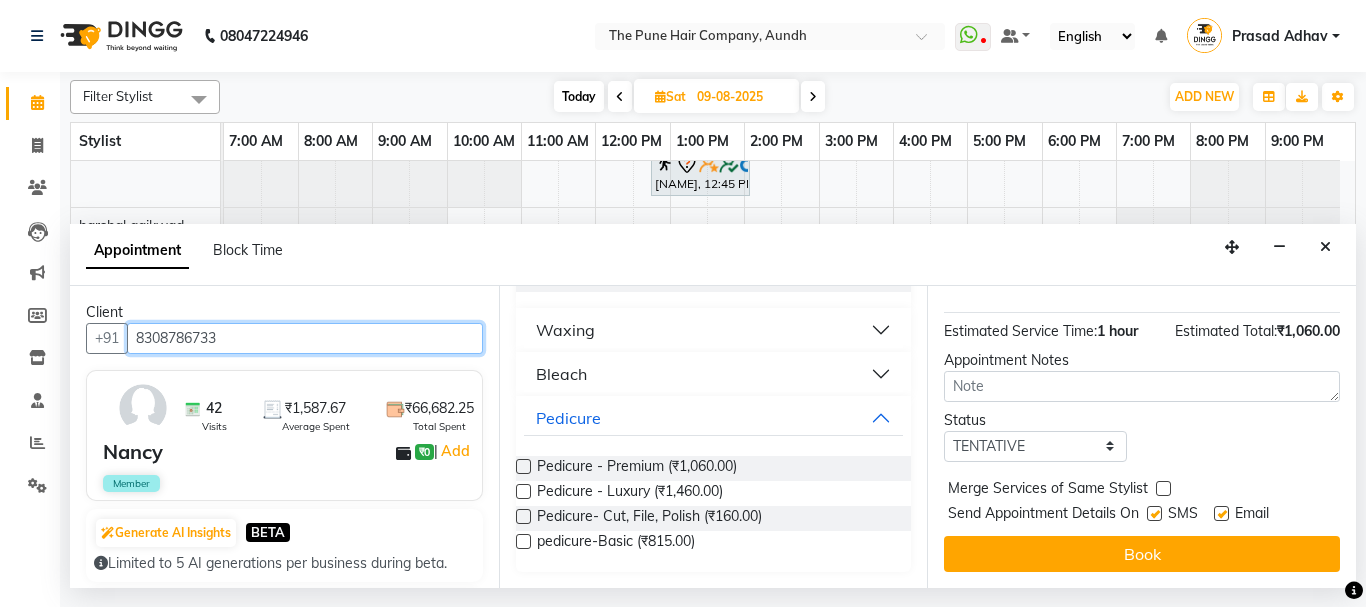 scroll, scrollTop: 242, scrollLeft: 0, axis: vertical 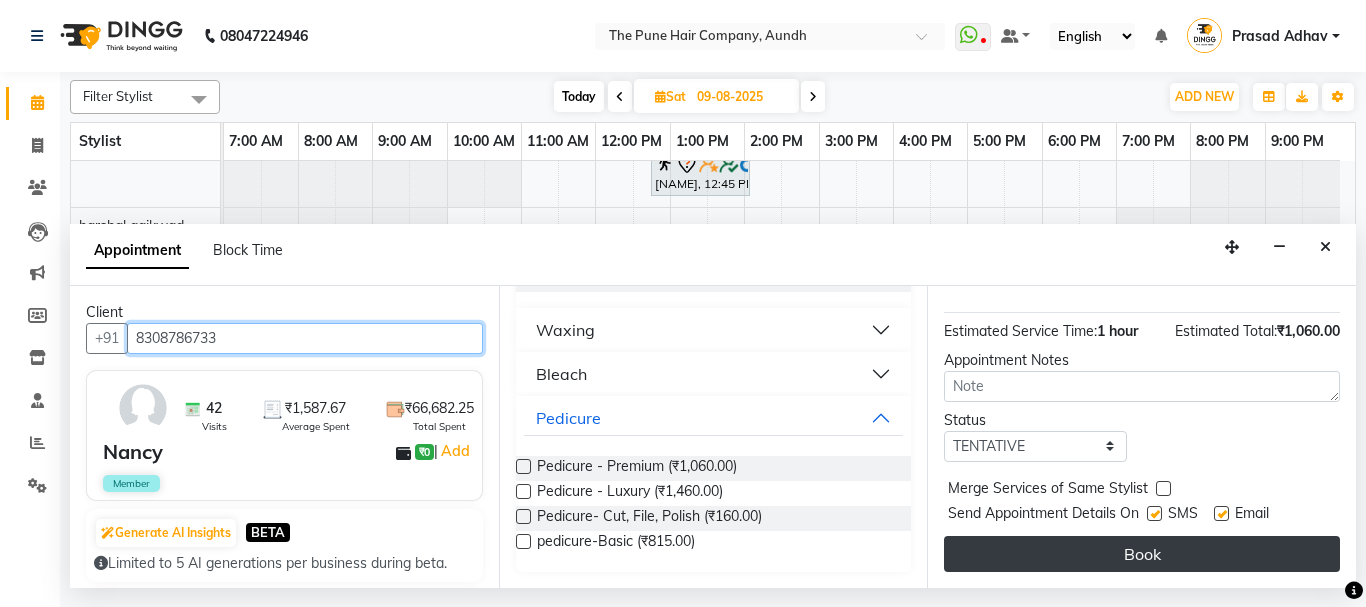 type on "8308786733" 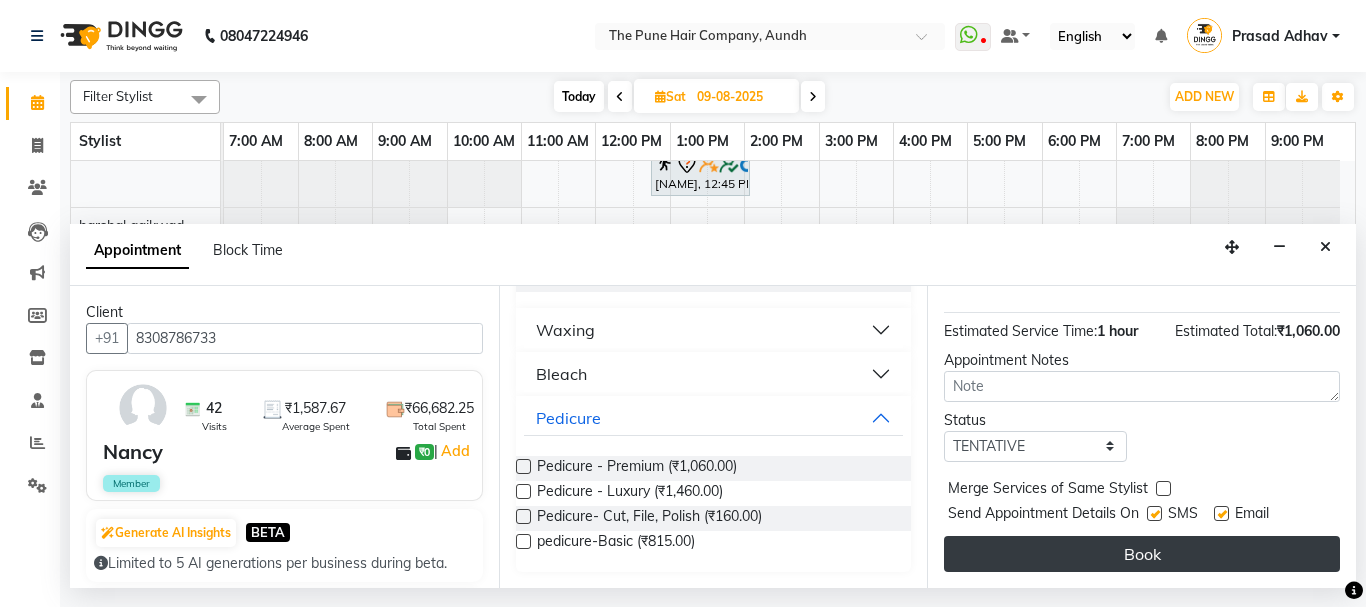 click on "Book" at bounding box center (1142, 554) 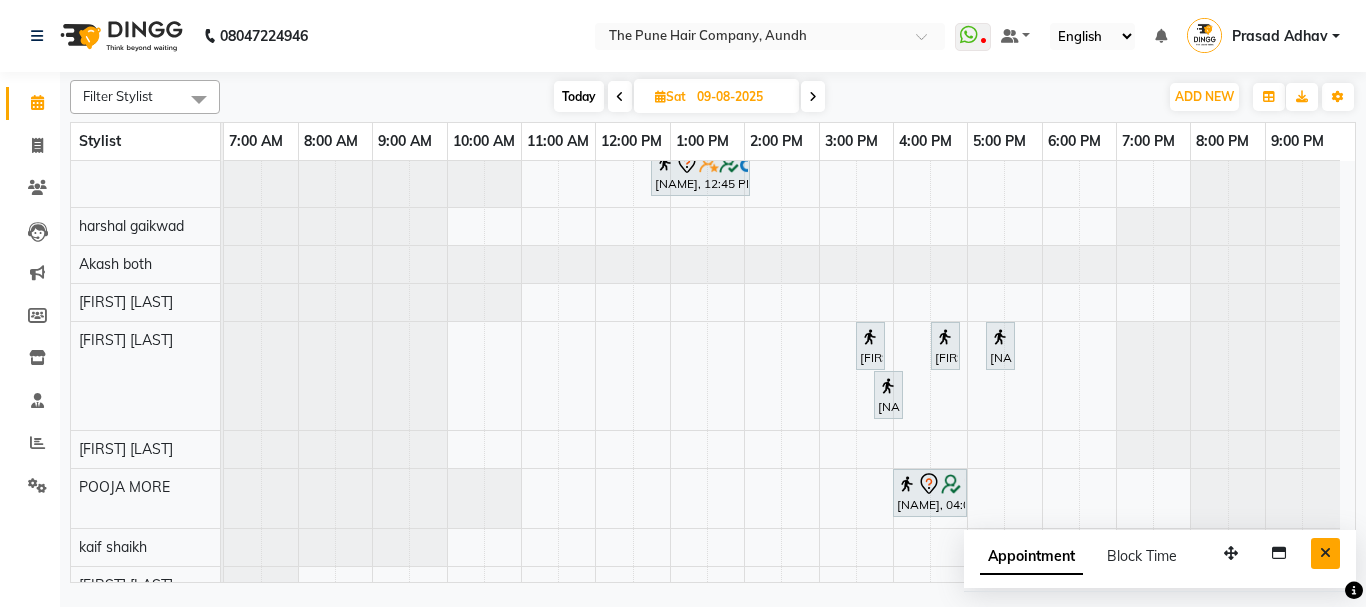 click at bounding box center (1325, 553) 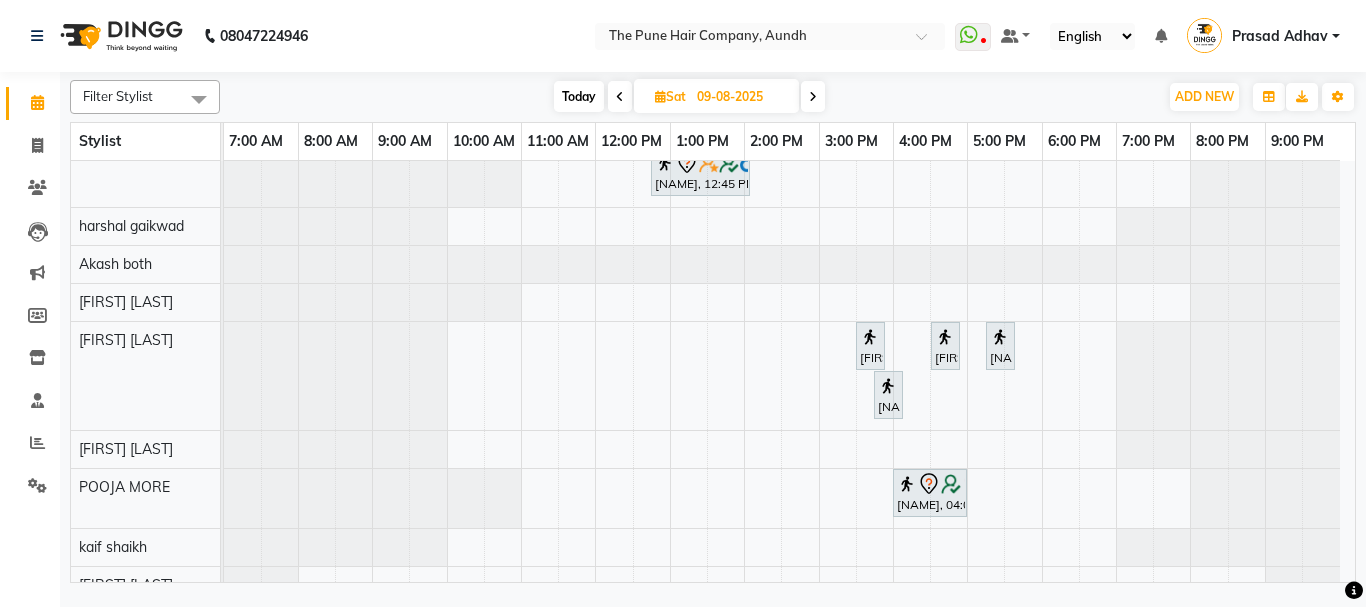 click on "Today" at bounding box center [579, 96] 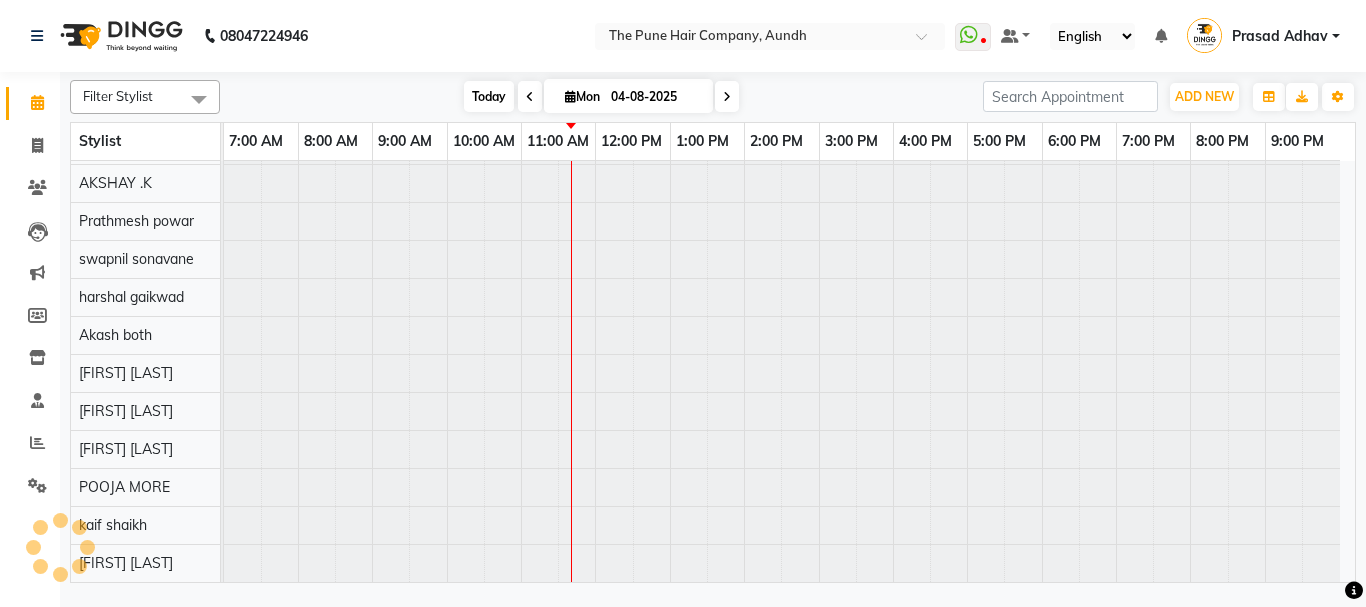 scroll, scrollTop: 110, scrollLeft: 0, axis: vertical 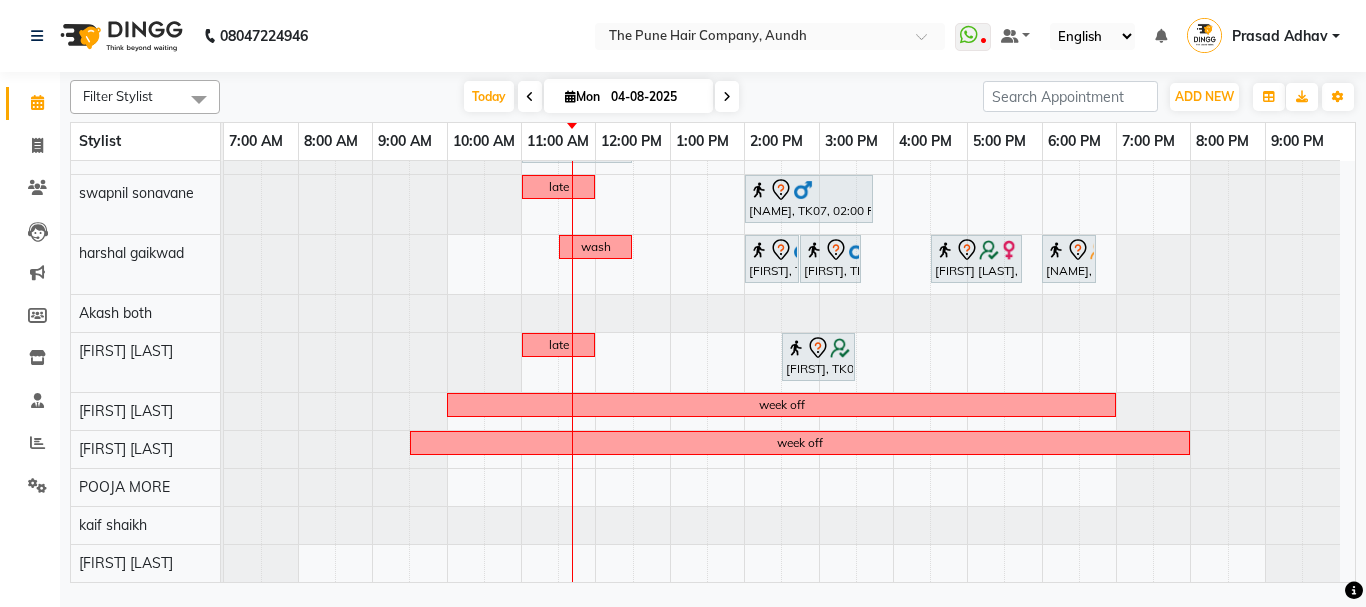 click on "Mon" at bounding box center (582, 96) 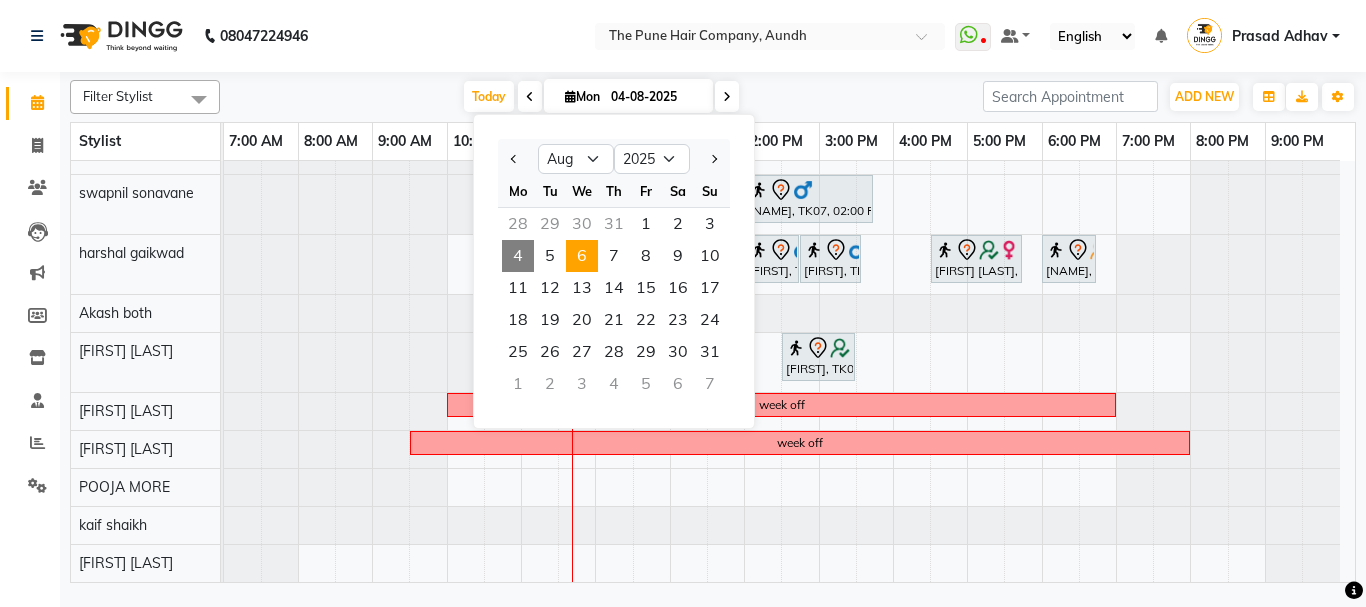 click on "6" at bounding box center [582, 256] 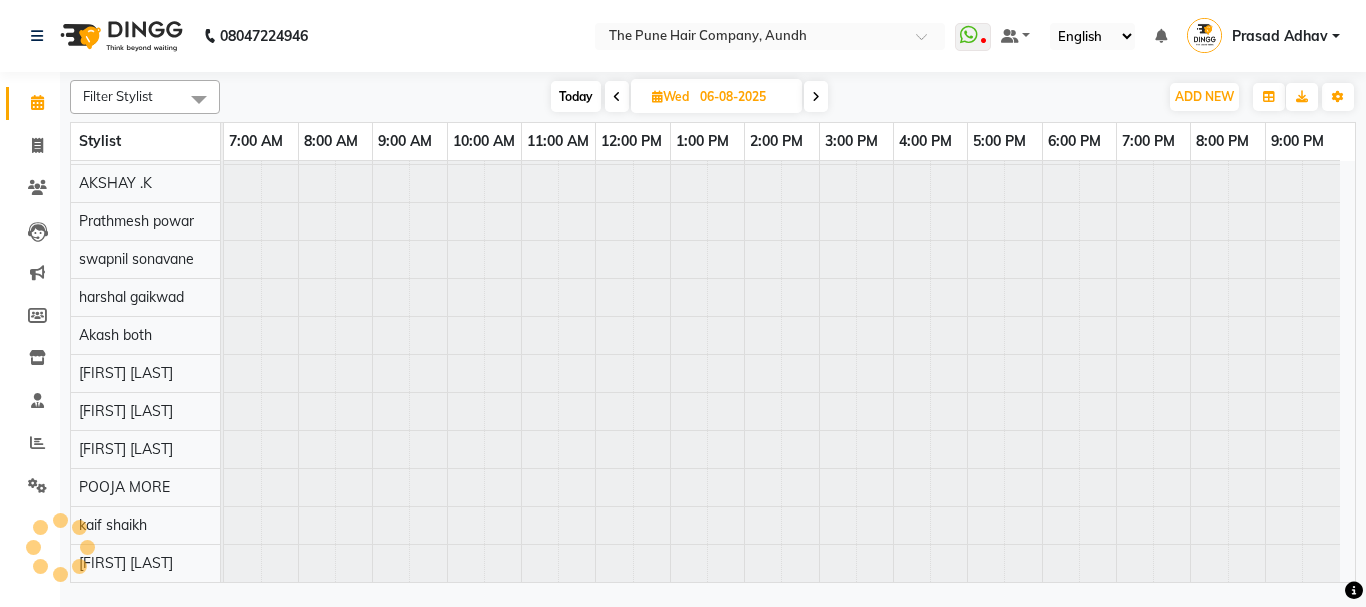 scroll, scrollTop: 110, scrollLeft: 0, axis: vertical 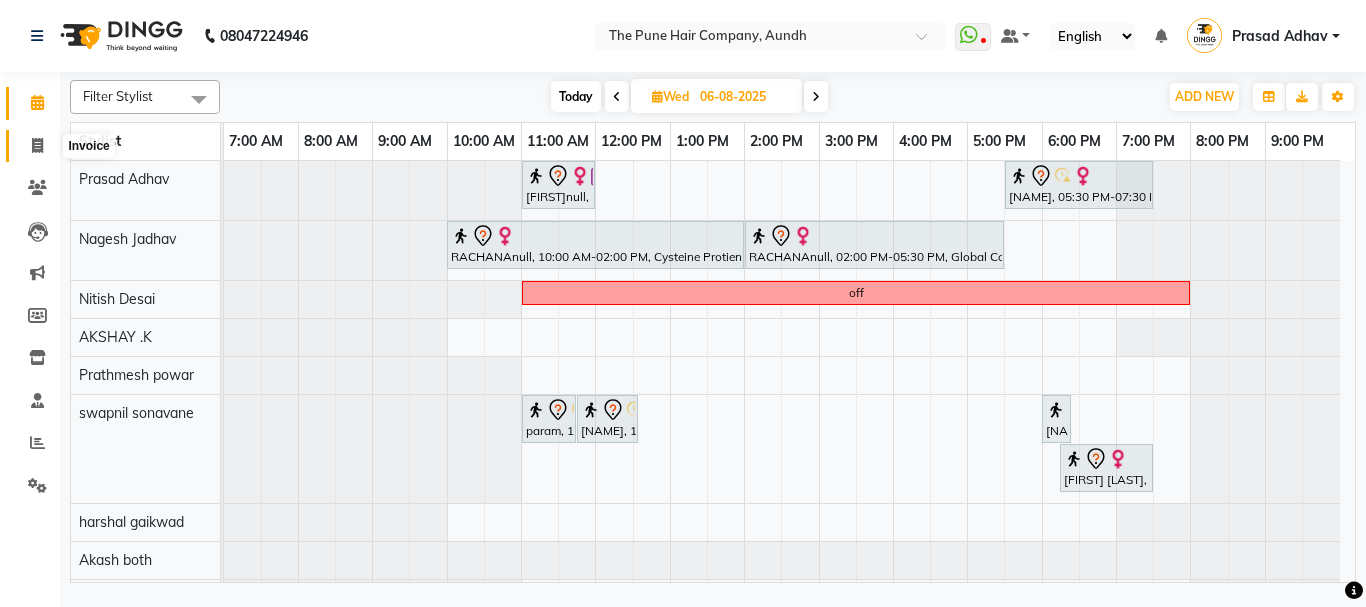 click 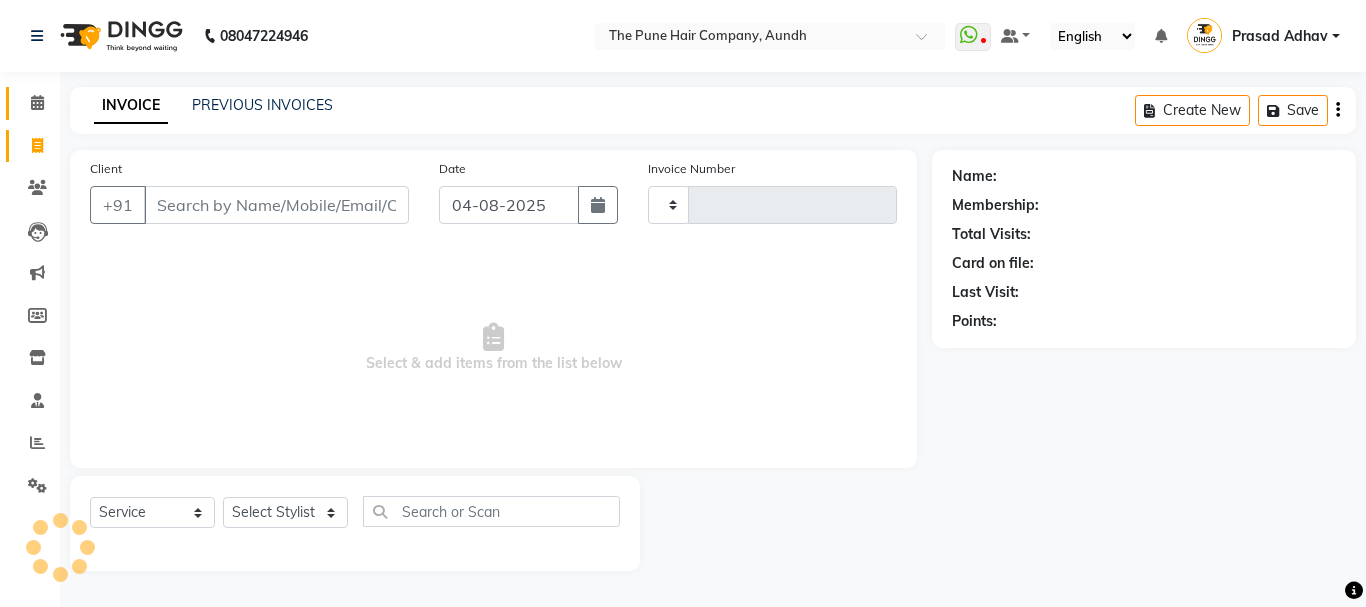 click 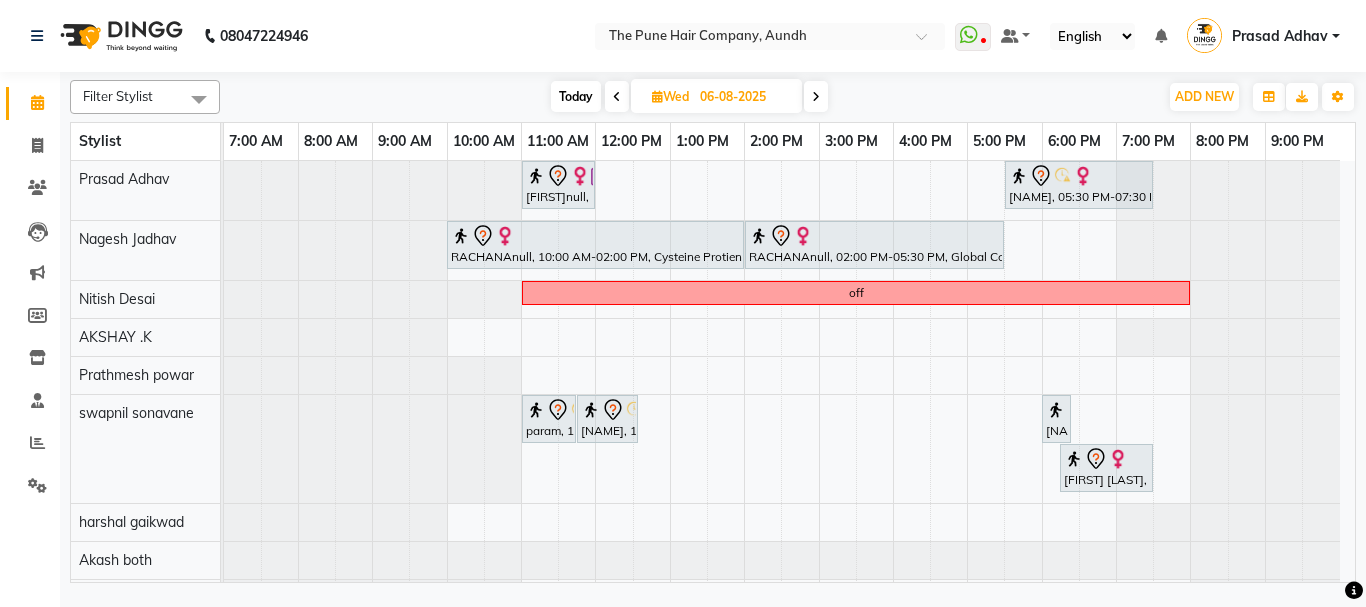 click on "[FIRST]null, 11:00 AM-12:00 PM, Cut Female ( Top Stylist ) [FIRST], 05:30 PM-07:30 PM, Hair Color Inoa - Inoa Touchup 2 Inch [FIRST]null, 10:00 AM-02:00 PM, Cysteine Protien Treatment - Cysteine Long [FIRST]null, 02:00 PM-05:30 PM, Global Color - Inoa Global Long off [FIRST], 11:00 AM-11:45 AM, Cut Male (Master stylist) [FIRST], 11:45 AM-12:35 PM, Beard Crafting [FIRST] [LAST], 06:00 PM-06:15 PM, Additional Hair Wash (Female) [FIRST] [LAST], 06:15 PM-07:30 PM, Cut Female (Master stylist )" at bounding box center [789, 484] 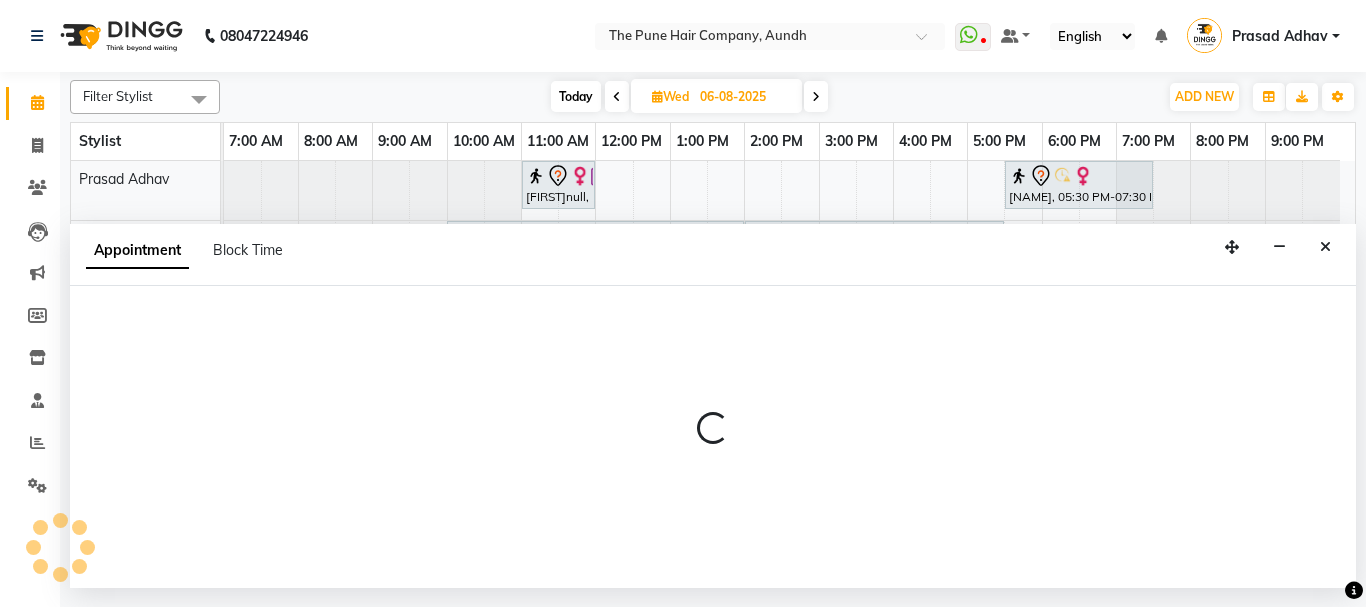 select on "6746" 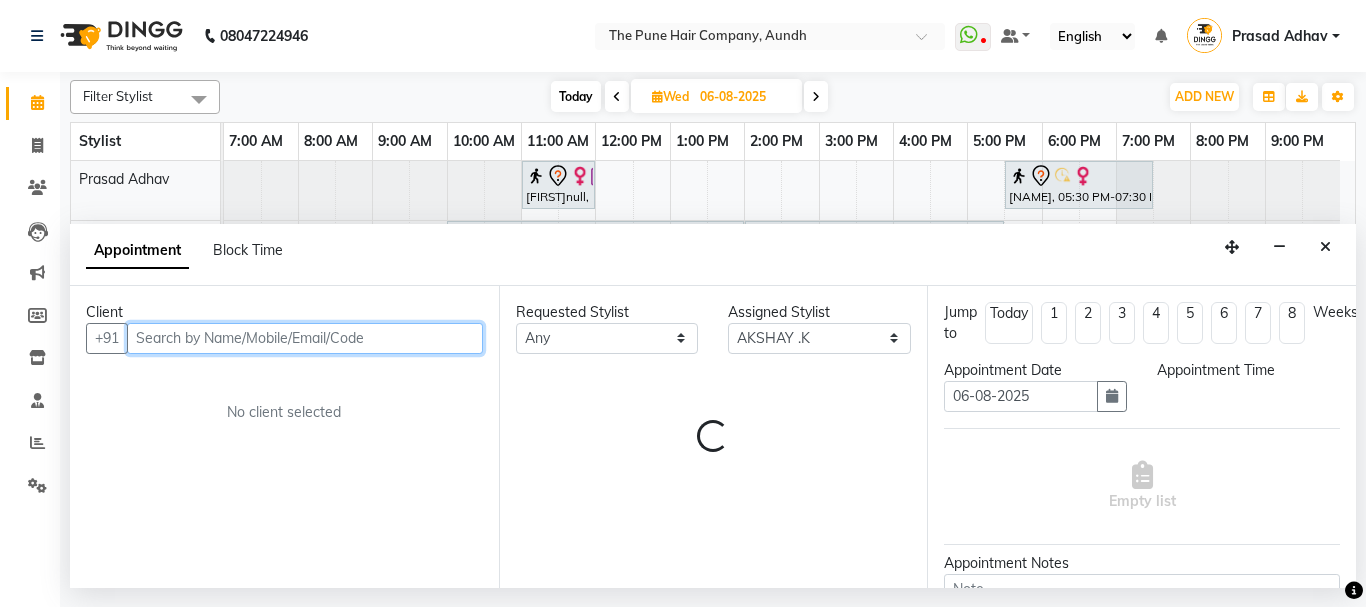 select on "960" 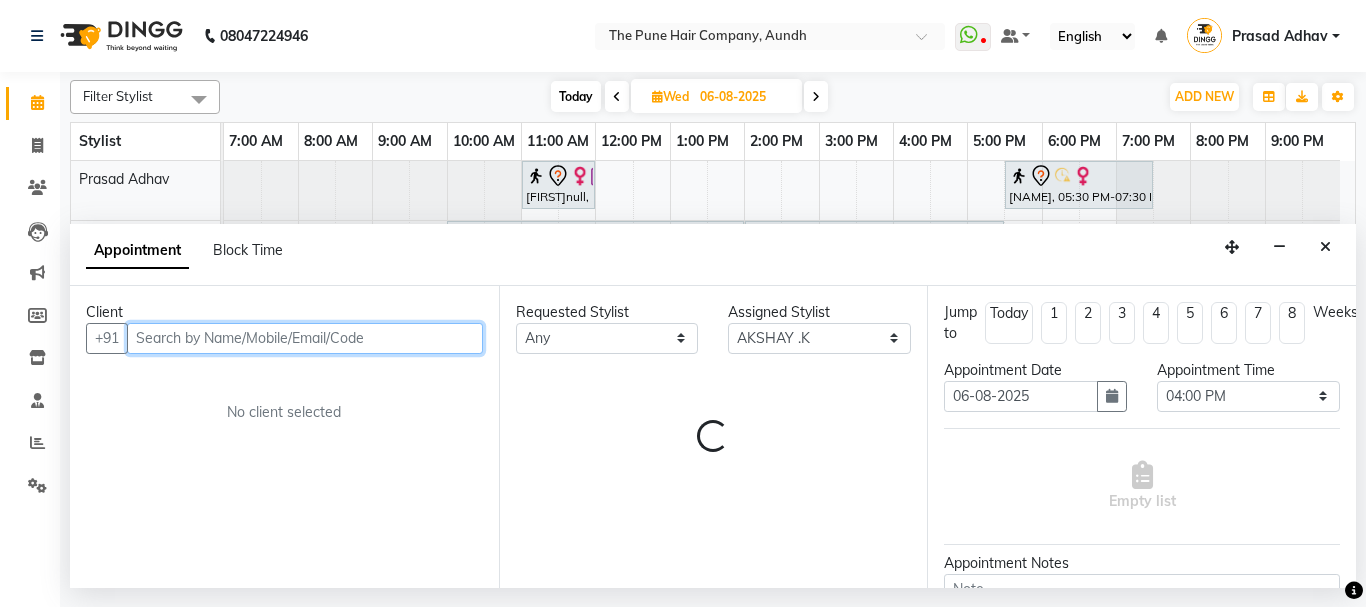click at bounding box center [305, 338] 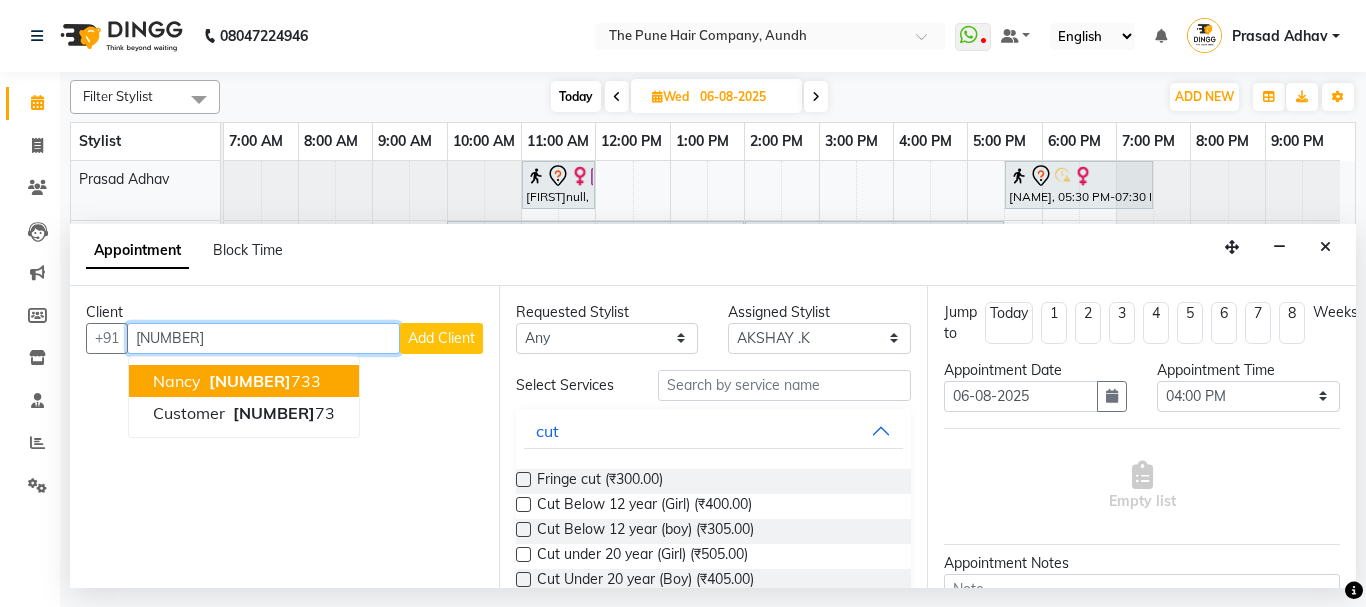 click on "[FIRST]   [PHONE]" at bounding box center [244, 381] 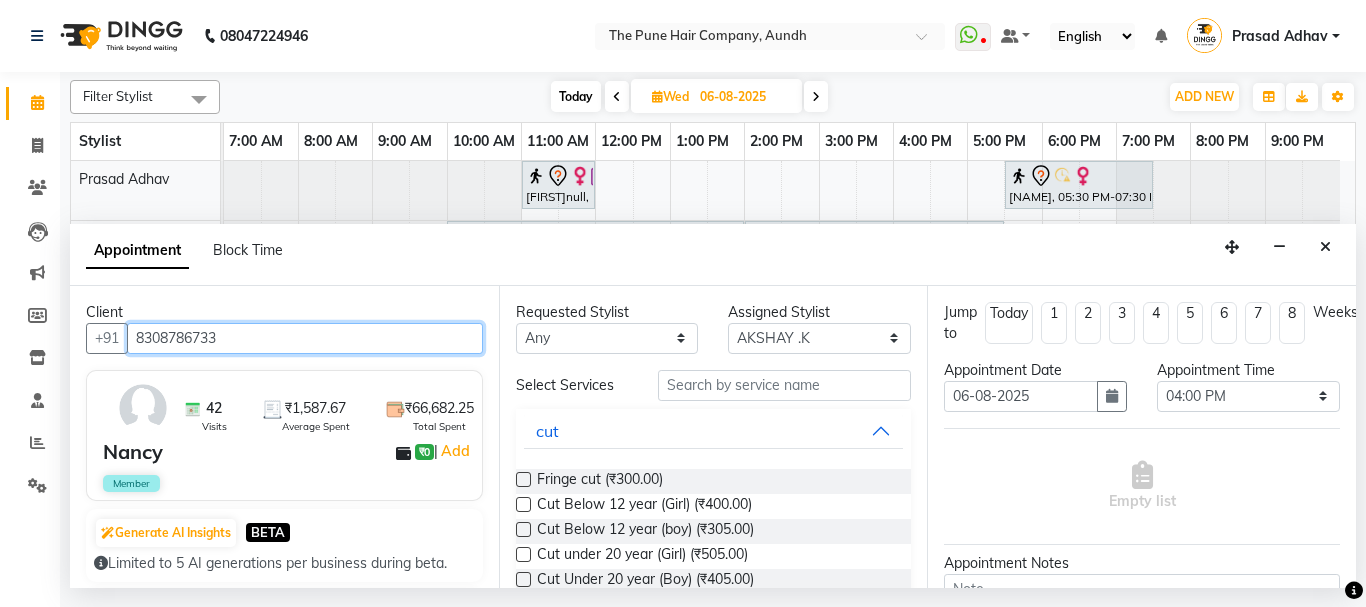 type on "8308786733" 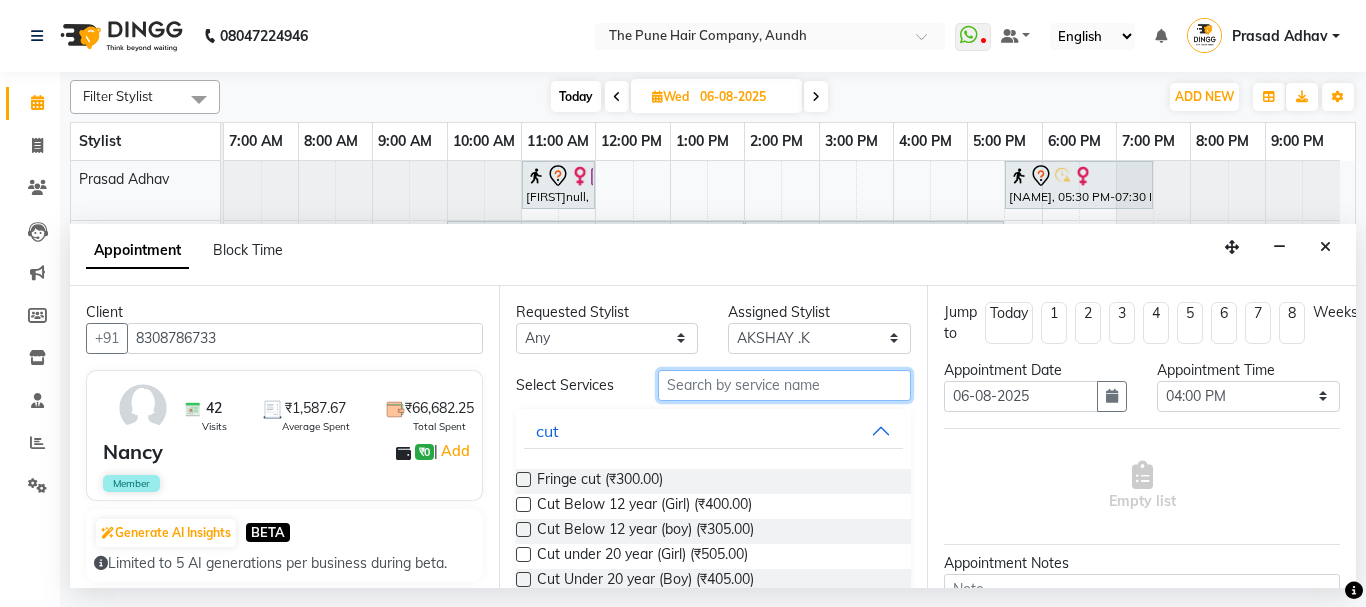 click at bounding box center [785, 385] 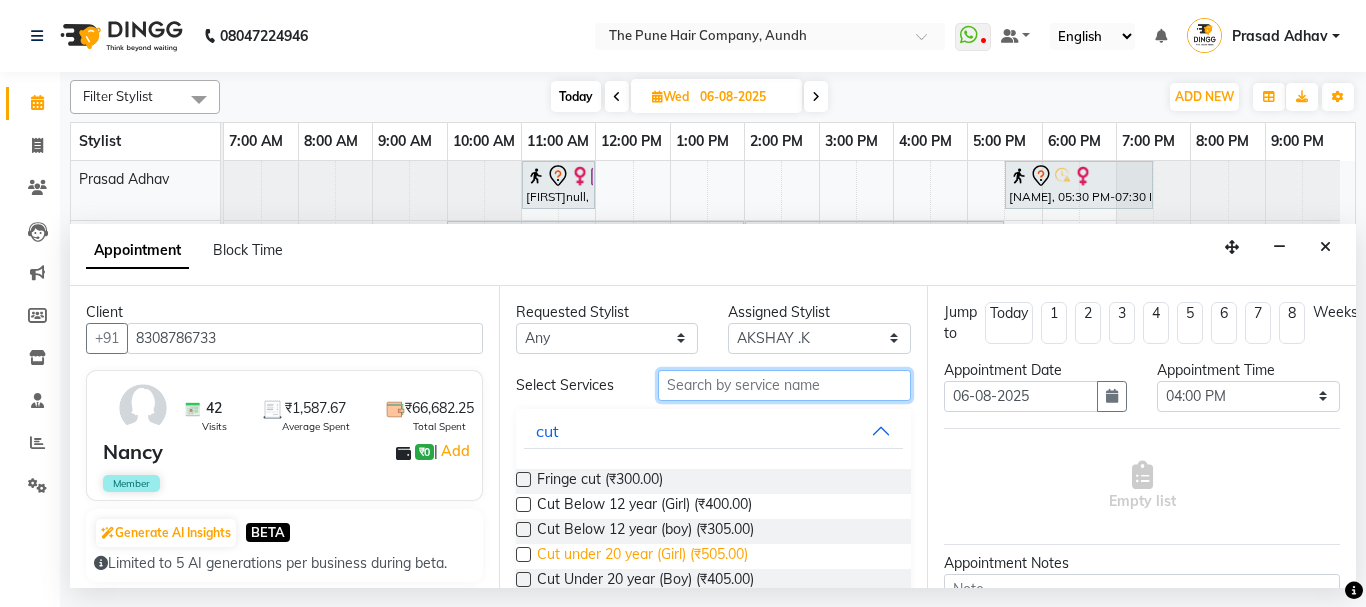 scroll, scrollTop: 100, scrollLeft: 0, axis: vertical 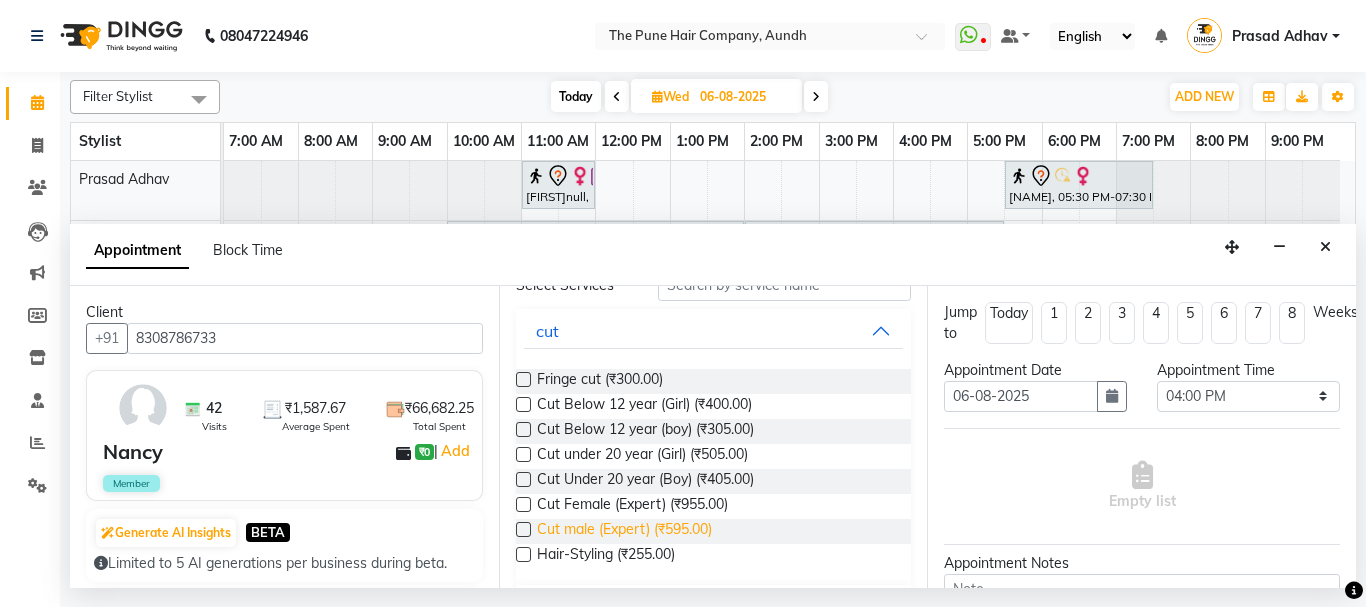 click on "Cut male (Expert) (₹595.00)" at bounding box center [624, 531] 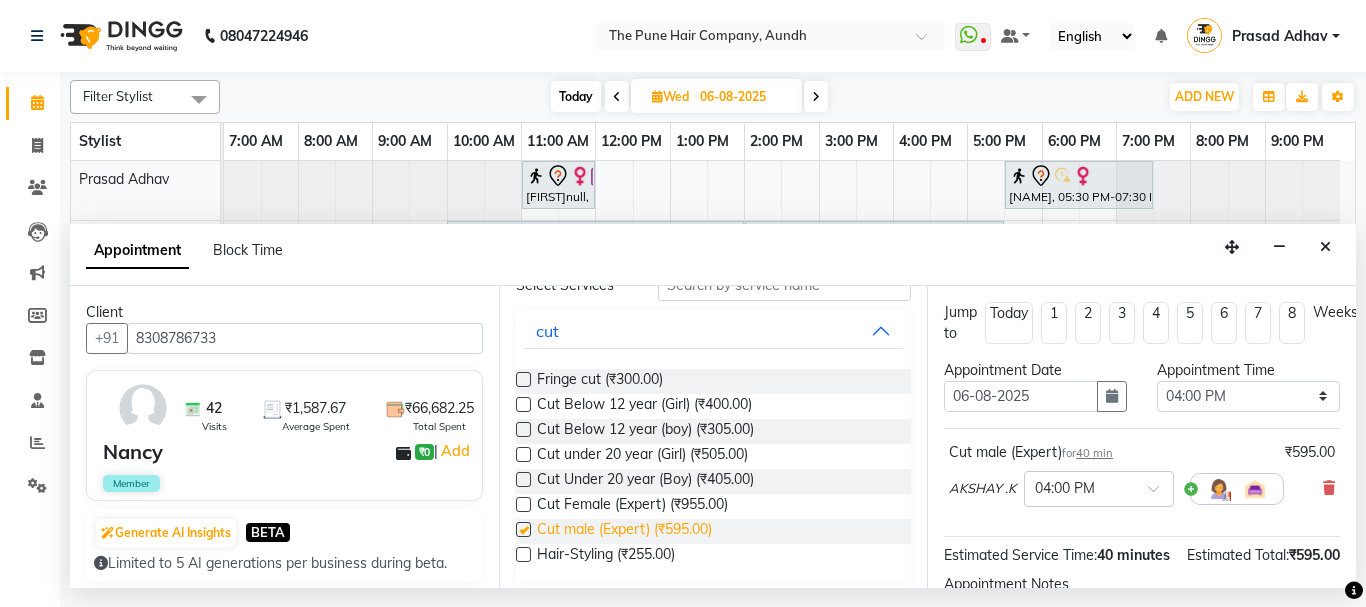 checkbox on "false" 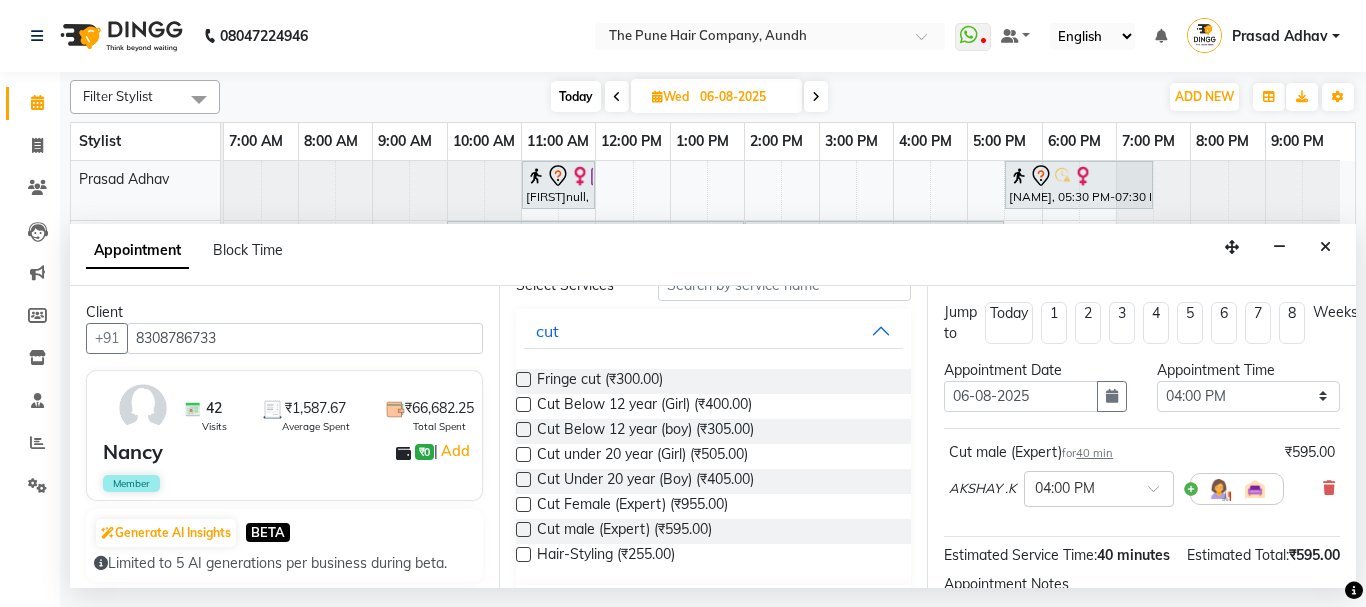 scroll, scrollTop: 0, scrollLeft: 0, axis: both 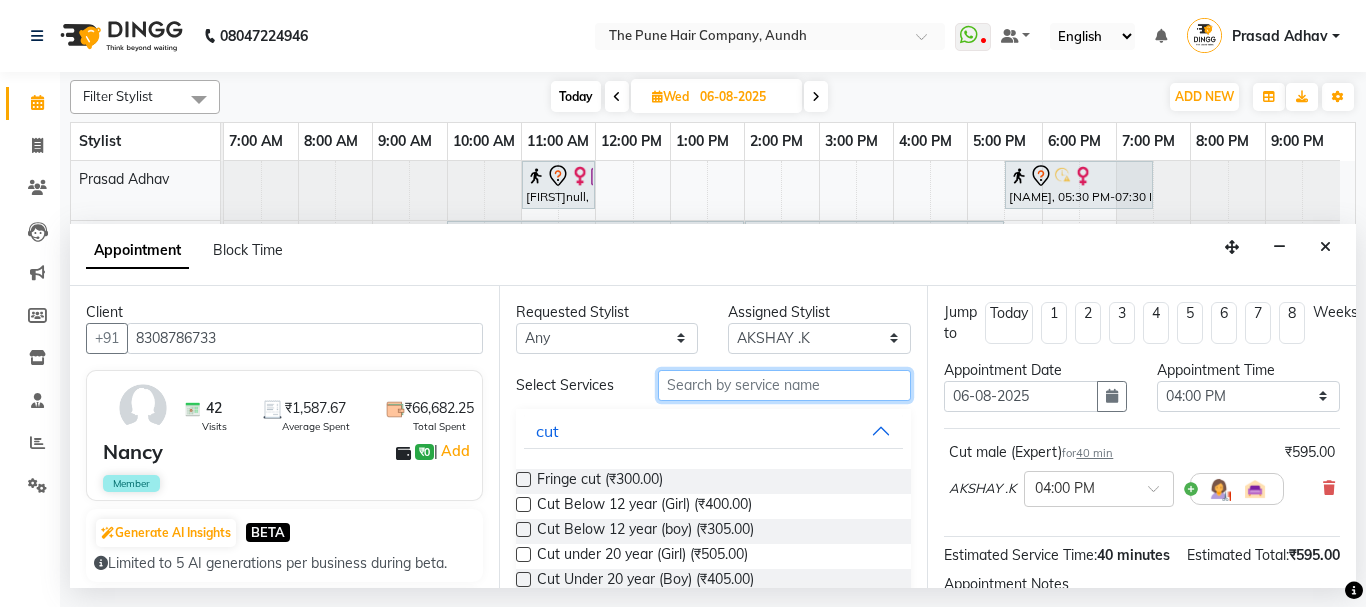 click at bounding box center [785, 385] 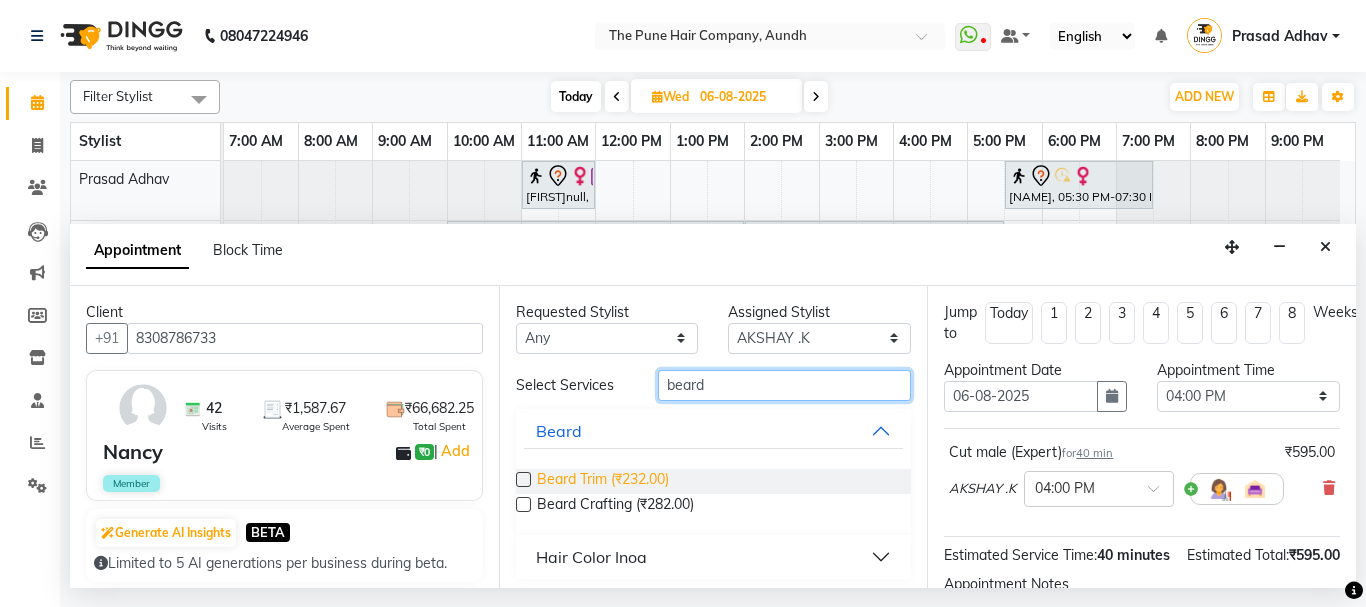 type on "beard" 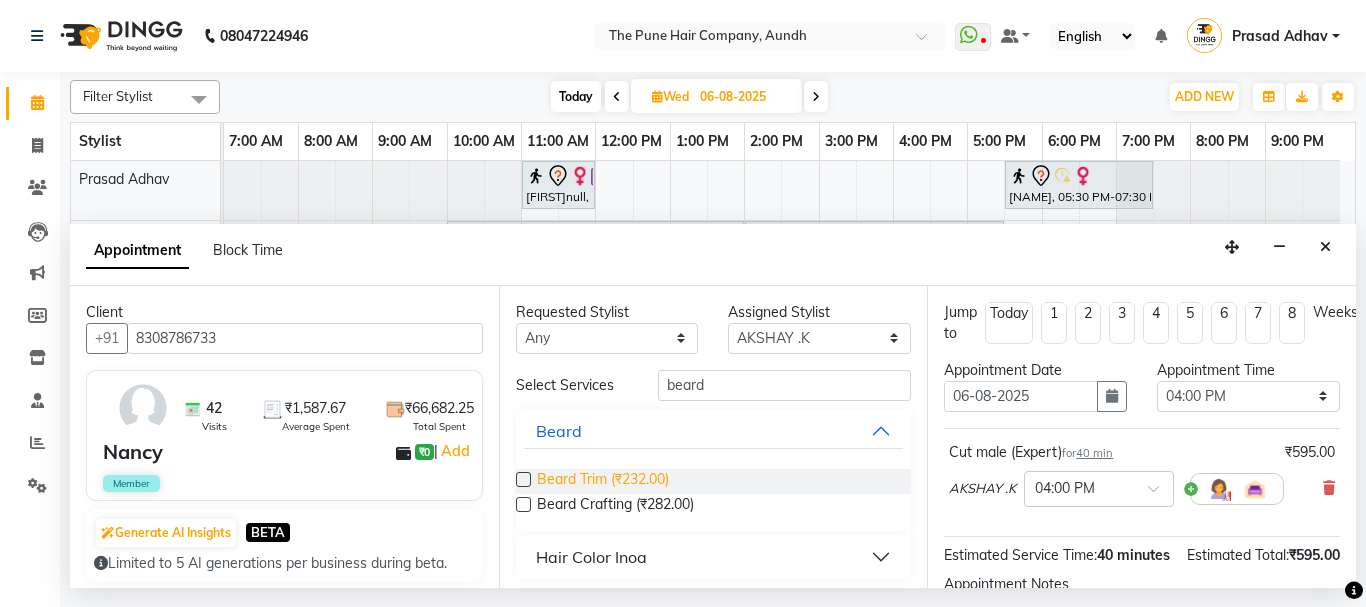 click on "Beard Trim (₹232.00)" at bounding box center [603, 481] 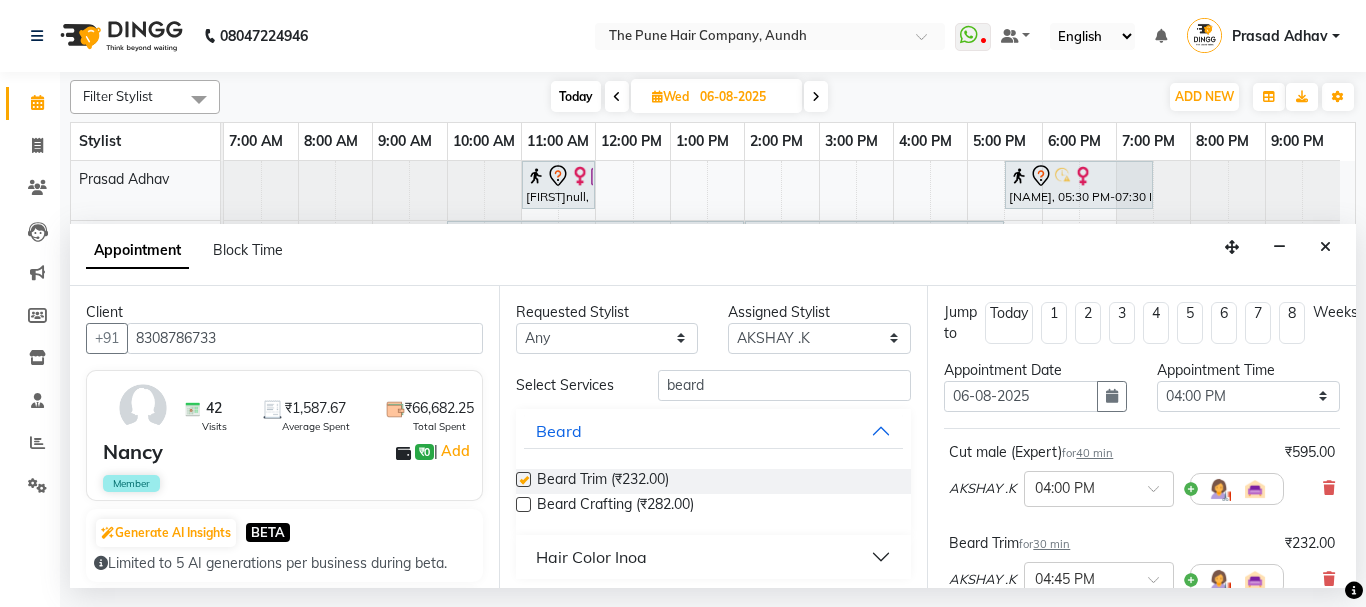 checkbox on "false" 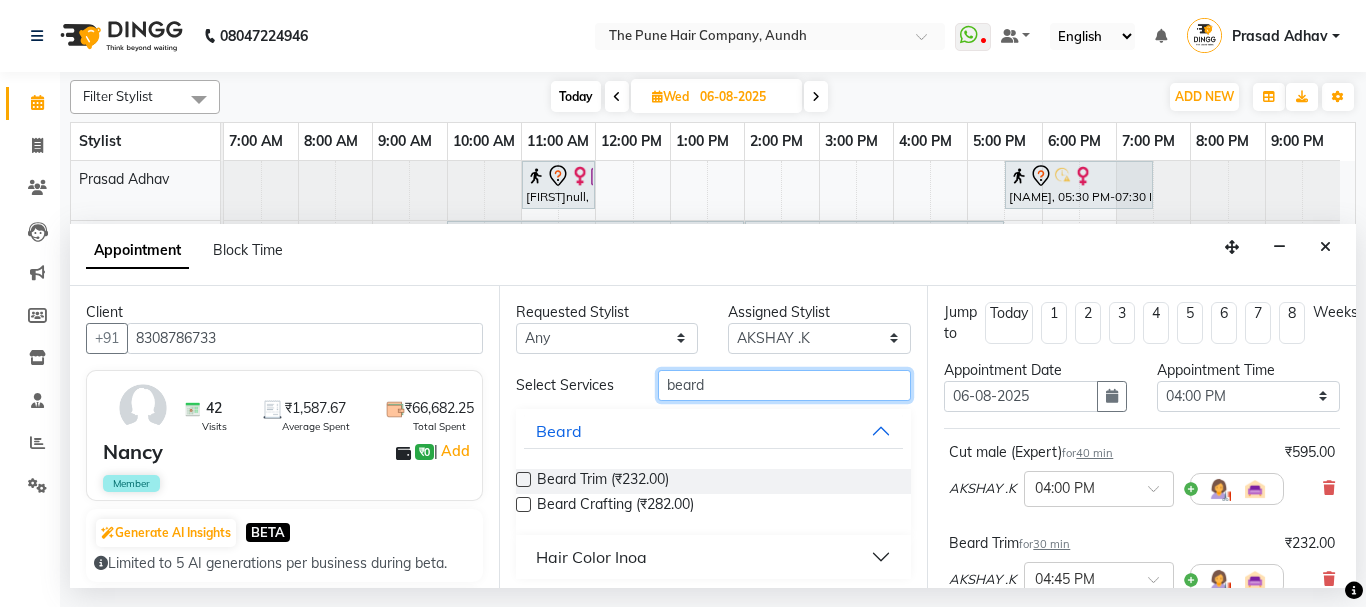 click on "Select Services beard" at bounding box center [714, 385] 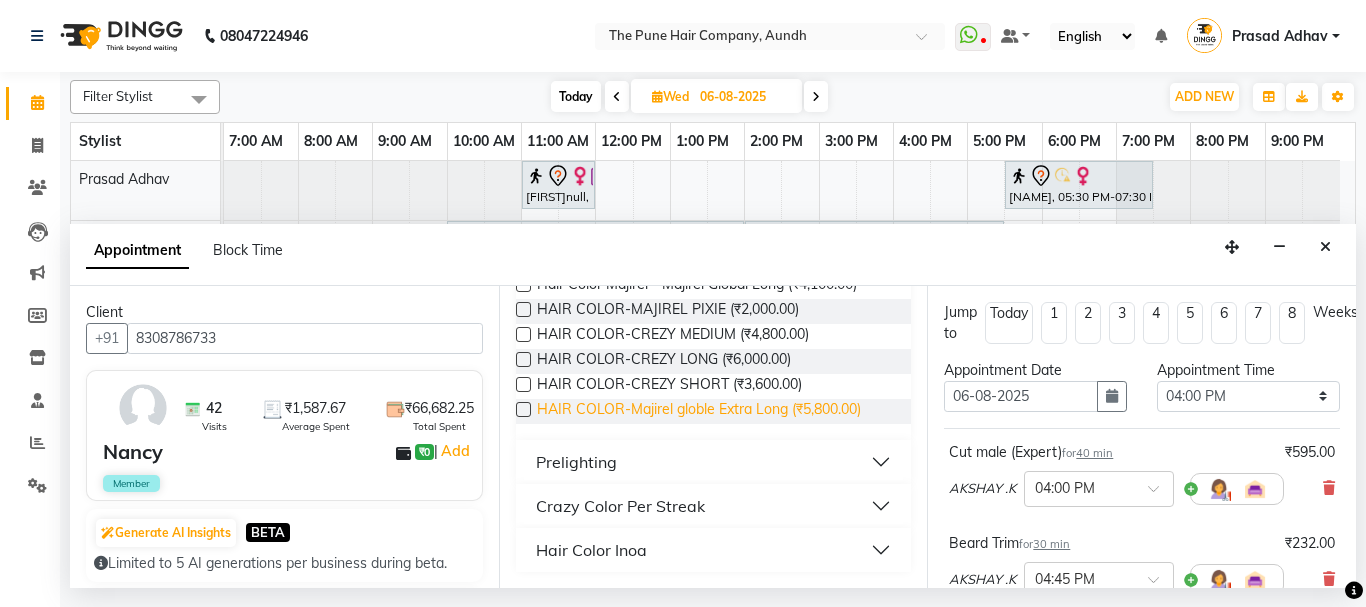 scroll, scrollTop: 438, scrollLeft: 0, axis: vertical 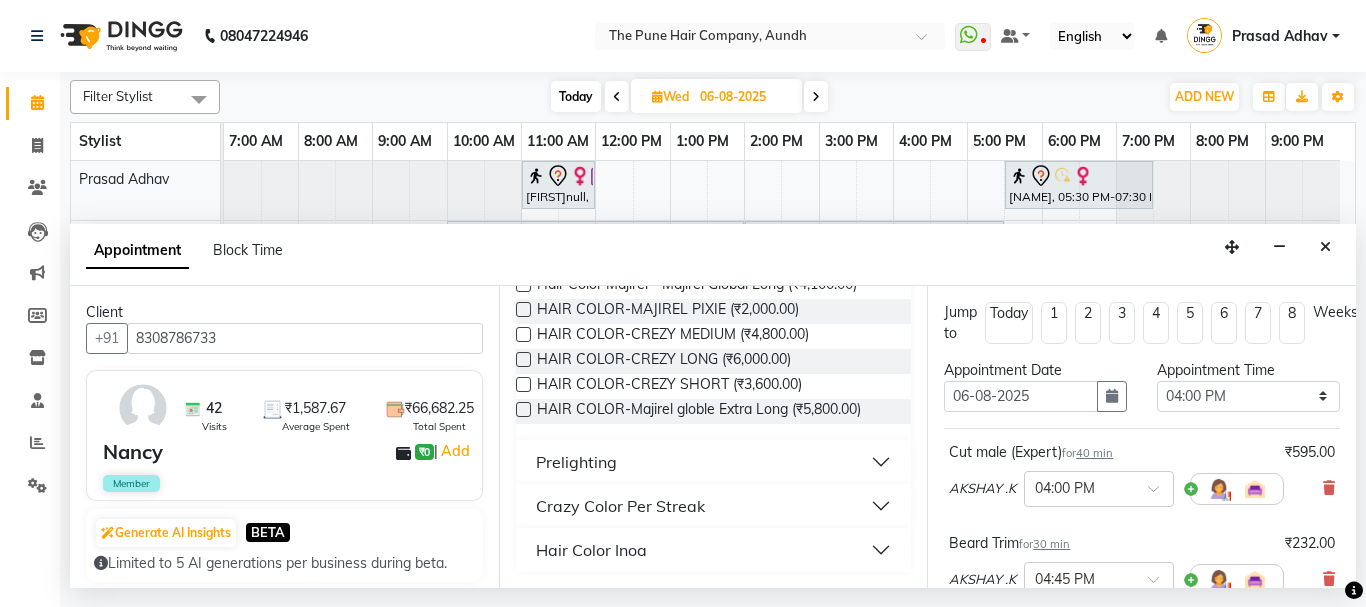type on "col" 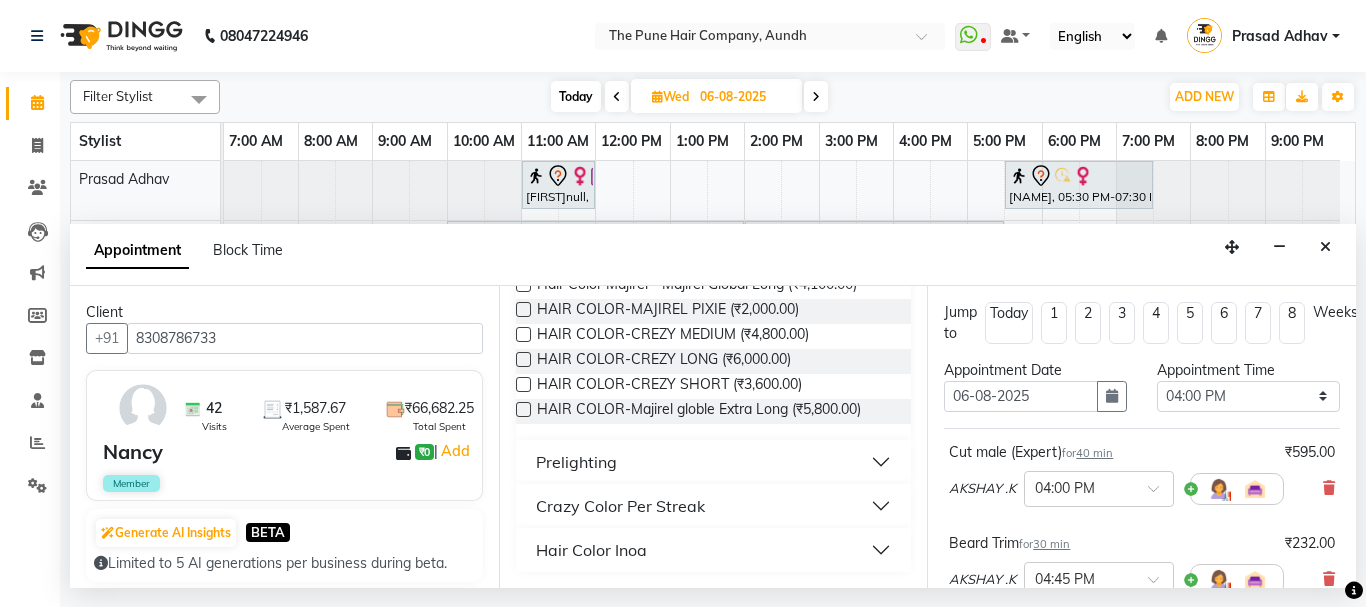 click on "Hair Color Inoa" at bounding box center [591, 550] 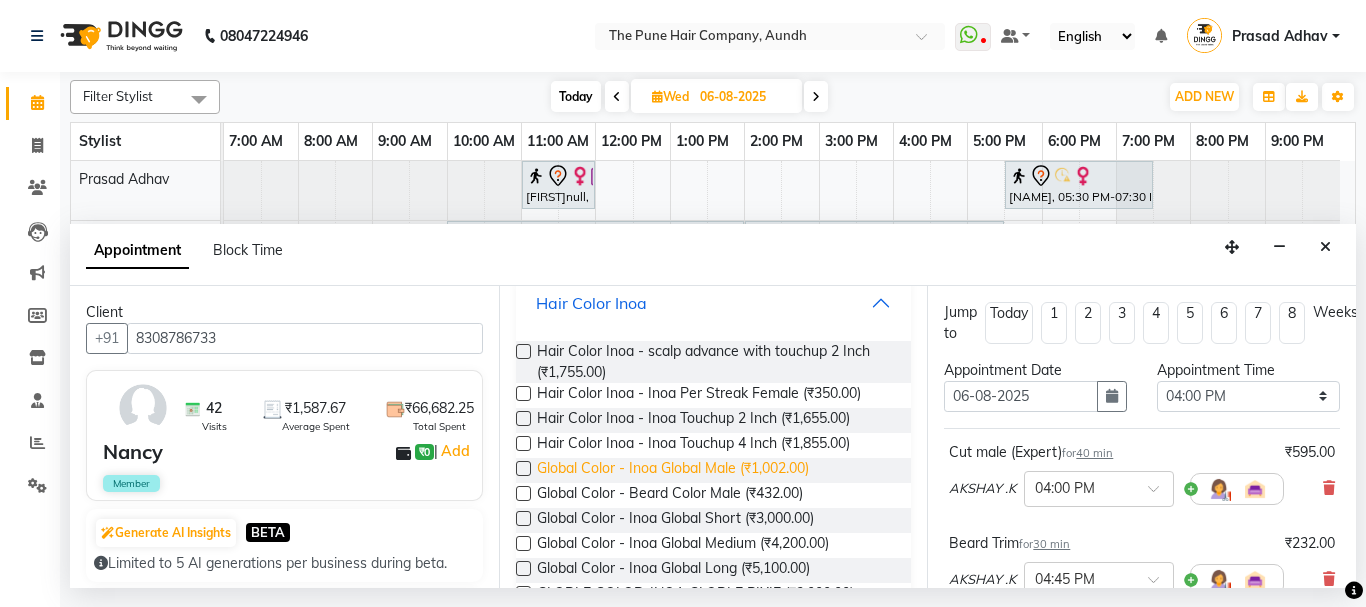 scroll, scrollTop: 638, scrollLeft: 0, axis: vertical 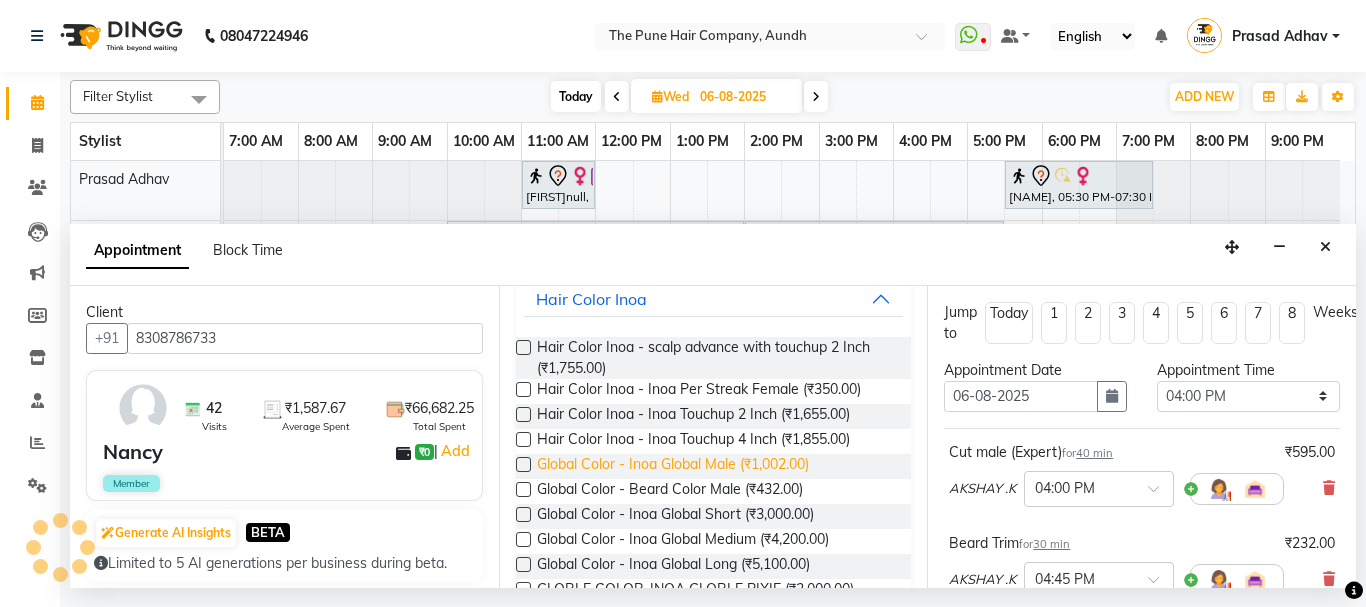 click on "Global Color - Inoa Global Male  (₹1,002.00)" at bounding box center [673, 466] 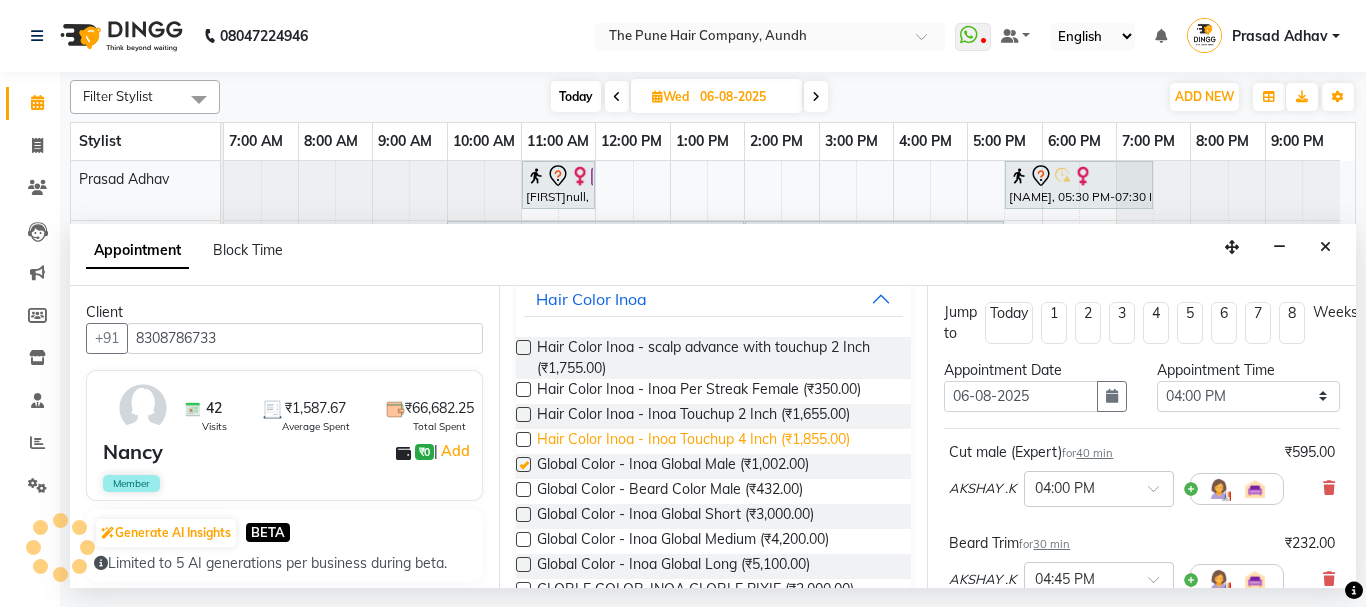 checkbox on "false" 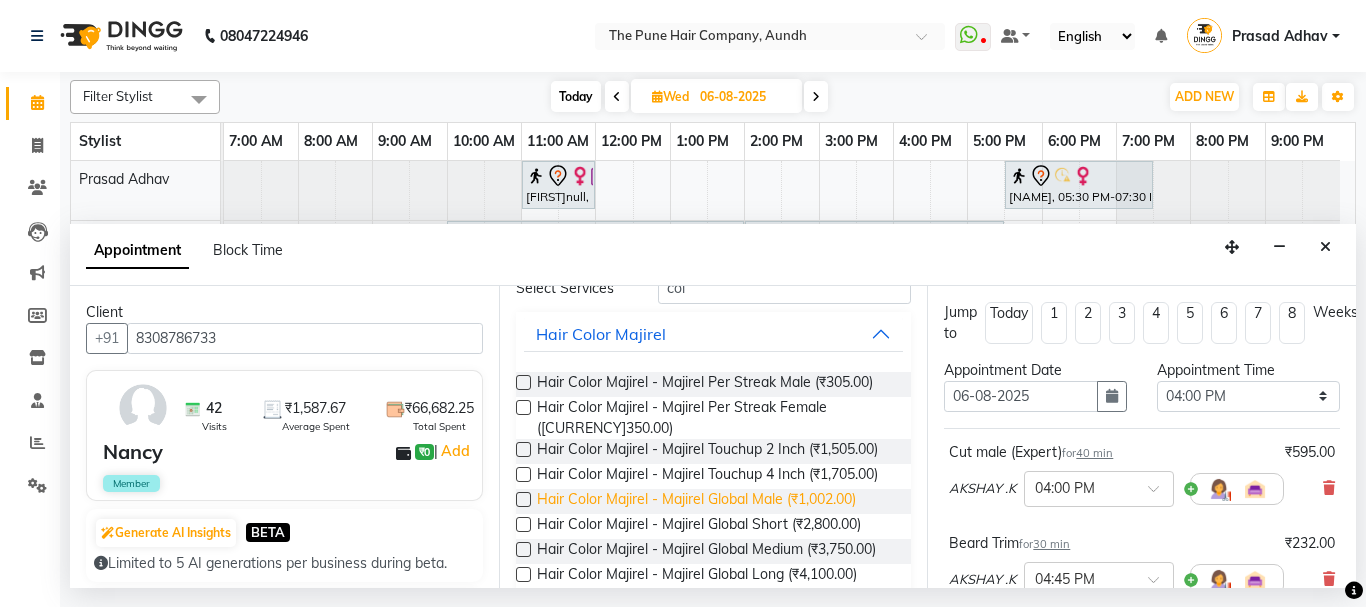 scroll, scrollTop: 0, scrollLeft: 0, axis: both 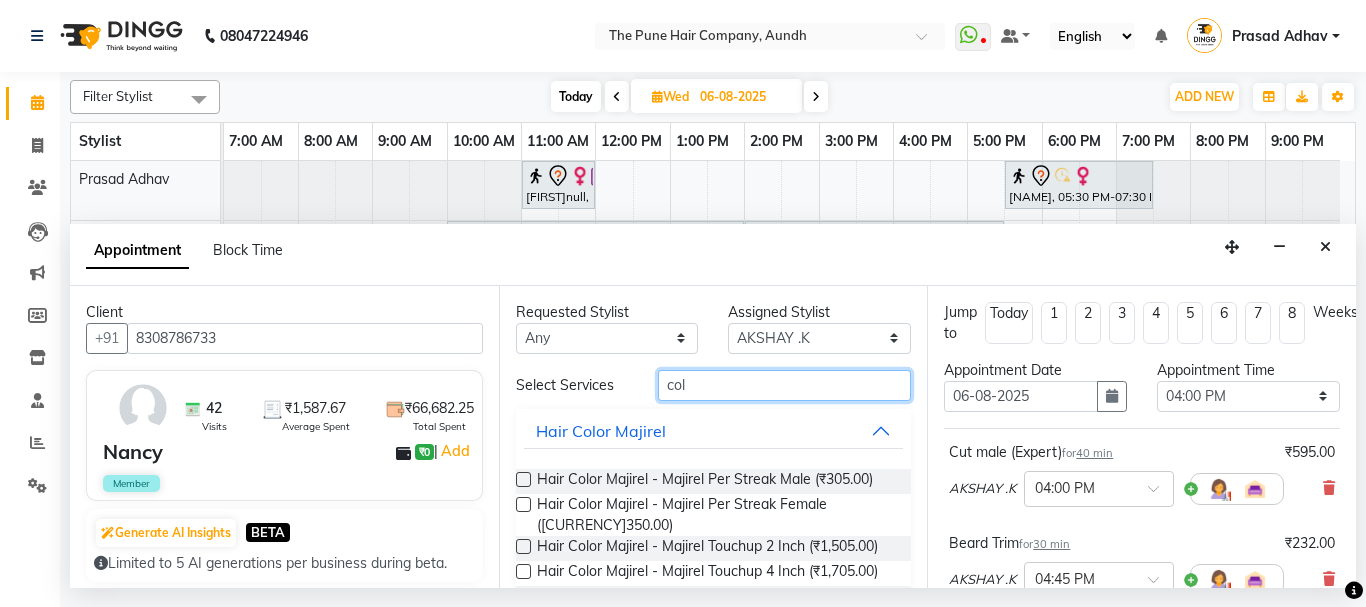 click on "Select Services col" at bounding box center [714, 385] 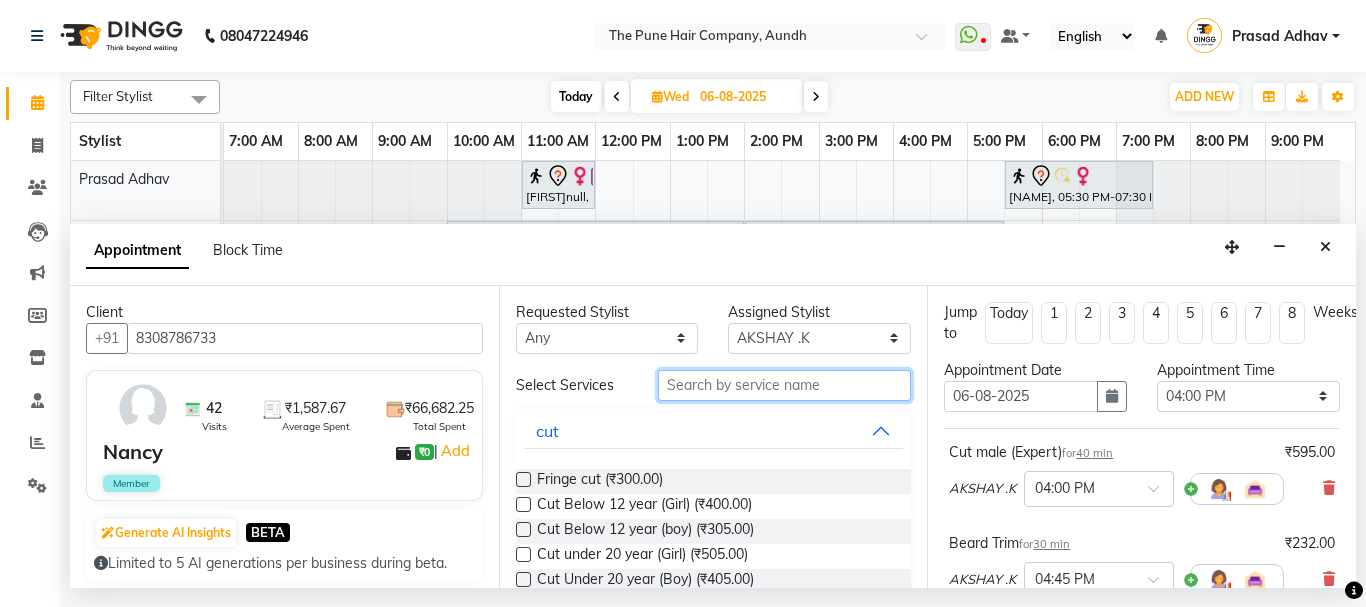 scroll, scrollTop: 200, scrollLeft: 0, axis: vertical 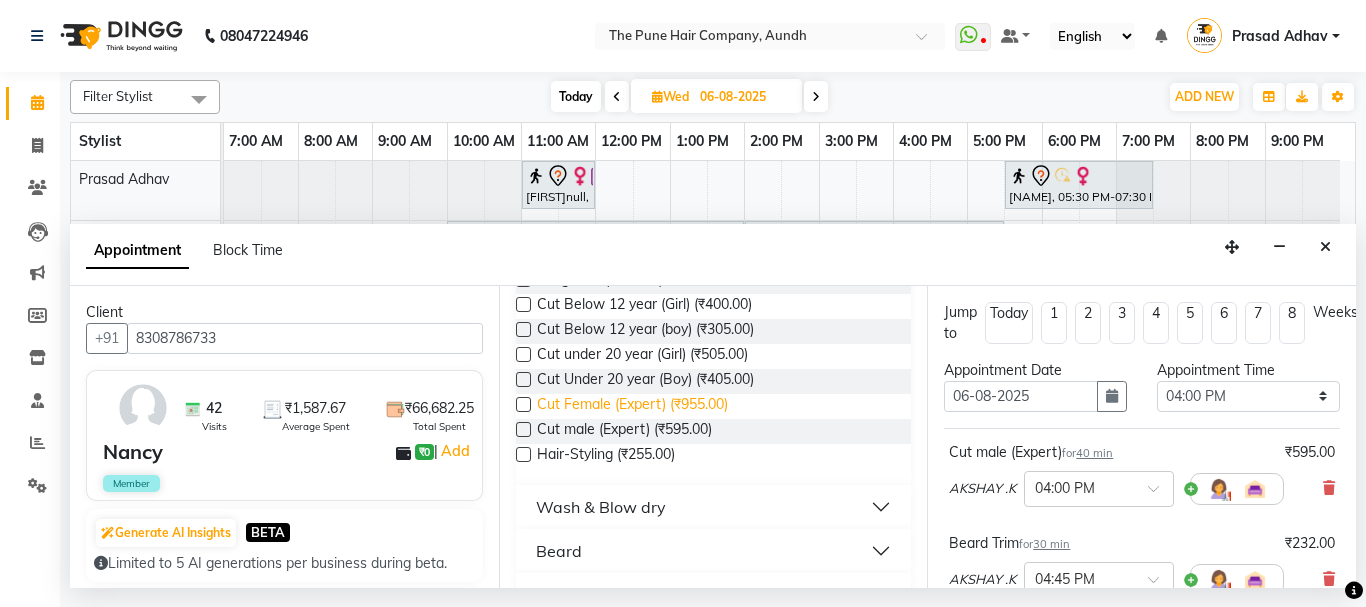 type 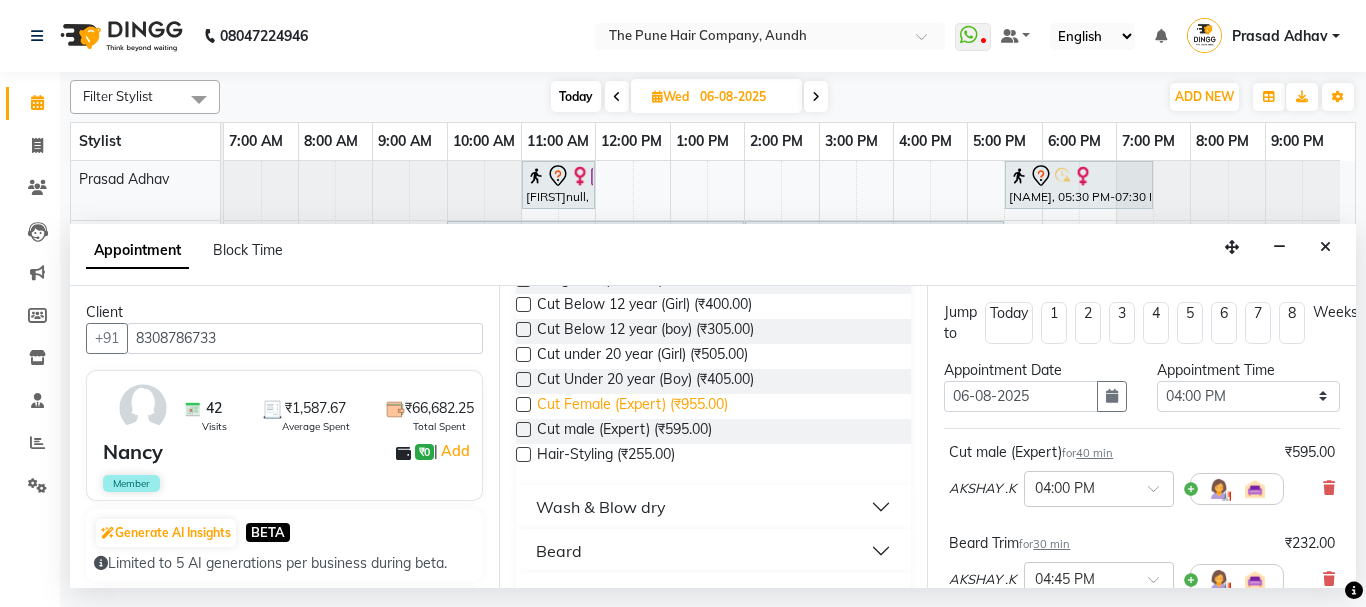 click on "Cut Female (Expert) (₹955.00)" at bounding box center (632, 406) 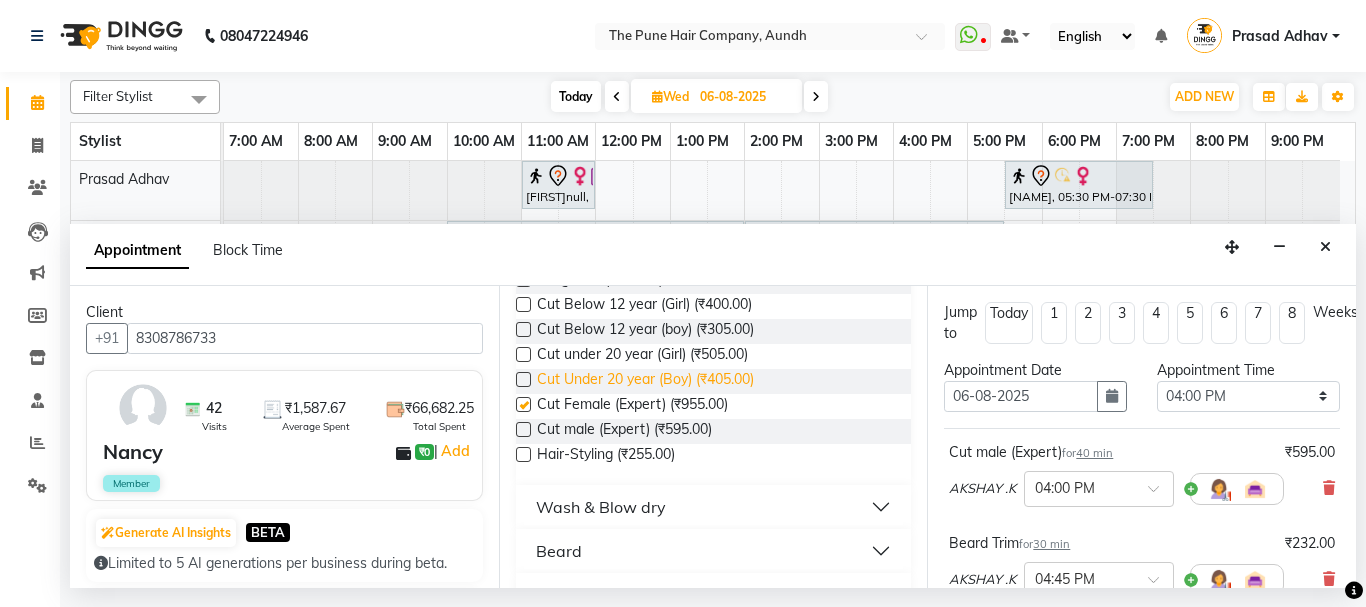 checkbox on "false" 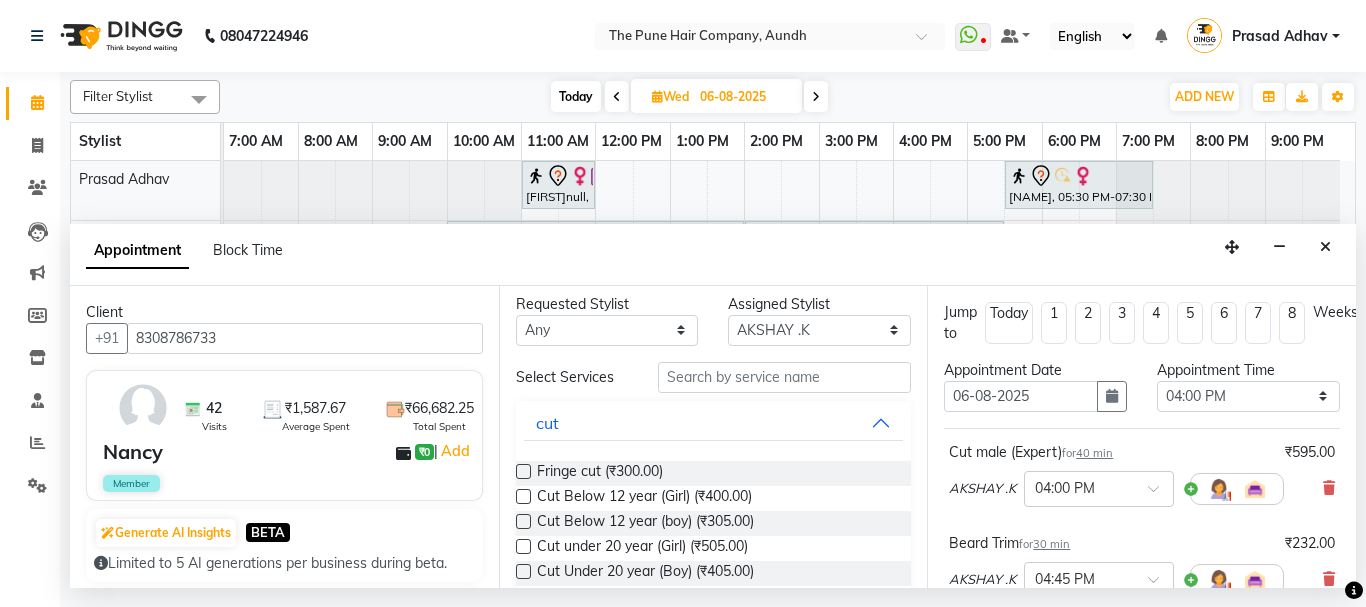 scroll, scrollTop: 0, scrollLeft: 0, axis: both 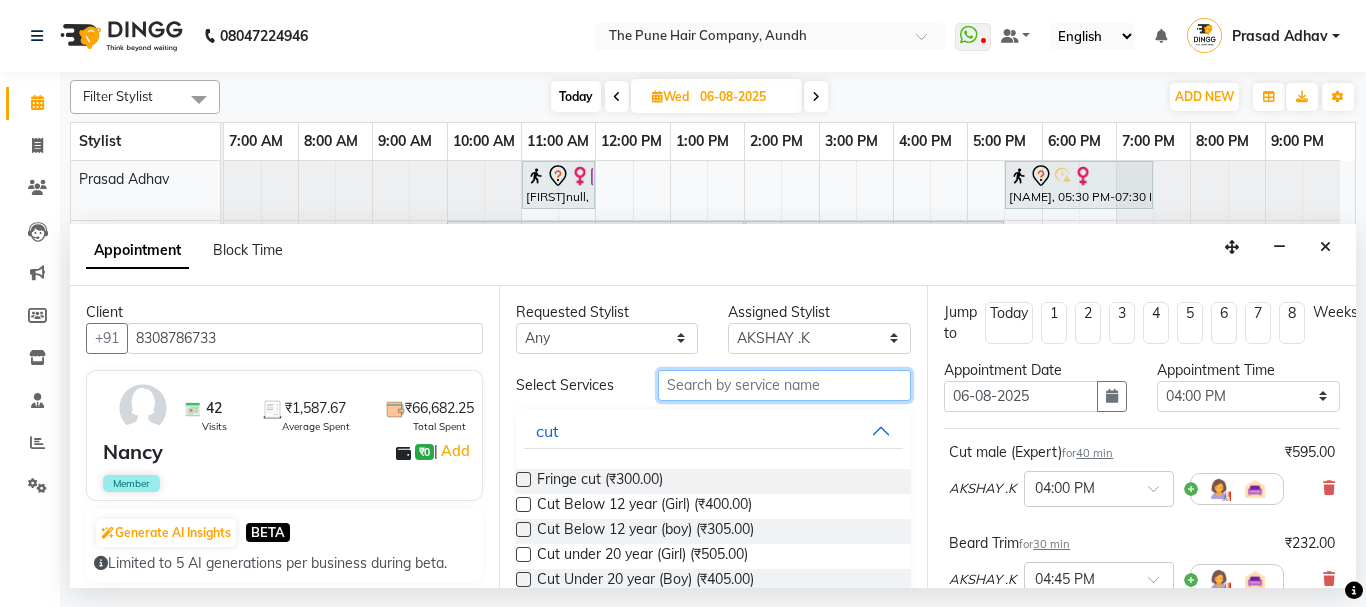 click at bounding box center [785, 385] 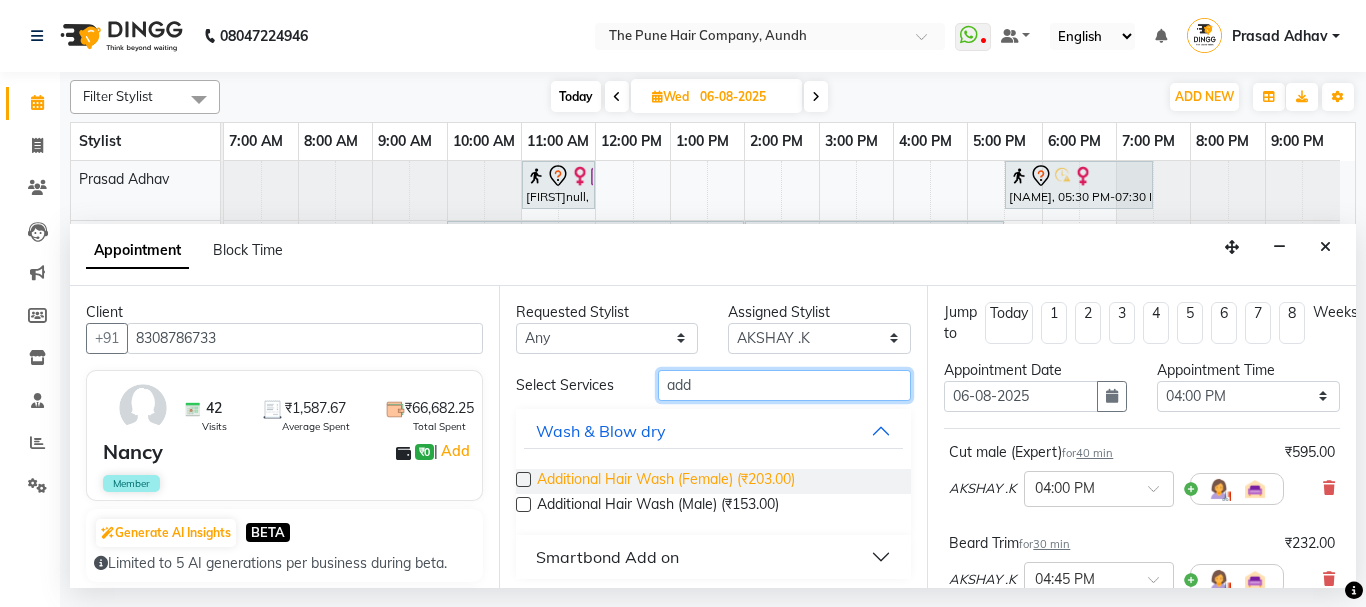 type on "add" 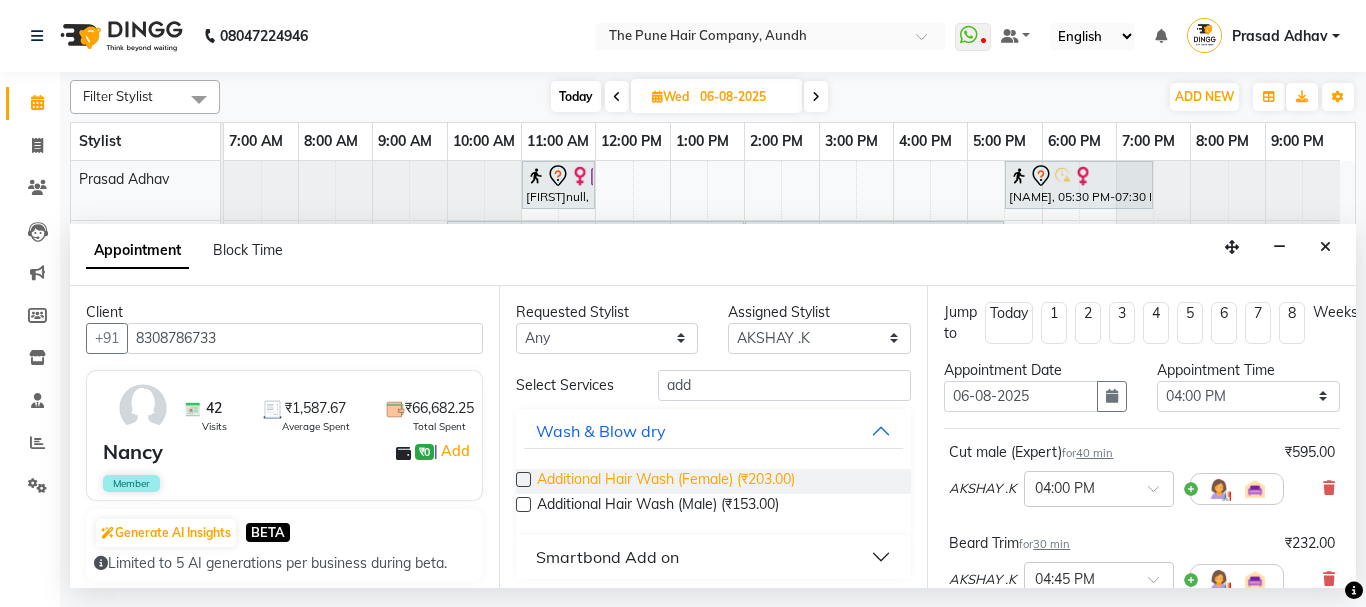 click on "Additional Hair Wash (Female) (₹203.00)" at bounding box center [666, 481] 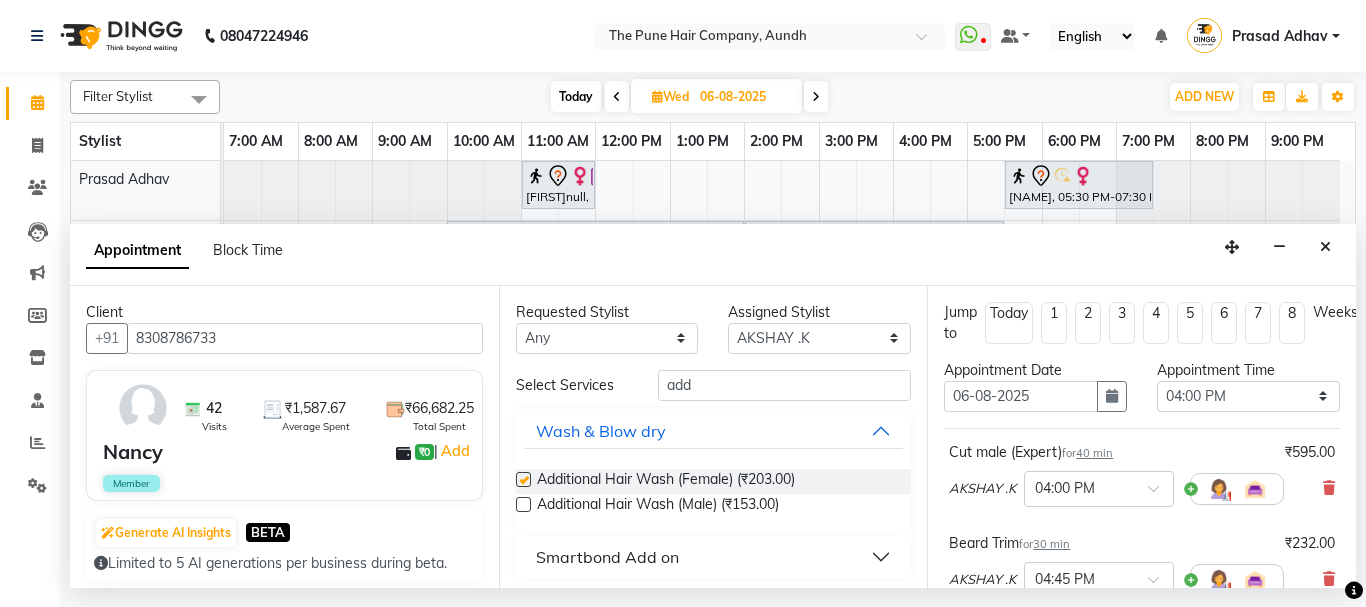 checkbox on "false" 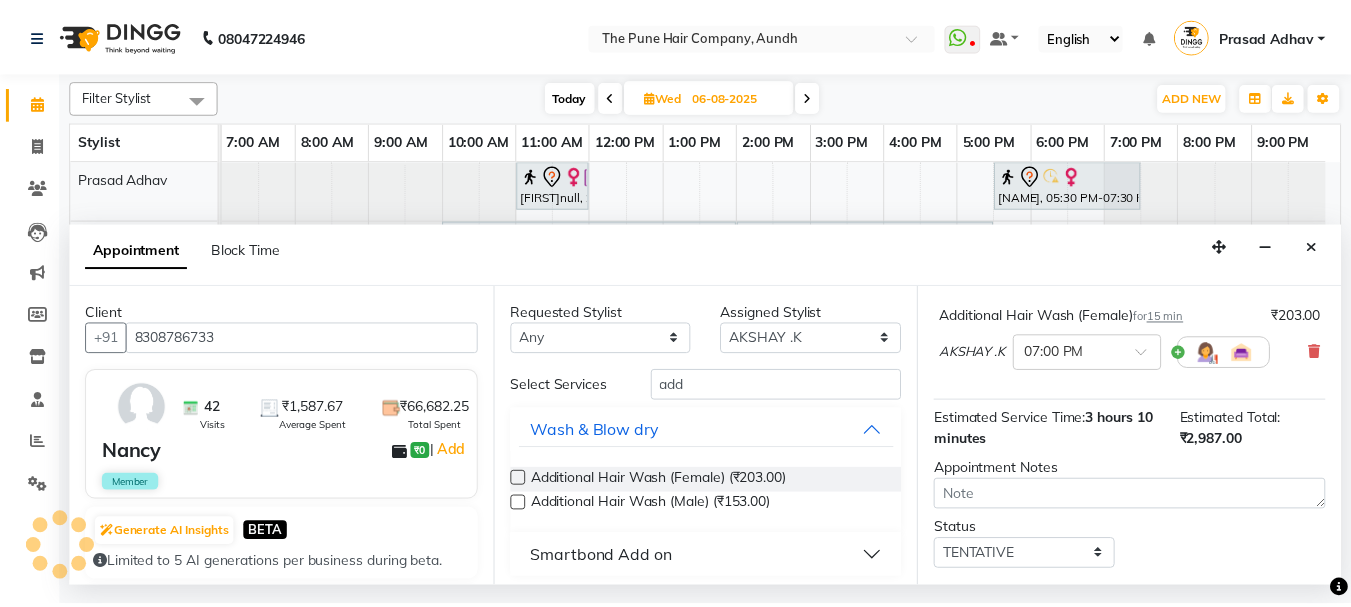 scroll, scrollTop: 624, scrollLeft: 0, axis: vertical 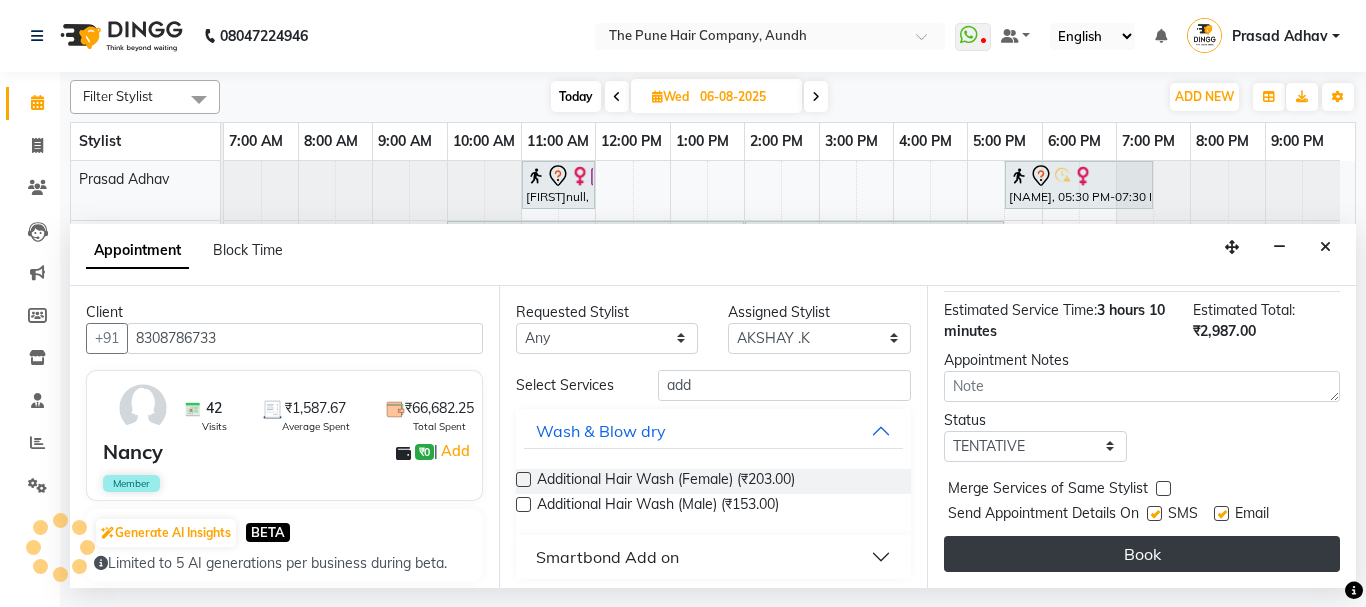click on "Book" at bounding box center (1142, 554) 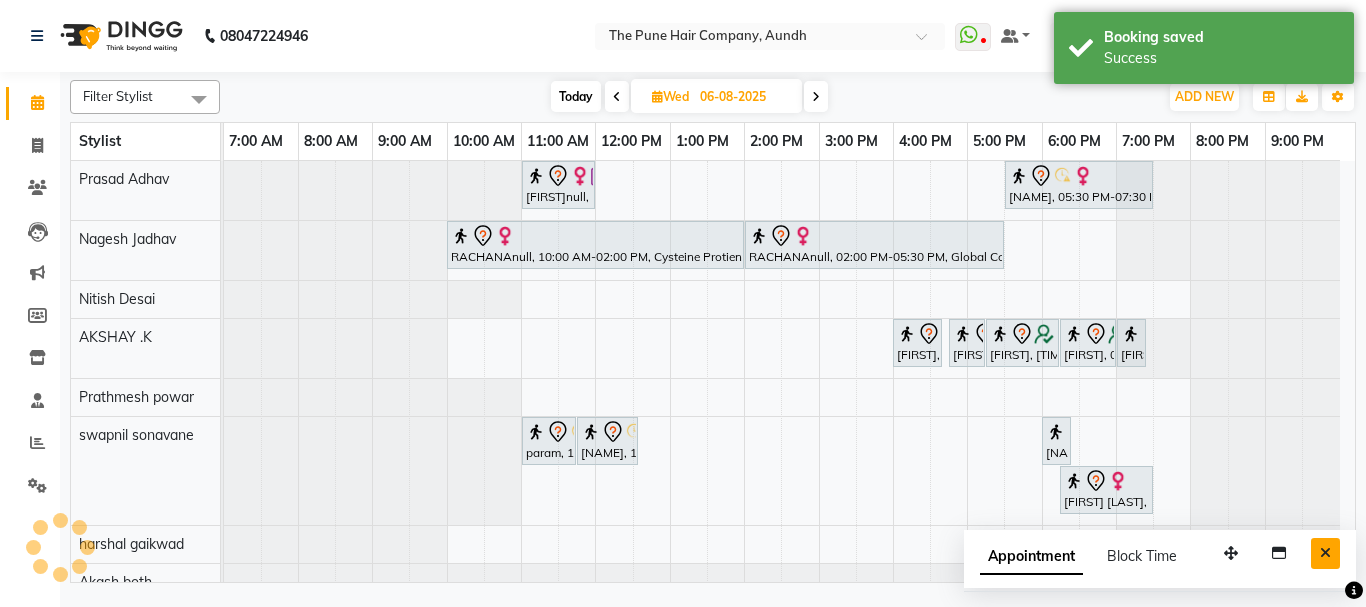 click at bounding box center [1325, 553] 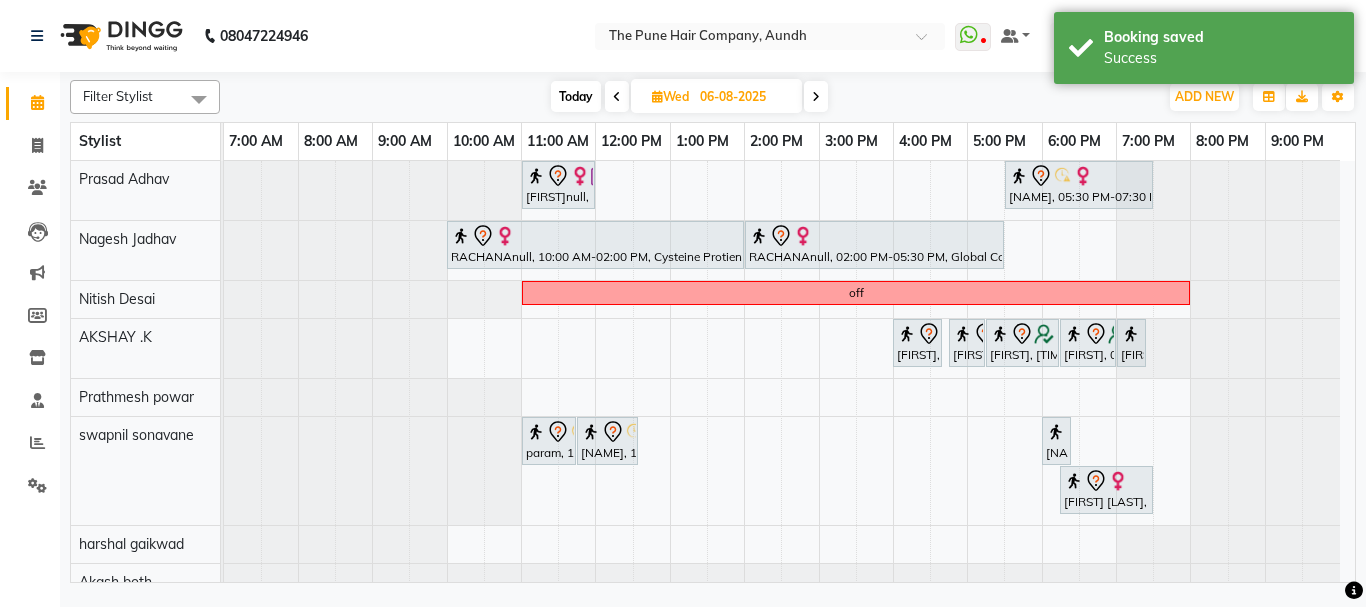click at bounding box center [617, 96] 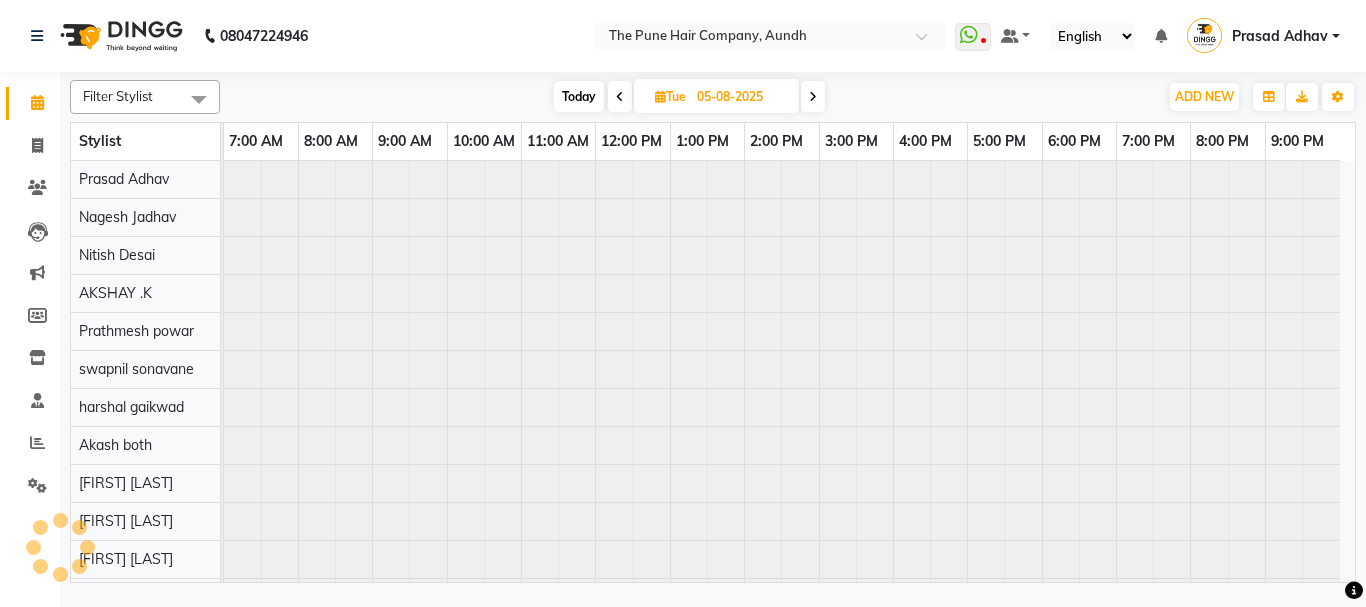 click on "Today" at bounding box center (579, 96) 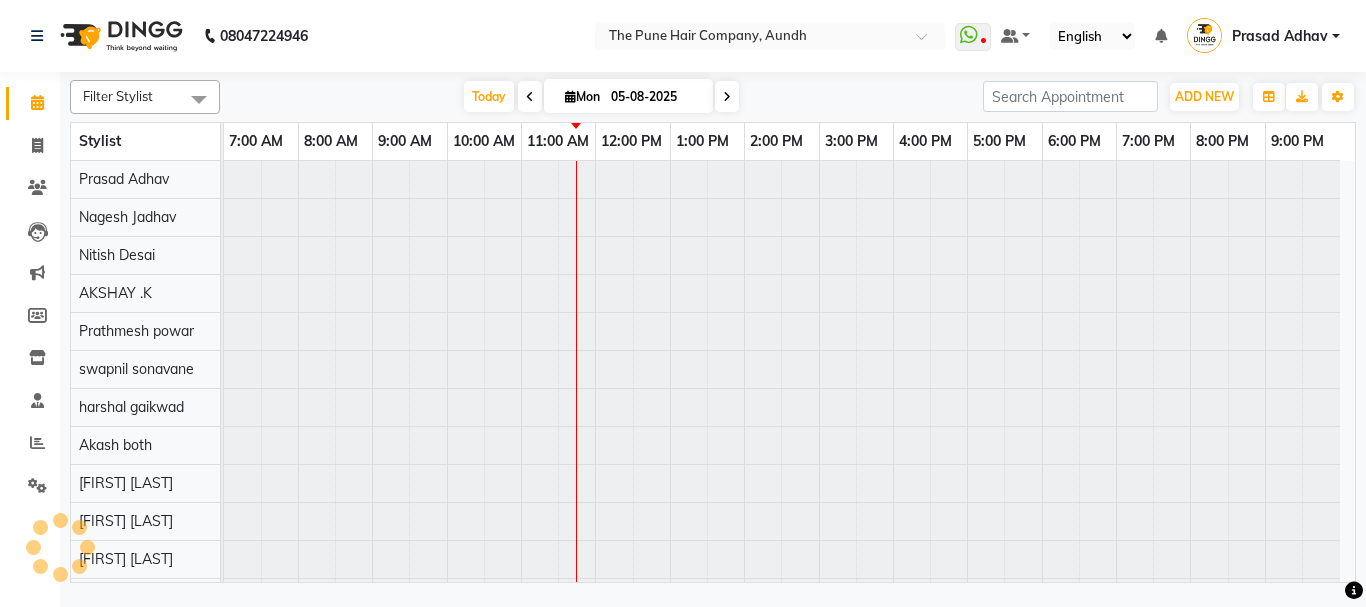 type on "04-08-2025" 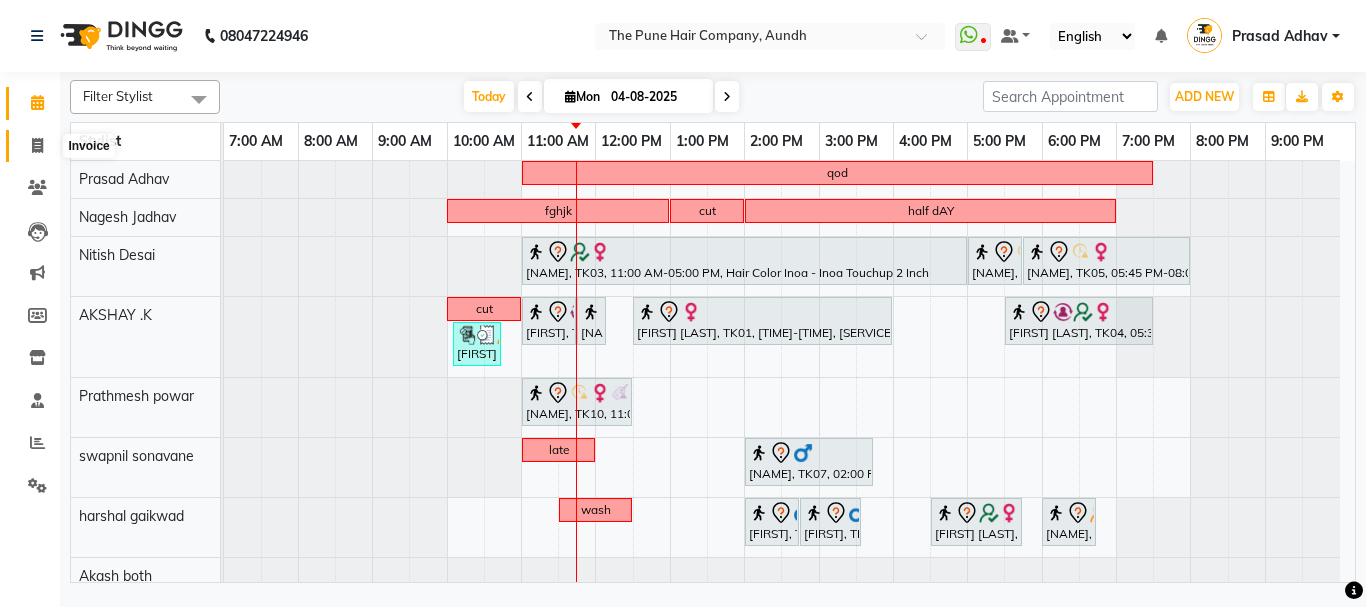 click 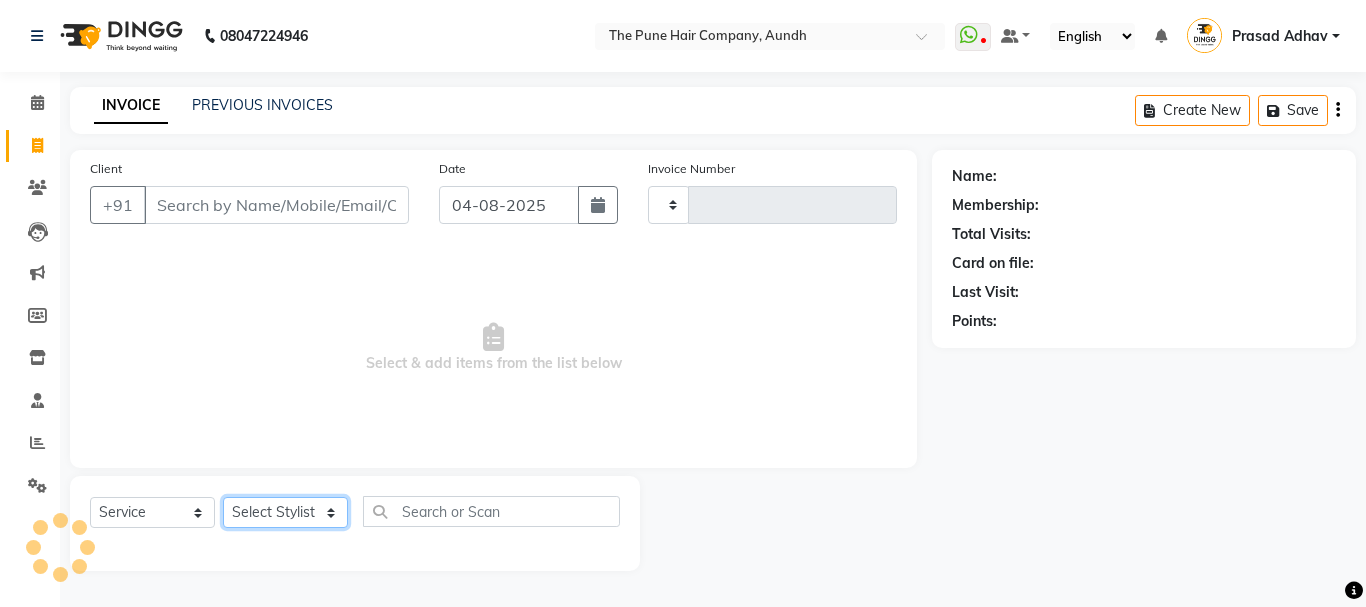 click on "Select Stylist" 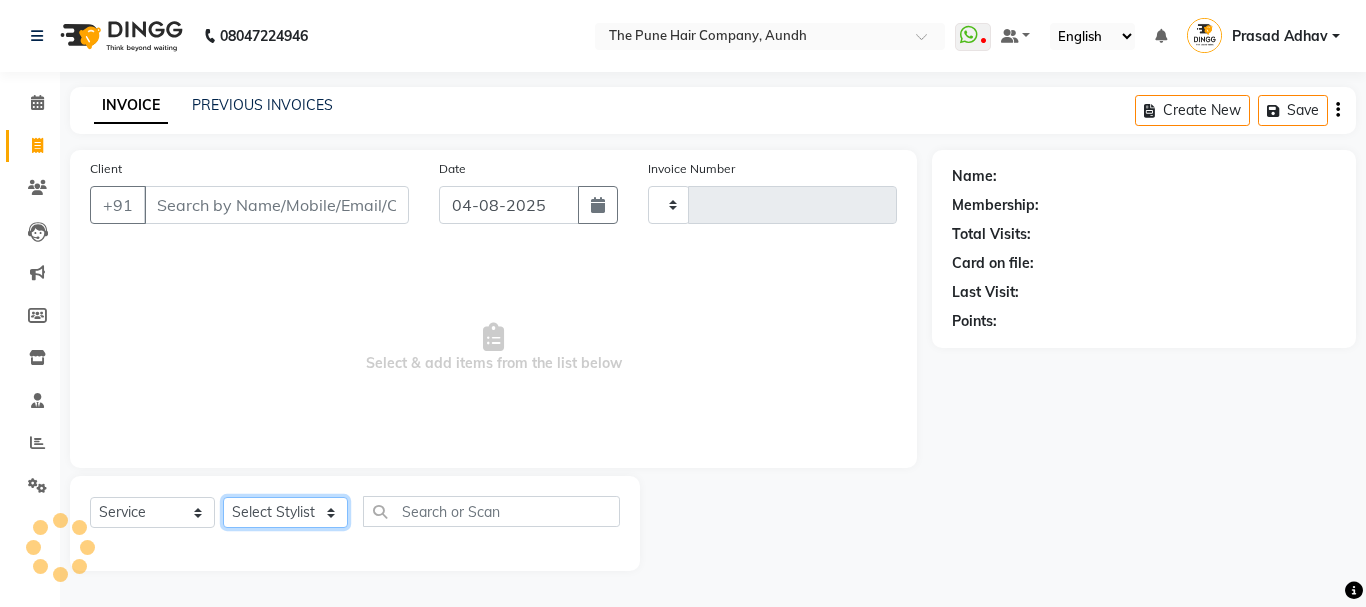 type on "3776" 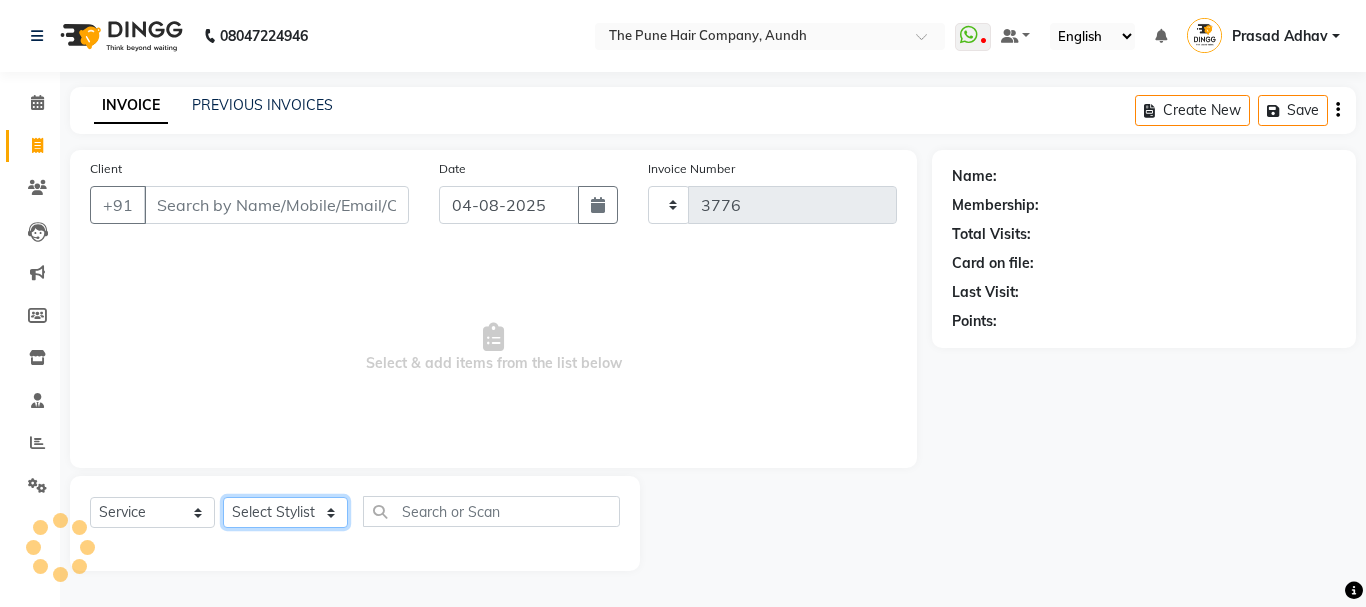 select on "106" 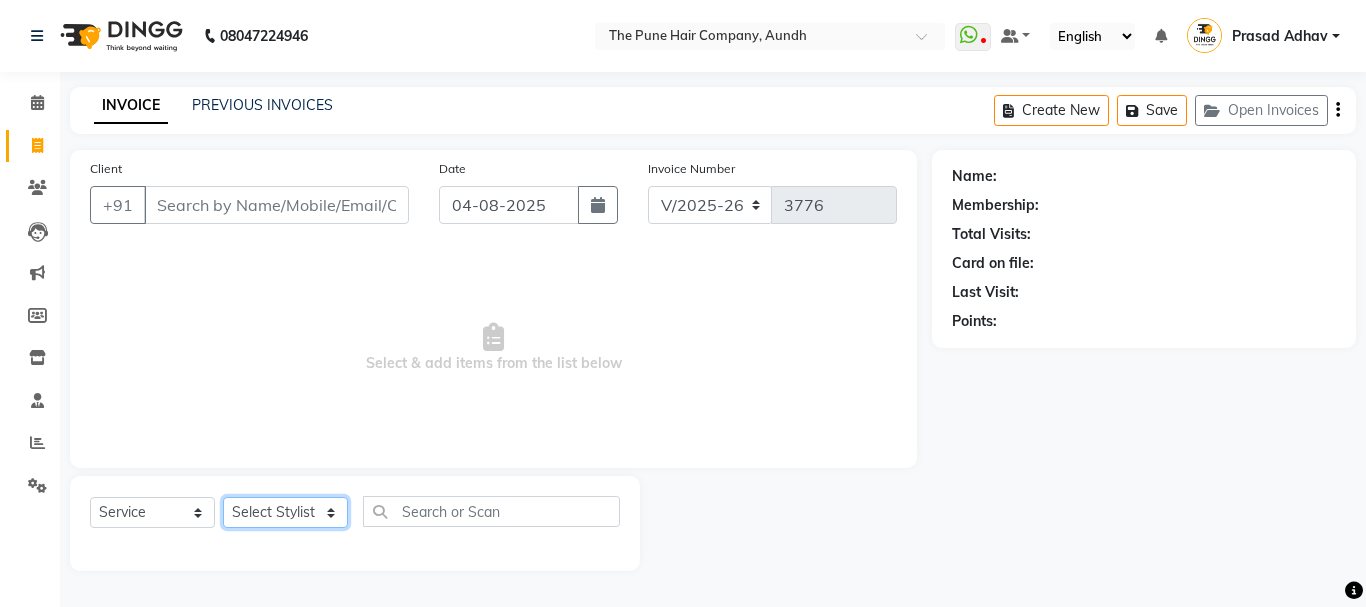 select on "50093" 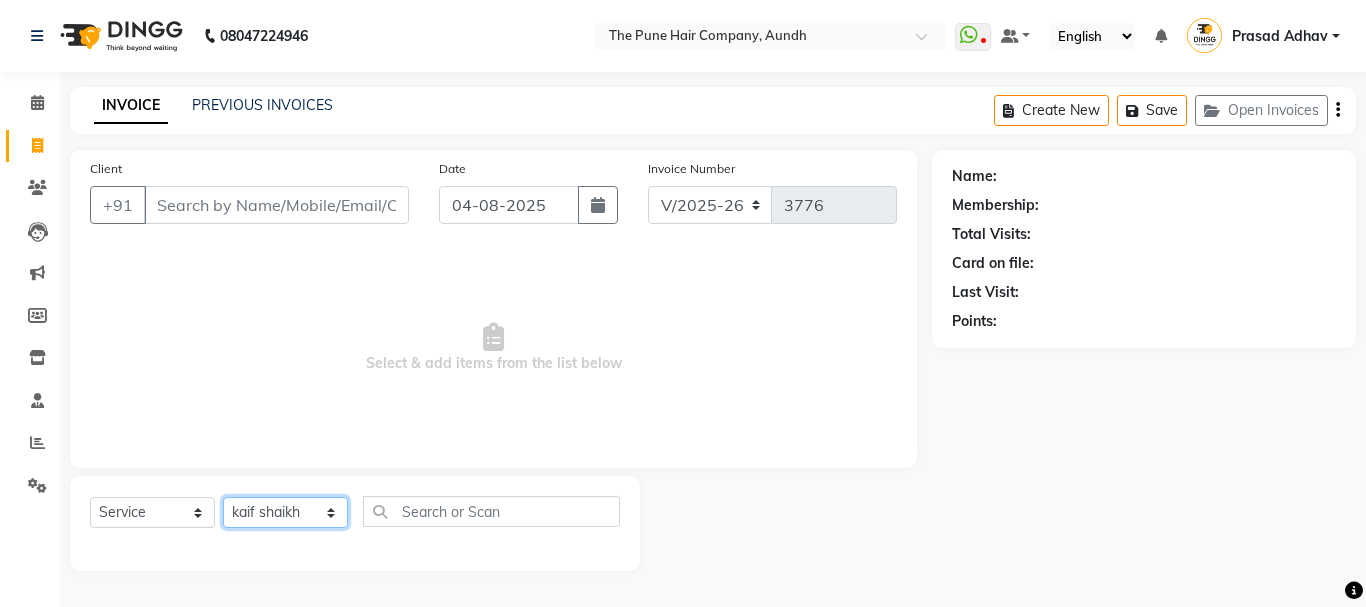click on "Select Stylist Akash both AKSHAY .K harshal gaikwad kaif shaikh LAKKHAN SHINDE Nagesh Jadhav Nitish Desai  Pavan mane POOJA MORE Prasad Adhav  Prathmesh powar Shweta gotur Sonal saindane swapnil sonavane" 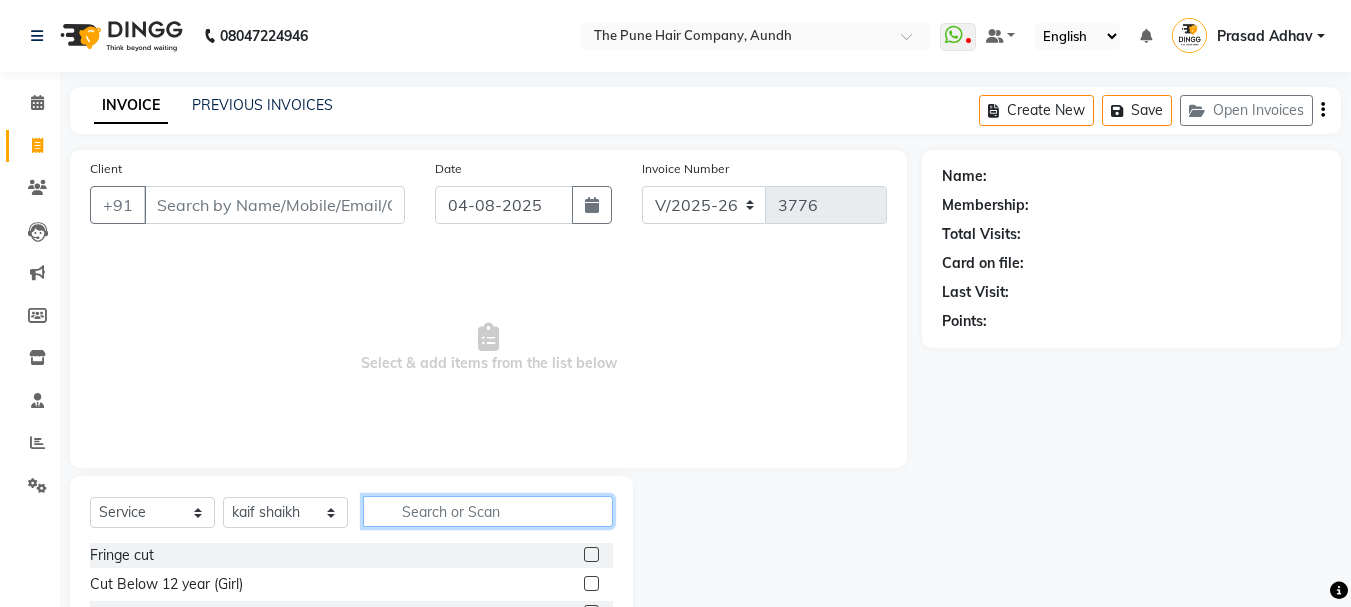 click 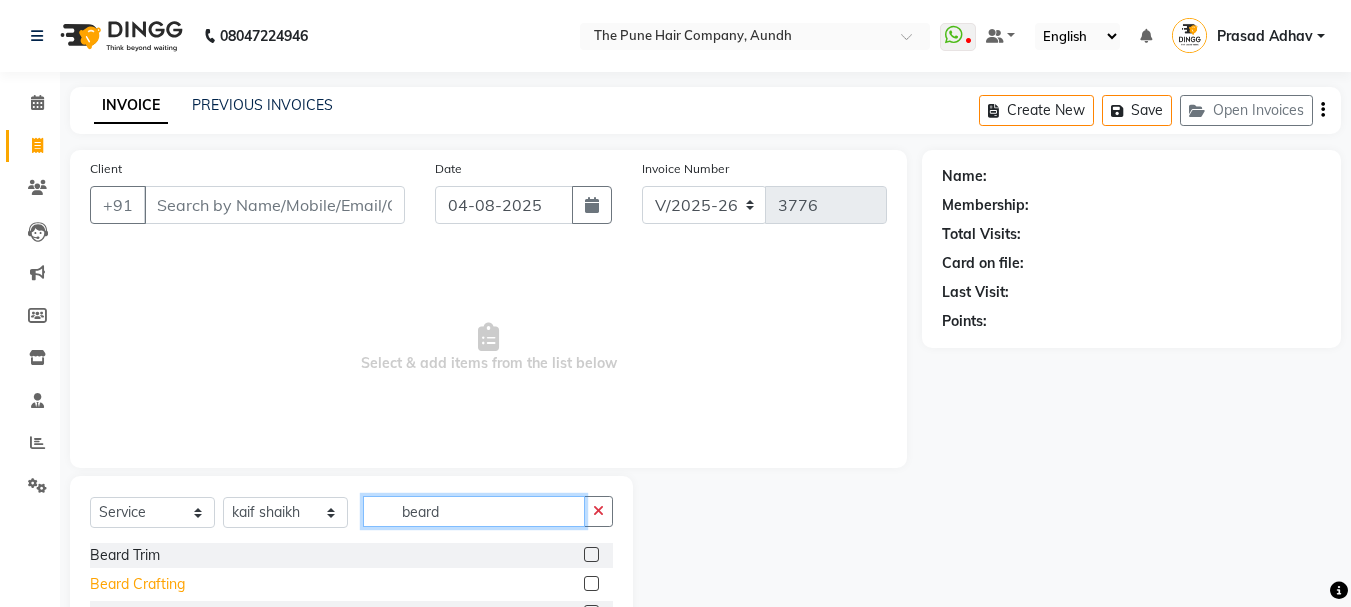 type on "beard" 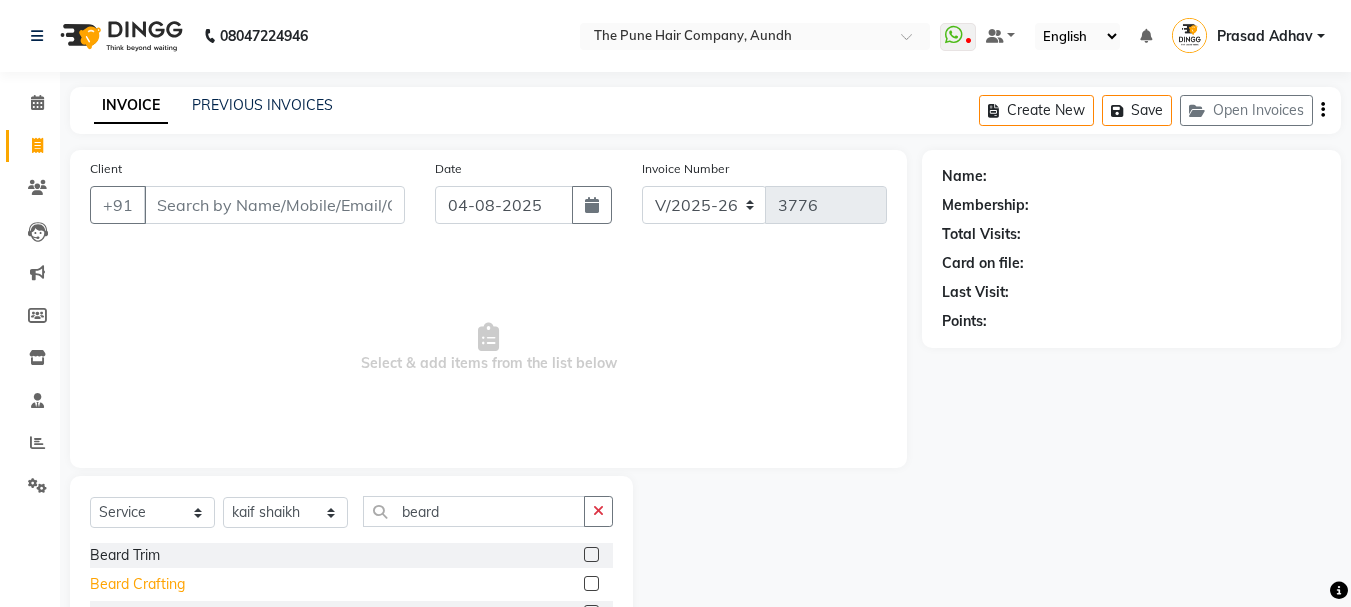 click on "Beard Crafting" 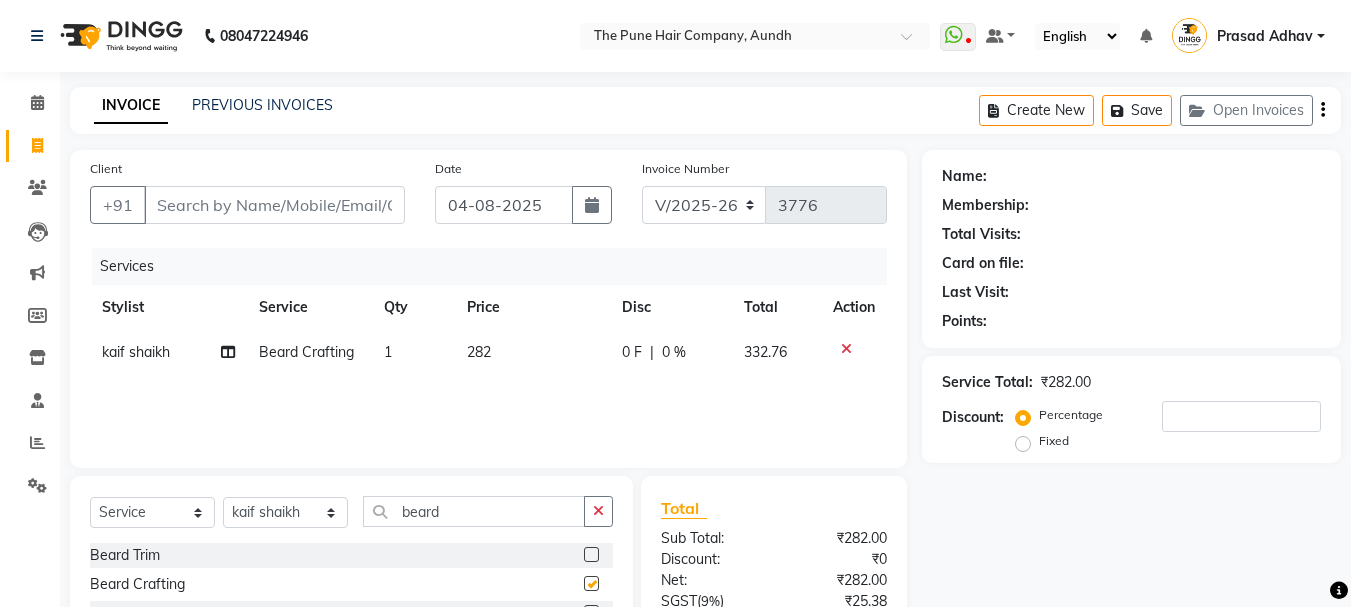checkbox on "false" 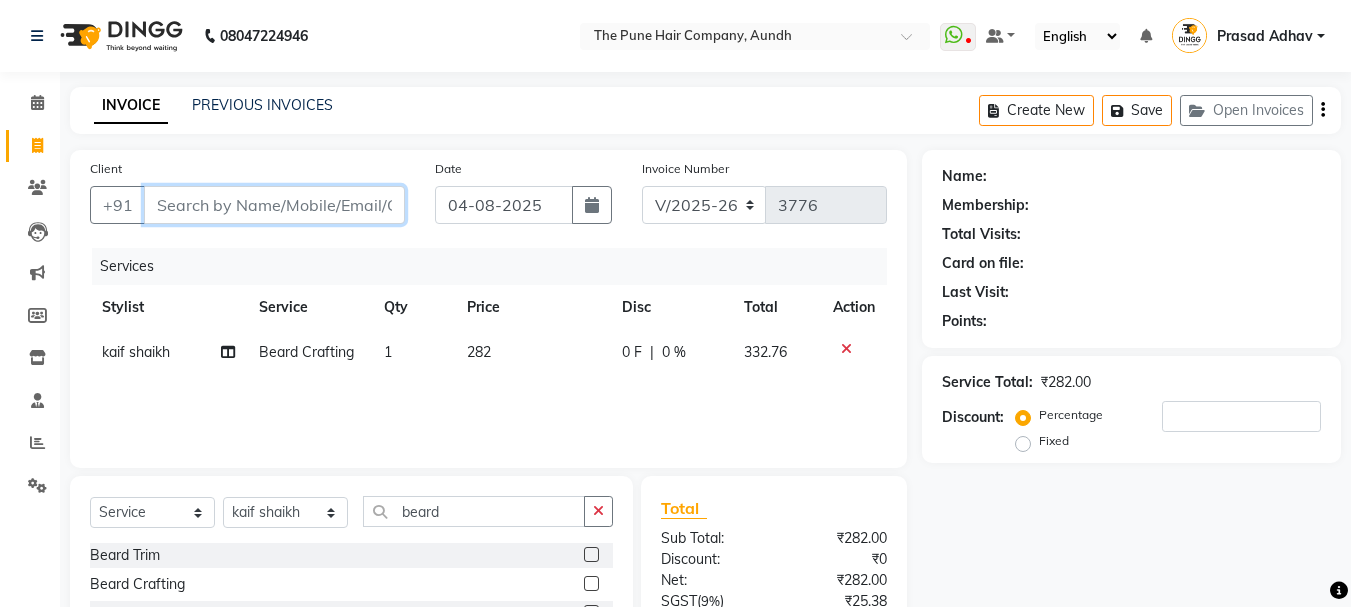 click on "Client" at bounding box center (274, 205) 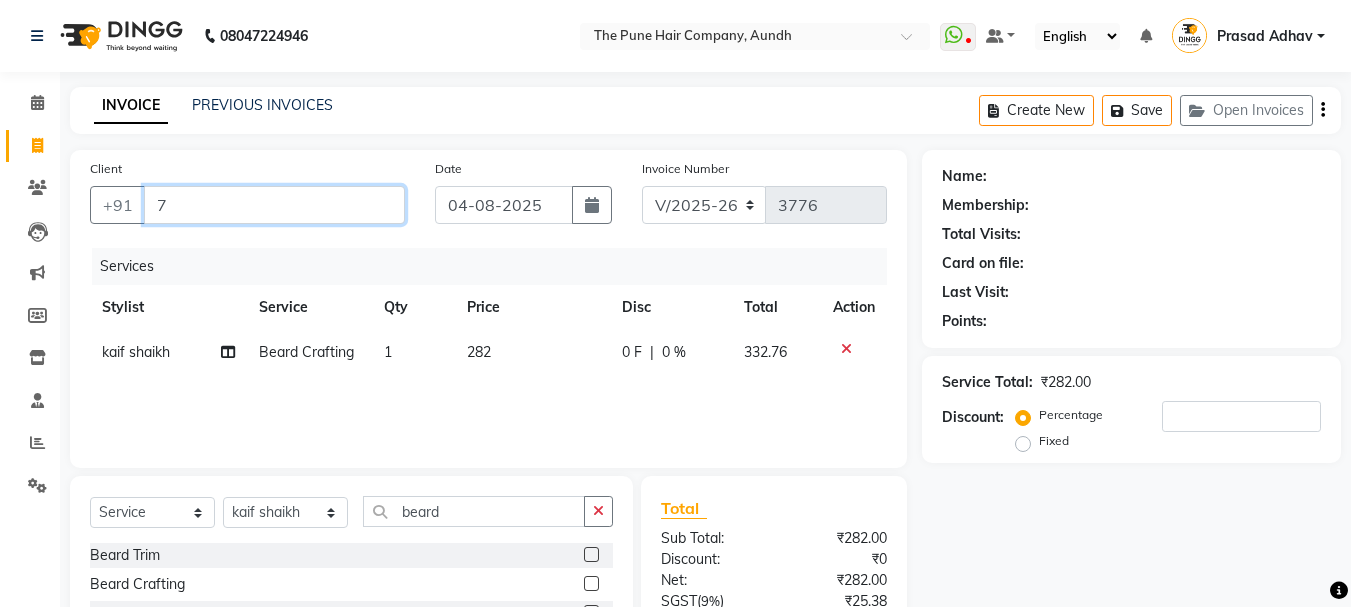 type on "0" 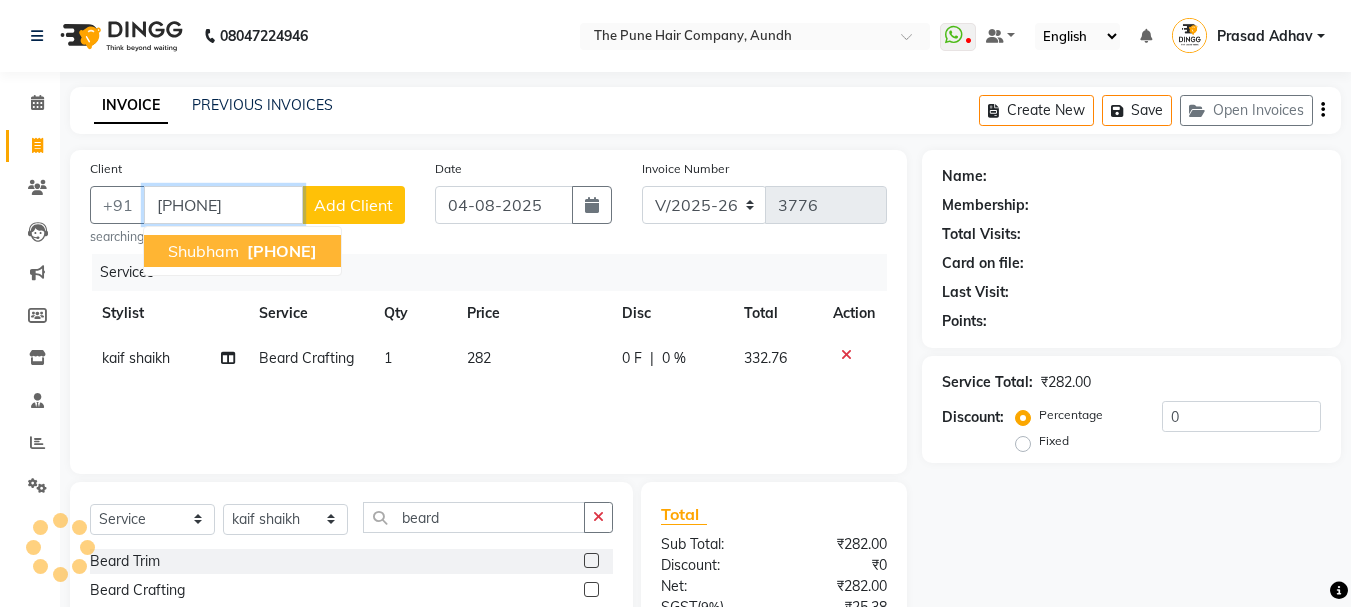 type on "[PHONE]" 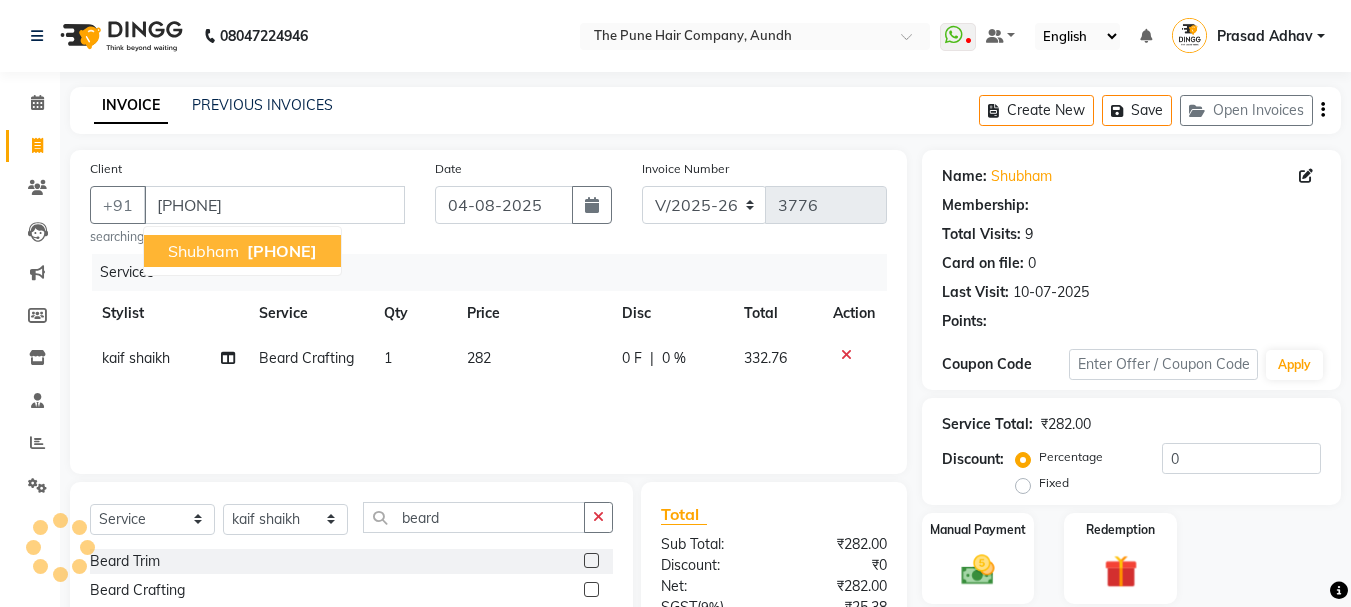 select on "1: Object" 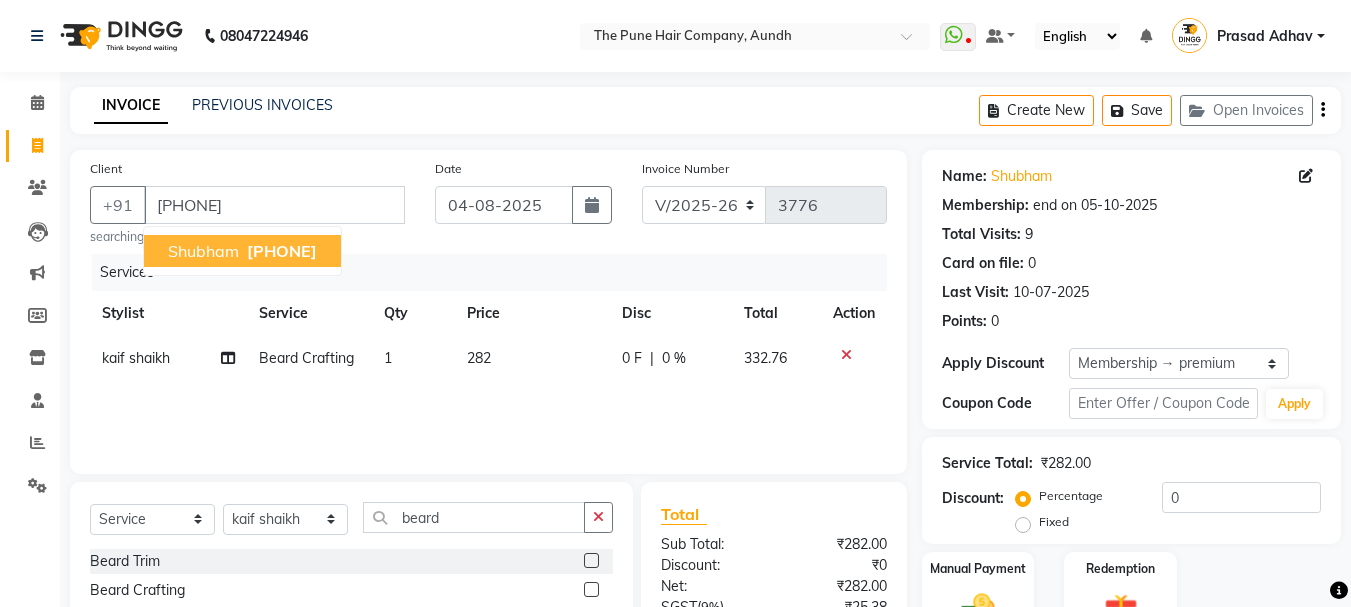 click on "[NAME]   [PHONE]" at bounding box center (242, 251) 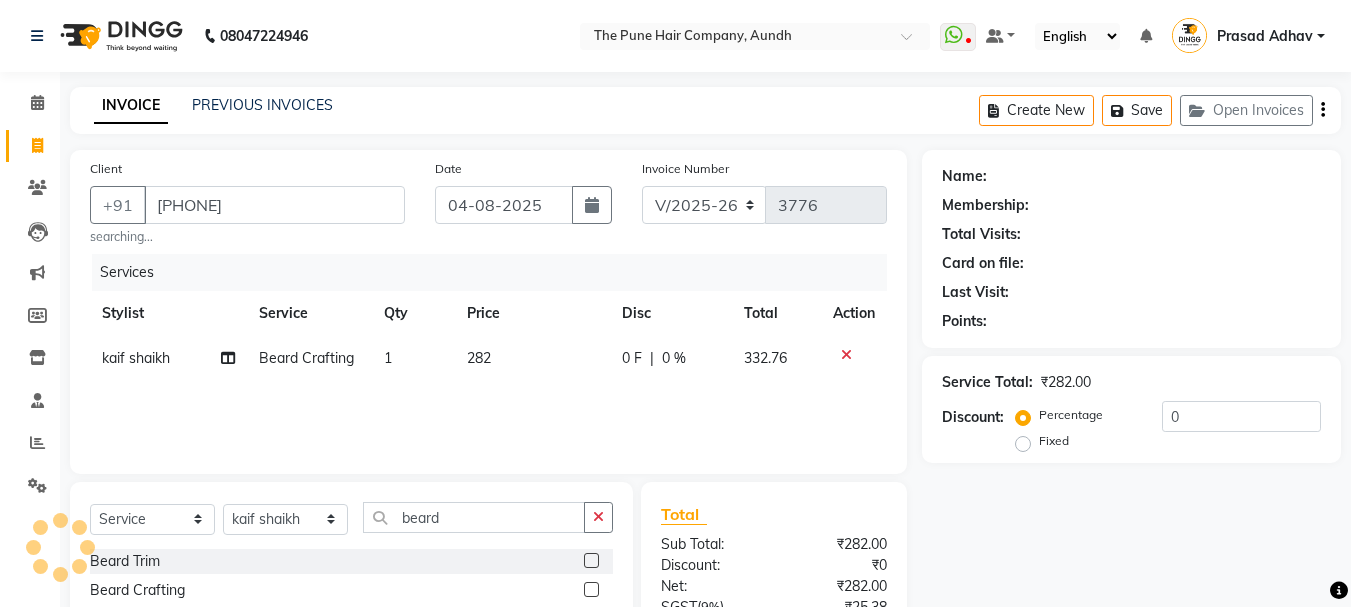 select on "1: Object" 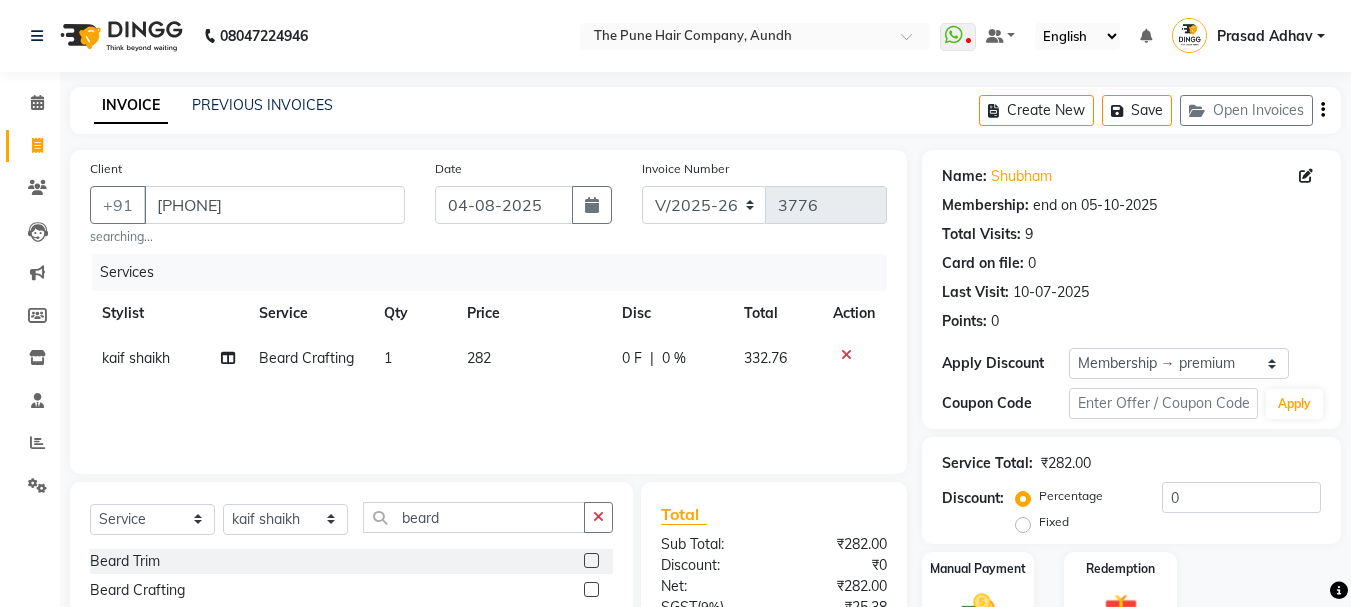 type on "20" 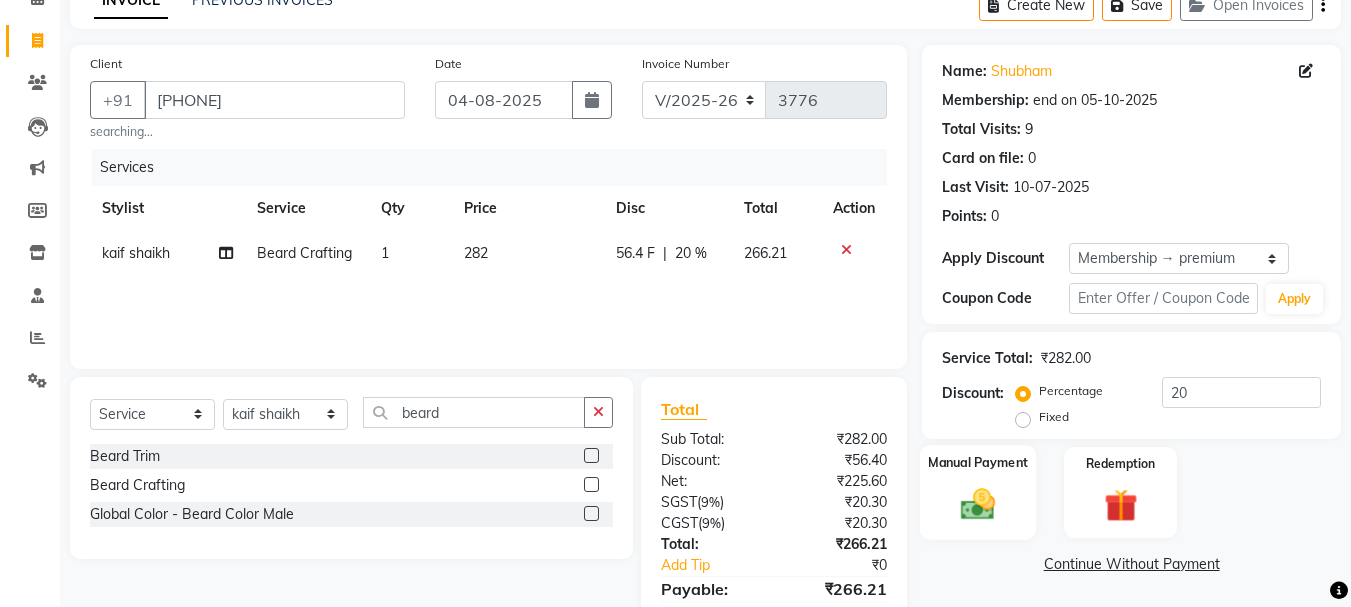 scroll, scrollTop: 199, scrollLeft: 0, axis: vertical 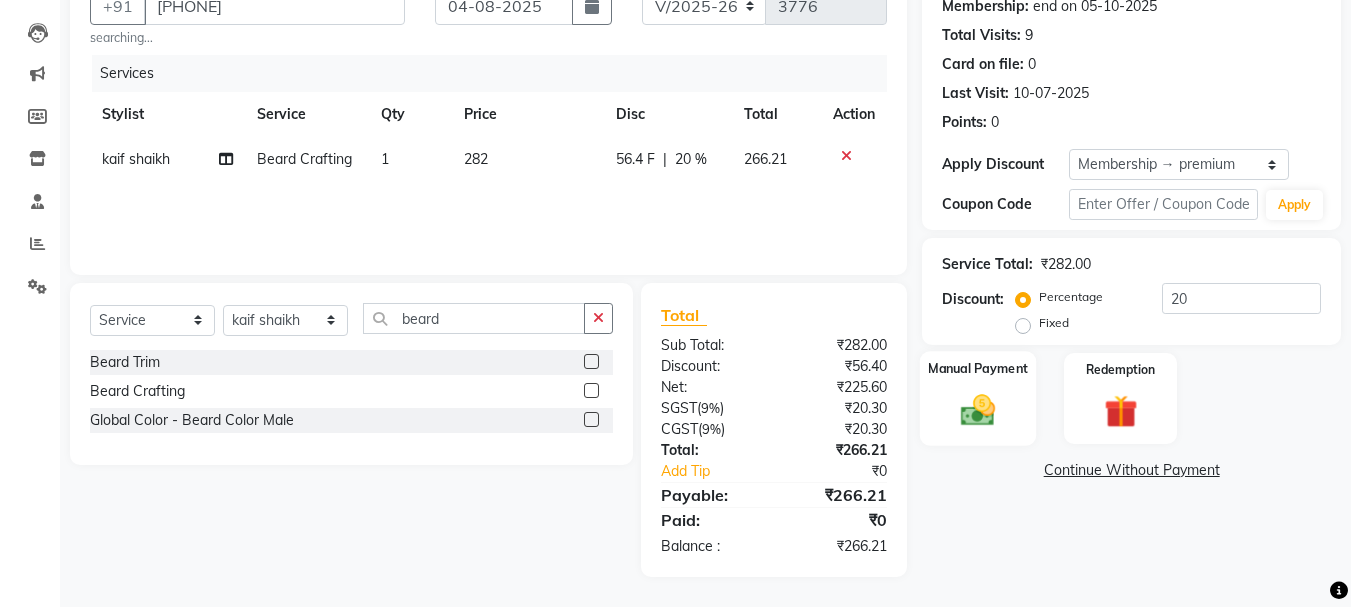 click 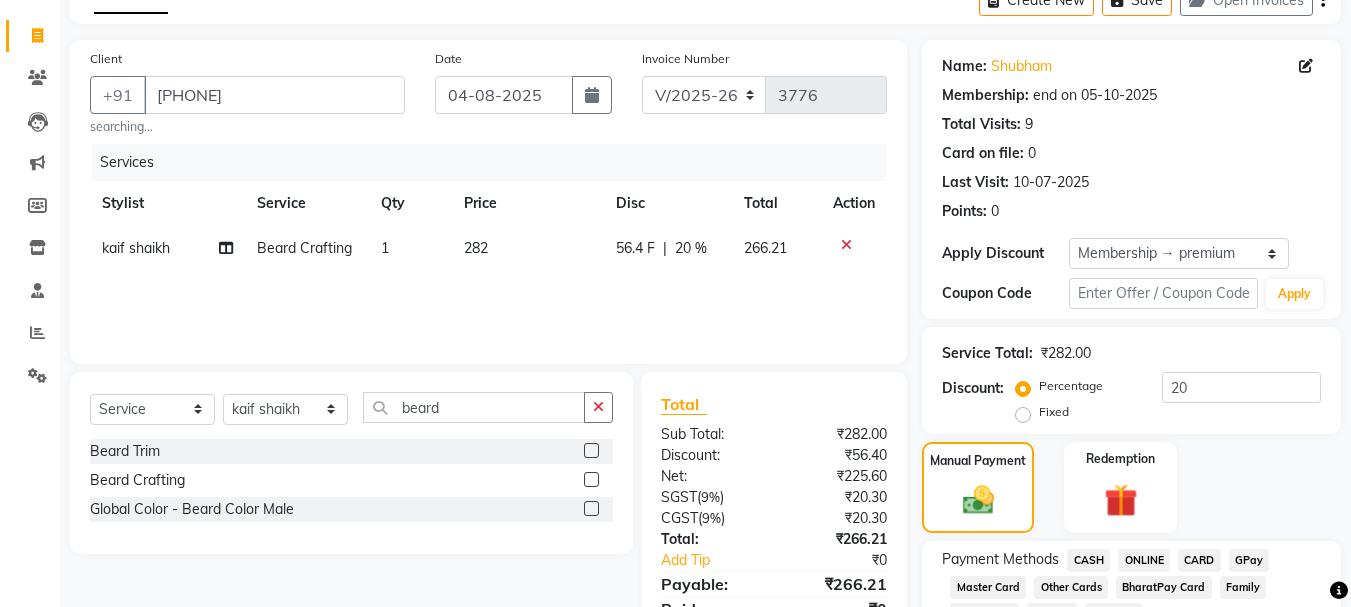 scroll, scrollTop: 0, scrollLeft: 0, axis: both 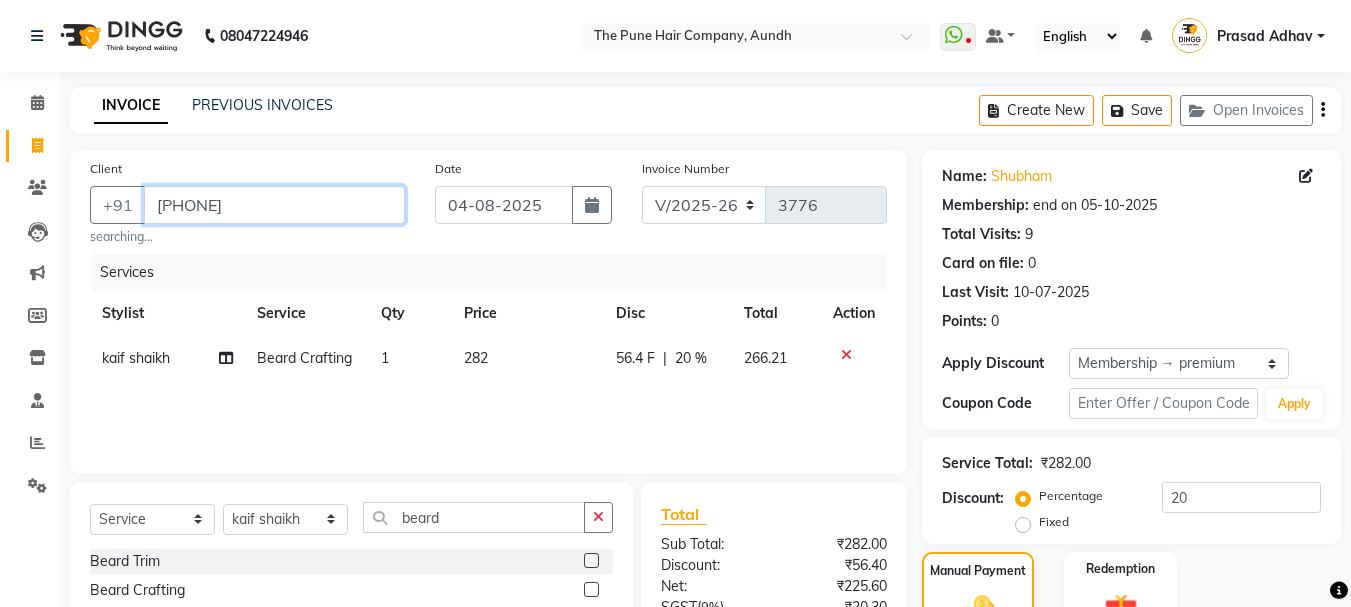 drag, startPoint x: 254, startPoint y: 208, endPoint x: 121, endPoint y: 236, distance: 135.91542 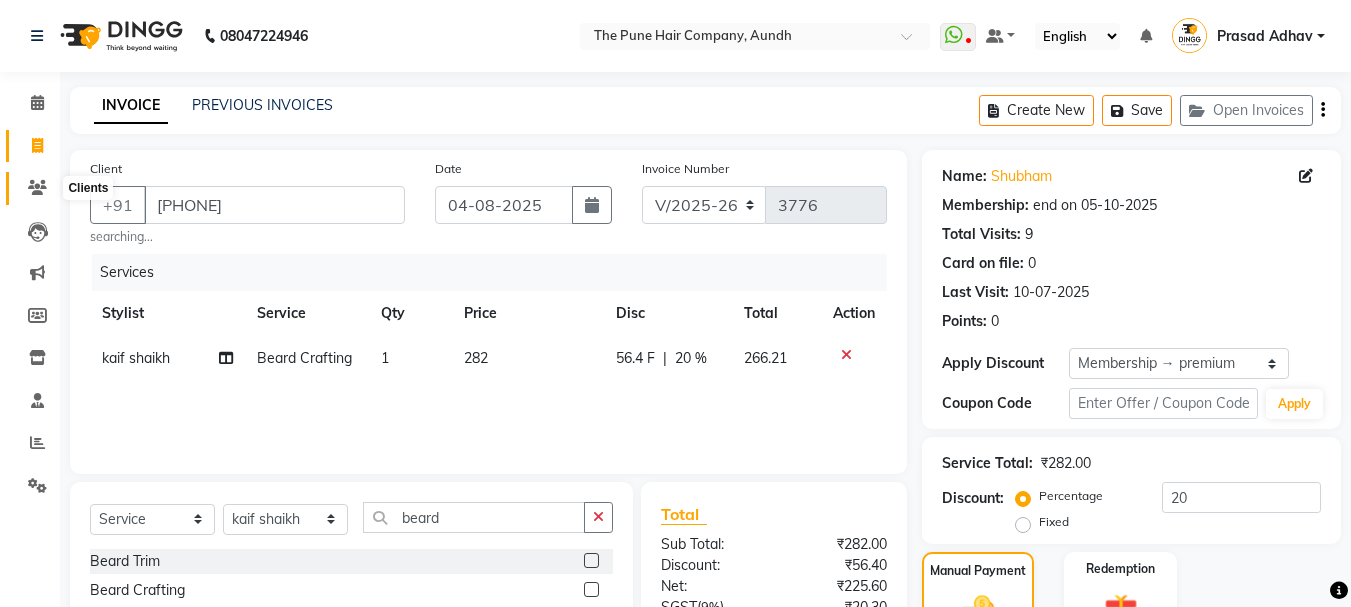 click 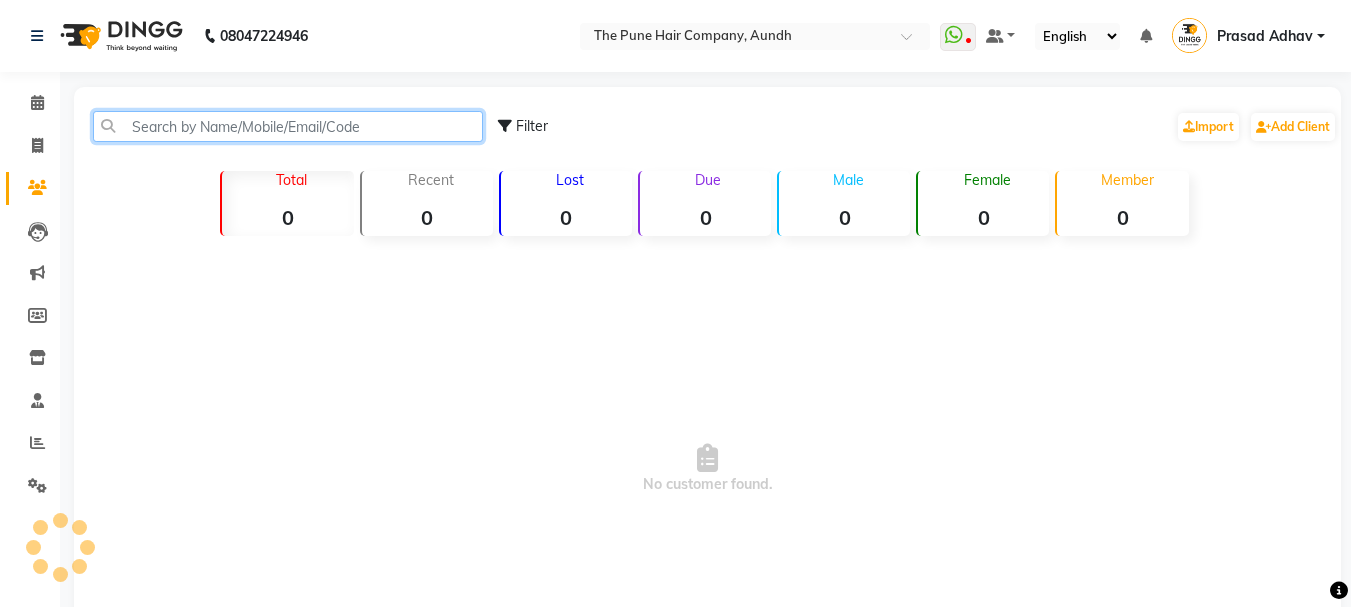 click 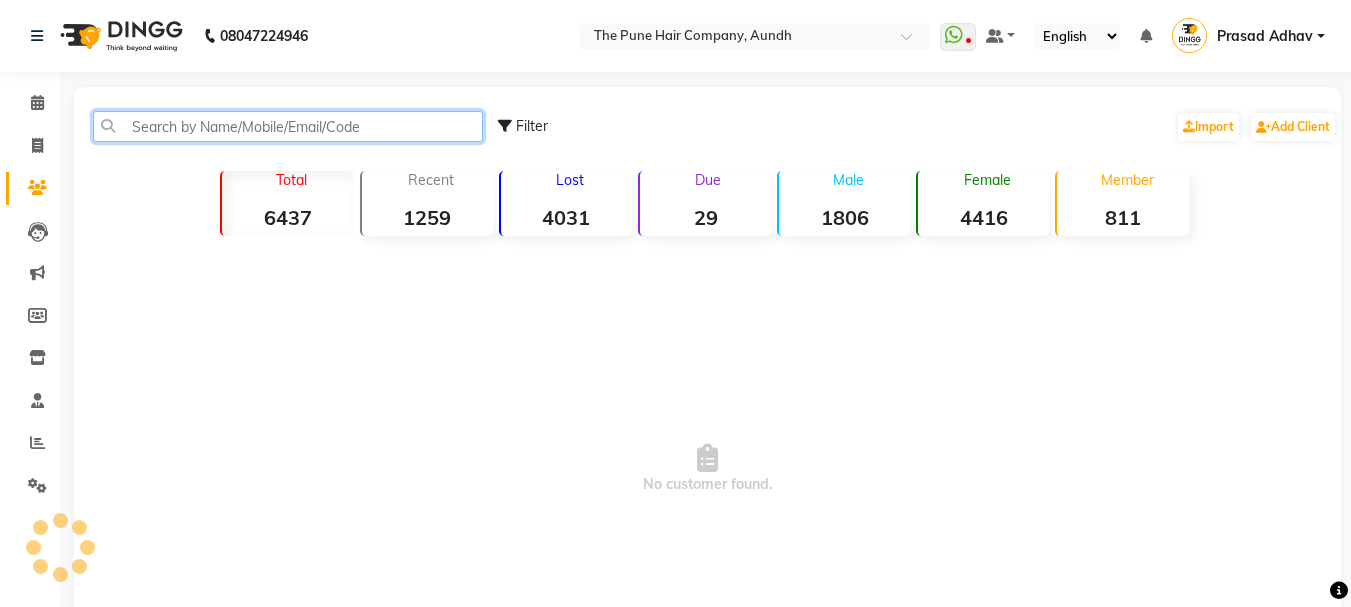 paste on "[PHONE]" 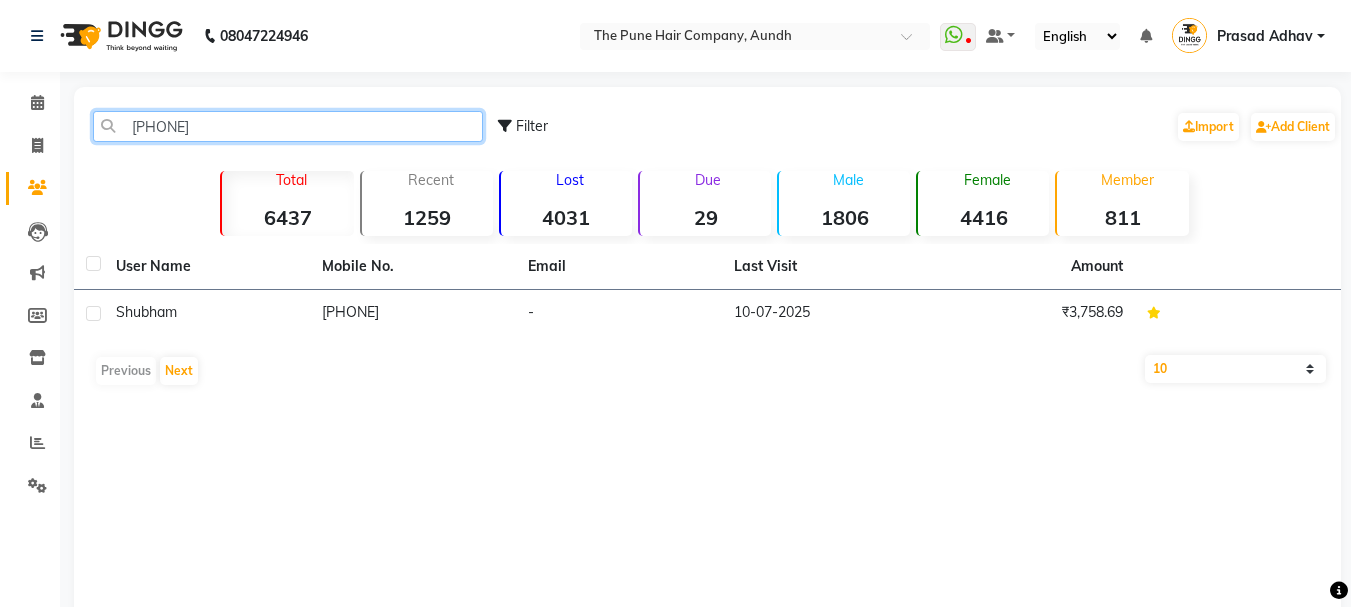 type on "[PHONE]" 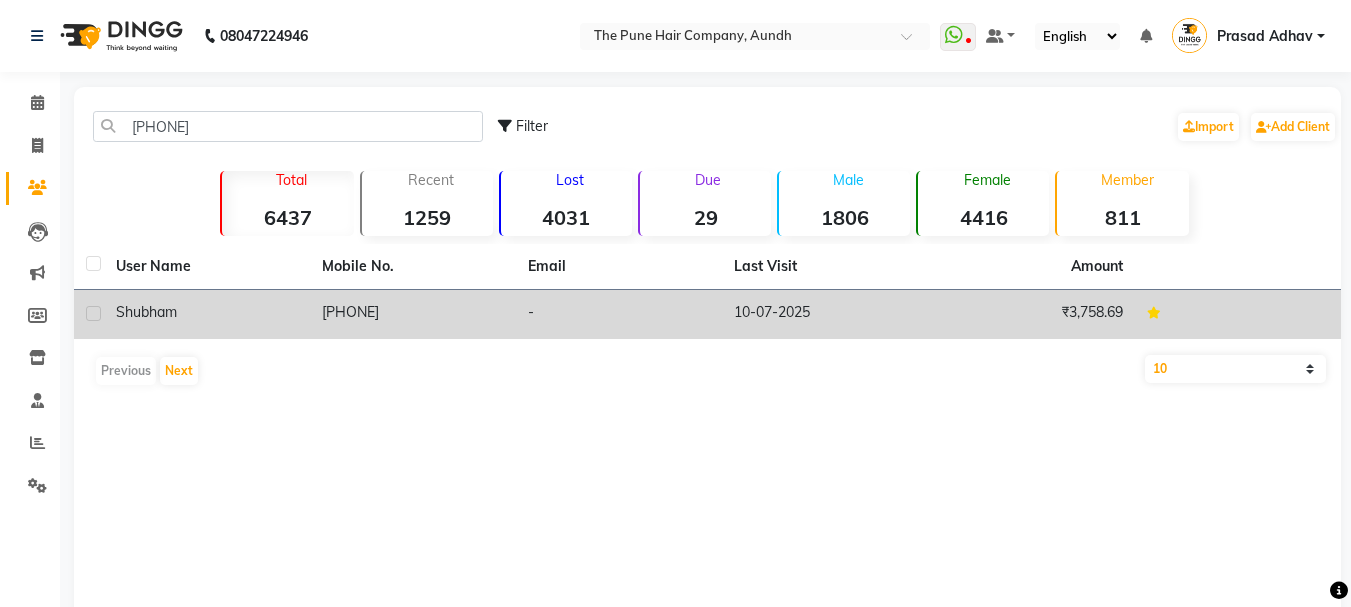 drag, startPoint x: 351, startPoint y: 288, endPoint x: 357, endPoint y: 304, distance: 17.088007 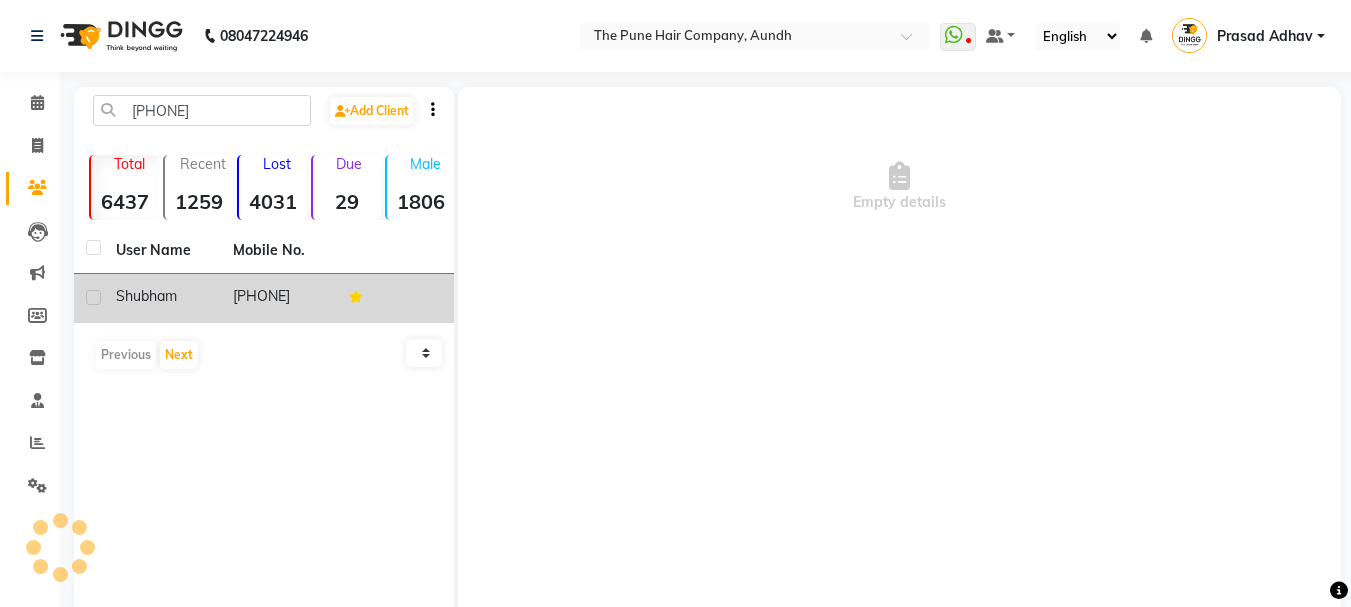 click on "[PHONE]" 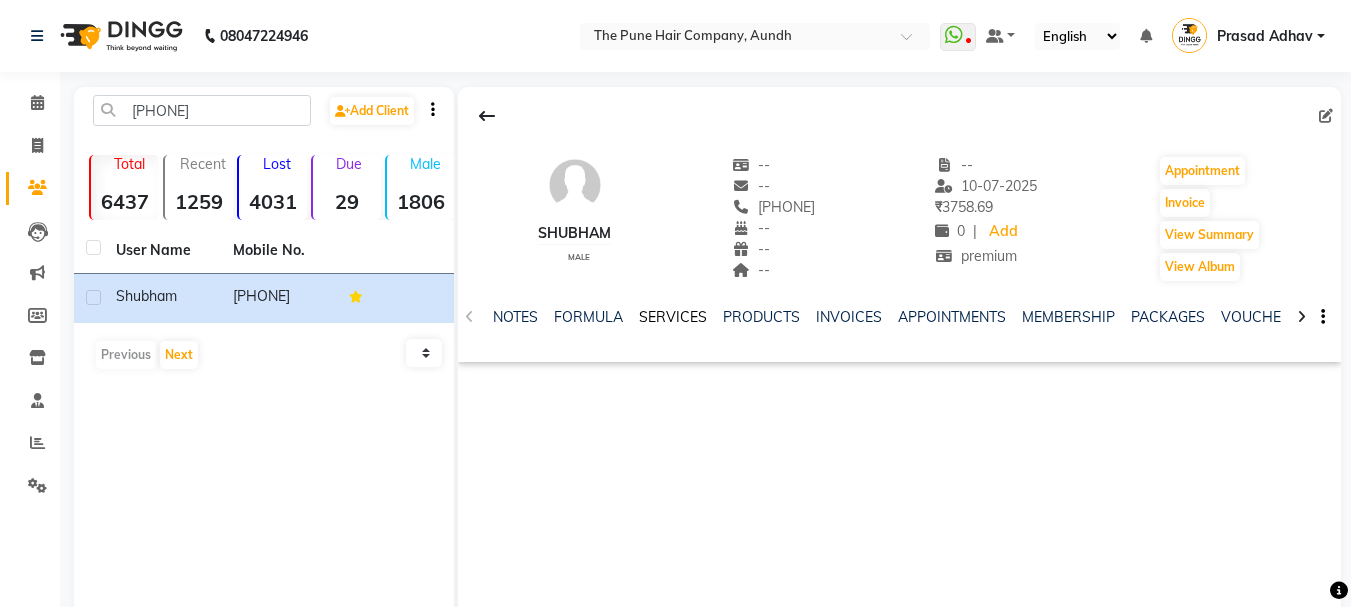click on "SERVICES" 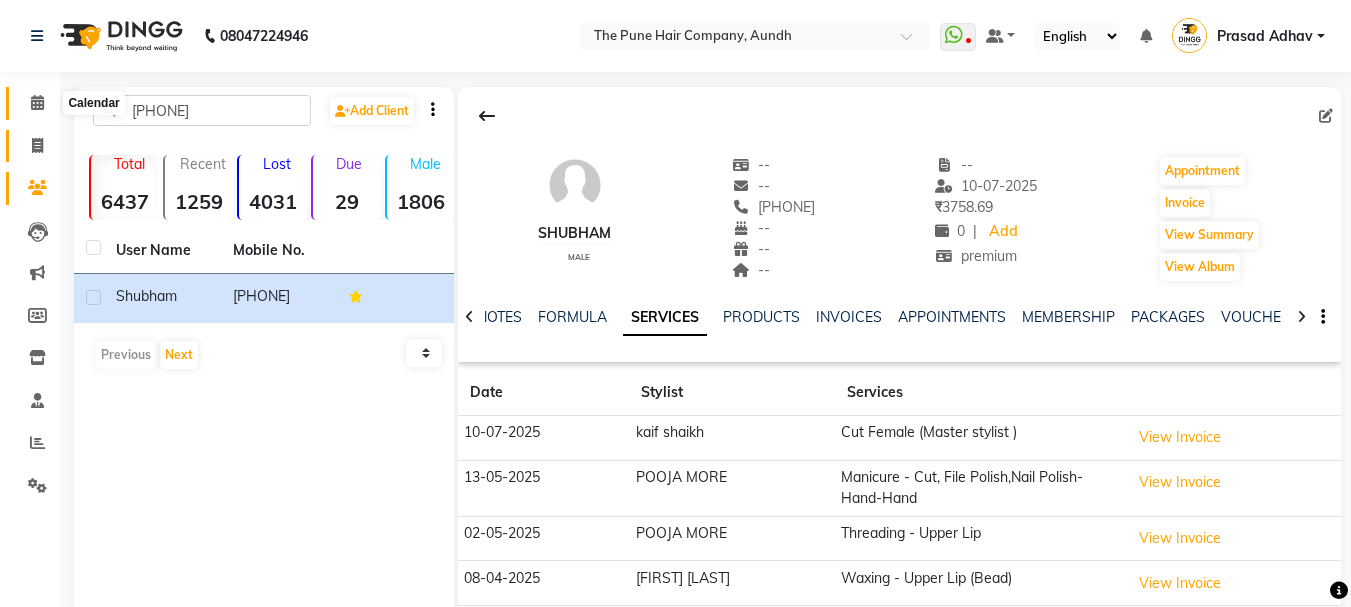 click 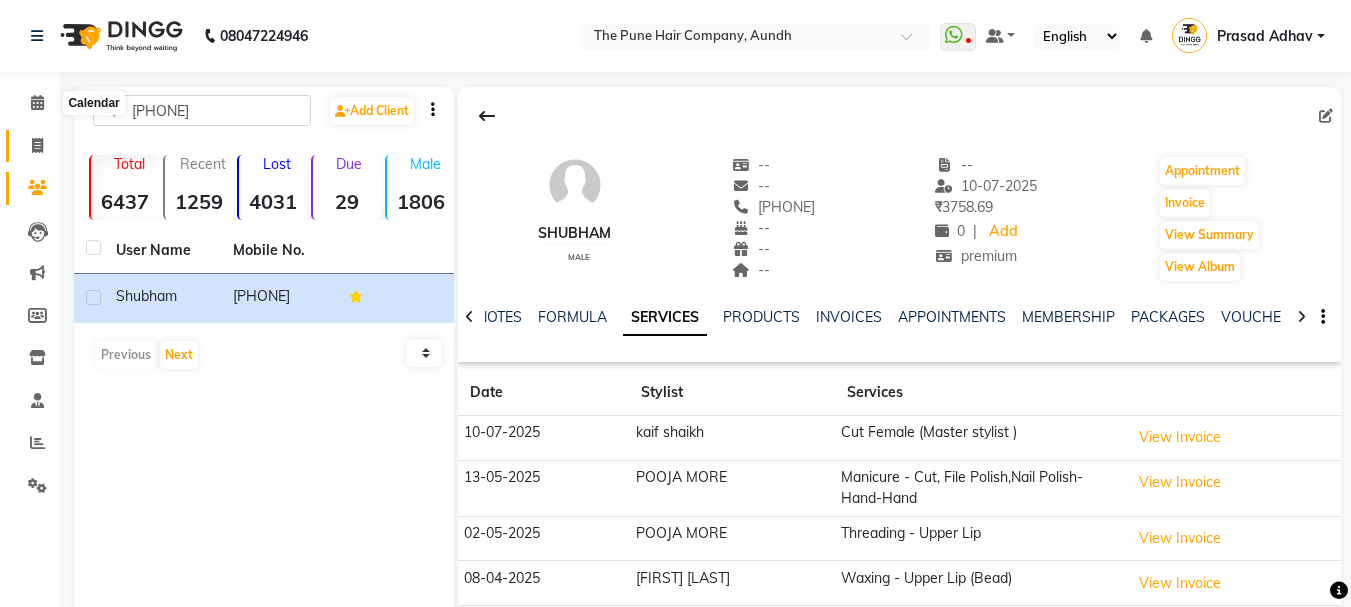 click 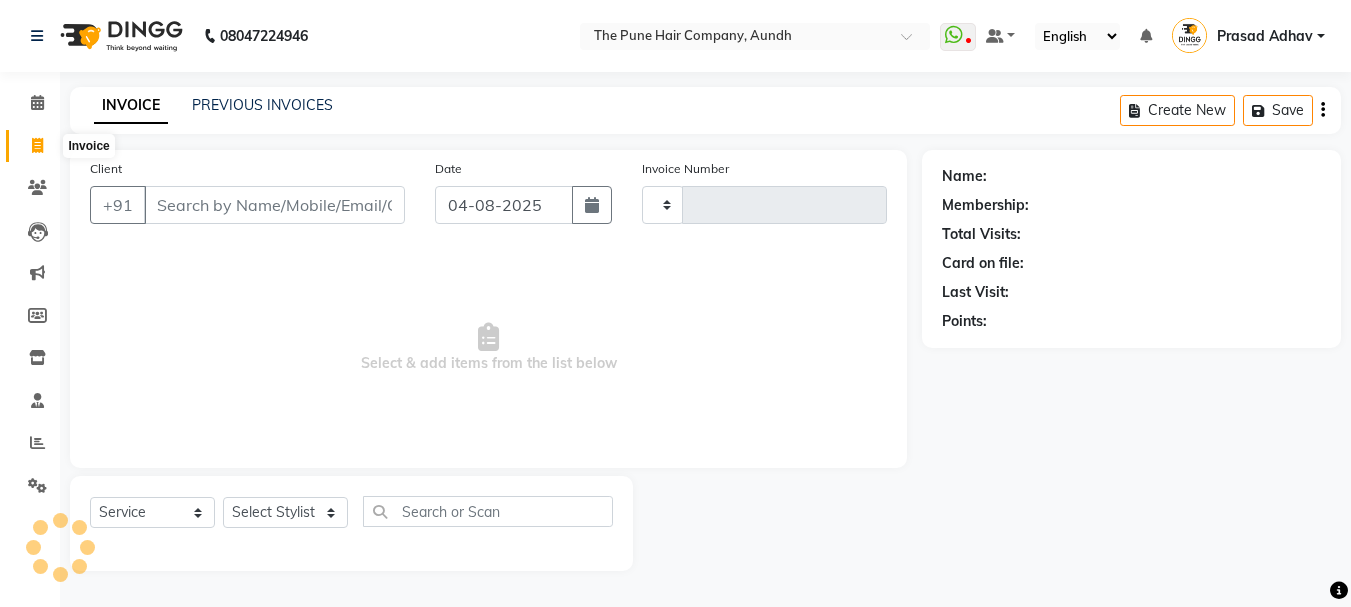 click 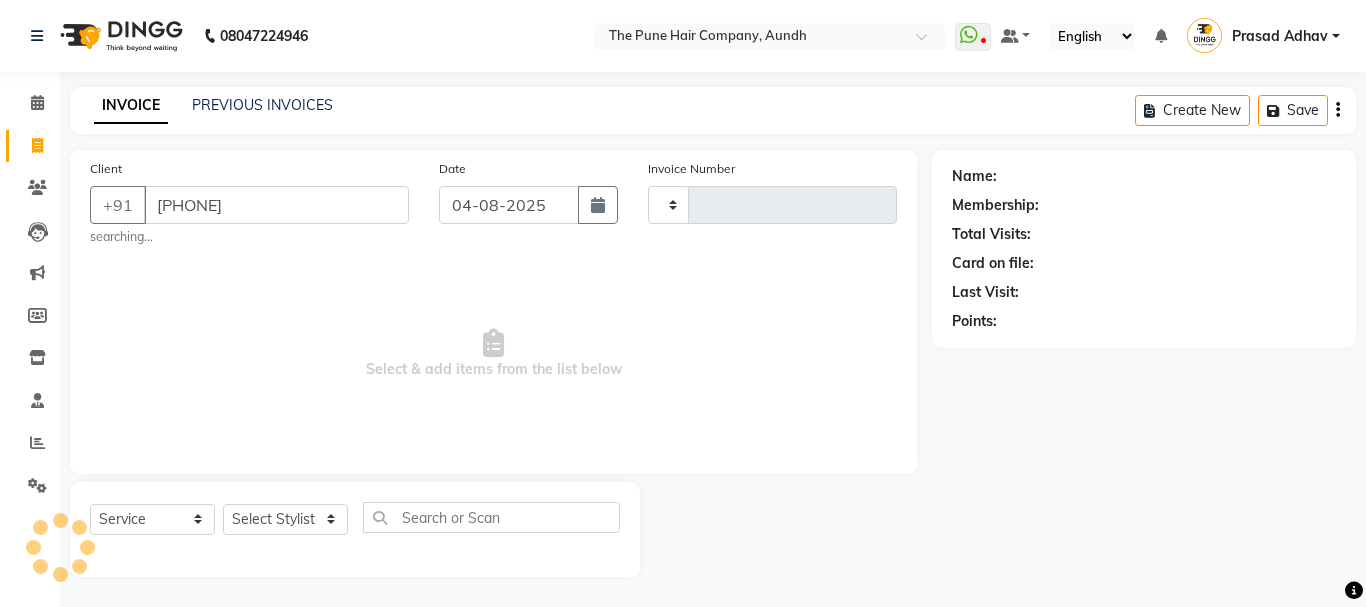 type on "[PHONE]" 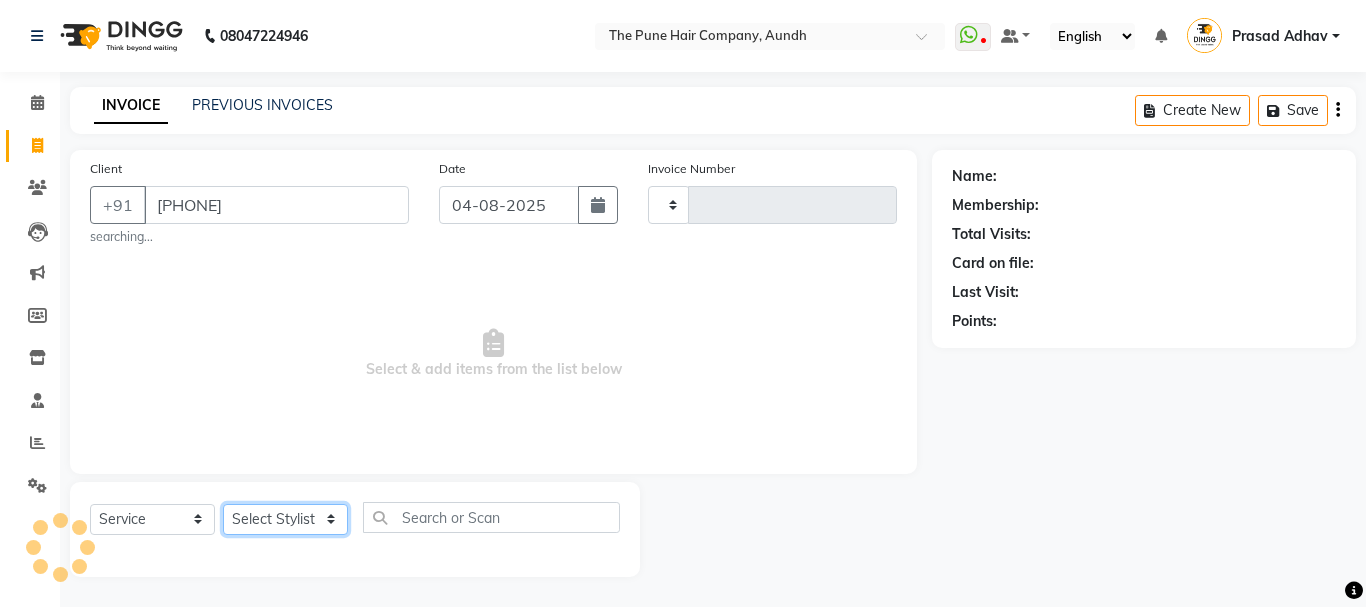 drag, startPoint x: 247, startPoint y: 511, endPoint x: 251, endPoint y: 498, distance: 13.601471 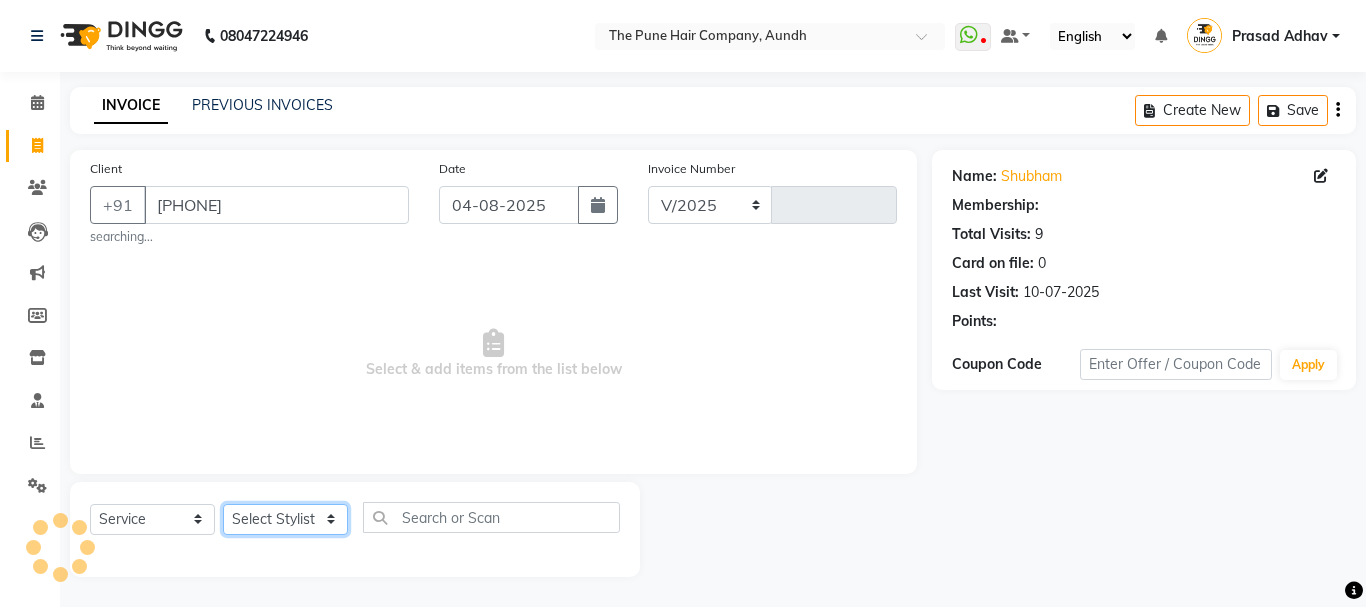 select on "106" 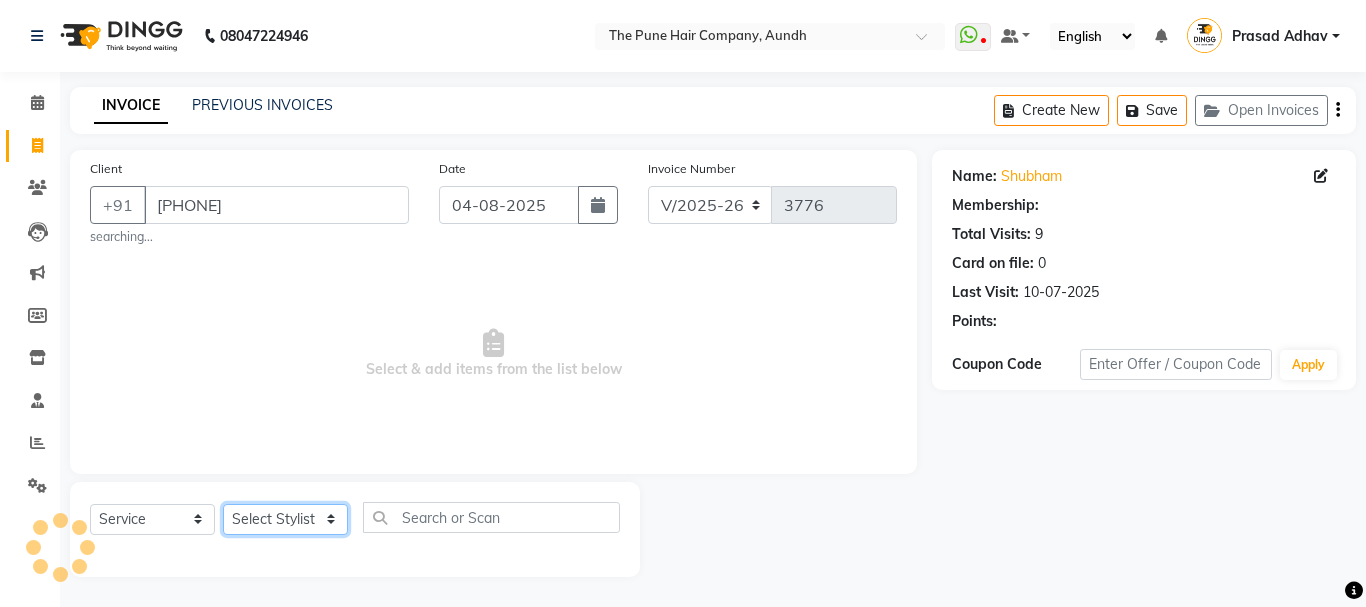 select on "1: Object" 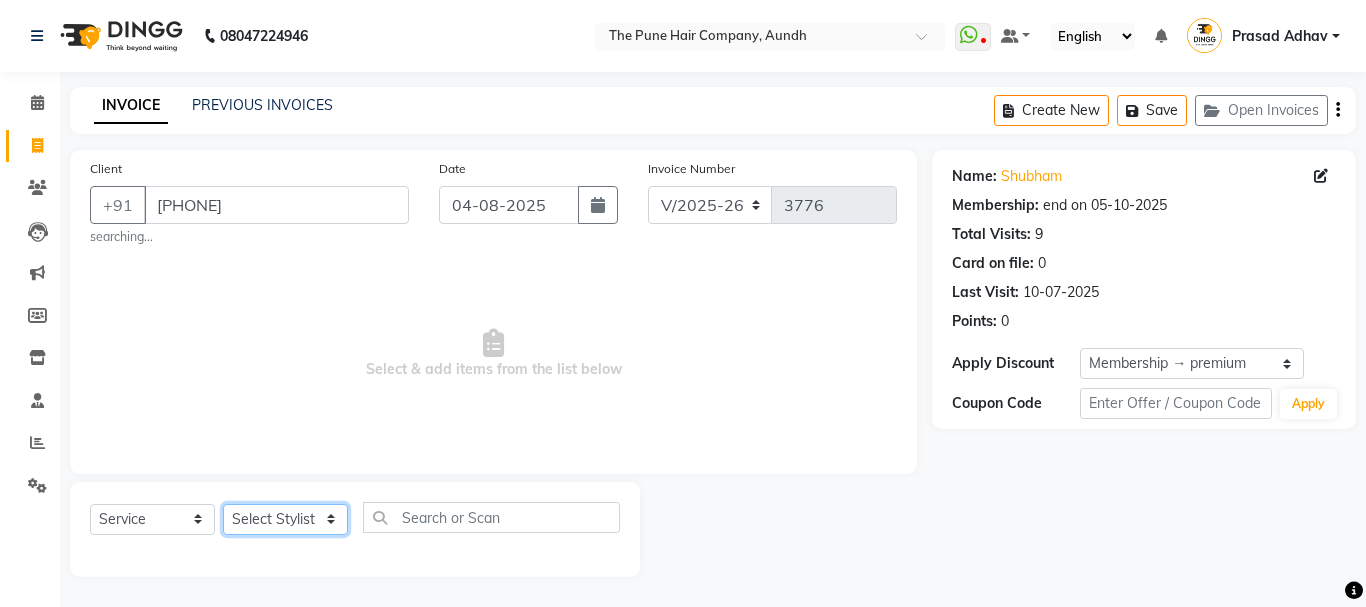 select on "50093" 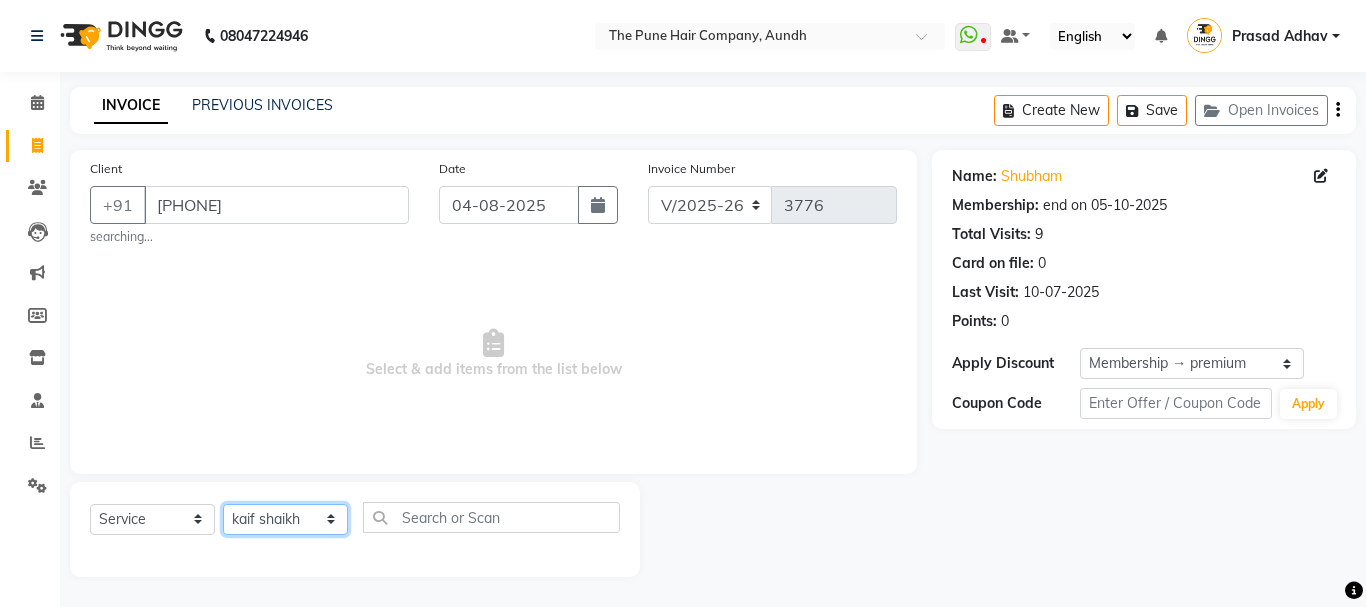 click on "Select Stylist Akash both AKSHAY .K harshal gaikwad kaif shaikh LAKKHAN SHINDE Nagesh Jadhav Nitish Desai  Pavan mane POOJA MORE Prasad Adhav  Prathmesh powar Shweta gotur Sonal saindane swapnil sonavane" 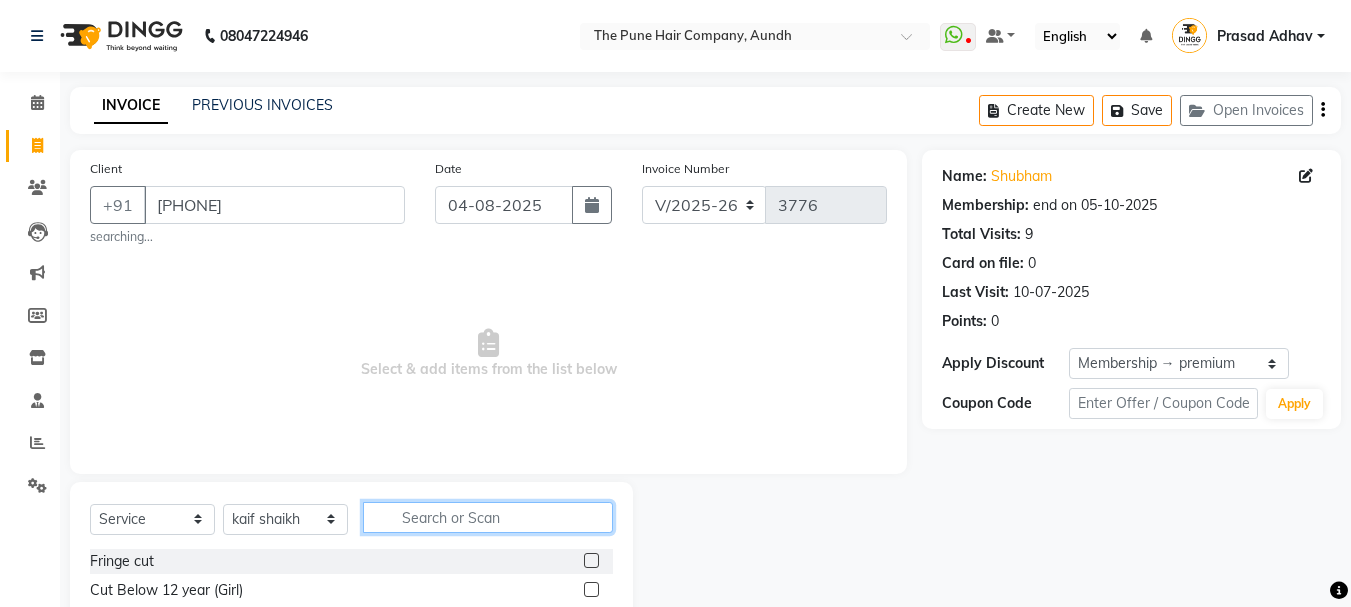 click 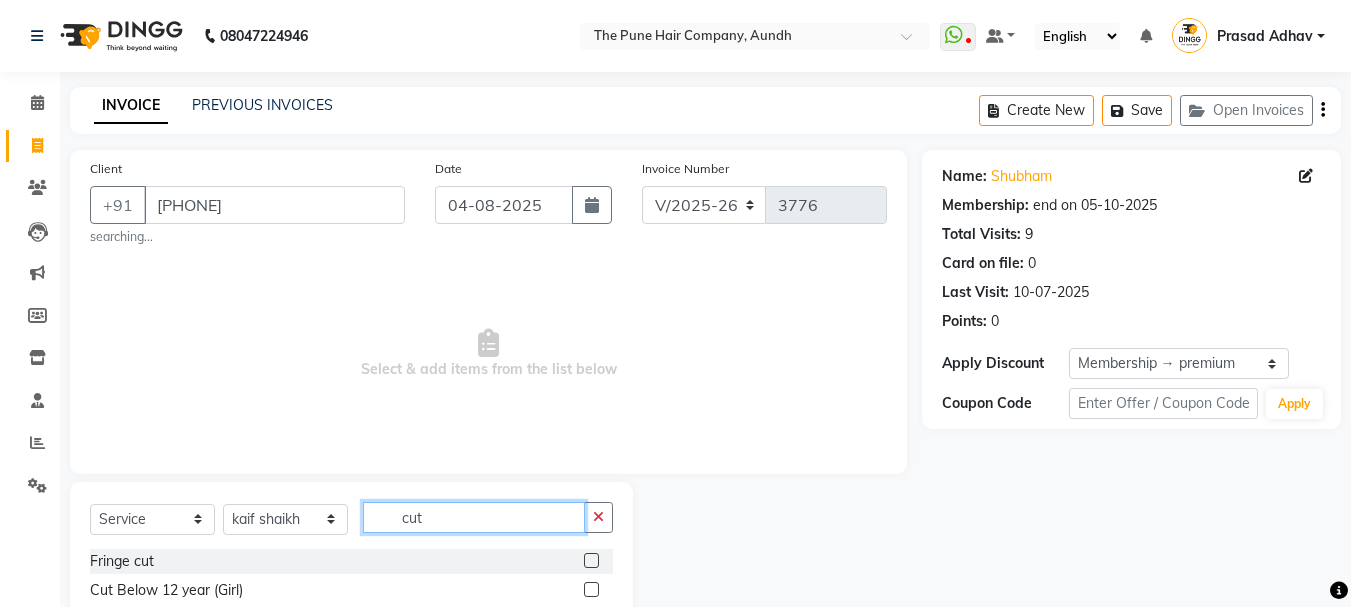 scroll, scrollTop: 100, scrollLeft: 0, axis: vertical 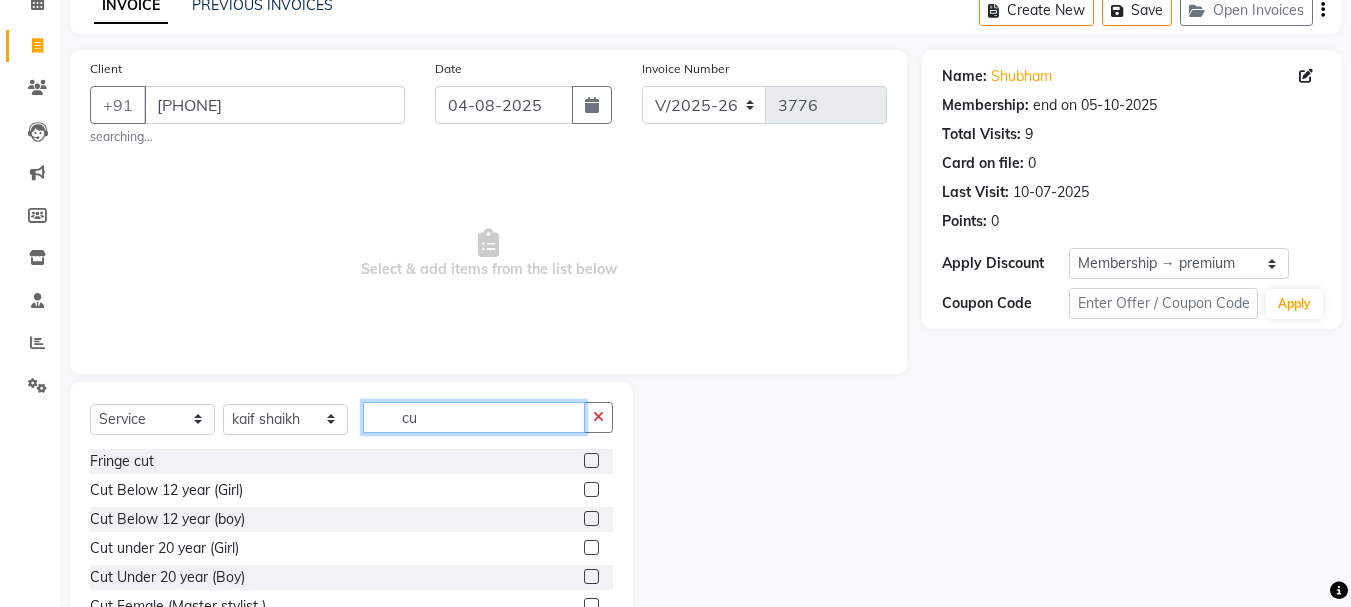 type on "c" 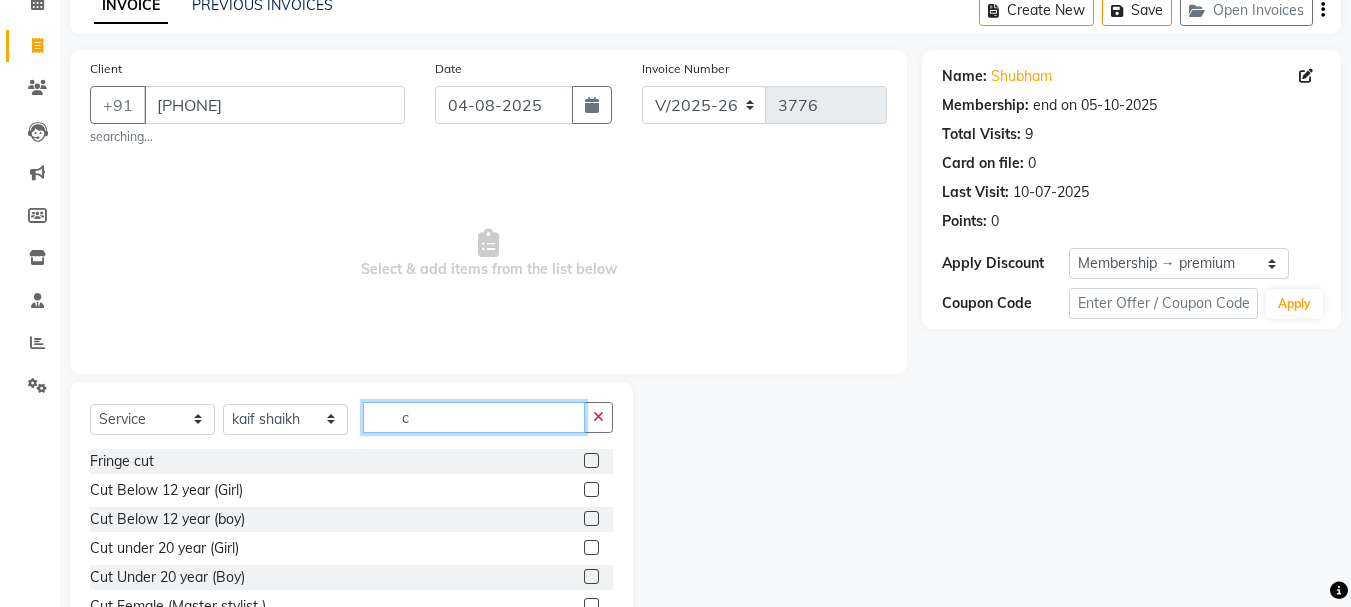 type 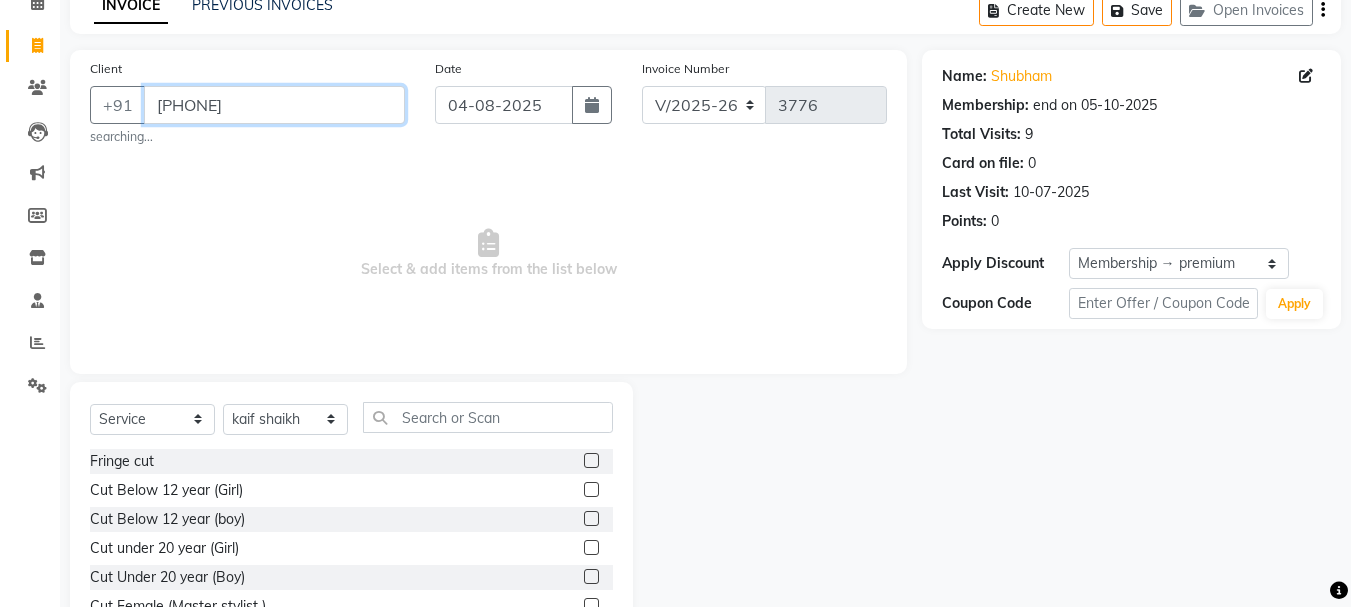 click on "[PHONE]" at bounding box center [274, 105] 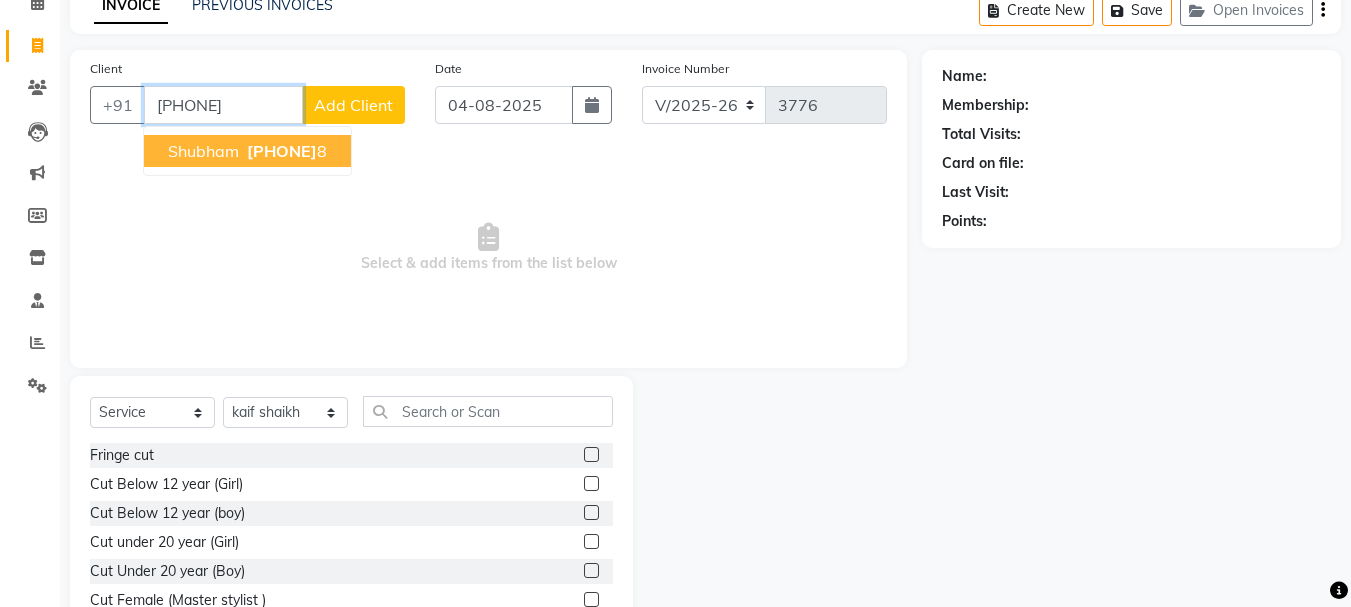 click on "[NAME]   [PHONE]" at bounding box center (247, 151) 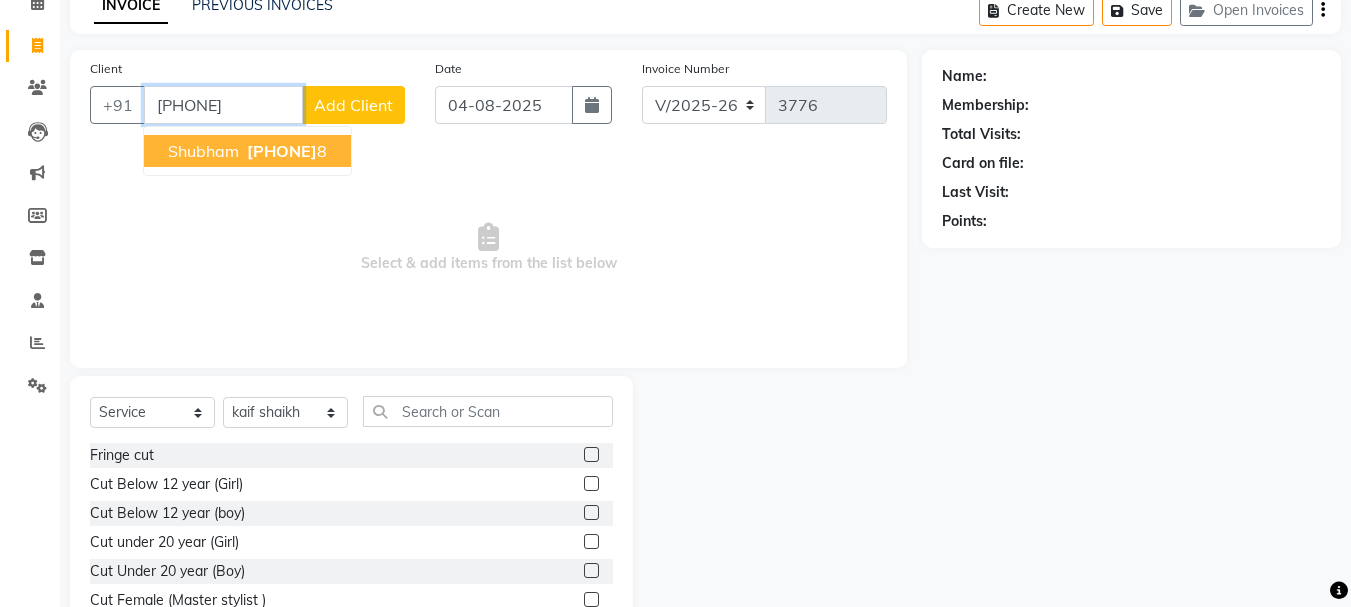 type on "[PHONE]" 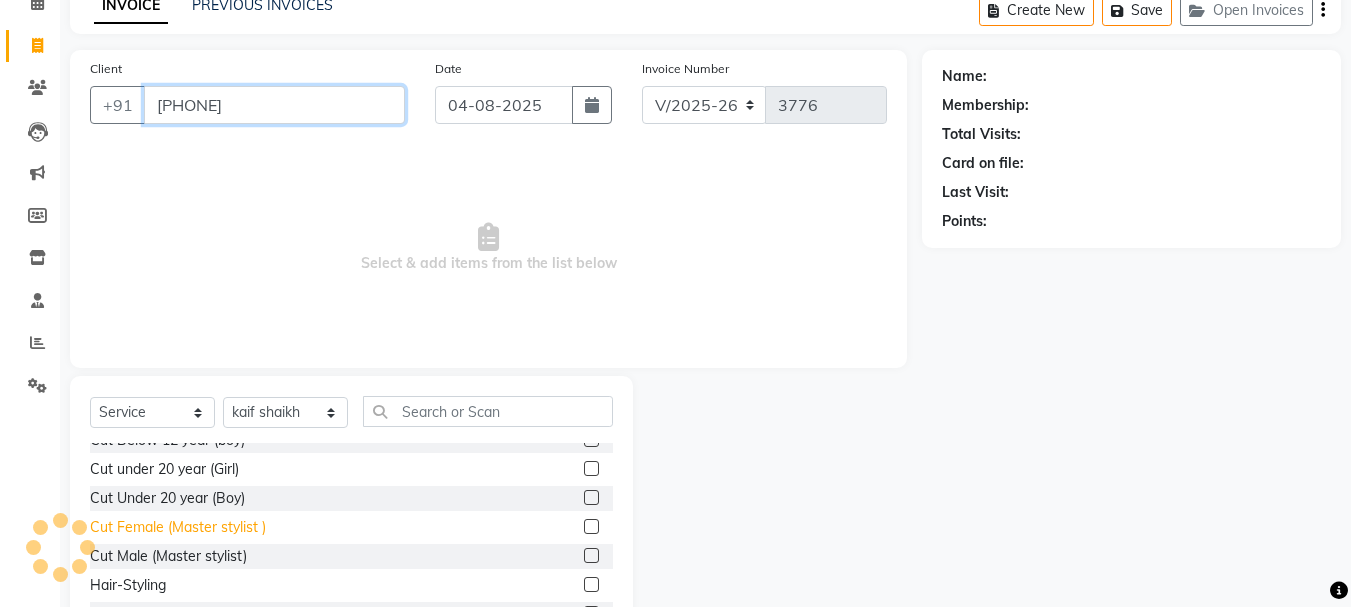 scroll, scrollTop: 100, scrollLeft: 0, axis: vertical 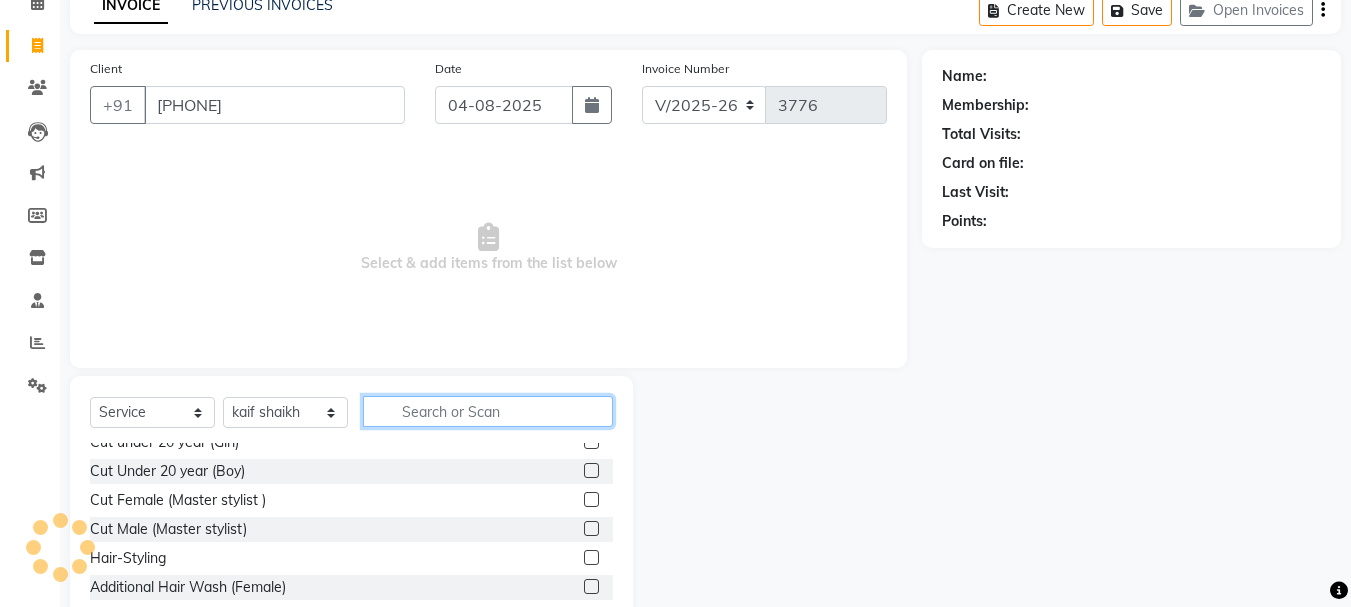 click on "Select Service Product Membership Package Voucher Prepaid Gift Card Select Stylist Akash both AKSHAY .K harshal gaikwad kaif shaikh LAKKHAN SHINDE Nagesh Jadhav Nitish Desai Pavan mane POOJA MORE Prasad Adhav Prathmesh powar Shweta gotur Sonal saindane swapnil sonavane Fringe cut Cut Below 12 year (Girl) Cut Below 12 year (boy) Cut Female (Master stylist ) Cut Male (Master stylist) Hair-Styling Additional Hair Wash (Female) Additional Hair Wash (Male) Hair wash short Hair wash medium Hair wash long Hair wash & blow dry -Short Hair wash & blow dry -medium Hair wash & blow dry - long Blow dry short Blow dry medium Blow dry long Shaving Shaving - Luxury Beard Trim Beard Crafting Iron - Short Hair Iron - Medium Hair Iron - Long Hair Temprory Curls - Hot Curls Short Temprory Curls - Hot Curls Medium Temprory Curls - Hot Curls Long Head Massage - Head Massage- Male Head Massage - Head Massage With Shampoo Male" 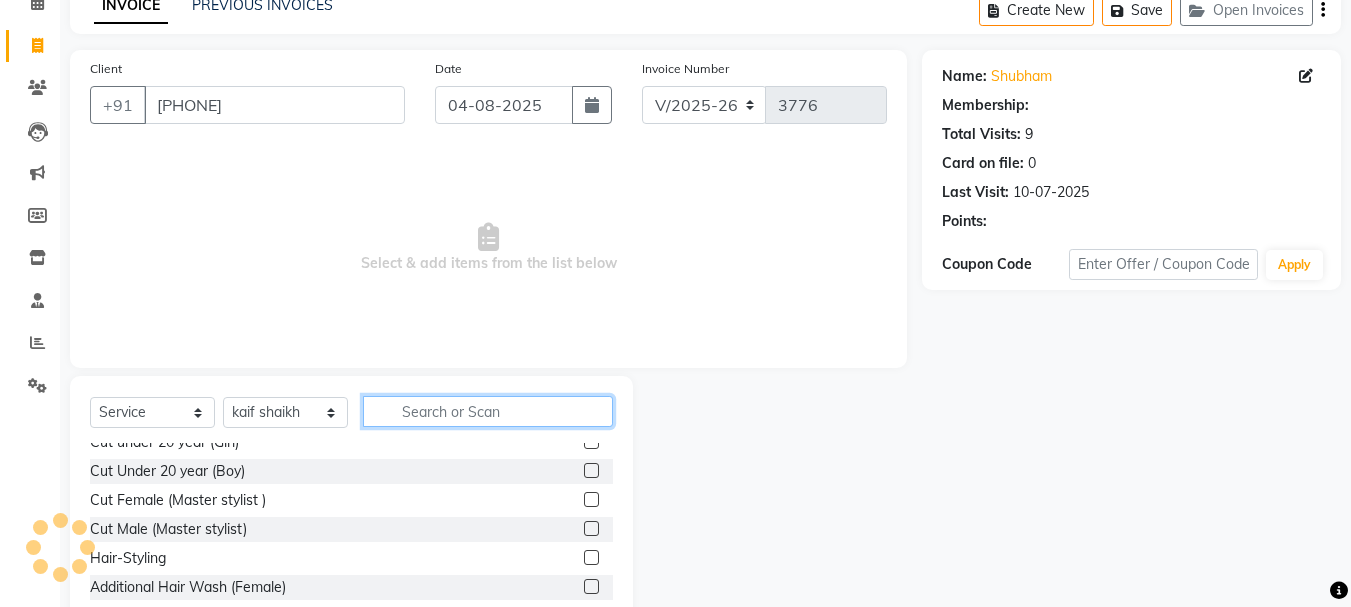 type on "b" 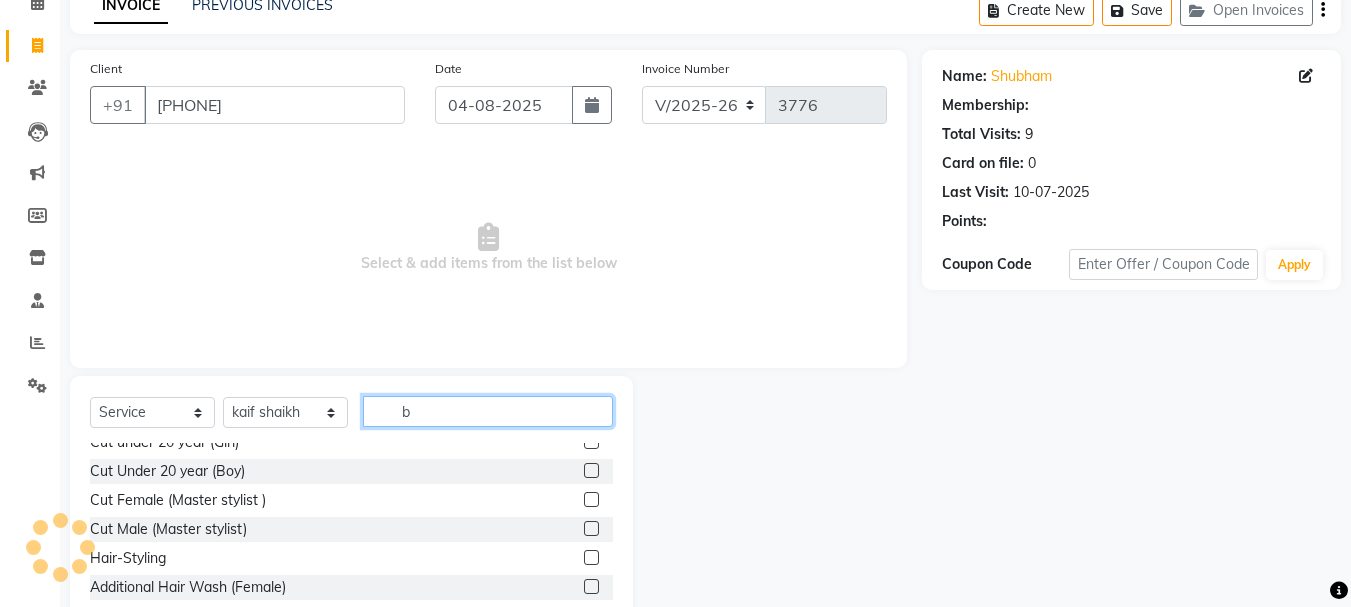 select on "1: Object" 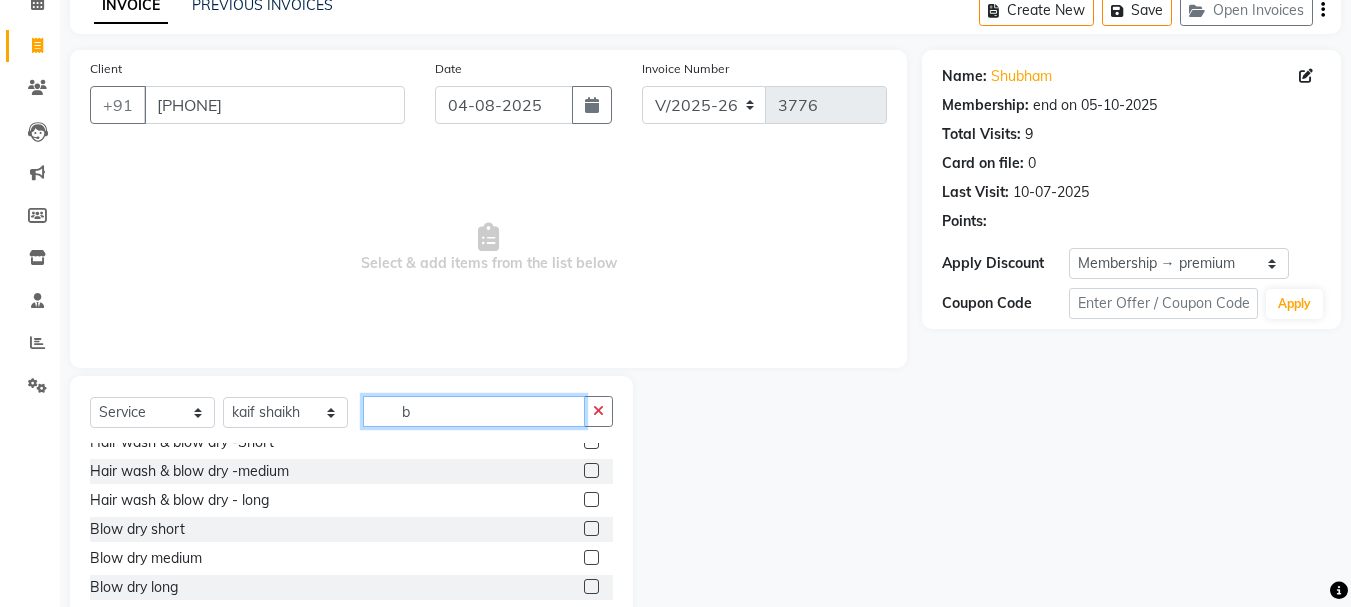 scroll, scrollTop: 42, scrollLeft: 0, axis: vertical 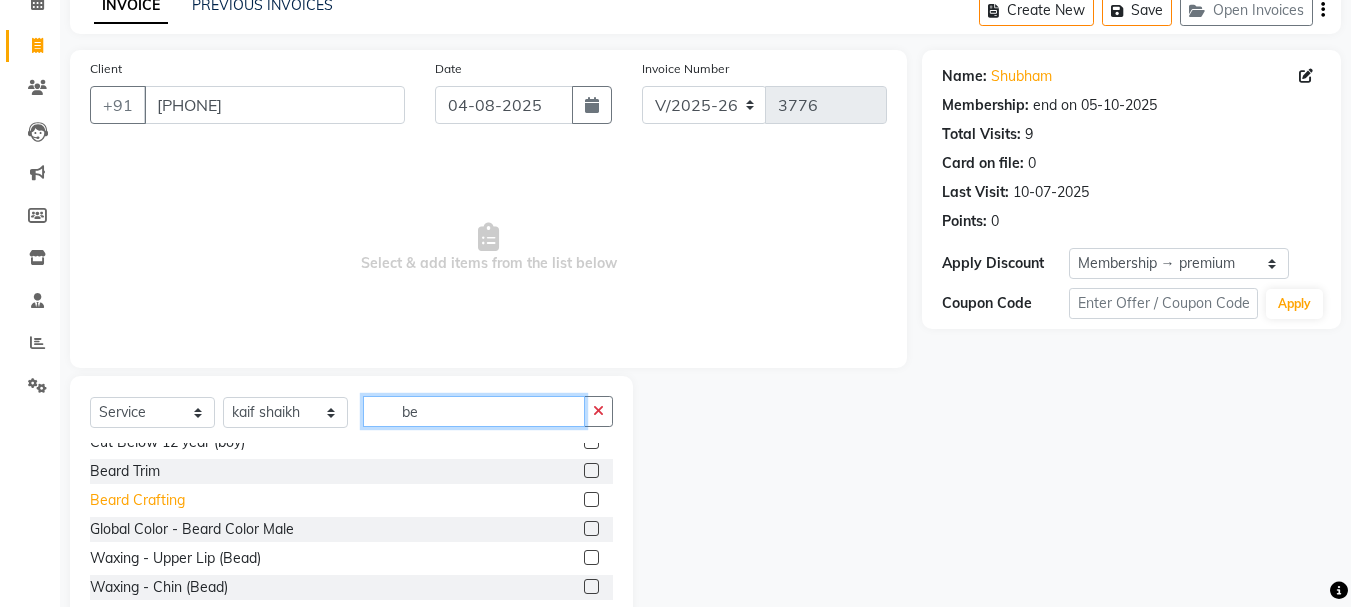 type on "be" 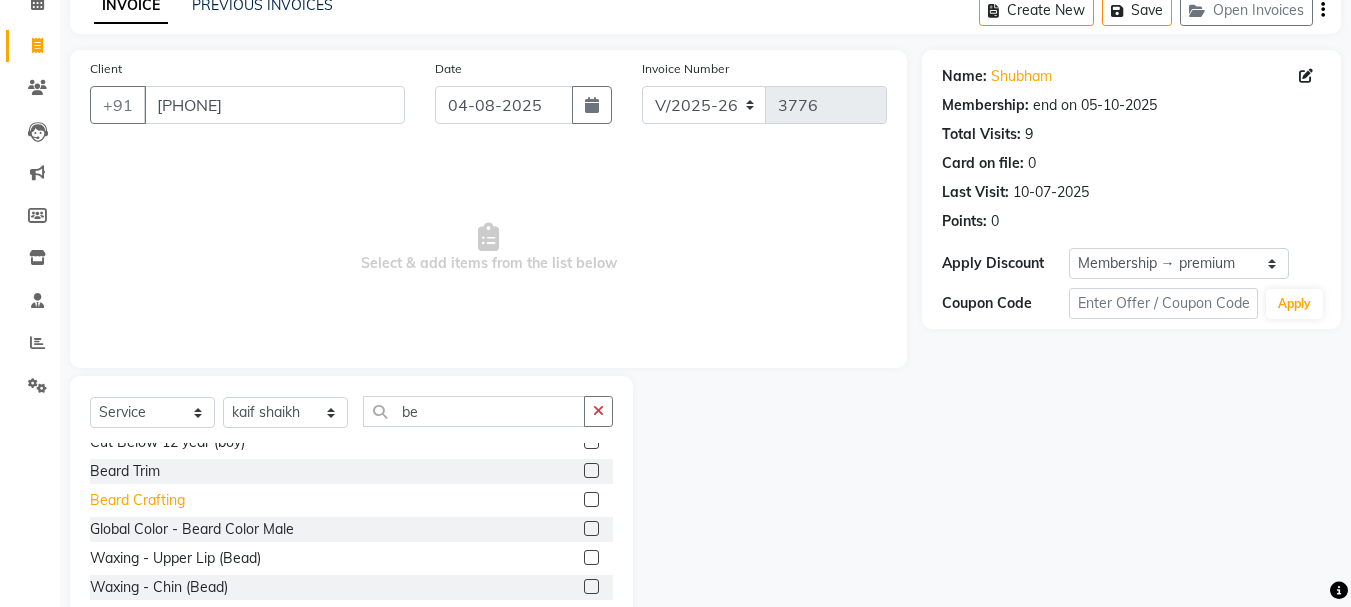 click on "Beard Crafting" 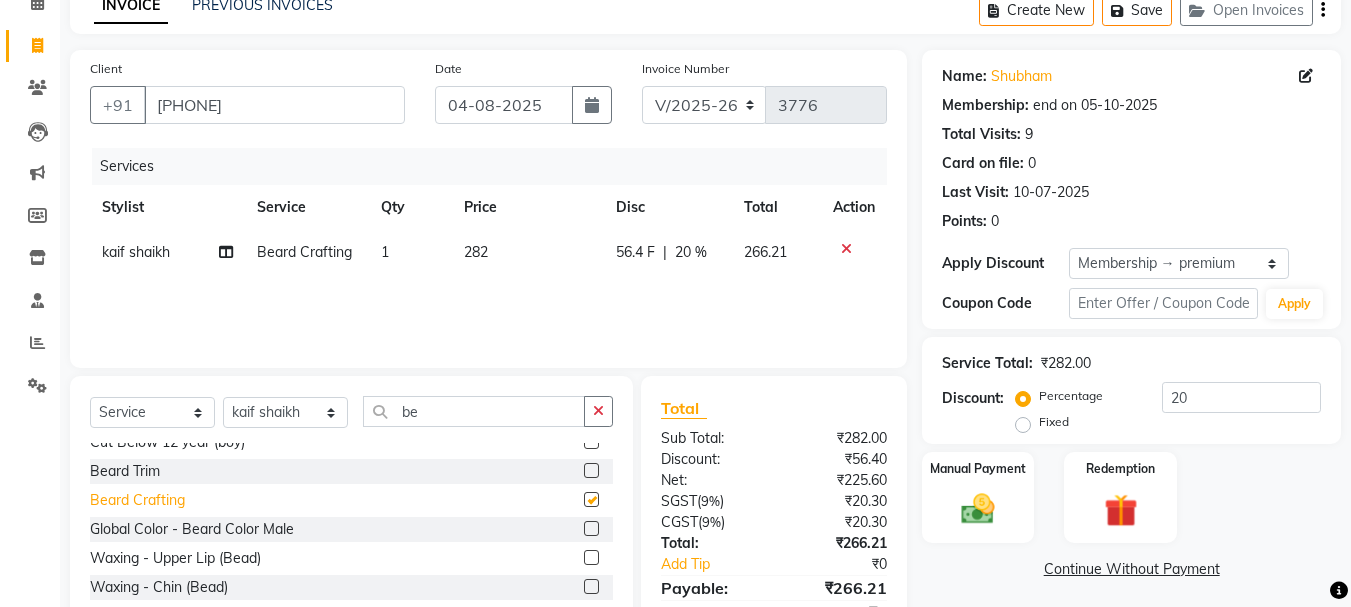 checkbox on "false" 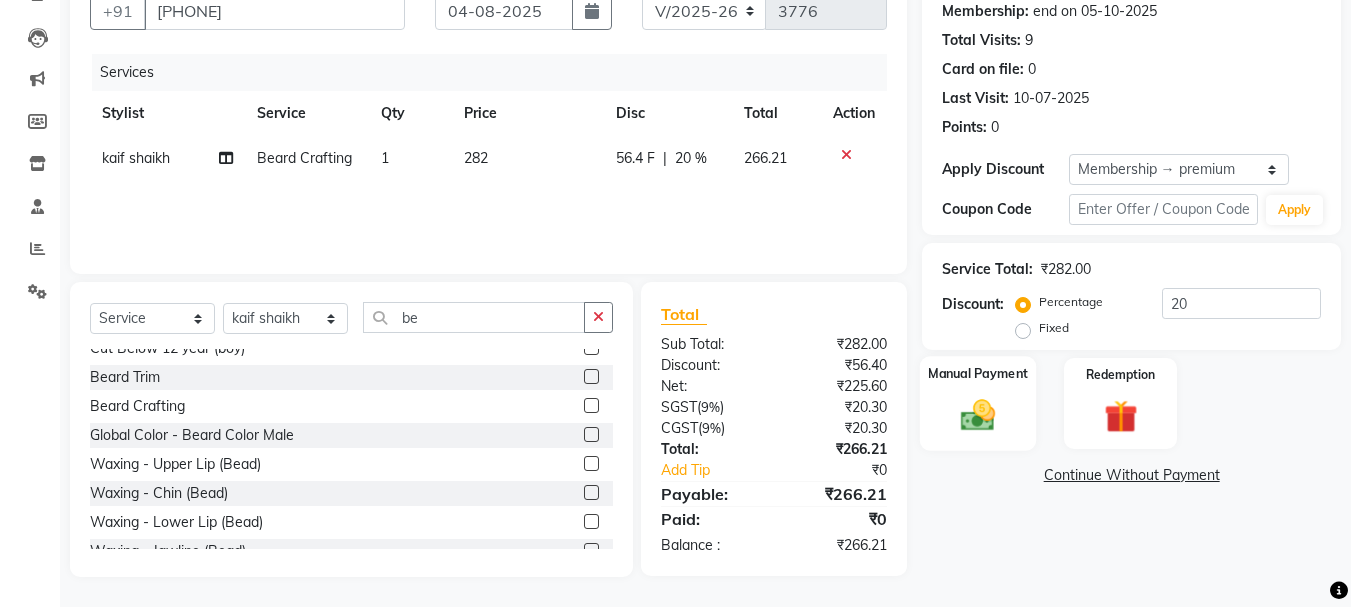click on "Manual Payment" 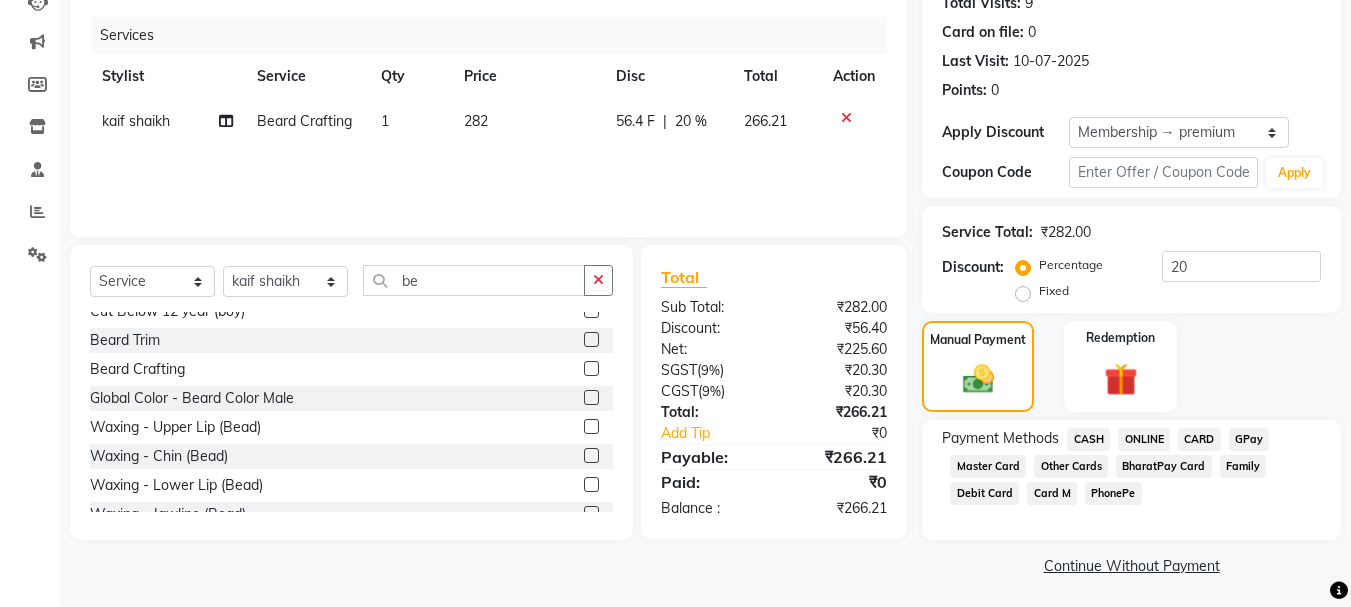 scroll, scrollTop: 235, scrollLeft: 0, axis: vertical 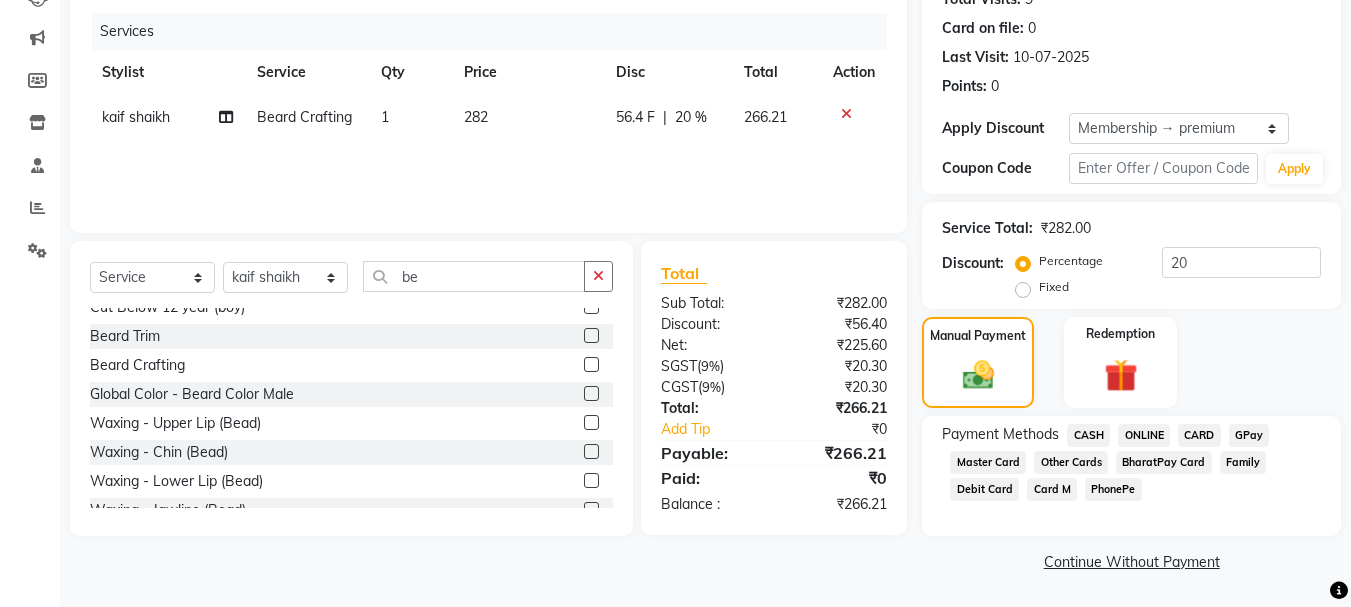 click on "ONLINE" 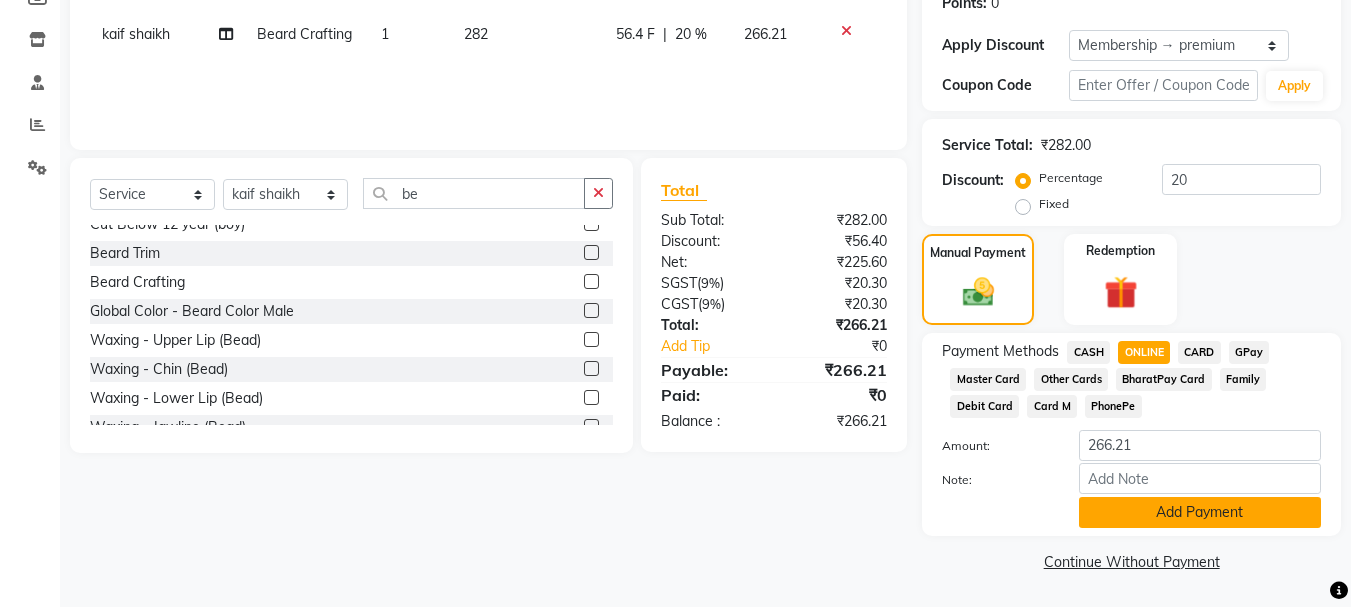 click on "Add Payment" 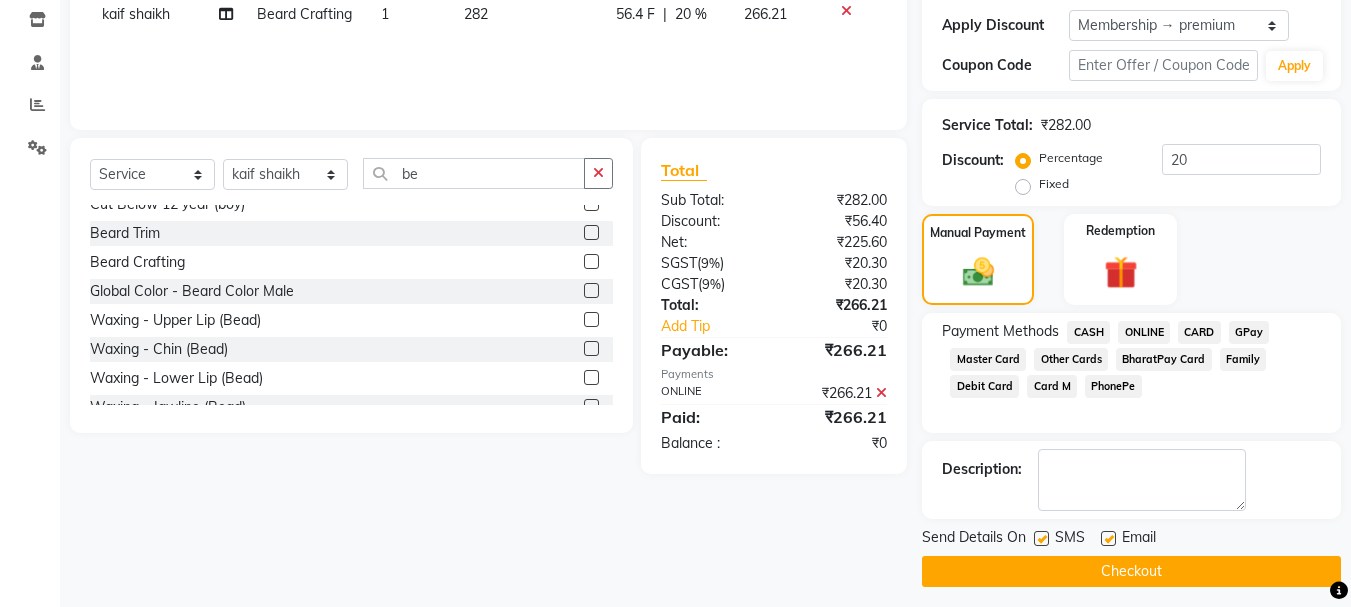 scroll, scrollTop: 348, scrollLeft: 0, axis: vertical 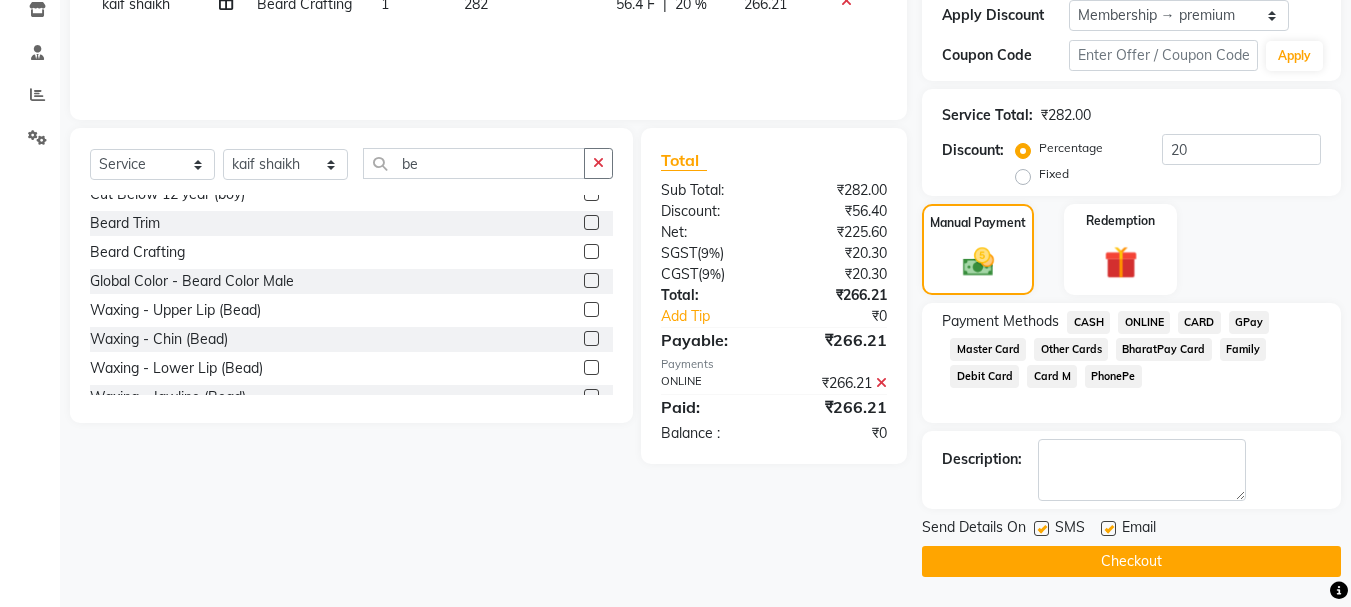 click on "Checkout" 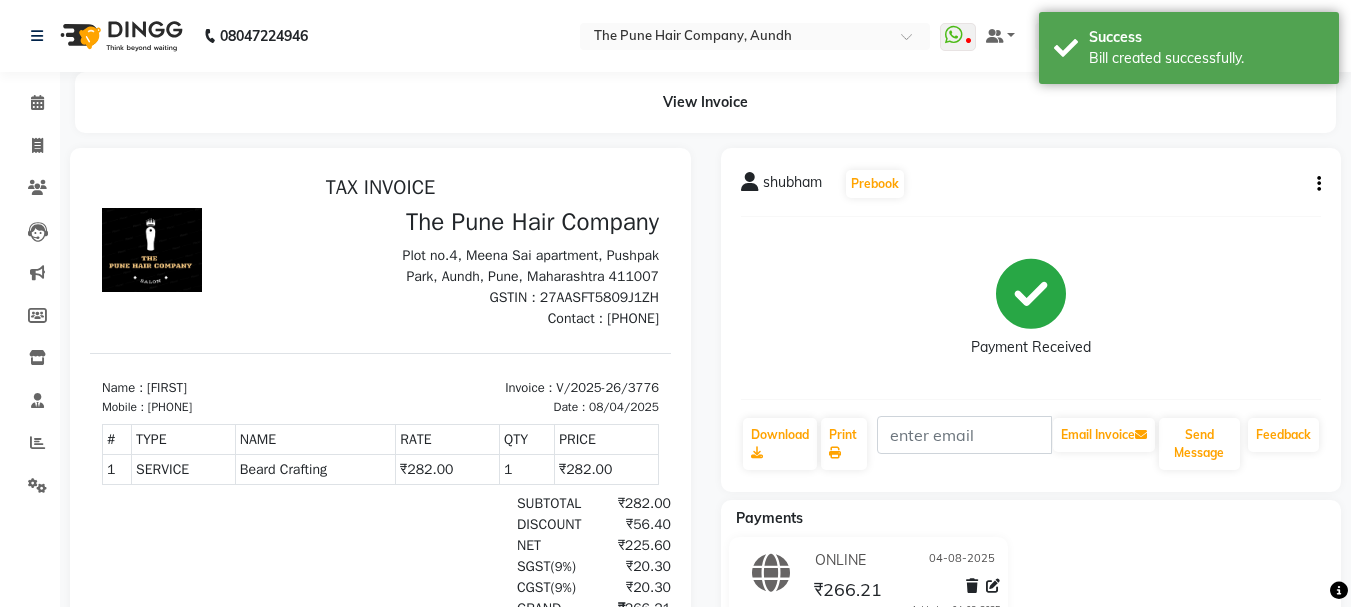 scroll, scrollTop: 0, scrollLeft: 0, axis: both 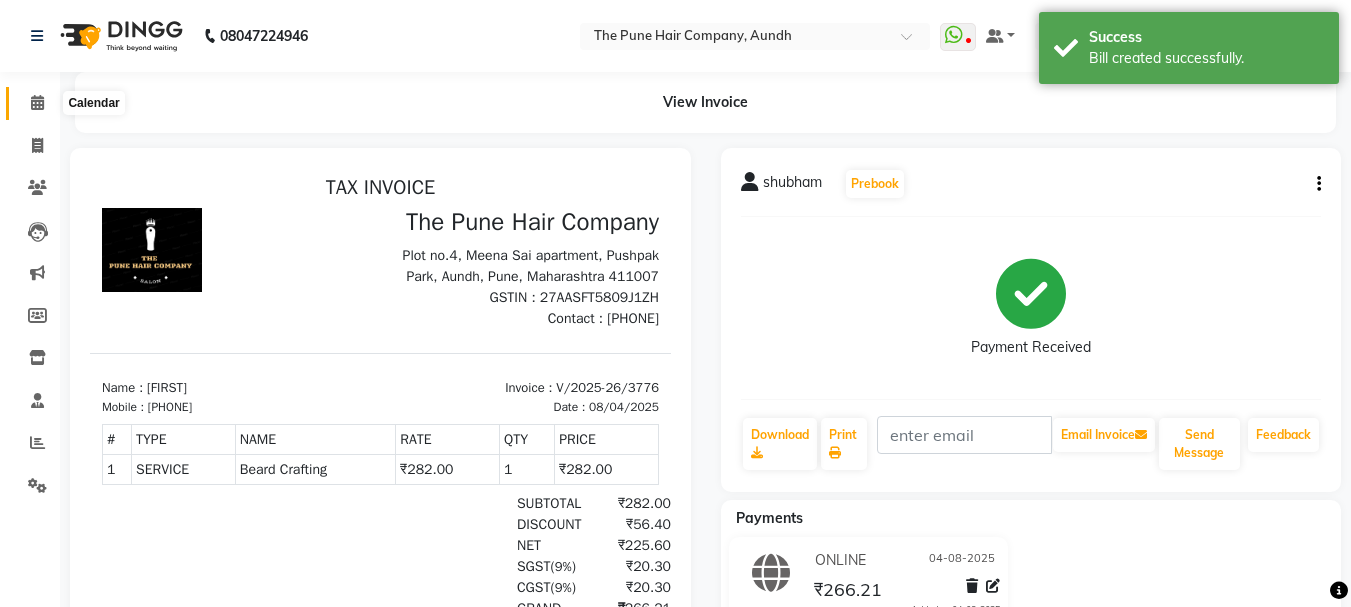 click 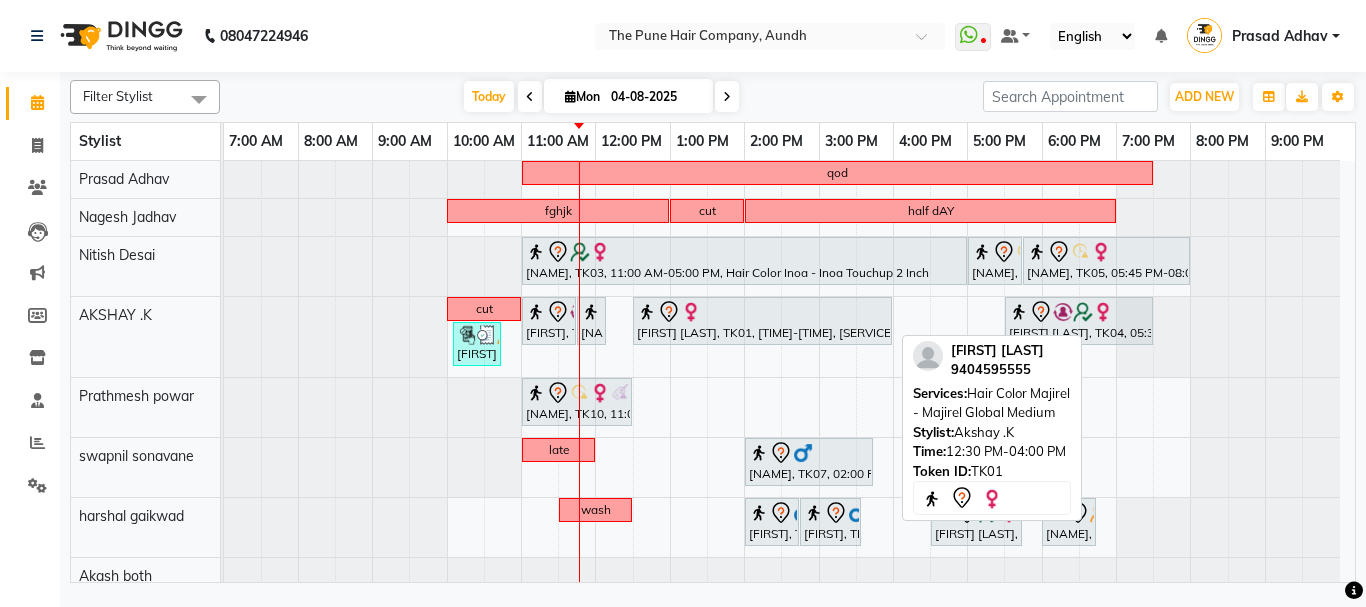 click at bounding box center (691, 312) 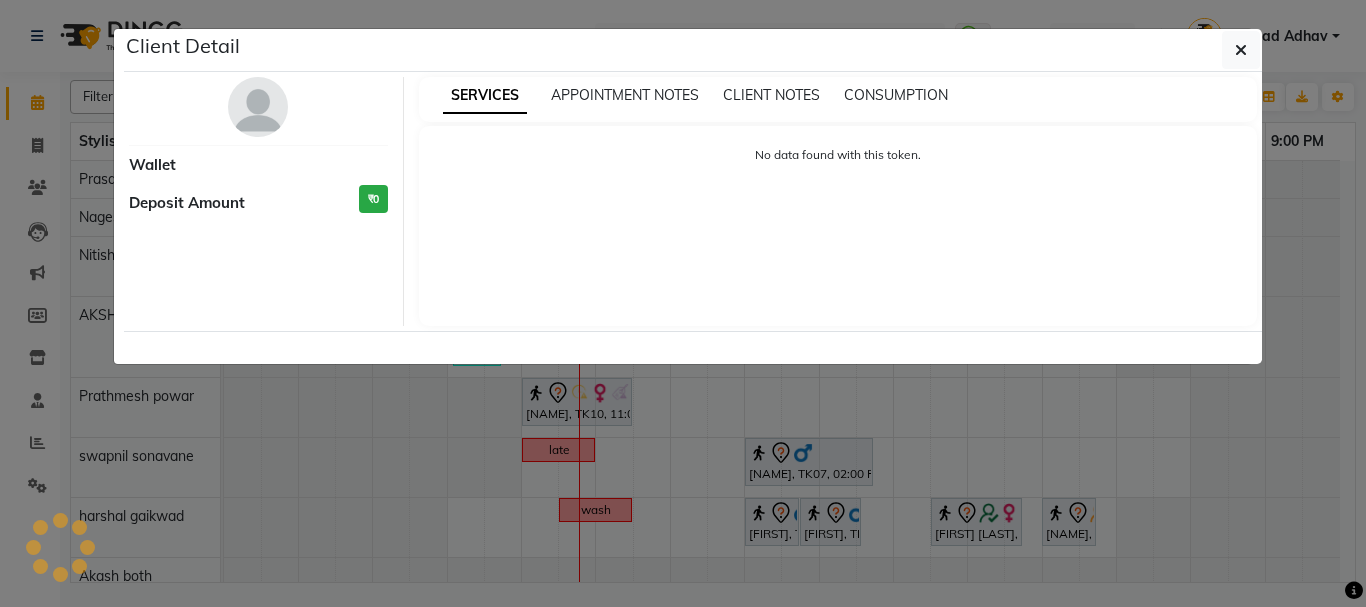 select on "7" 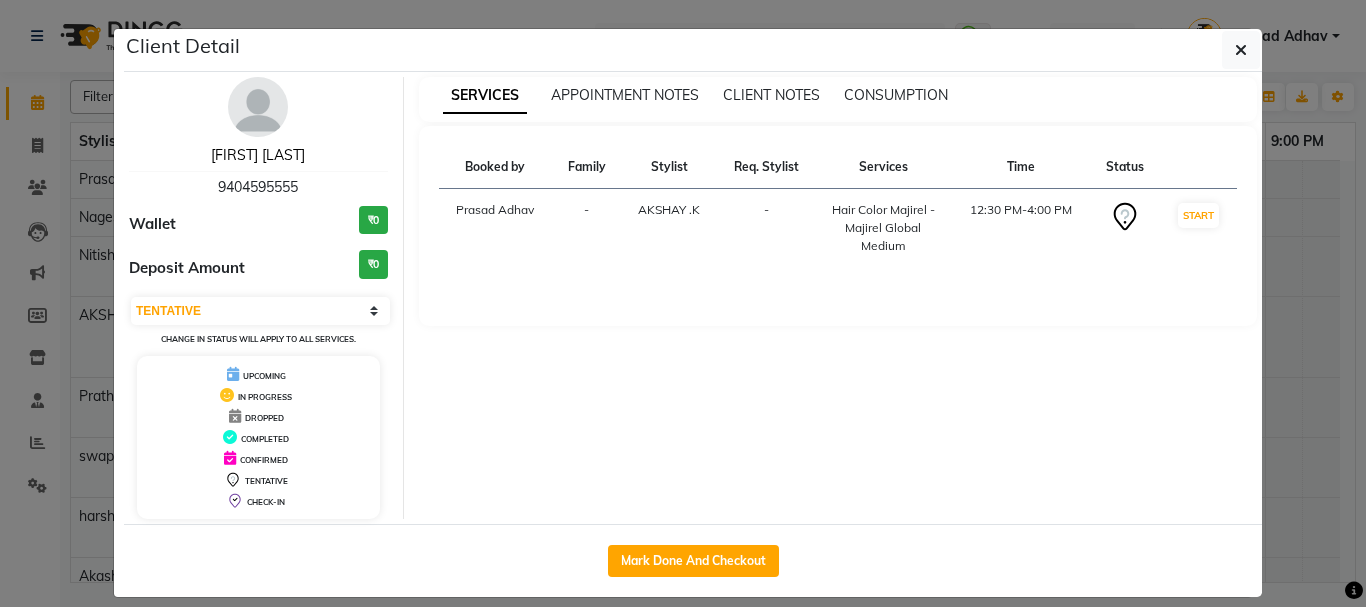 click on "[FIRST] [LAST]" at bounding box center [258, 155] 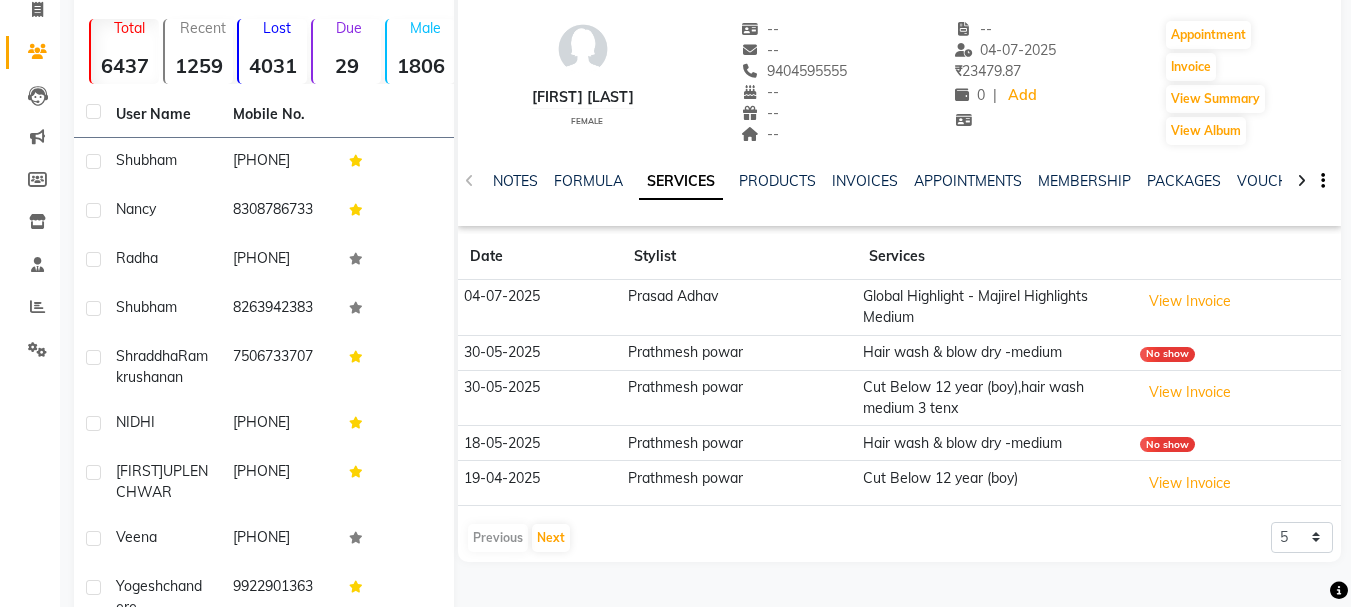 scroll, scrollTop: 200, scrollLeft: 0, axis: vertical 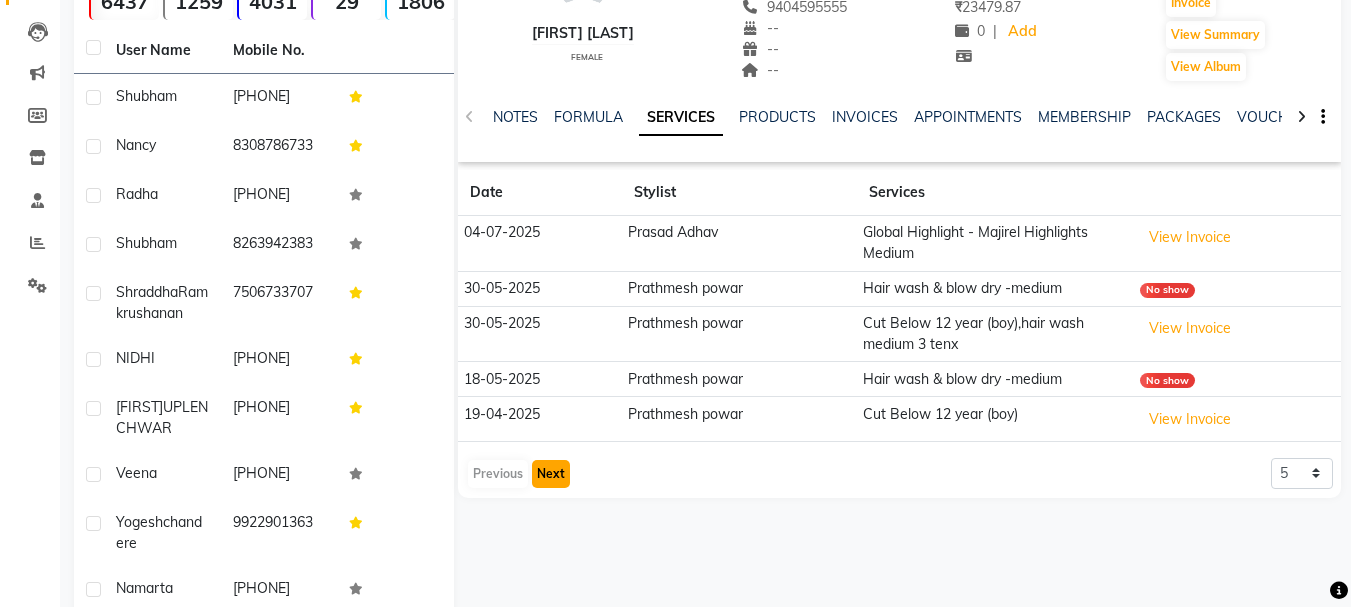 click on "Next" 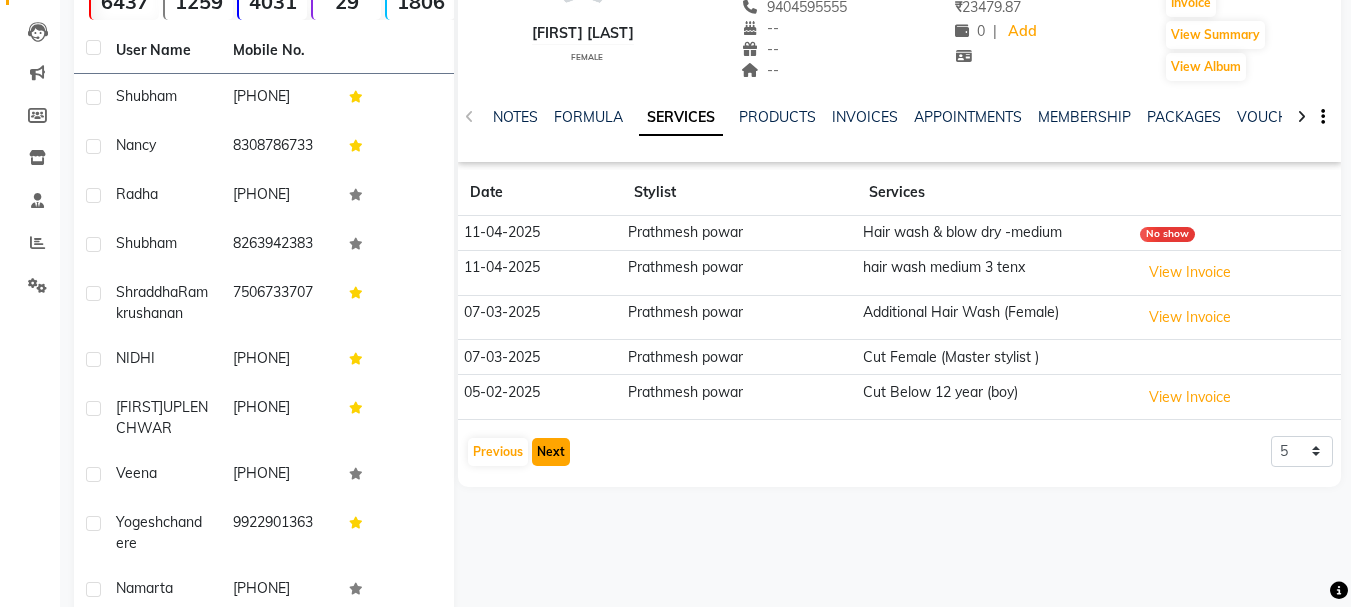 click on "Next" 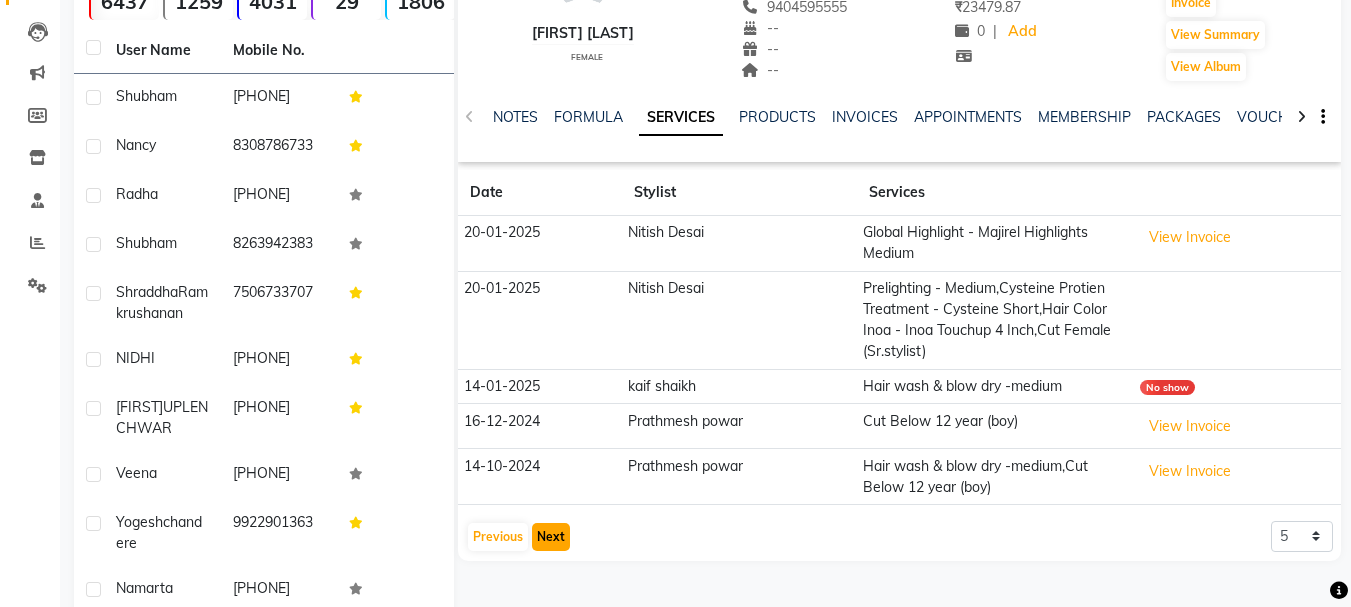 click on "Next" 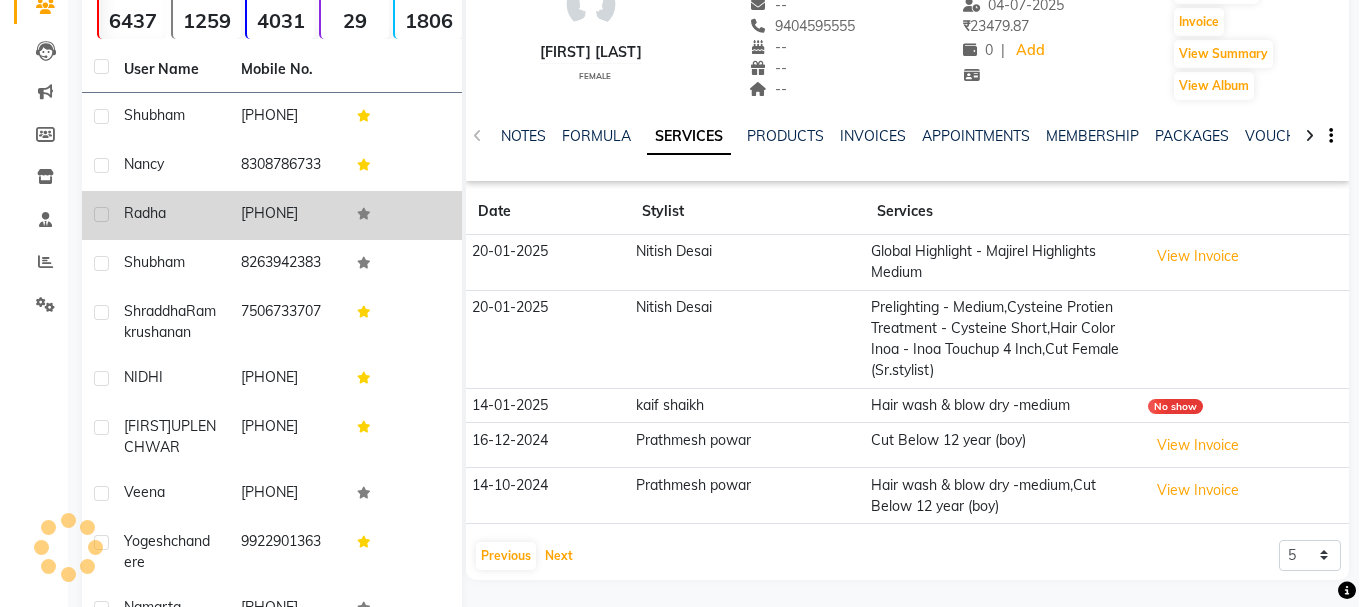 scroll, scrollTop: 0, scrollLeft: 0, axis: both 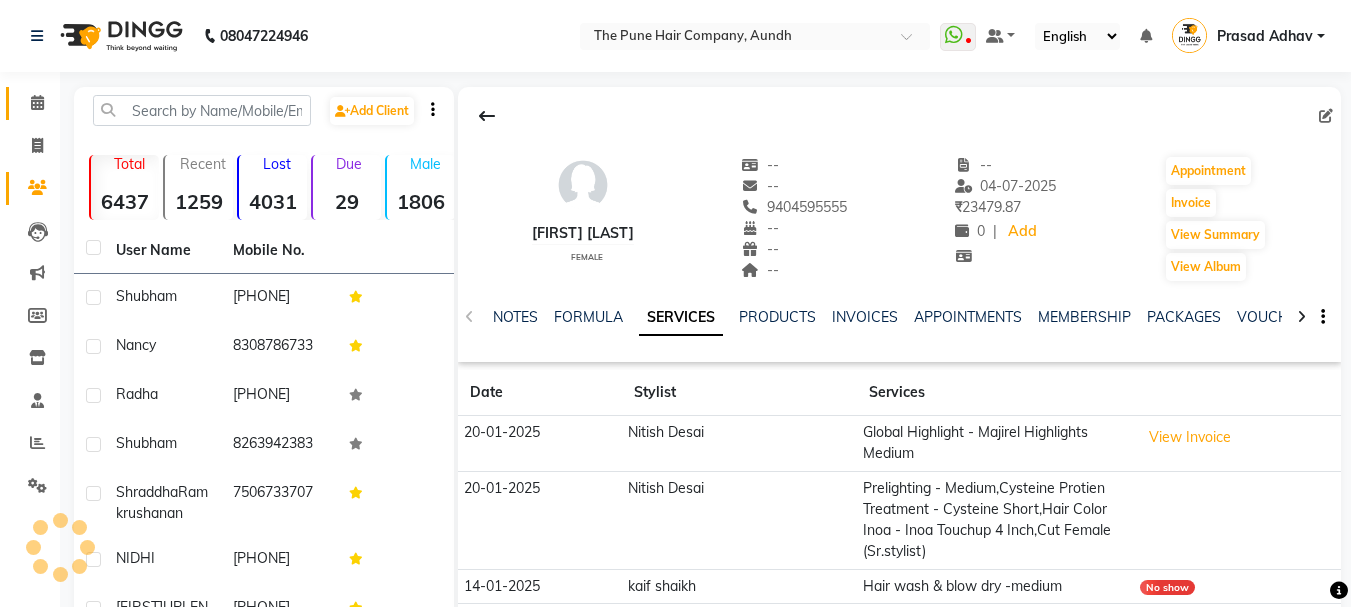 click 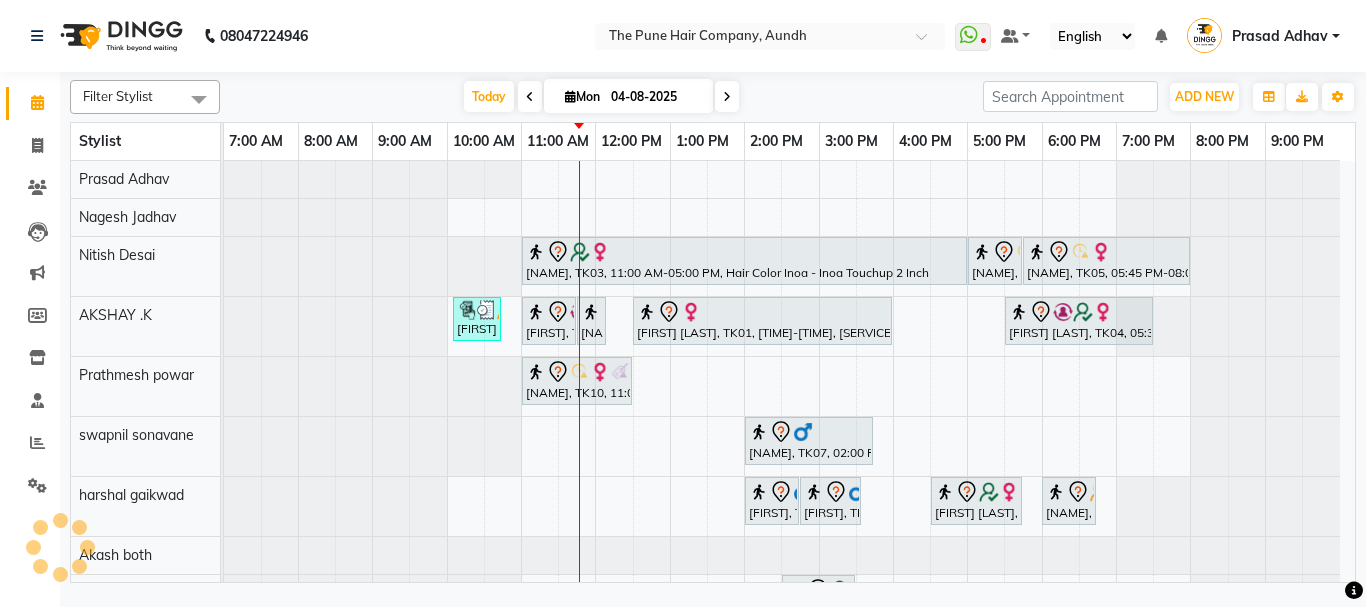 click at bounding box center [727, 97] 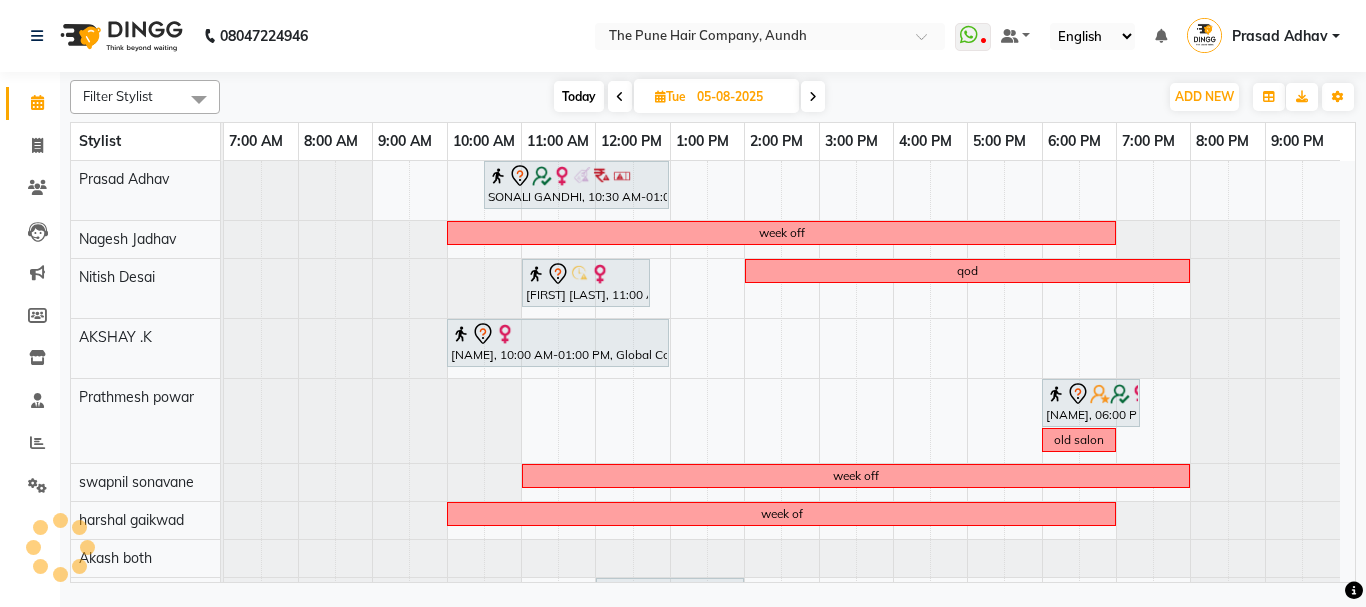 scroll, scrollTop: 200, scrollLeft: 0, axis: vertical 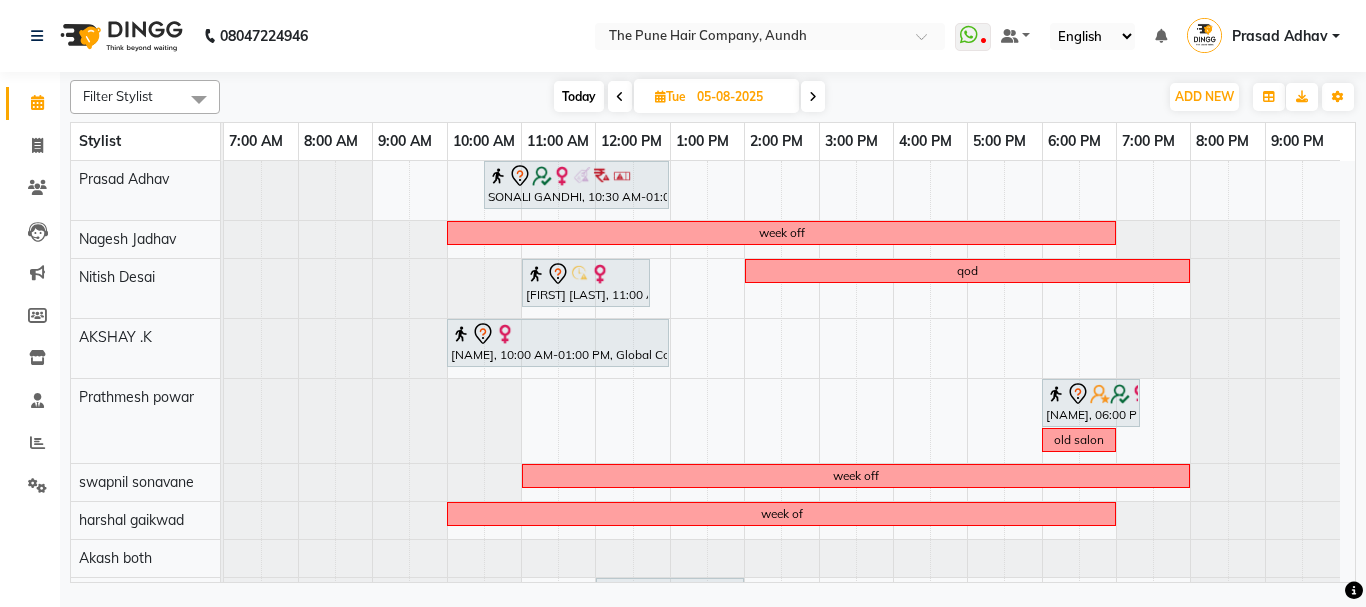 click on "Today" at bounding box center [579, 96] 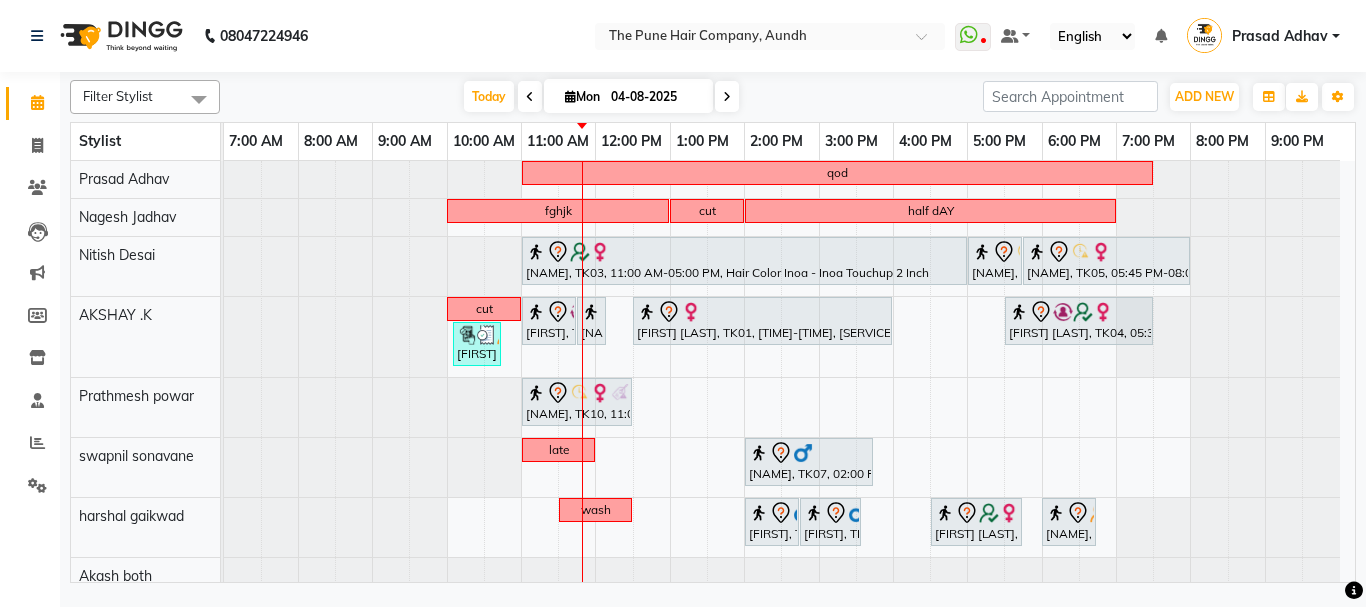 scroll, scrollTop: 223, scrollLeft: 0, axis: vertical 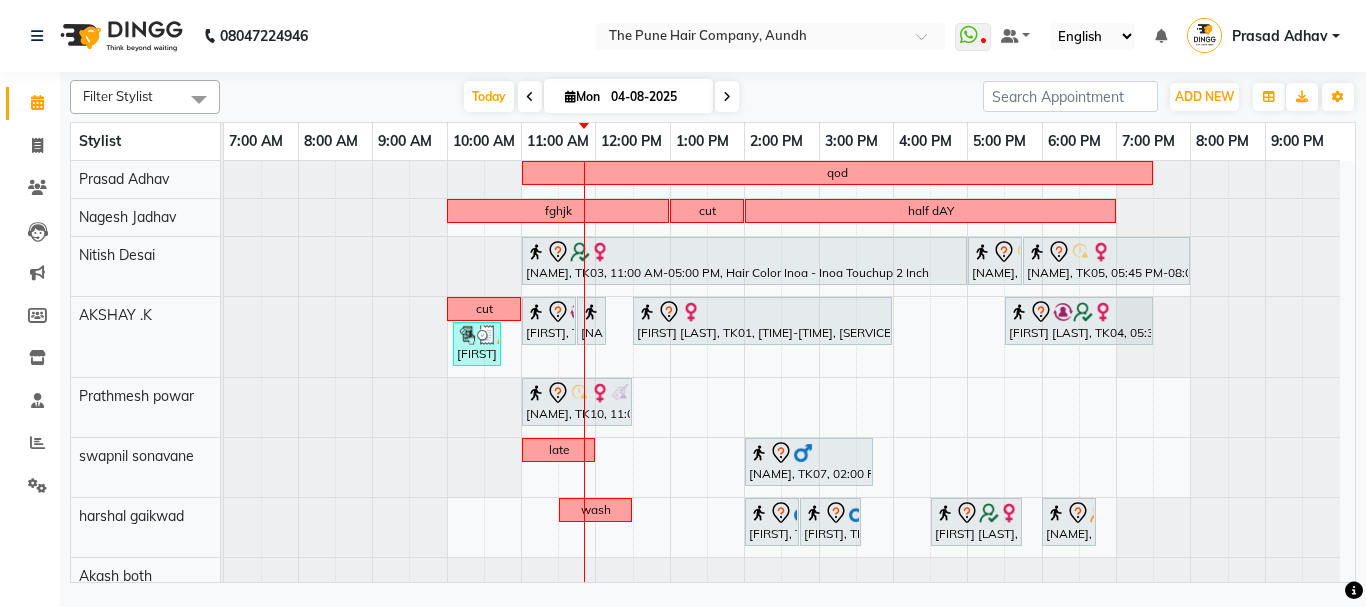click at bounding box center [727, 96] 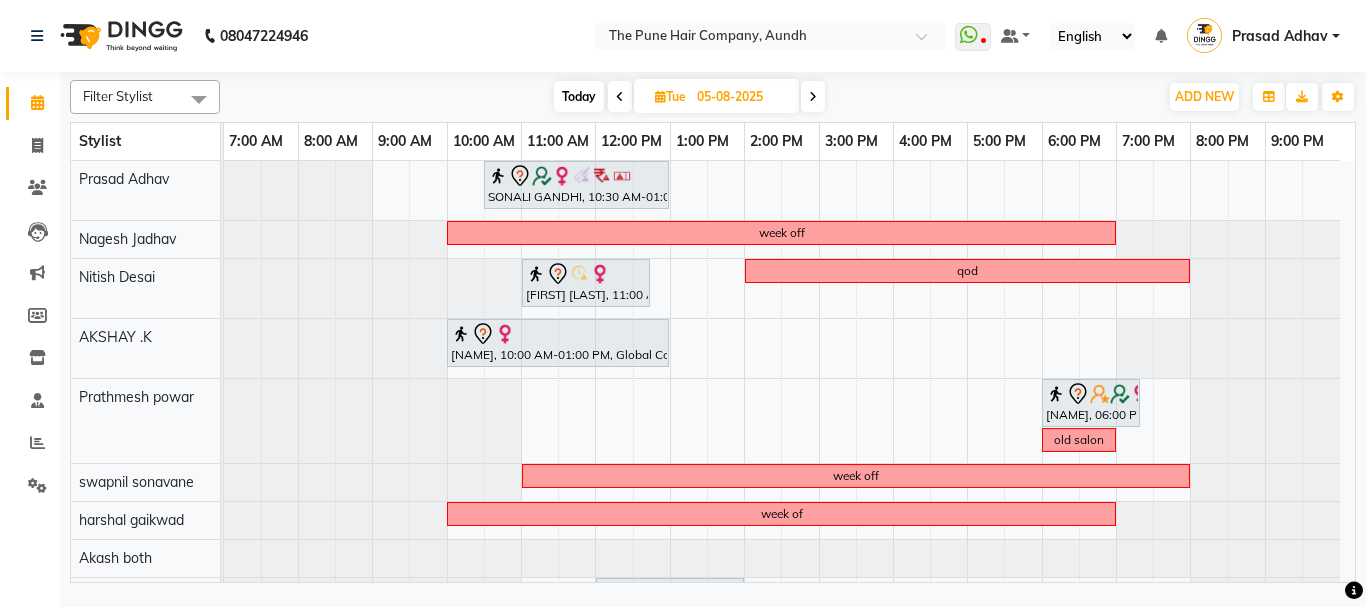 scroll, scrollTop: 200, scrollLeft: 0, axis: vertical 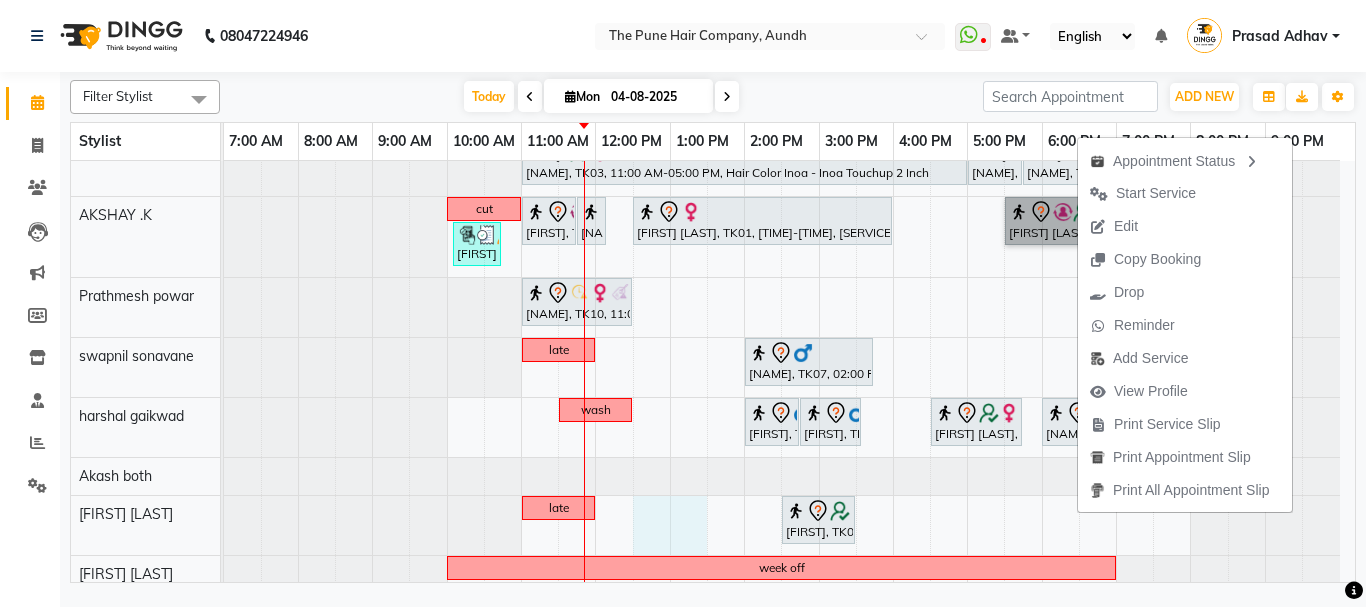 drag, startPoint x: 635, startPoint y: 519, endPoint x: 692, endPoint y: 525, distance: 57.31492 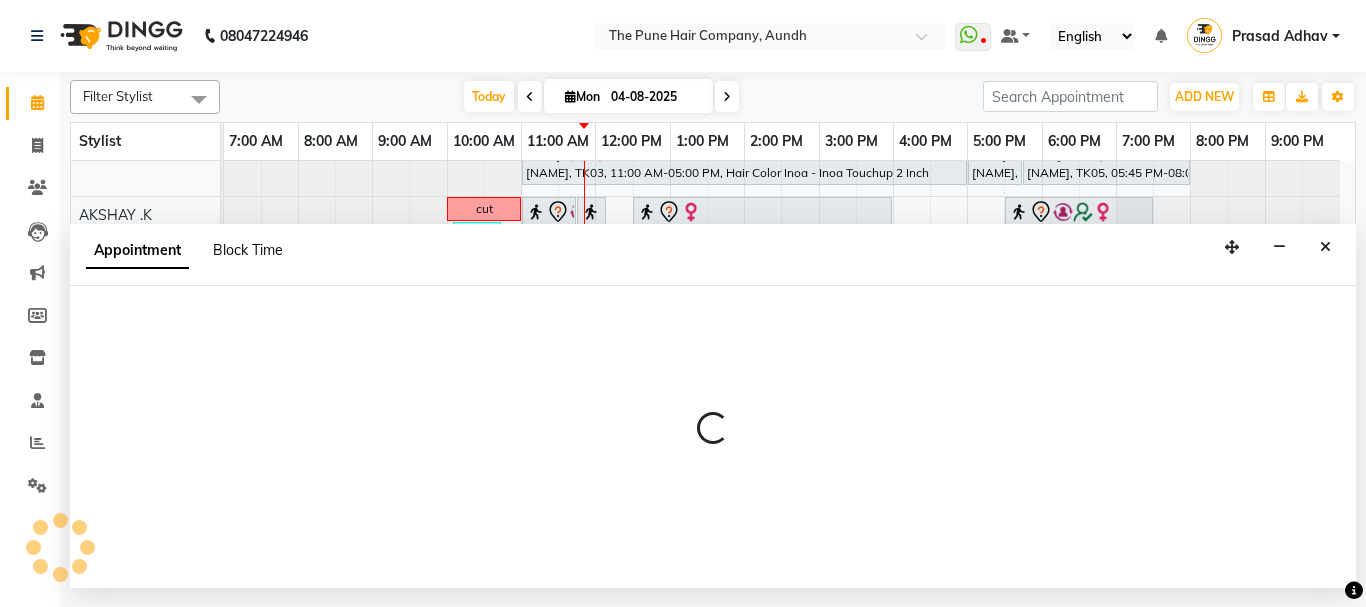 click on "Block Time" at bounding box center [248, 250] 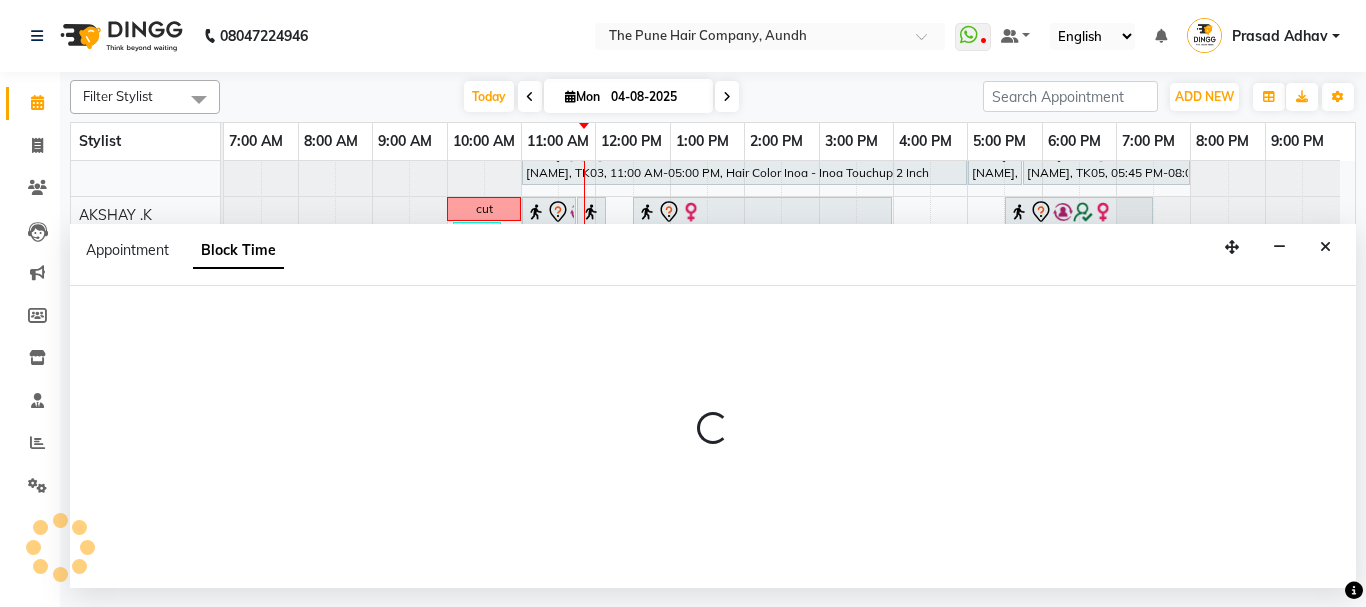 select on "49441" 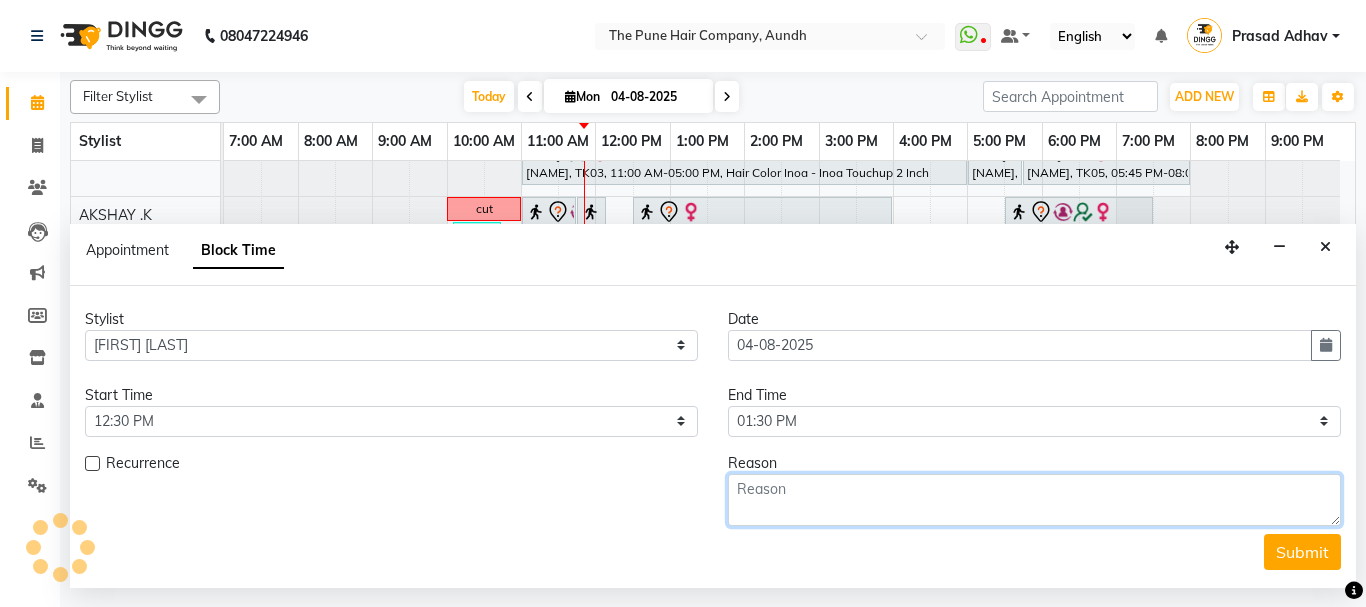 click at bounding box center [1034, 500] 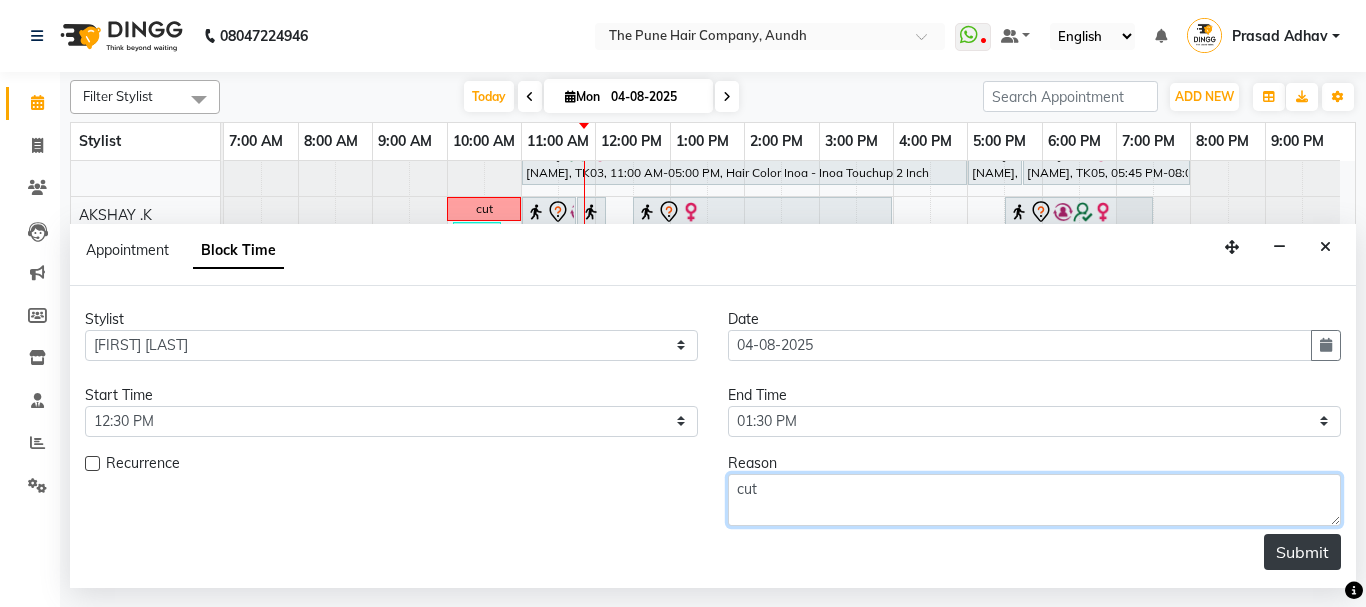 type on "cut" 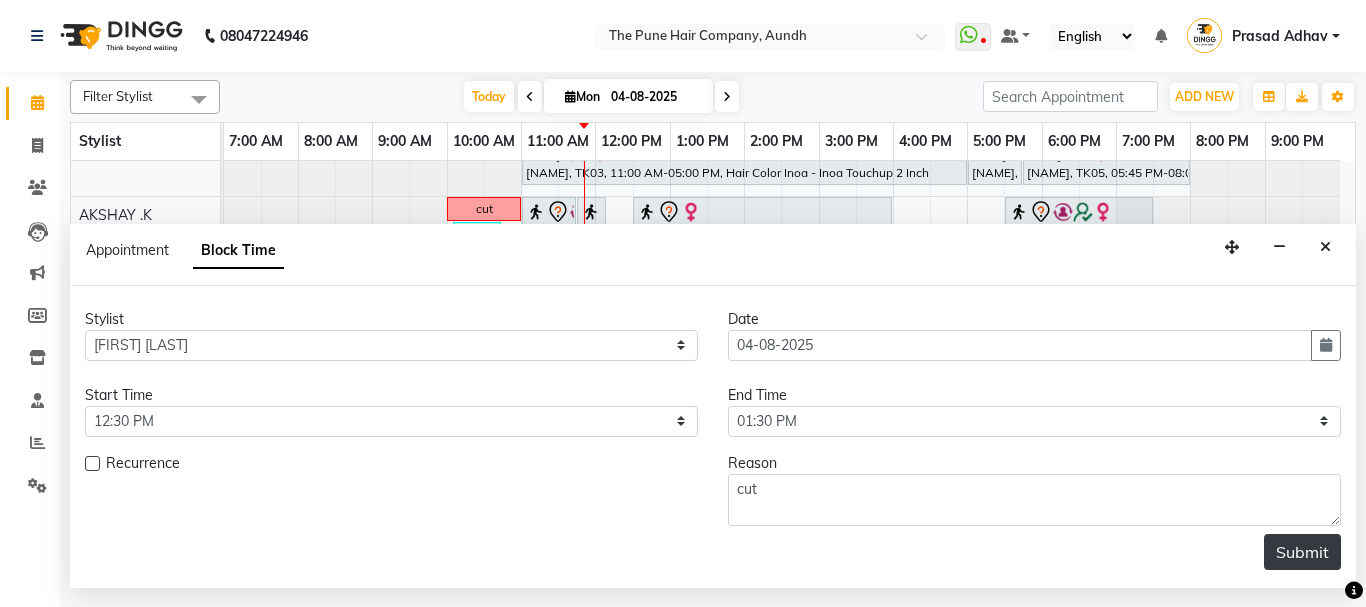 click on "Submit" at bounding box center [1302, 552] 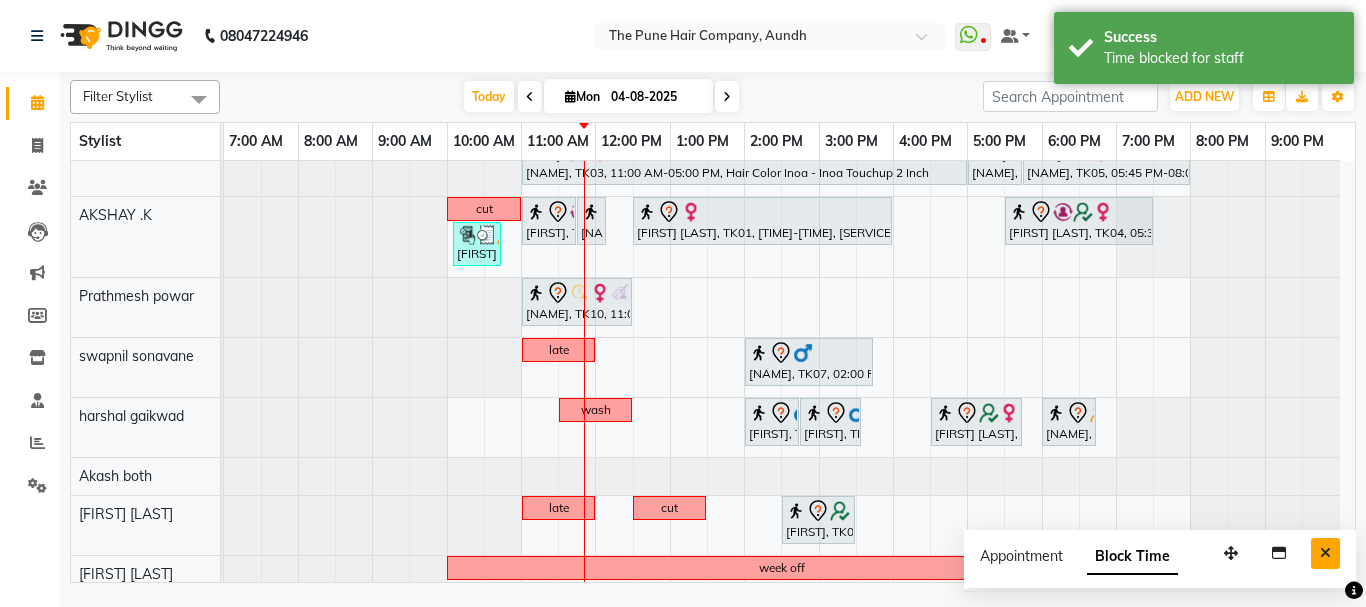 click at bounding box center [1325, 553] 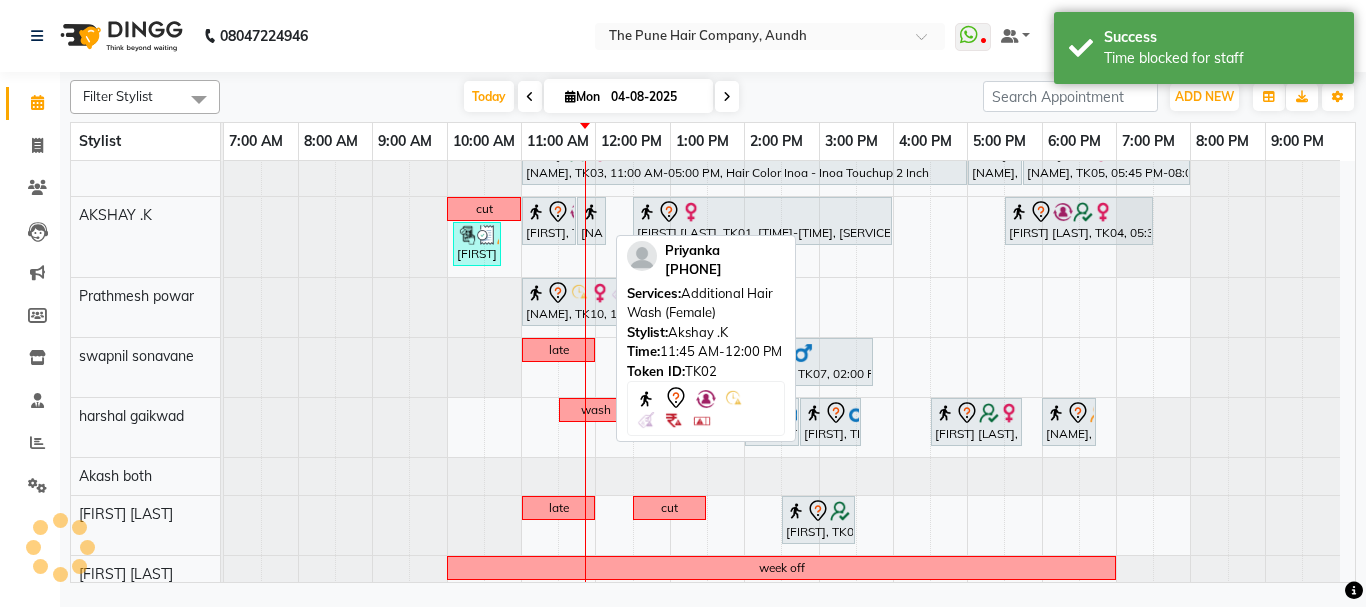 click 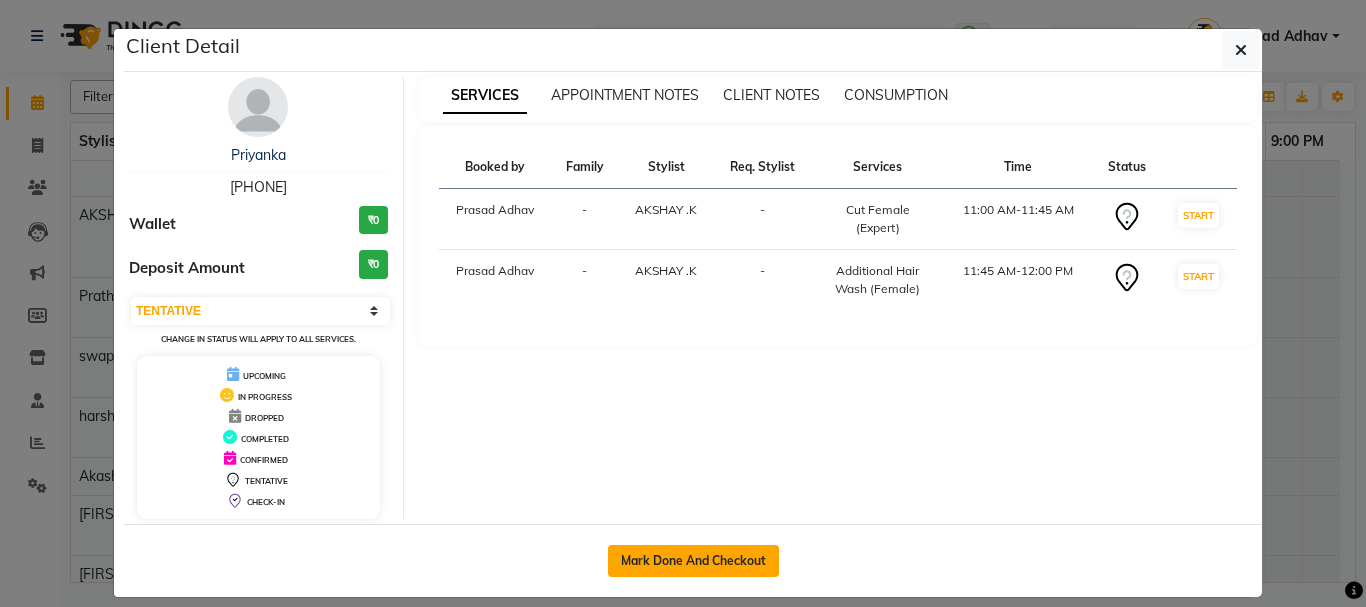 click on "Mark Done And Checkout" 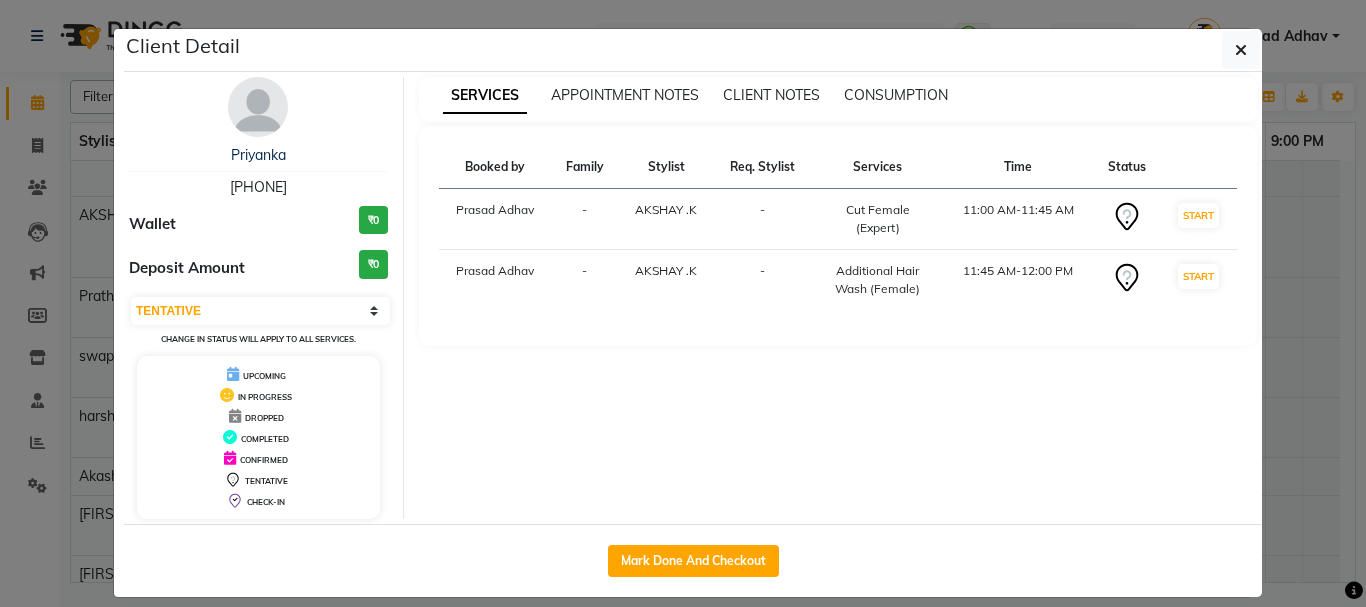 select on "service" 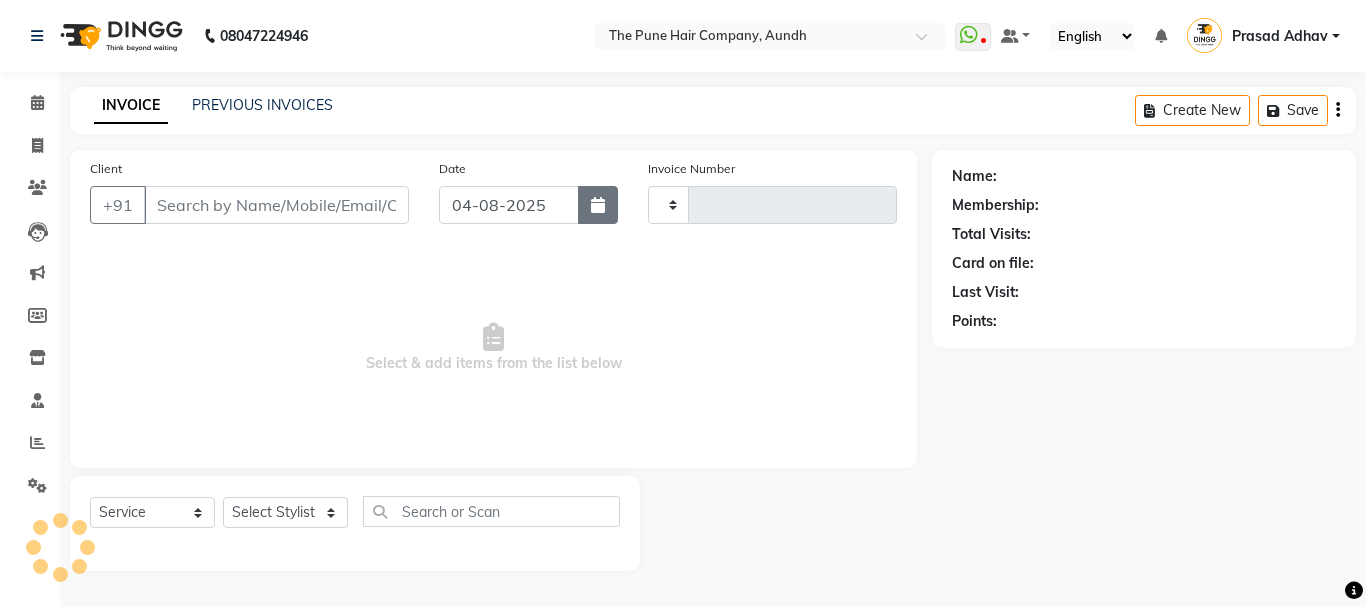 type on "3777" 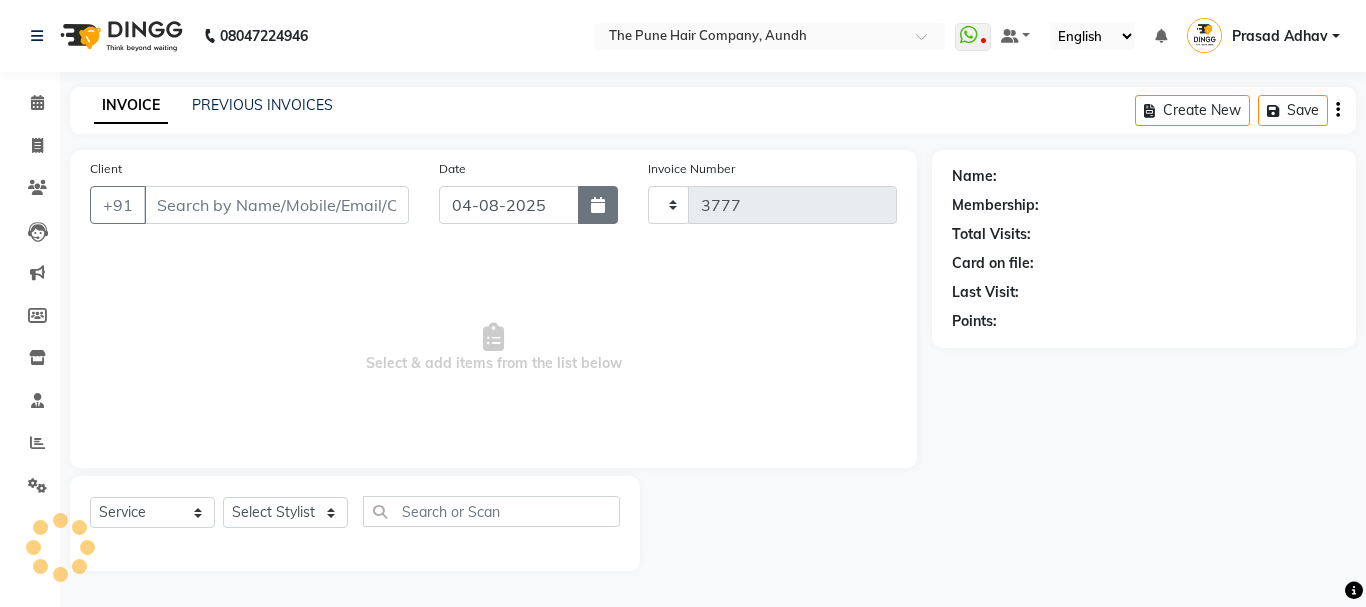 select on "106" 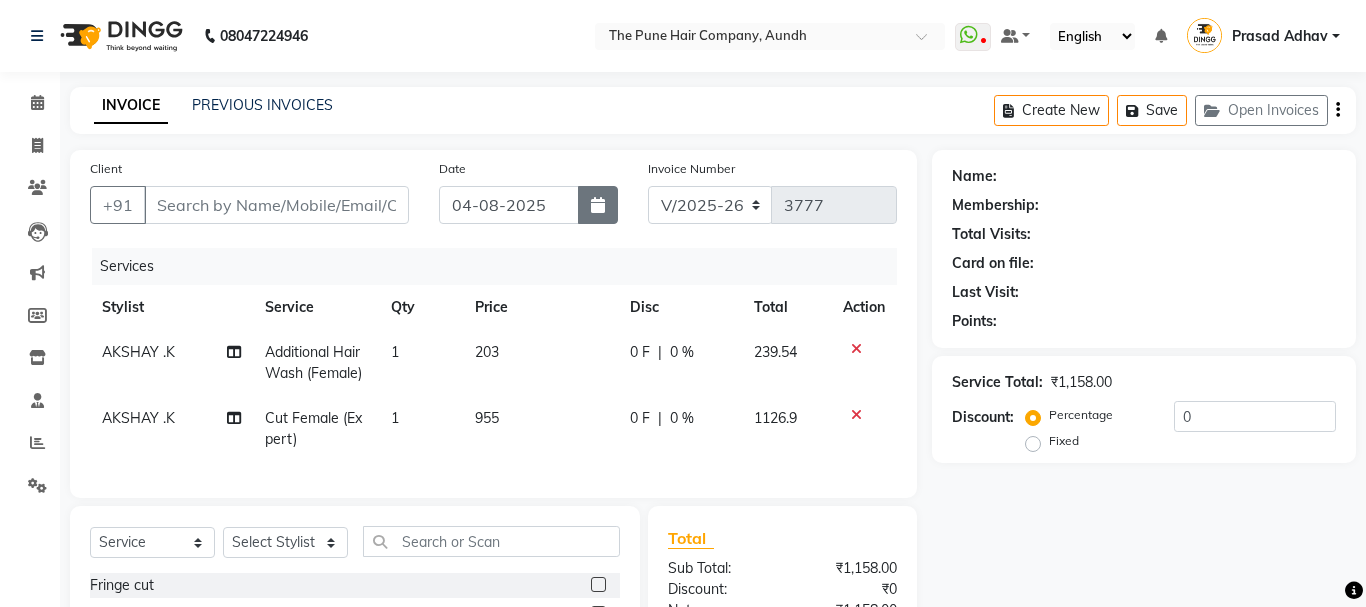 type on "[PHONE]" 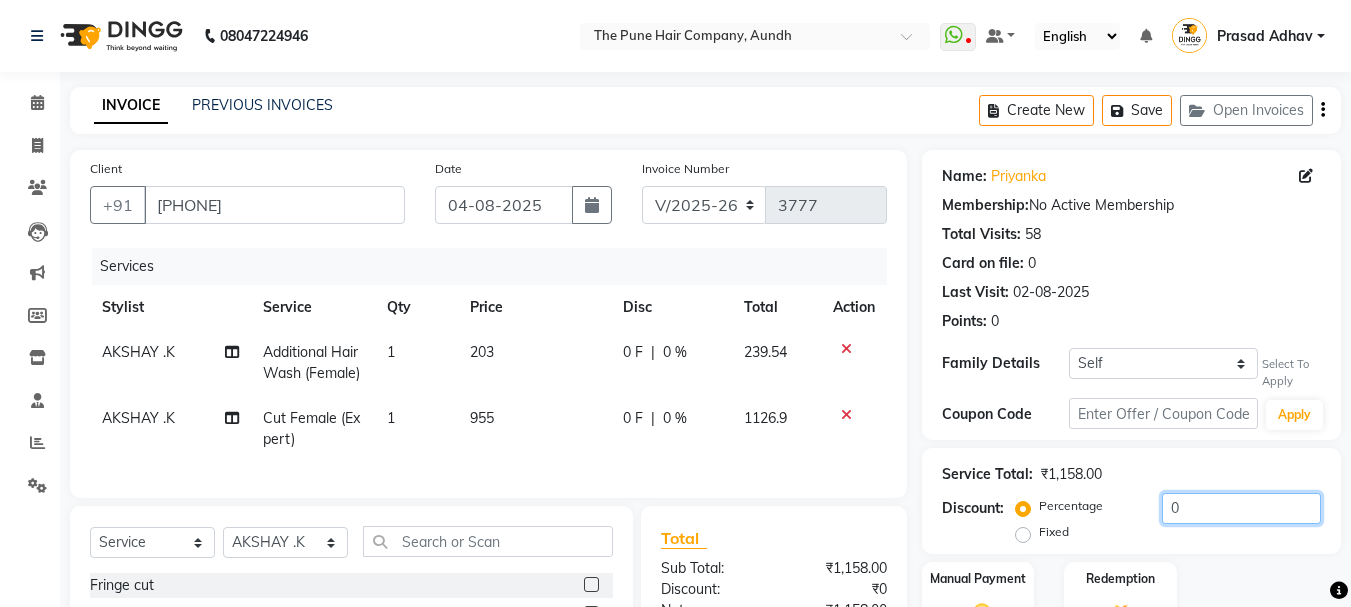 drag, startPoint x: 1194, startPoint y: 510, endPoint x: 1134, endPoint y: 514, distance: 60.133186 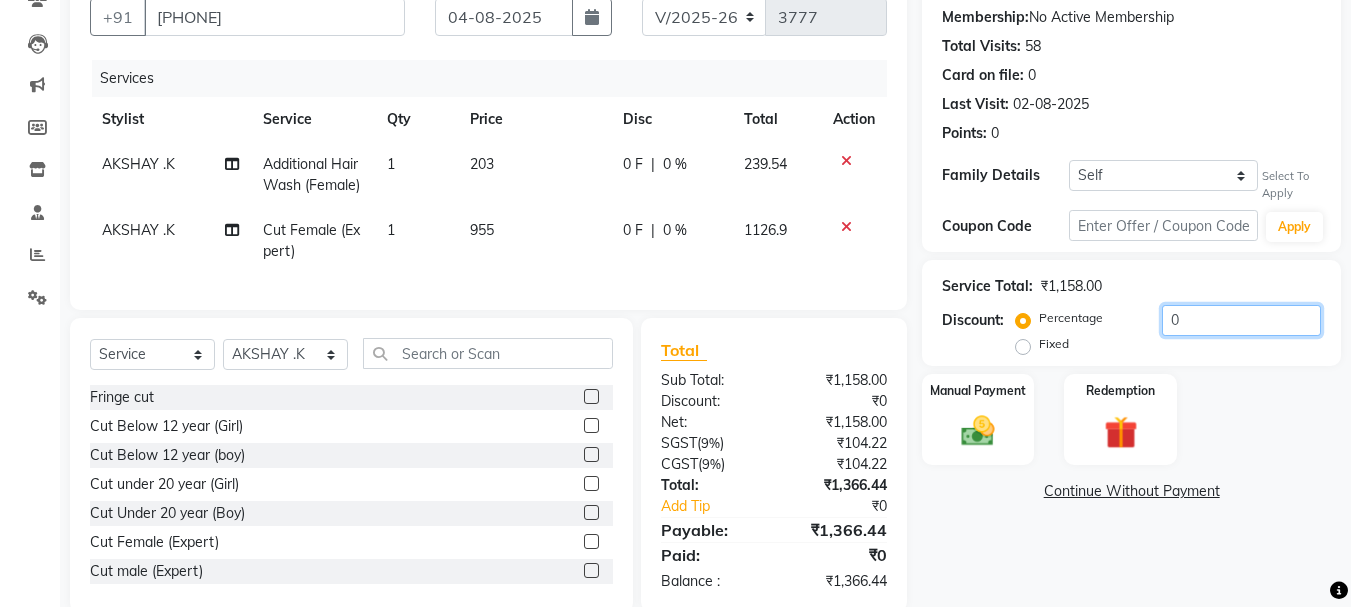 scroll, scrollTop: 239, scrollLeft: 0, axis: vertical 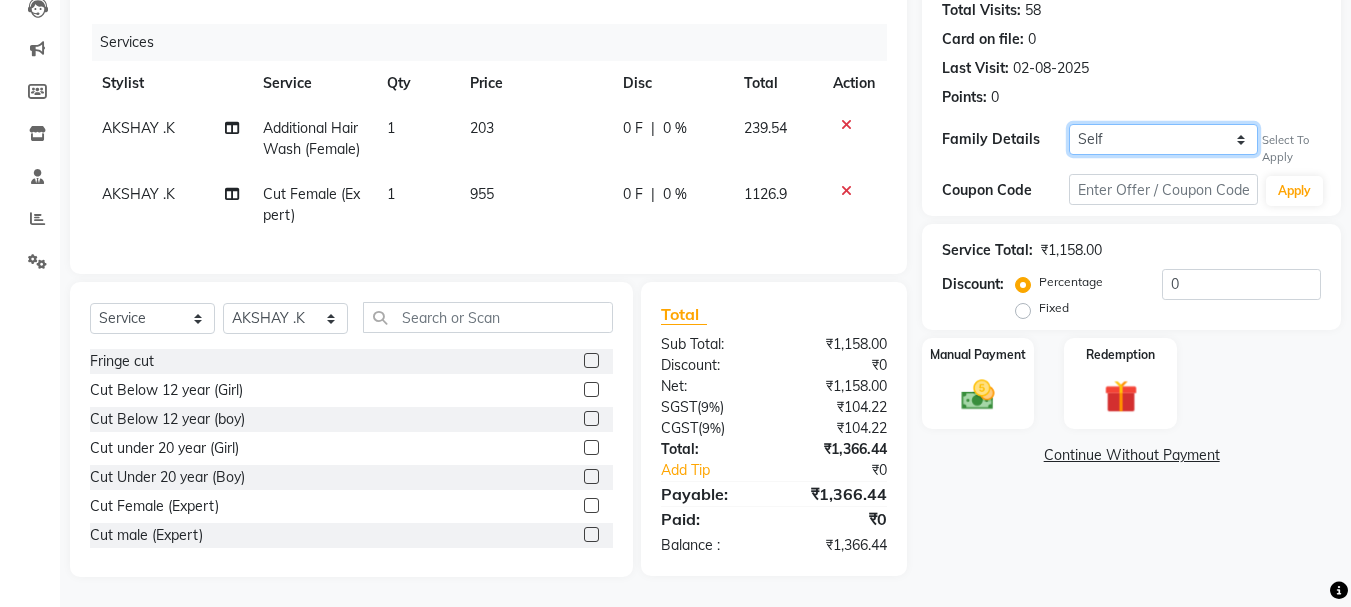 click on "Self [FIRST] [LAST]" 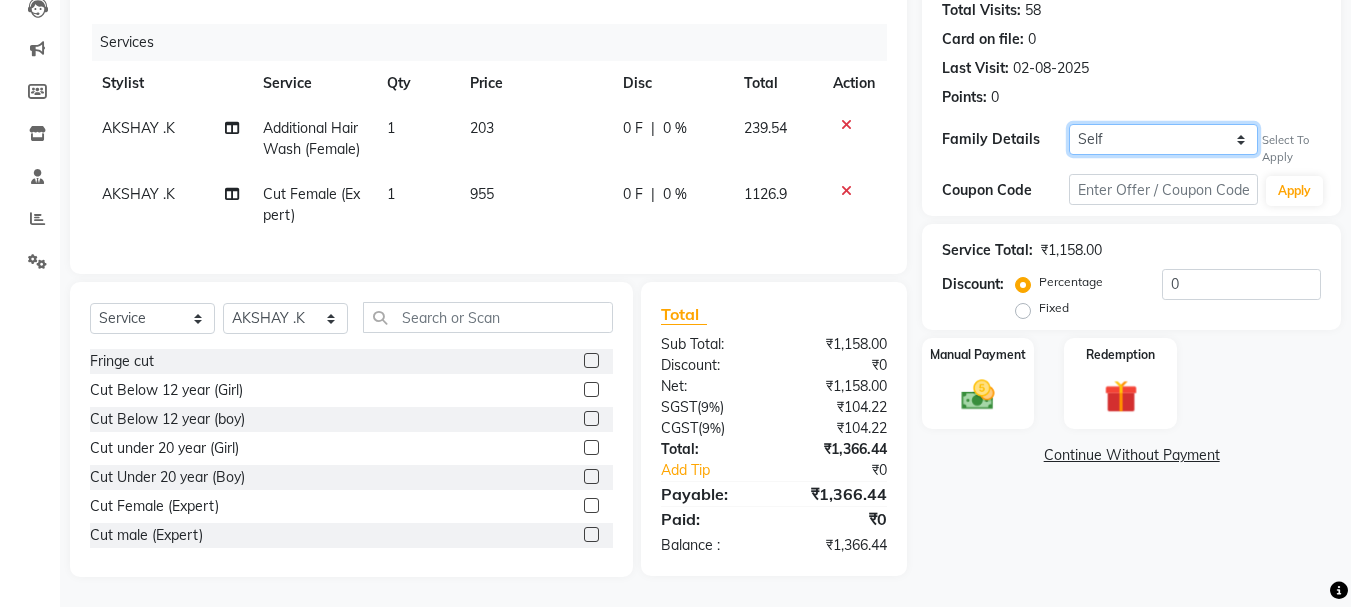 select on "23907" 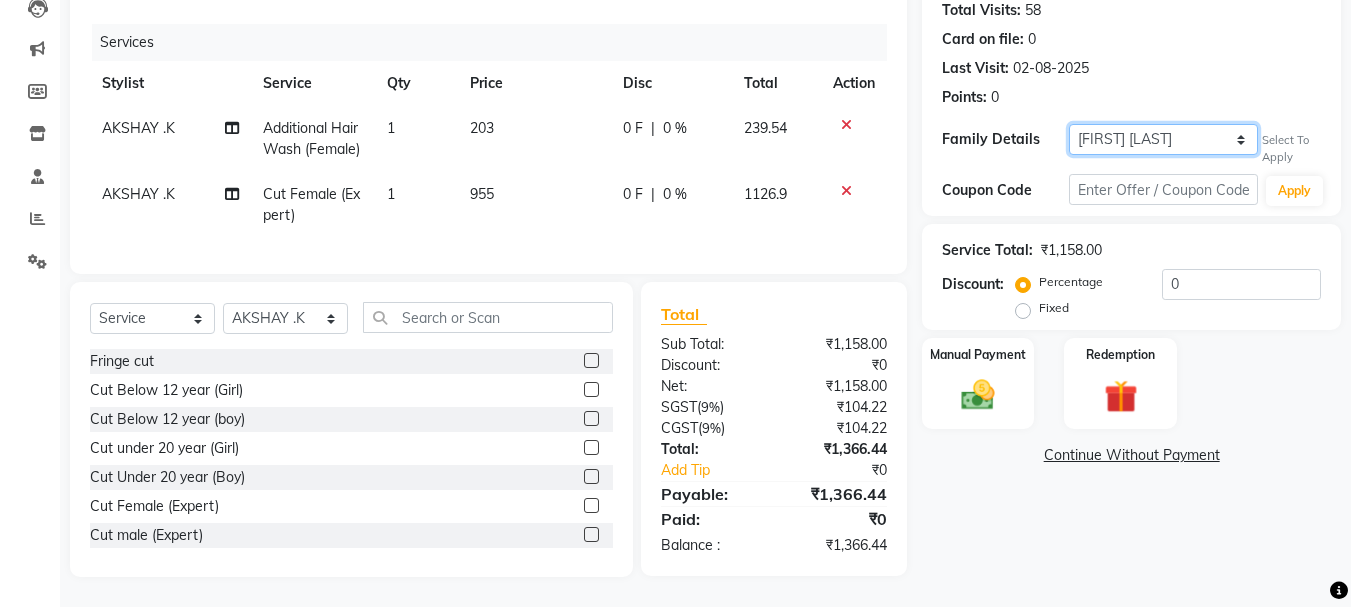 click on "Self [FIRST] [LAST]" 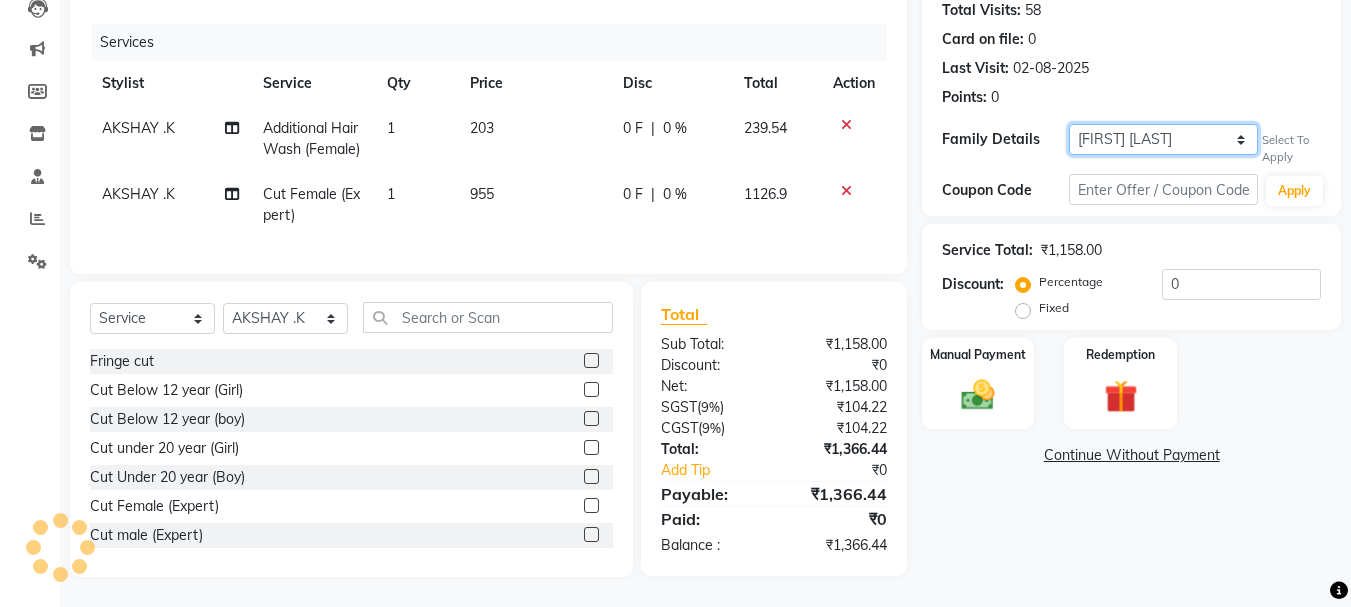 select on "1: Object" 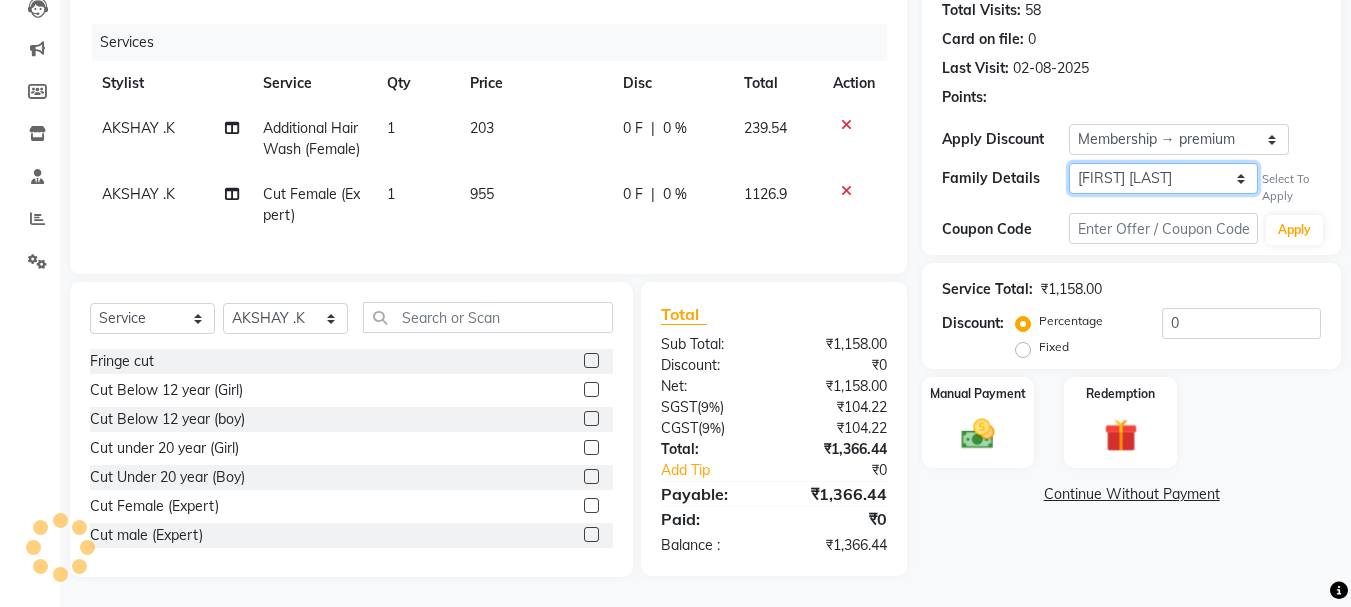 type on "20" 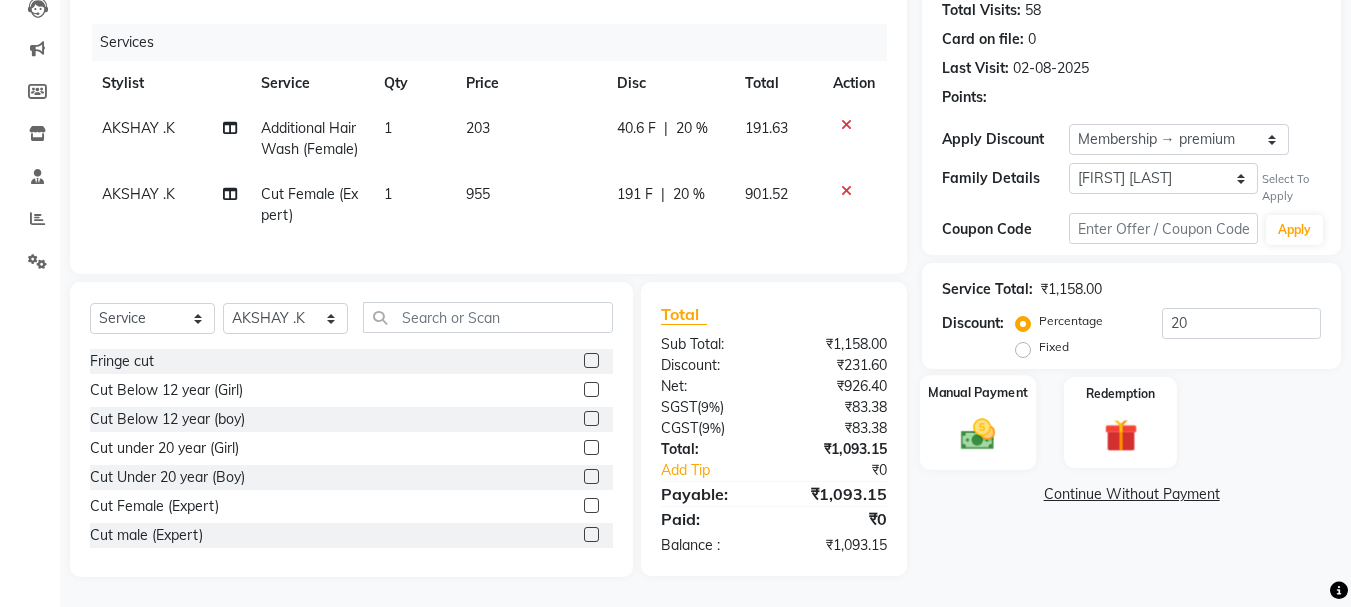 click 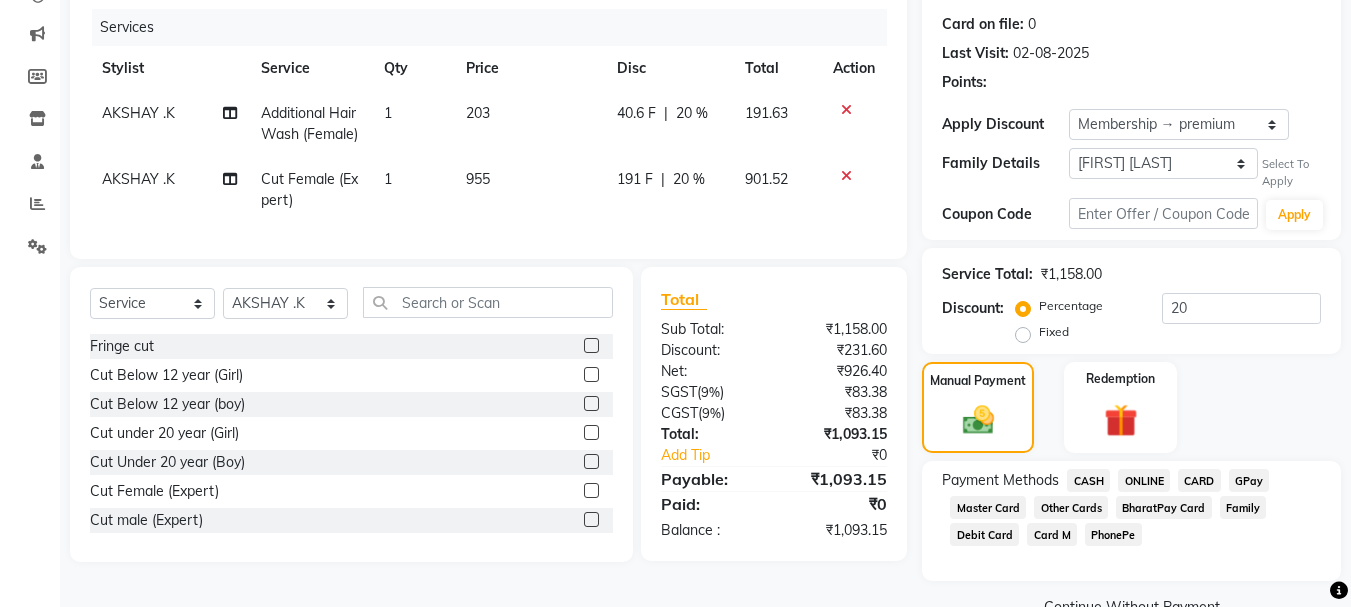 click on "CARD" 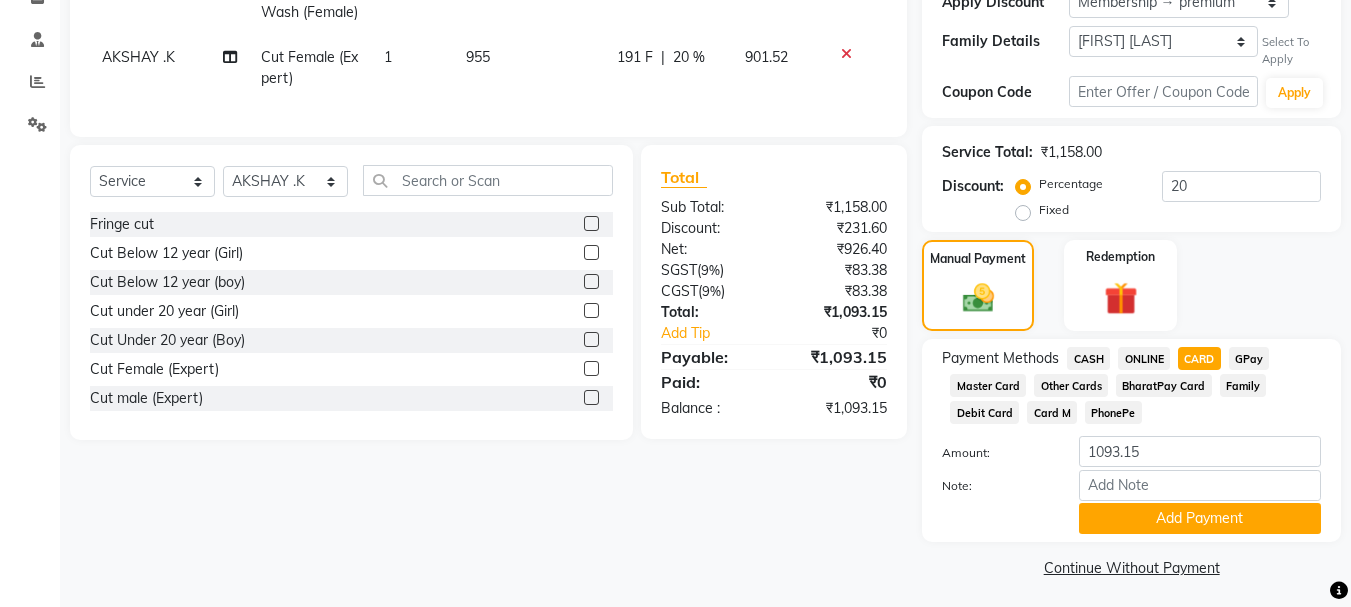scroll, scrollTop: 367, scrollLeft: 0, axis: vertical 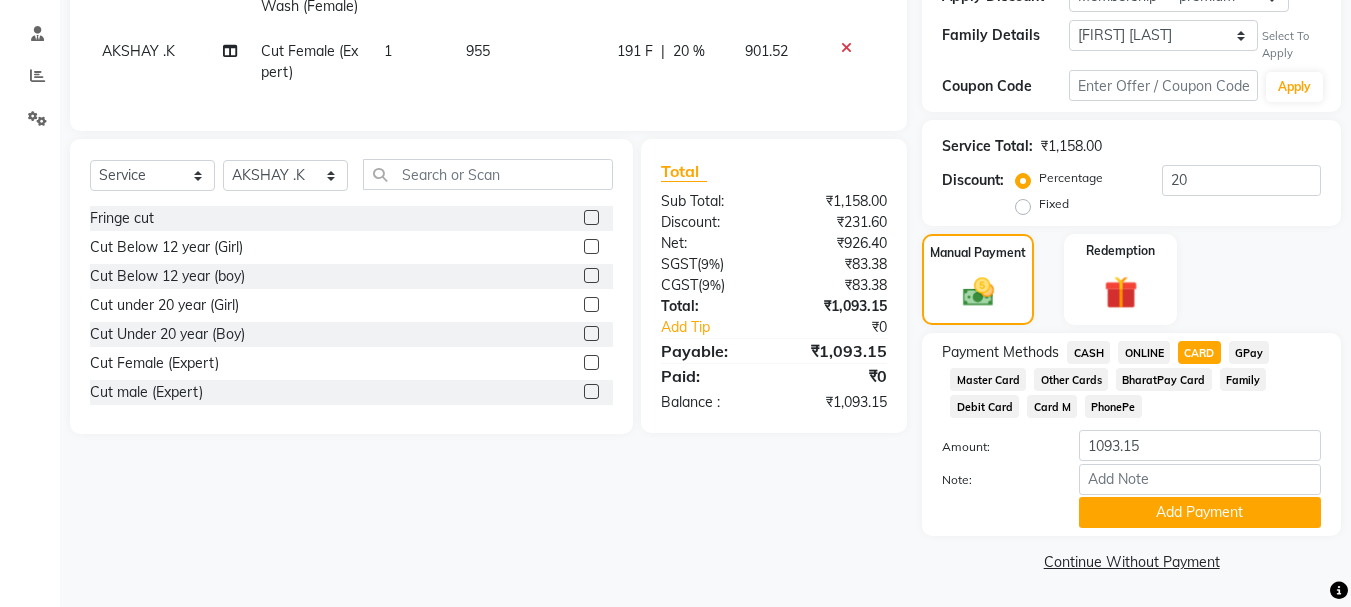 drag, startPoint x: 1173, startPoint y: 513, endPoint x: 1365, endPoint y: 646, distance: 233.56584 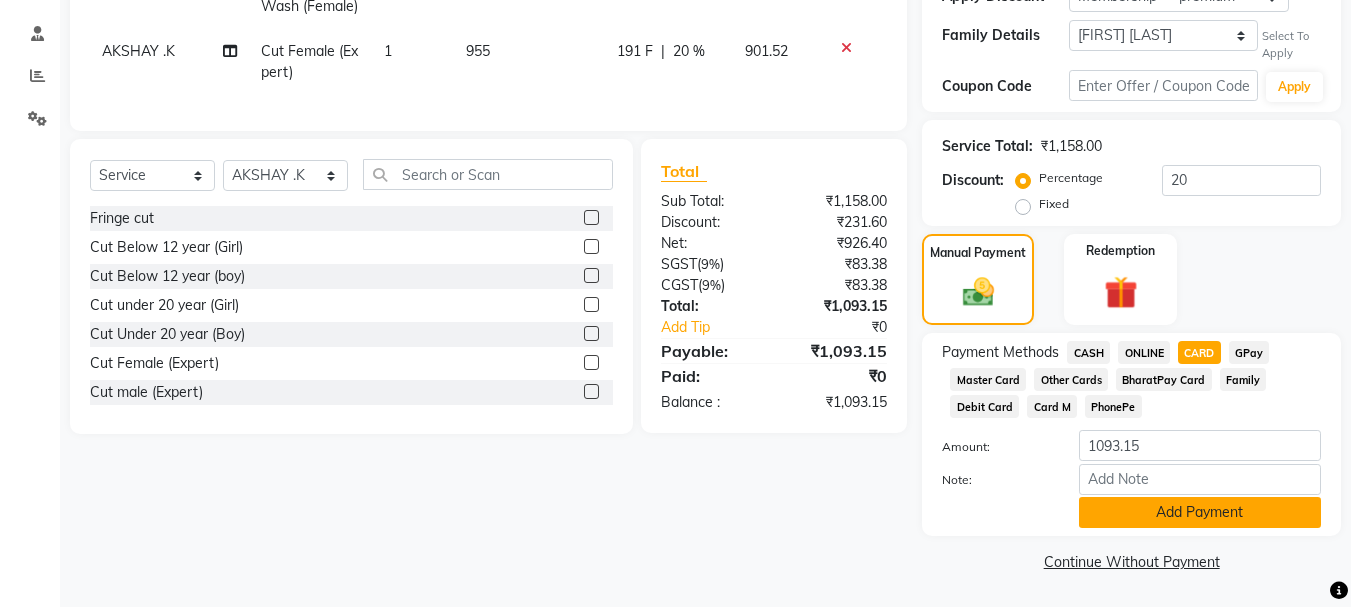 click on "Add Payment" 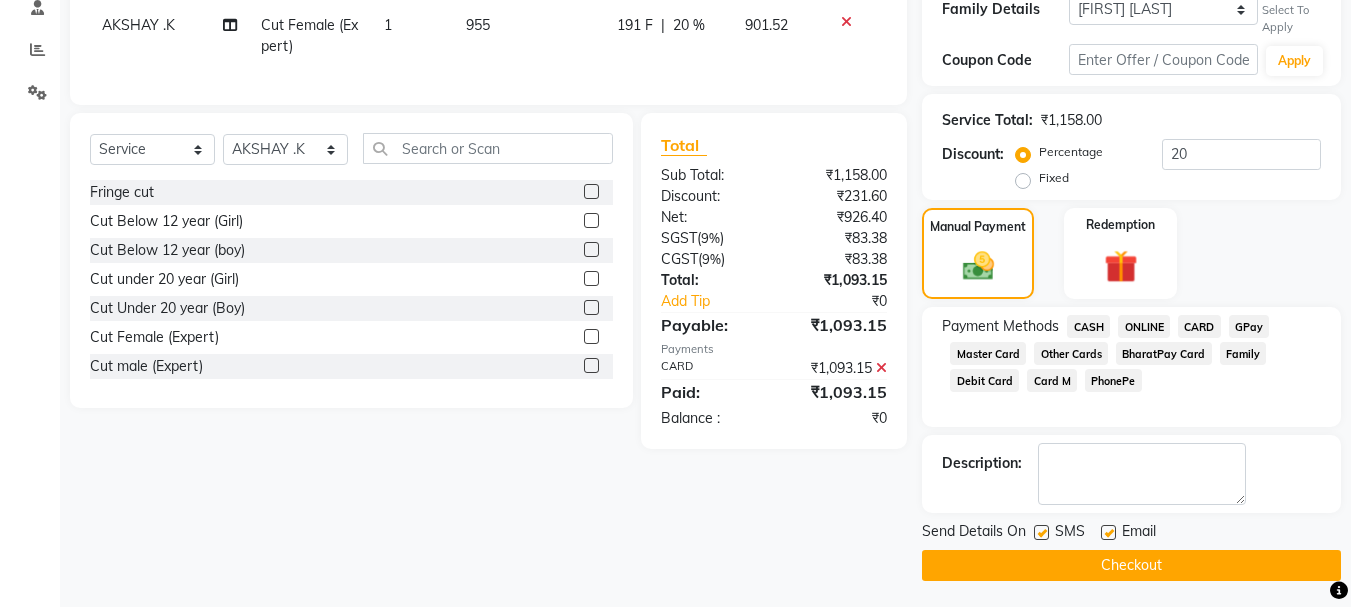 scroll, scrollTop: 397, scrollLeft: 0, axis: vertical 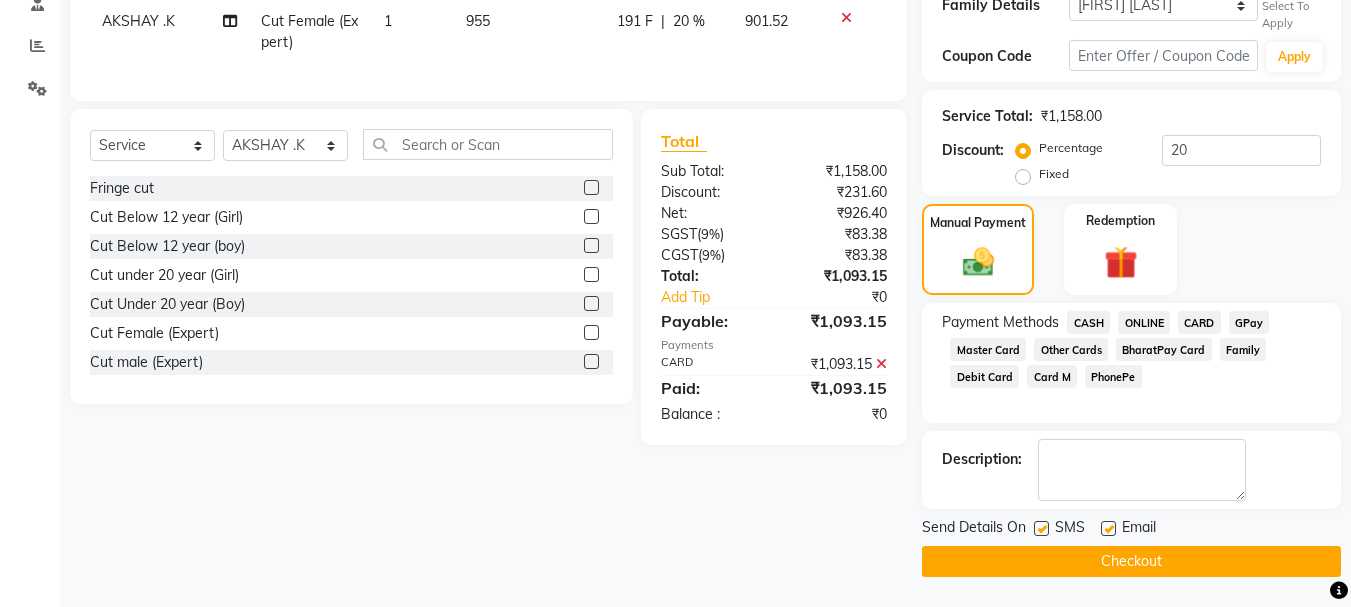 click on "Checkout" 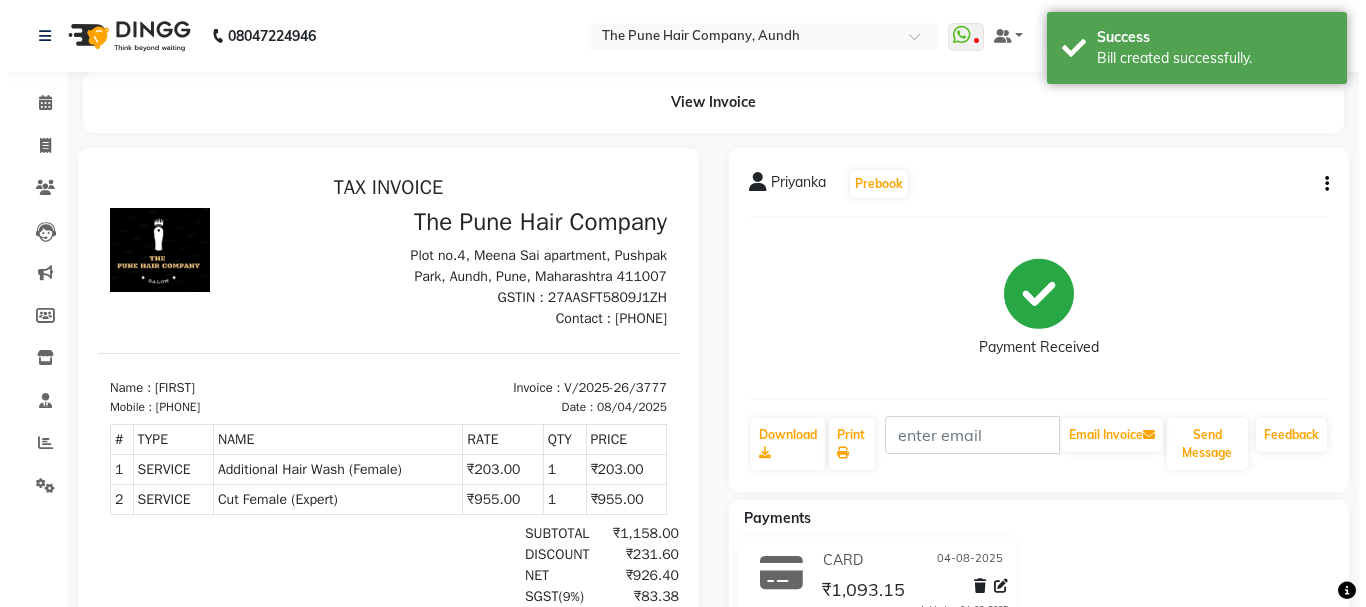 scroll, scrollTop: 0, scrollLeft: 0, axis: both 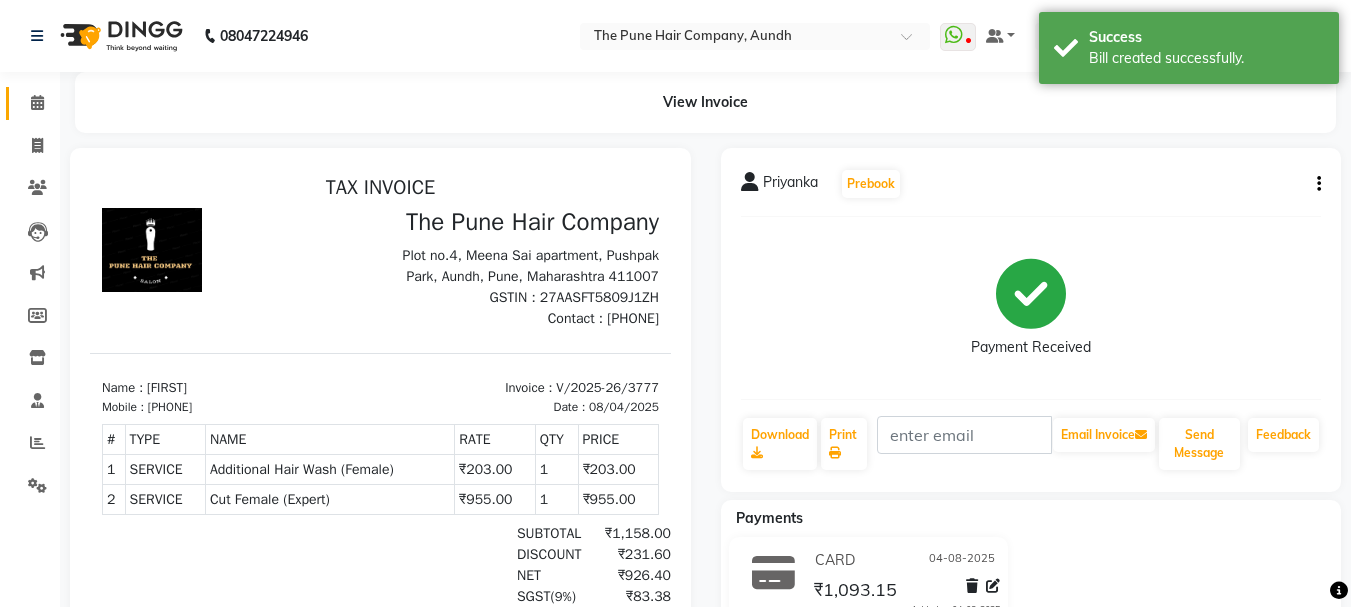 click 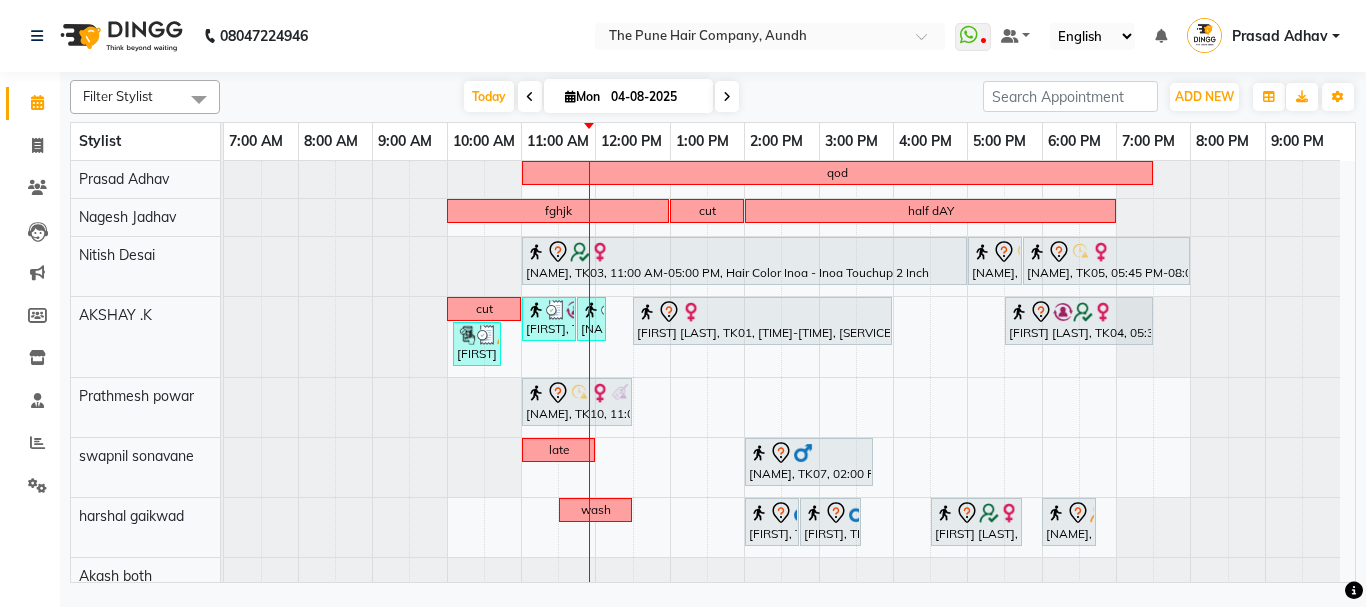scroll, scrollTop: 200, scrollLeft: 0, axis: vertical 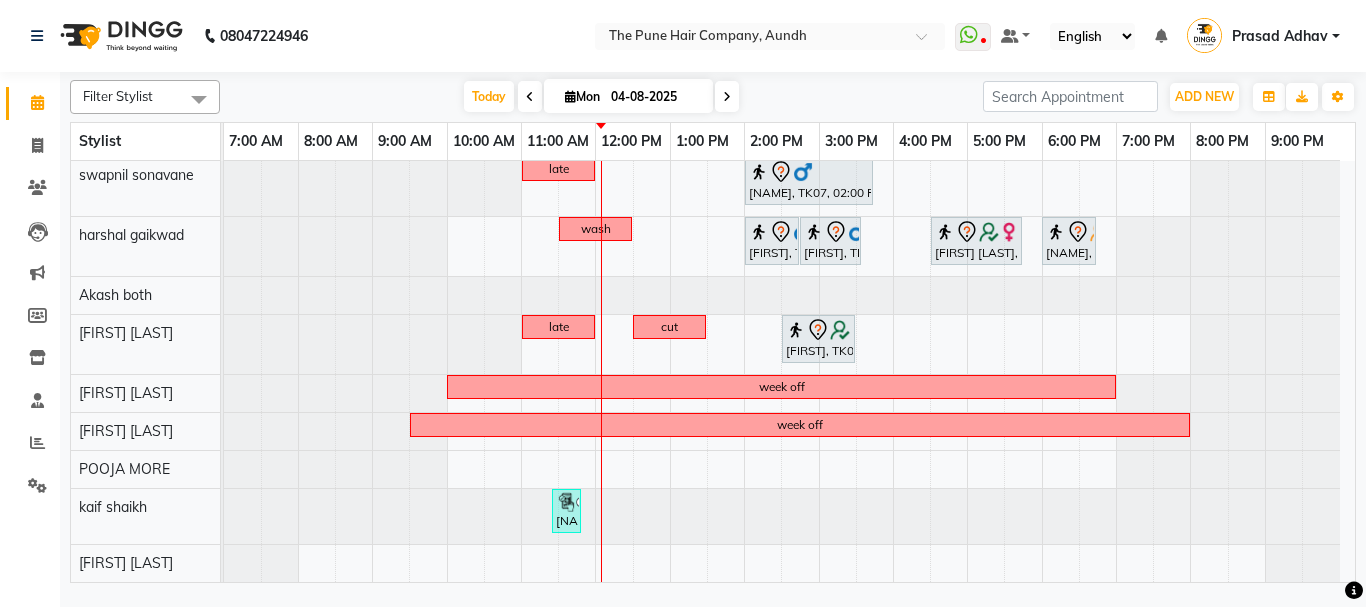 click at bounding box center [727, 97] 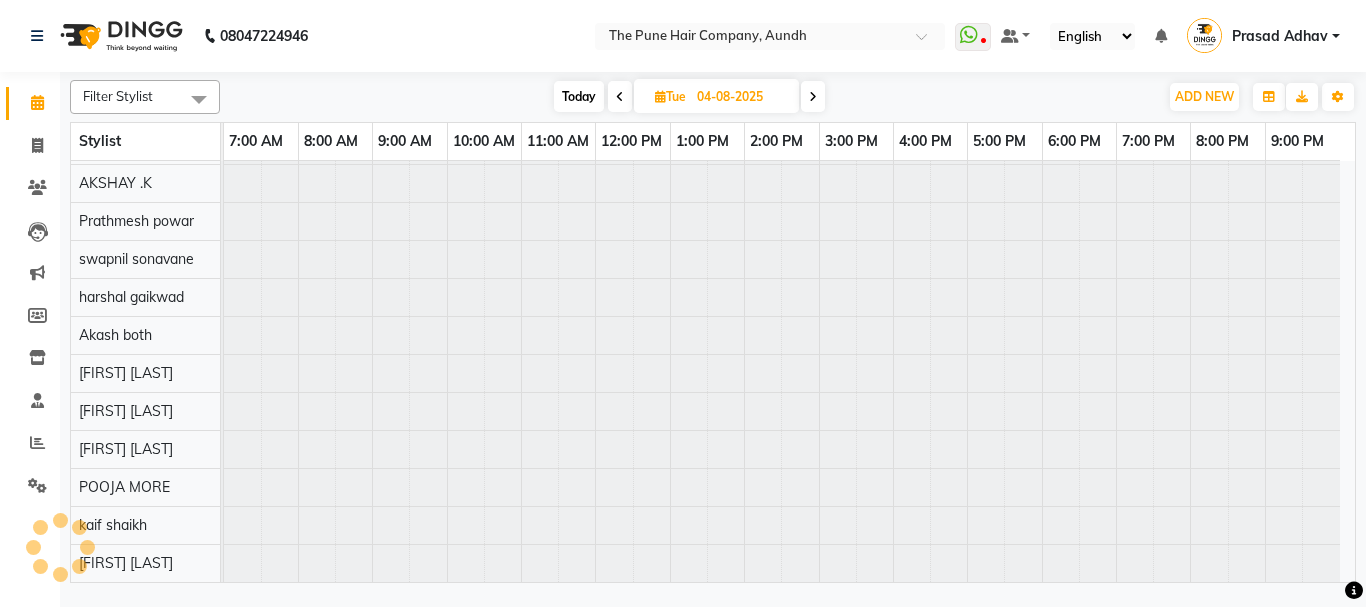 type on "05-08-2025" 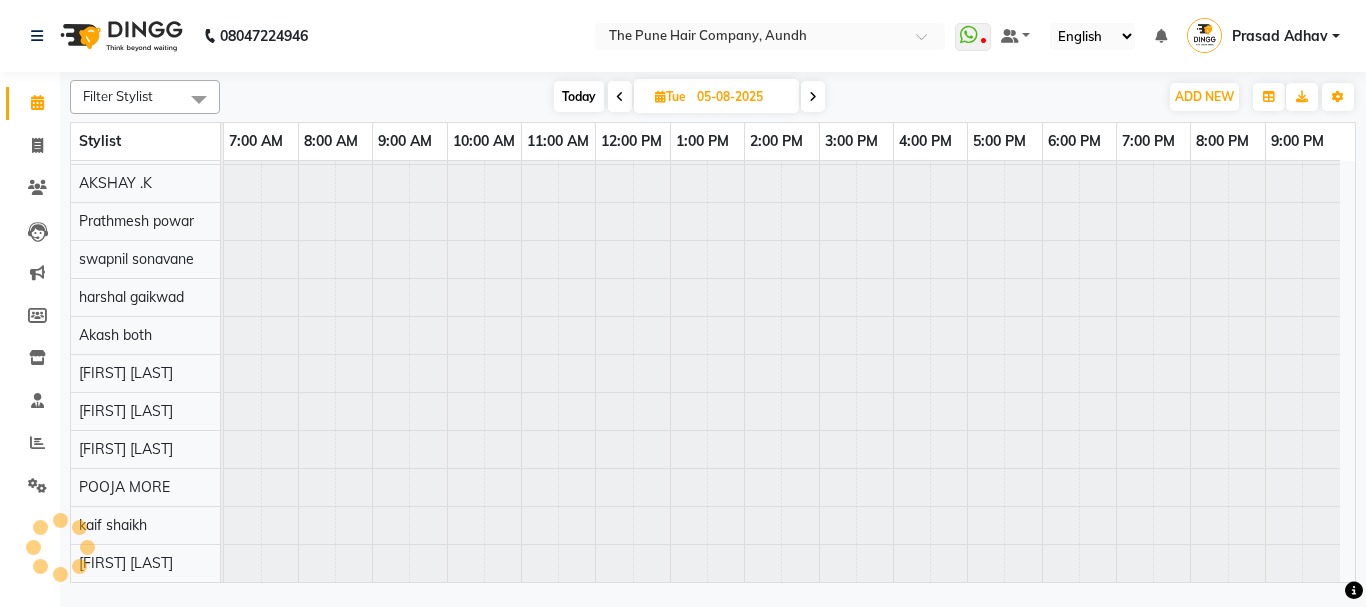 scroll, scrollTop: 110, scrollLeft: 0, axis: vertical 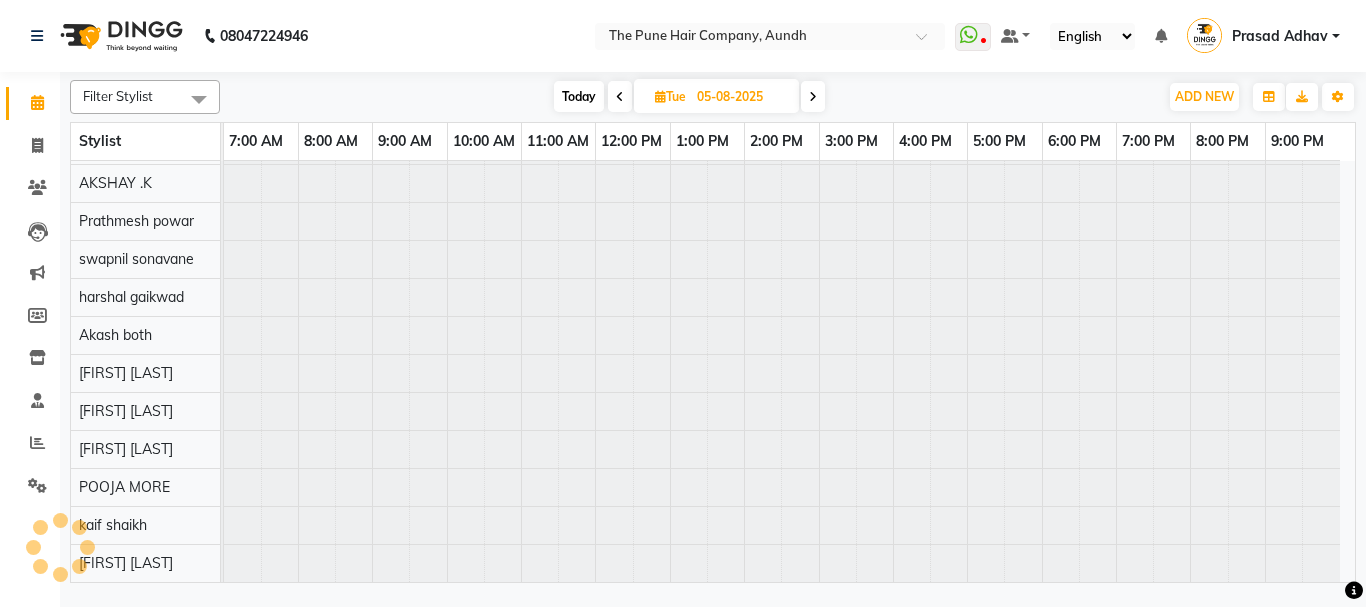 click on "05-08-2025" at bounding box center [741, 97] 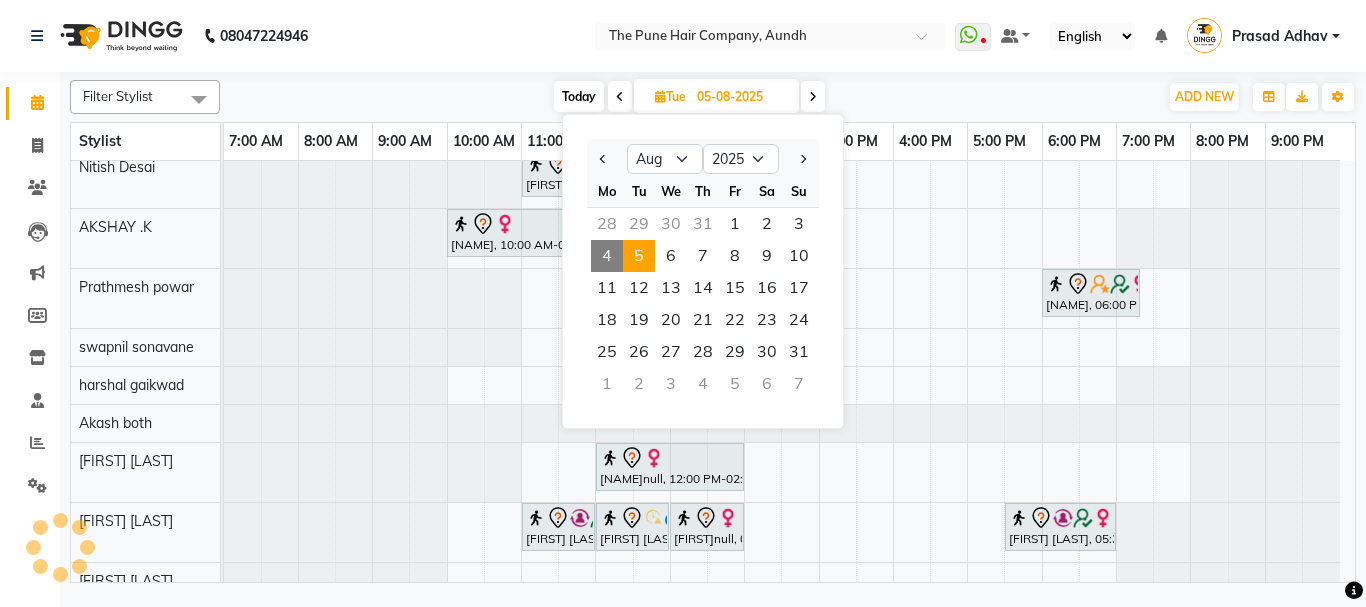 scroll, scrollTop: 281, scrollLeft: 0, axis: vertical 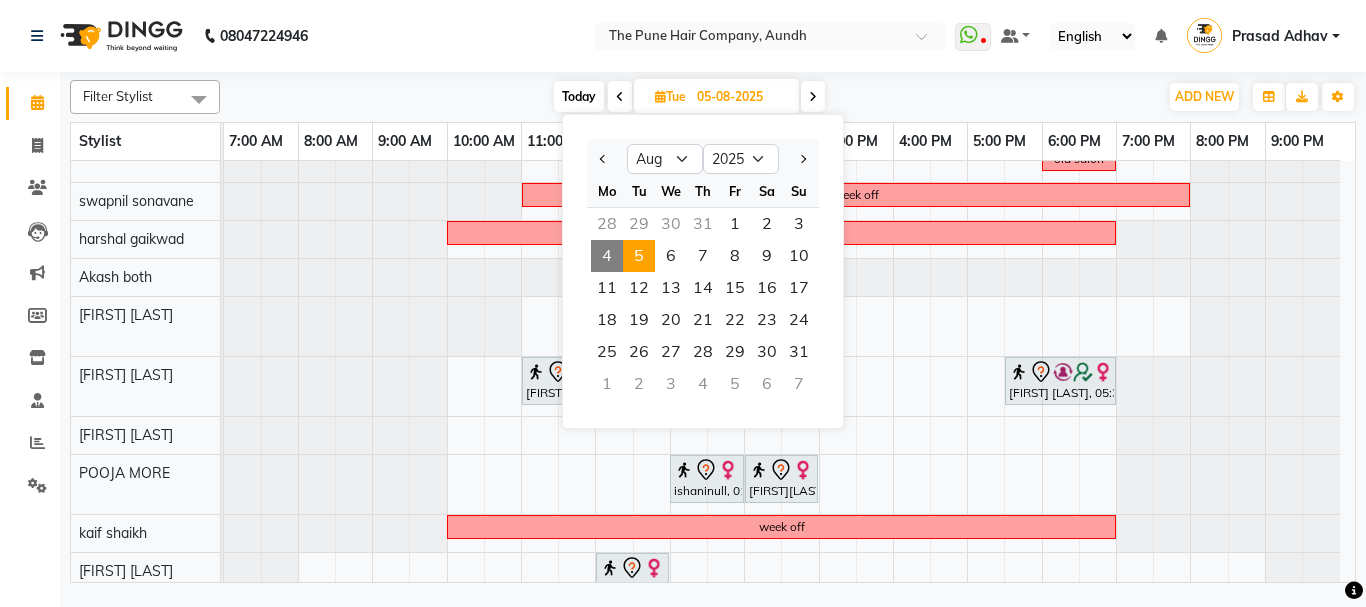 click on "Filter Stylist Select All Akash both AKSHAY .K harshal gaikwad kaif shaikh LAKKHAN SHINDE Nagesh Jadhav Nitish Desai Pavan mane Today Tue 05-08-2025 Jan Feb Mar Apr May Jun Jul Aug Sep Oct Nov Dec 2015 2016 2017 2018 2019 2020 2021 2022 2023 2024 2025 2026 2027 2028 2029 2030 2031 2032 2033 2034 2035 Mo Tu We Th Fr Sa Su 28 29 30 31 1 2 3 4 5 6 7 8 9 10 11 12 13 14 15 16 17 18 19 20 21 22 23 24 25 26 27 28 29 30 31 1 2 3 4 5 6 7 Toggle Dropdown Add Appointment Add Invoice Add Expense Add Attendance Add Client Add Transaction Toggle Dropdown Add Appointment Add Invoice Add Expense Add Attendance Add Client ADD NEW Toggle Dropdown Add Appointment Add Invoice Add Expense Add Attendance Add Client Add Transaction Filter Stylist Select All Akash both AKSHAY .K harshal gaikwad kaif shaikh LAKKHAN SHINDE Nagesh Jadhav Nitish Desai Pavan mane Zoom" 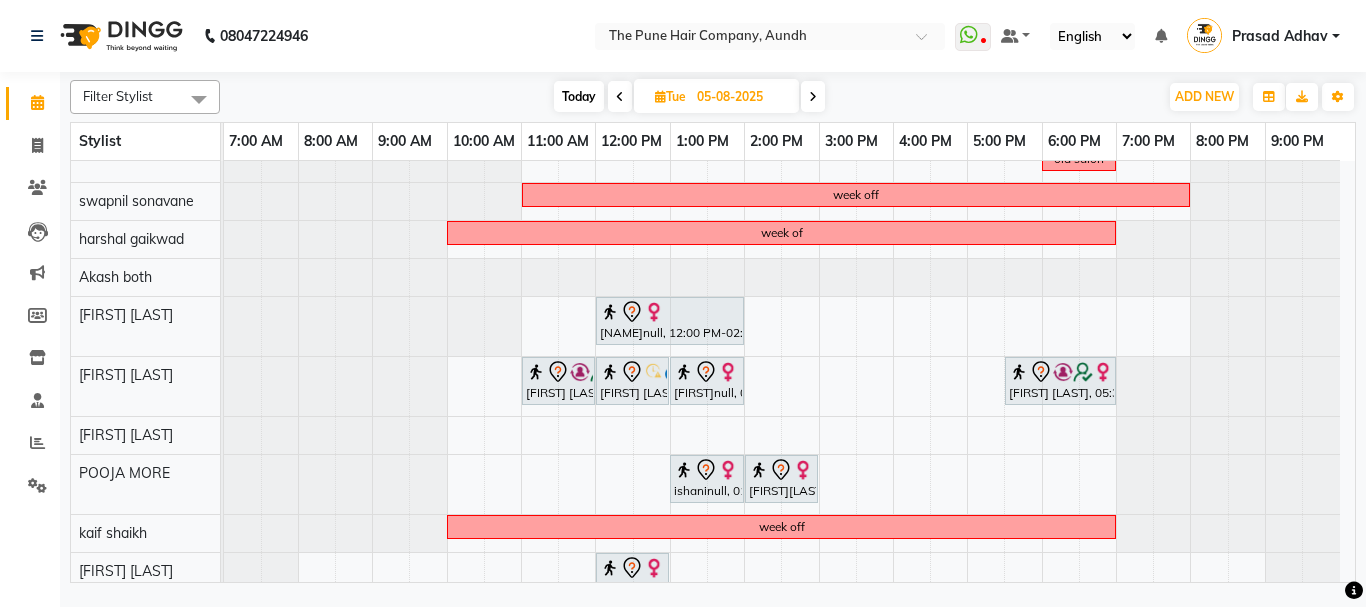 click on "05-08-2025" at bounding box center [741, 97] 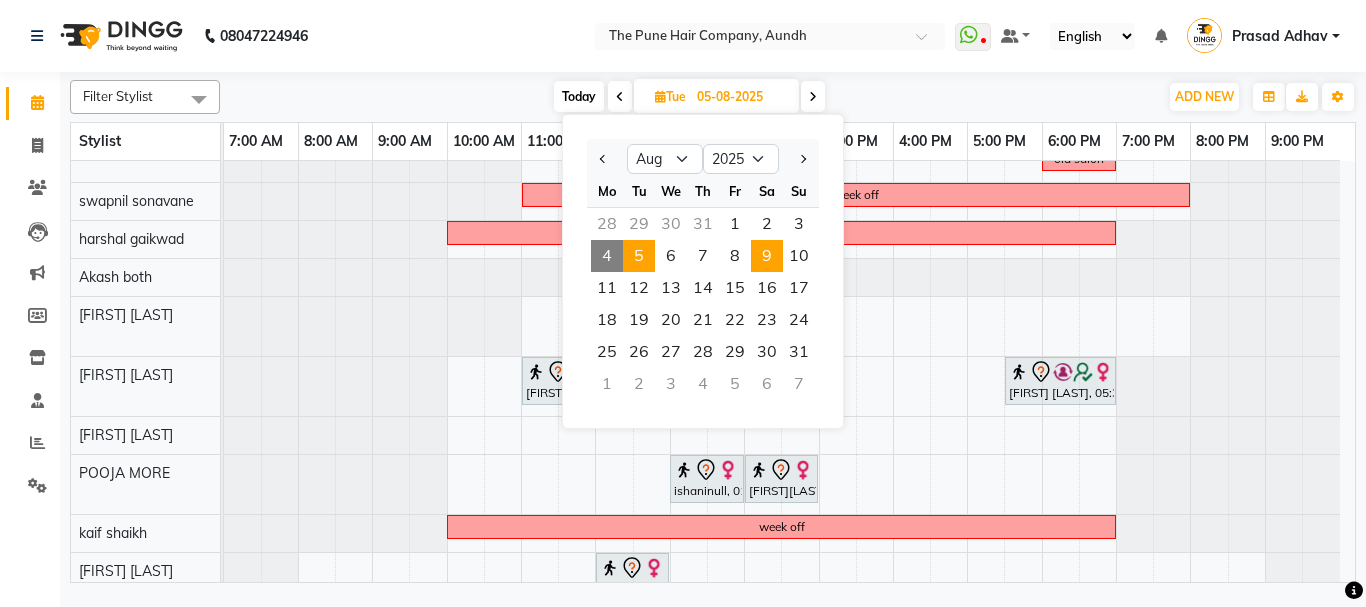 click on "9" at bounding box center (767, 256) 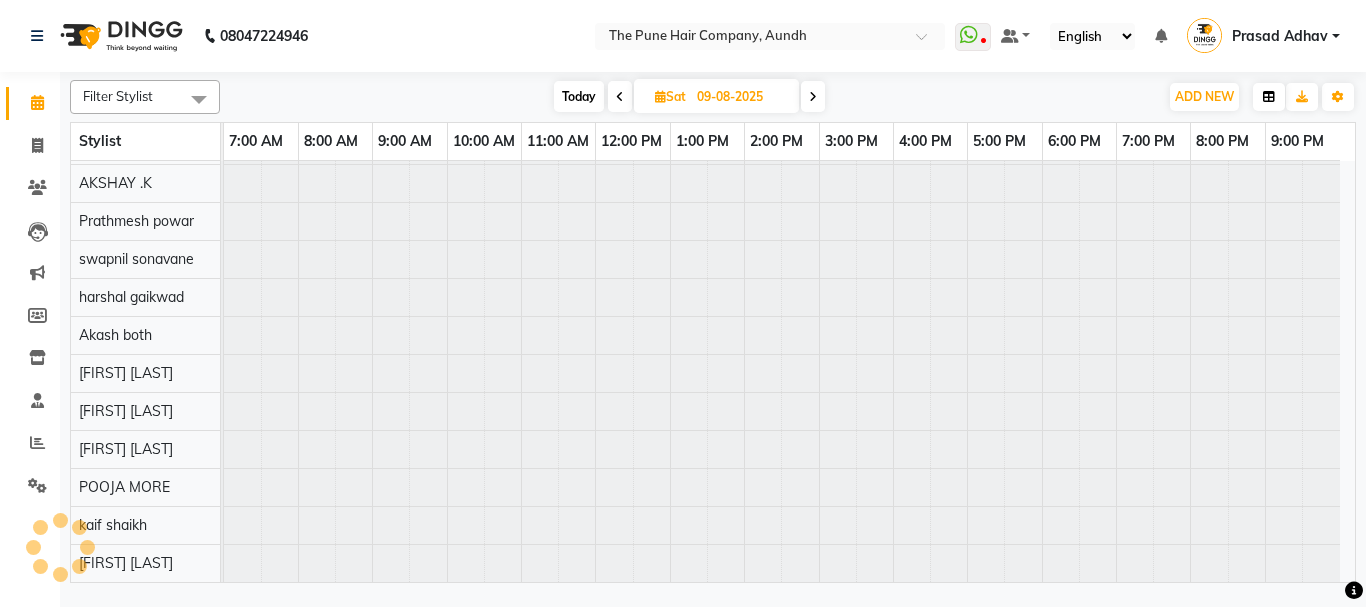 scroll, scrollTop: 110, scrollLeft: 0, axis: vertical 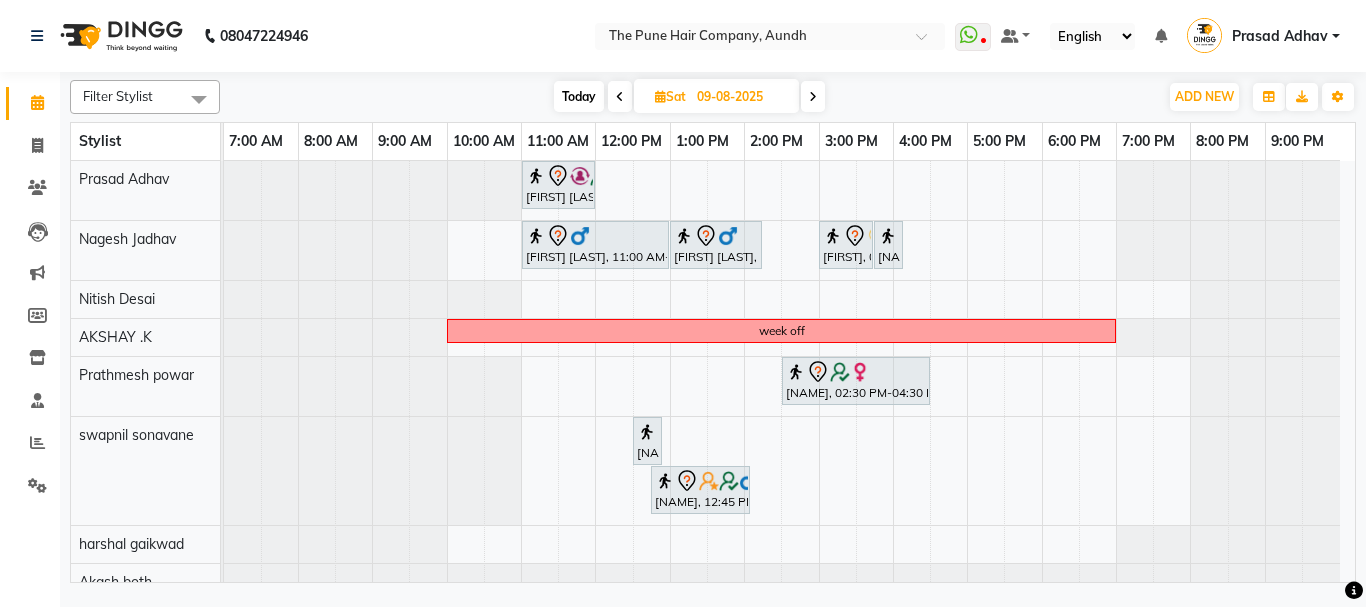 click on "[FIRST][LAST], 11:00 AM-12:00 PM, Cut Male ( Top Stylist ) [FIRST] [LAST], 11:00 AM-01:00 PM, Hair Color Inoa - Inoa Touchup 2 Inch [FIRST] [LAST], 01:00 PM-02:15 PM, Cut Female (Expert) [FIRST], 03:00 PM-03:45 PM, Cut Below 12 year (Girl) [FIRST], 03:45 PM-04:00 PM, Additional Hair Wash (Female) week off [FIRST] [LAST], 02:30 PM-04:30 PM, Hair Color Inoa - Inoa Touchup 2 Inch [FIRST] [LAST], 12:30 PM-12:50 PM, Beard Crafting [FIRST] [LAST], 12:45 PM-02:05 PM, Beard Crafting [FIRST] [LAST], 03:30 PM-03:45 PM, Threading - Eyebrow [FIRST] [LAST], 04:30 PM-04:50 PM, Waxing - Arms (Full) (Liposoluble) [FIRST] [LAST], 05:15 PM-05:30 PM, Waxing - Under Arms (Liposoluble) [FIRST] [LAST], 03:45 PM-04:00 PM, Threading - Upper Lip [FIRST], 04:00 PM-05:00 PM, Pedicure - Premium" at bounding box center (789, 541) 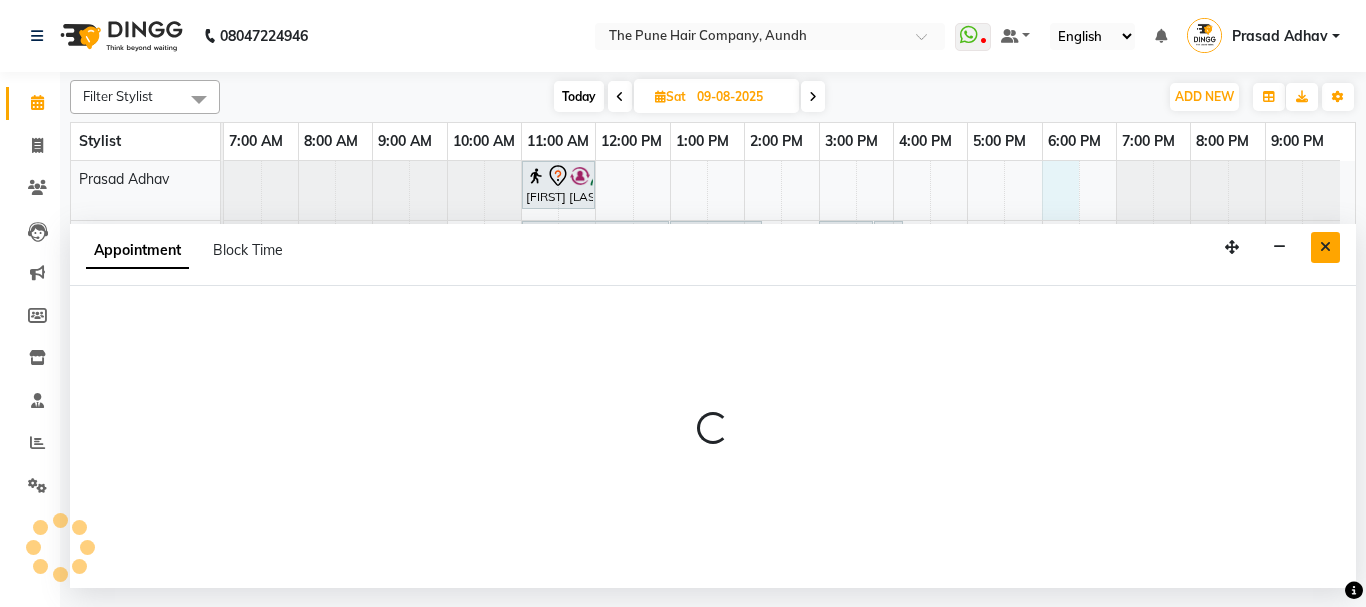 click at bounding box center [1325, 247] 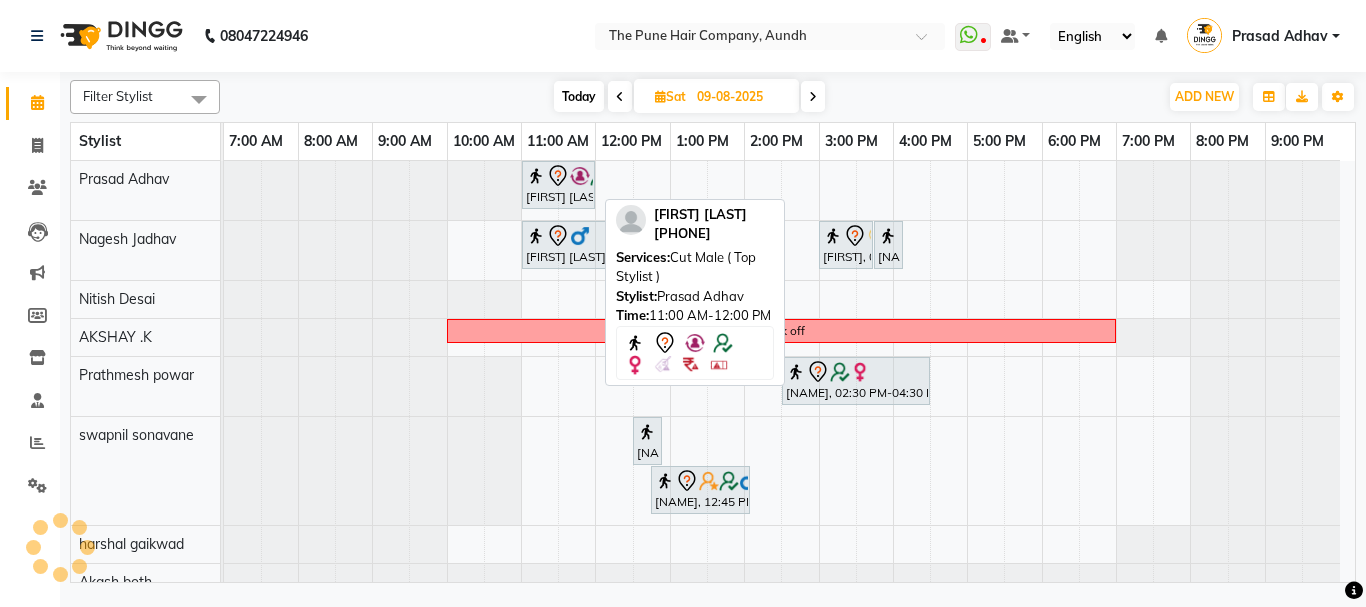 click on "[FIRST][LAST], 11:00 AM-12:00 PM, Cut Male ( Top Stylist ) [FIRST] [LAST], 11:00 AM-01:00 PM, Hair Color Inoa - Inoa Touchup 2 Inch [FIRST] [LAST], 01:00 PM-02:15 PM, Cut Female (Expert) [FIRST], 03:00 PM-03:45 PM, Cut Below 12 year (Girl) [FIRST], 03:45 PM-04:00 PM, Additional Hair Wash (Female) week off [FIRST] [LAST], 02:30 PM-04:30 PM, Hair Color Inoa - Inoa Touchup 2 Inch [FIRST] [LAST], 12:30 PM-12:50 PM, Beard Crafting [FIRST] [LAST], 12:45 PM-02:05 PM, Beard Crafting [FIRST] [LAST], 03:30 PM-03:45 PM, Threading - Eyebrow [FIRST] [LAST], 04:30 PM-04:50 PM, Waxing - Arms (Full) (Liposoluble) [FIRST] [LAST], 05:15 PM-05:30 PM, Waxing - Under Arms (Liposoluble) [FIRST] [LAST], 03:45 PM-04:00 PM, Threading - Upper Lip [FIRST], 04:00 PM-05:00 PM, Pedicure - Premium" at bounding box center (789, 541) 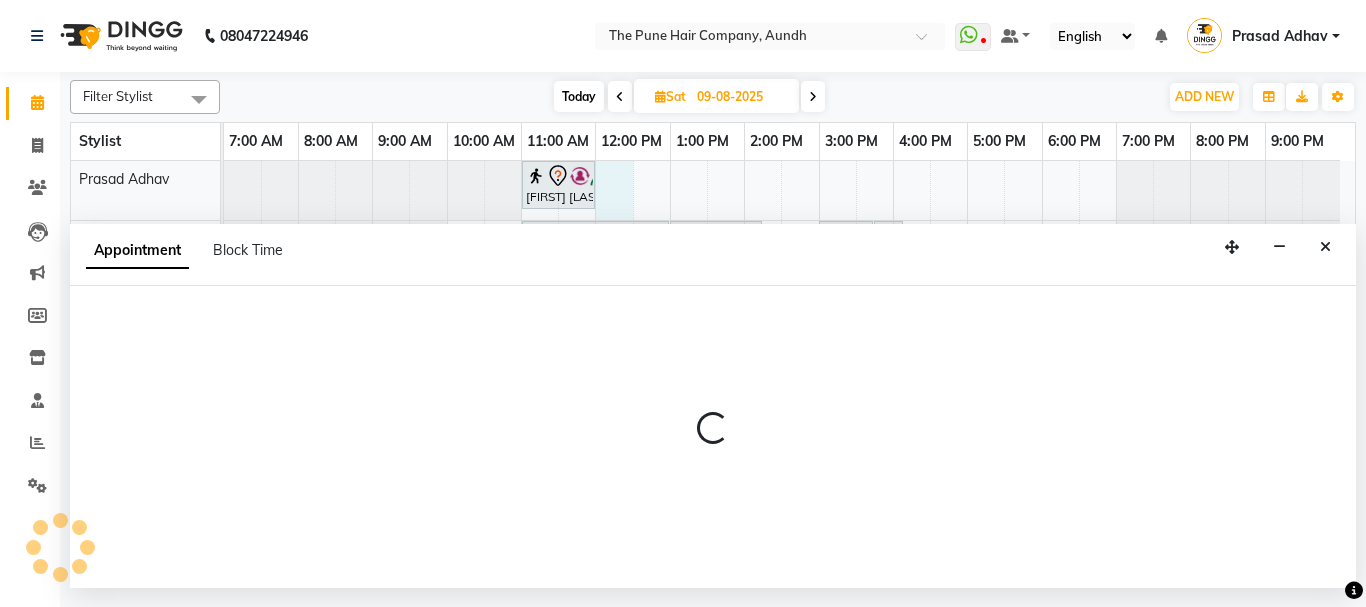 select on "3338" 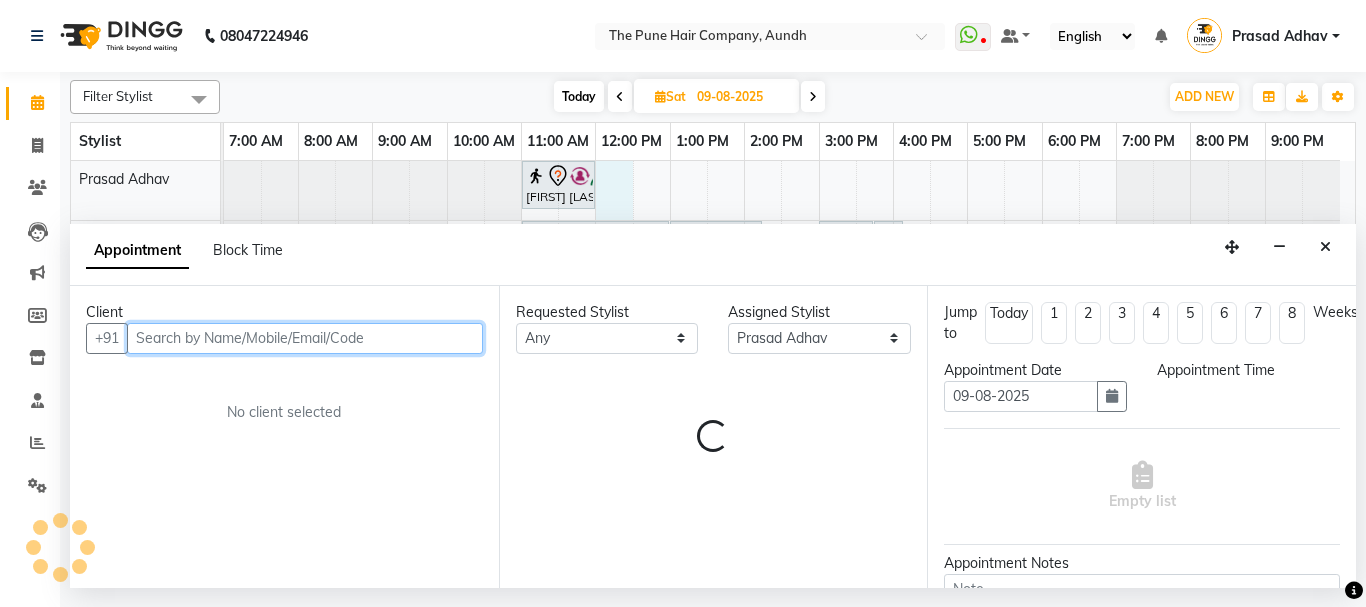 select on "720" 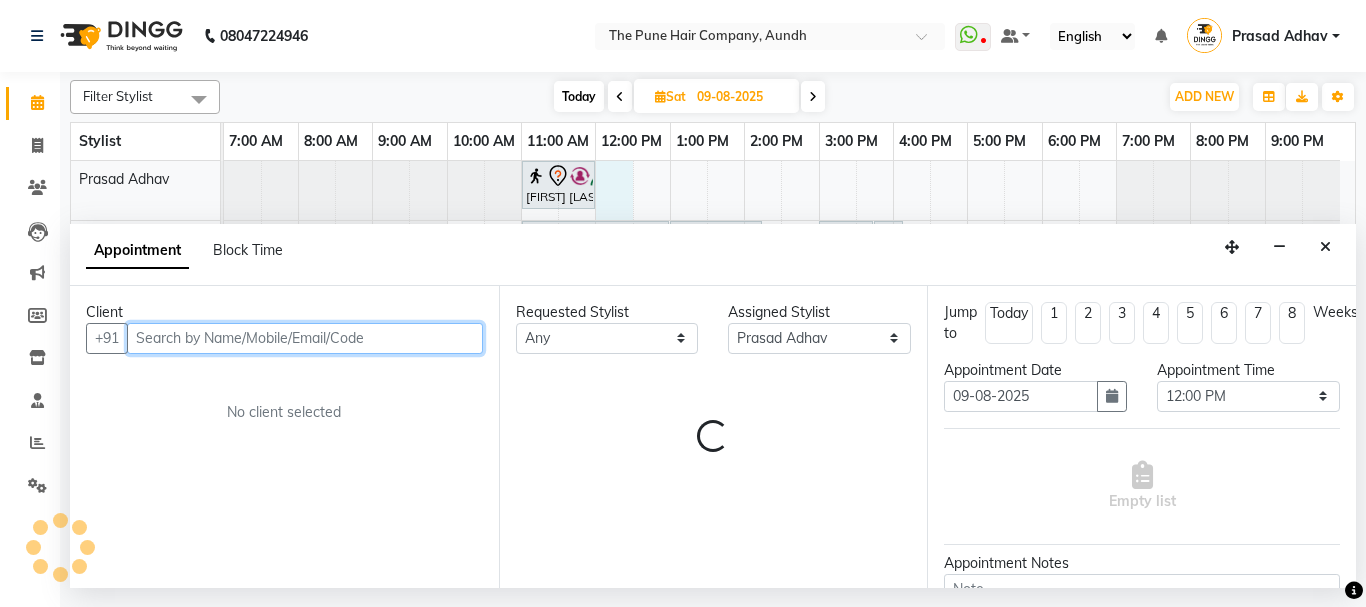click at bounding box center (305, 338) 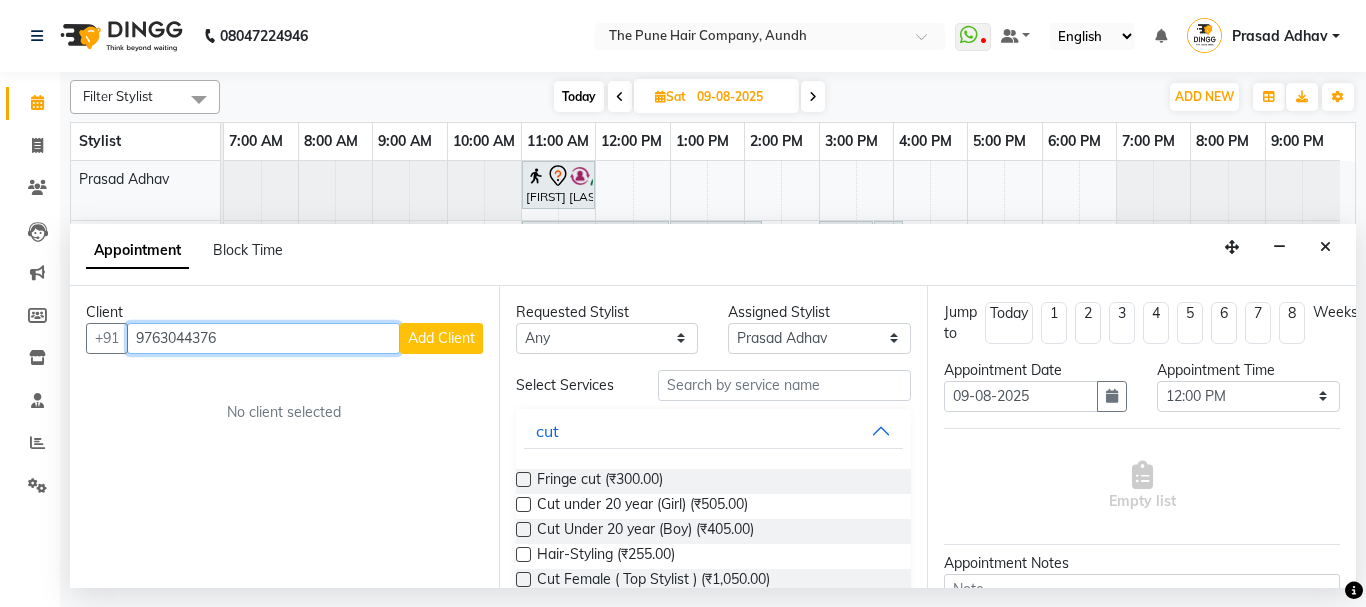 type on "9763044376" 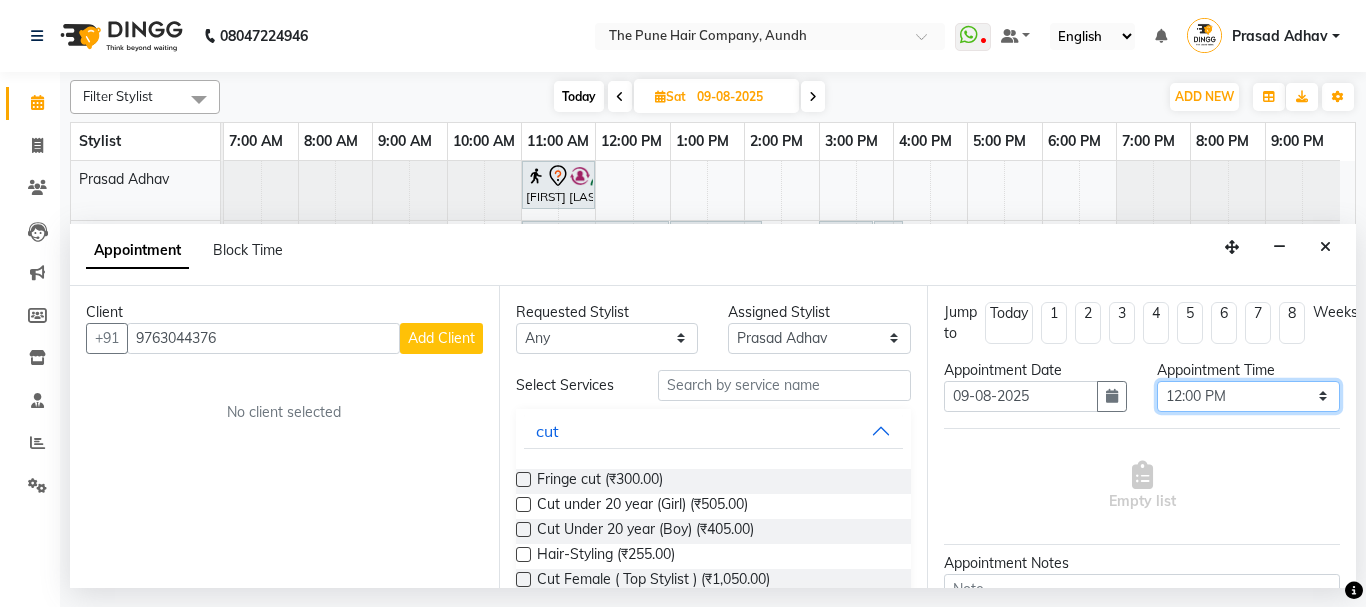 click on "Select 08:00 AM 08:15 AM 08:30 AM 08:45 AM 09:00 AM 09:15 AM 09:30 AM 09:45 AM 10:00 AM 10:15 AM 10:30 AM 10:45 AM 11:00 AM 11:15 AM 11:30 AM 11:45 AM 12:00 PM 12:15 PM 12:30 PM 12:45 PM 01:00 PM 01:15 PM 01:30 PM 01:45 PM 02:00 PM 02:15 PM 02:30 PM 02:45 PM 03:00 PM 03:15 PM 03:30 PM 03:45 PM 04:00 PM 04:15 PM 04:30 PM 04:45 PM 05:00 PM 05:15 PM 05:30 PM 05:45 PM 06:00 PM 06:15 PM 06:30 PM 06:45 PM 07:00 PM 07:15 PM 07:30 PM 07:45 PM 08:00 PM 08:15 PM 08:30 PM 08:45 PM 09:00 PM" at bounding box center (1248, 396) 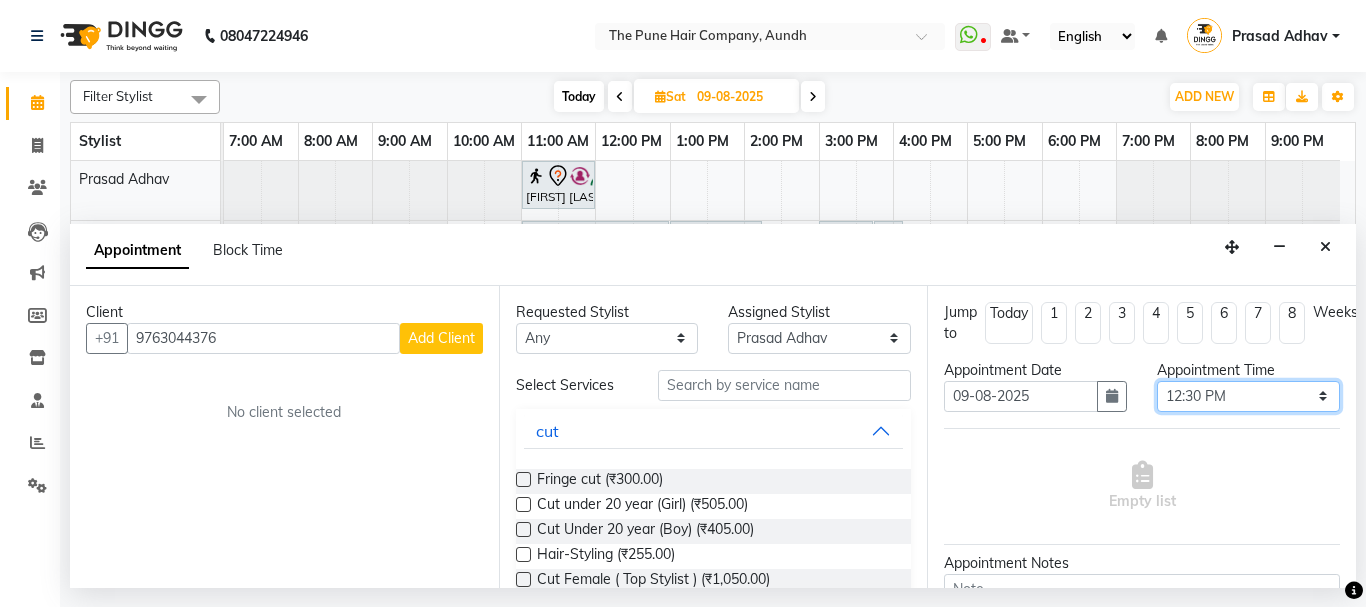 click on "Select 08:00 AM 08:15 AM 08:30 AM 08:45 AM 09:00 AM 09:15 AM 09:30 AM 09:45 AM 10:00 AM 10:15 AM 10:30 AM 10:45 AM 11:00 AM 11:15 AM 11:30 AM 11:45 AM 12:00 PM 12:15 PM 12:30 PM 12:45 PM 01:00 PM 01:15 PM 01:30 PM 01:45 PM 02:00 PM 02:15 PM 02:30 PM 02:45 PM 03:00 PM 03:15 PM 03:30 PM 03:45 PM 04:00 PM 04:15 PM 04:30 PM 04:45 PM 05:00 PM 05:15 PM 05:30 PM 05:45 PM 06:00 PM 06:15 PM 06:30 PM 06:45 PM 07:00 PM 07:15 PM 07:30 PM 07:45 PM 08:00 PM 08:15 PM 08:30 PM 08:45 PM 09:00 PM" at bounding box center [1248, 396] 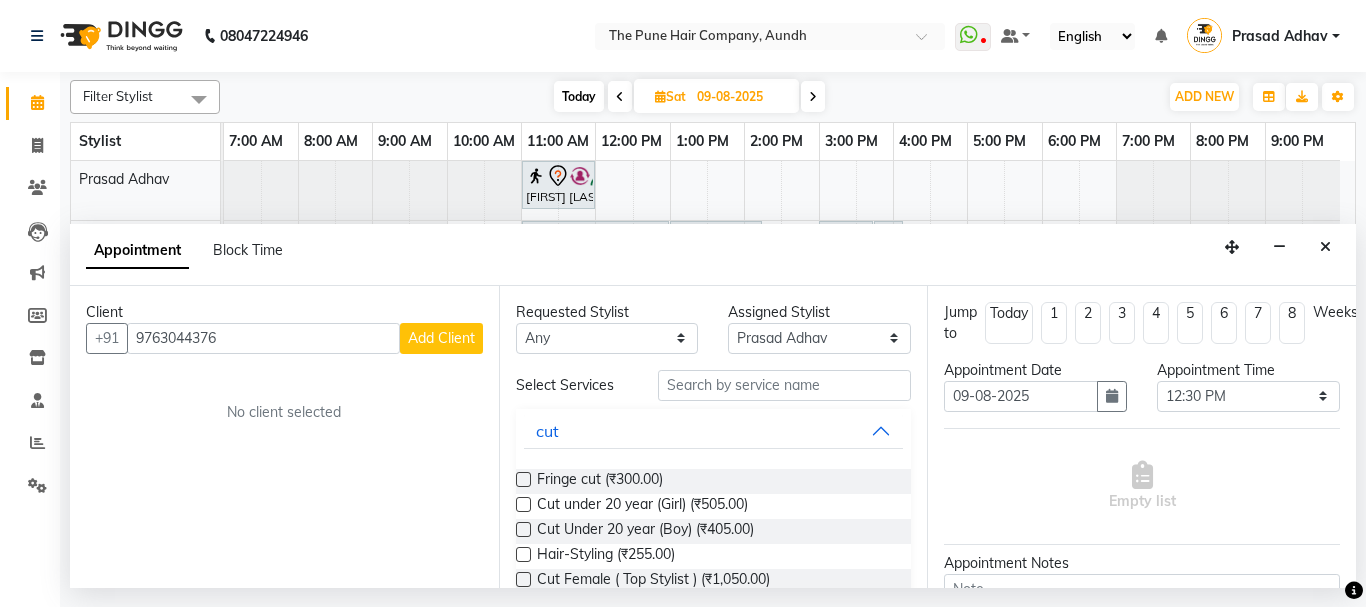 click on "Add Client" at bounding box center (441, 338) 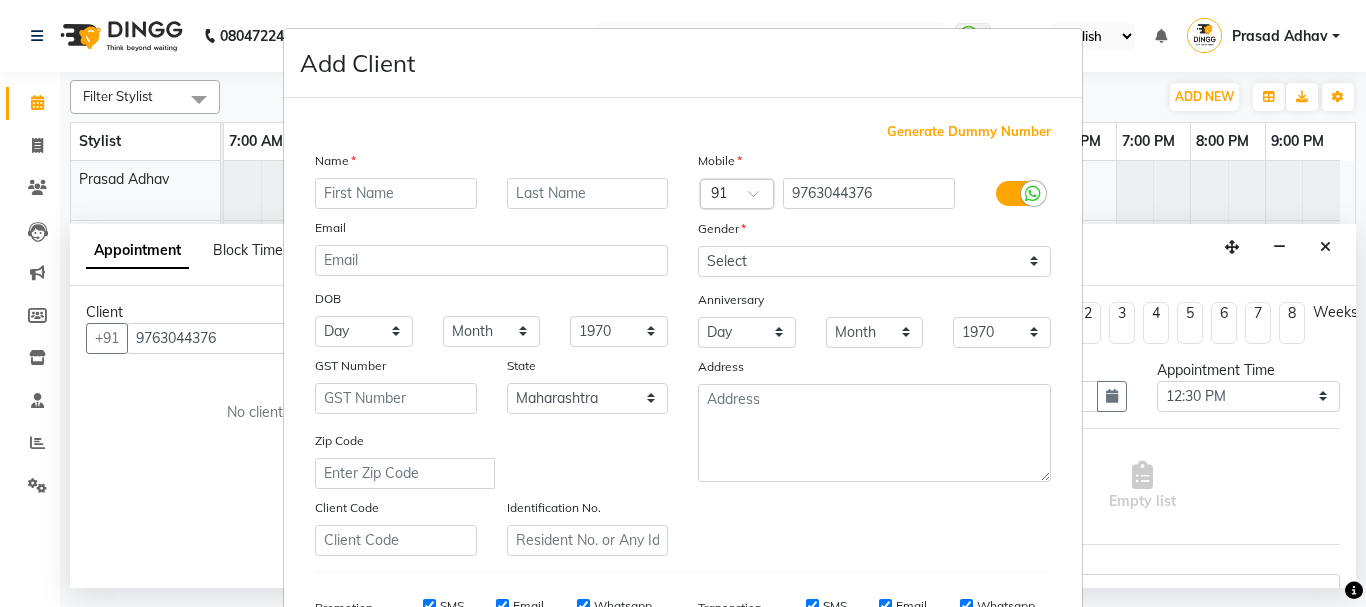 click at bounding box center [396, 193] 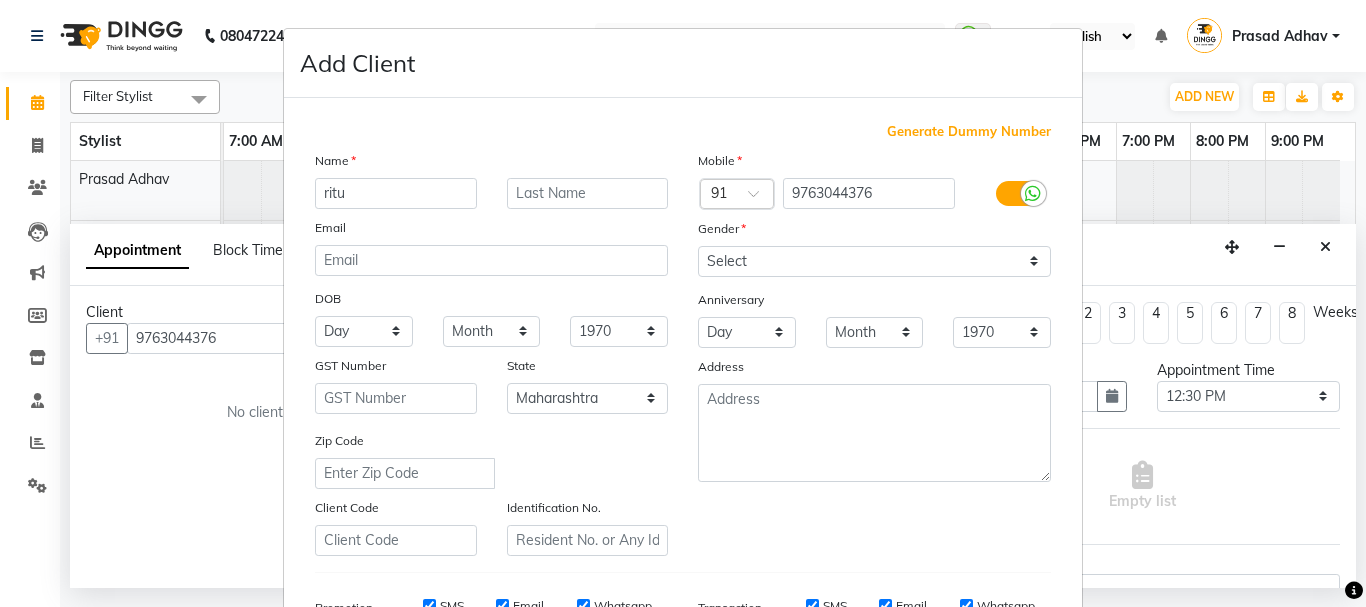type on "ritu" 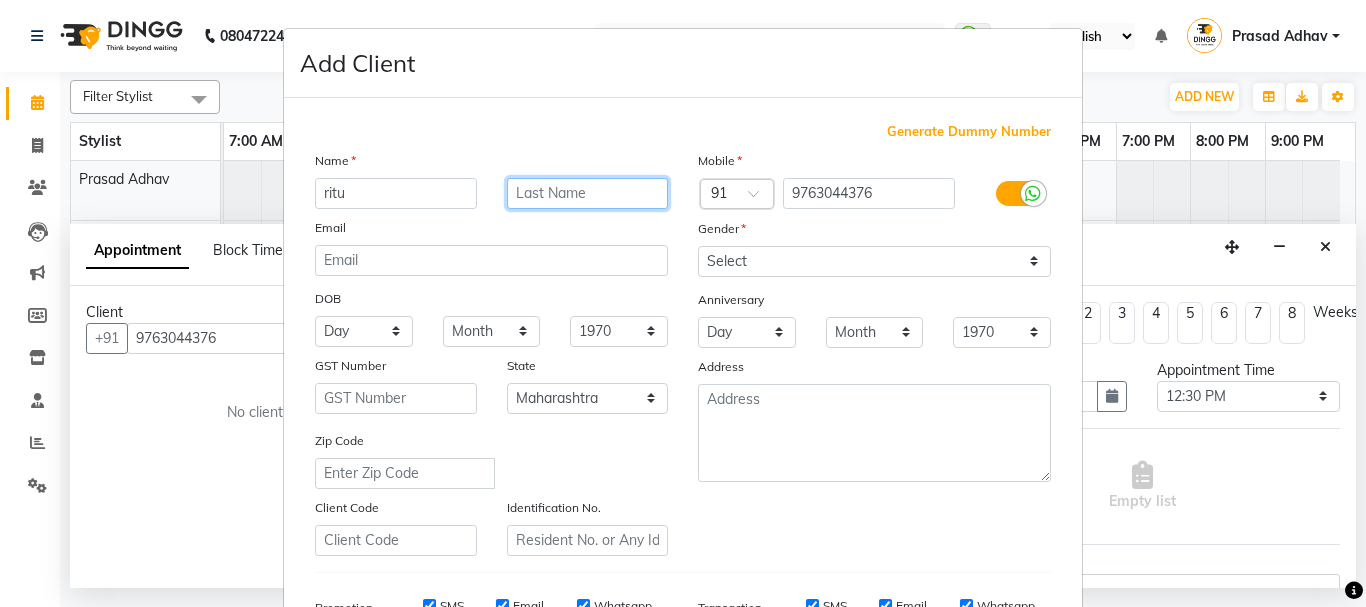 click at bounding box center [588, 193] 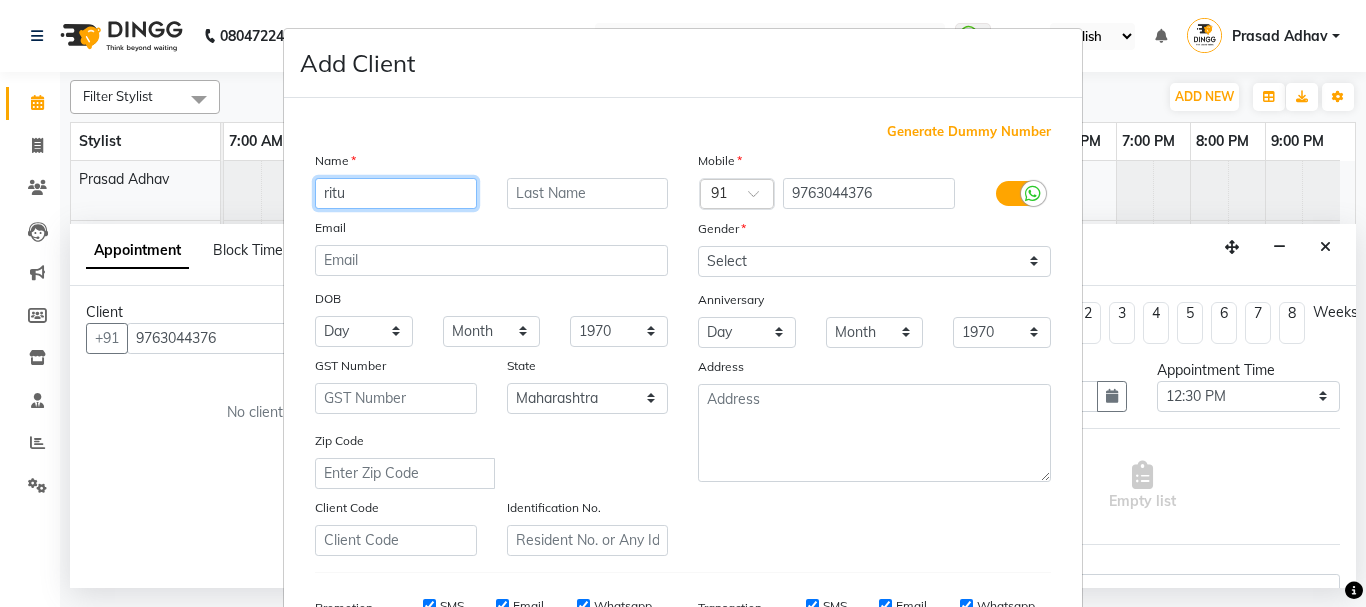 click on "ritu" at bounding box center [396, 193] 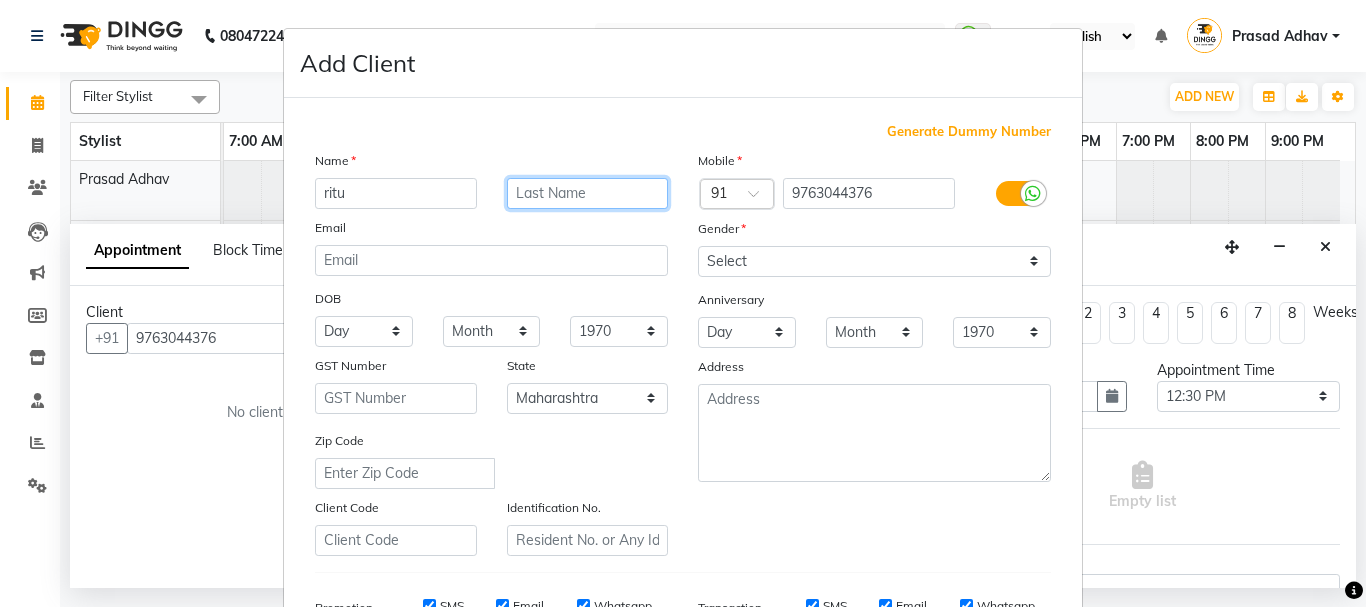 click at bounding box center [588, 193] 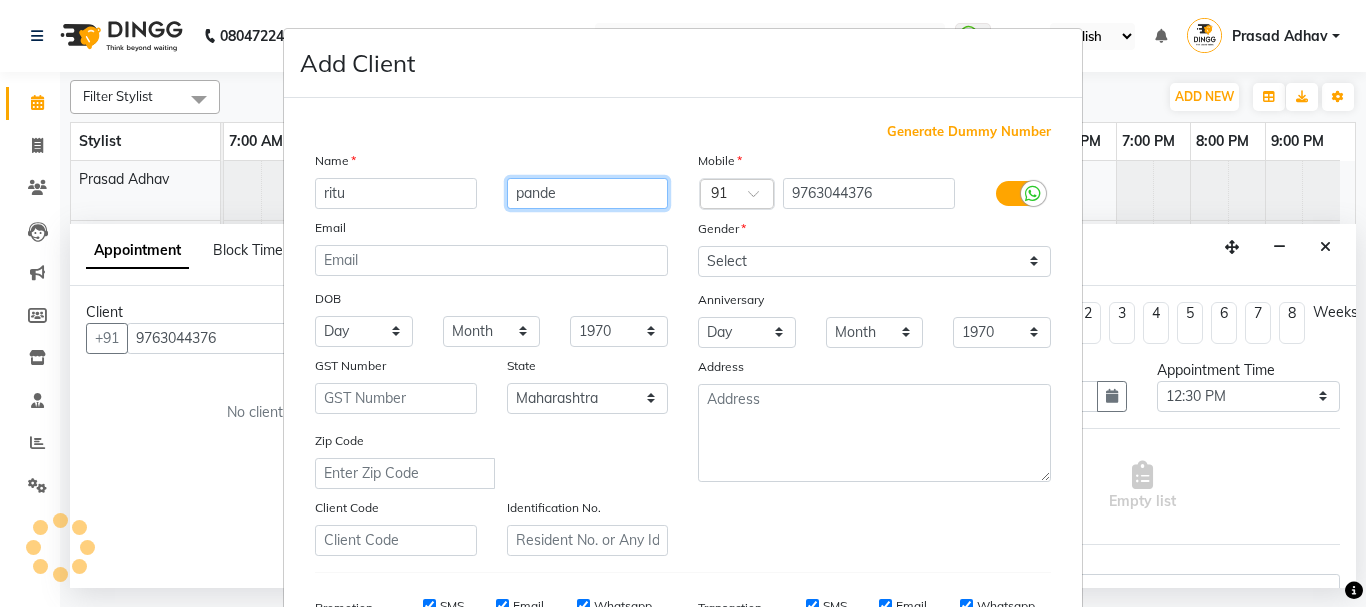 type on "pande" 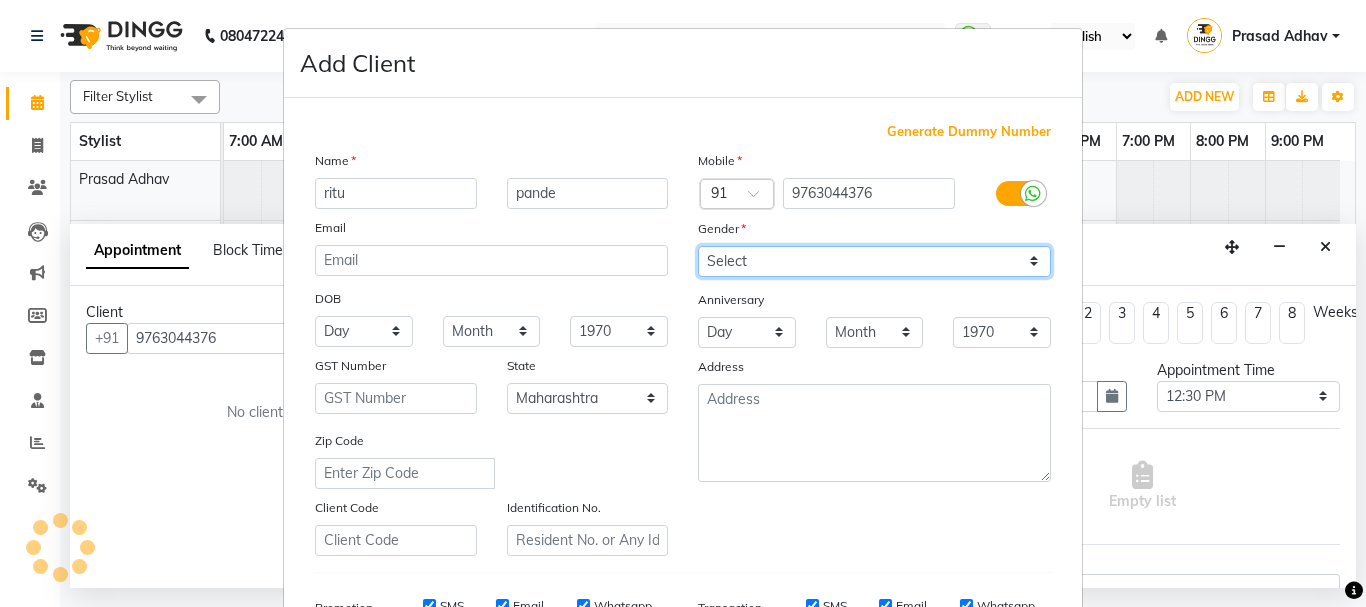 click on "Select Male Female Other Prefer Not To Say" at bounding box center (874, 261) 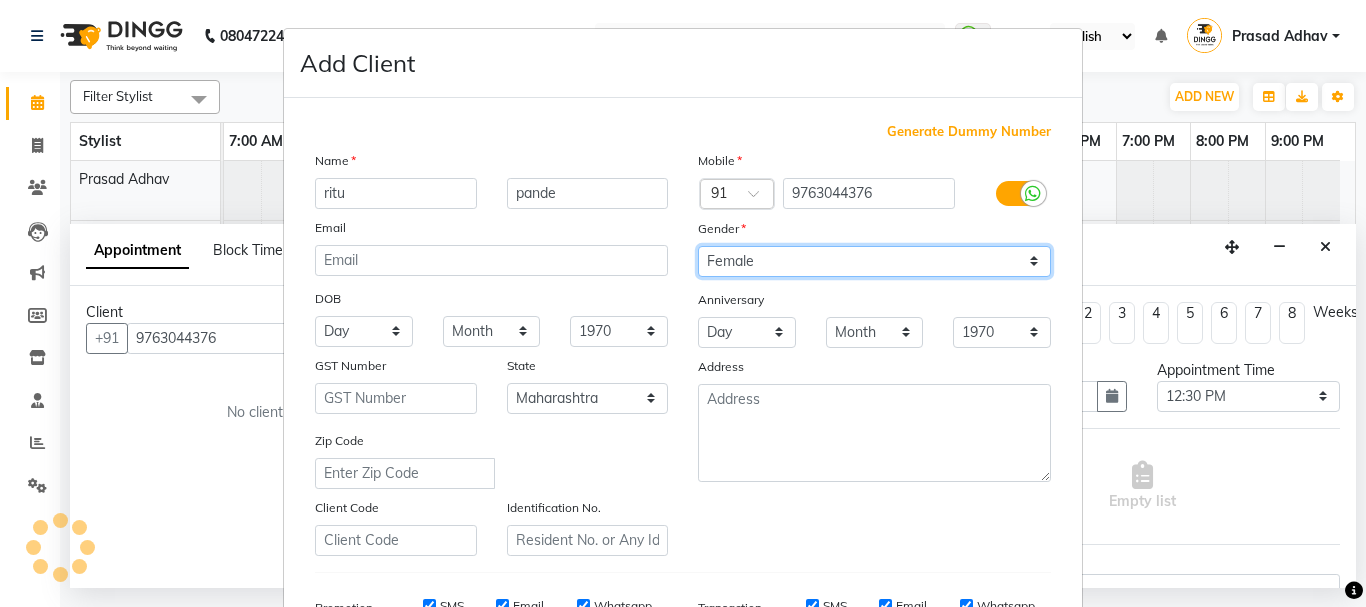 click on "Select Male Female Other Prefer Not To Say" at bounding box center (874, 261) 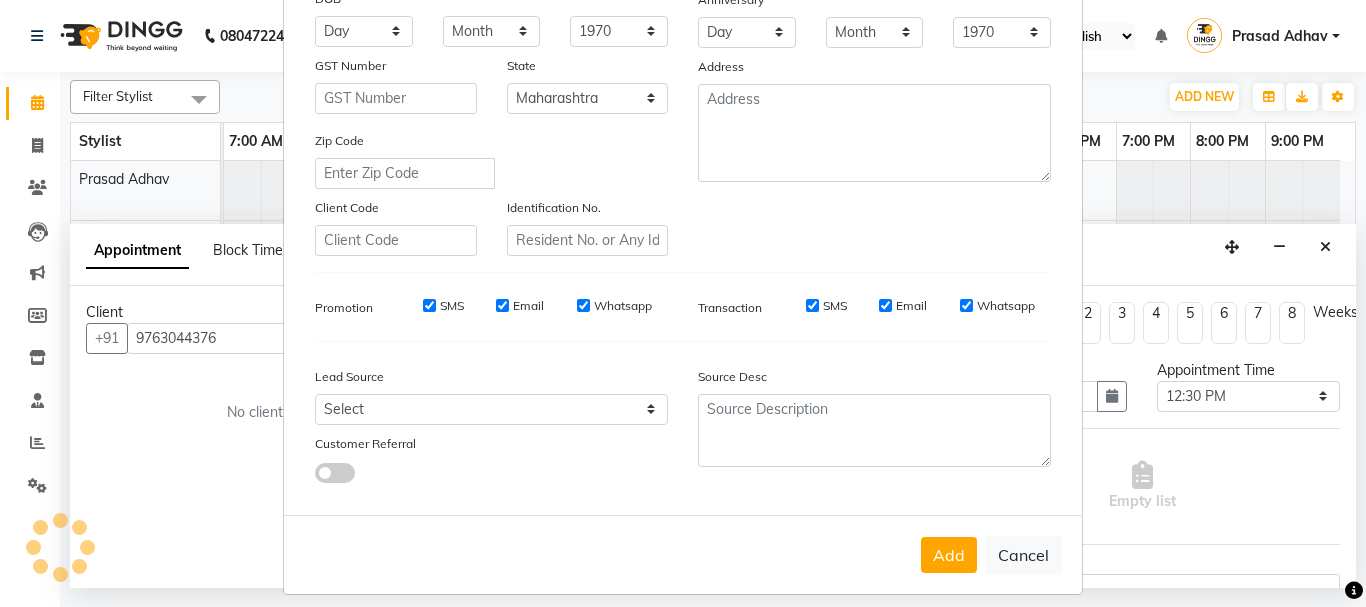 scroll, scrollTop: 316, scrollLeft: 0, axis: vertical 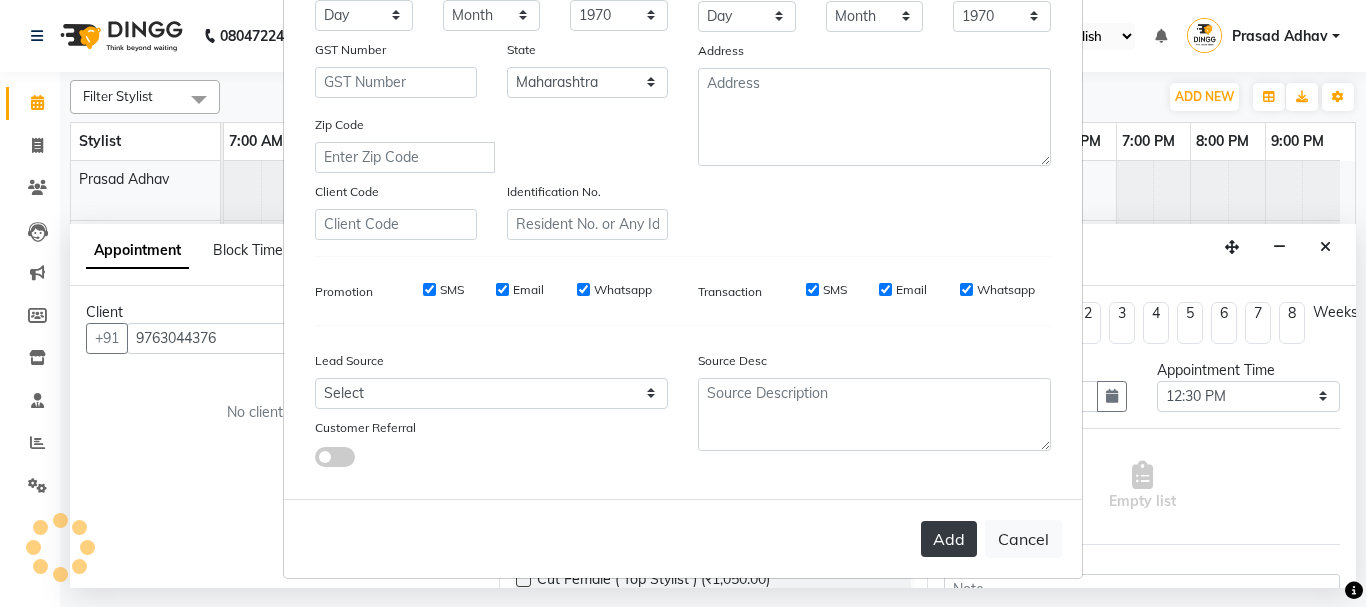 click on "Add" at bounding box center (949, 539) 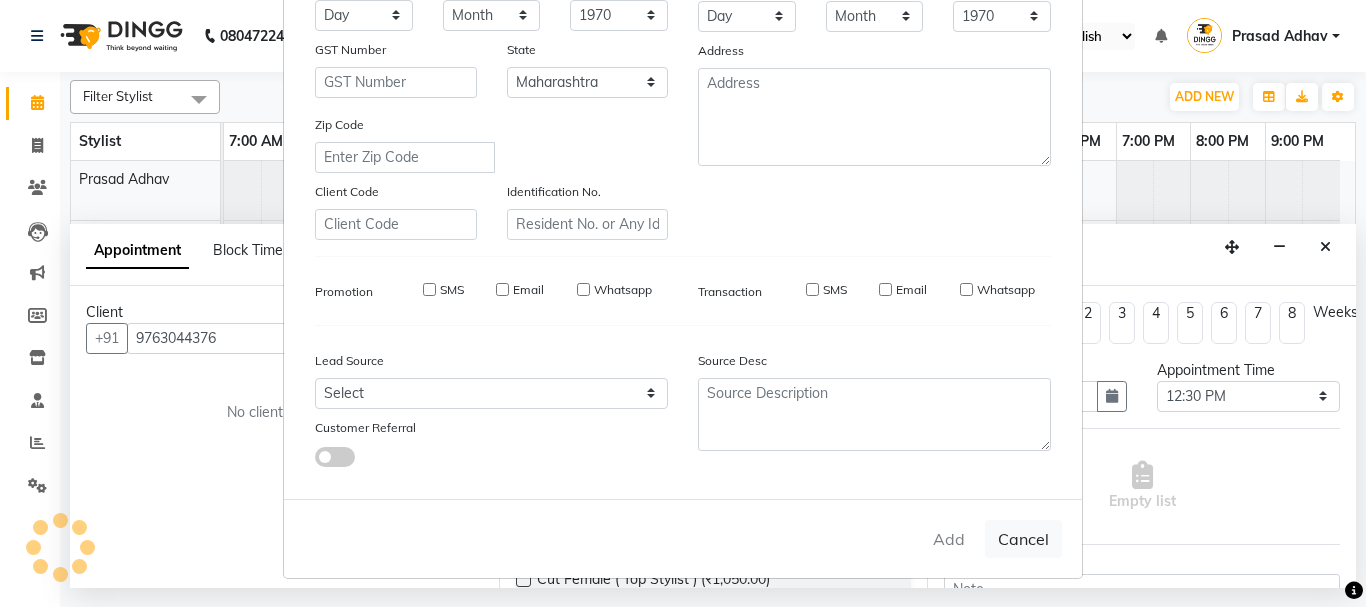click on "Add Client Generate Dummy Number Name [FIRST] [LAST] Email DOB Day 01 02 03 04 05 06 07 08 09 10 11 12 13 14 15 16 17 18 19 20 21 22 23 24 25 26 27 28 29 30 31 Month January February March April May June July August September October November December 1940 1941 1942 1943 1944 1945 1946 1947 1948 1949 1950 1951 1952 1953 1954 1955 1956 1957 1958 1959 1960 1961 1962 1963 1964 1965 1966 1967 1968 1969 1970 1971 1972 1973 1974 1975 1976 1977 1978 1979 1980 1981 1982 1983 1984 1985 1986 1987 1988 1989 1990 1991 1992 1993 1994 1995 1996 1997 1998 1999 2000 2001 2002 2003 2004 2005 2006 2007 2008 2009 2010 2011 2012 2013 2014 2015 2016 2017 2018 2019 2020 2021 2022 2023 2024 GST Number State Select Andaman and Nicobar Islands Andhra Pradesh Arunachal Pradesh Assam Bihar Chandigarh Chhattisgarh Dadra and Nagar Haveli Daman and Diu Delhi Goa Gujarat Haryana Himachal Pradesh Jammu and Kashmir Jharkhand Karnataka Kerala Lakshadweep Madhya Pradesh Maharashtra Manipur Meghalaya Mizoram Nagaland Odisha Pondicherry Punjab × 91" at bounding box center (683, 303) 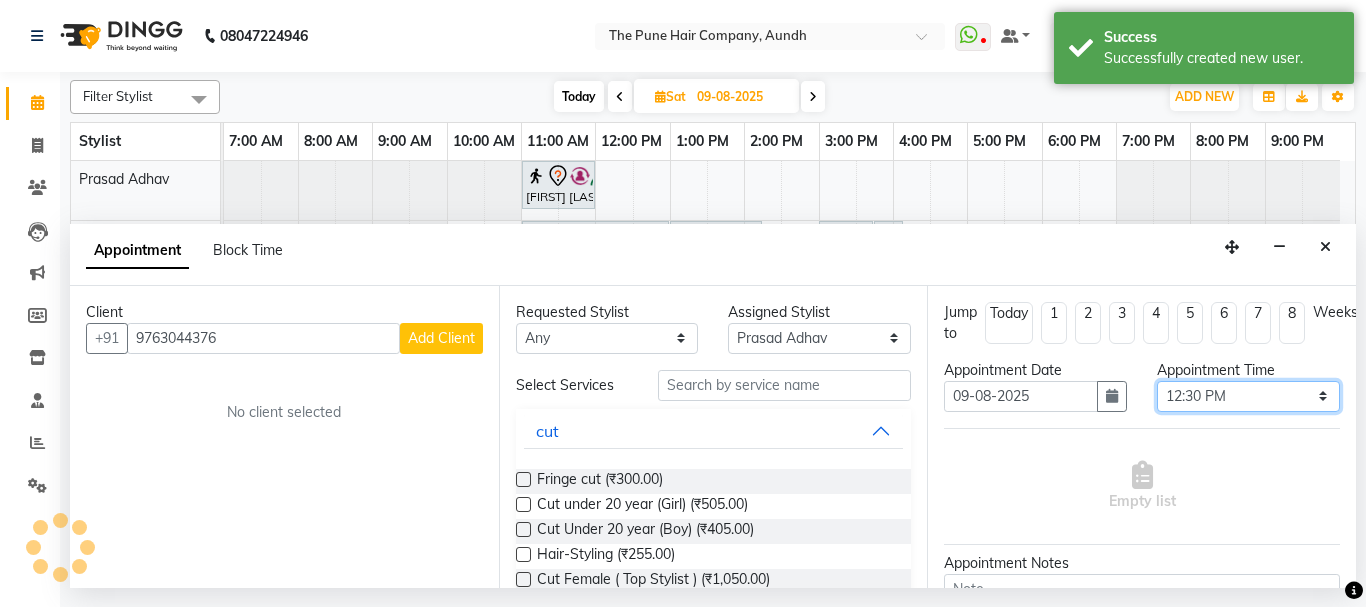 click on "Select 08:00 AM 08:15 AM 08:30 AM 08:45 AM 09:00 AM 09:15 AM 09:30 AM 09:45 AM 10:00 AM 10:15 AM 10:30 AM 10:45 AM 11:00 AM 11:15 AM 11:30 AM 11:45 AM 12:00 PM 12:15 PM 12:30 PM 12:45 PM 01:00 PM 01:15 PM 01:30 PM 01:45 PM 02:00 PM 02:15 PM 02:30 PM 02:45 PM 03:00 PM 03:15 PM 03:30 PM 03:45 PM 04:00 PM 04:15 PM 04:30 PM 04:45 PM 05:00 PM 05:15 PM 05:30 PM 05:45 PM 06:00 PM 06:15 PM 06:30 PM 06:45 PM 07:00 PM 07:15 PM 07:30 PM 07:45 PM 08:00 PM 08:15 PM 08:30 PM 08:45 PM 09:00 PM" at bounding box center [1248, 396] 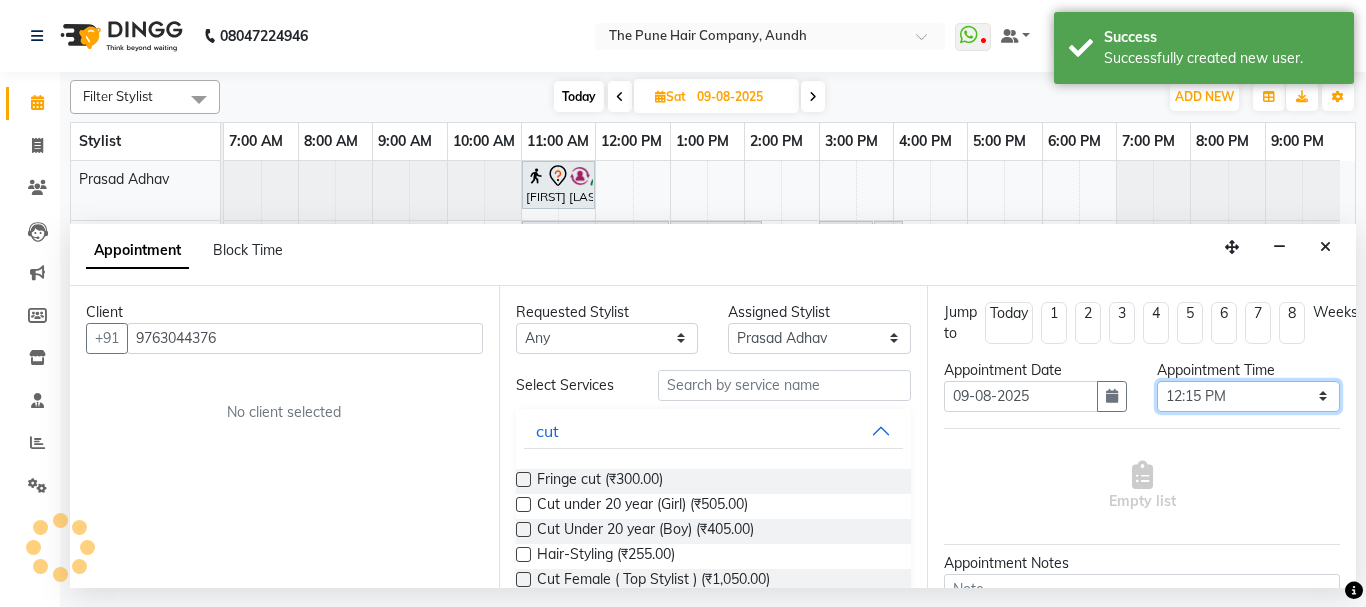 click on "Select 08:00 AM 08:15 AM 08:30 AM 08:45 AM 09:00 AM 09:15 AM 09:30 AM 09:45 AM 10:00 AM 10:15 AM 10:30 AM 10:45 AM 11:00 AM 11:15 AM 11:30 AM 11:45 AM 12:00 PM 12:15 PM 12:30 PM 12:45 PM 01:00 PM 01:15 PM 01:30 PM 01:45 PM 02:00 PM 02:15 PM 02:30 PM 02:45 PM 03:00 PM 03:15 PM 03:30 PM 03:45 PM 04:00 PM 04:15 PM 04:30 PM 04:45 PM 05:00 PM 05:15 PM 05:30 PM 05:45 PM 06:00 PM 06:15 PM 06:30 PM 06:45 PM 07:00 PM 07:15 PM 07:30 PM 07:45 PM 08:00 PM 08:15 PM 08:30 PM 08:45 PM 09:00 PM" at bounding box center [1248, 396] 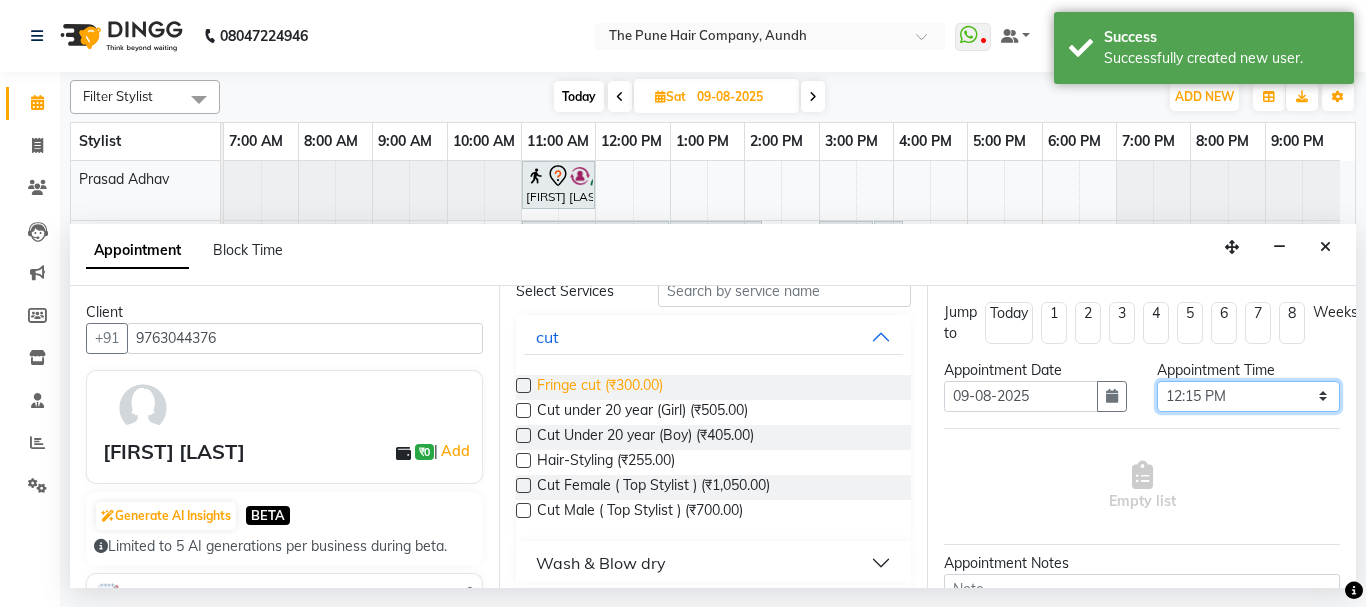 scroll, scrollTop: 100, scrollLeft: 0, axis: vertical 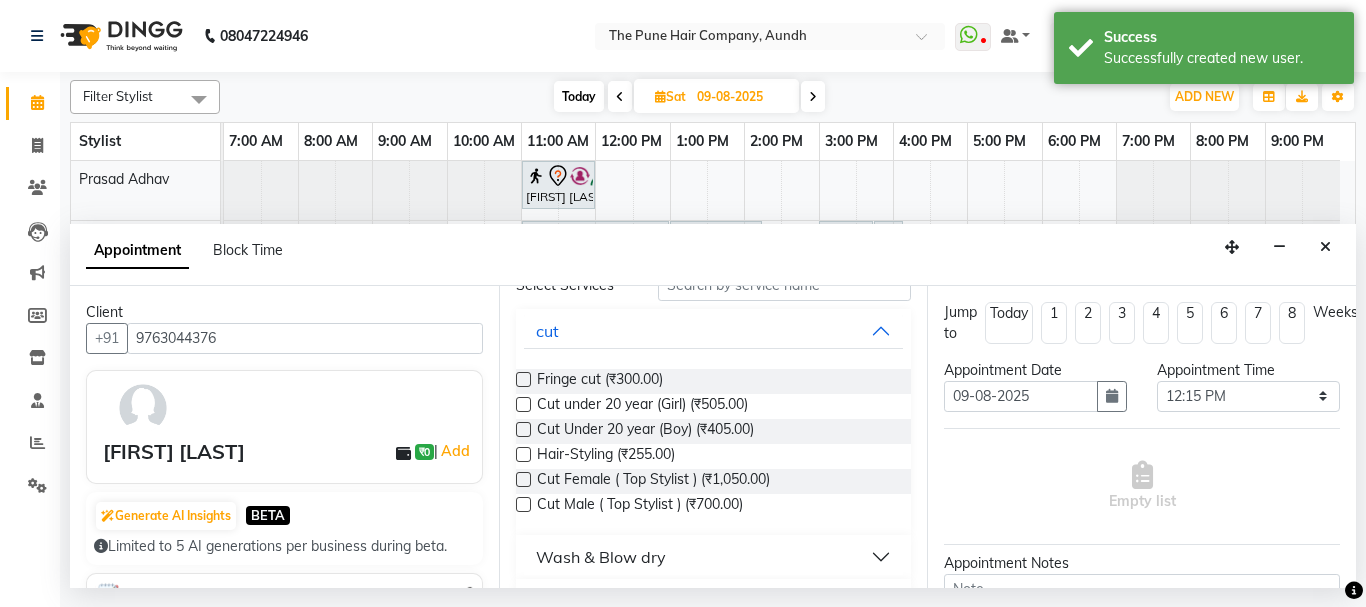 click at bounding box center (523, 479) 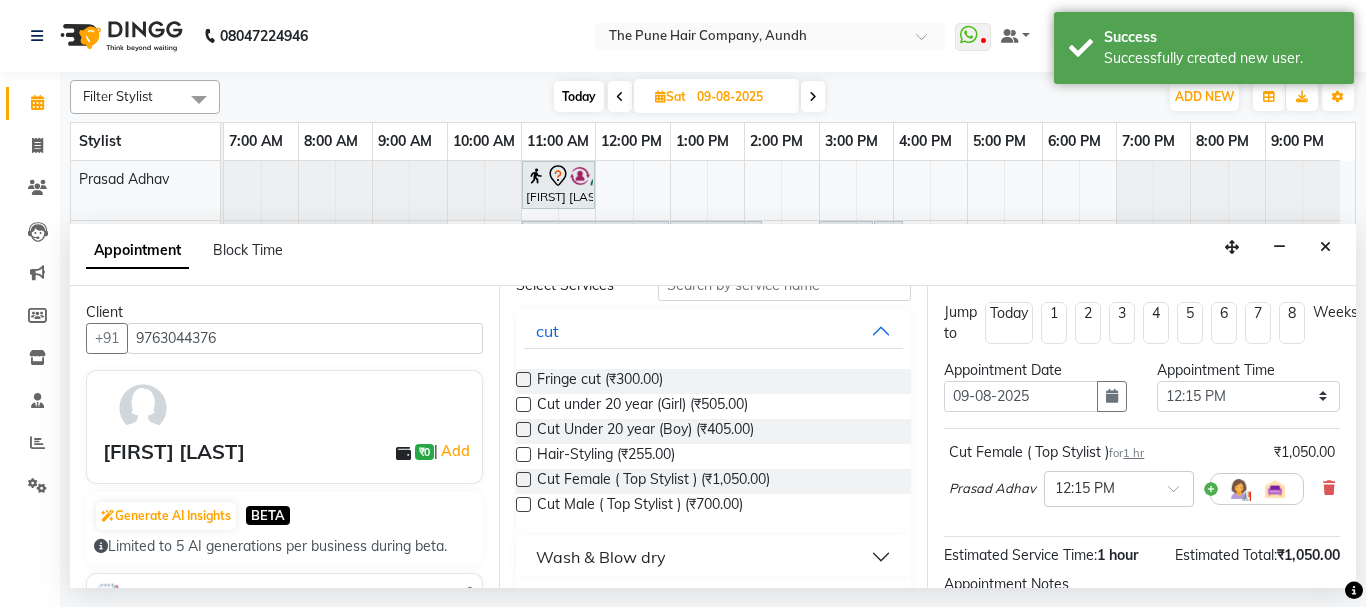 click on "Wash & Blow dry" at bounding box center [601, 557] 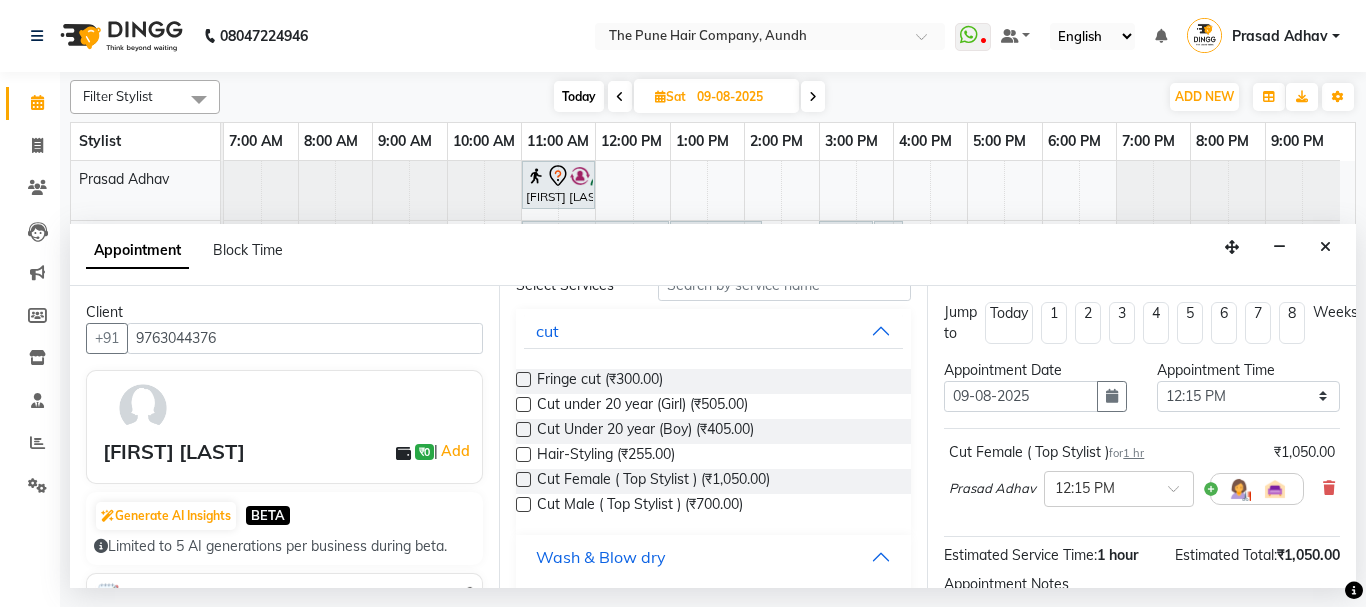 scroll, scrollTop: 200, scrollLeft: 0, axis: vertical 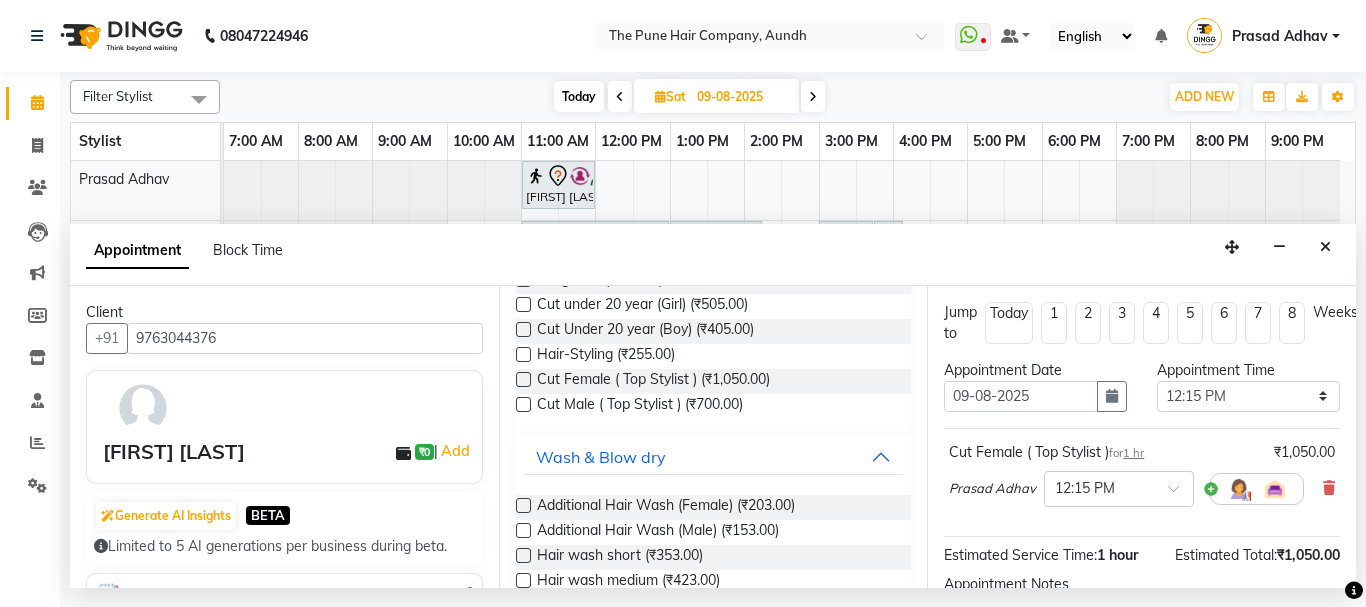 click at bounding box center (523, 505) 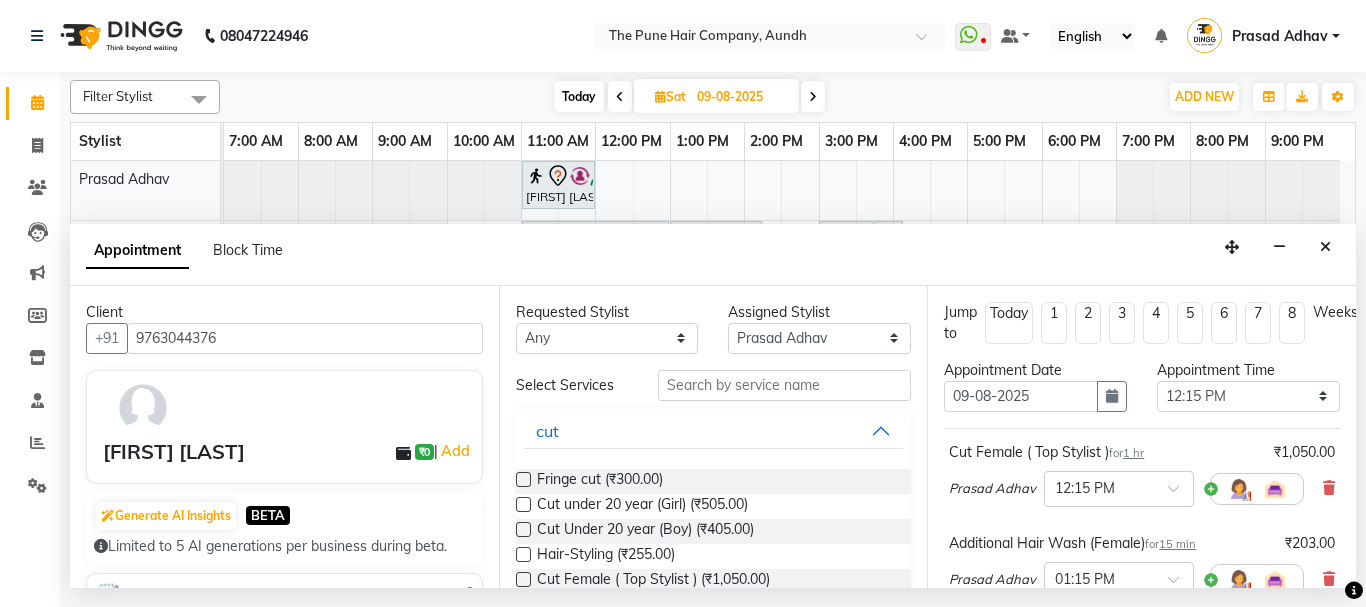 scroll, scrollTop: 100, scrollLeft: 0, axis: vertical 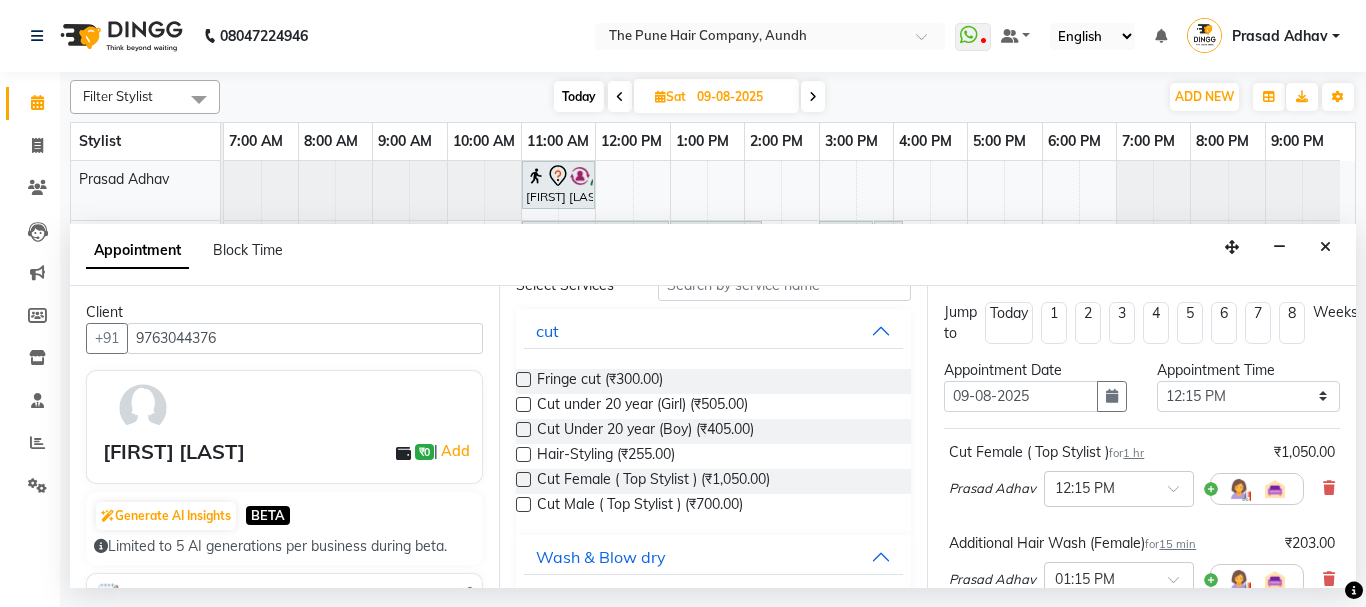 click at bounding box center [523, 504] 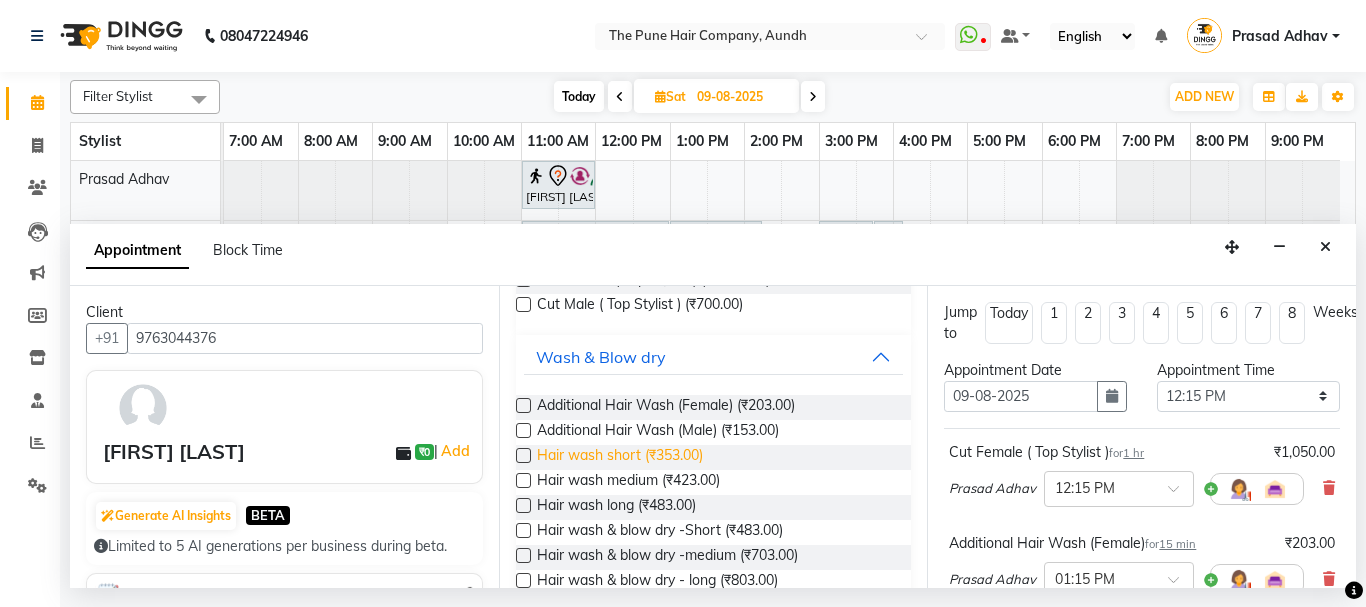 scroll, scrollTop: 500, scrollLeft: 0, axis: vertical 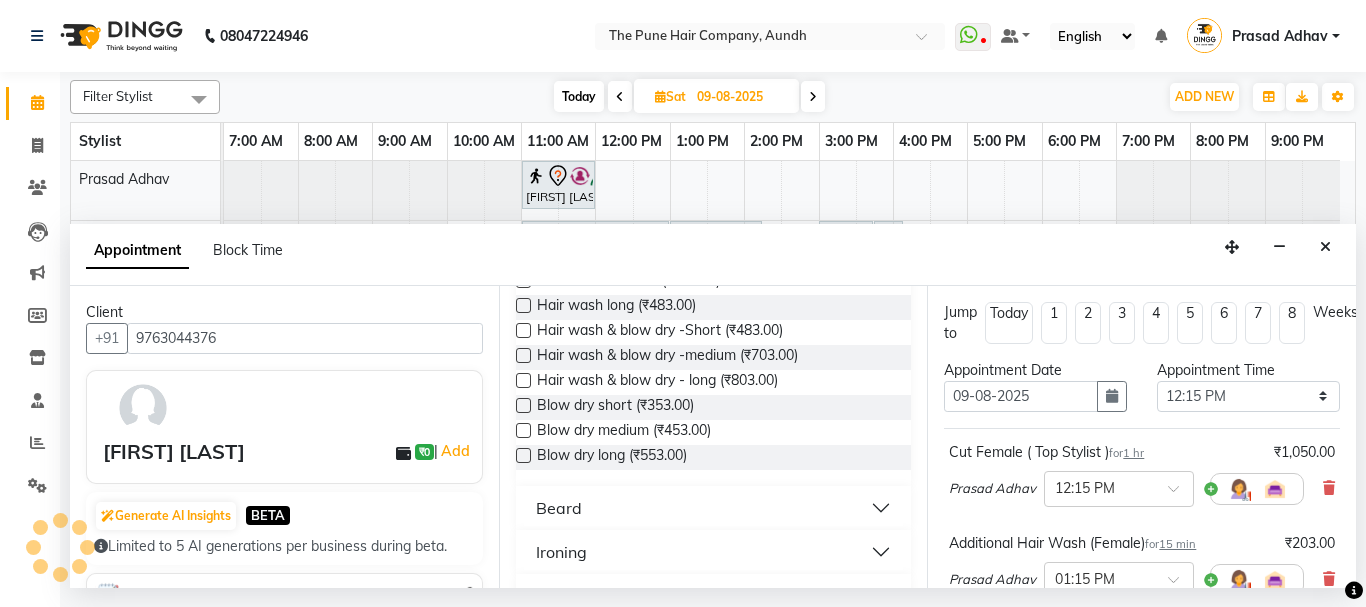 click on "Beard" at bounding box center [714, 508] 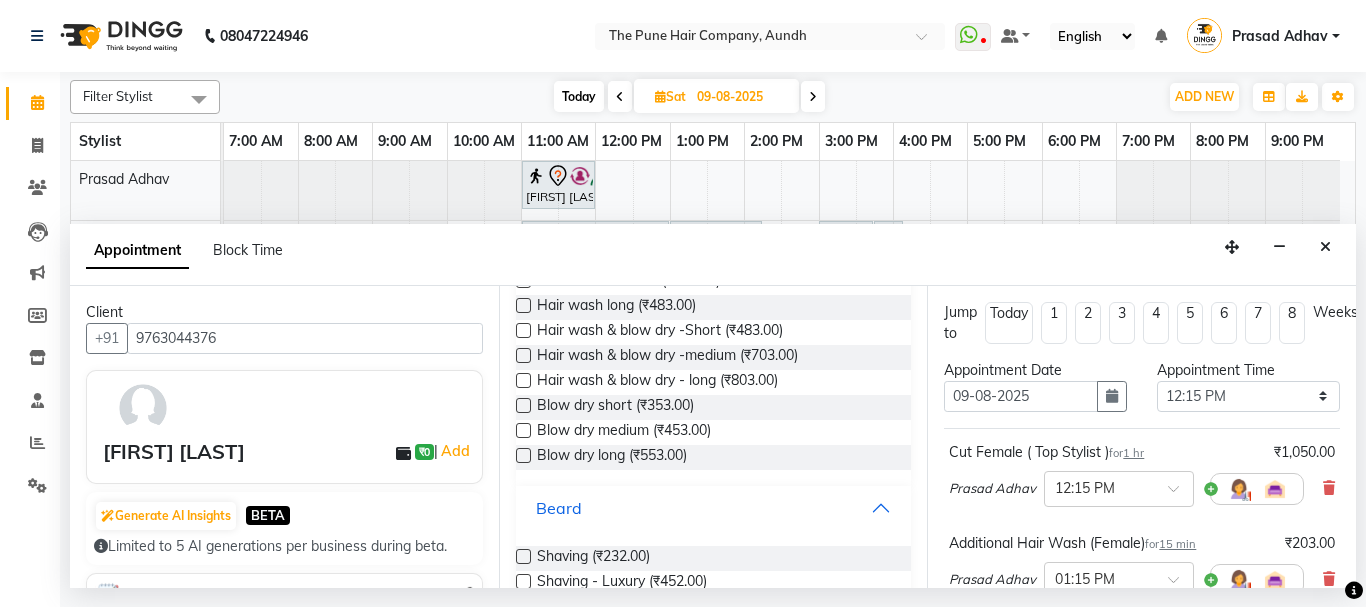 scroll, scrollTop: 600, scrollLeft: 0, axis: vertical 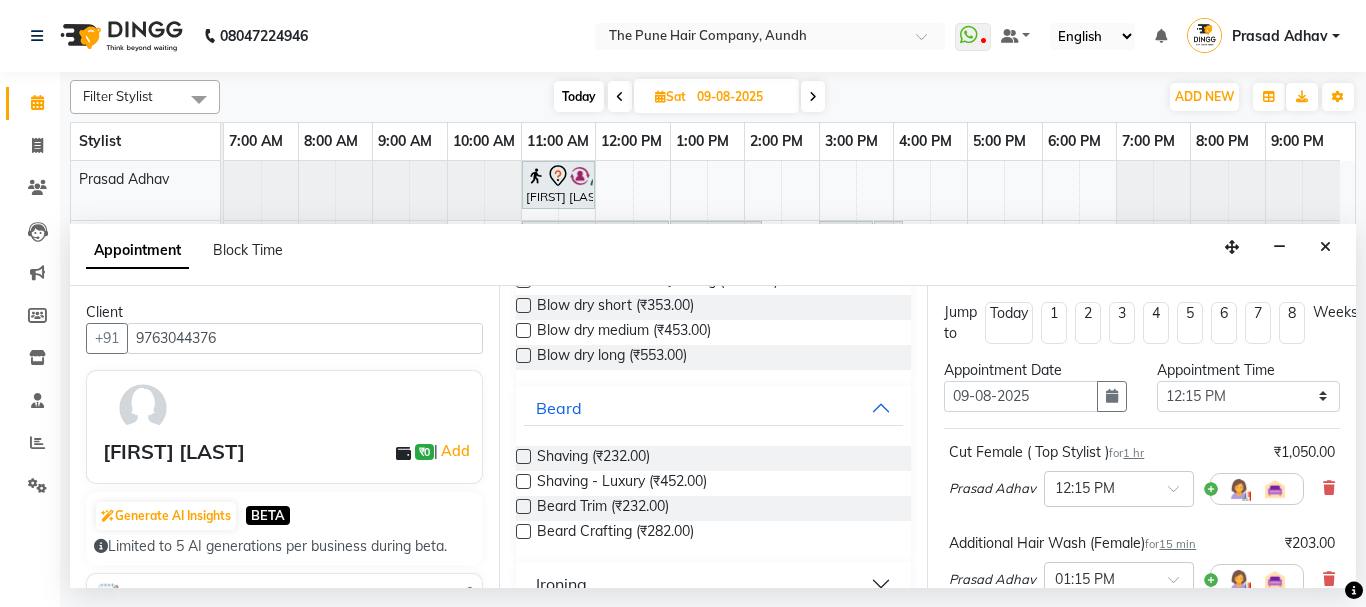 click at bounding box center [523, 531] 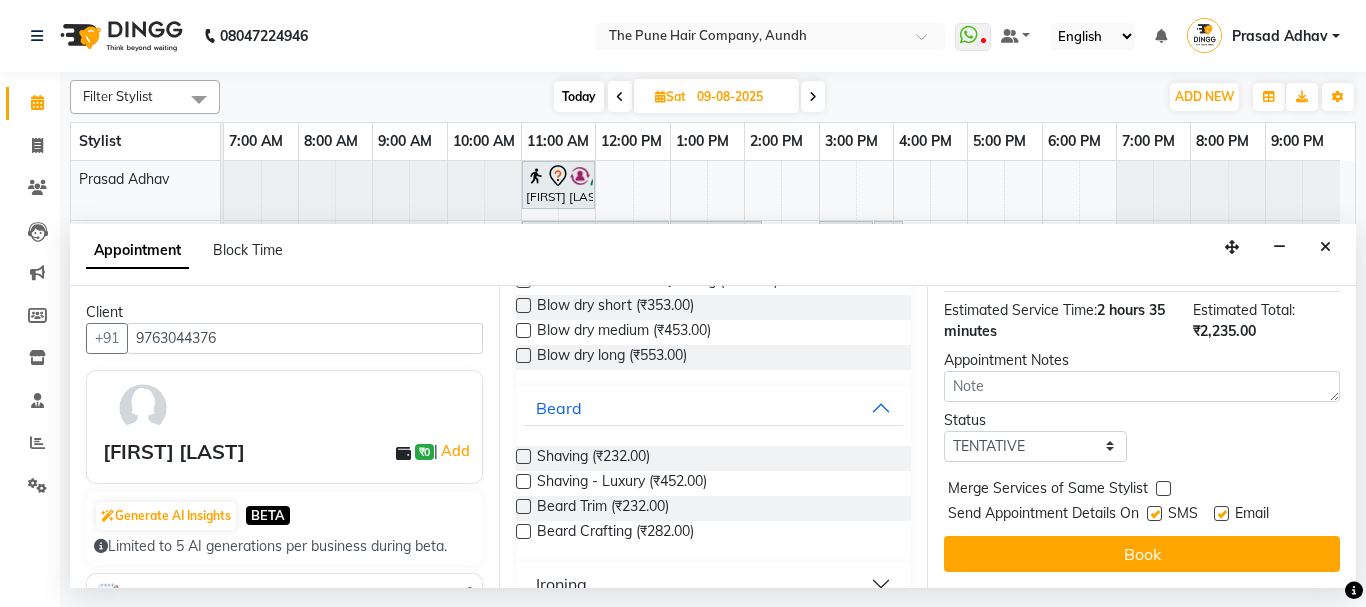scroll, scrollTop: 545, scrollLeft: 0, axis: vertical 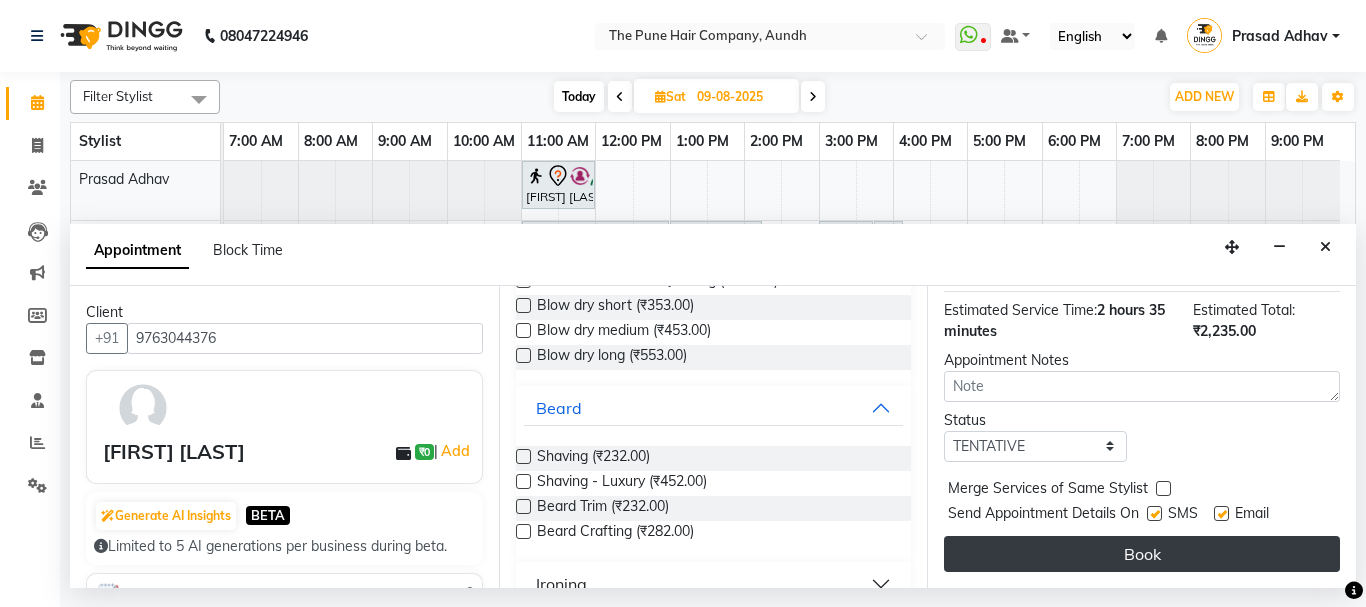 click on "Book" at bounding box center [1142, 554] 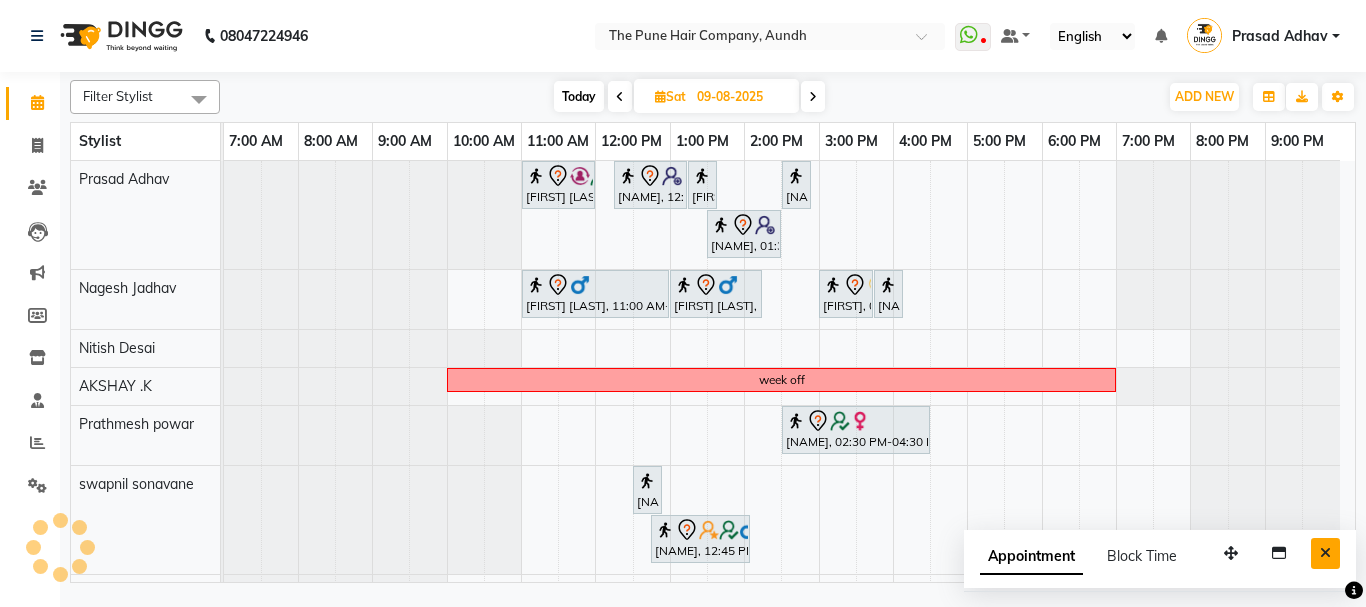 click at bounding box center [1325, 553] 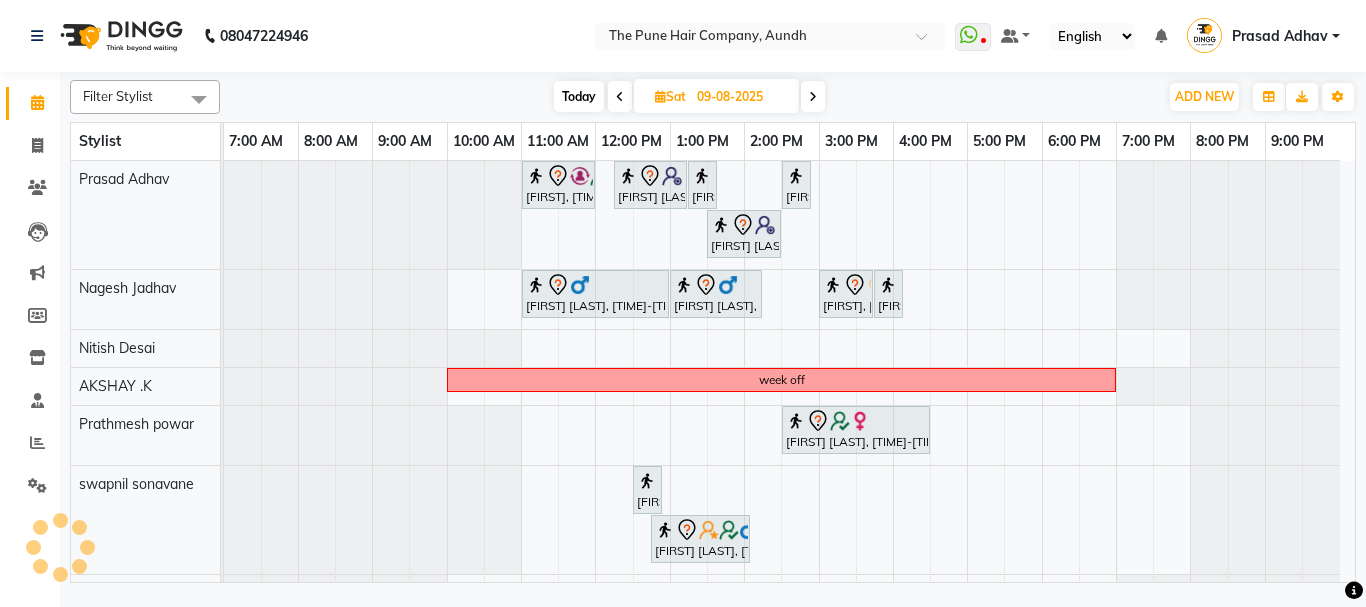 scroll, scrollTop: 0, scrollLeft: 0, axis: both 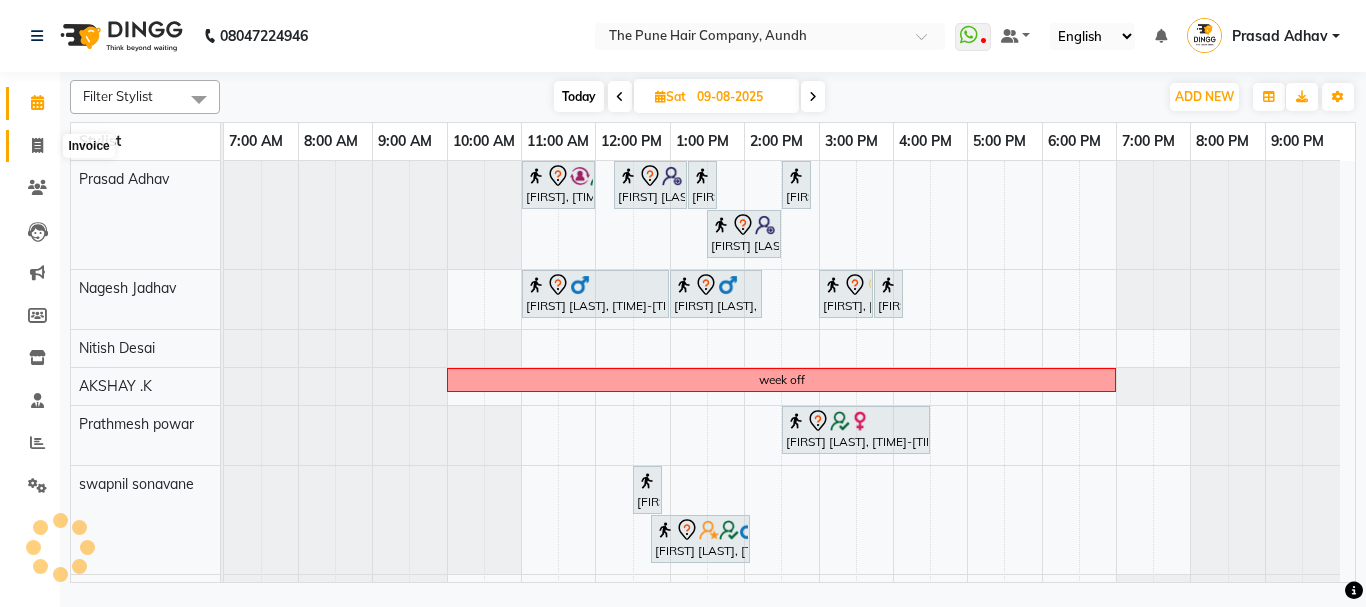 click 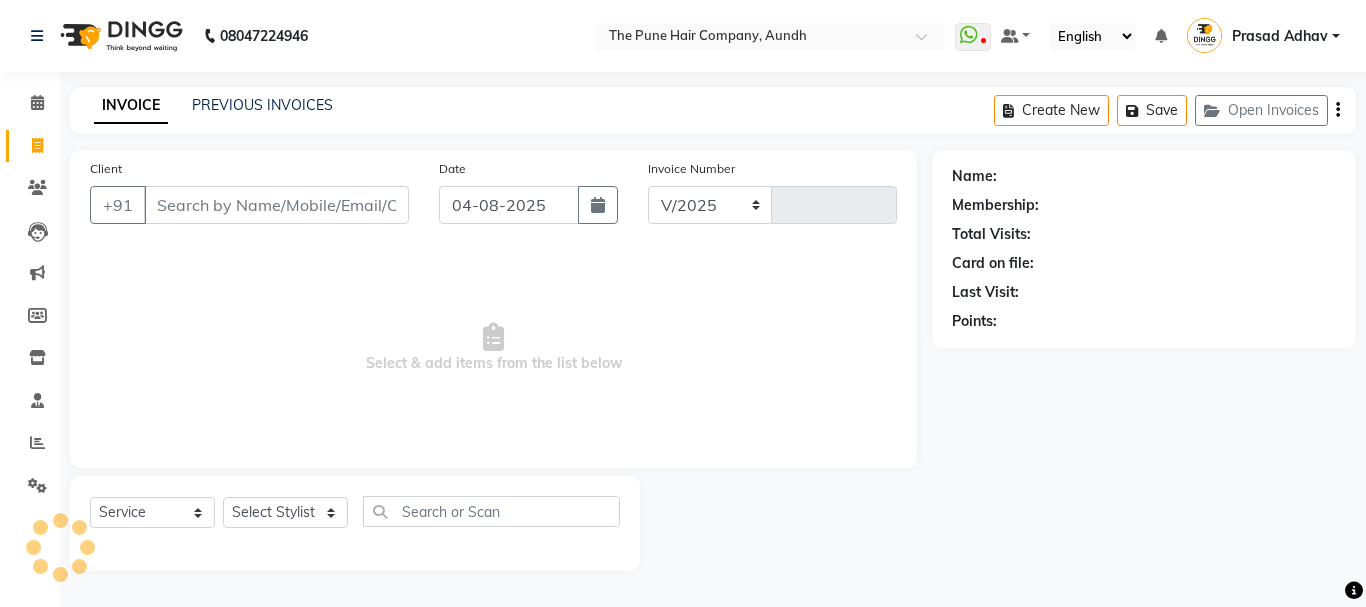 select on "106" 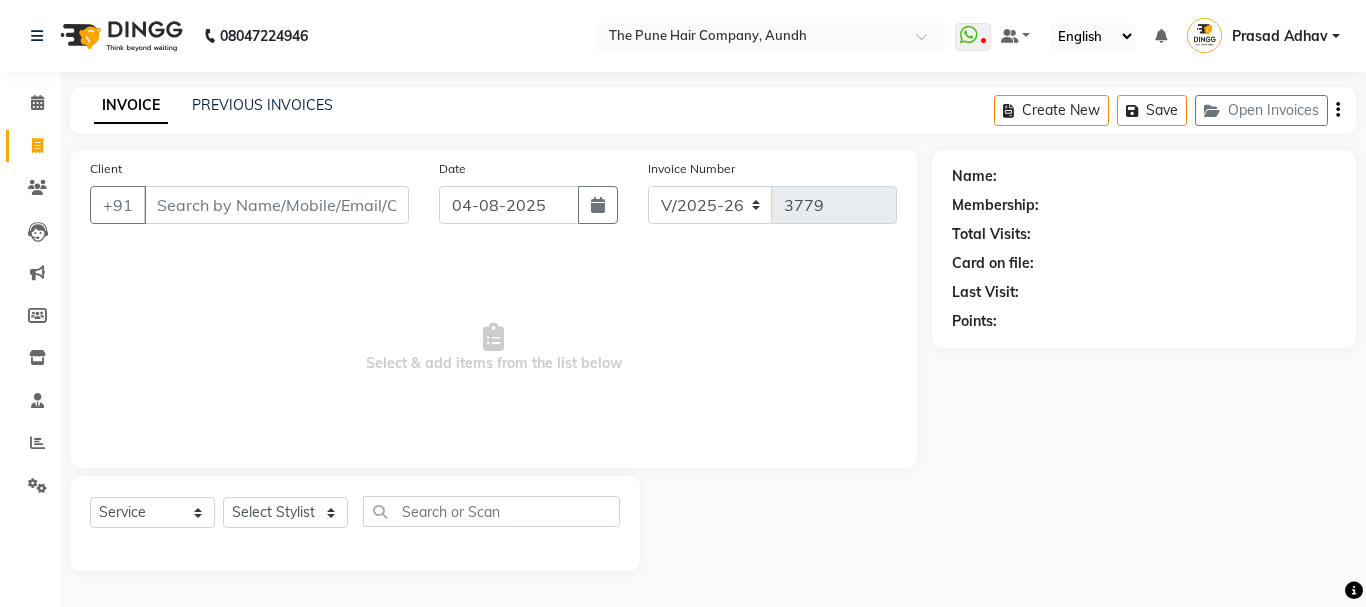 click on "Client" at bounding box center [276, 205] 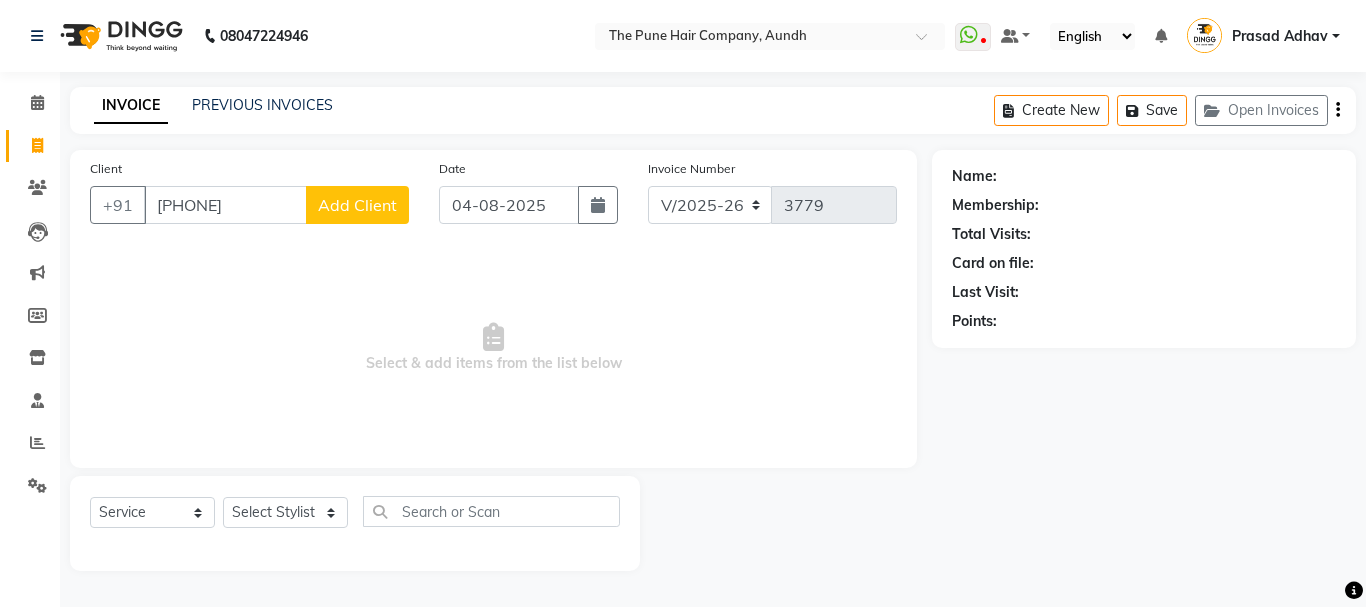 type on "[PHONE]" 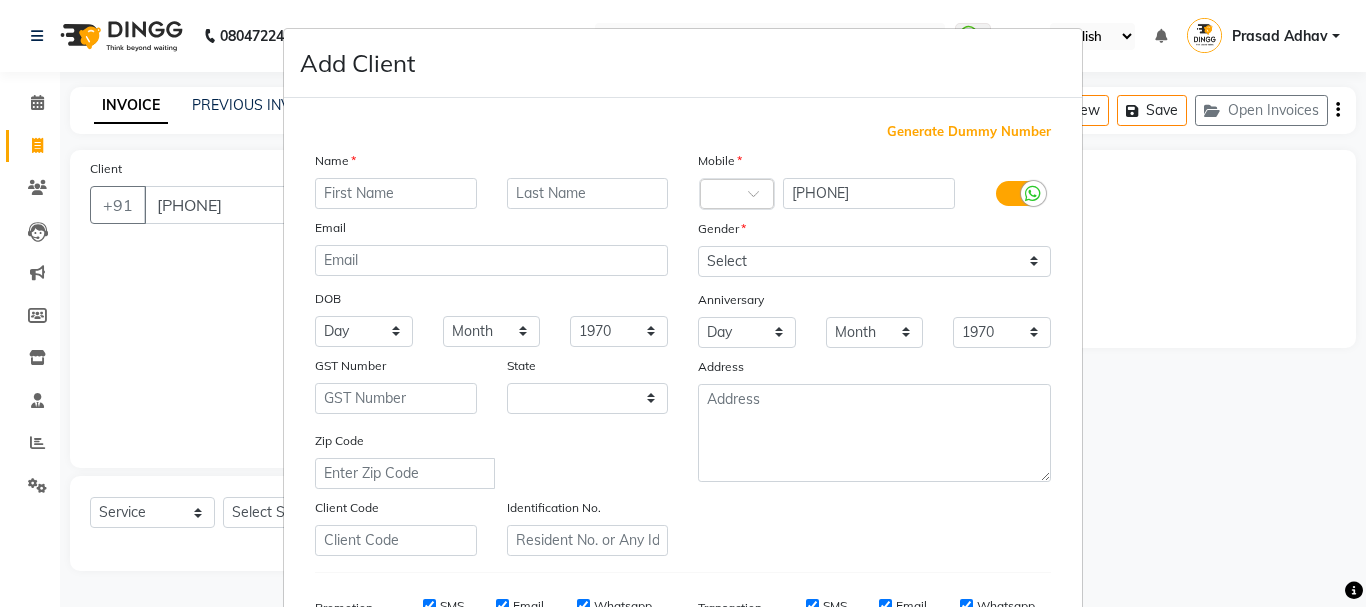 select on "22" 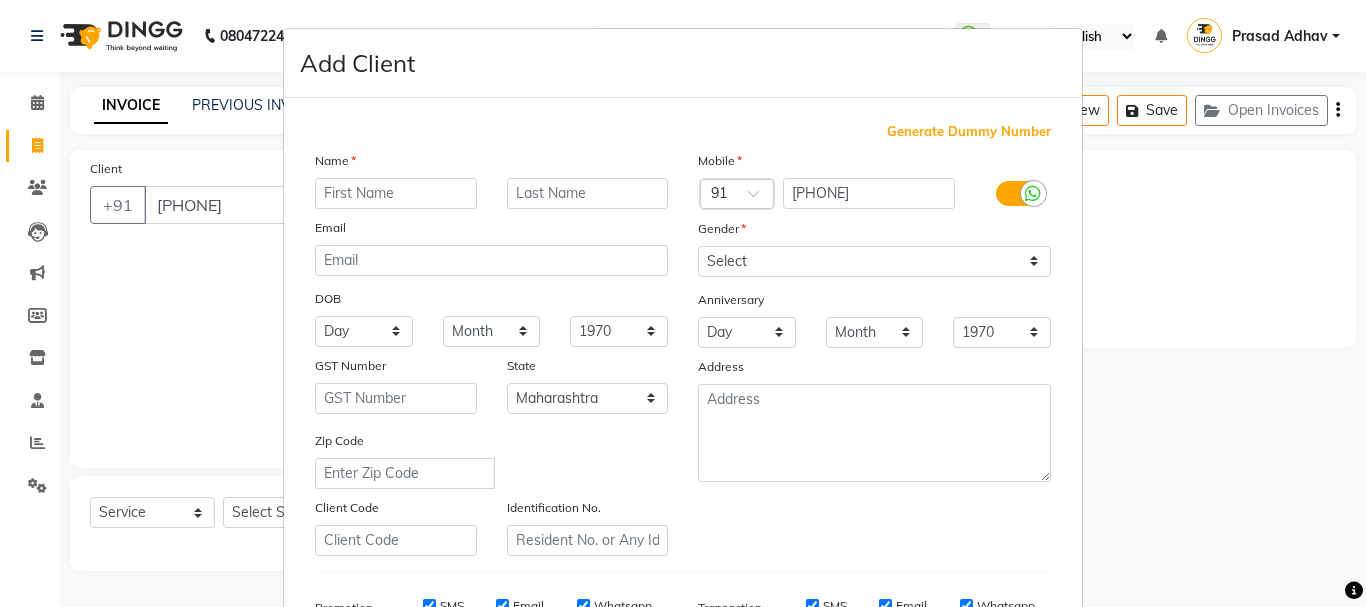 click at bounding box center (396, 193) 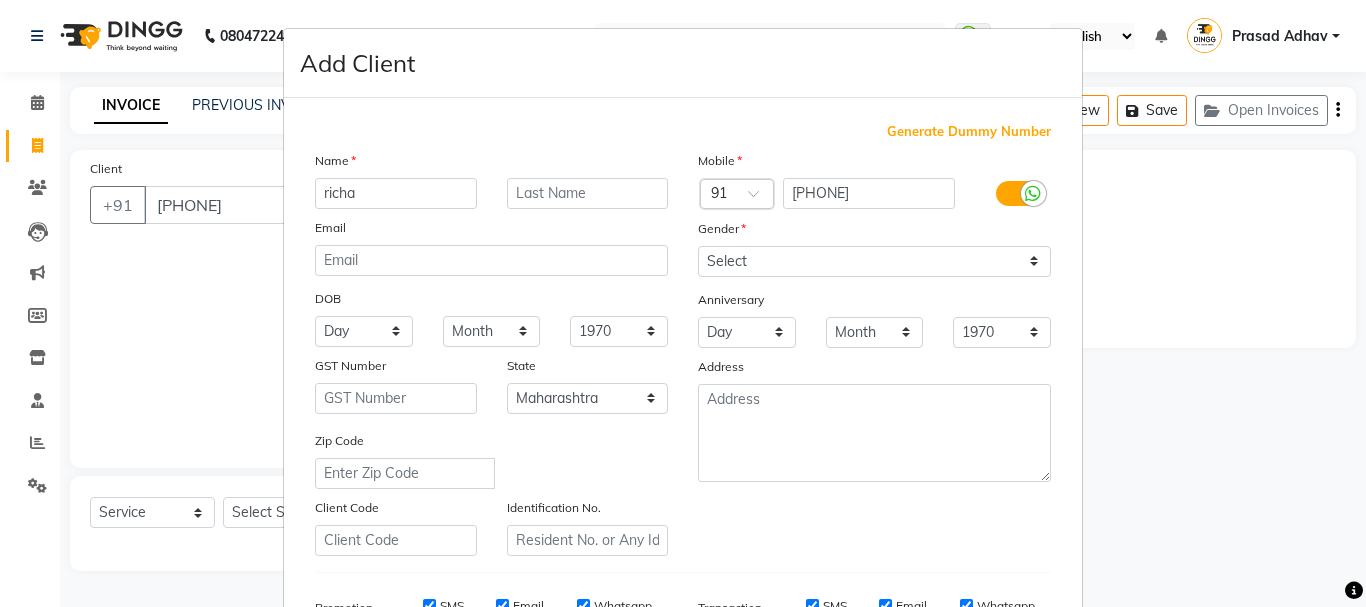 type on "richa" 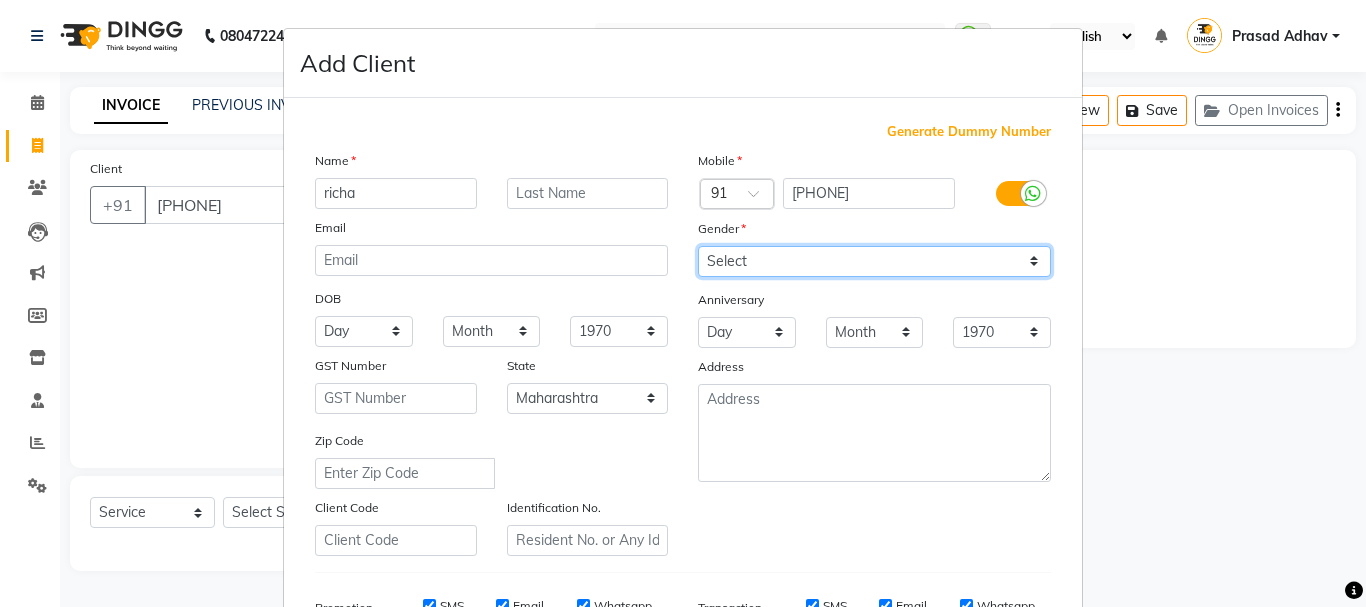 click on "Select Male Female Other Prefer Not To Say" at bounding box center [874, 261] 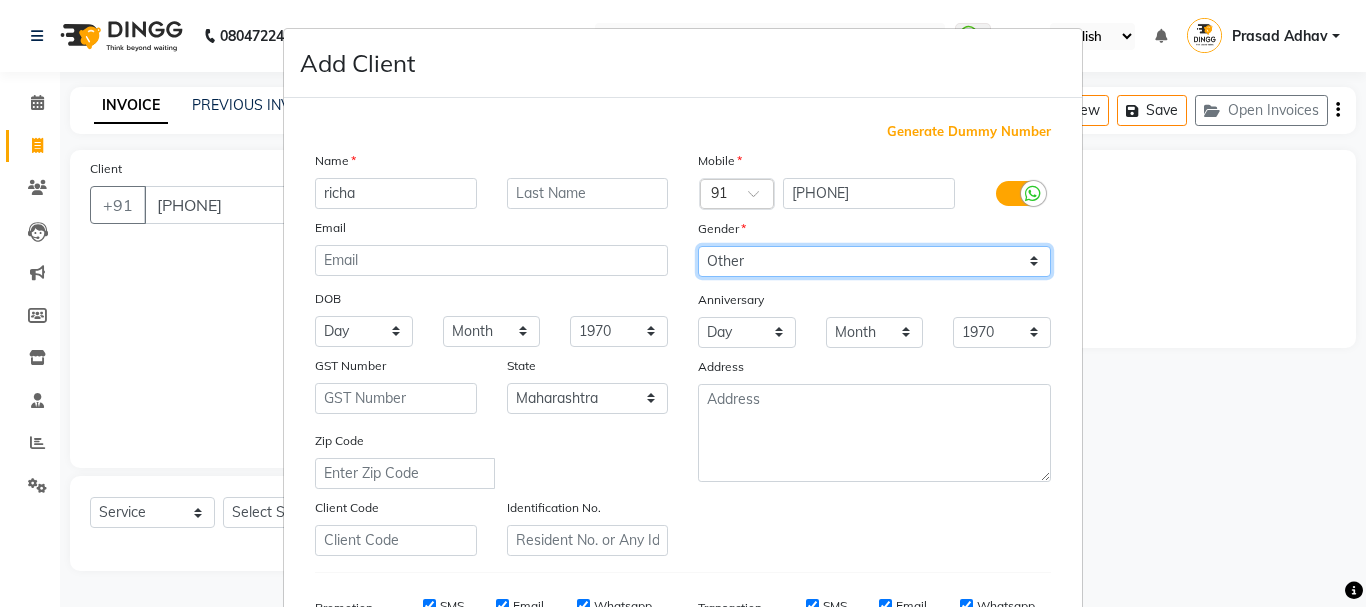 click on "Select Male Female Other Prefer Not To Say" at bounding box center [874, 261] 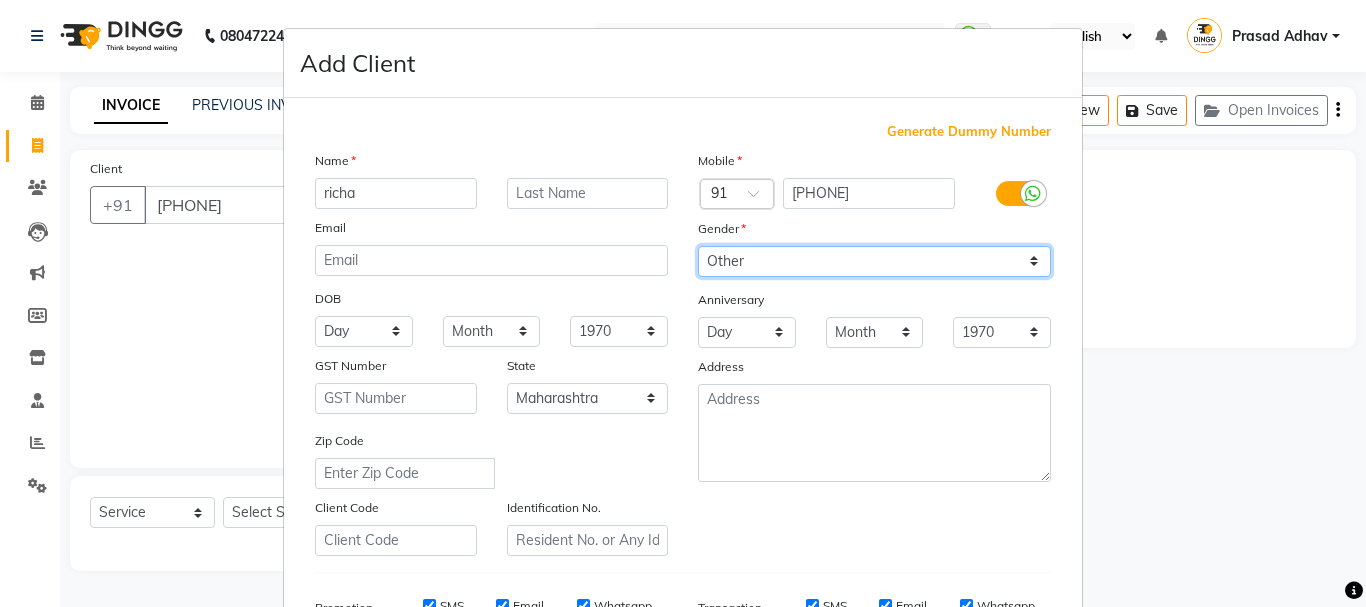 click on "Select Male Female Other Prefer Not To Say" at bounding box center (874, 261) 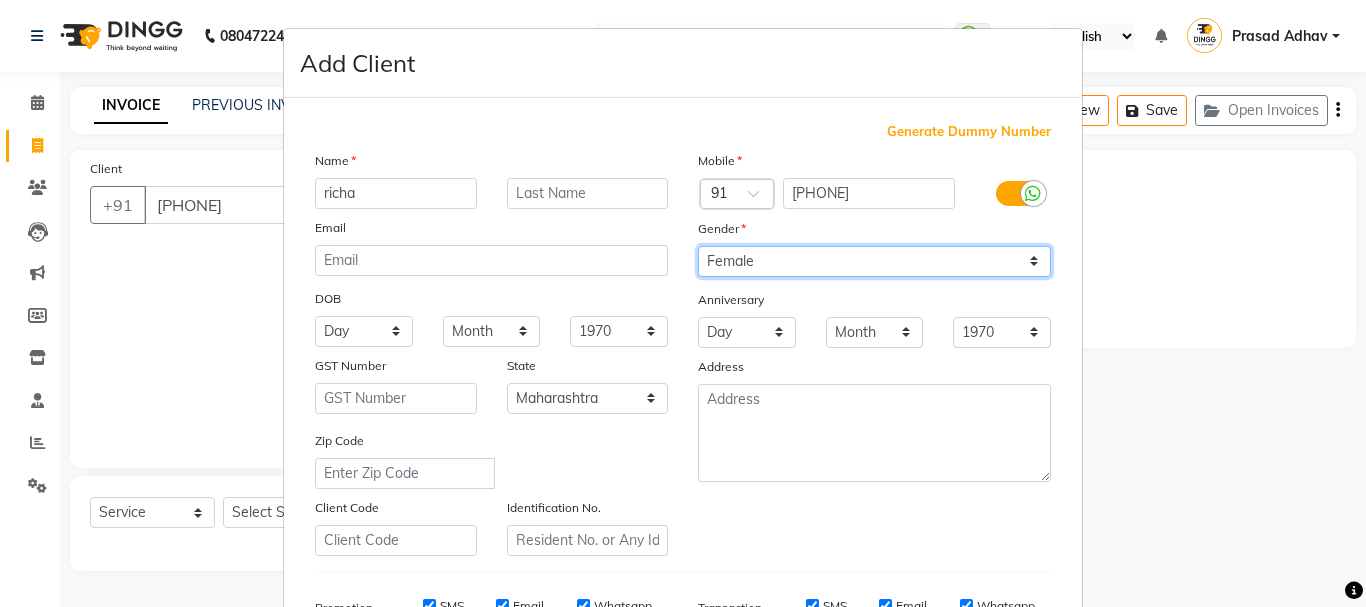 click on "Select Male Female Other Prefer Not To Say" at bounding box center [874, 261] 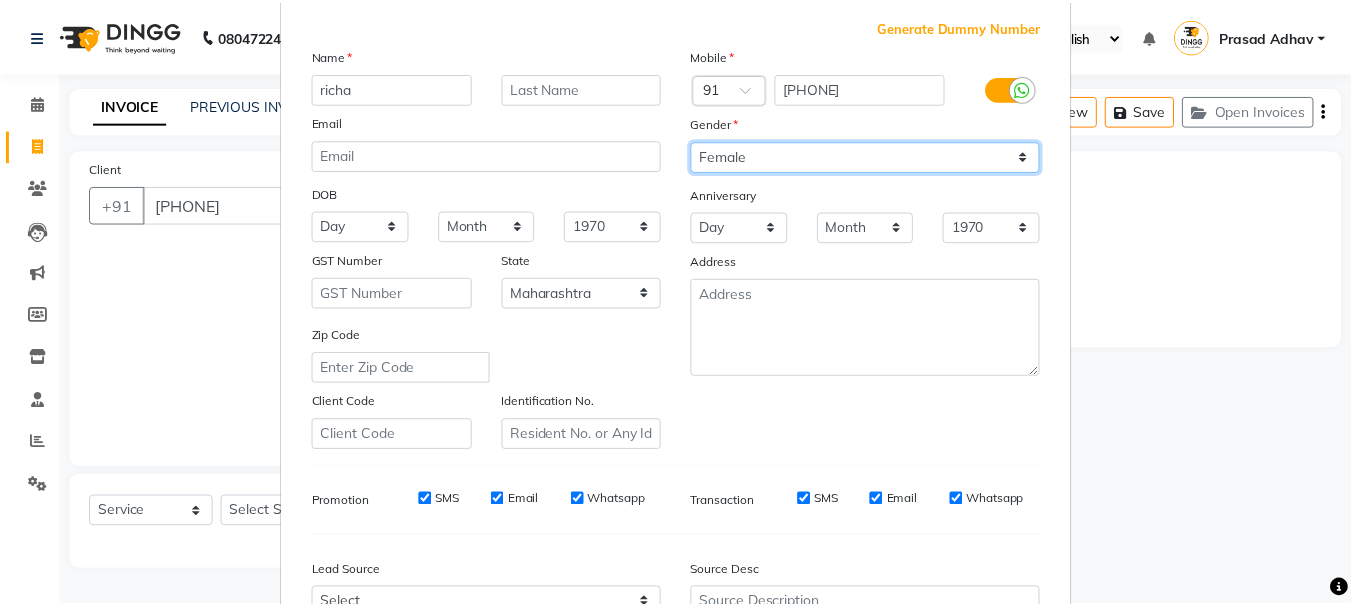scroll, scrollTop: 300, scrollLeft: 0, axis: vertical 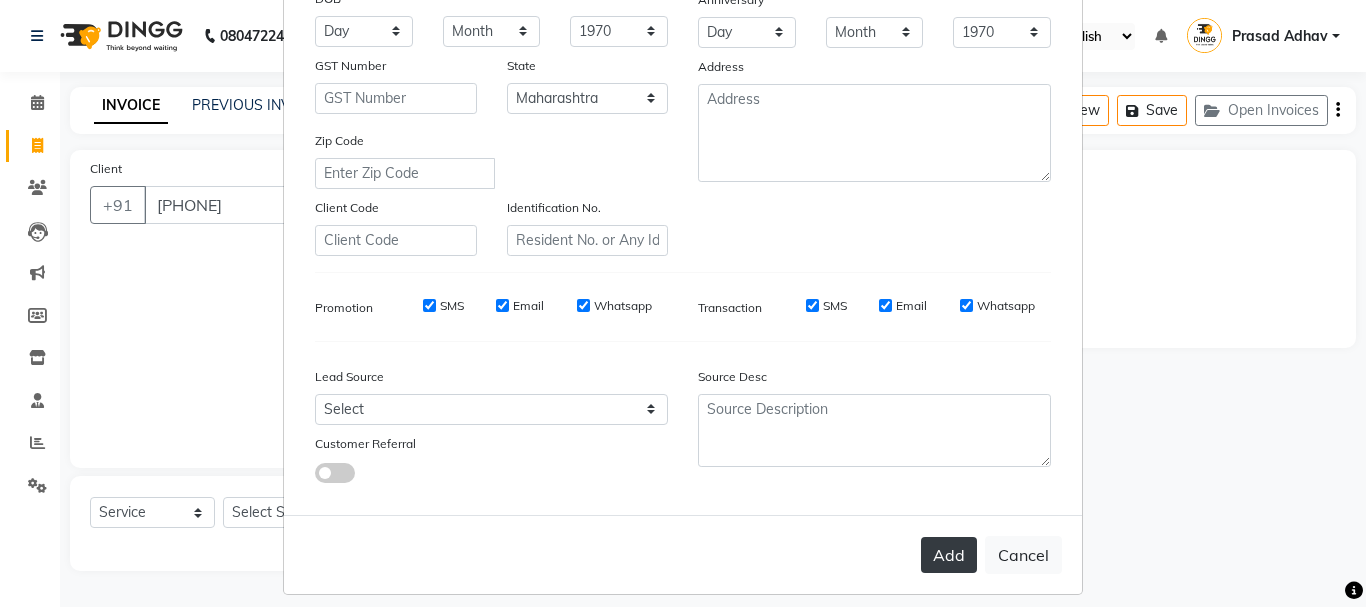 click on "Add" at bounding box center (949, 555) 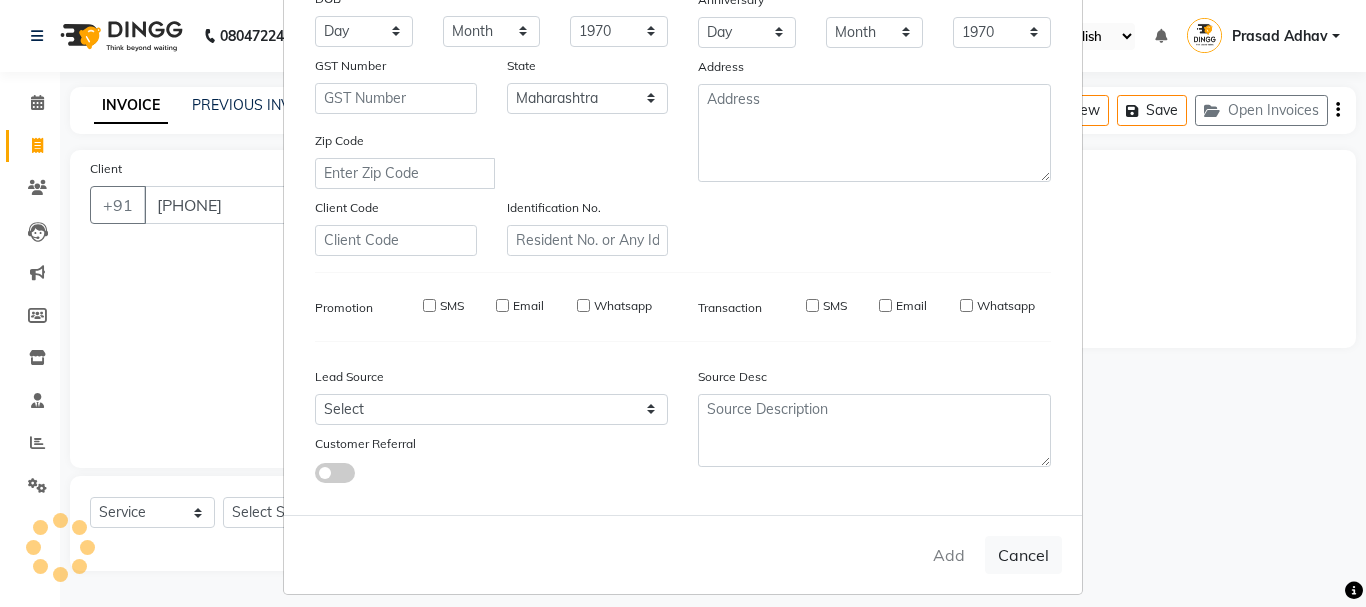 type 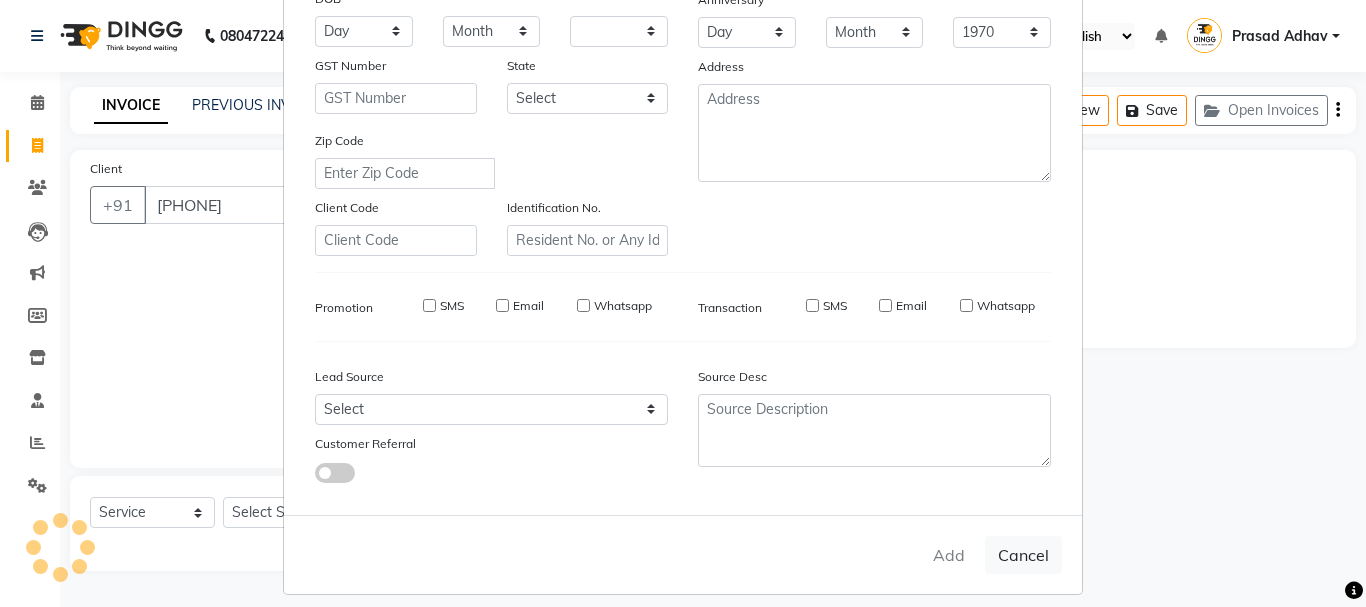 select 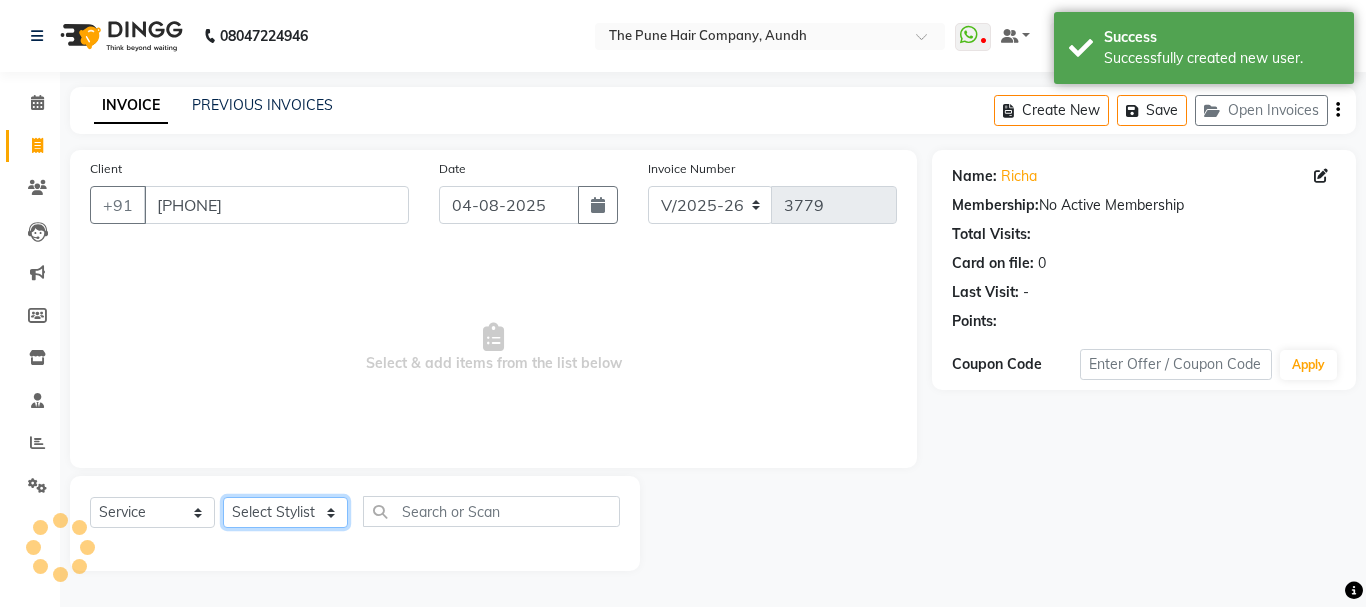 click on "Select Stylist Akash both AKSHAY .K harshal gaikwad kaif shaikh LAKKHAN SHINDE Nagesh Jadhav Nitish Desai  Pavan mane POOJA MORE Prasad Adhav  Prathmesh powar Shweta gotur Sonal saindane swapnil sonavane" 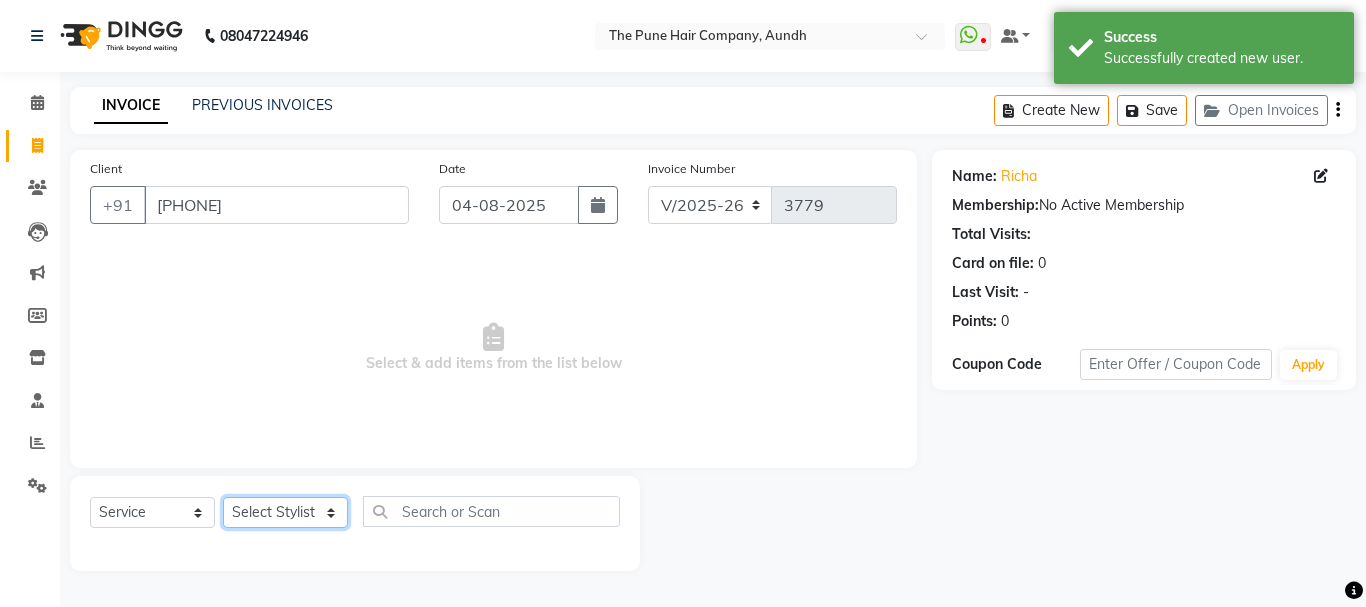 select on "49799" 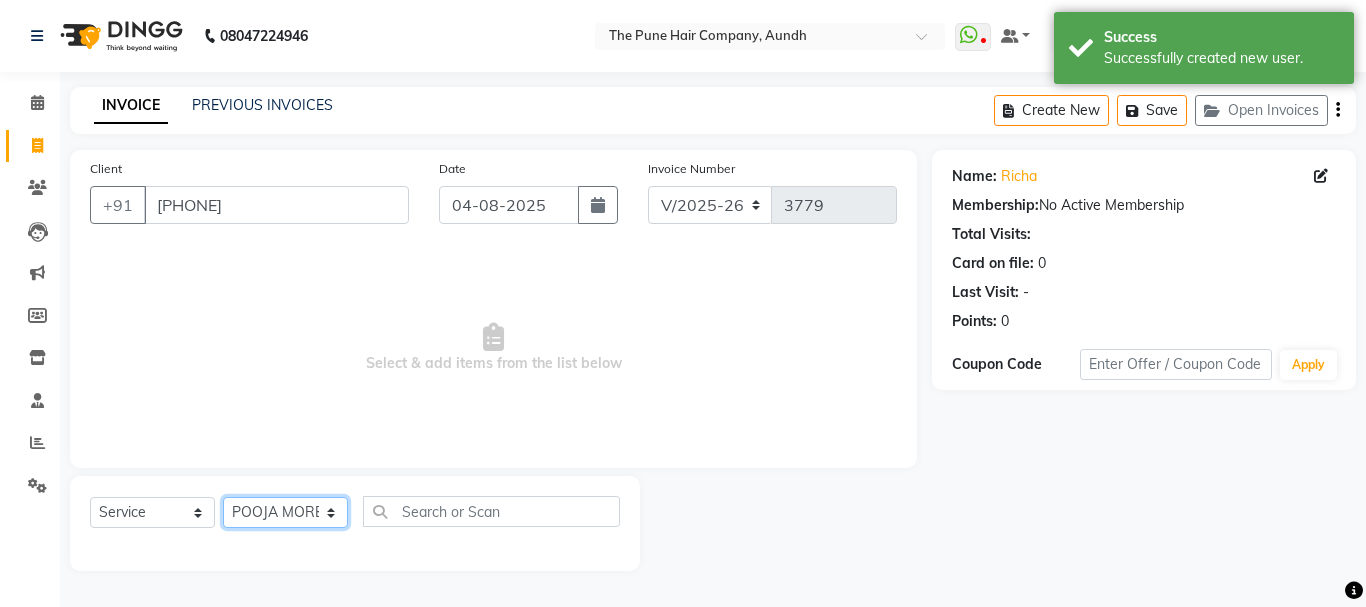 click on "Select Stylist Akash both AKSHAY .K harshal gaikwad kaif shaikh LAKKHAN SHINDE Nagesh Jadhav Nitish Desai  Pavan mane POOJA MORE Prasad Adhav  Prathmesh powar Shweta gotur Sonal saindane swapnil sonavane" 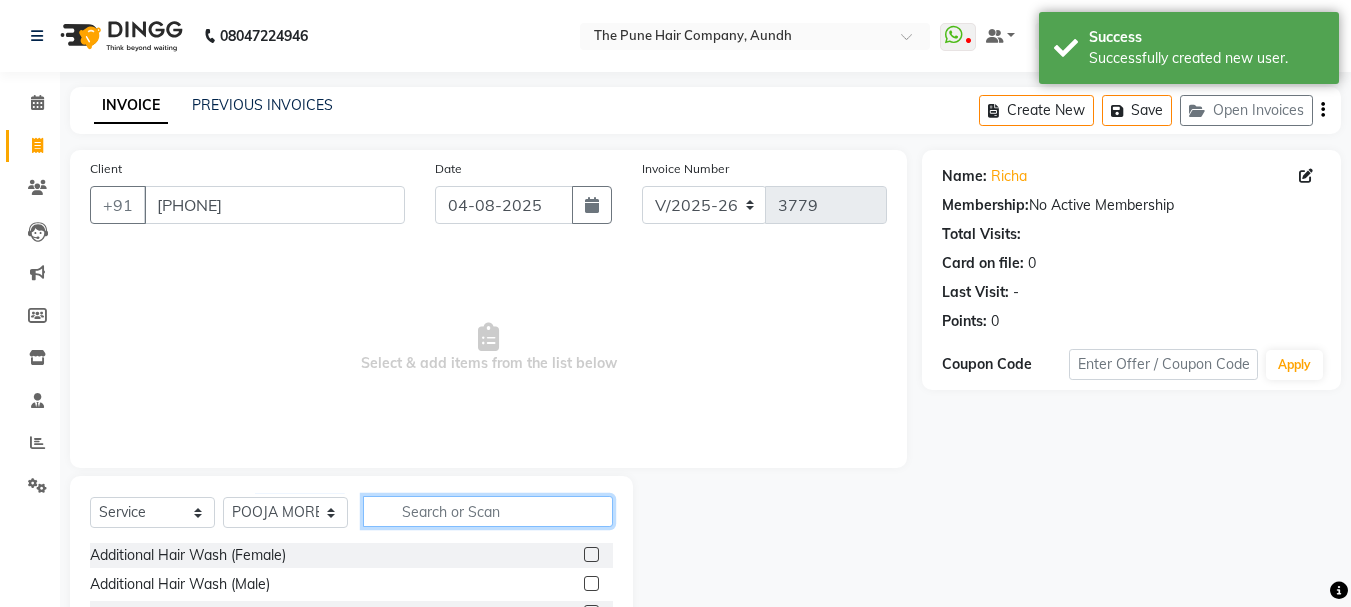 click 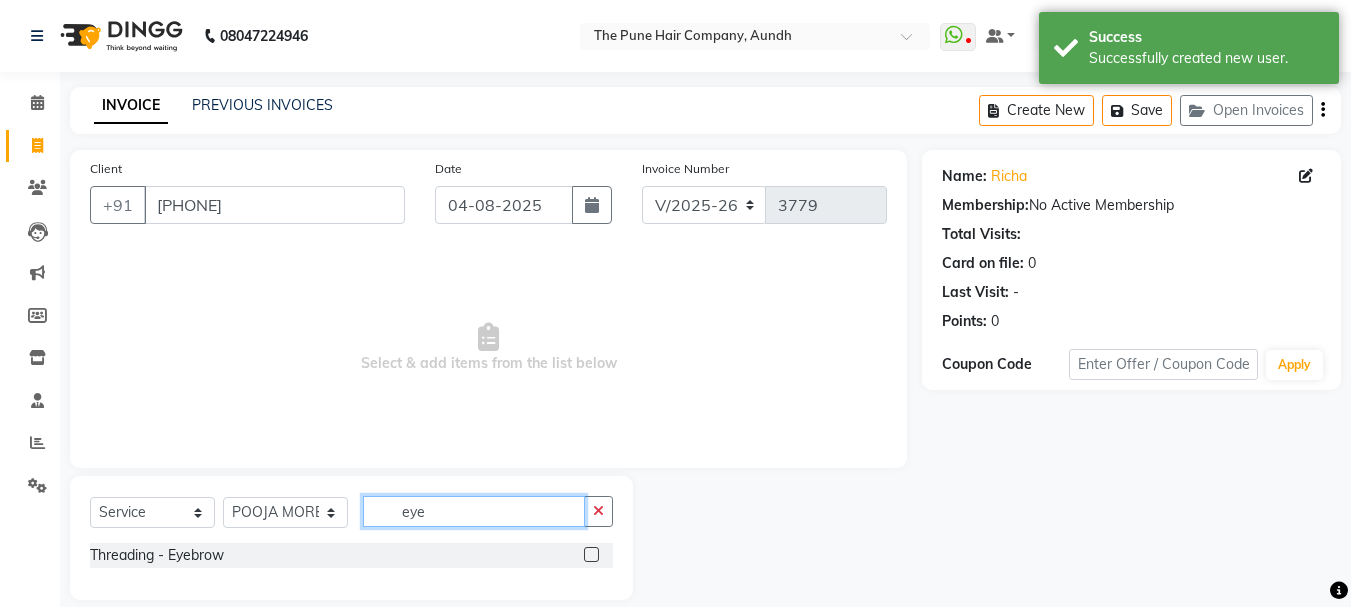 type on "eye" 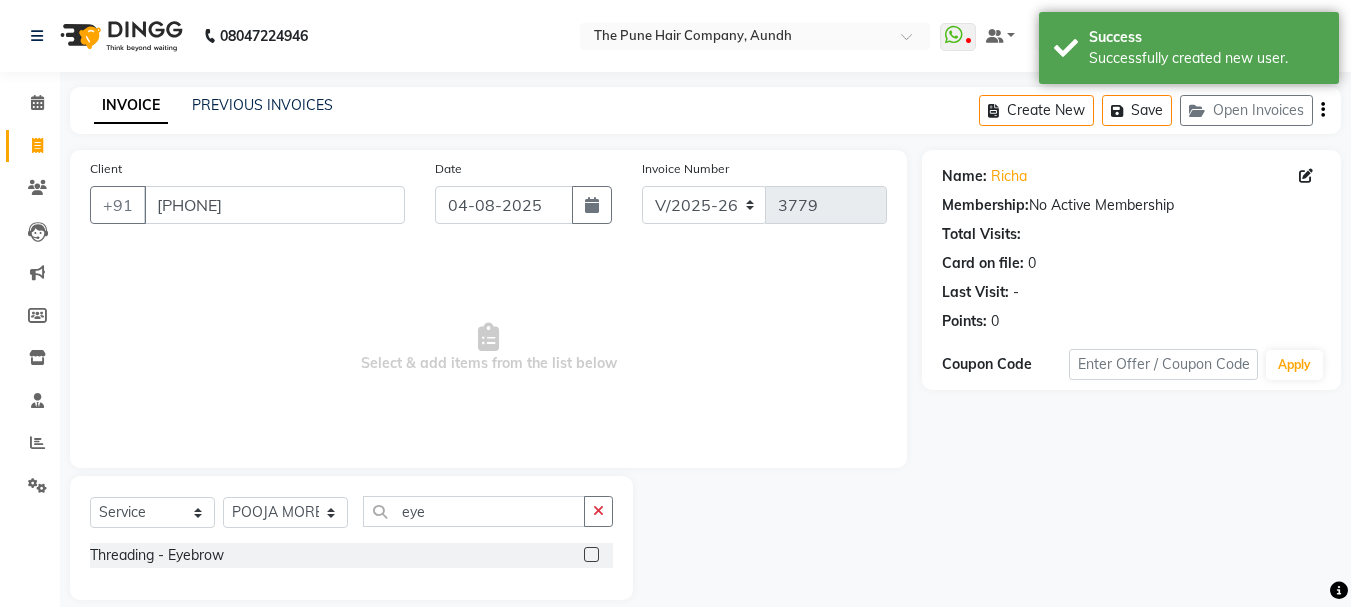 click 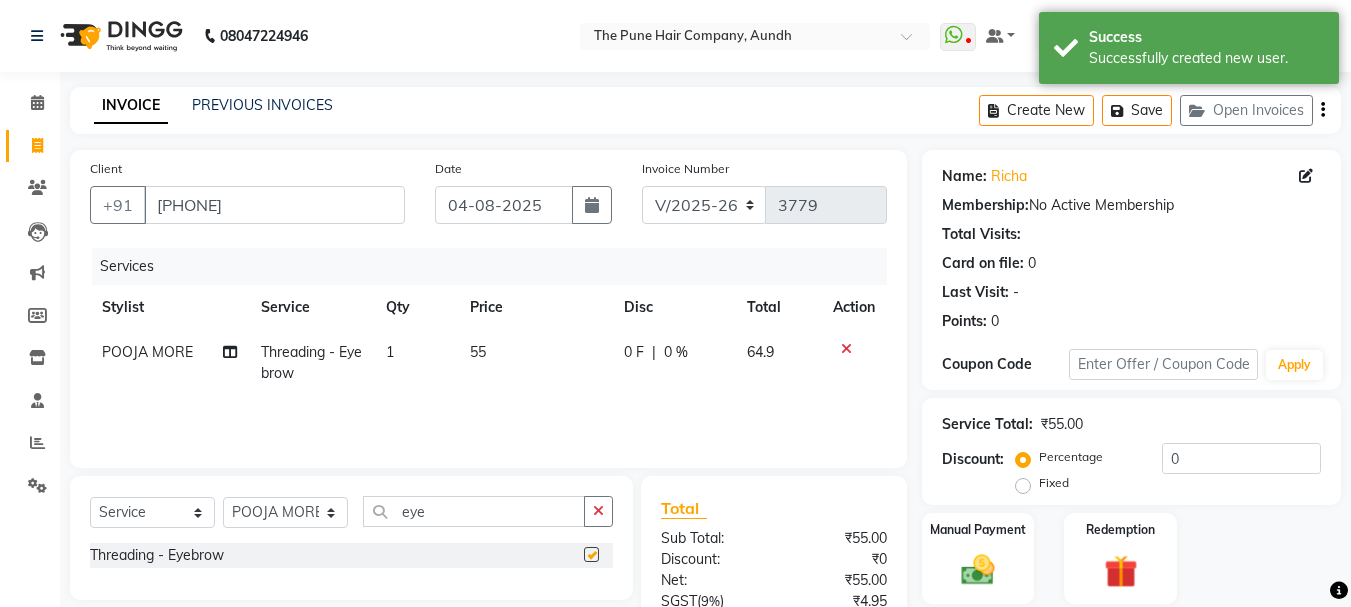 checkbox on "false" 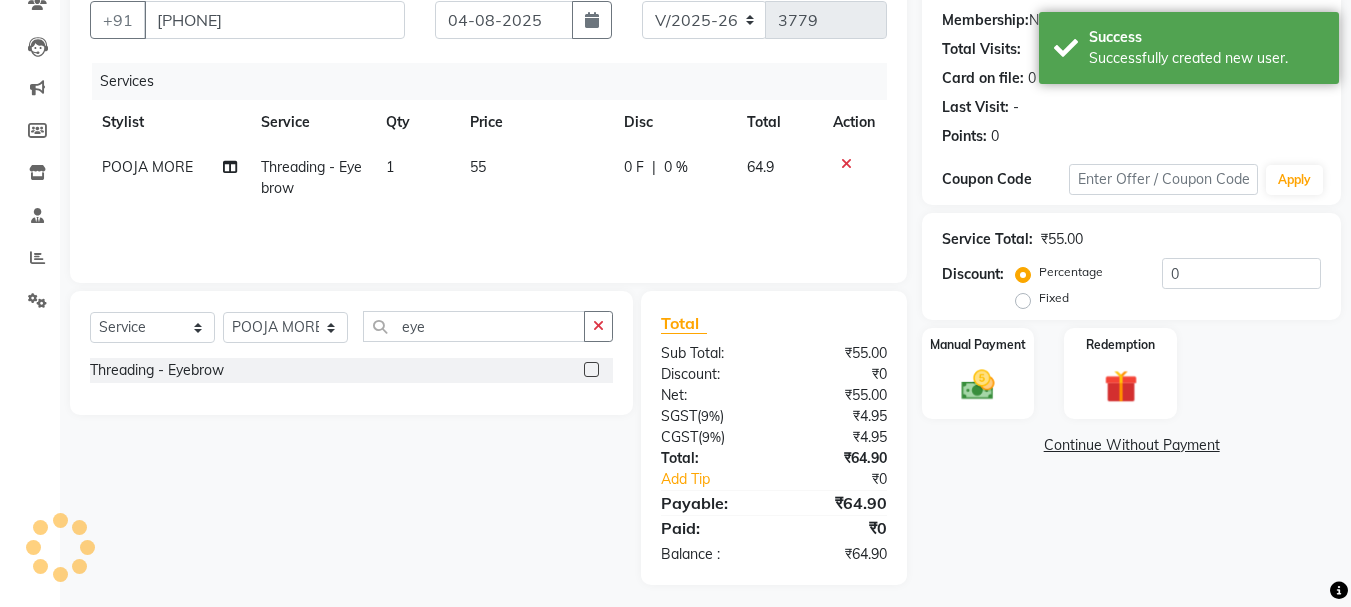 scroll, scrollTop: 193, scrollLeft: 0, axis: vertical 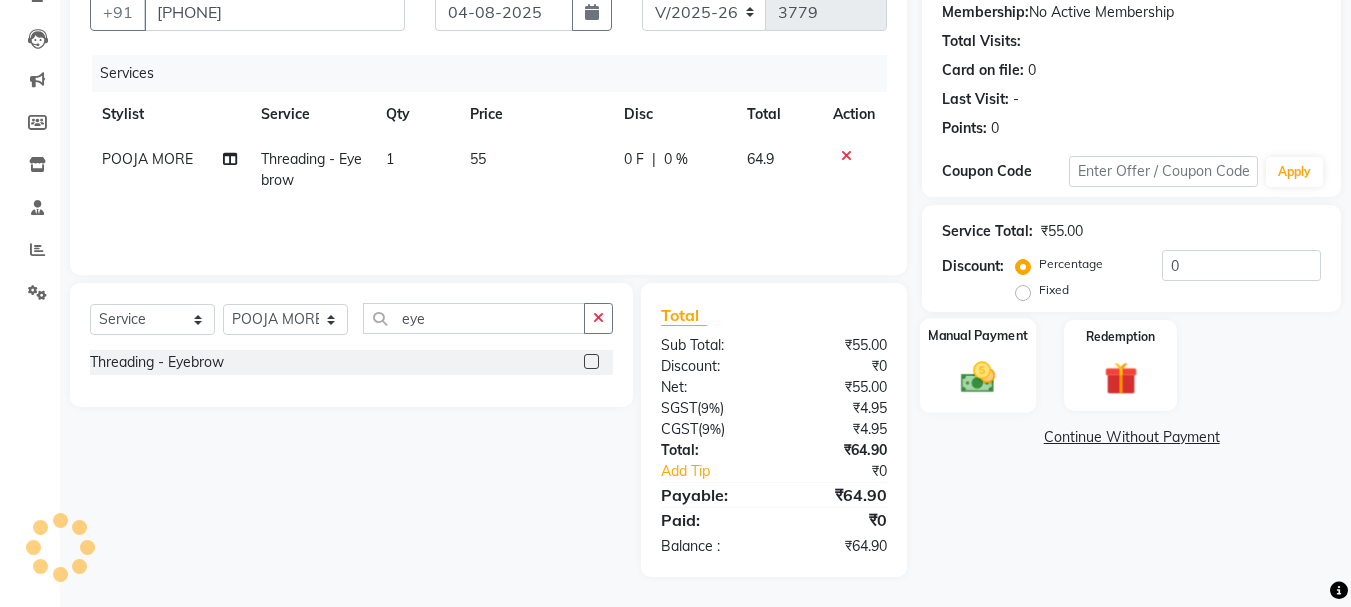 click 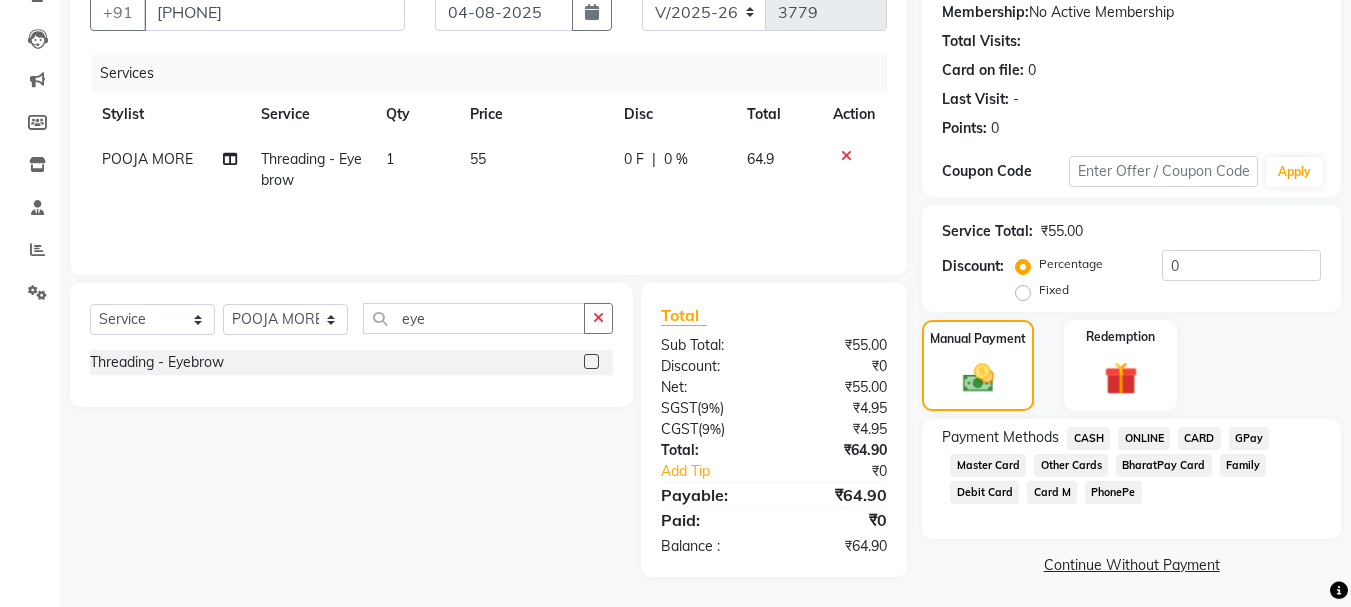 click on "ONLINE" 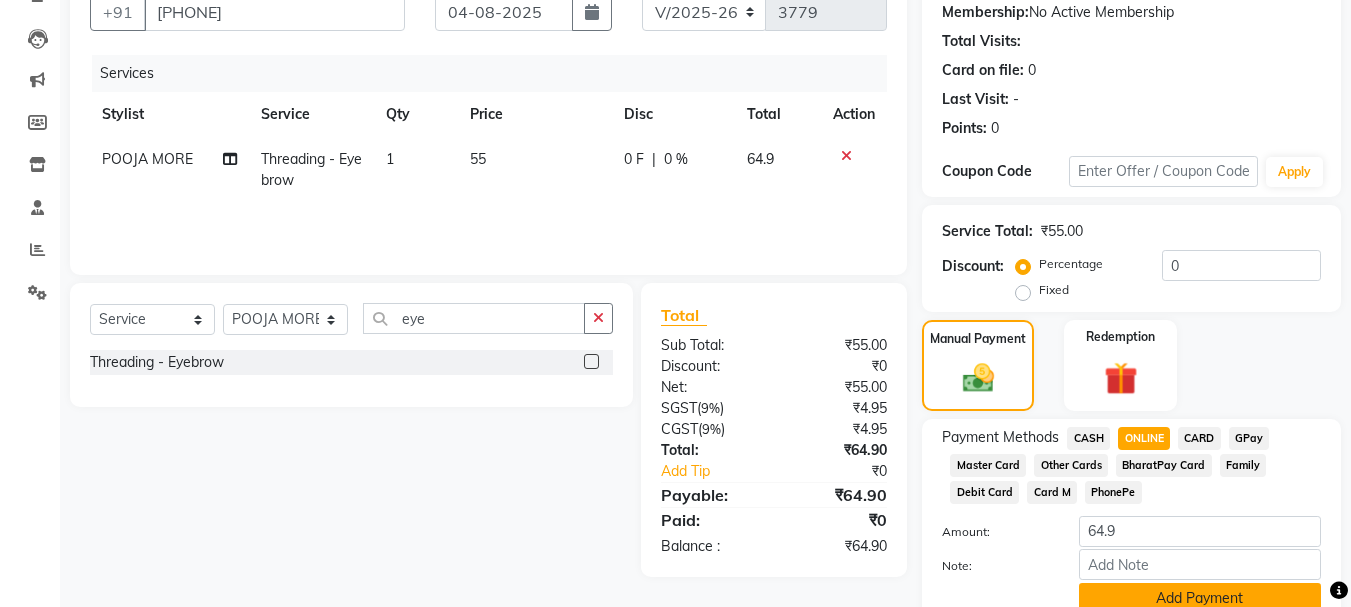 click on "Add Payment" 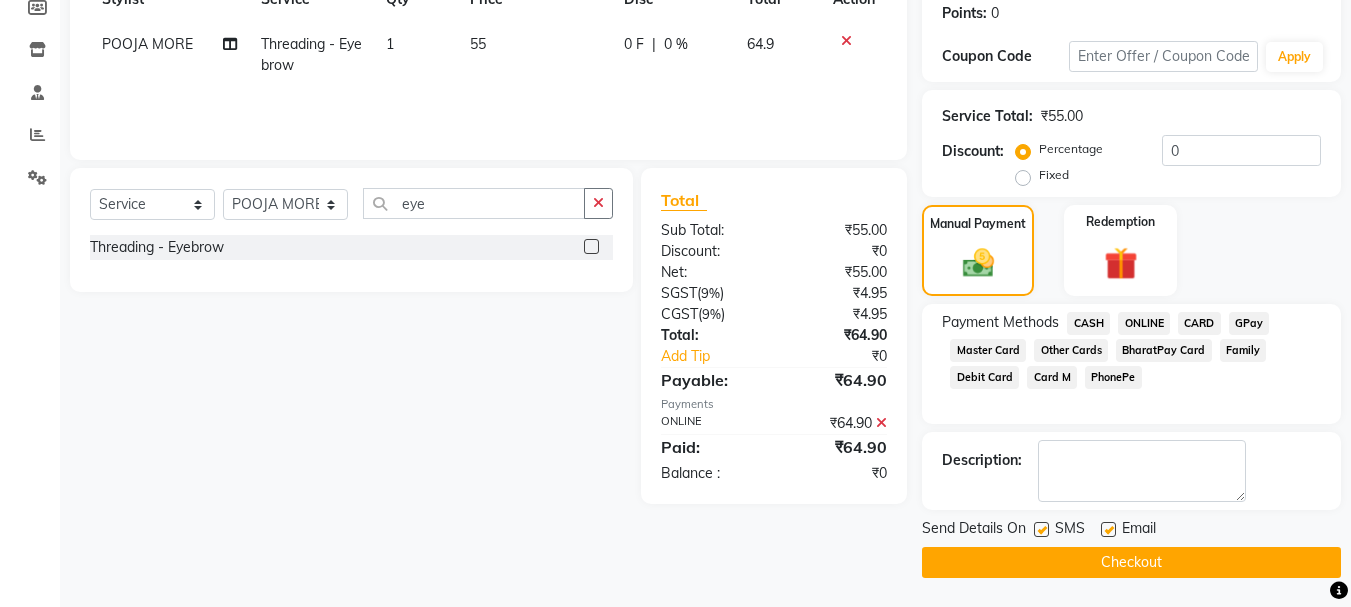 scroll, scrollTop: 309, scrollLeft: 0, axis: vertical 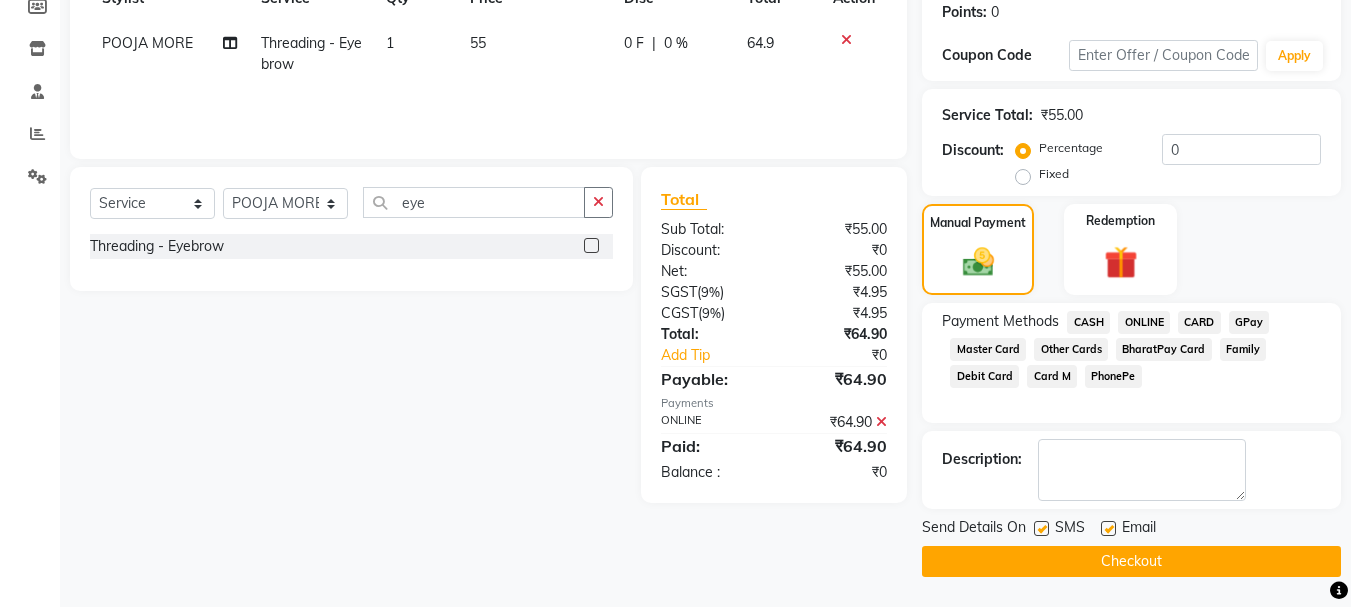 click 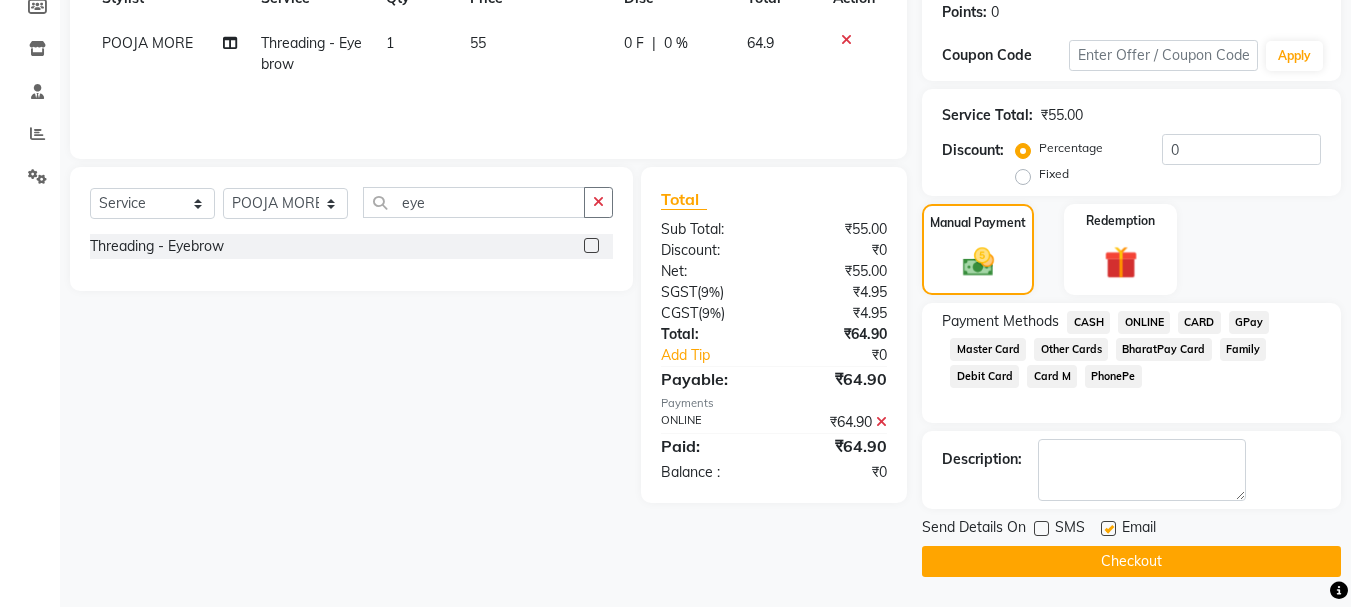 click on "Checkout" 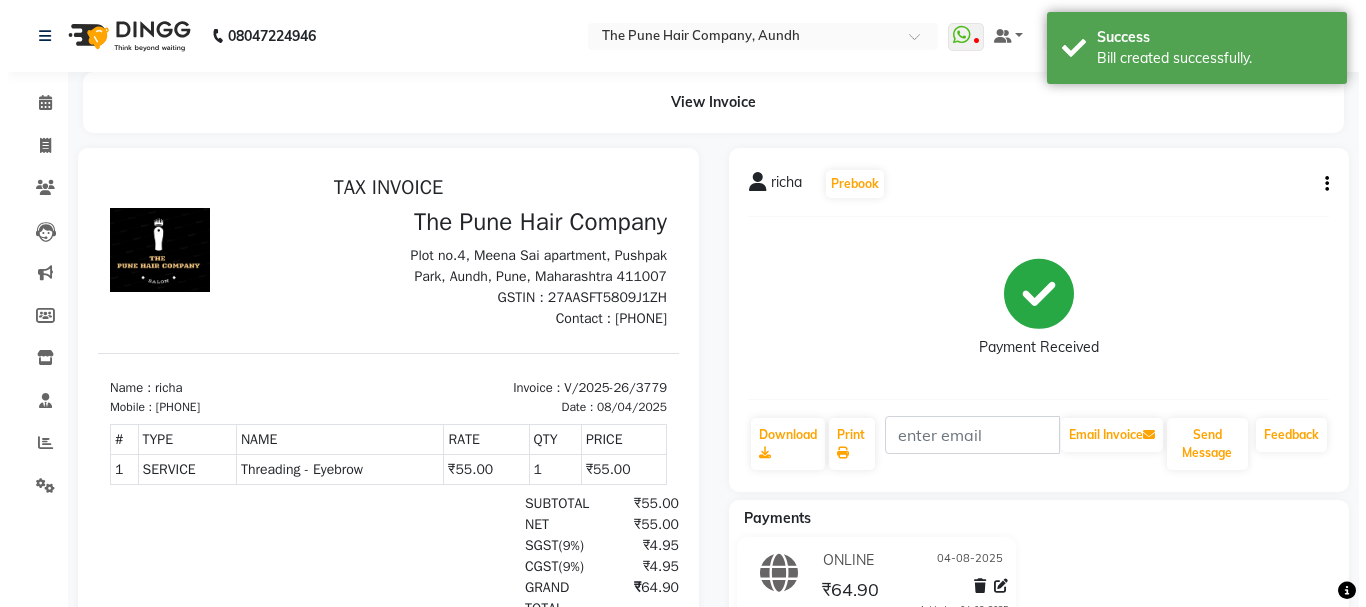 scroll, scrollTop: 0, scrollLeft: 0, axis: both 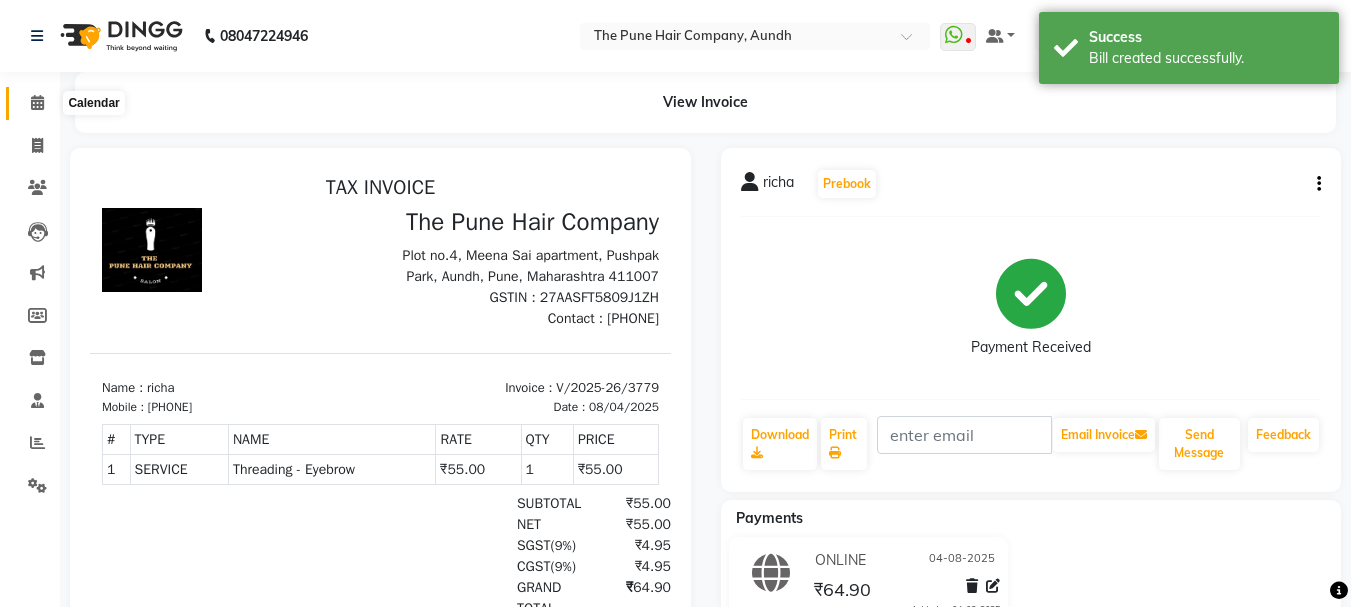 click 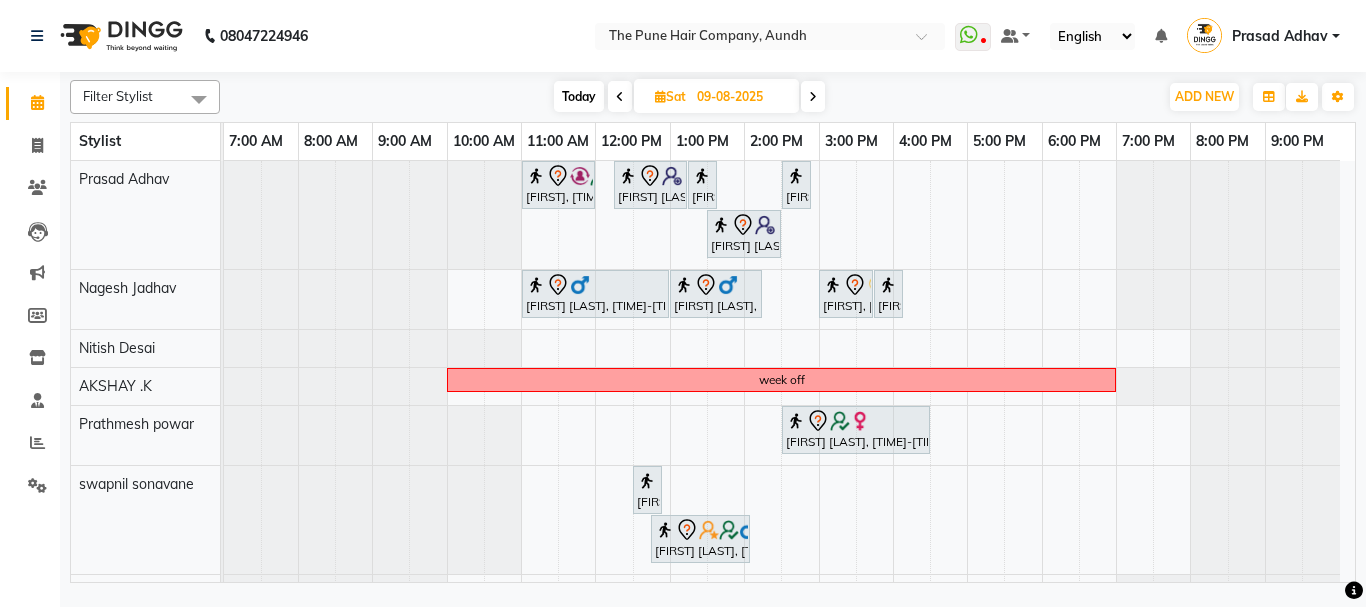 click on "Today" at bounding box center (579, 96) 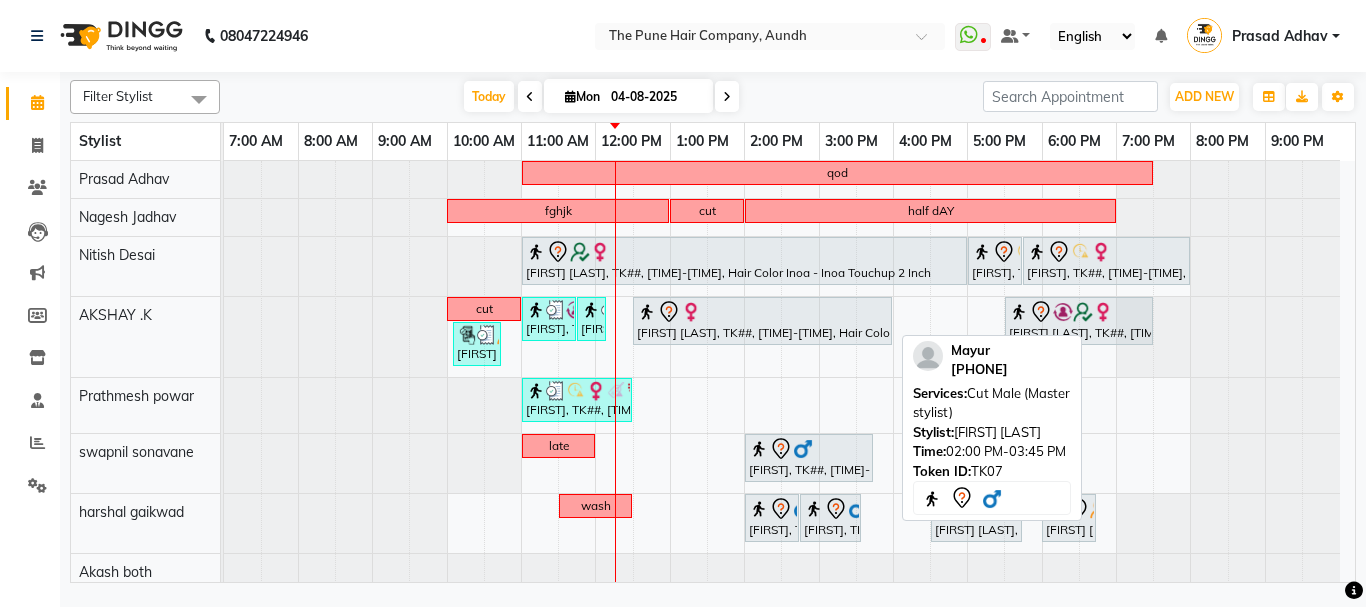 scroll, scrollTop: 295, scrollLeft: 0, axis: vertical 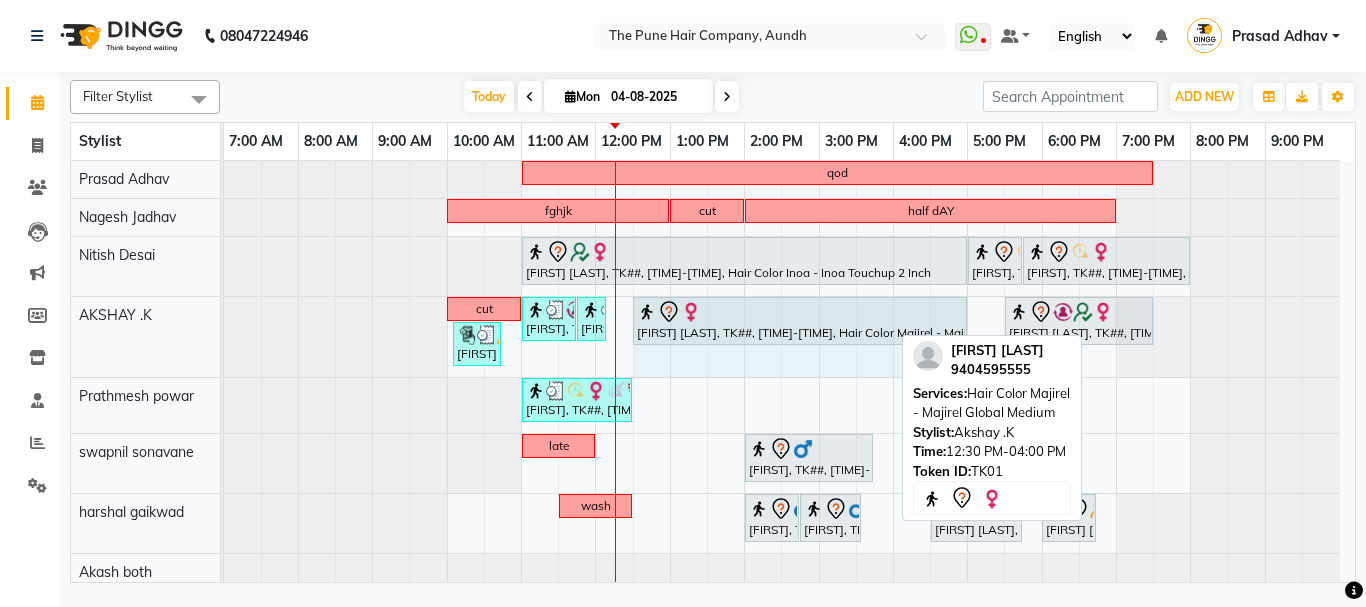 drag, startPoint x: 887, startPoint y: 323, endPoint x: 938, endPoint y: 314, distance: 51.78803 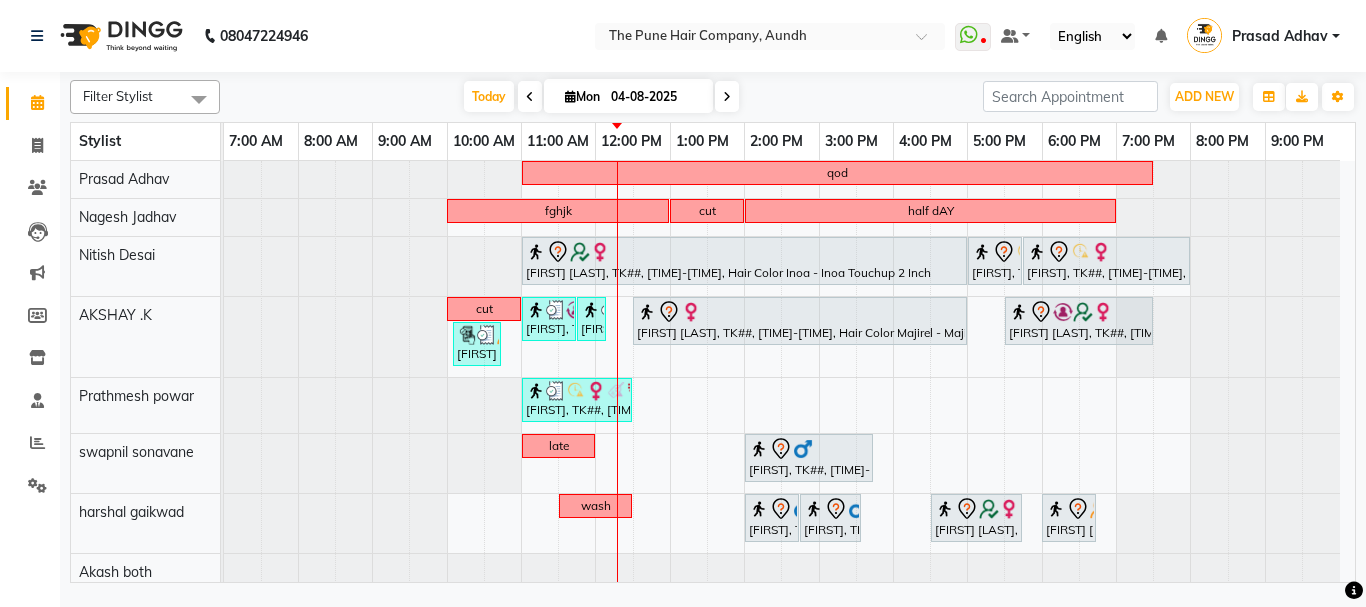 scroll, scrollTop: 200, scrollLeft: 0, axis: vertical 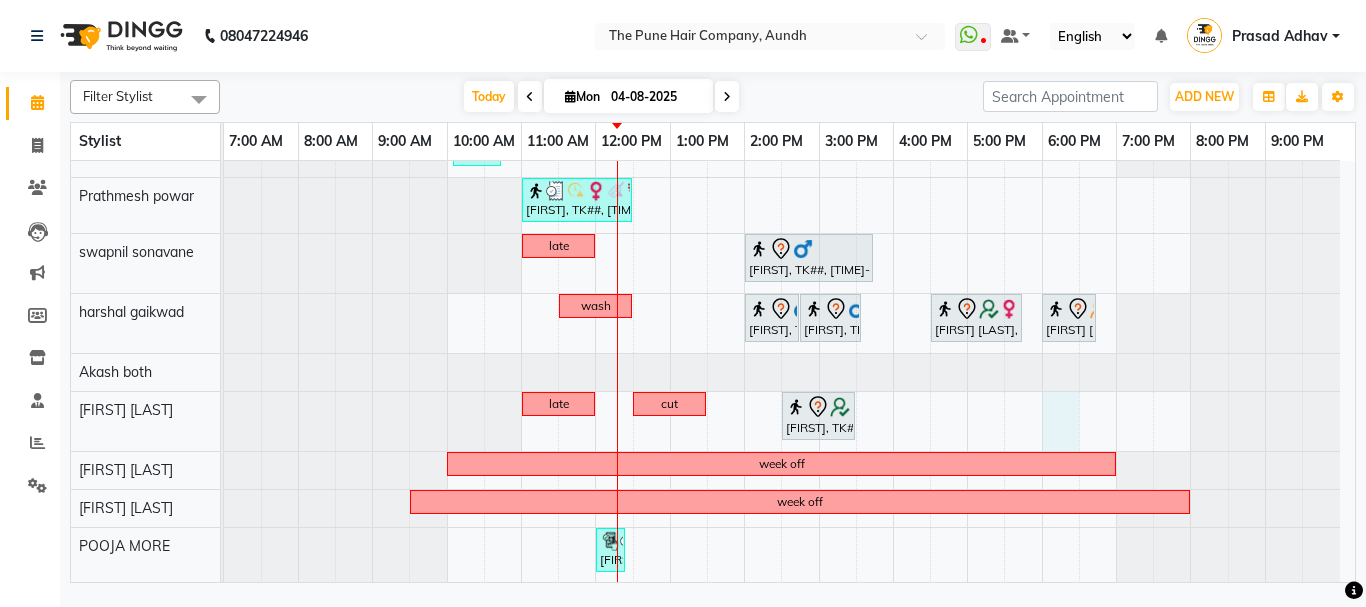 click on "qod   fghjk   cut   half dAY              somya PANDE, TK03, 11:00 AM-05:00 PM, Hair Color Inoa - Inoa Touchup 2 Inch             viday, TK05, 05:00 PM-05:45 PM, Cut Female (Sr.stylist)             viday, TK05, 05:45 PM-08:00 PM,  Additional Hair Wash (Female)  cut      Priyanka, TK02, 11:00 AM-11:45 AM, Cut Female (Expert)     Priyanka, TK02, 11:45 AM-12:00 PM,  Additional Hair Wash (Female)             tanvi kadam, TK01, 12:30 PM-05:00 PM, Hair Color Majirel - Majirel Global Medium             Samvidha Gupta, TK04, 05:30 PM-07:30 PM, Hair Color Inoa - Inoa Touchup 2 Inch     SHIRISH UPLENCHWAR, TK11, 10:05 AM-10:45 AM, Cut male (Expert)     veena, TK10, 11:00 AM-12:30 PM, Head Massage - Head Massage With Shampoo Female  late              Mayur, TK07, 02:00 PM-03:45 PM, Cut Male (Master stylist)  wash              shubham, TK12, 02:00 PM-02:45 PM, Cut Male (Master stylist)             shubham, TK12, 02:45 PM-03:35 PM,  Beard Crafting             Nutan Jadhav, TK08, 04:30 PM-05:45 PM, Cut Under 20 year (Boy)" at bounding box center [789, 319] 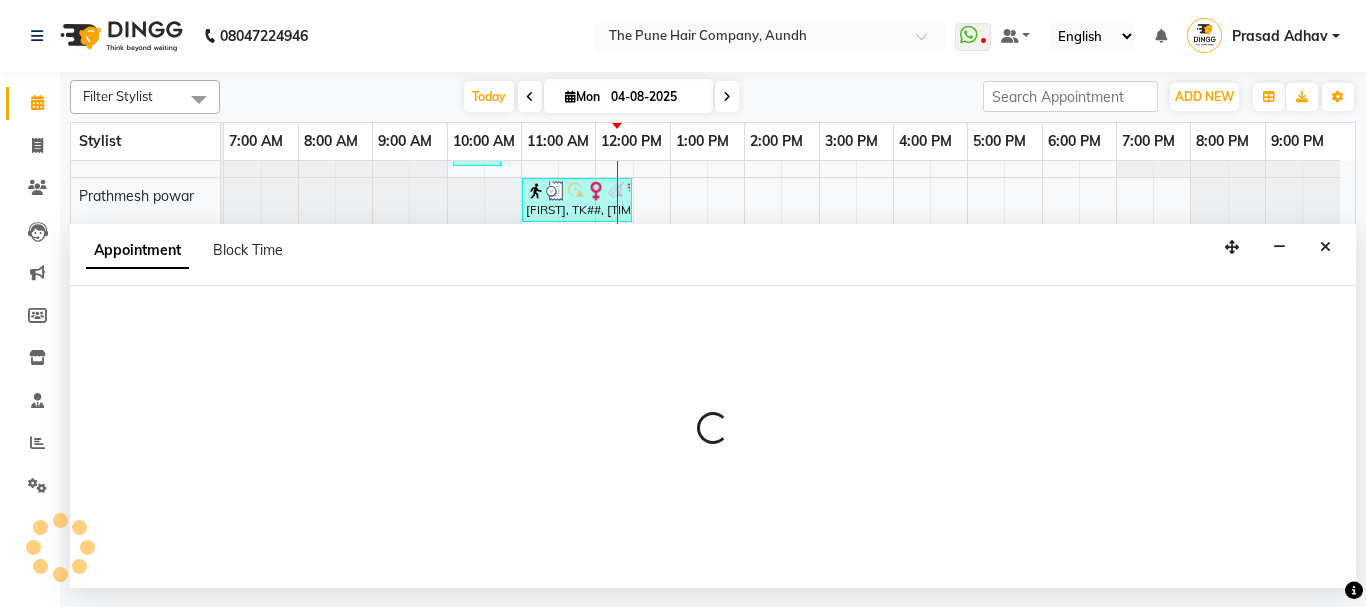 select on "49441" 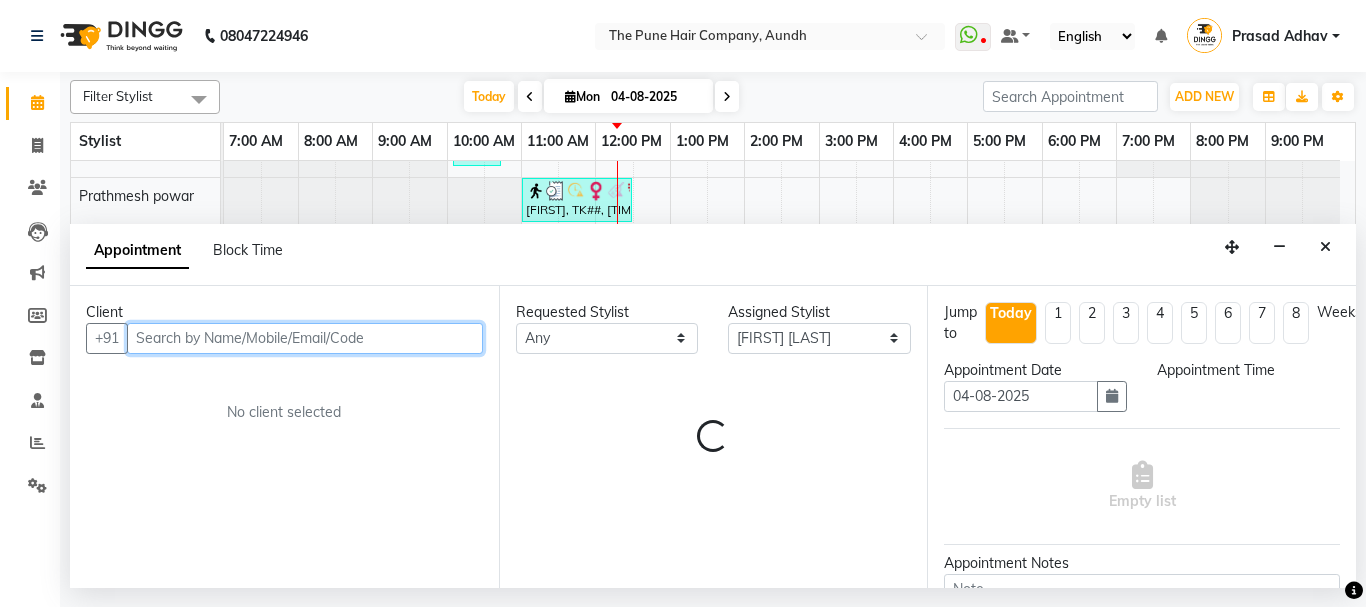 select on "1080" 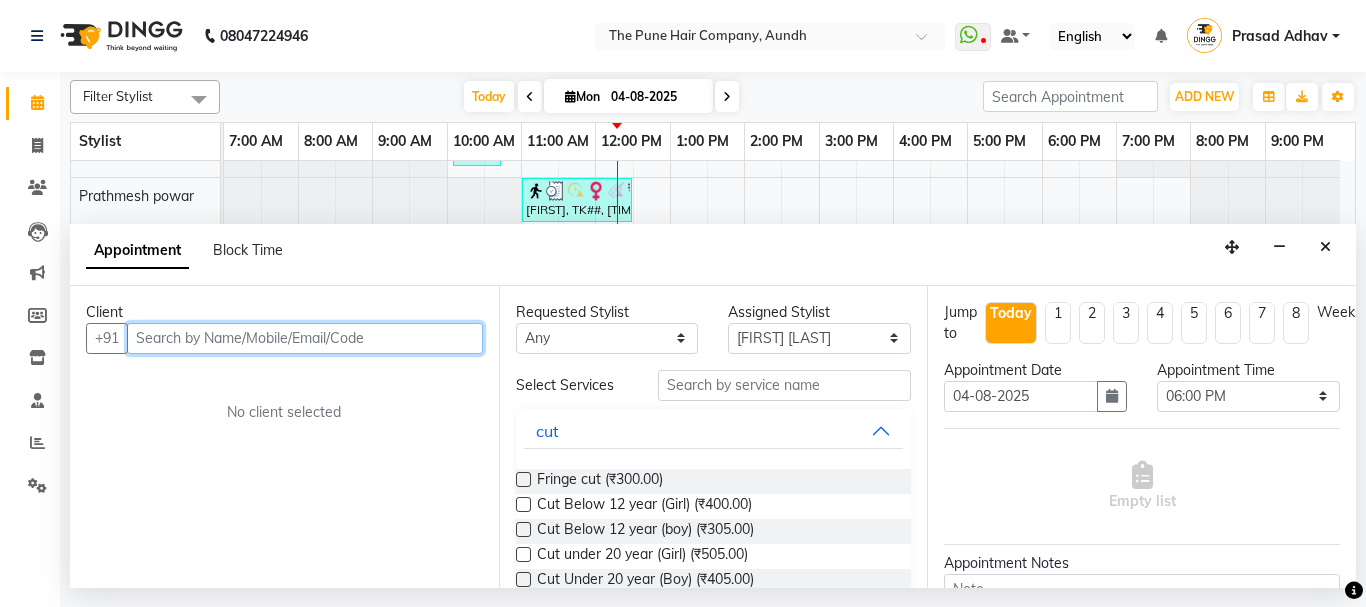 click at bounding box center [305, 338] 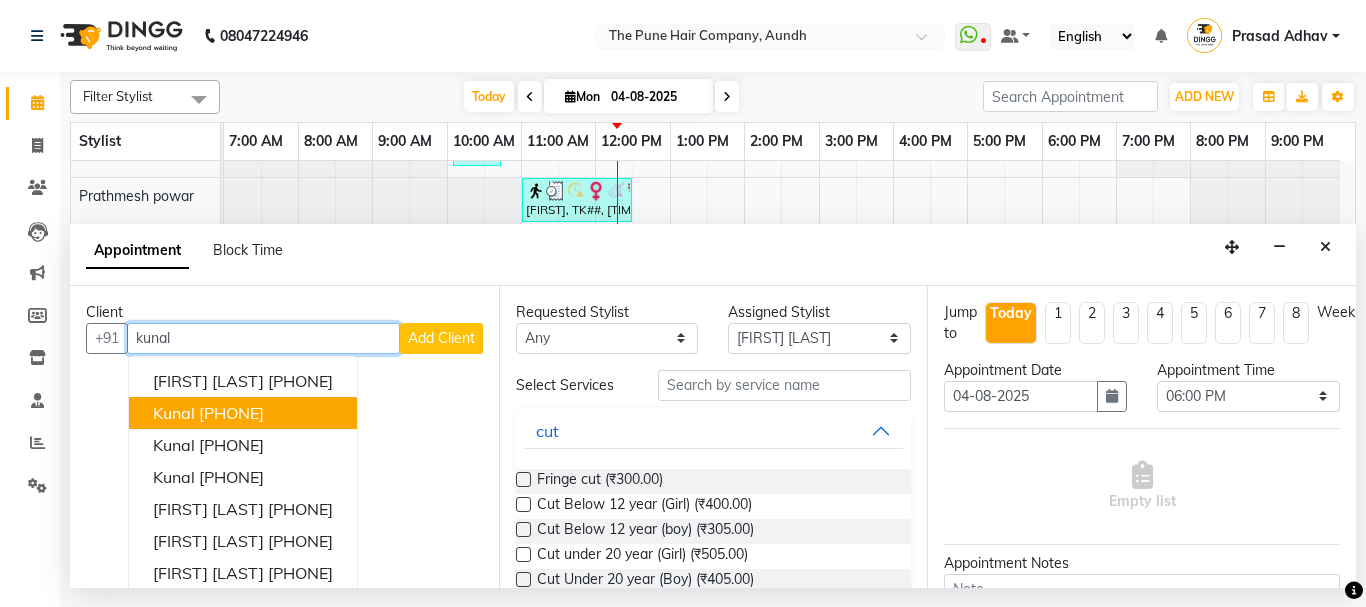 click on "7798113988" at bounding box center (231, 413) 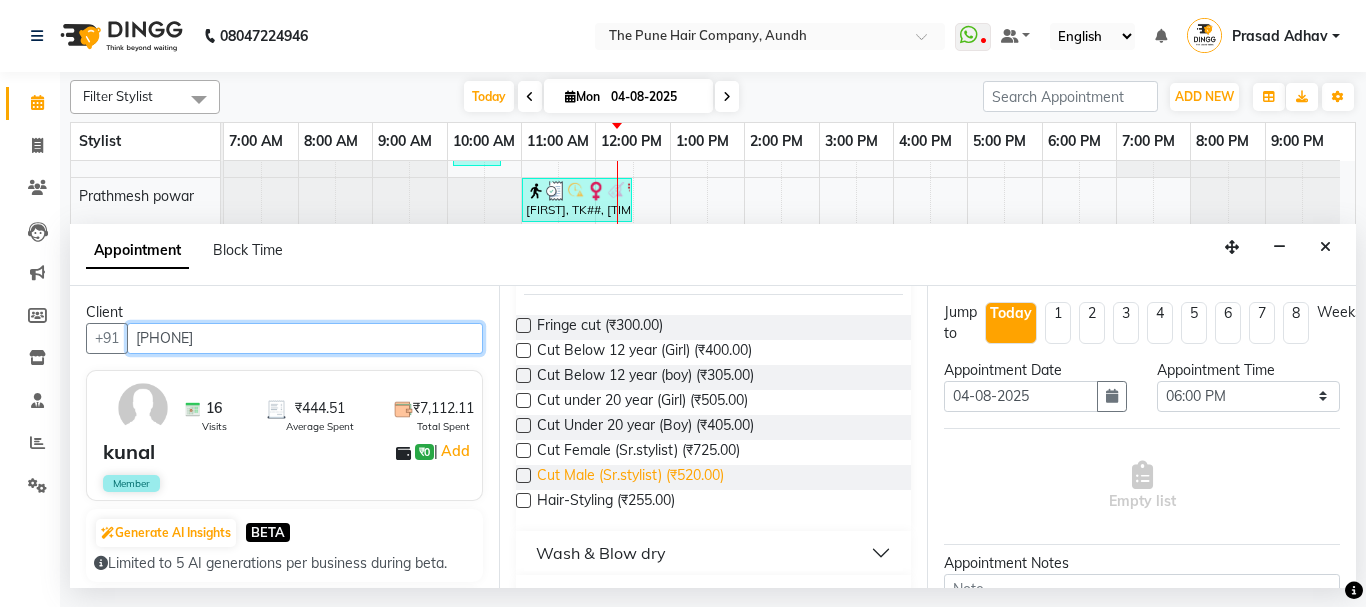 scroll, scrollTop: 200, scrollLeft: 0, axis: vertical 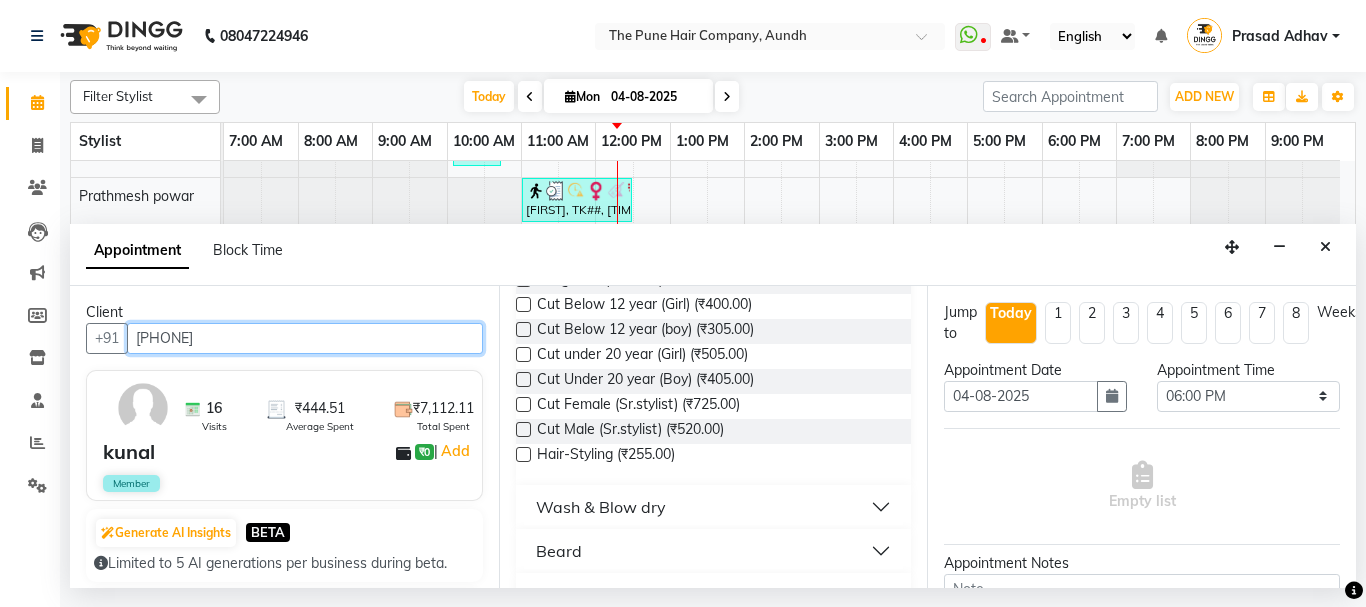 type on "7798113988" 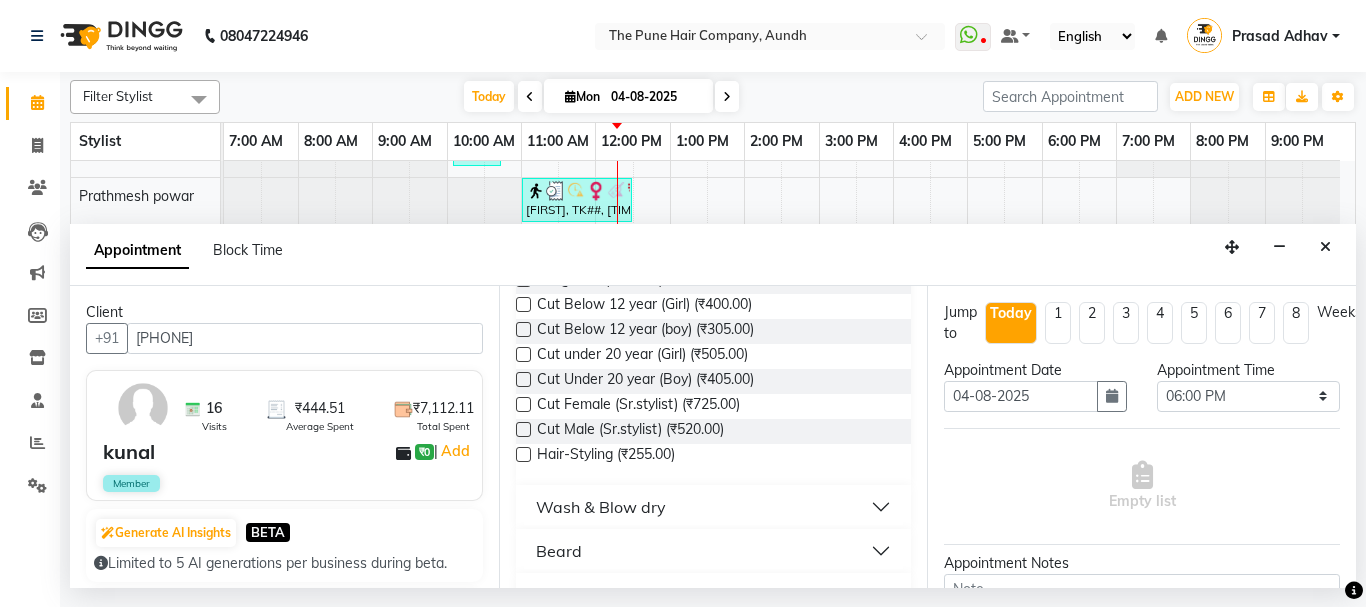 click at bounding box center (523, 429) 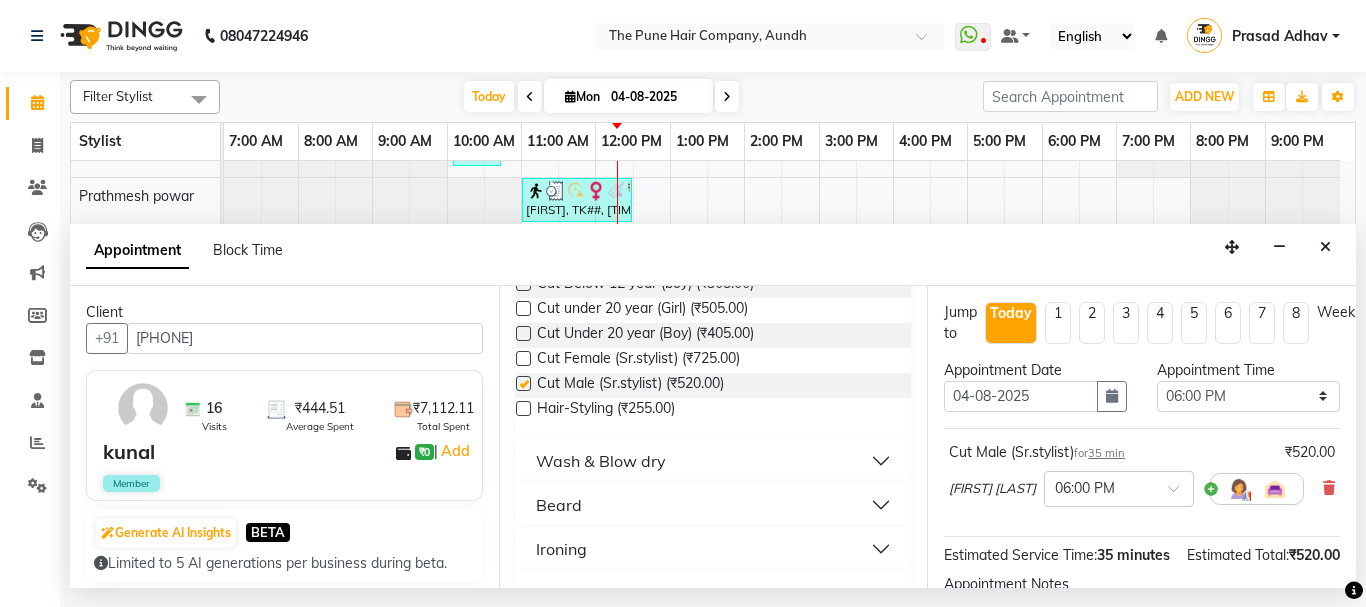 checkbox on "false" 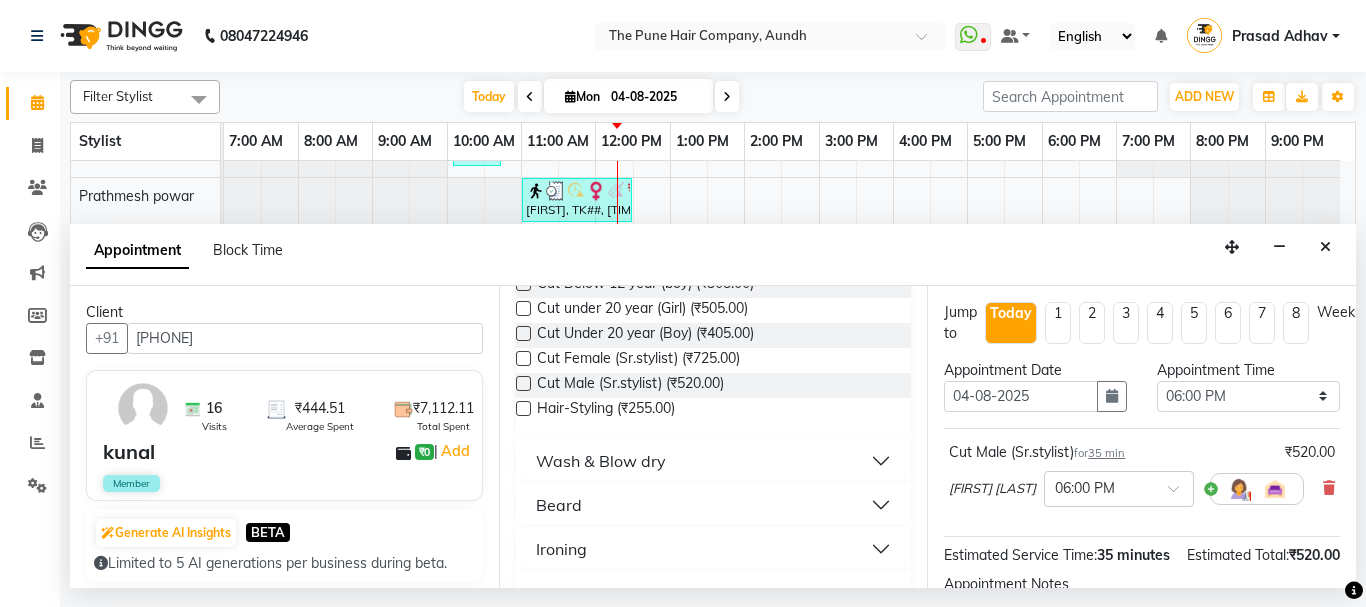 scroll, scrollTop: 400, scrollLeft: 0, axis: vertical 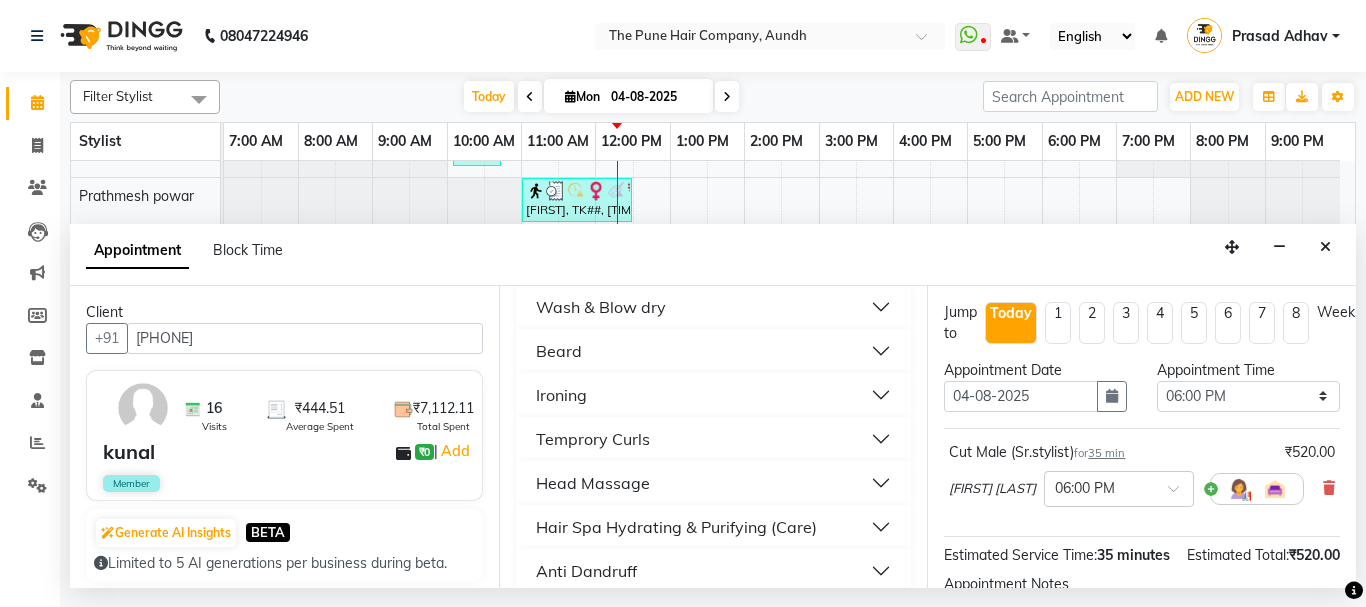click on "Beard" at bounding box center (714, 351) 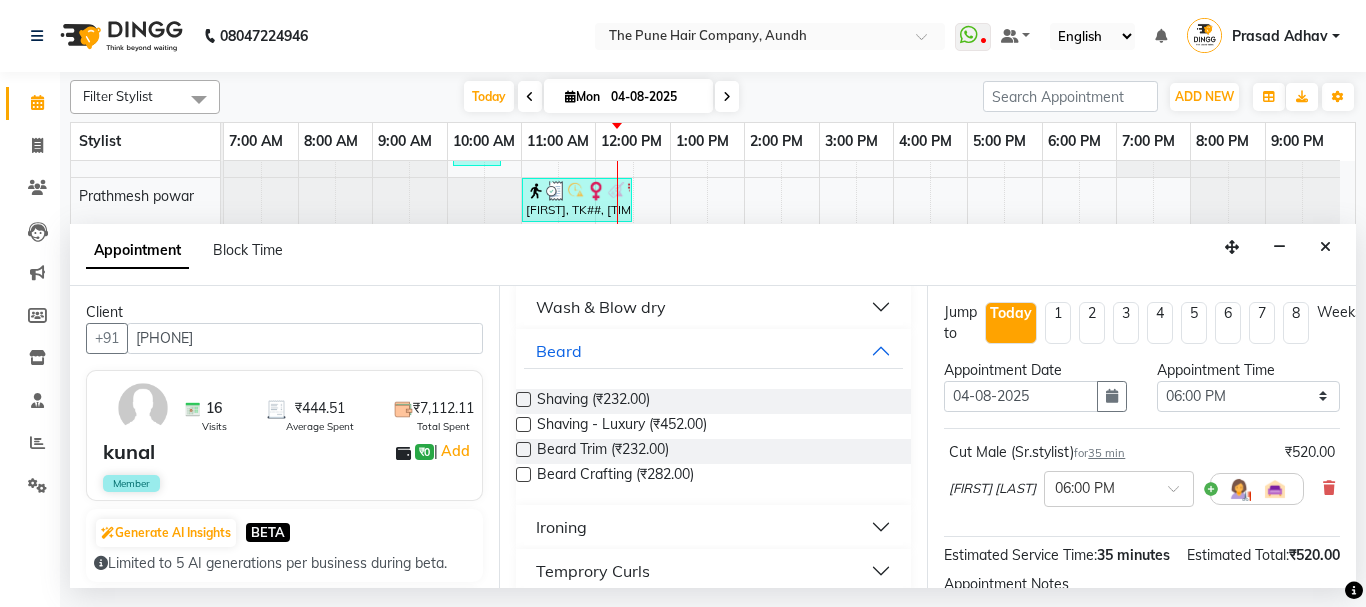 click at bounding box center (523, 474) 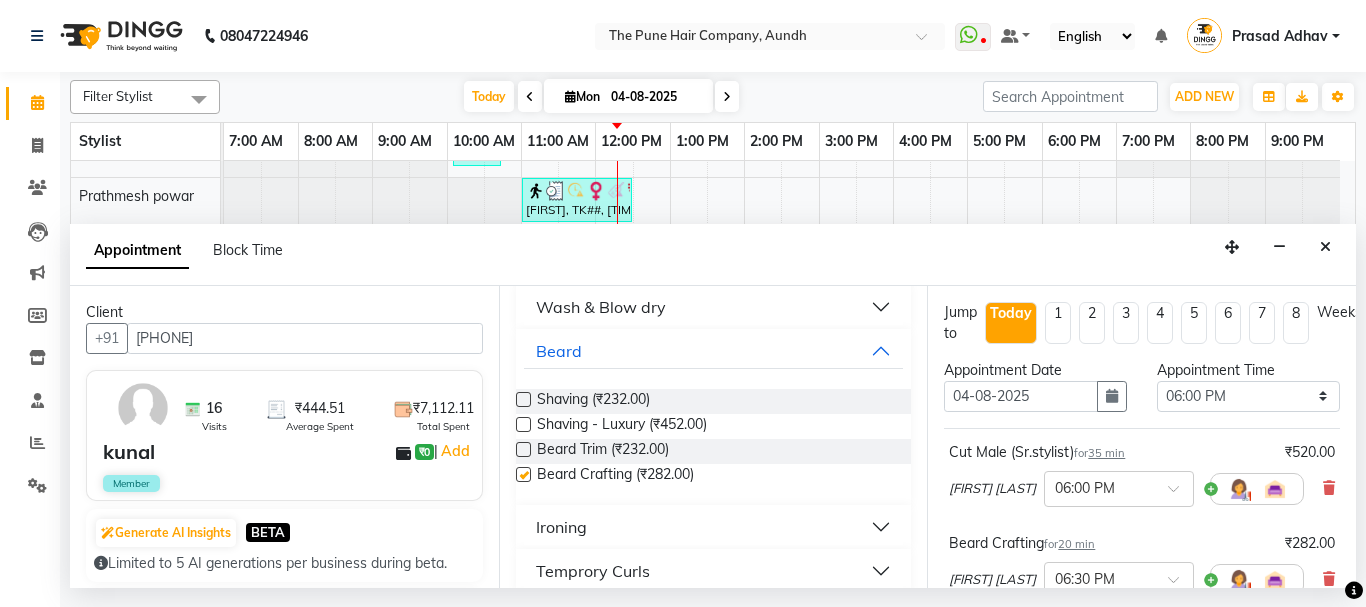 checkbox on "false" 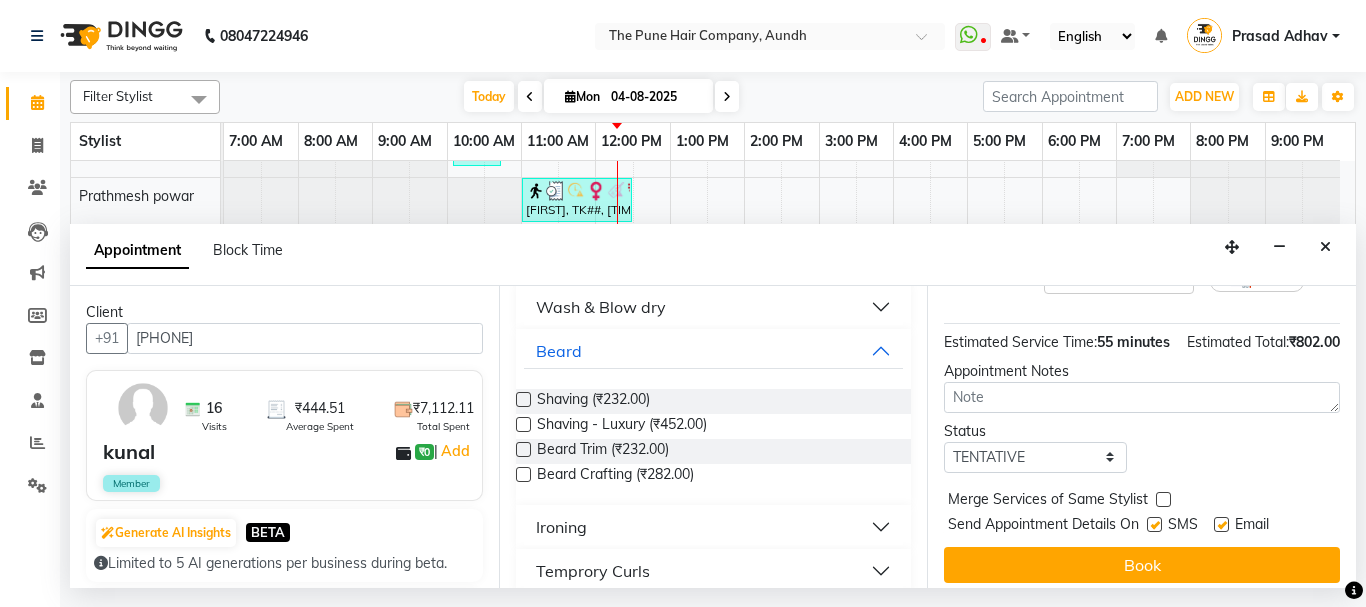 scroll, scrollTop: 357, scrollLeft: 0, axis: vertical 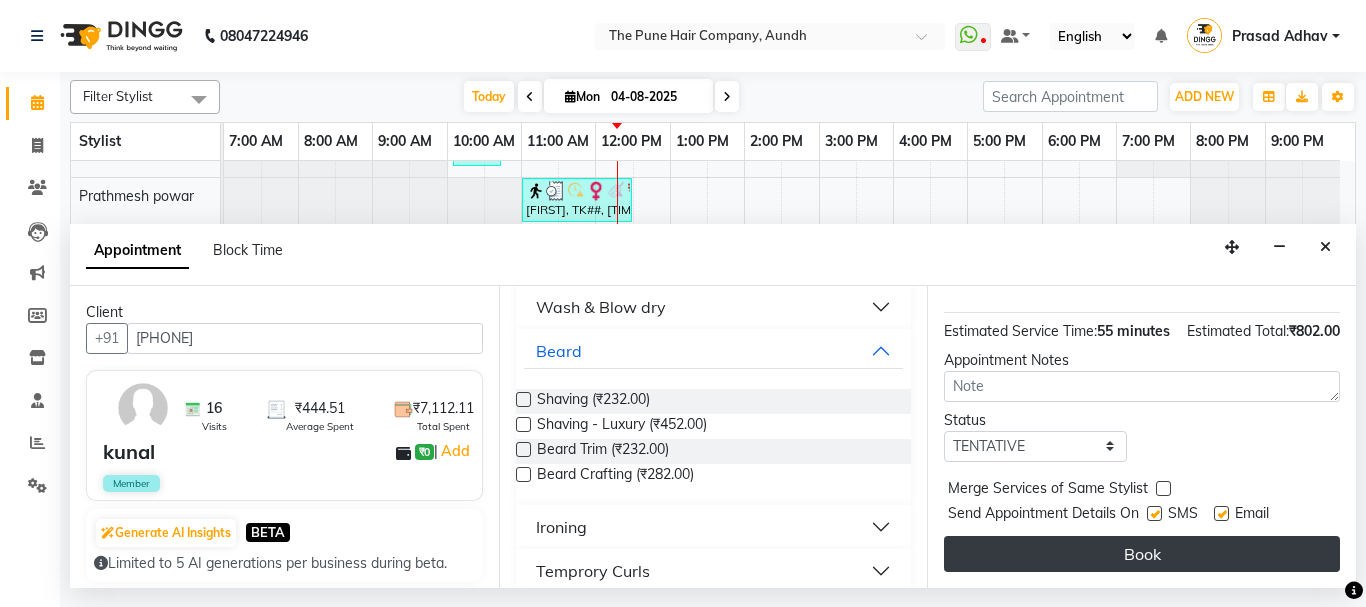 click on "Book" at bounding box center [1142, 554] 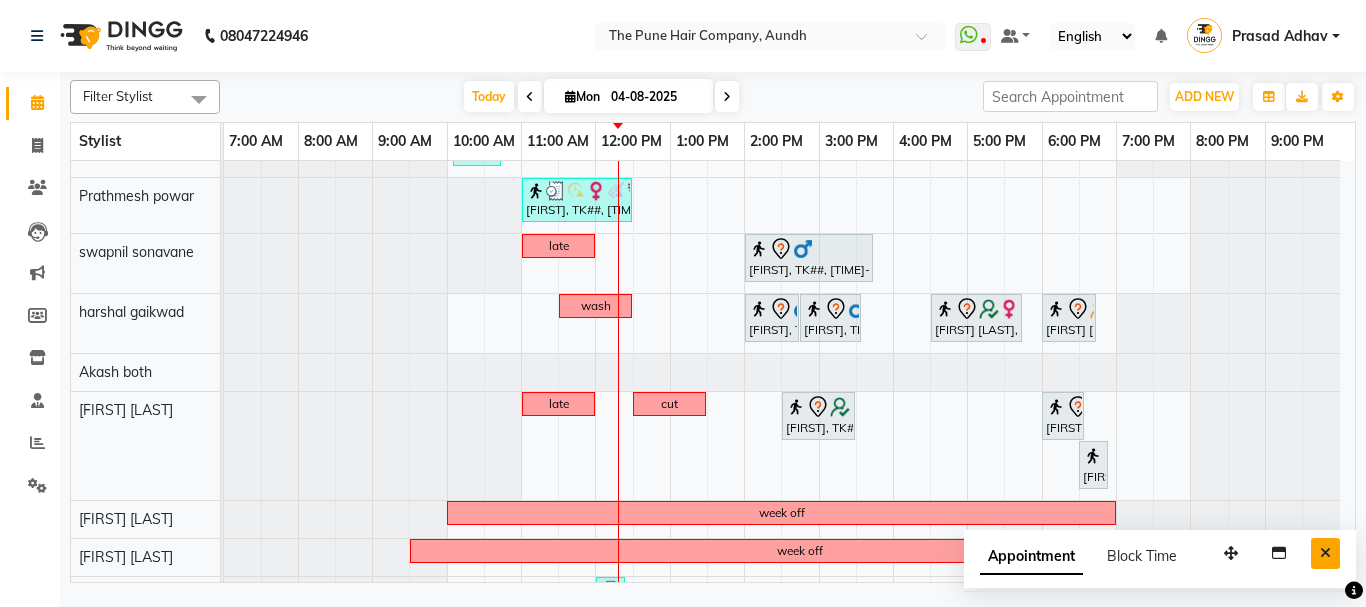click at bounding box center [1325, 553] 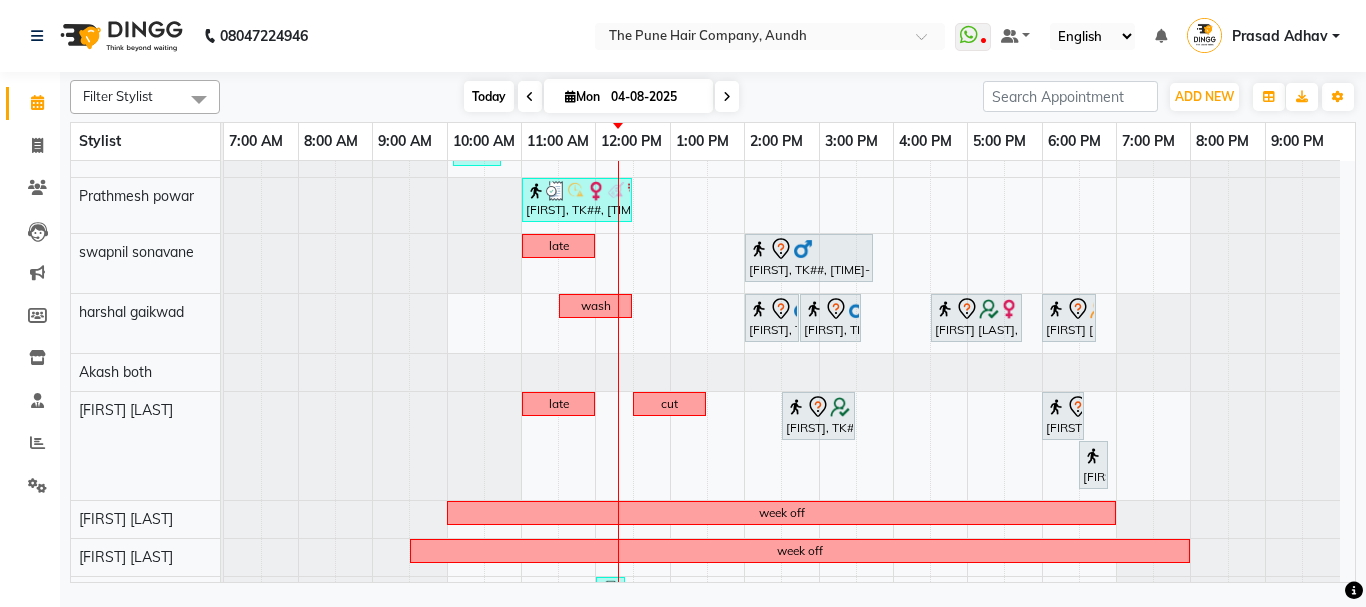 click on "Today" at bounding box center (489, 96) 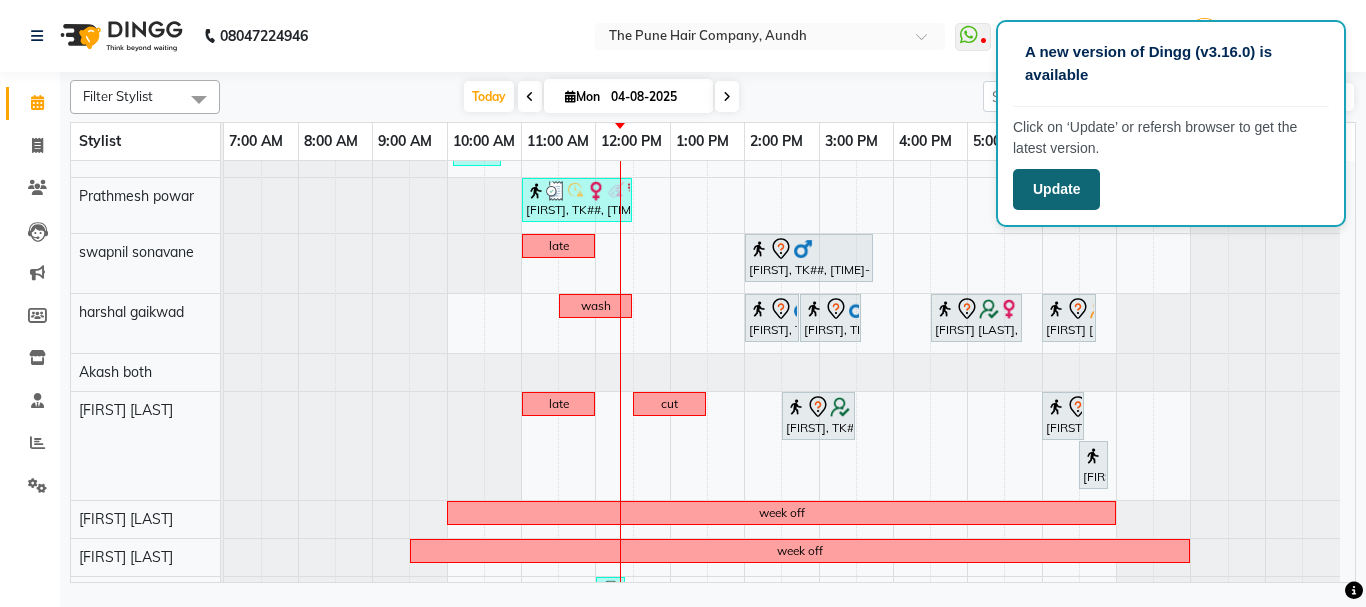 click on "Update" 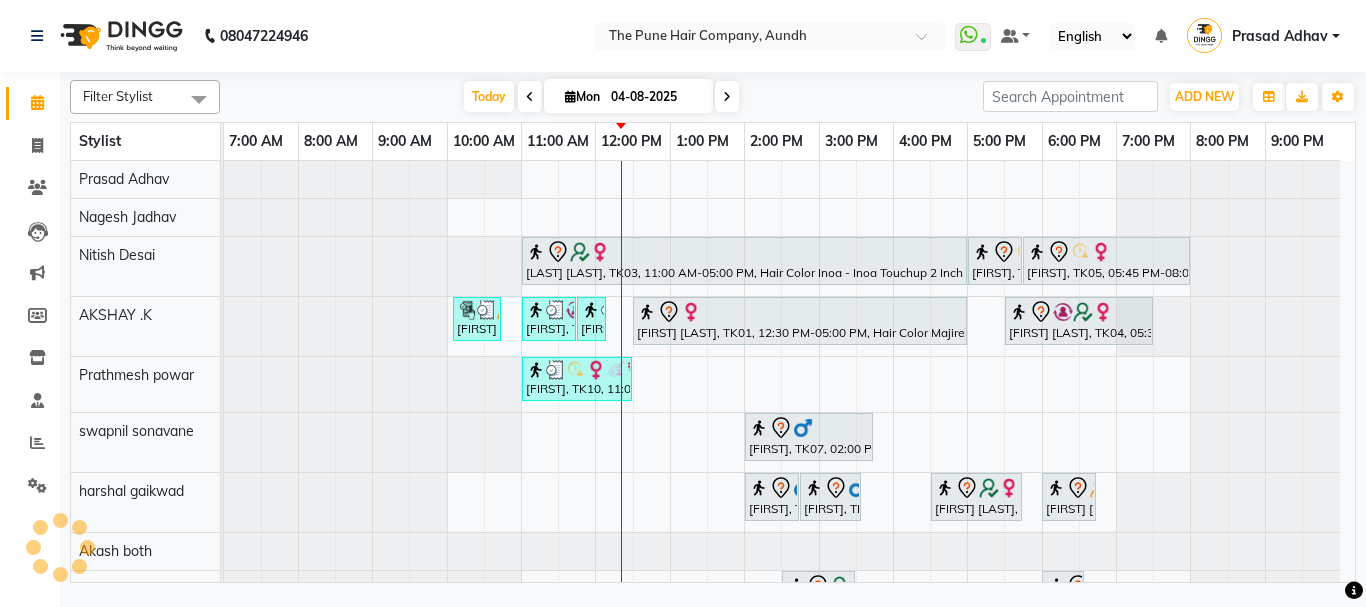 scroll, scrollTop: 0, scrollLeft: 0, axis: both 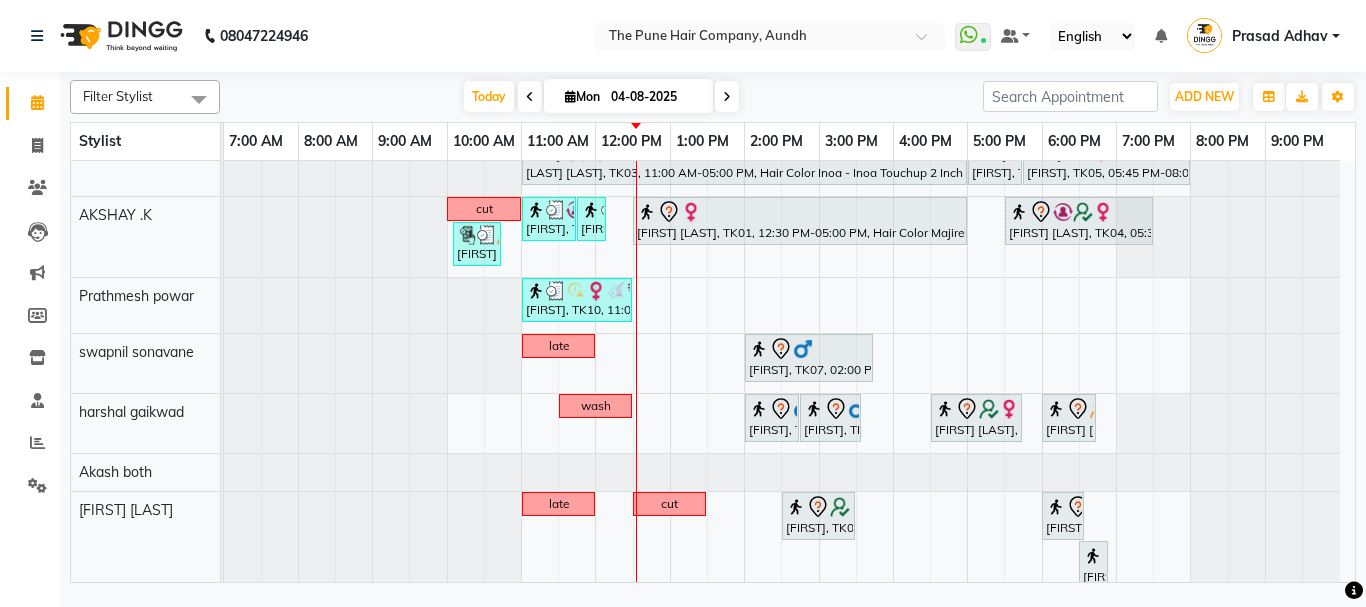 click at bounding box center [727, 97] 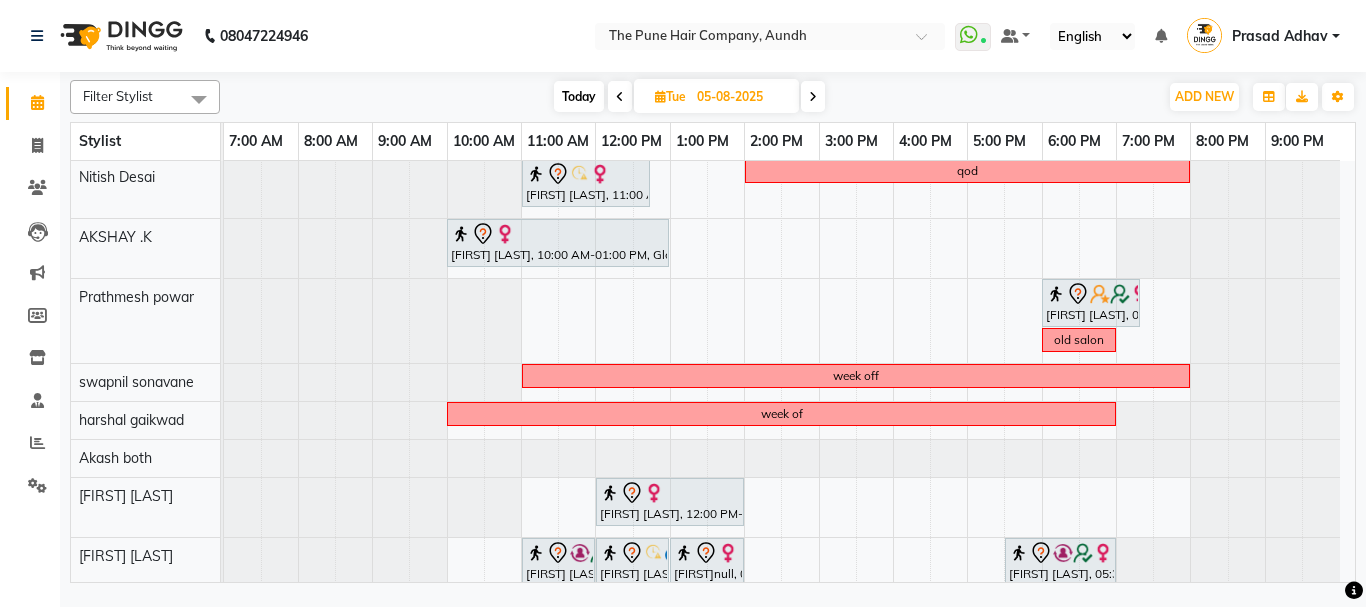 click on "Today" at bounding box center (579, 96) 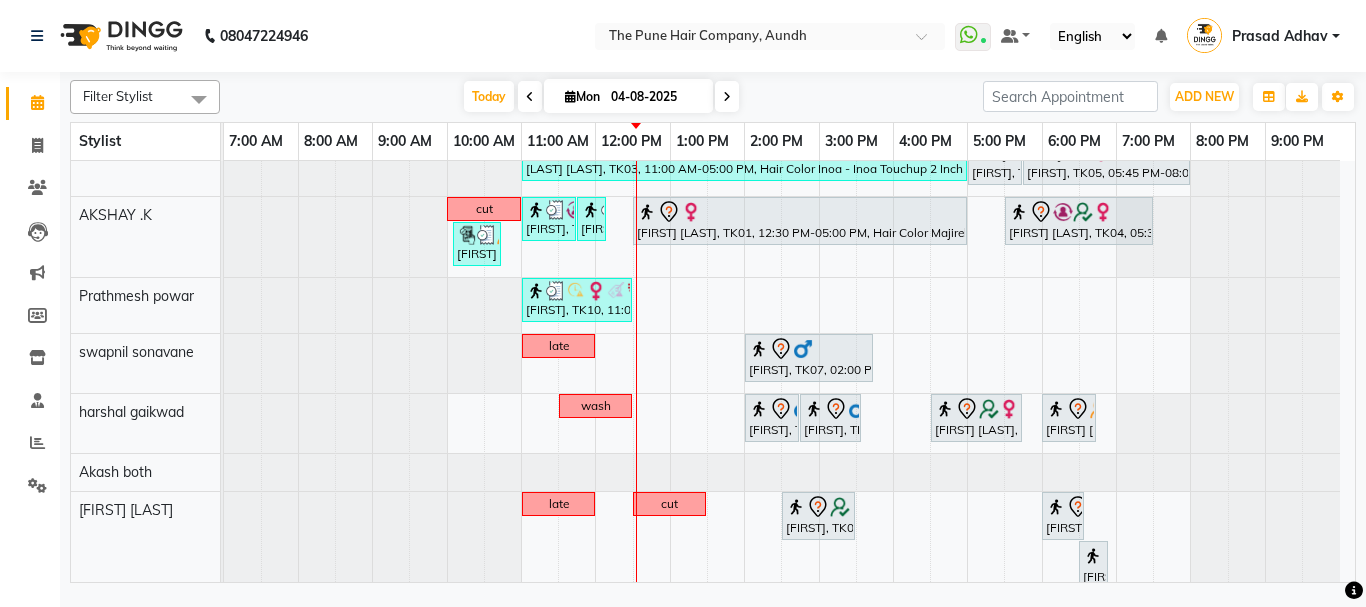 click at bounding box center (727, 97) 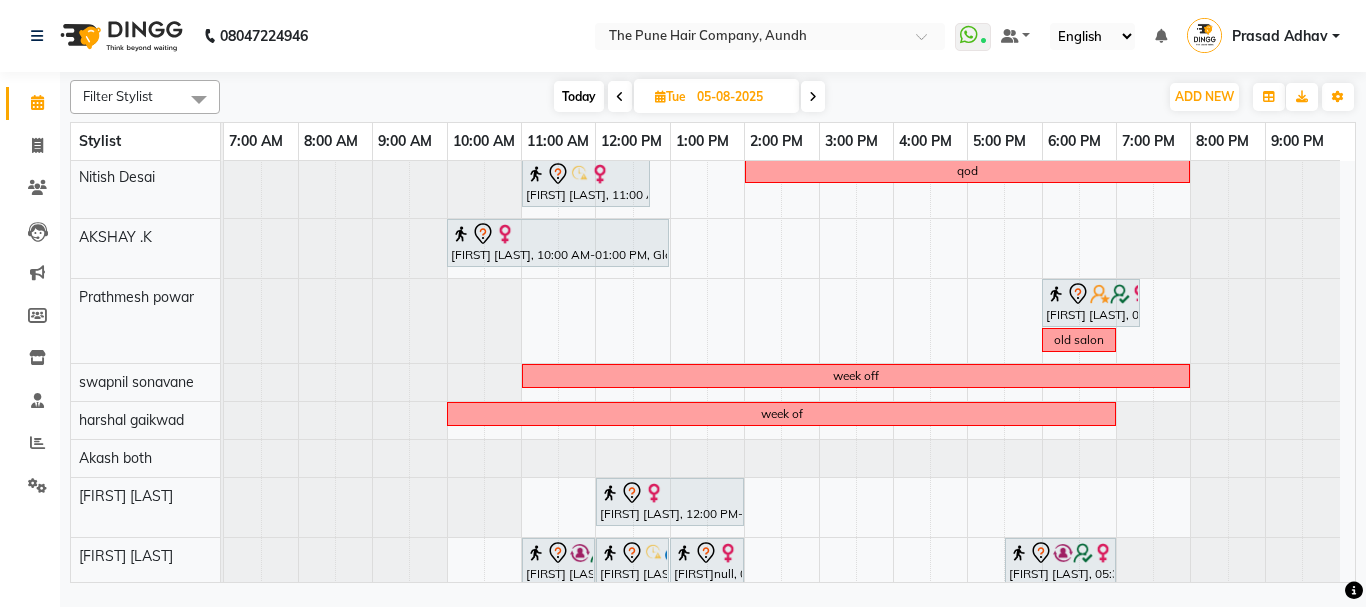click on "05-08-2025" at bounding box center (741, 97) 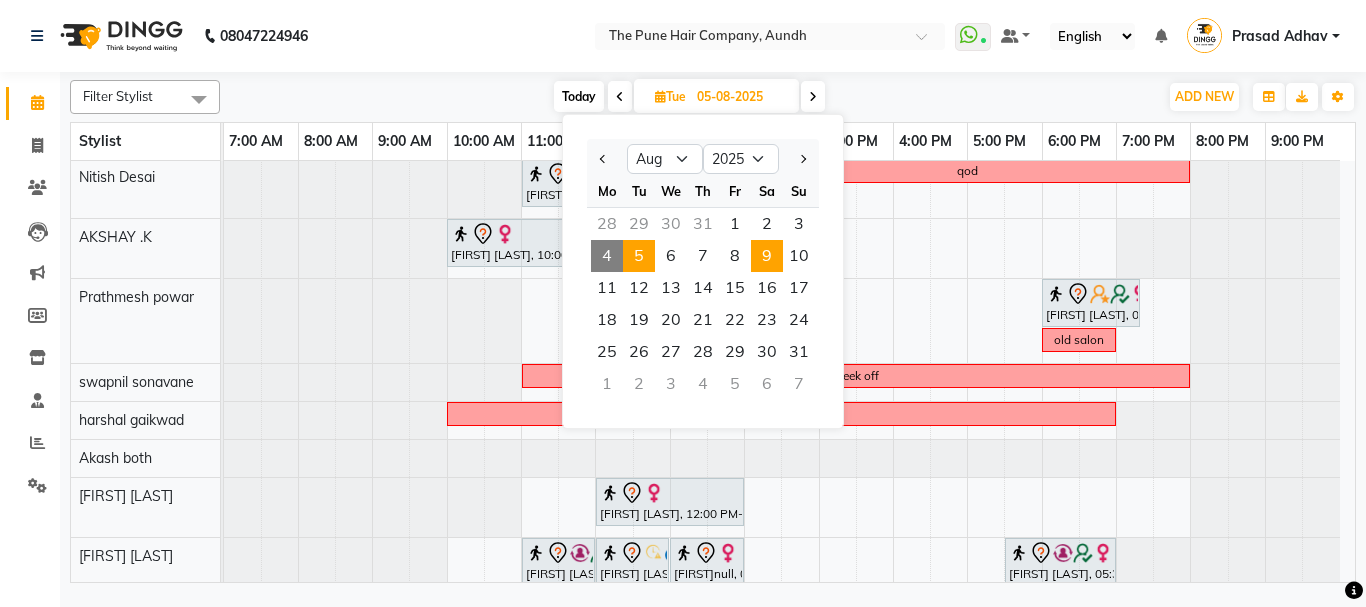 click on "9" at bounding box center [767, 256] 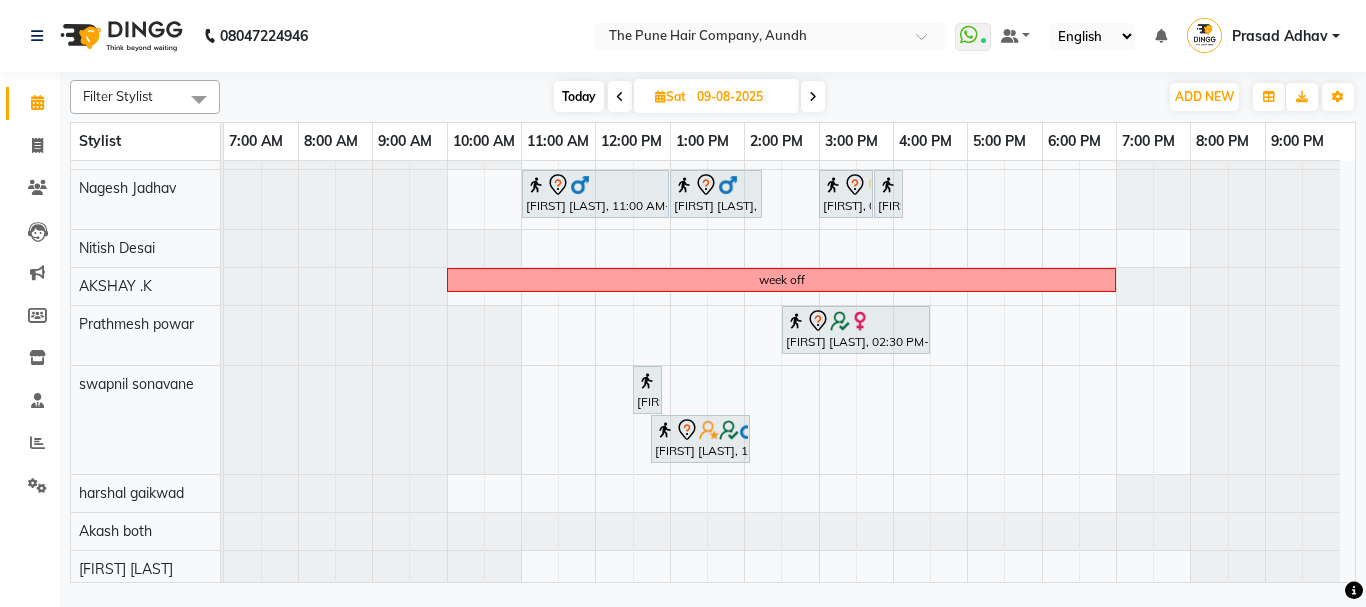 scroll, scrollTop: 0, scrollLeft: 0, axis: both 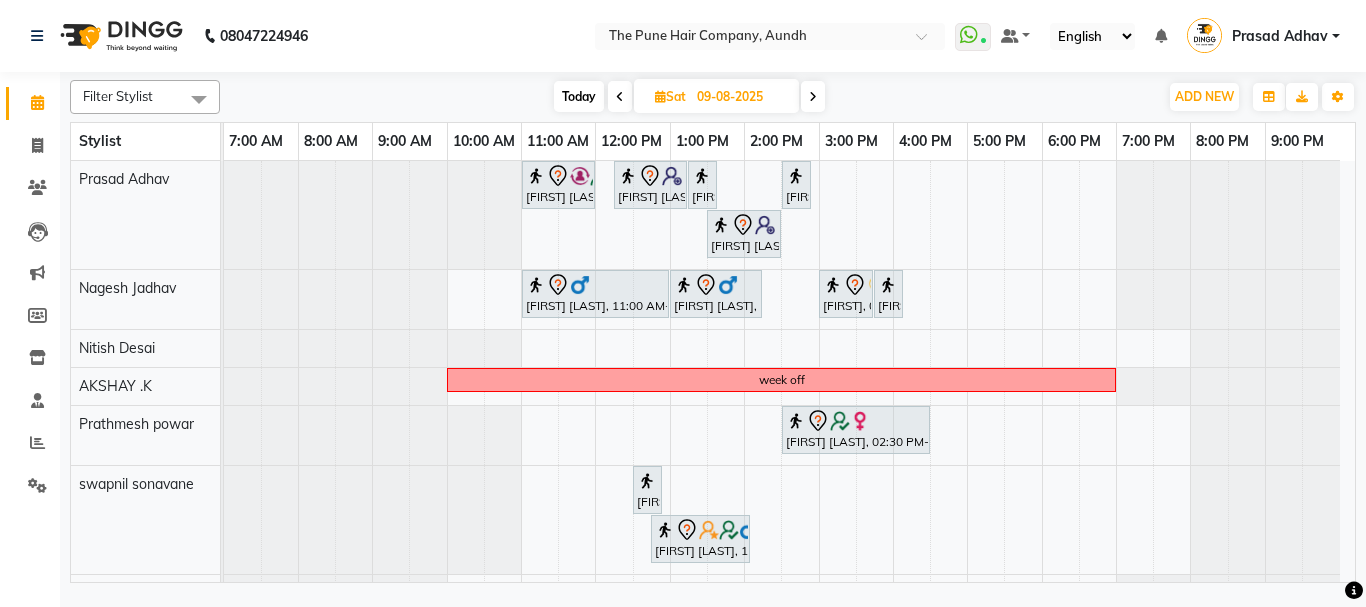 click at bounding box center [620, 96] 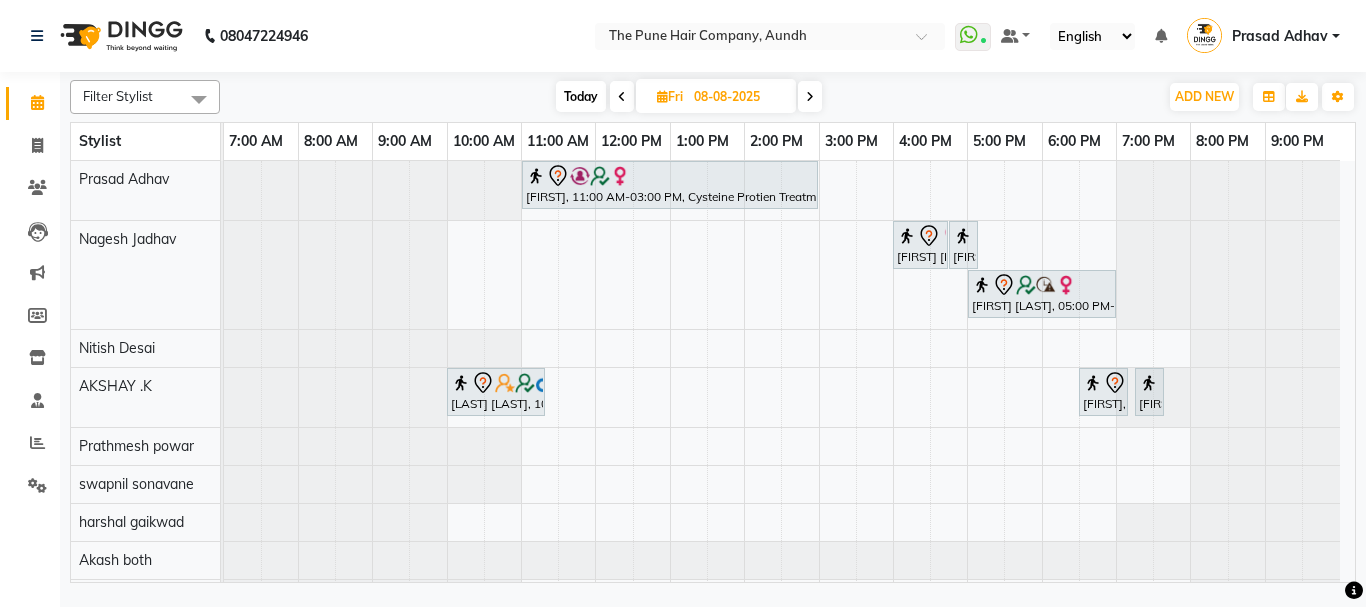 click at bounding box center (810, 97) 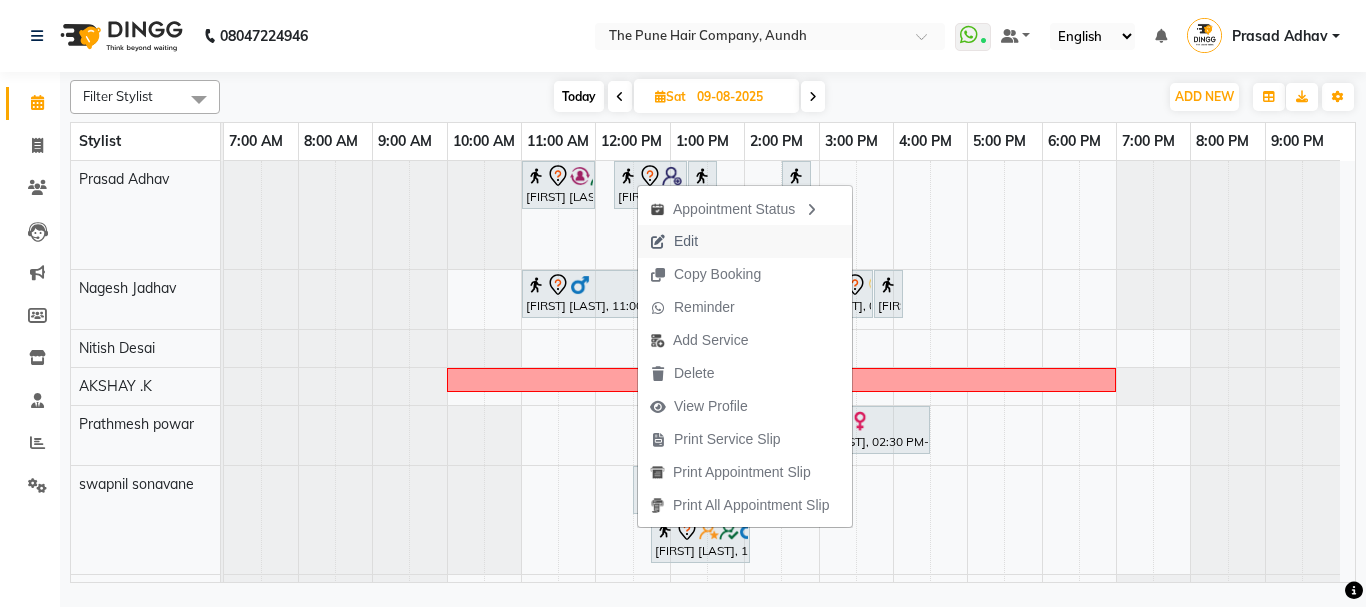 click on "Edit" at bounding box center [745, 241] 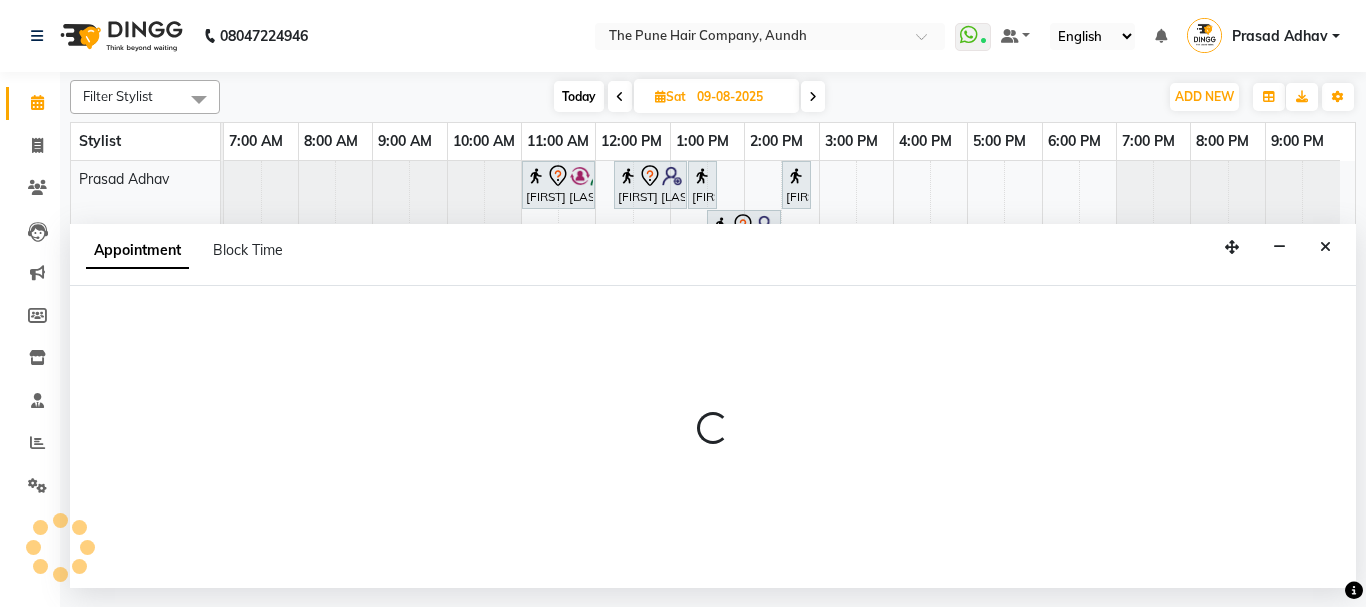 select on "tentative" 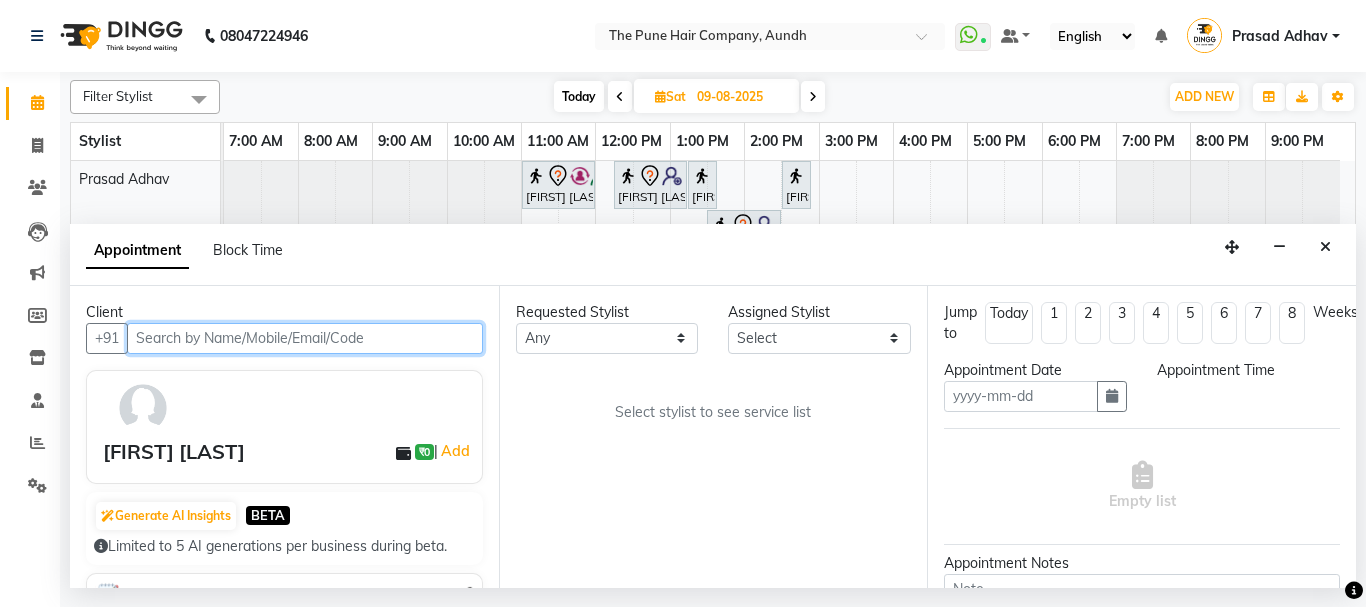 type on "09-08-2025" 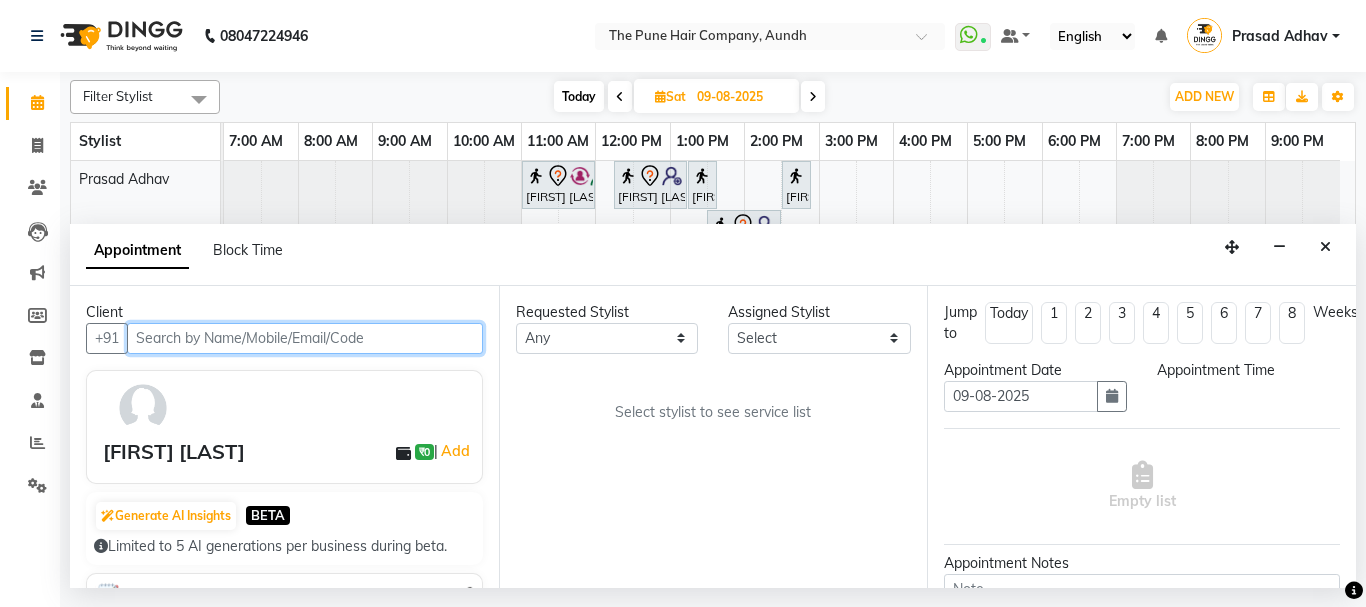 select on "735" 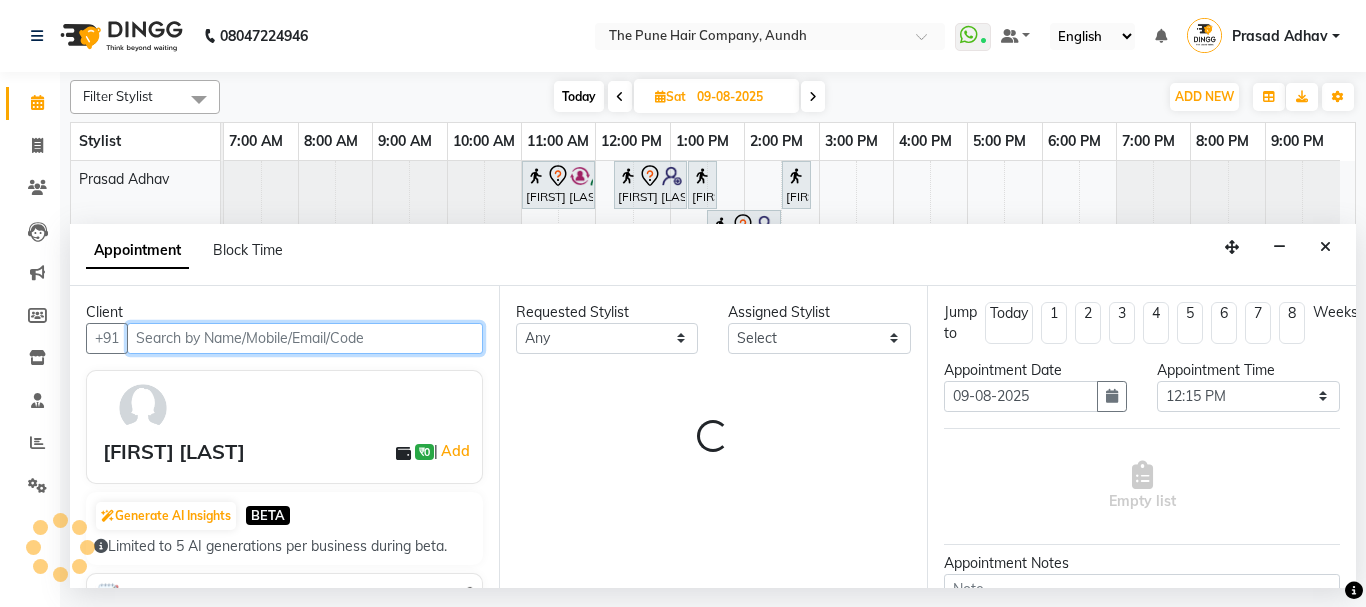 select on "3338" 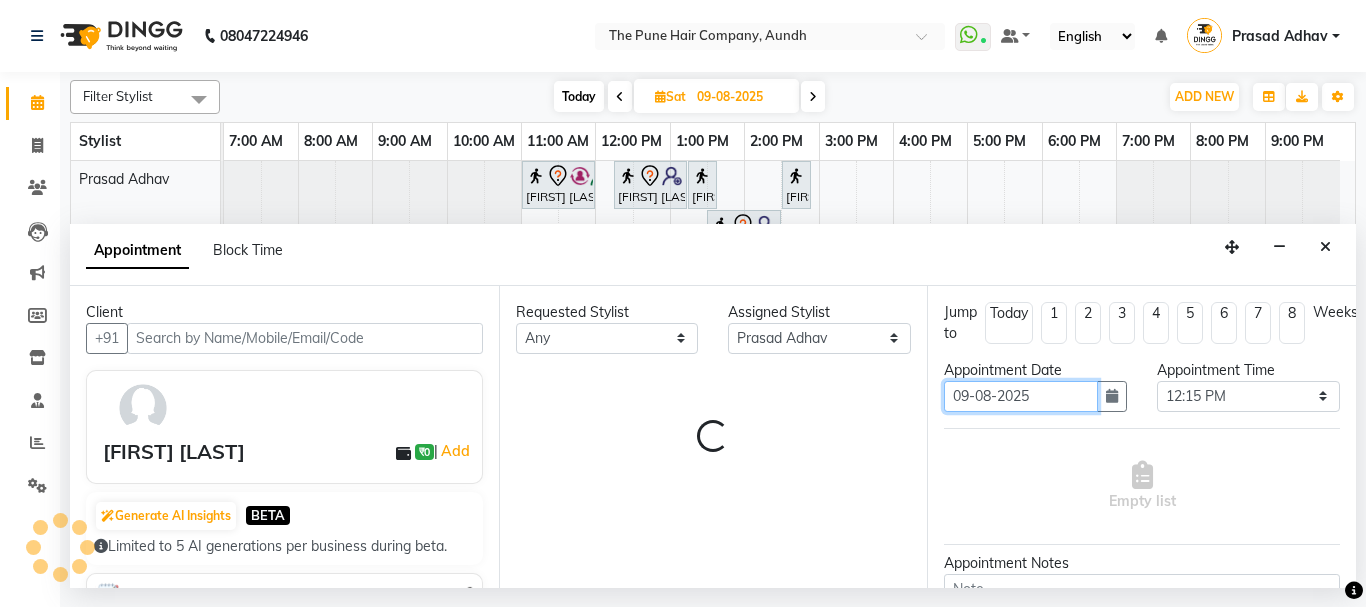 click on "09-08-2025" at bounding box center [1021, 396] 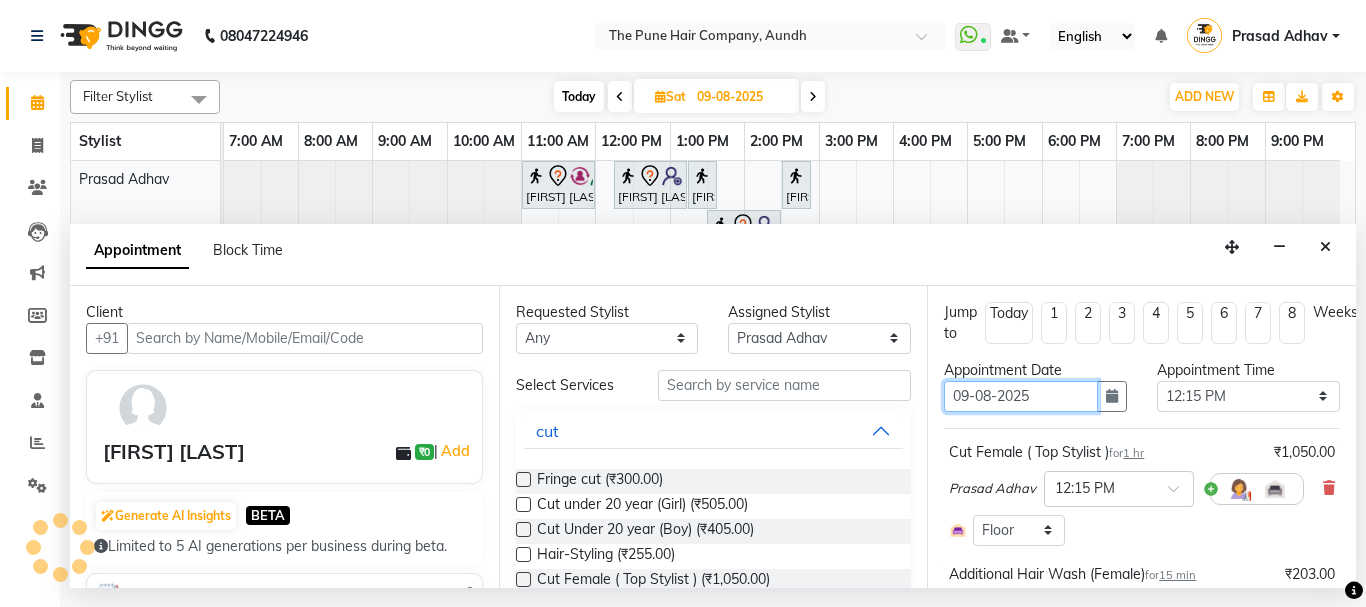 select on "660" 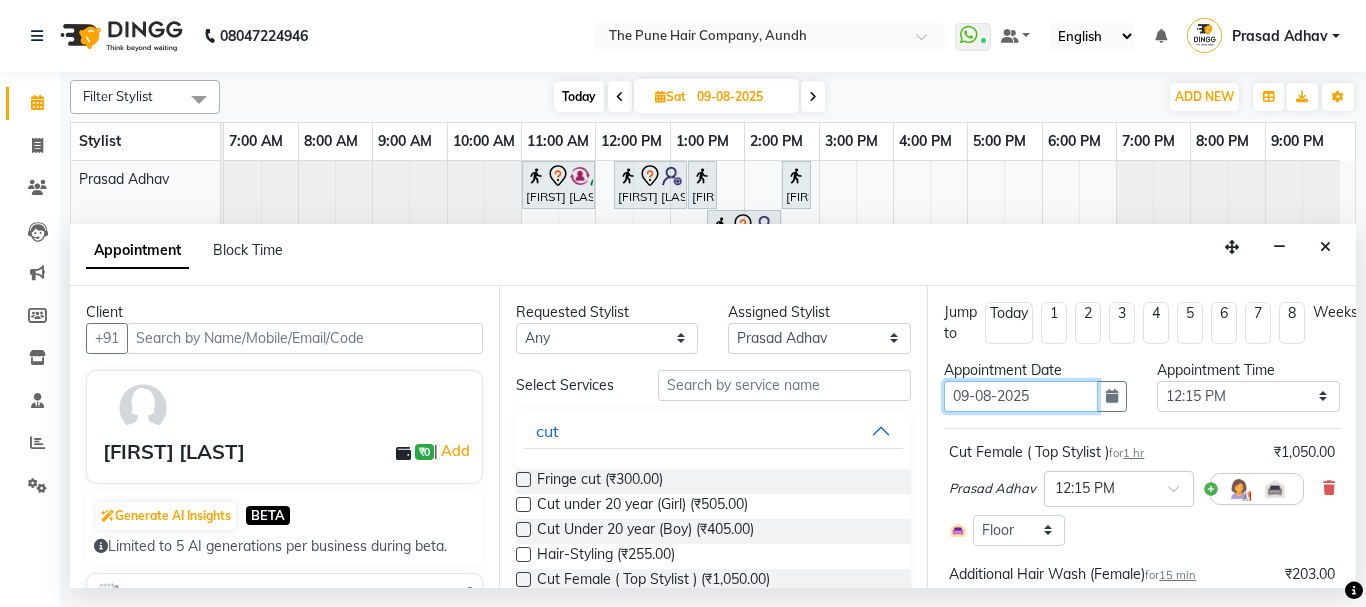 click on "09-08-2025" at bounding box center (1021, 396) 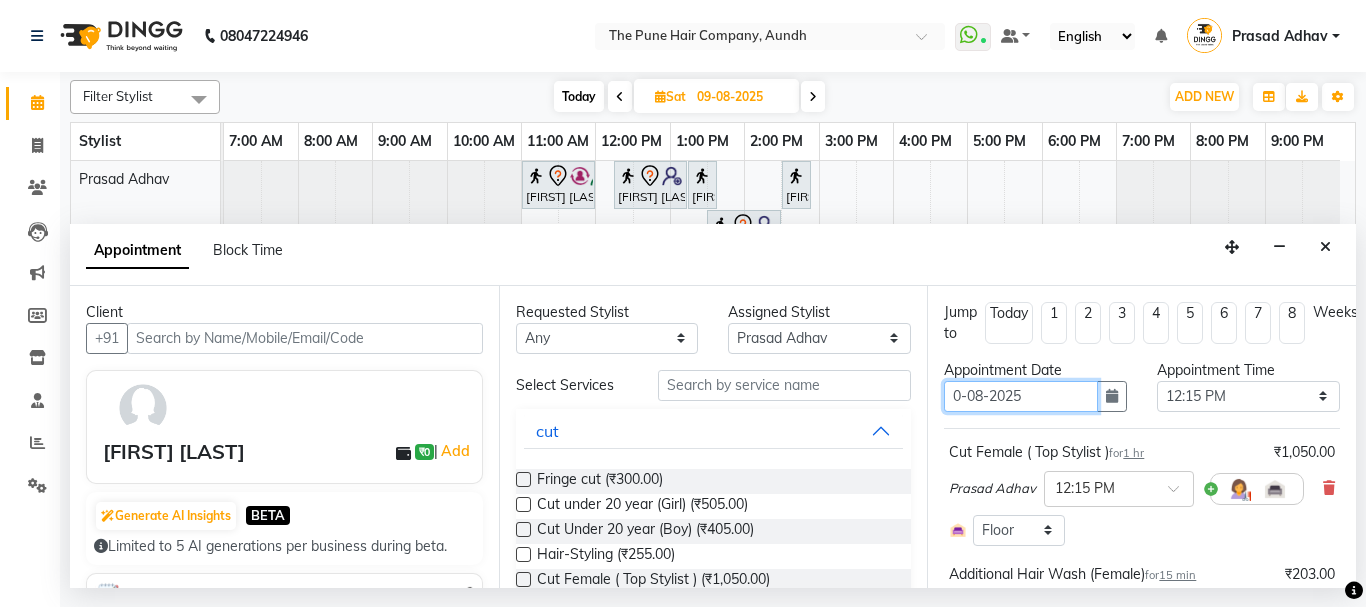 type on "08-08-2025" 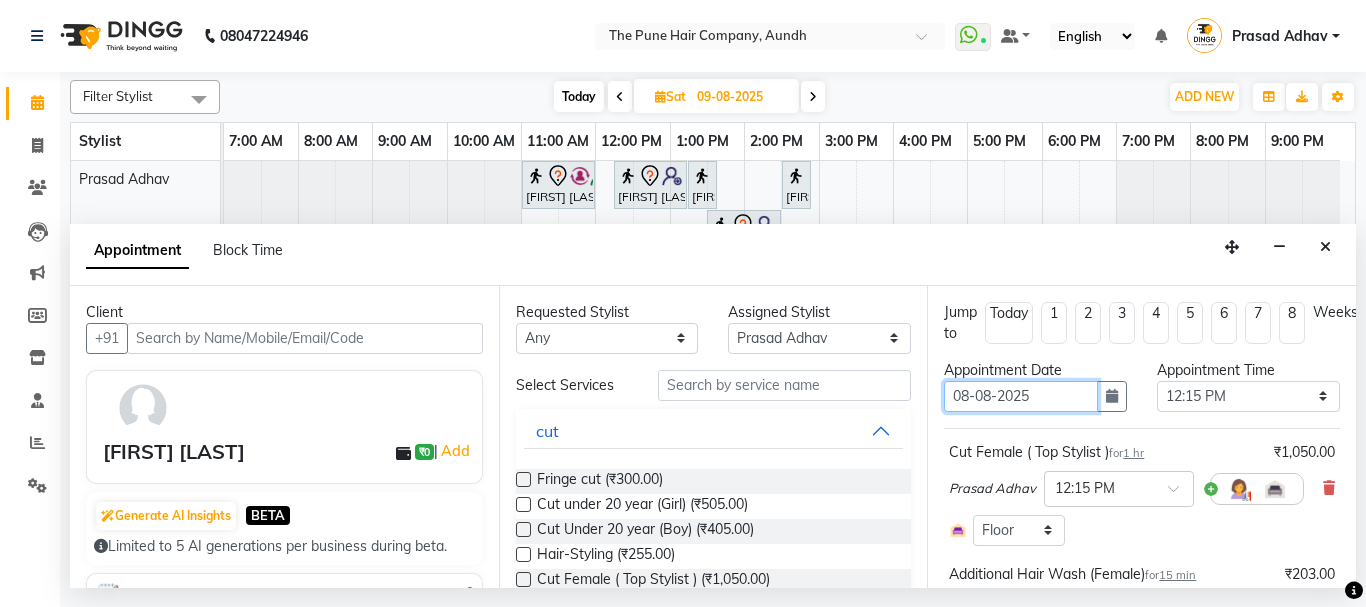 type on "08-08-2025" 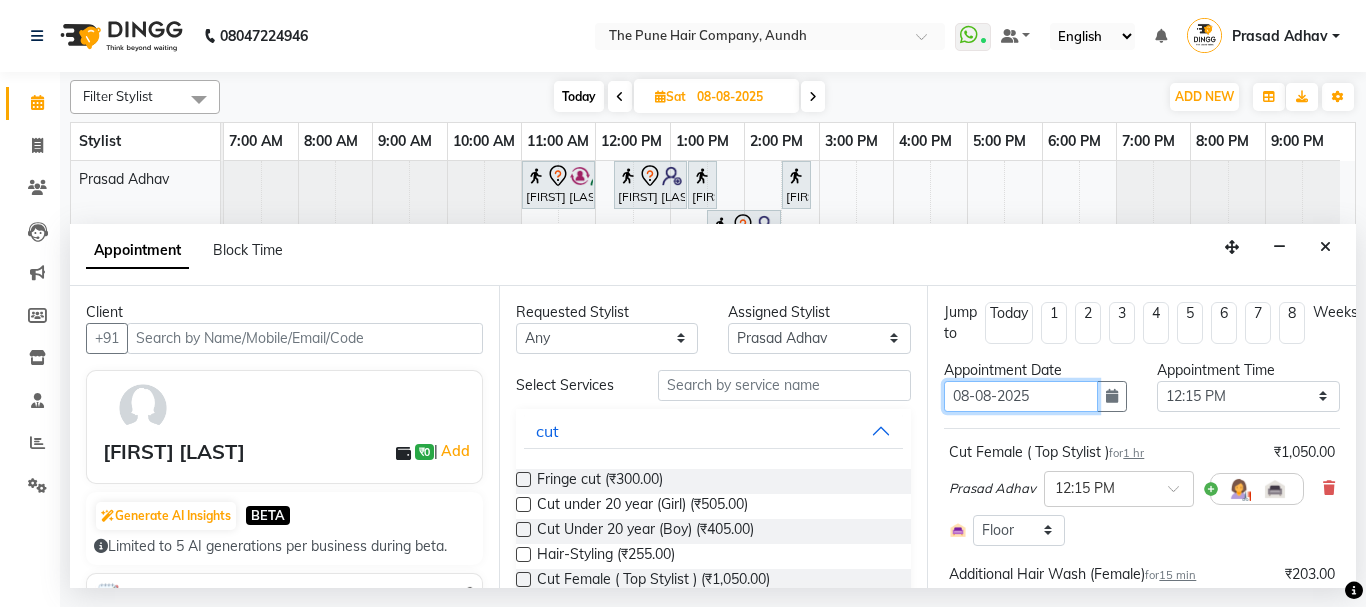 select on "735" 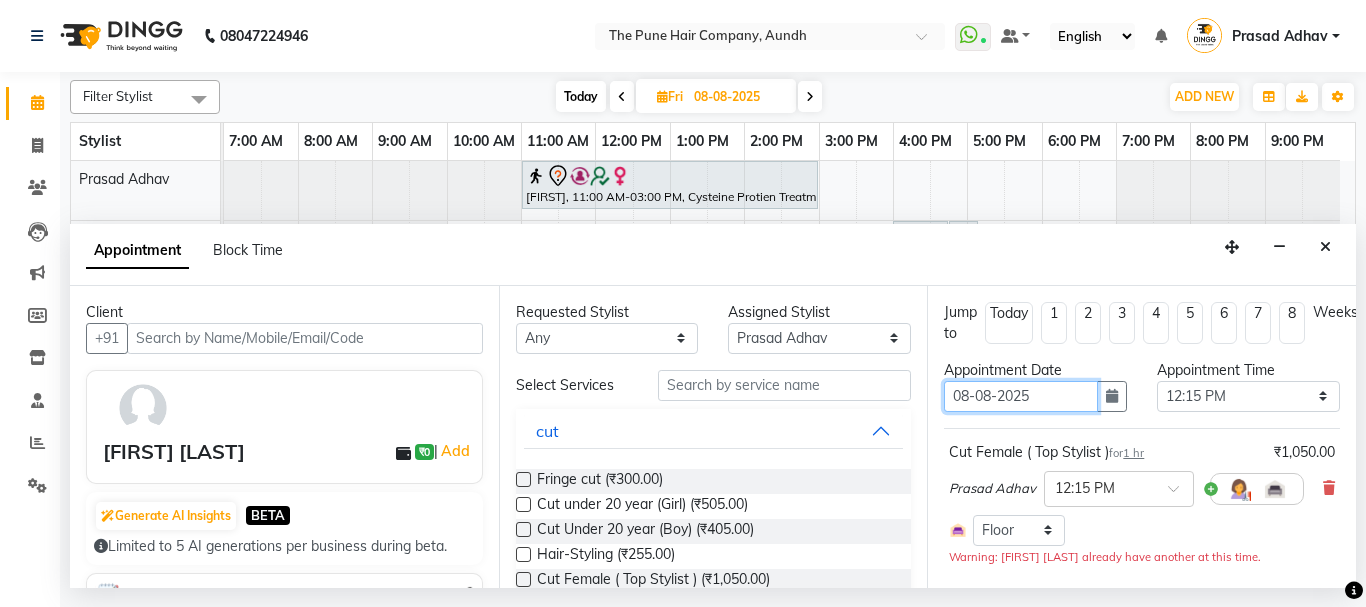 type on "08-08-2025" 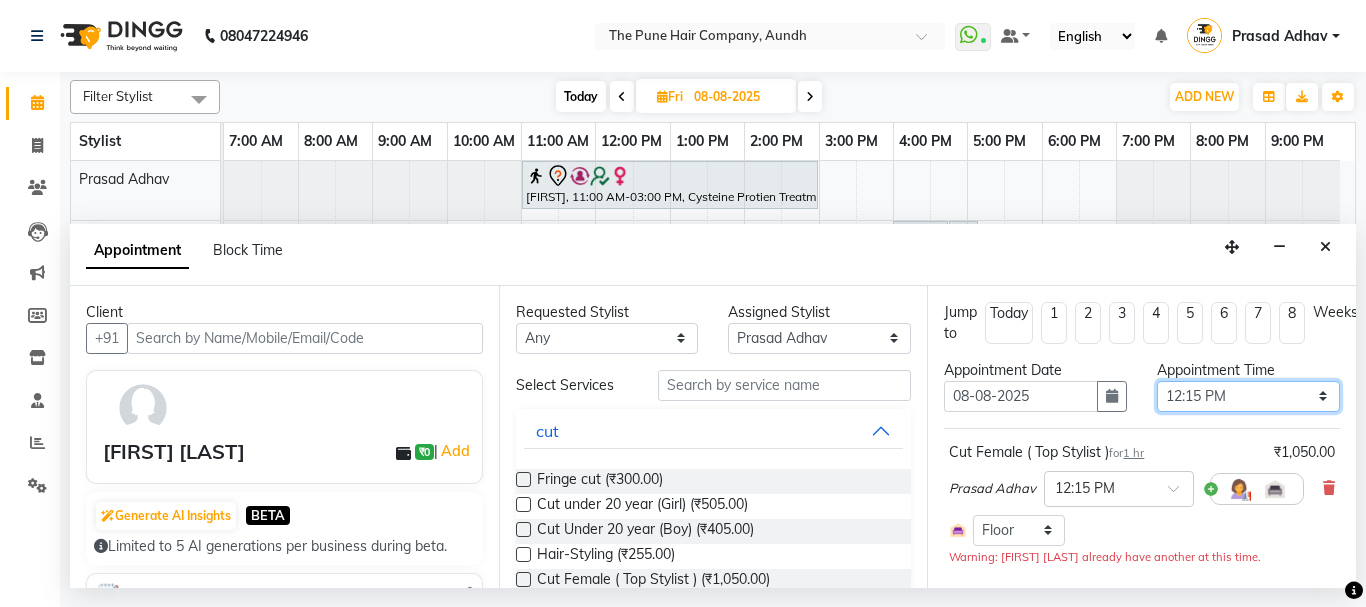 click on "Select 08:00 AM 08:15 AM 08:30 AM 08:45 AM 09:00 AM 09:15 AM 09:30 AM 09:45 AM 10:00 AM 10:15 AM 10:30 AM 10:45 AM 11:00 AM 11:15 AM 11:30 AM 11:45 AM 12:00 PM 12:15 PM 12:30 PM 12:45 PM 01:00 PM 01:15 PM 01:30 PM 01:45 PM 02:00 PM 02:15 PM 02:30 PM 02:45 PM 03:00 PM 03:15 PM 03:30 PM 03:45 PM 04:00 PM 04:15 PM 04:30 PM 04:45 PM 05:00 PM 05:15 PM 05:30 PM 05:45 PM 06:00 PM 06:15 PM 06:30 PM 06:45 PM 07:00 PM 07:15 PM 07:30 PM 07:45 PM 08:00 PM 08:15 PM 08:30 PM 08:45 PM 09:00 PM" at bounding box center [1248, 396] 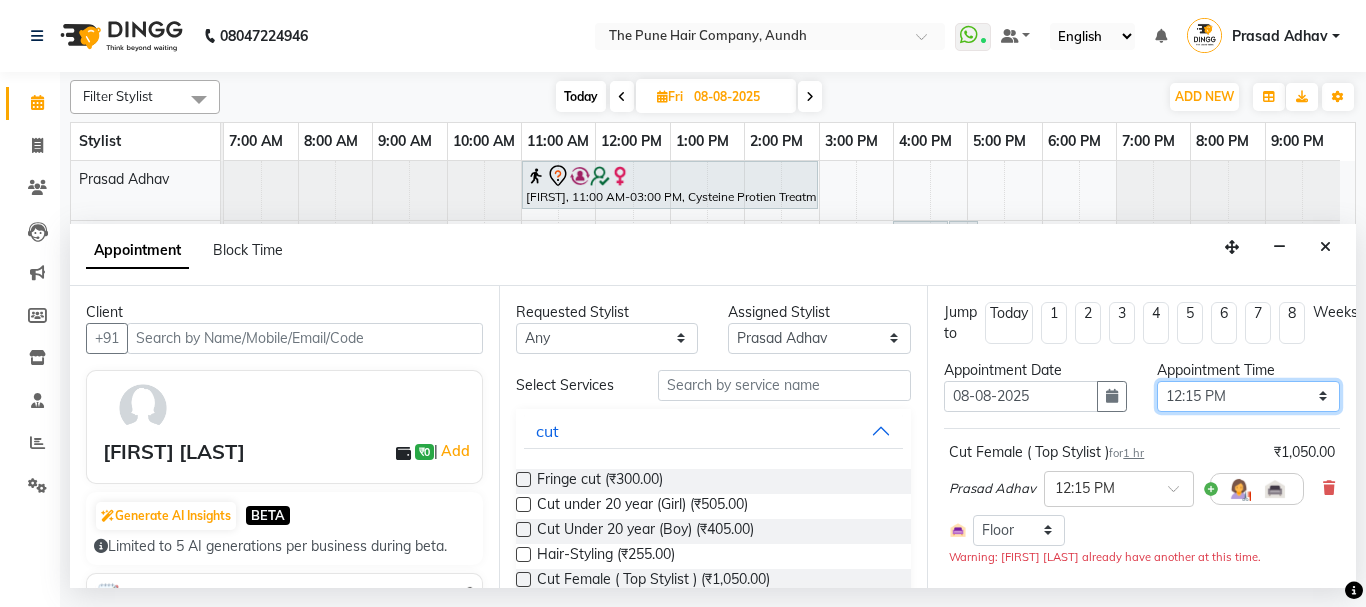 select on "1080" 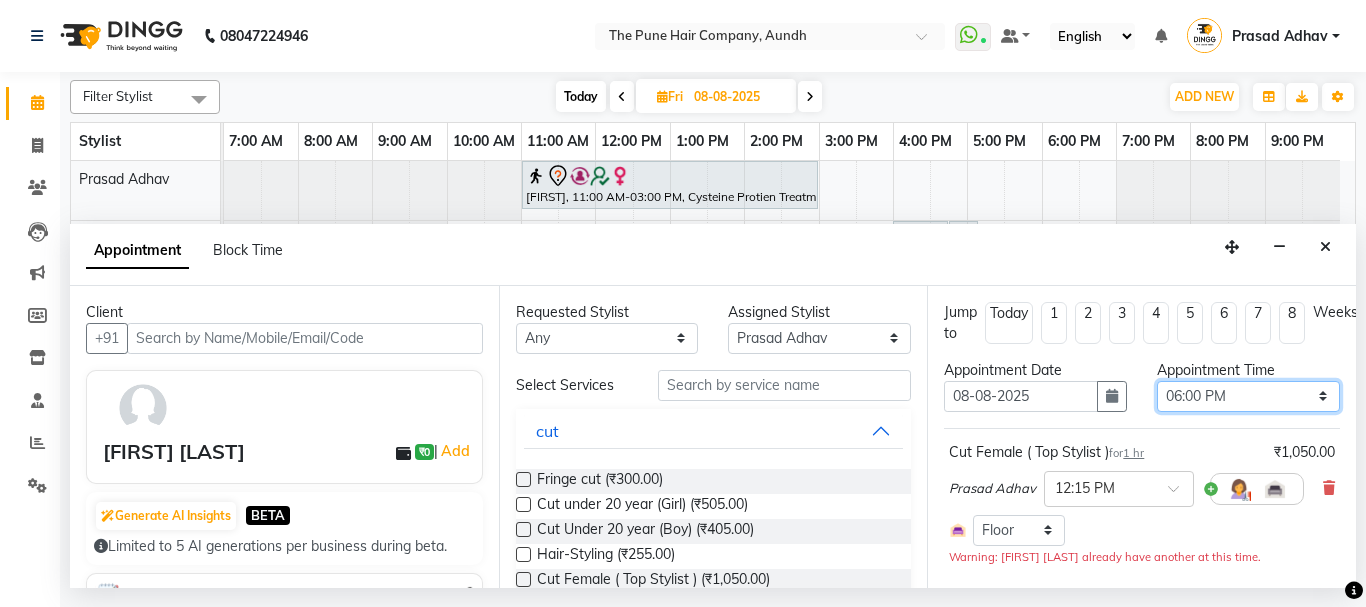 click on "Select 08:00 AM 08:15 AM 08:30 AM 08:45 AM 09:00 AM 09:15 AM 09:30 AM 09:45 AM 10:00 AM 10:15 AM 10:30 AM 10:45 AM 11:00 AM 11:15 AM 11:30 AM 11:45 AM 12:00 PM 12:15 PM 12:30 PM 12:45 PM 01:00 PM 01:15 PM 01:30 PM 01:45 PM 02:00 PM 02:15 PM 02:30 PM 02:45 PM 03:00 PM 03:15 PM 03:30 PM 03:45 PM 04:00 PM 04:15 PM 04:30 PM 04:45 PM 05:00 PM 05:15 PM 05:30 PM 05:45 PM 06:00 PM 06:15 PM 06:30 PM 06:45 PM 07:00 PM 07:15 PM 07:30 PM 07:45 PM 08:00 PM 08:15 PM 08:30 PM 08:45 PM 09:00 PM" at bounding box center [1248, 396] 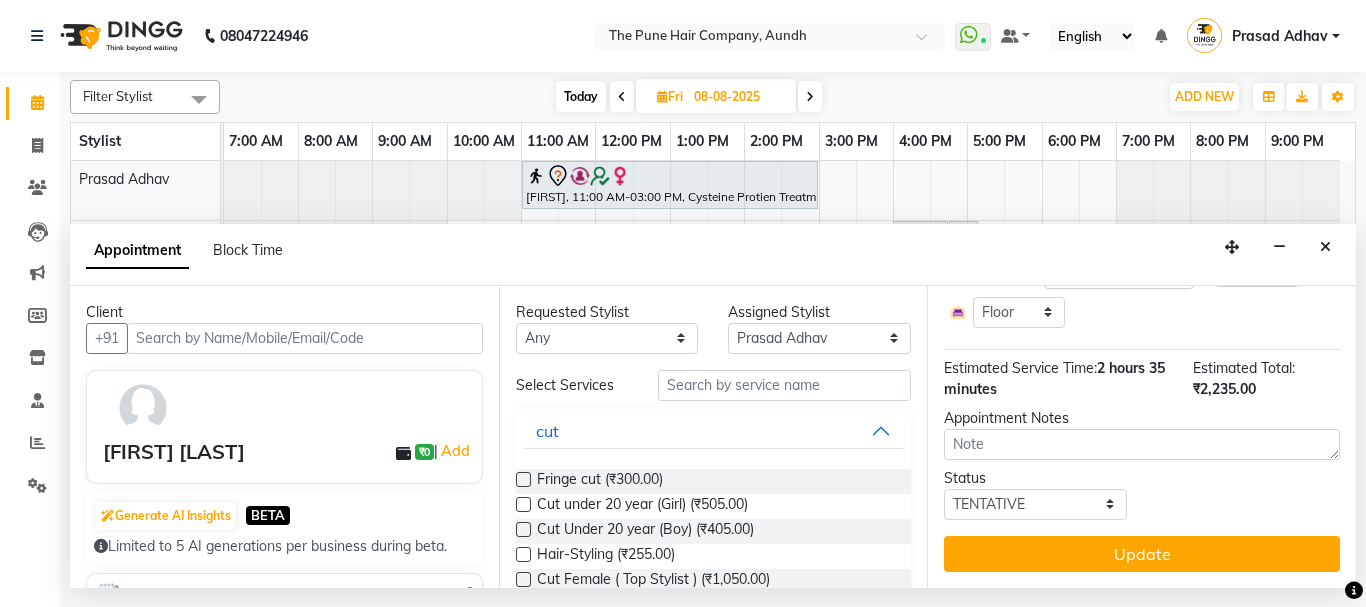 scroll, scrollTop: 611, scrollLeft: 0, axis: vertical 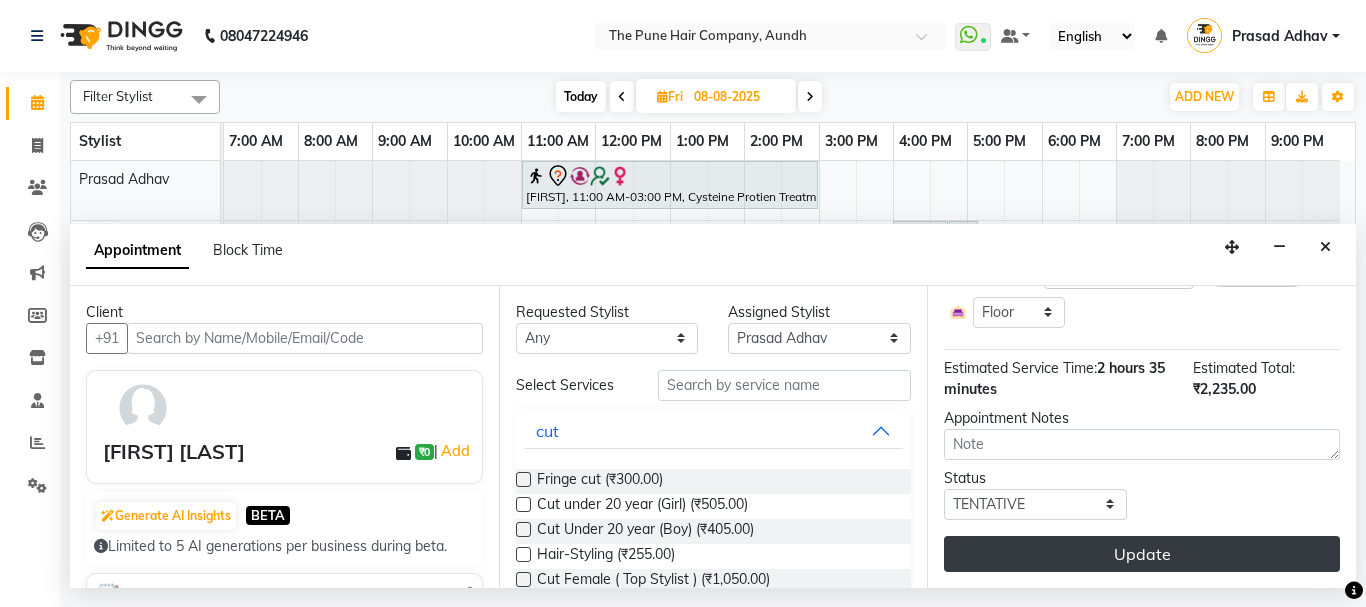 click on "Update" at bounding box center (1142, 554) 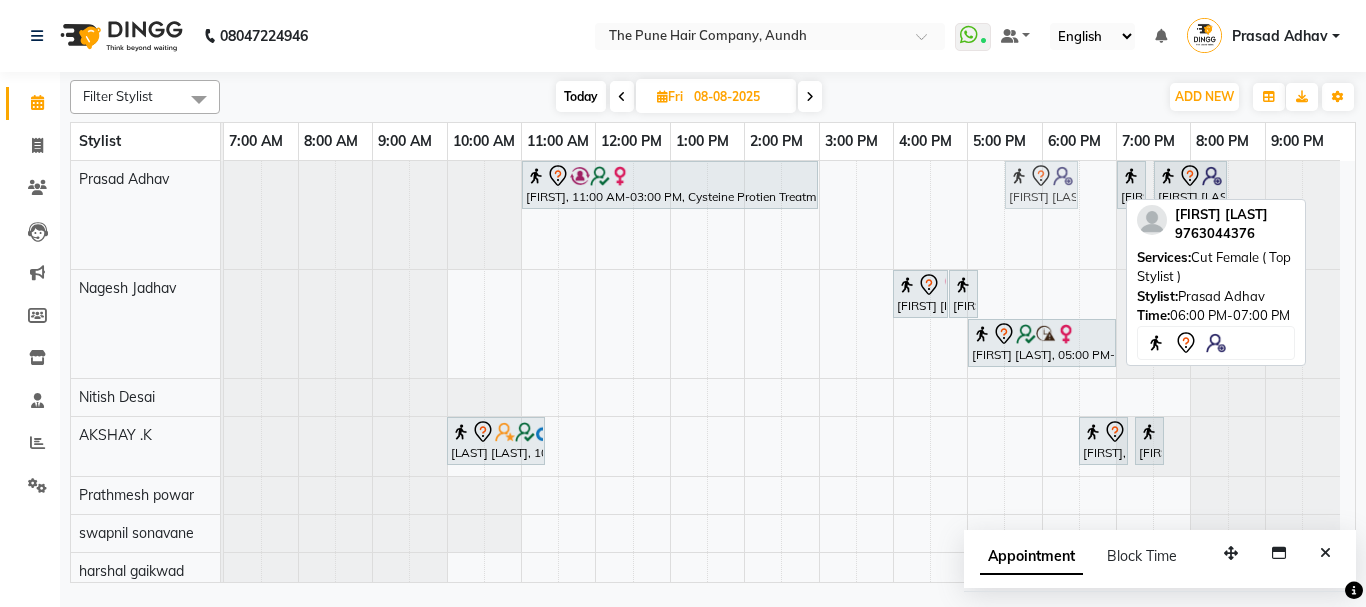 drag, startPoint x: 1037, startPoint y: 180, endPoint x: 1035, endPoint y: 190, distance: 10.198039 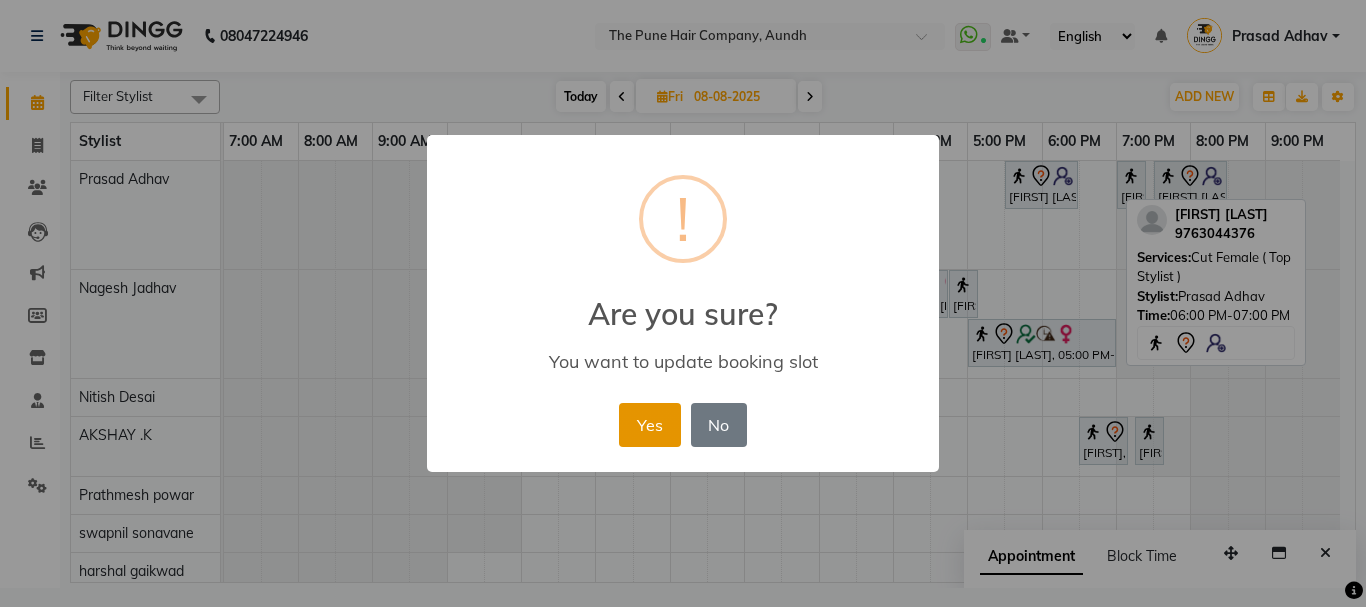 click on "Yes" at bounding box center (649, 425) 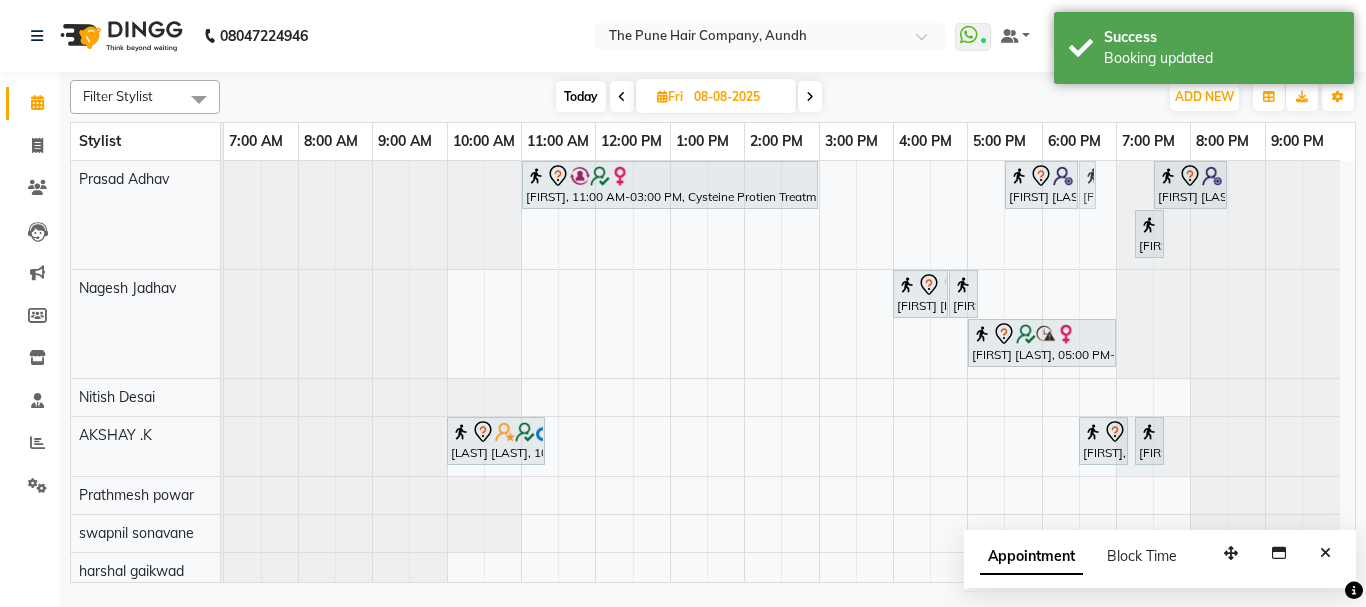 drag, startPoint x: 1133, startPoint y: 190, endPoint x: 1116, endPoint y: 194, distance: 17.464249 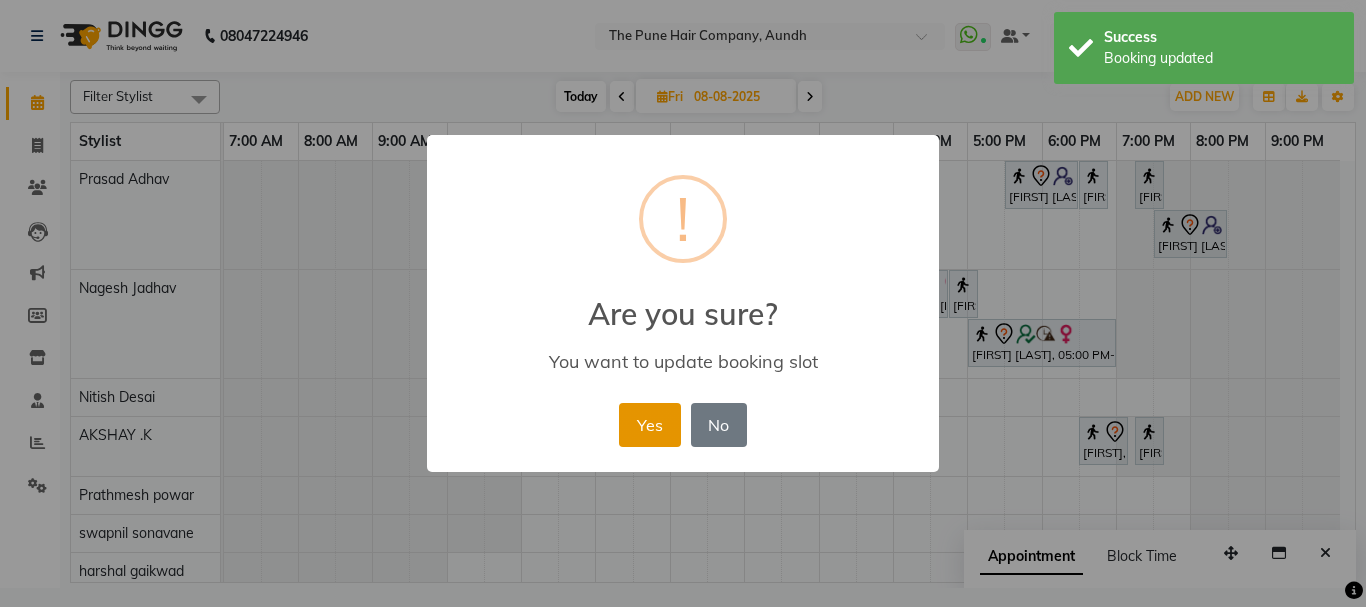 click on "Yes" at bounding box center [649, 425] 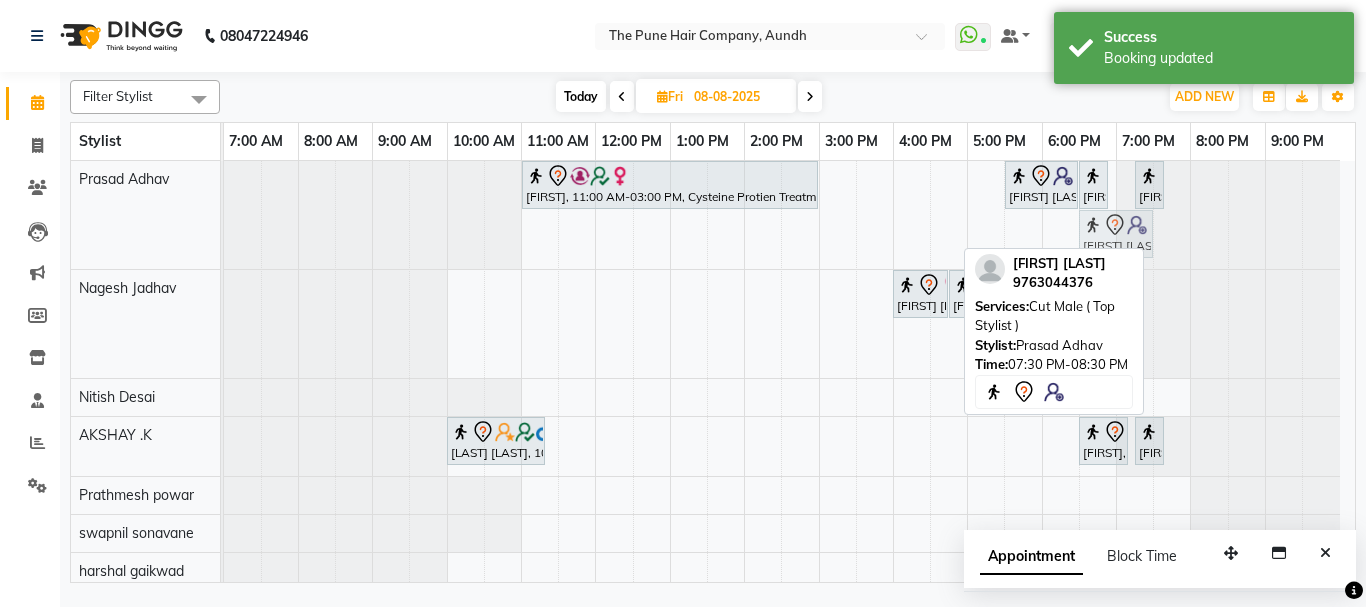 drag, startPoint x: 1169, startPoint y: 247, endPoint x: 1101, endPoint y: 250, distance: 68.06615 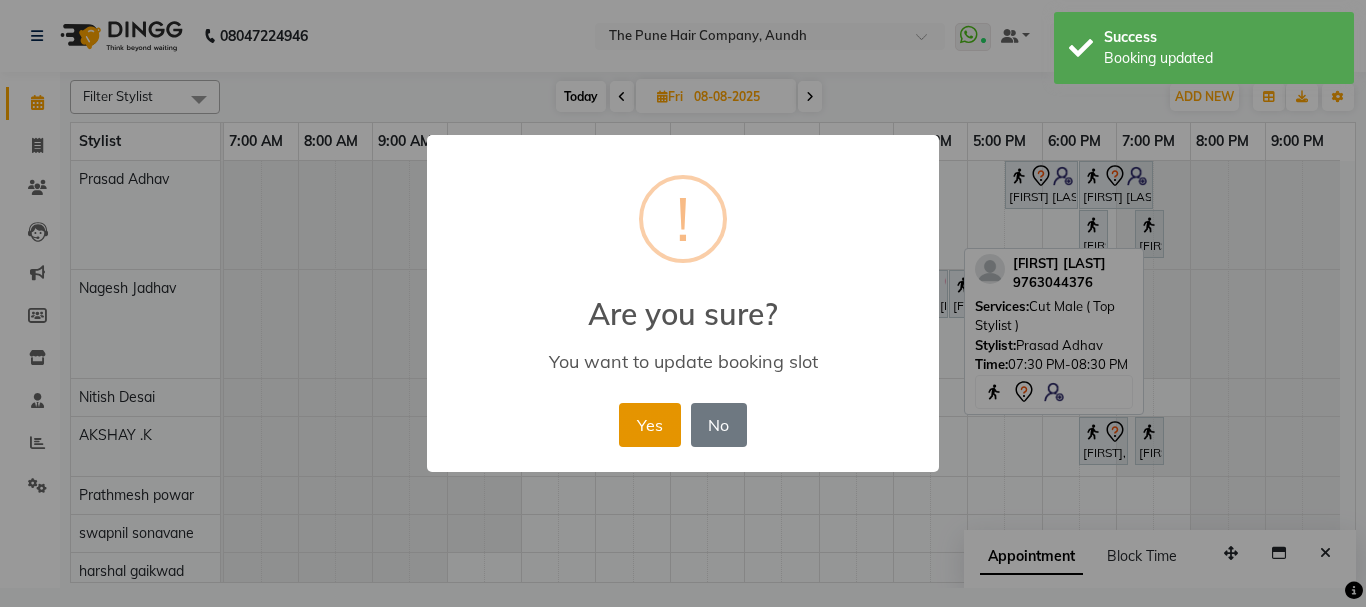 click on "Yes" at bounding box center (649, 425) 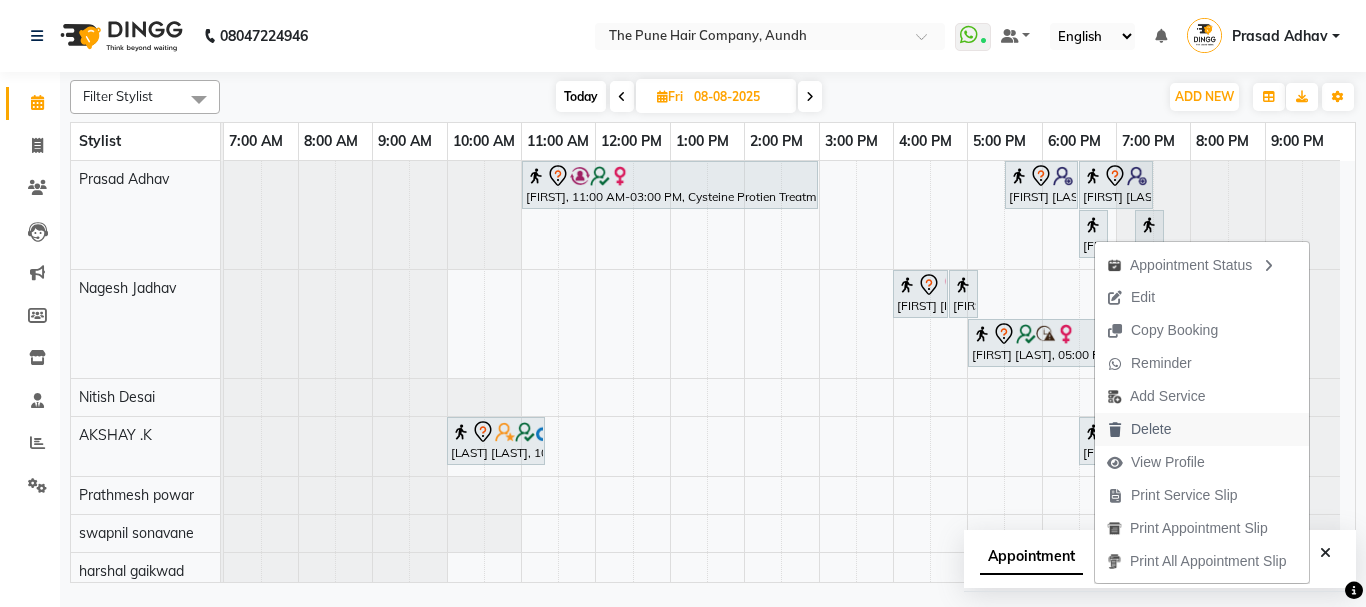 drag, startPoint x: 1094, startPoint y: 239, endPoint x: 1157, endPoint y: 424, distance: 195.43285 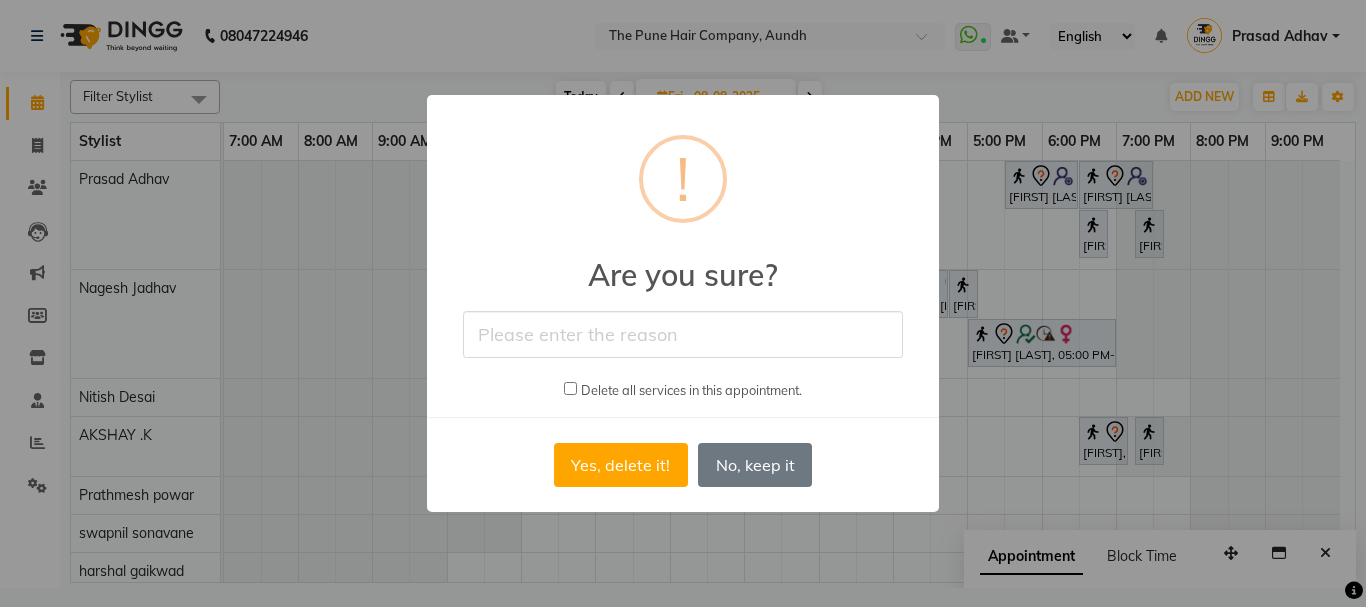 click at bounding box center (683, 334) 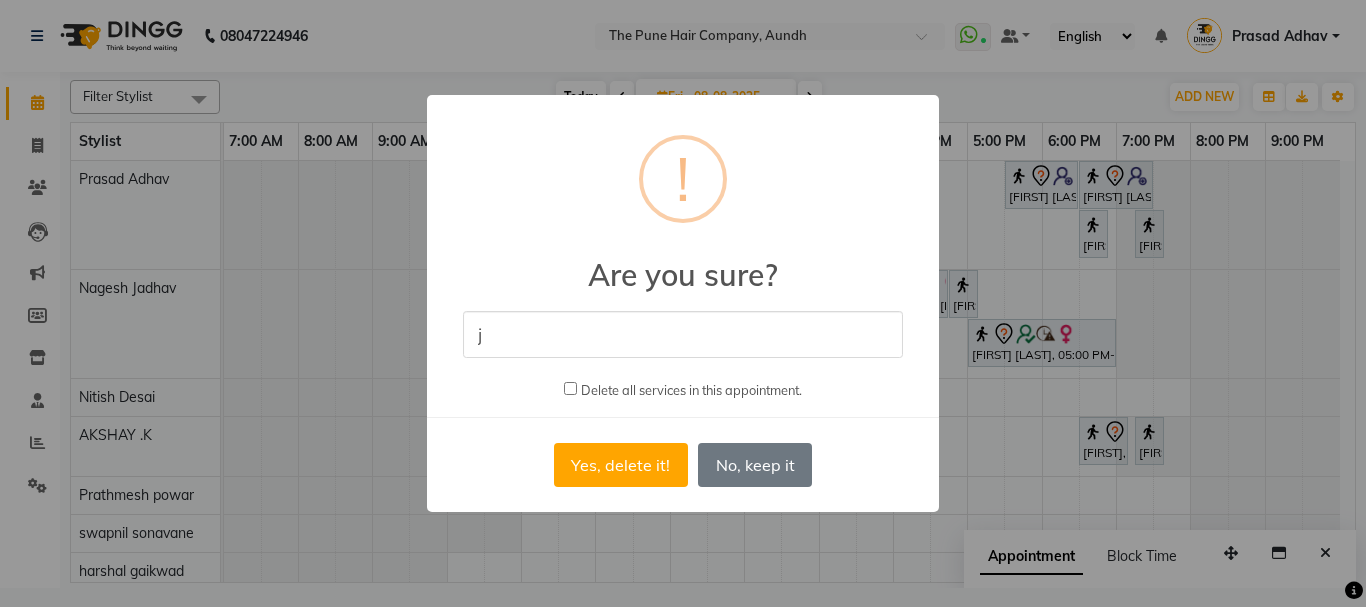 type on "jtyu" 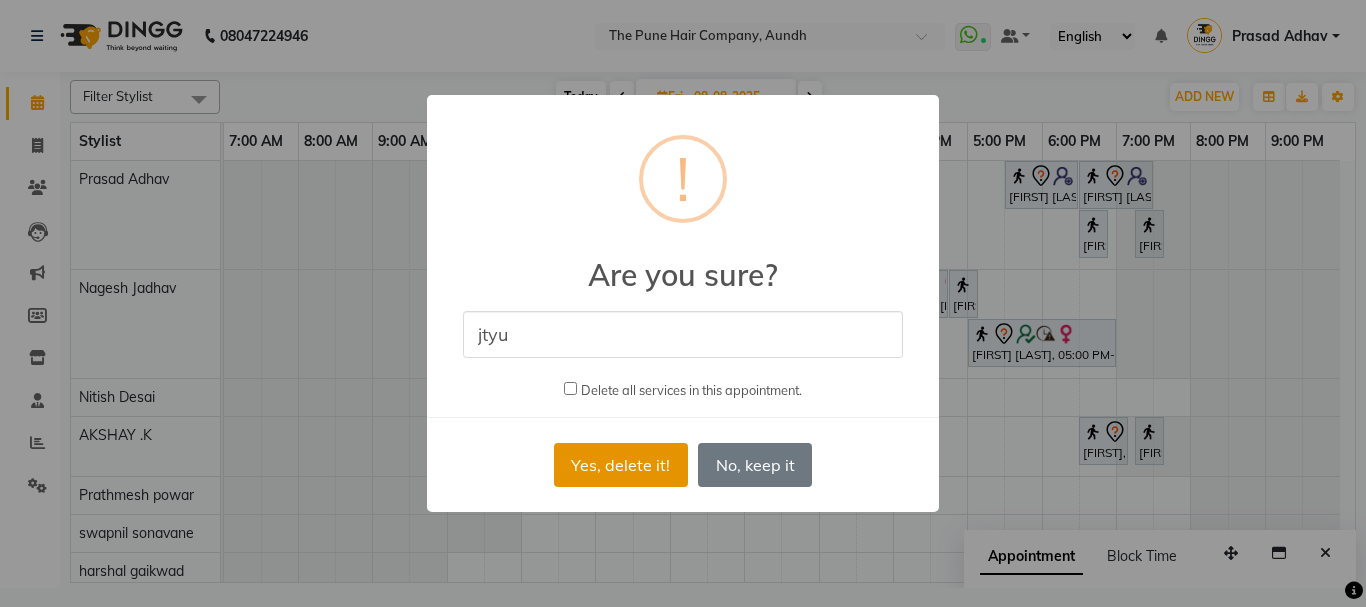 click on "Yes, delete it!" at bounding box center [621, 465] 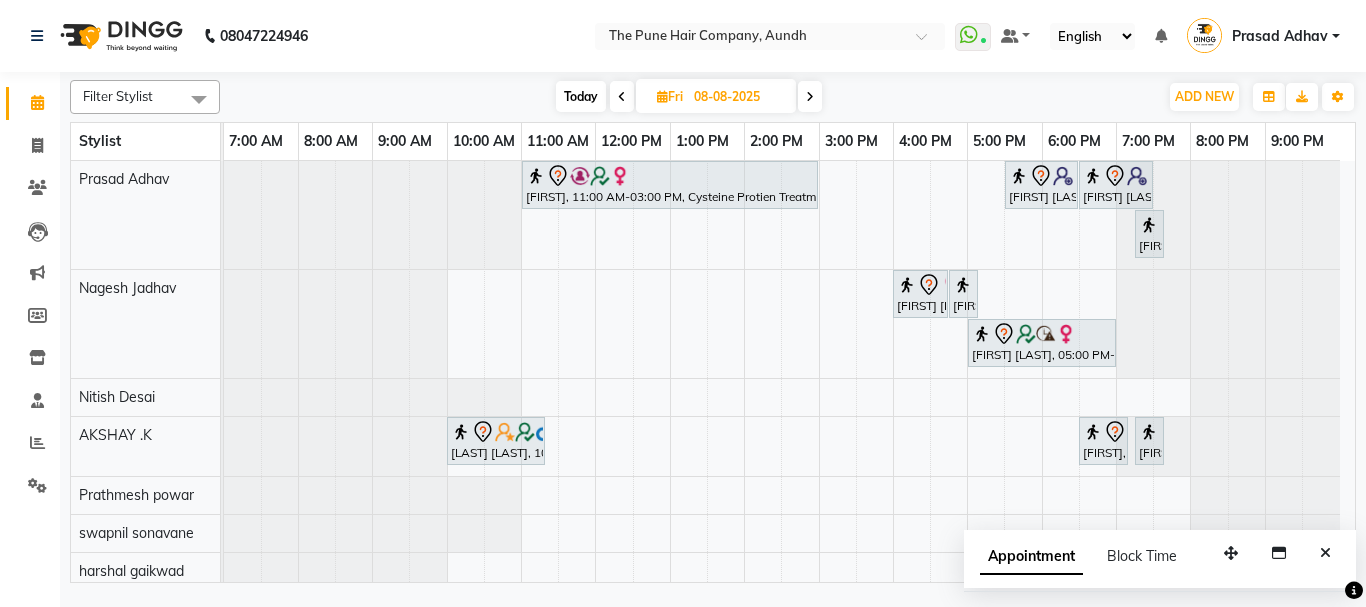 scroll, scrollTop: 274, scrollLeft: 0, axis: vertical 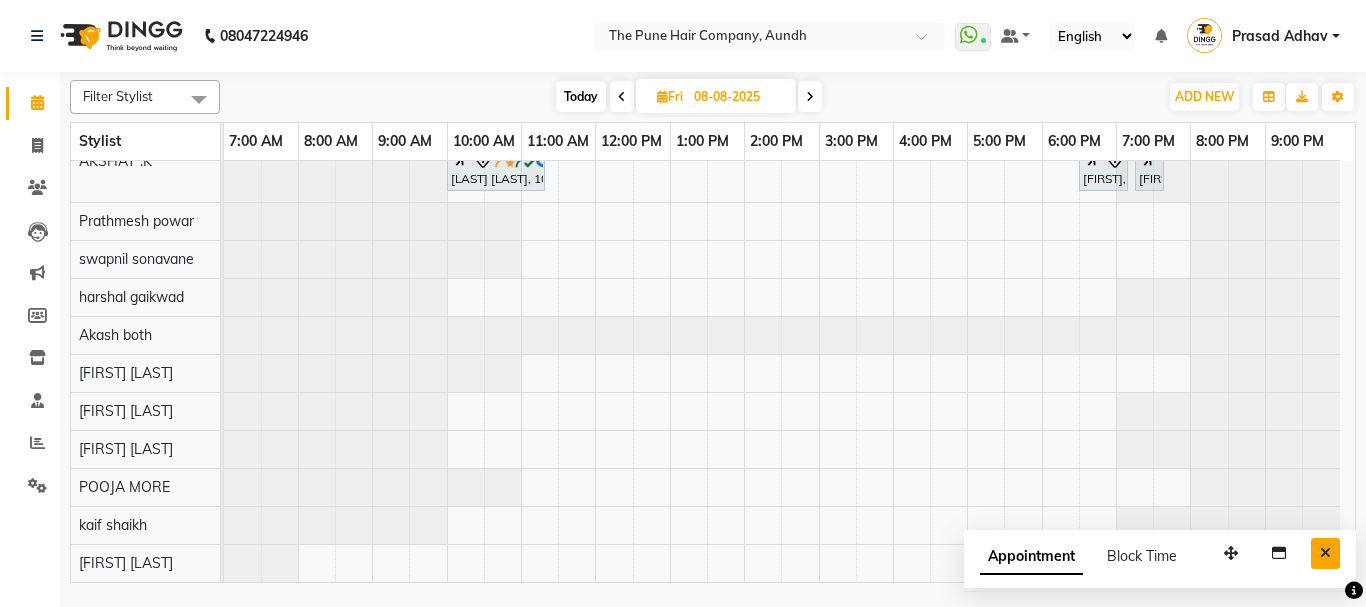 click at bounding box center [1325, 553] 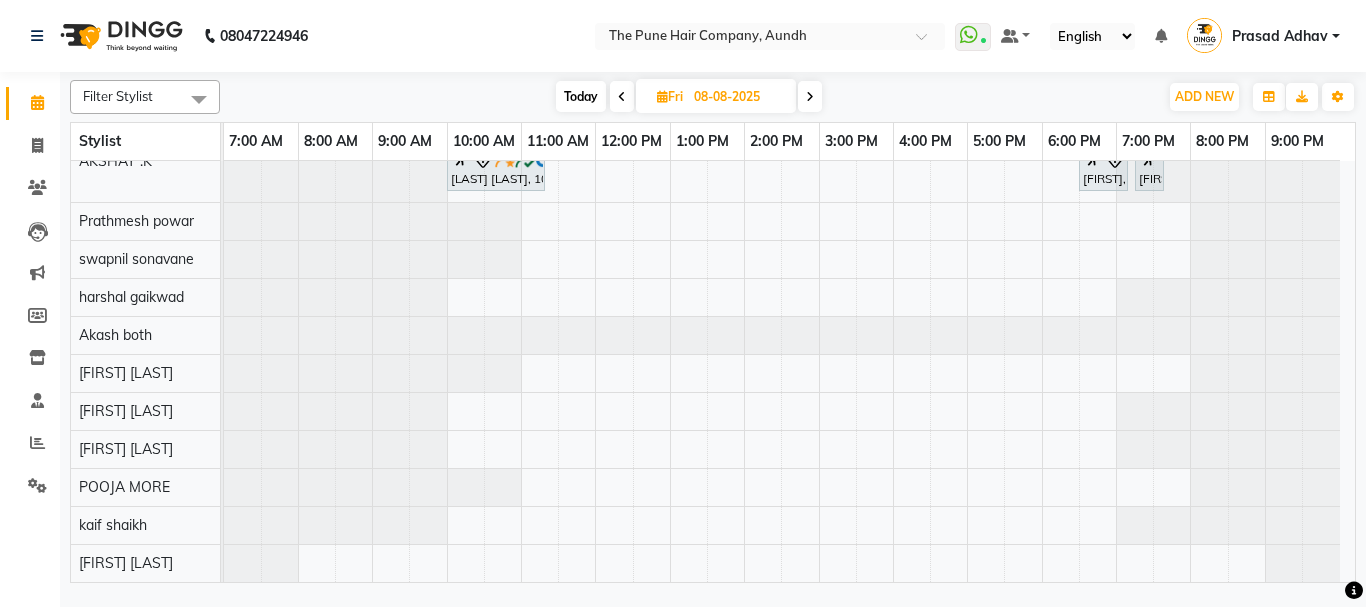 click on "Today" at bounding box center [581, 96] 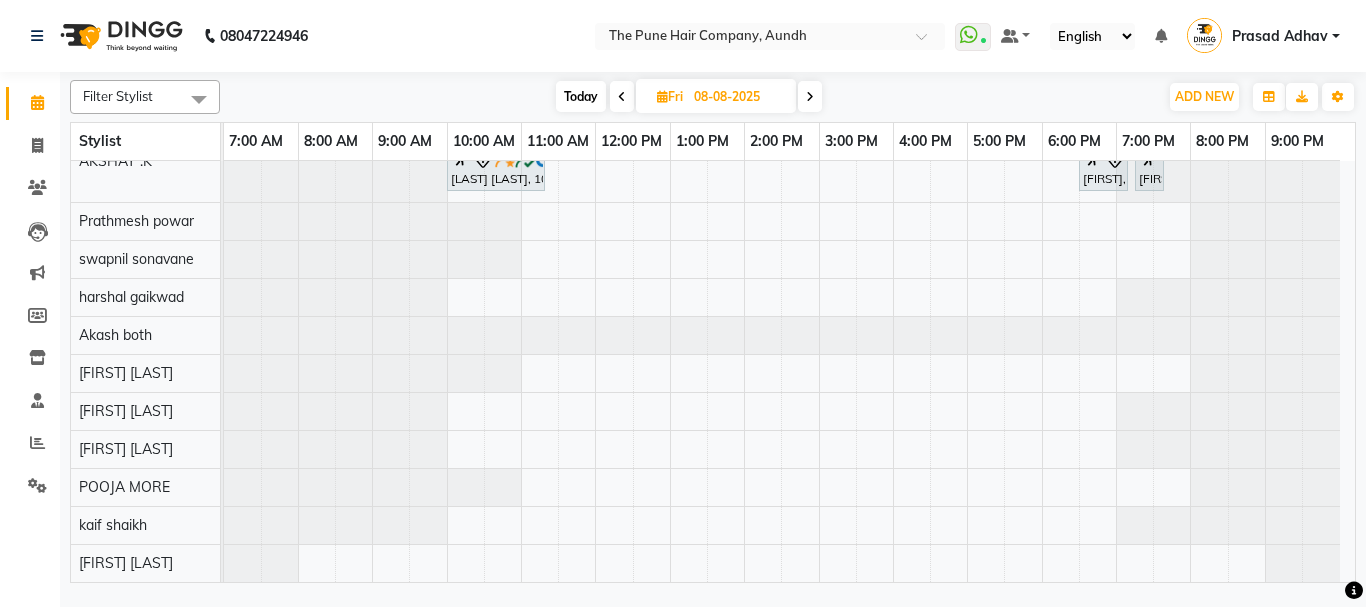 type on "04-08-2025" 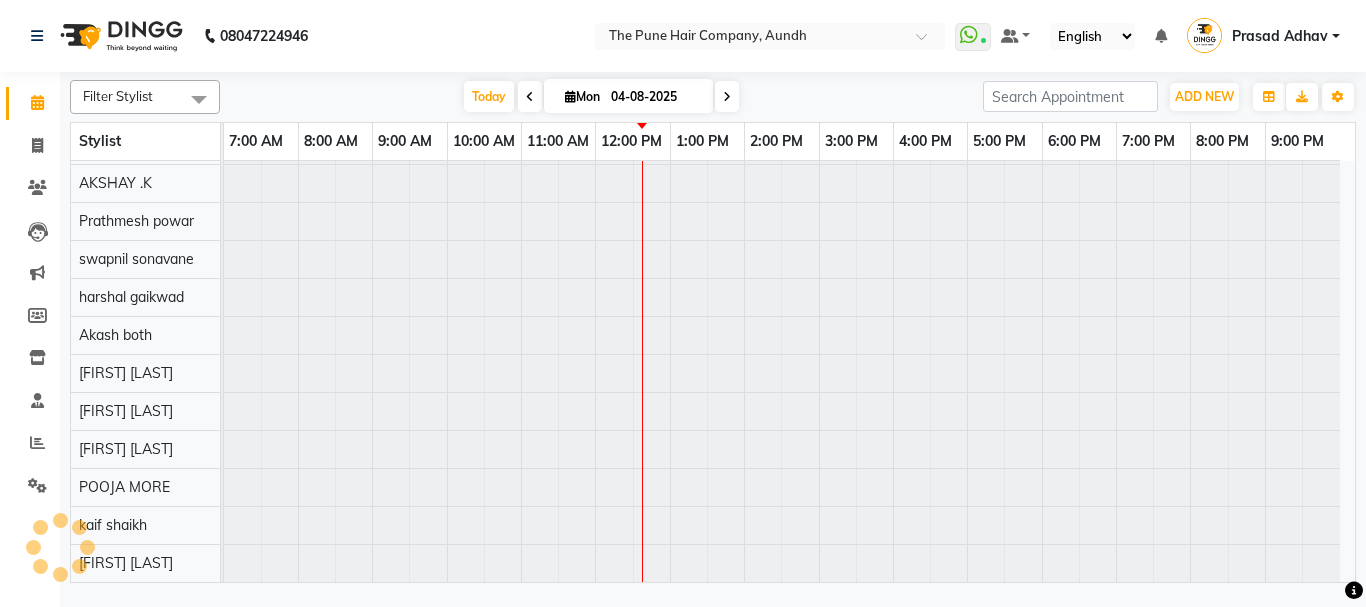 scroll, scrollTop: 110, scrollLeft: 0, axis: vertical 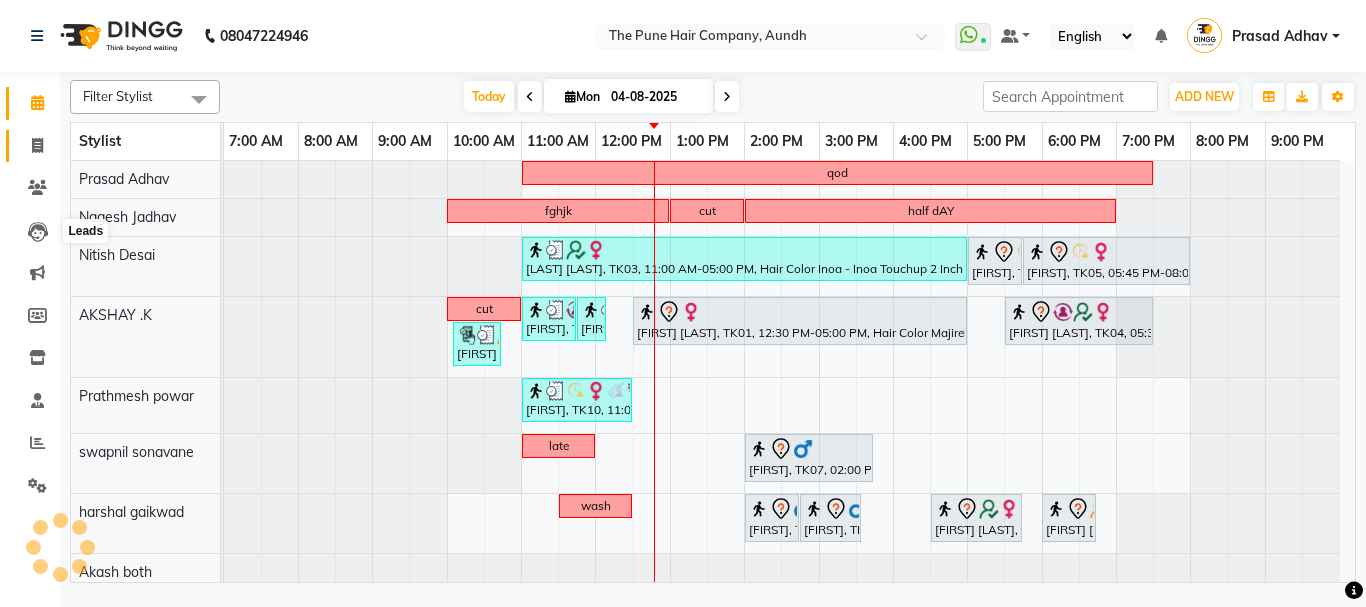 click 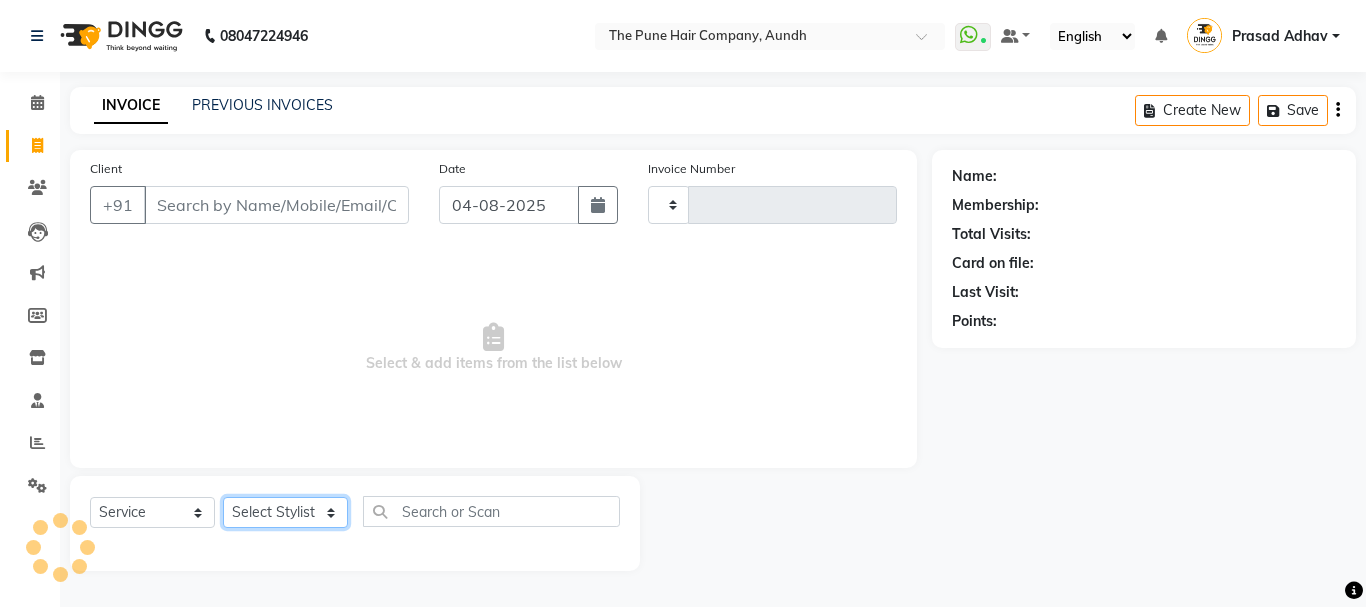 drag, startPoint x: 291, startPoint y: 510, endPoint x: 286, endPoint y: 421, distance: 89.140335 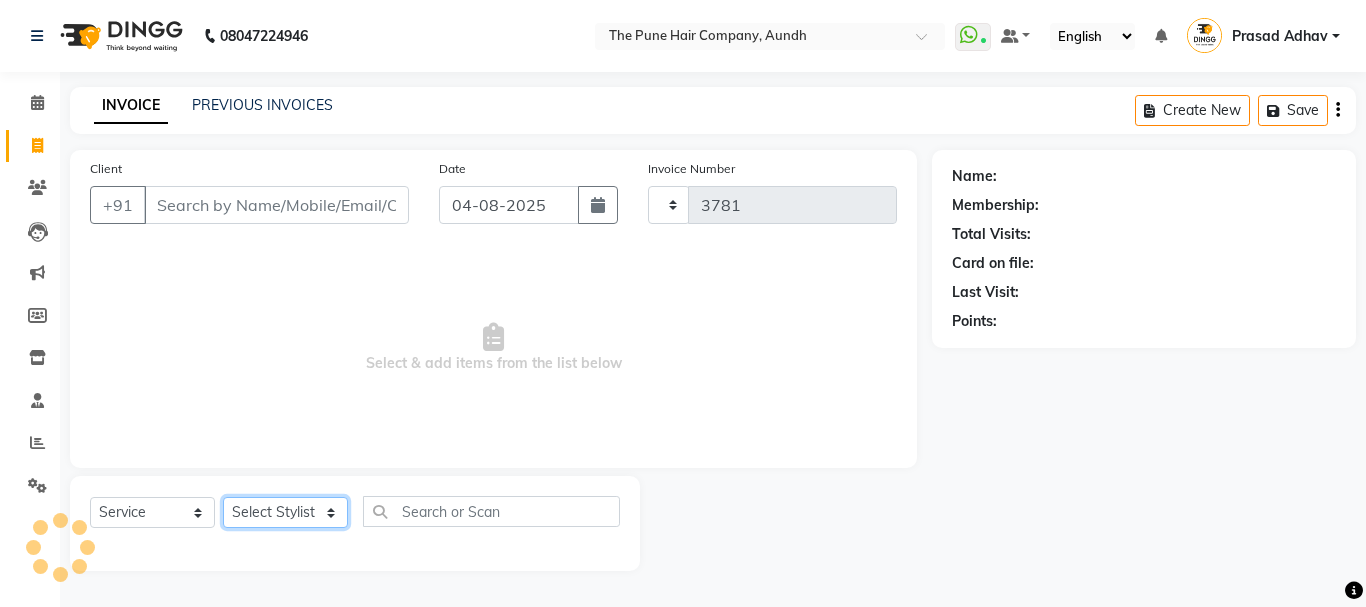 select on "106" 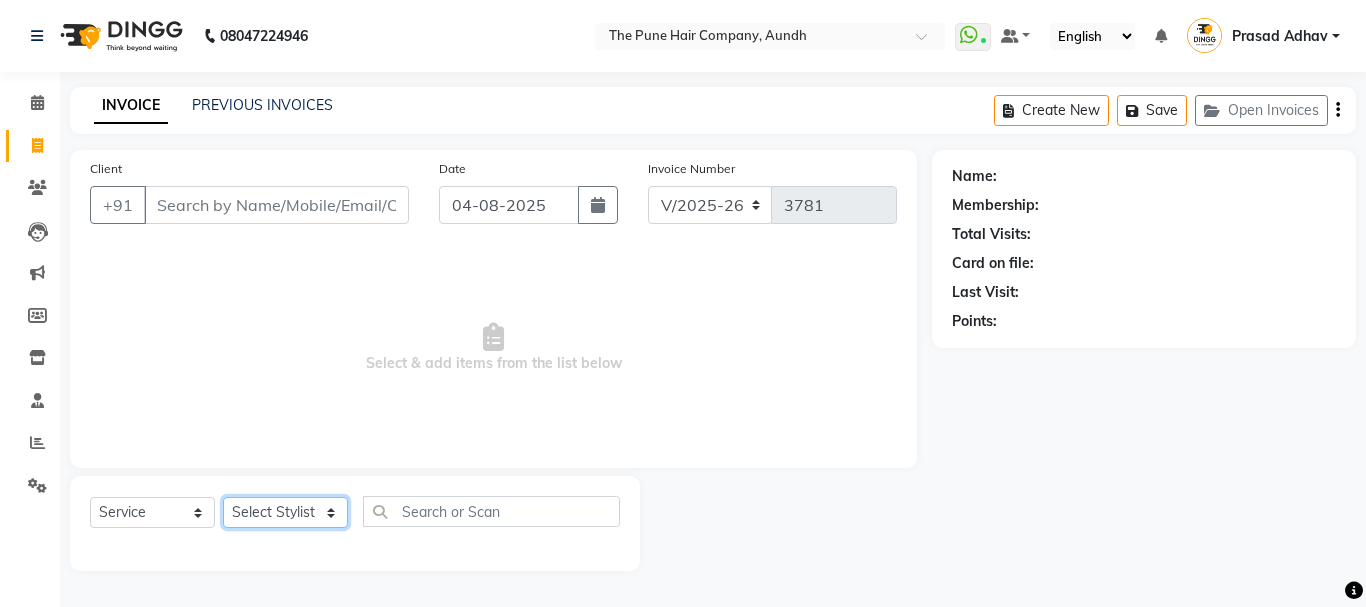select on "3340" 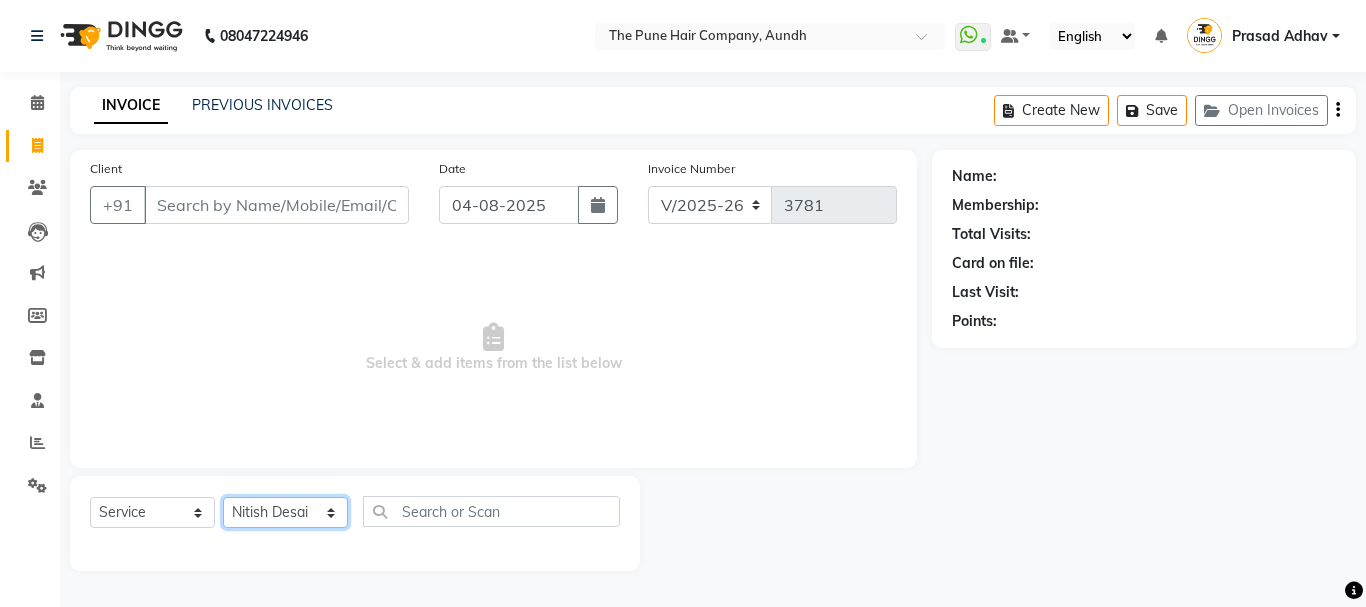 click on "Select Stylist Akash both AKSHAY .K harshal gaikwad kaif shaikh LAKKHAN SHINDE Nagesh Jadhav Nitish Desai  Pavan mane POOJA MORE Prasad Adhav  Prathmesh powar Shweta gotur Sonal saindane swapnil sonavane" 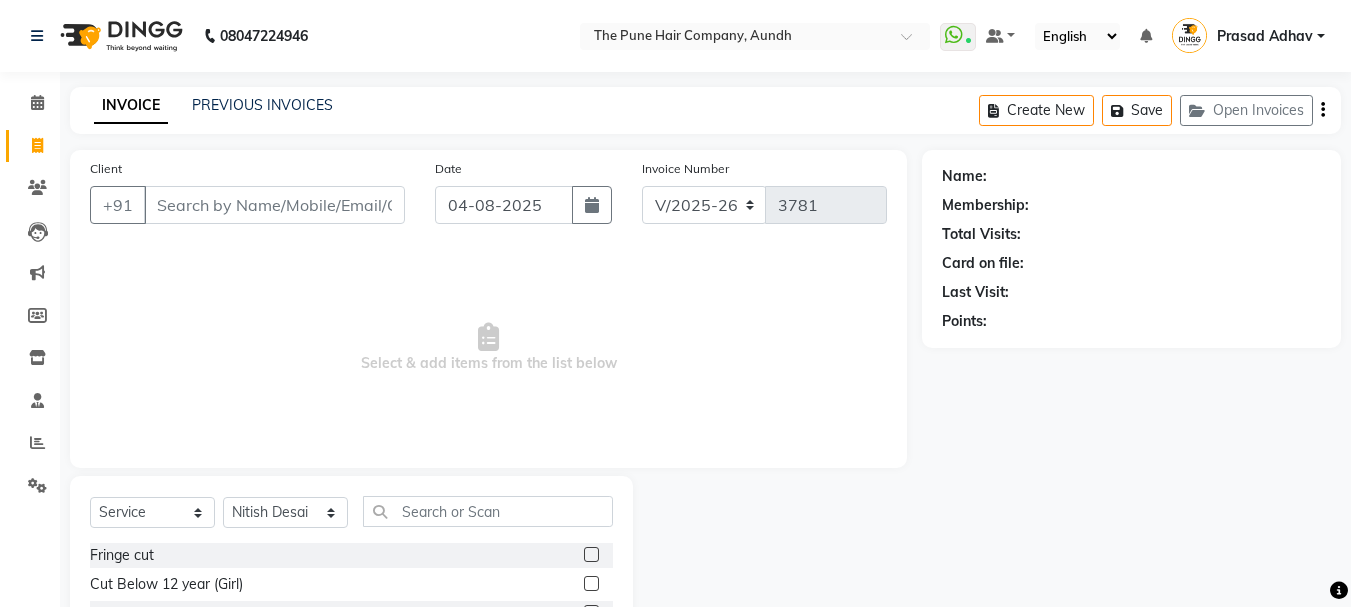 click on "Select  Service  Product  Membership  Package Voucher Prepaid Gift Card  Select Stylist Akash both AKSHAY .K harshal gaikwad kaif shaikh LAKKHAN SHINDE Nagesh Jadhav Nitish Desai  Pavan mane POOJA MORE Prasad Adhav  Prathmesh powar Shweta gotur Sonal saindane swapnil sonavane Fringe cut  Cut Below 12 year (Girl)  Cut Below 12 year (boy)  Cut under 20 year (Girl)  Cut Under 20 year (Boy)  Cut Female (Sr.stylist)  Cut Male (Sr.stylist)  Hair-Styling   Additional Hair Wash (Female)  Additional Hair Wash (Male)  Hair wash short   Hair wash medium   Hair wash long  Hair wash & blow dry -Short  Hair wash & blow dry -medium  Hair wash & blow dry - long  Blow dry short  Blow dry medium   Blow dry long   Shaving  Shaving - Luxury   Beard Trim   Beard Crafting  Iron - Short Hair  Iron - Medium Hair  Iron - Long Hair  Temprory Curls - Hot Curls Short  Temprory Curls - Hot Curls Medium  Temprory Curls - Hot Curls Long  Head Massage - Head Massage- Male  Head Massage - Head Massage With Shampoo Male  AB molecular" 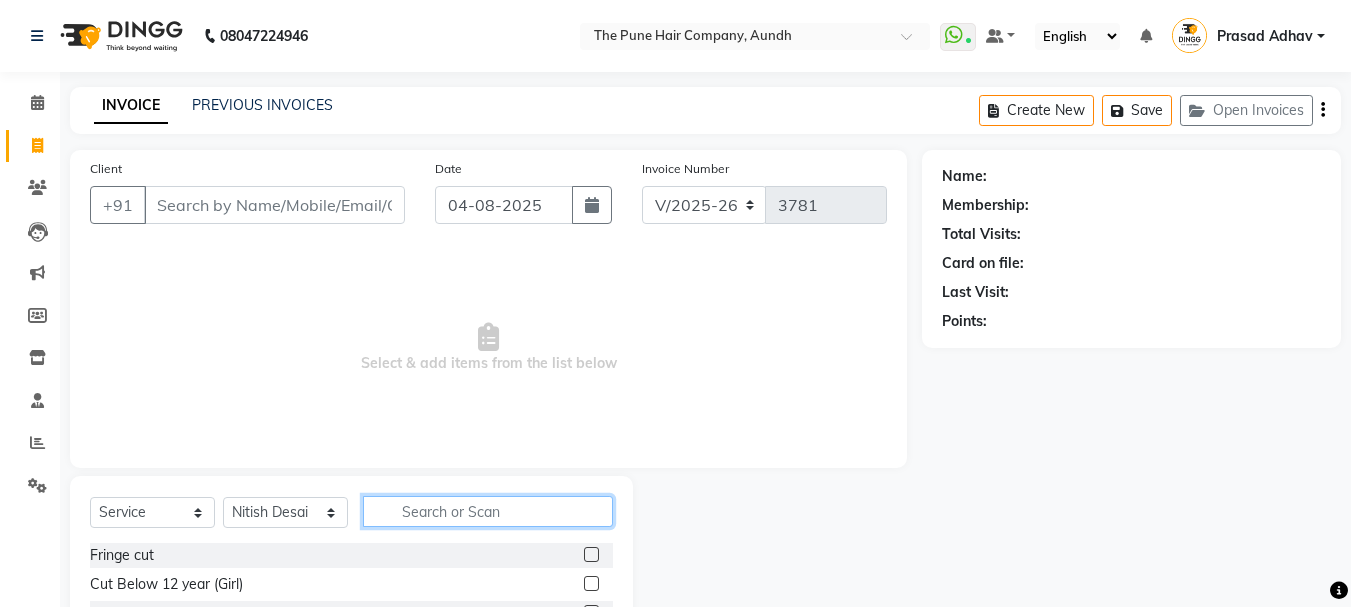click 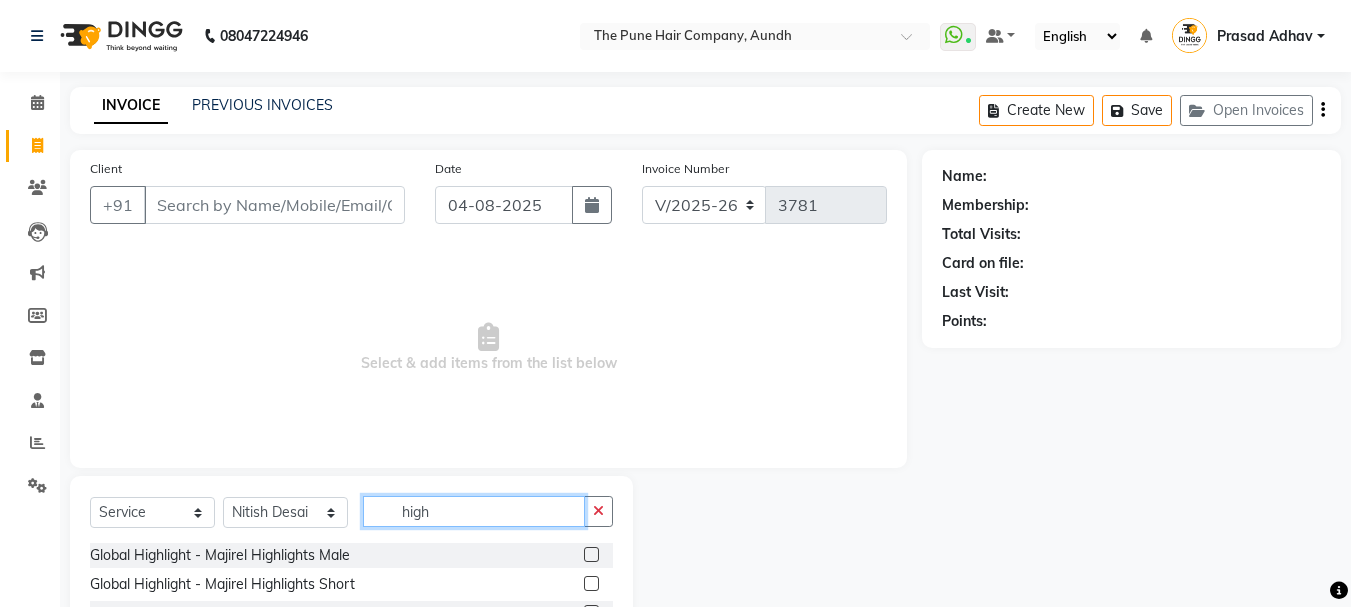 type on "high" 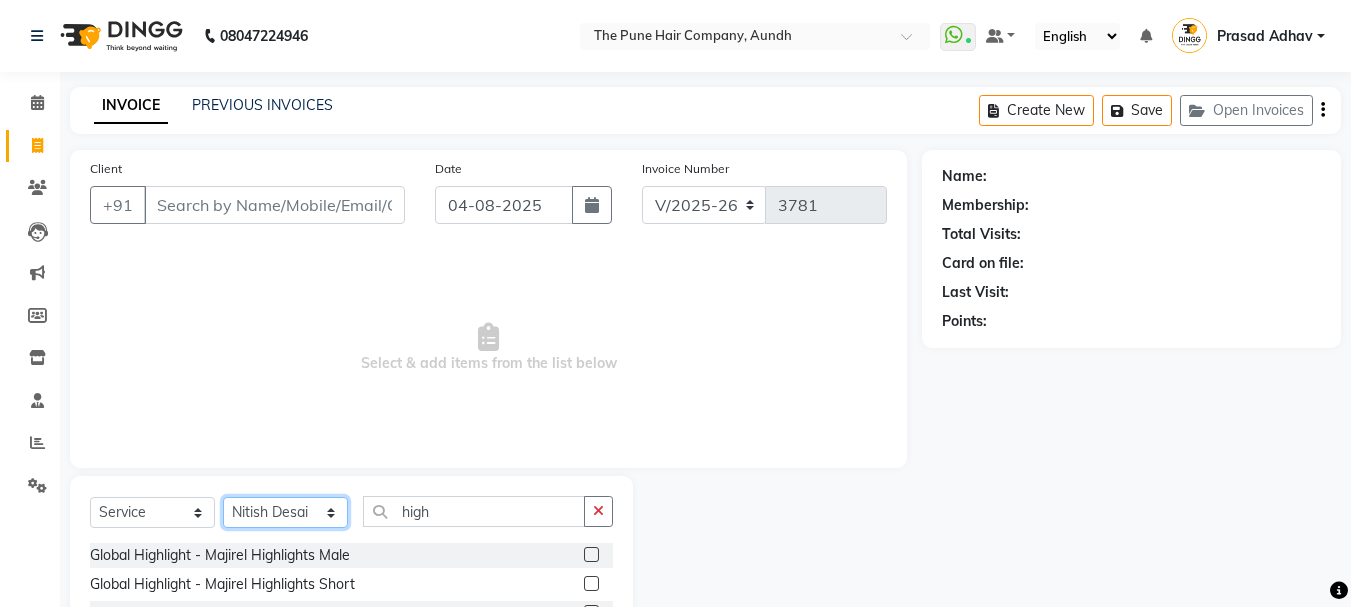 click on "Select Stylist Akash both AKSHAY .K harshal gaikwad kaif shaikh LAKKHAN SHINDE Nagesh Jadhav Nitish Desai  Pavan mane POOJA MORE Prasad Adhav  Prathmesh powar Shweta gotur Sonal saindane swapnil sonavane" 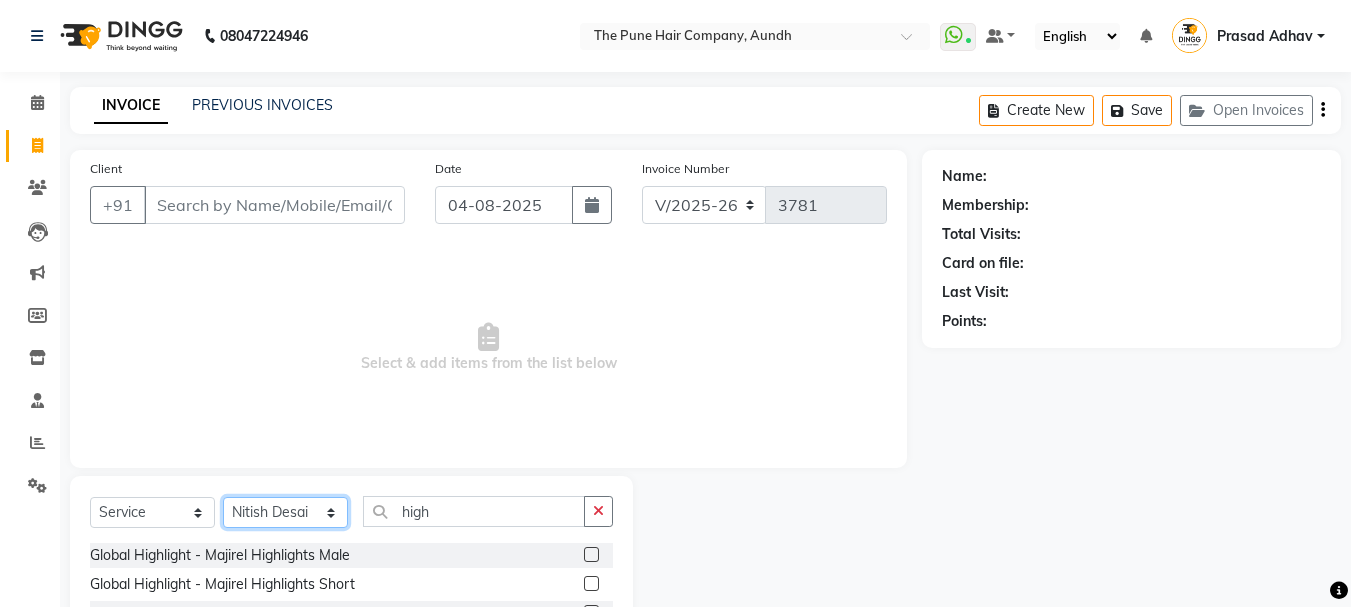 select on "6746" 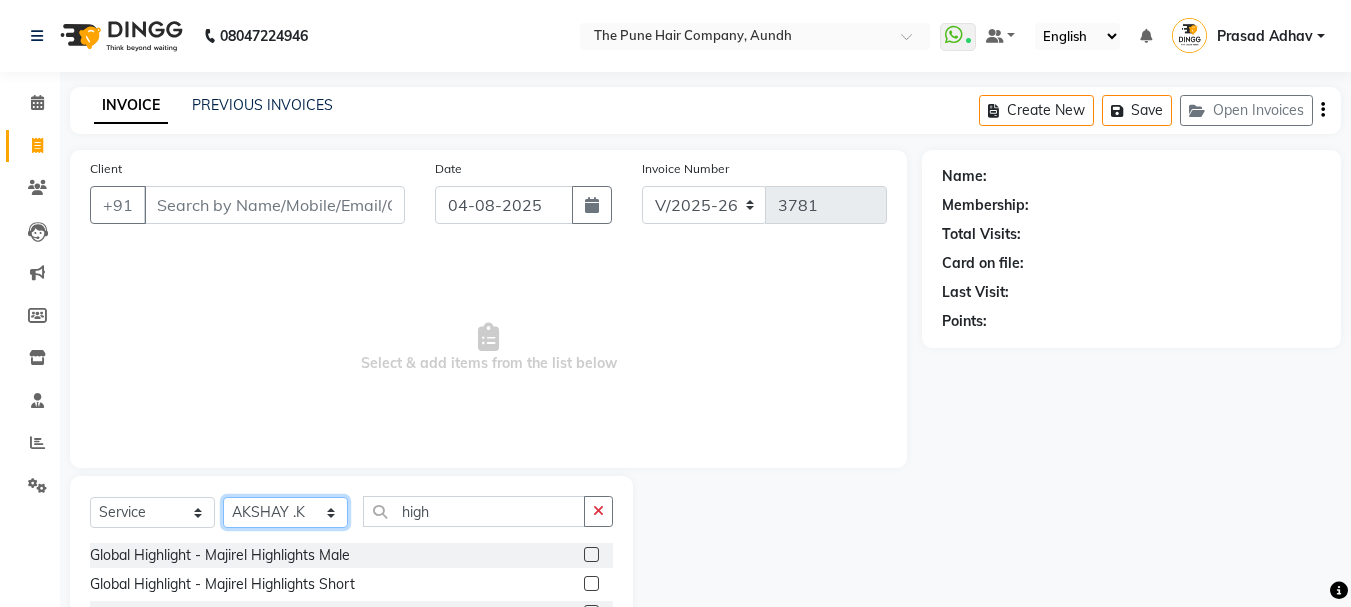 click on "Select Stylist Akash both AKSHAY .K harshal gaikwad kaif shaikh LAKKHAN SHINDE Nagesh Jadhav Nitish Desai  Pavan mane POOJA MORE Prasad Adhav  Prathmesh powar Shweta gotur Sonal saindane swapnil sonavane" 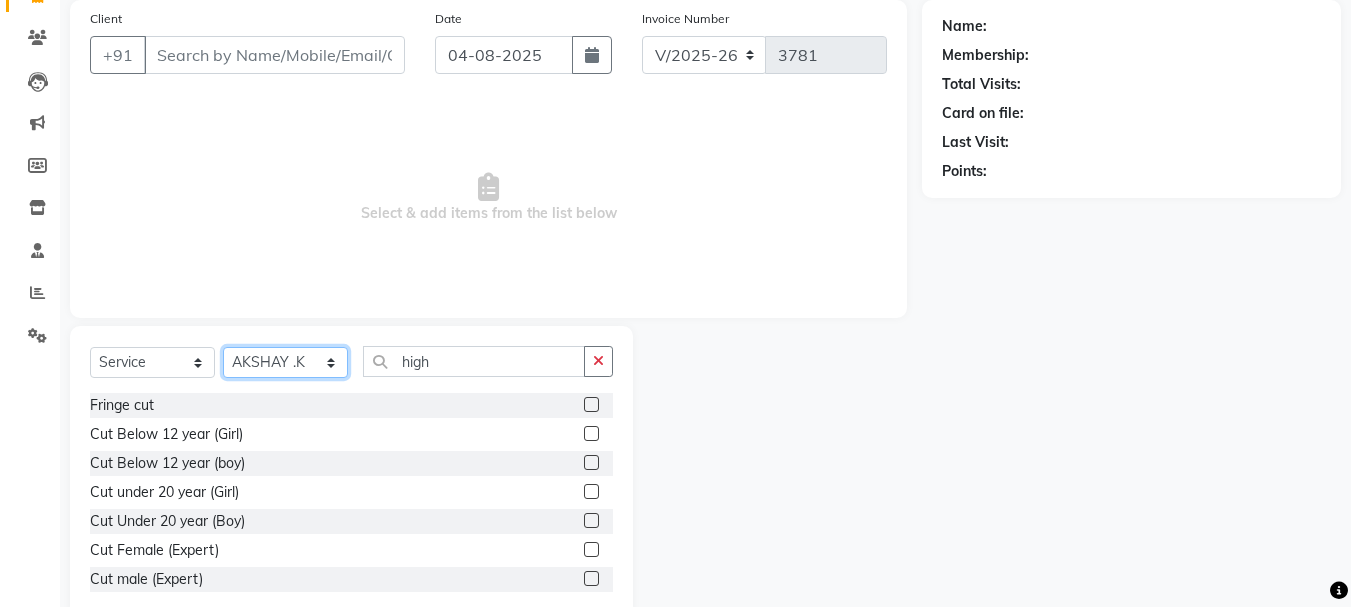 scroll, scrollTop: 194, scrollLeft: 0, axis: vertical 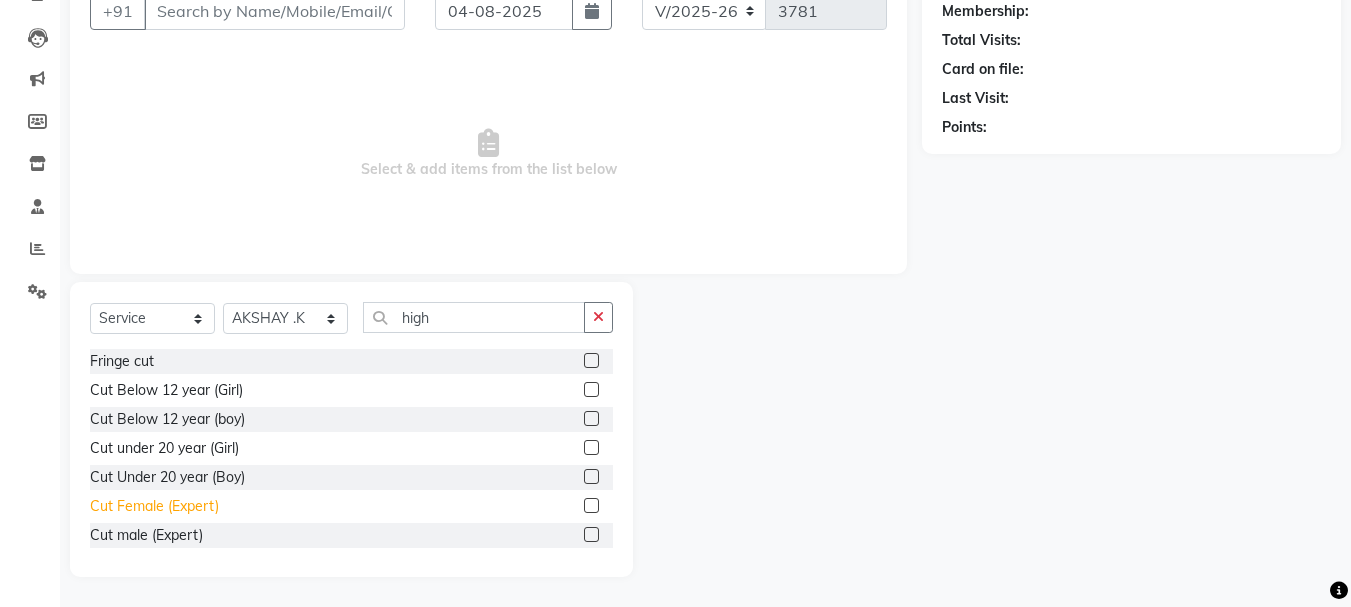 click on "Cut Female (Expert)" 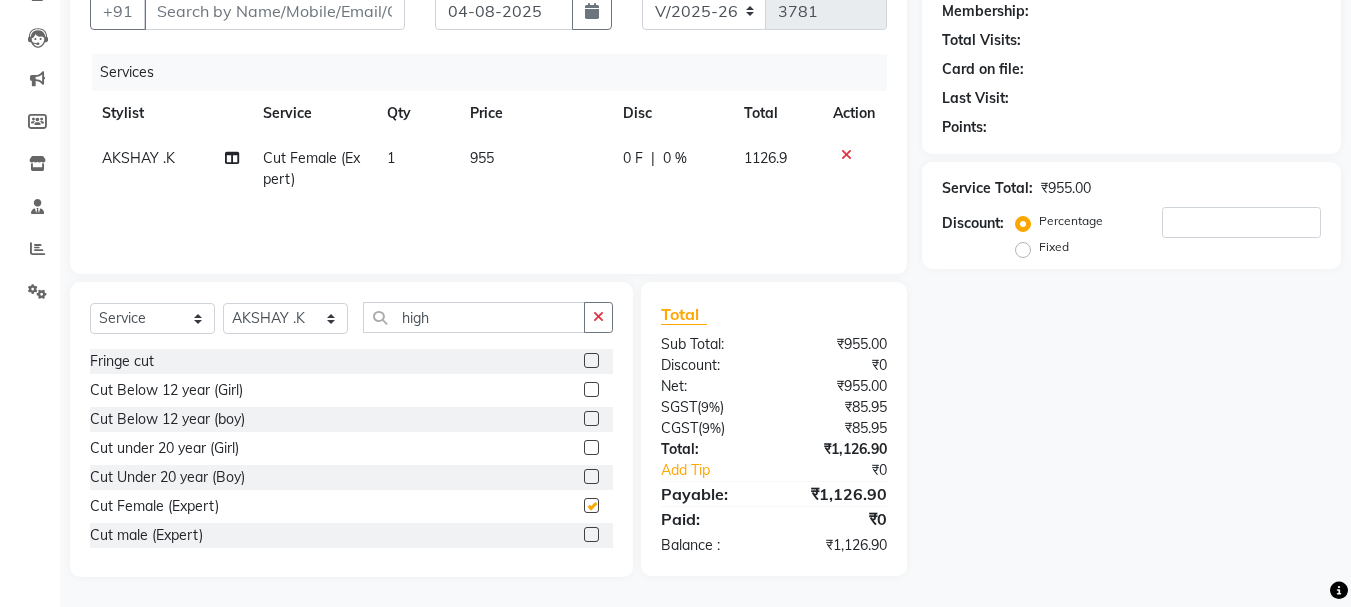 checkbox on "false" 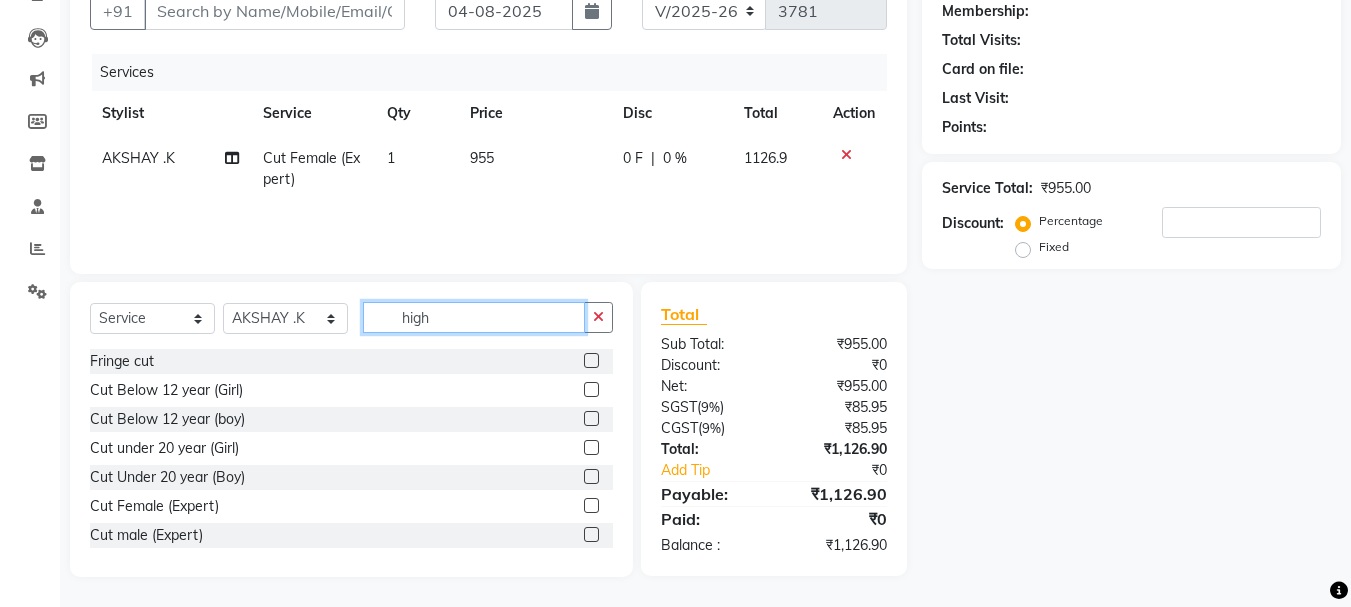 click on "high" 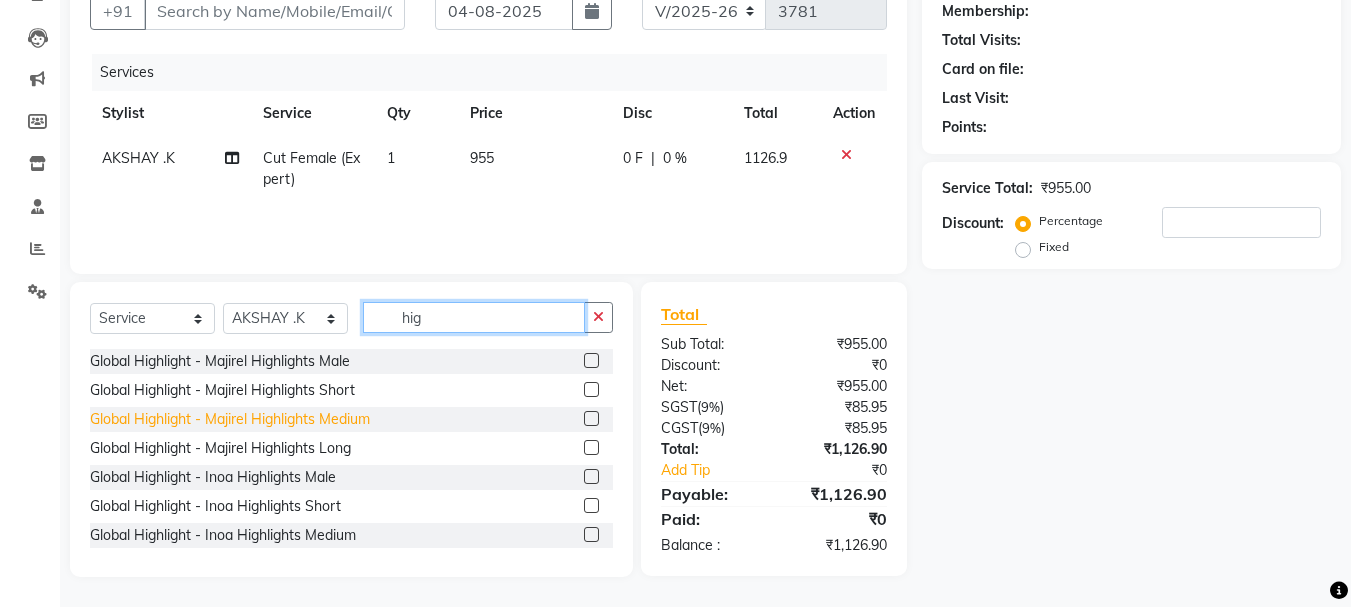 type on "hig" 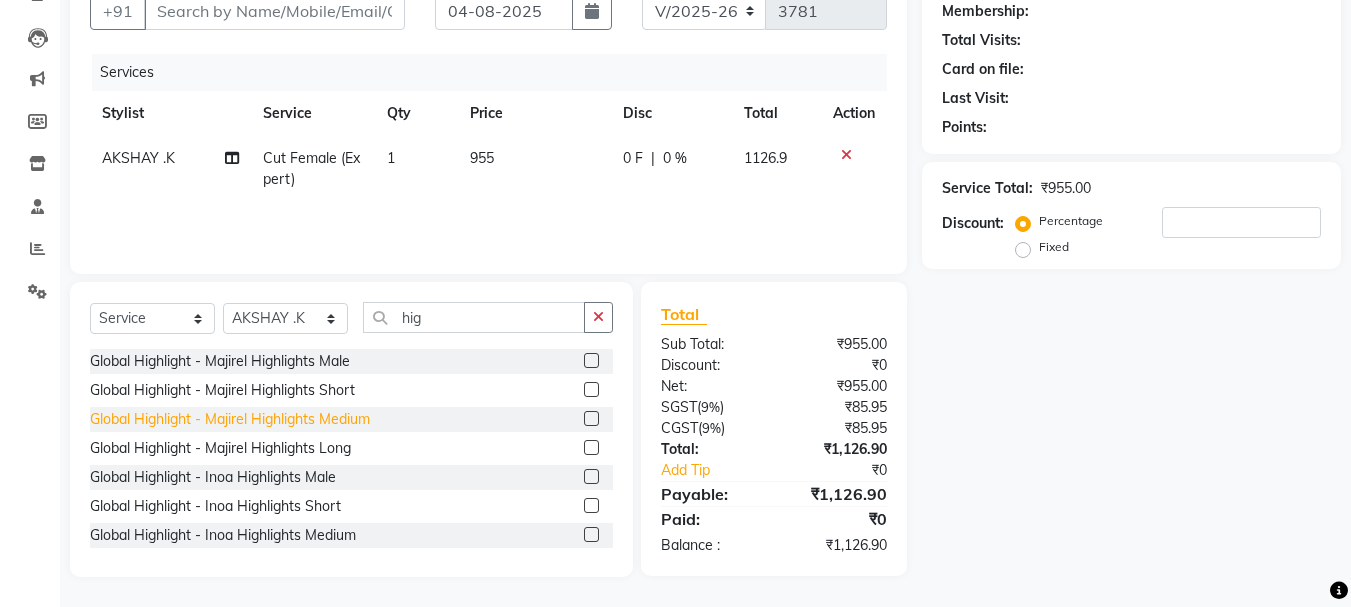 click on "Global Highlight - Majirel Highlights Medium" 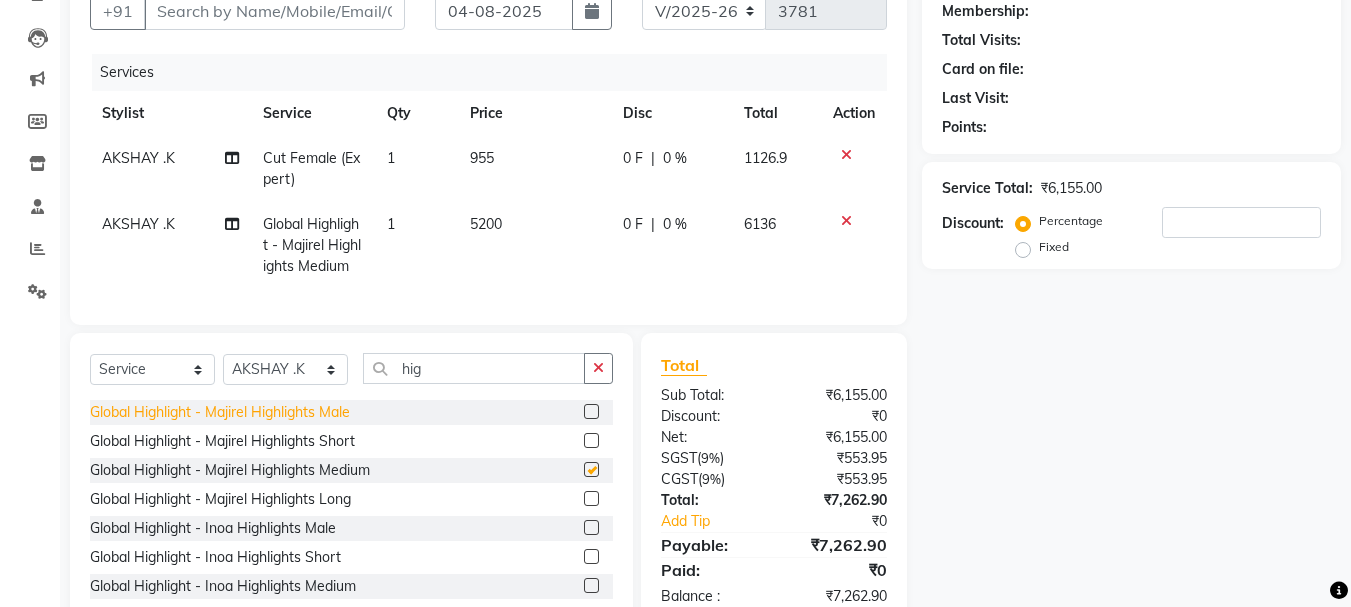 checkbox on "false" 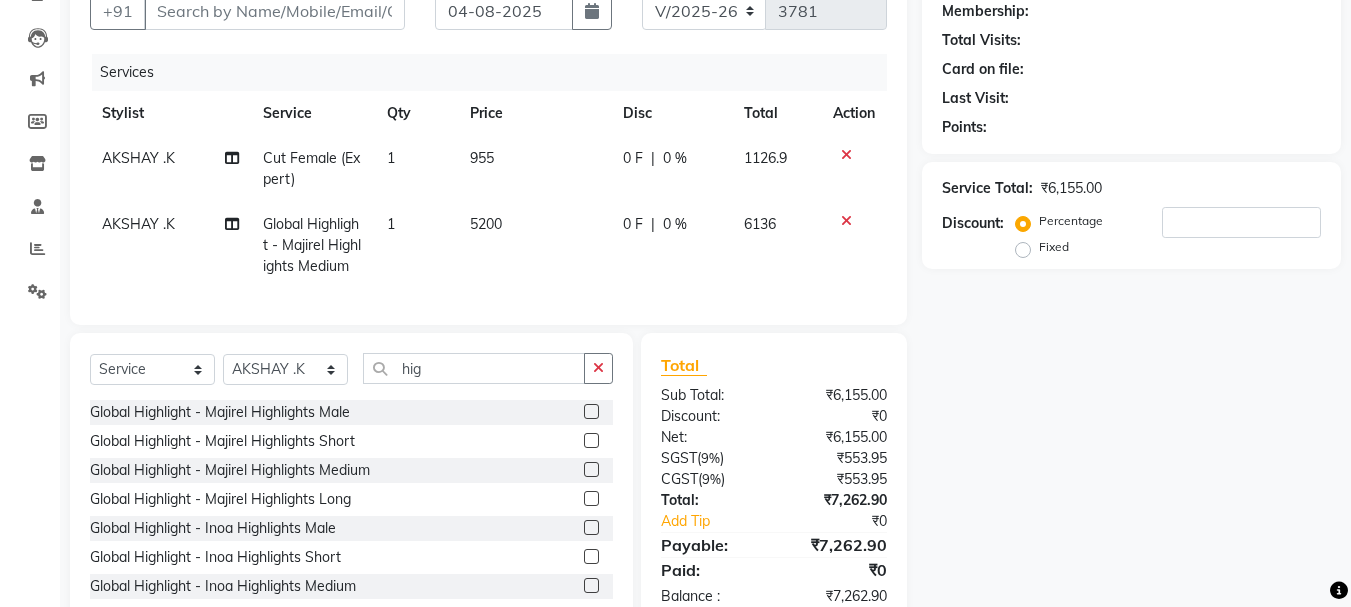 scroll, scrollTop: 61, scrollLeft: 0, axis: vertical 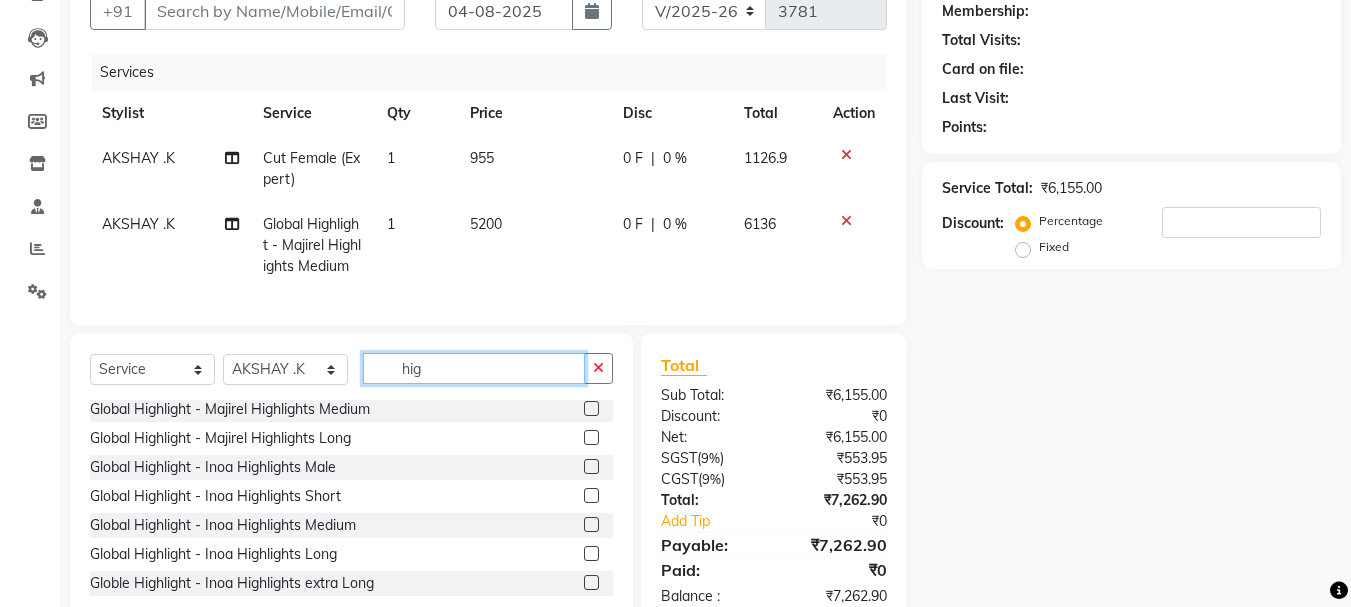 click on "hig" 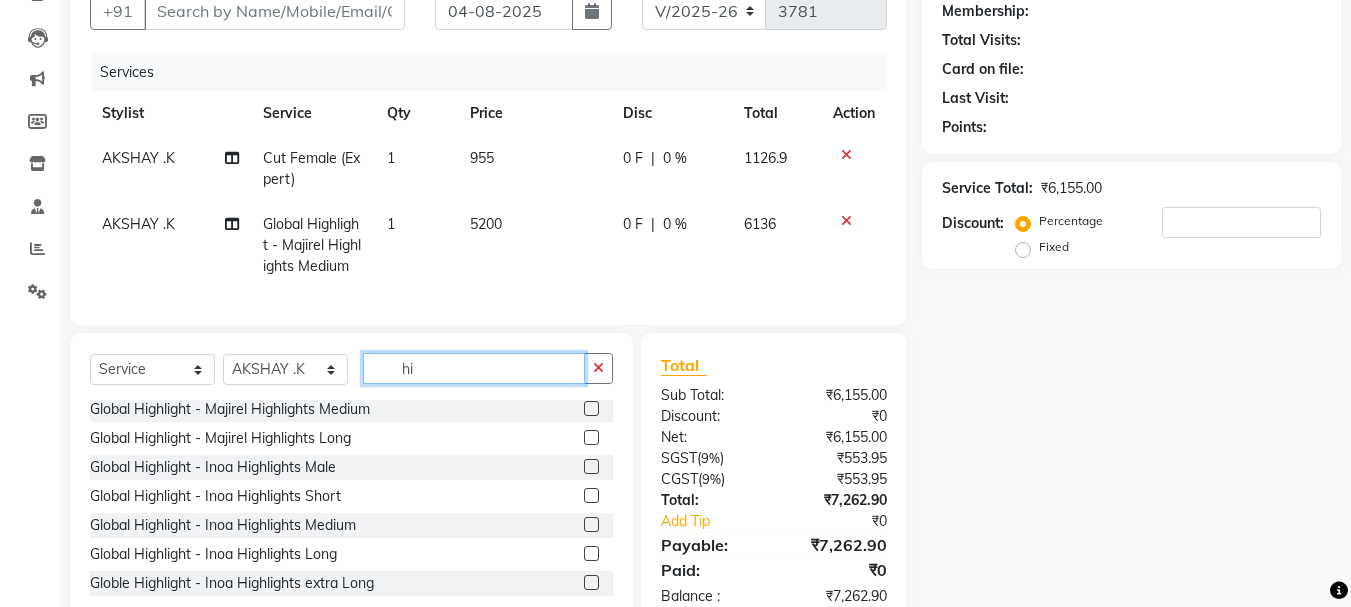 type on "h" 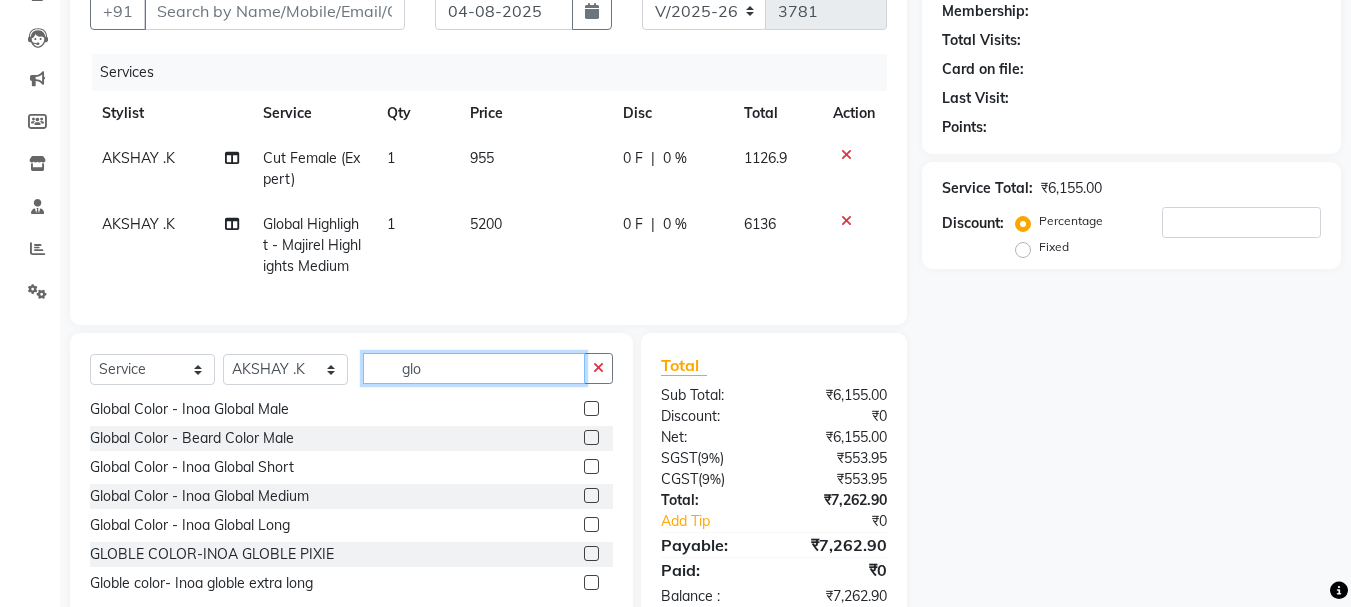scroll, scrollTop: 0, scrollLeft: 0, axis: both 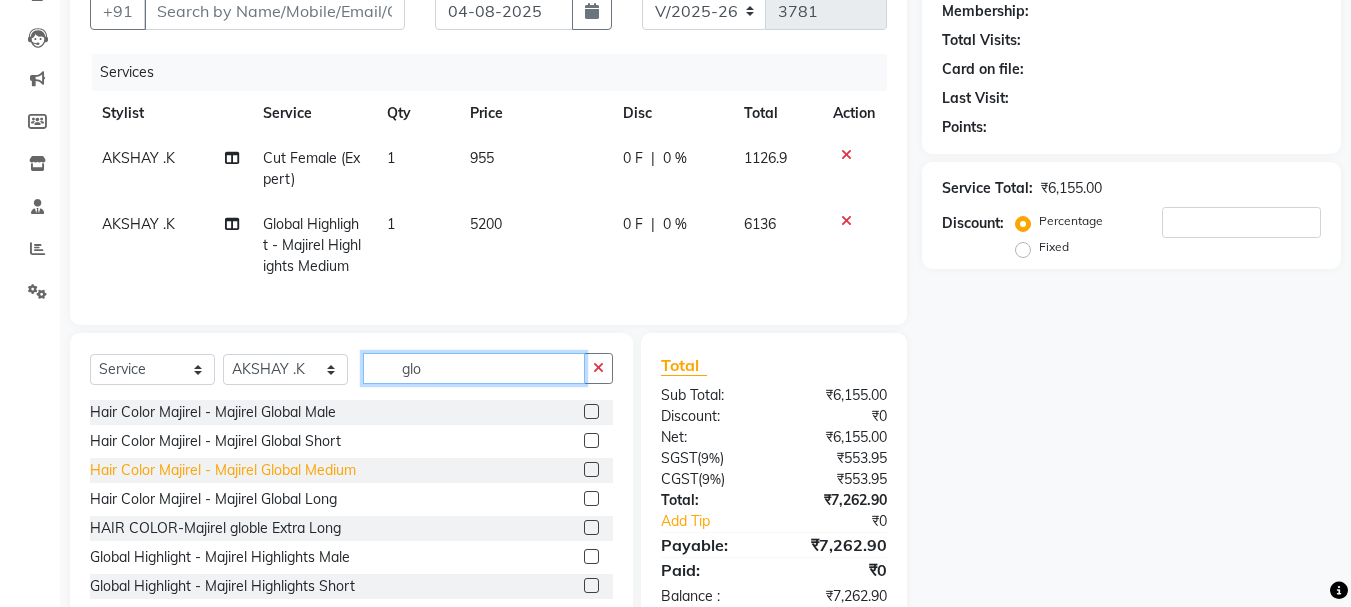 type on "glo" 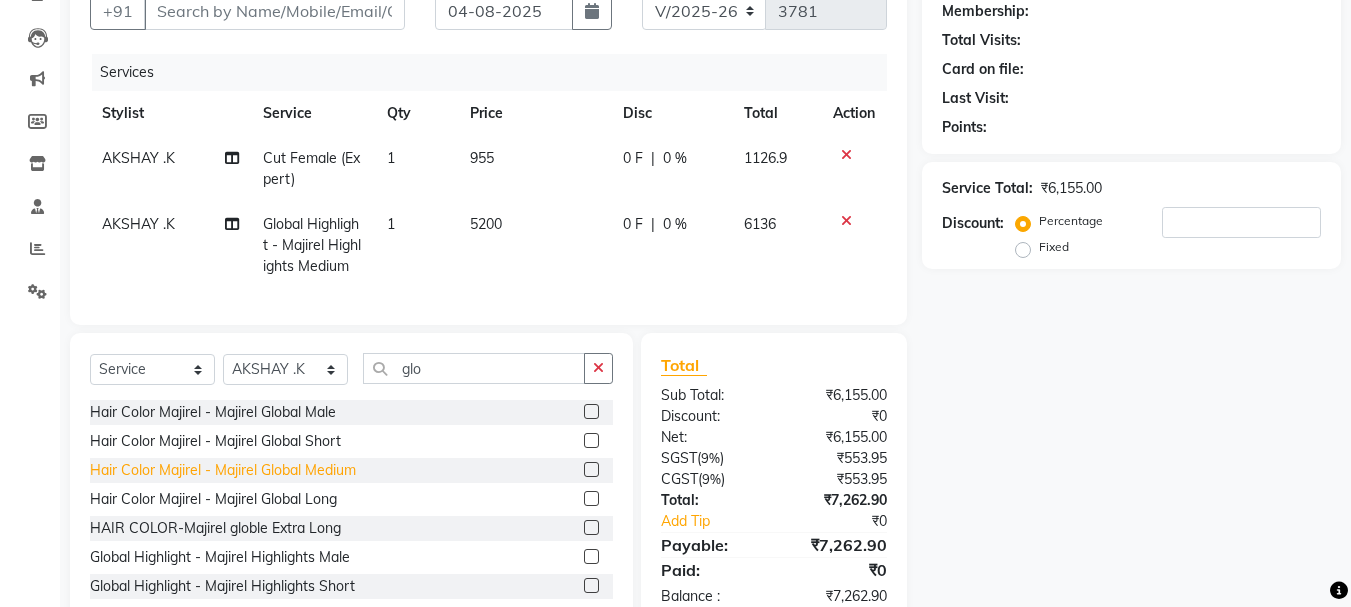 click on "Hair Color Majirel - Majirel Global Medium" 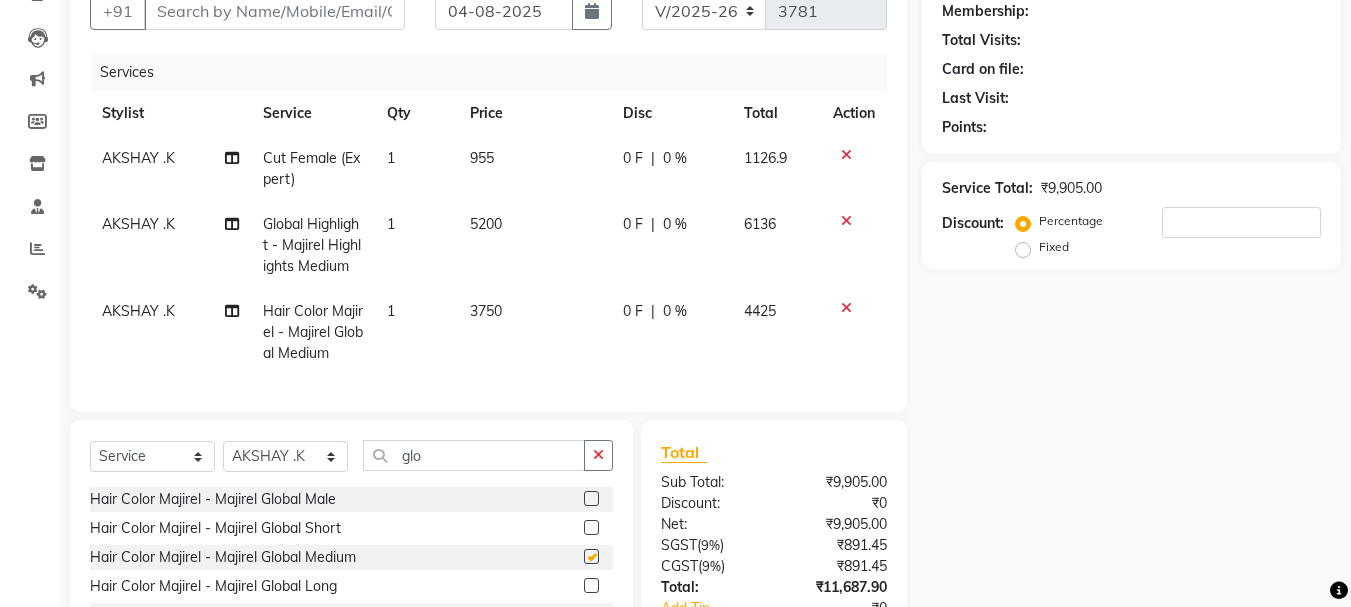 checkbox on "false" 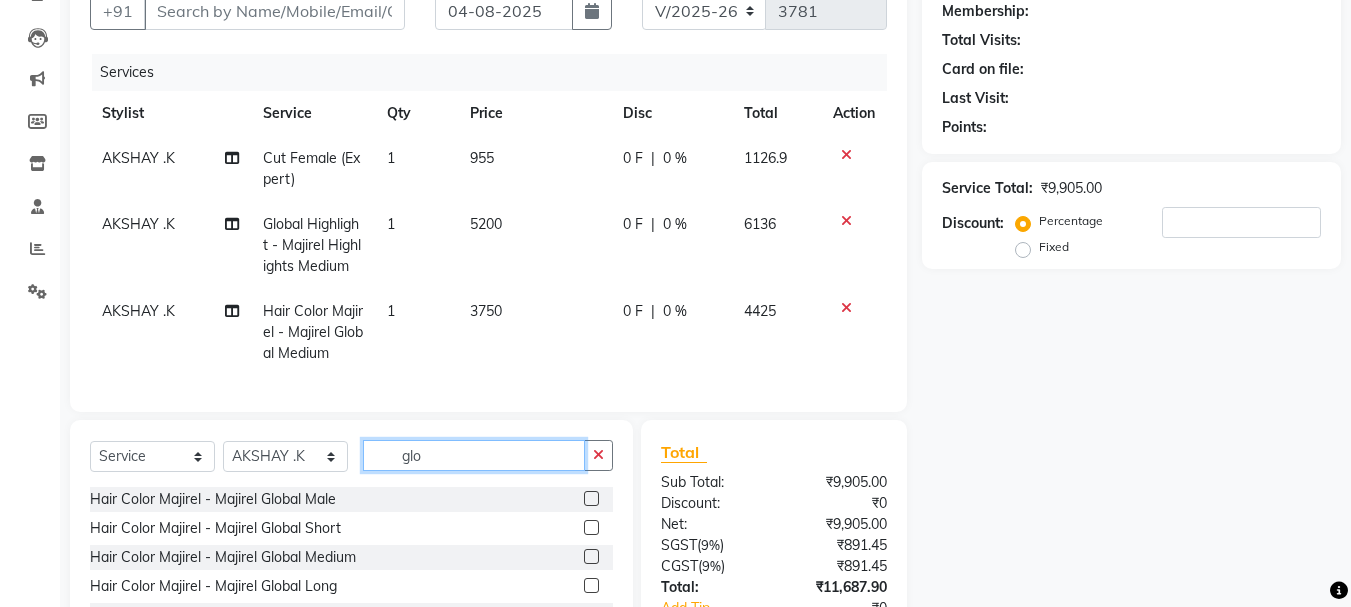 click on "glo" 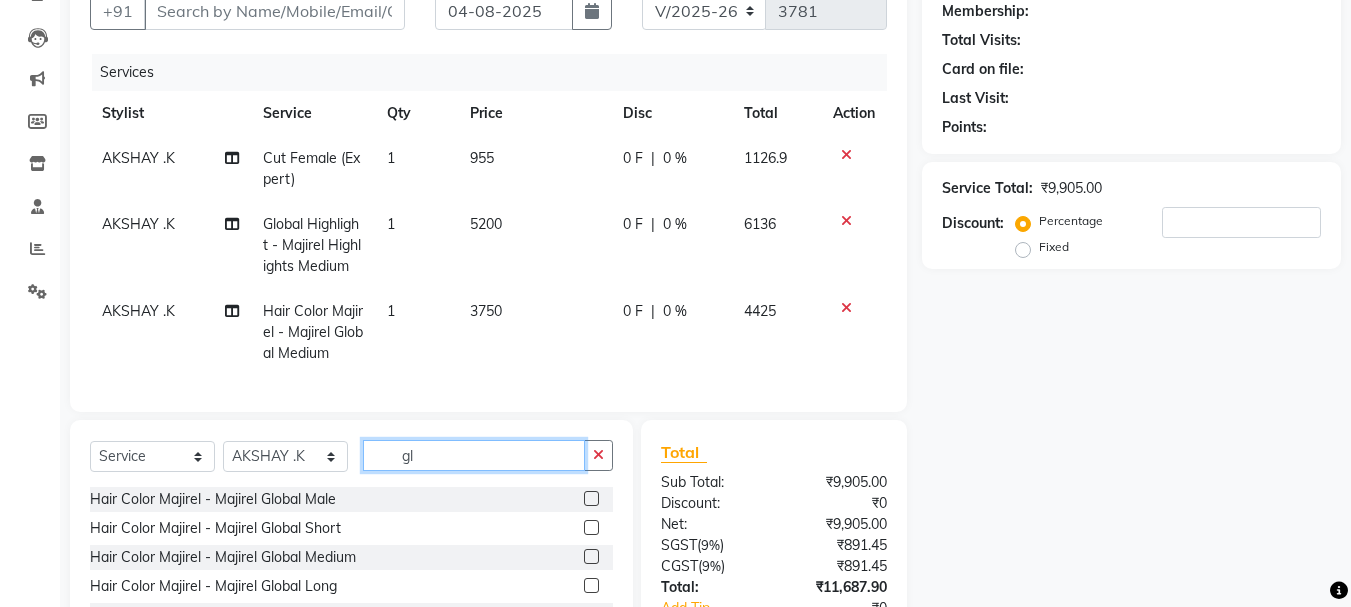 type on "g" 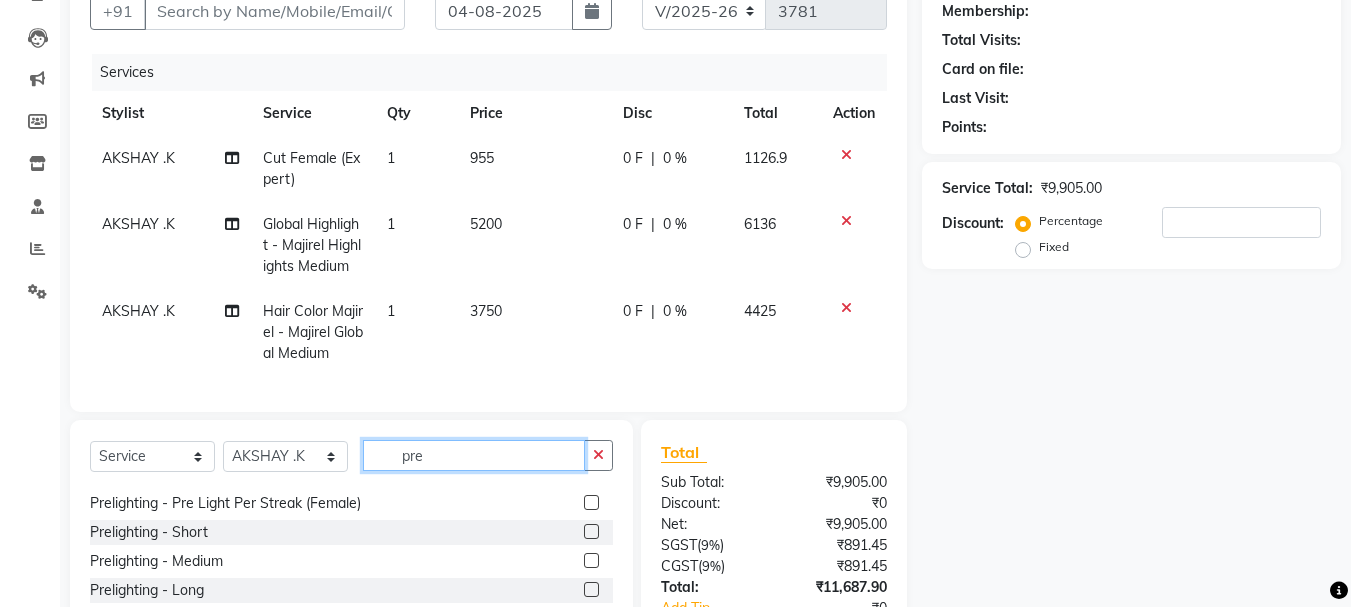 scroll, scrollTop: 32, scrollLeft: 0, axis: vertical 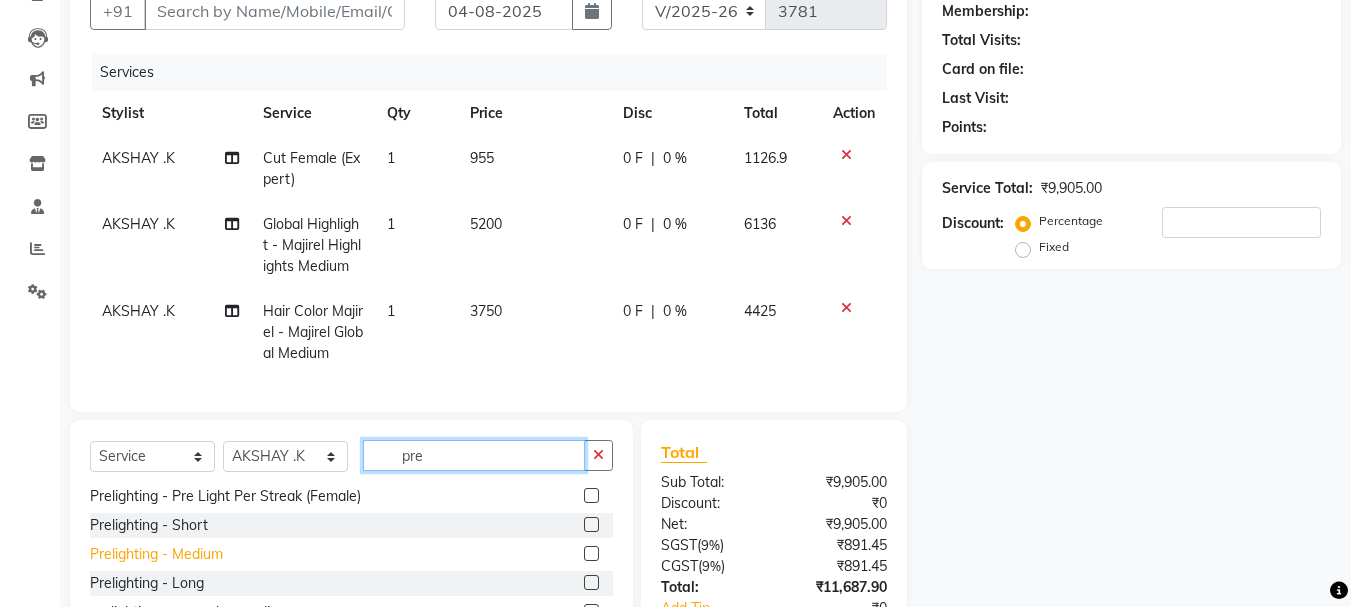 type on "pre" 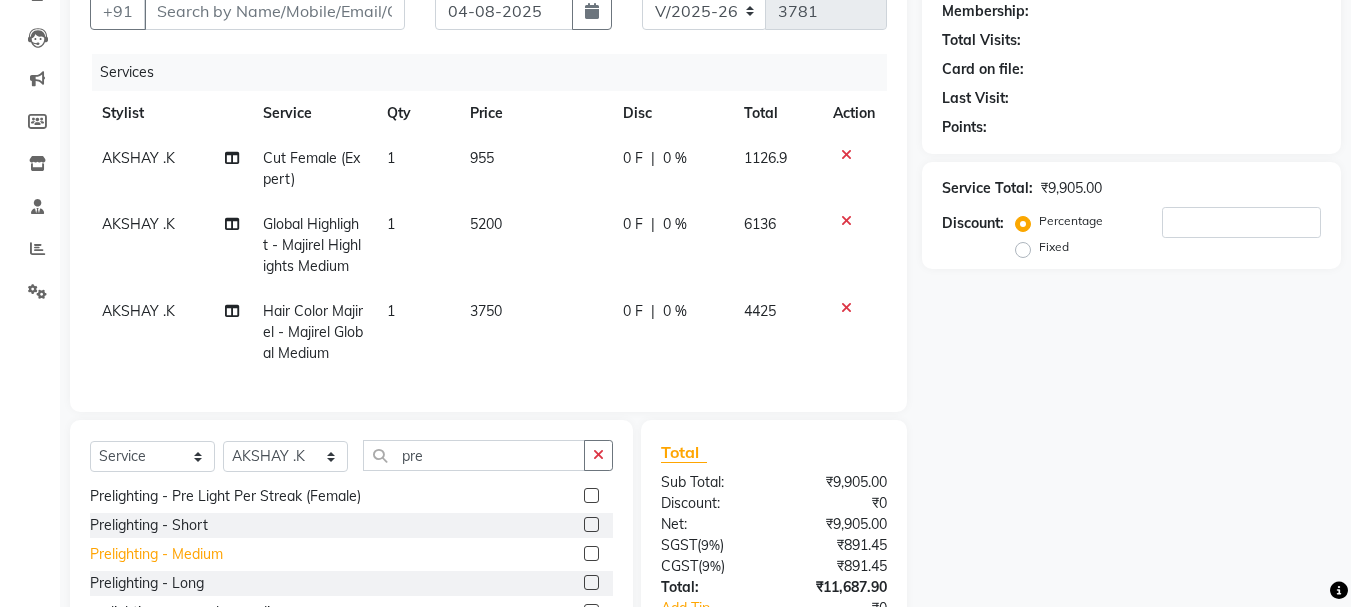 click on "Prelighting - Medium" 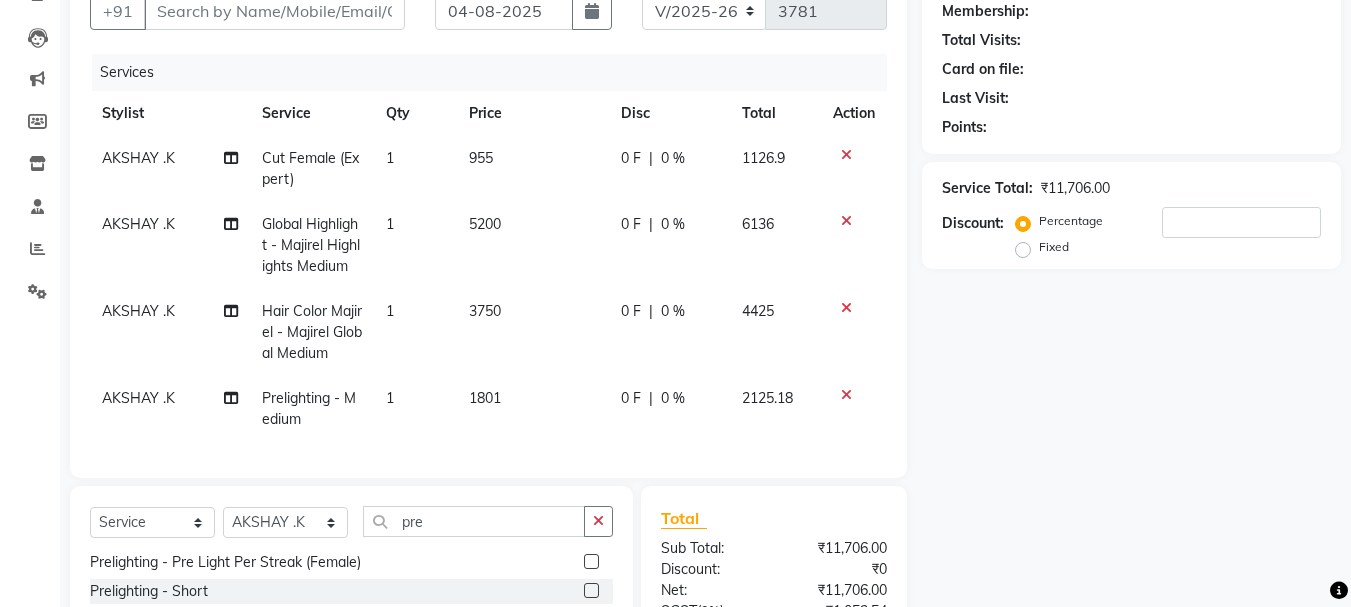 checkbox on "false" 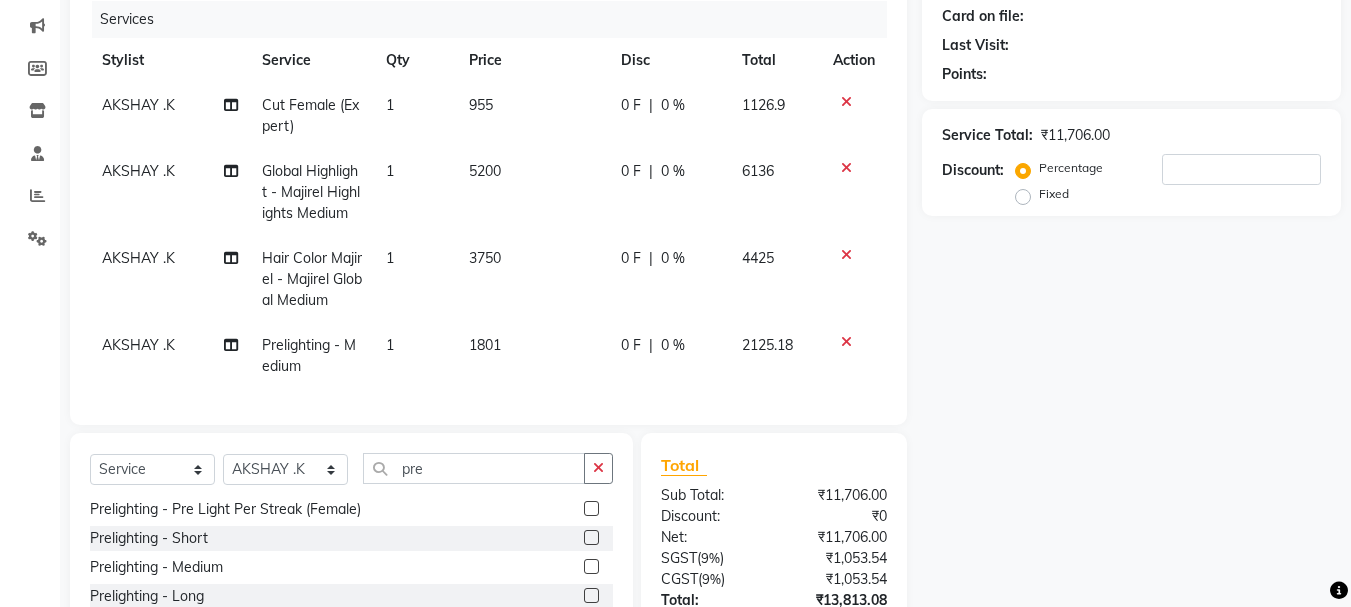 scroll, scrollTop: 294, scrollLeft: 0, axis: vertical 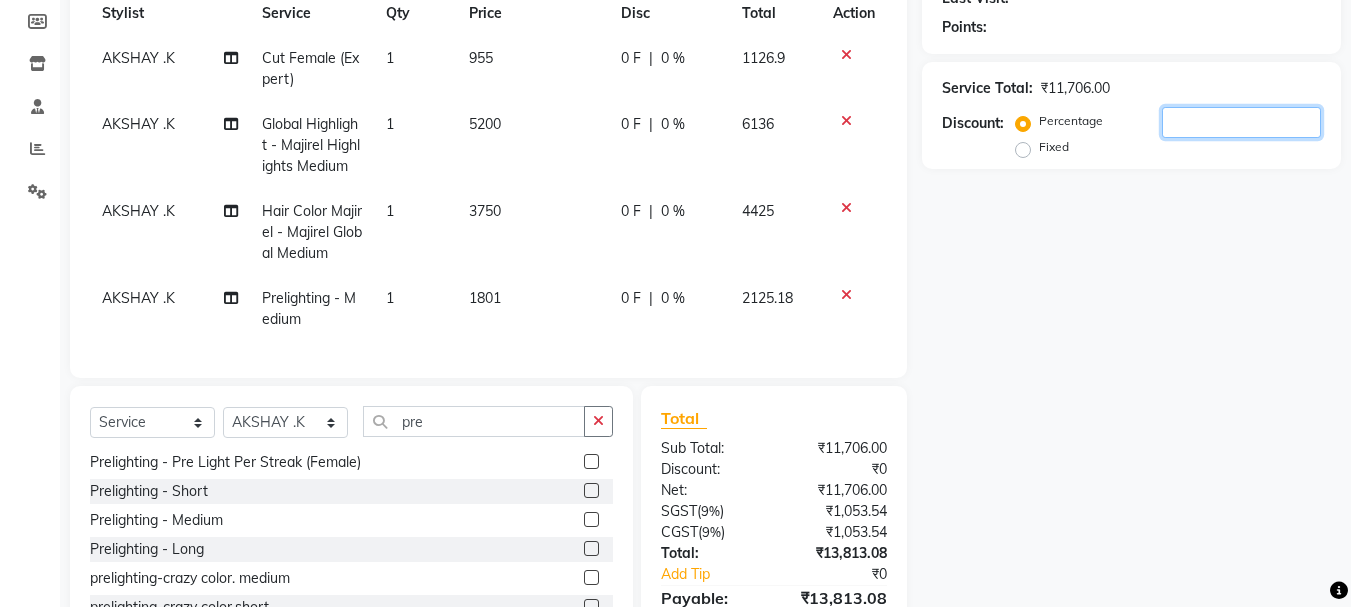 click 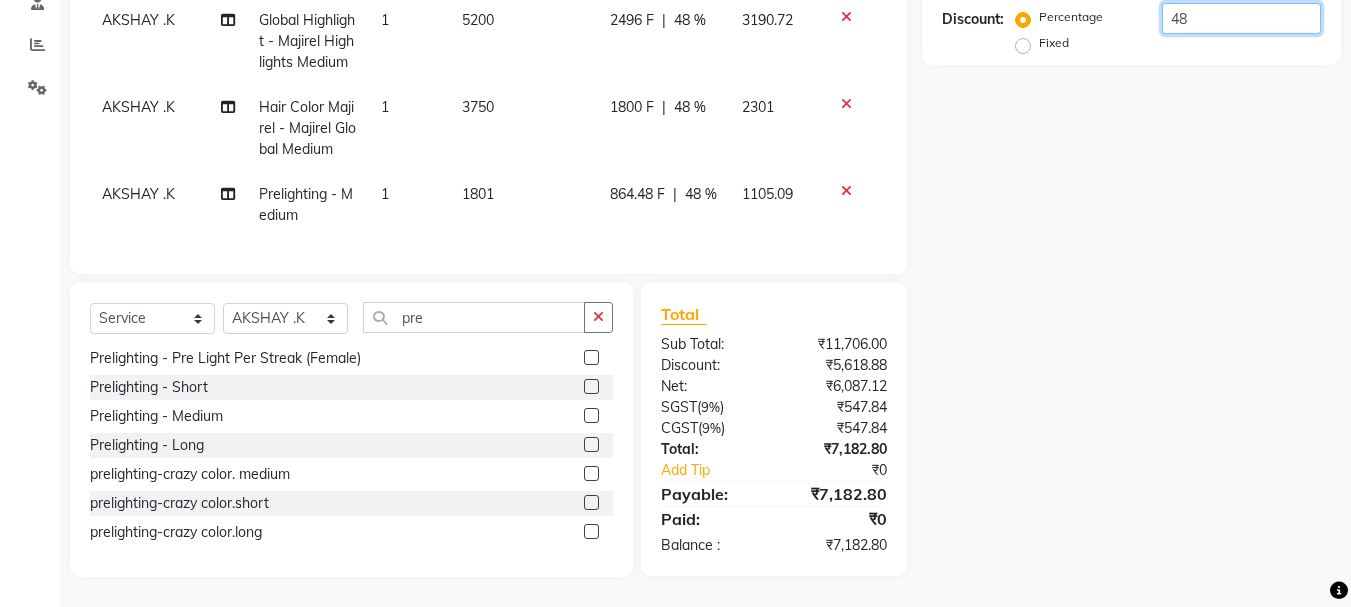 scroll, scrollTop: 234, scrollLeft: 0, axis: vertical 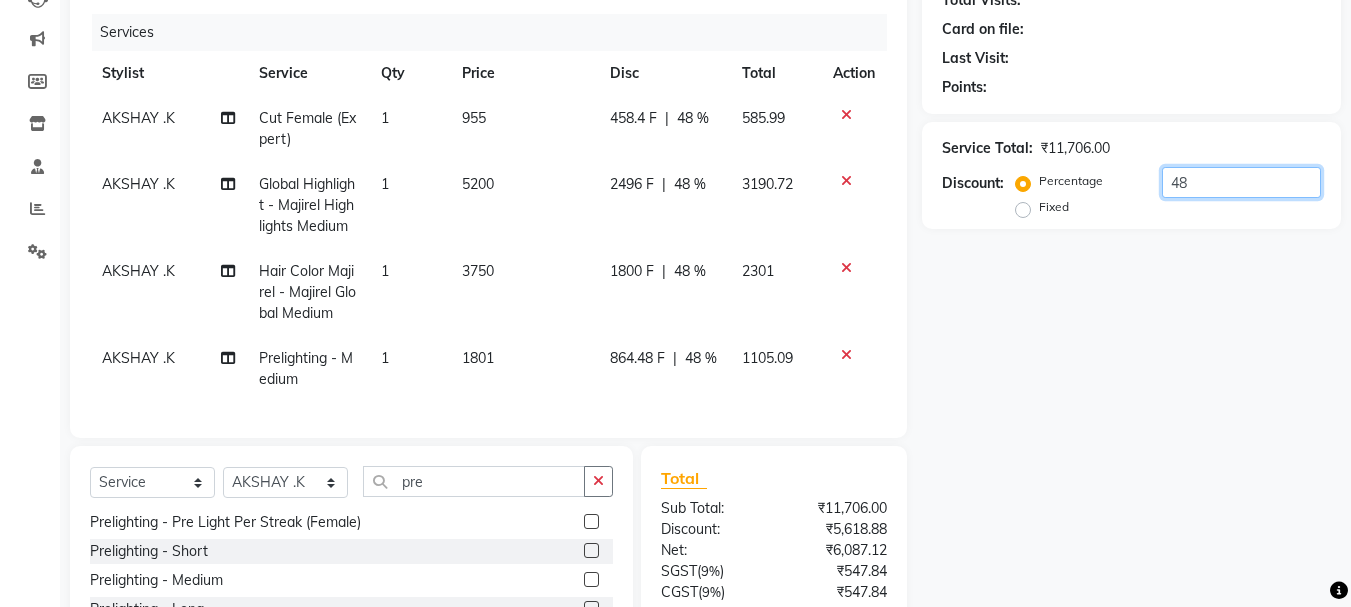 type on "48" 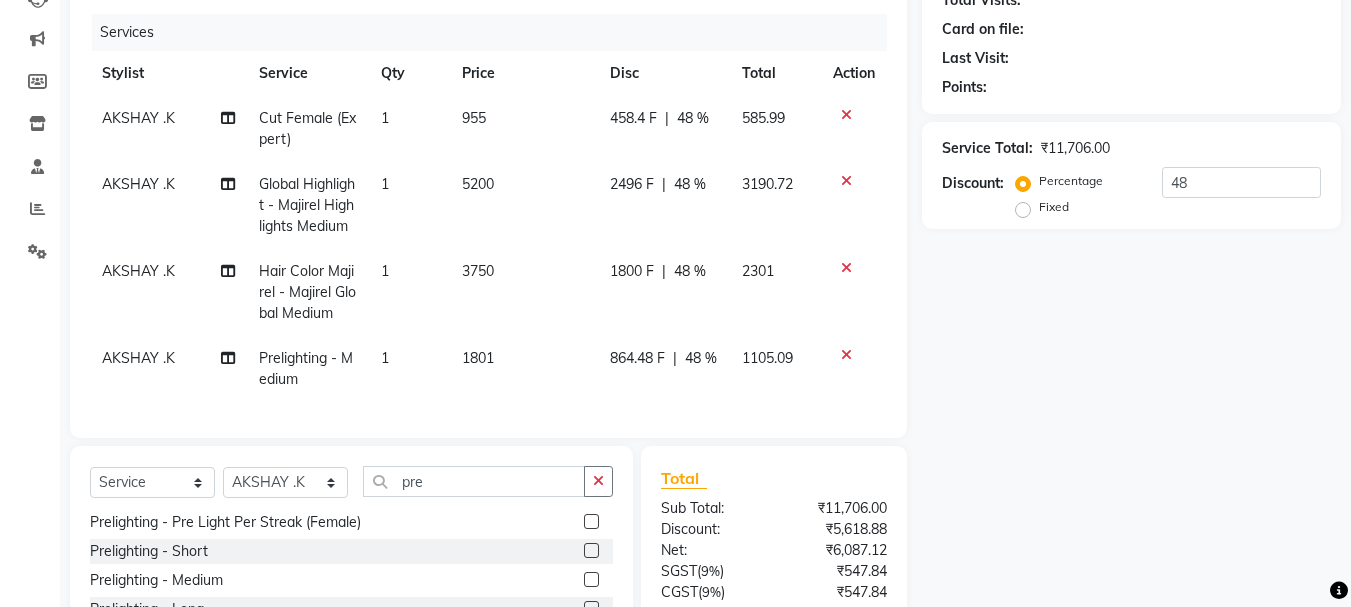 click 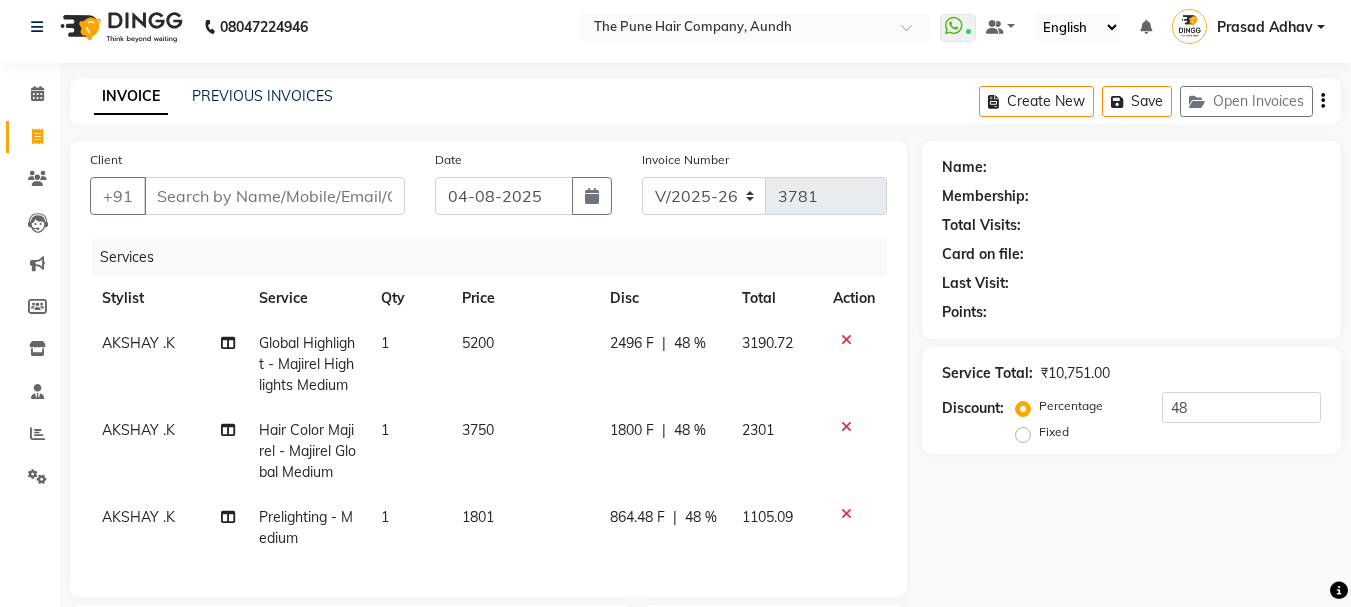 scroll, scrollTop: 0, scrollLeft: 0, axis: both 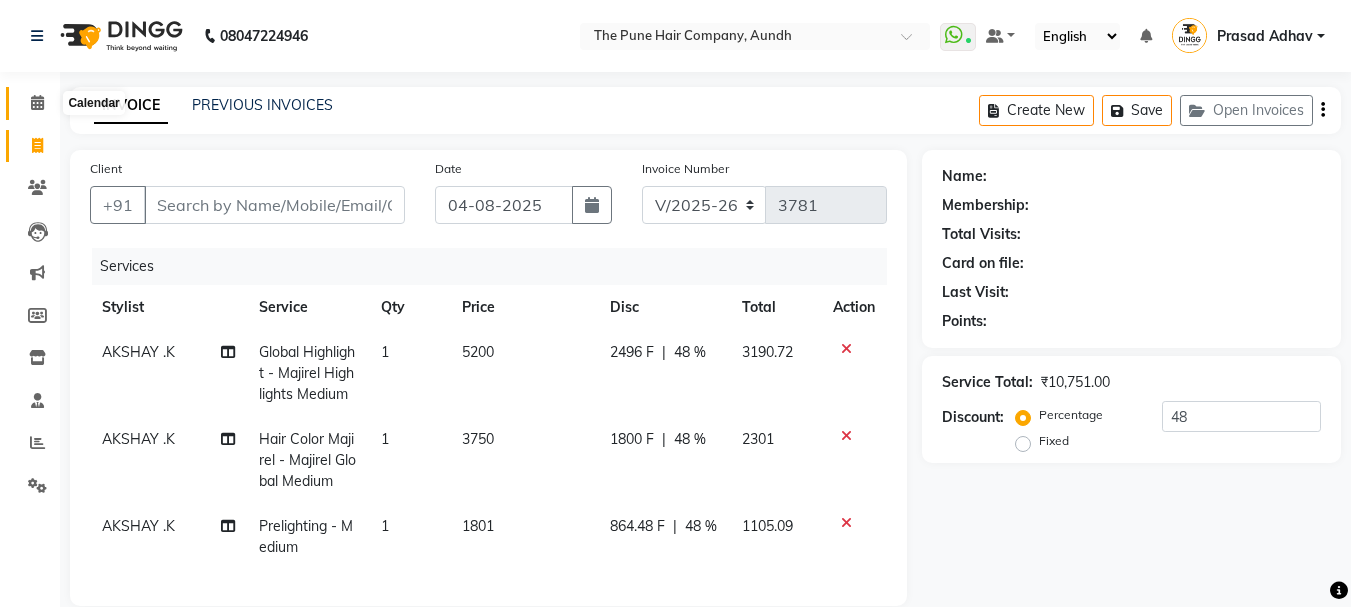 click 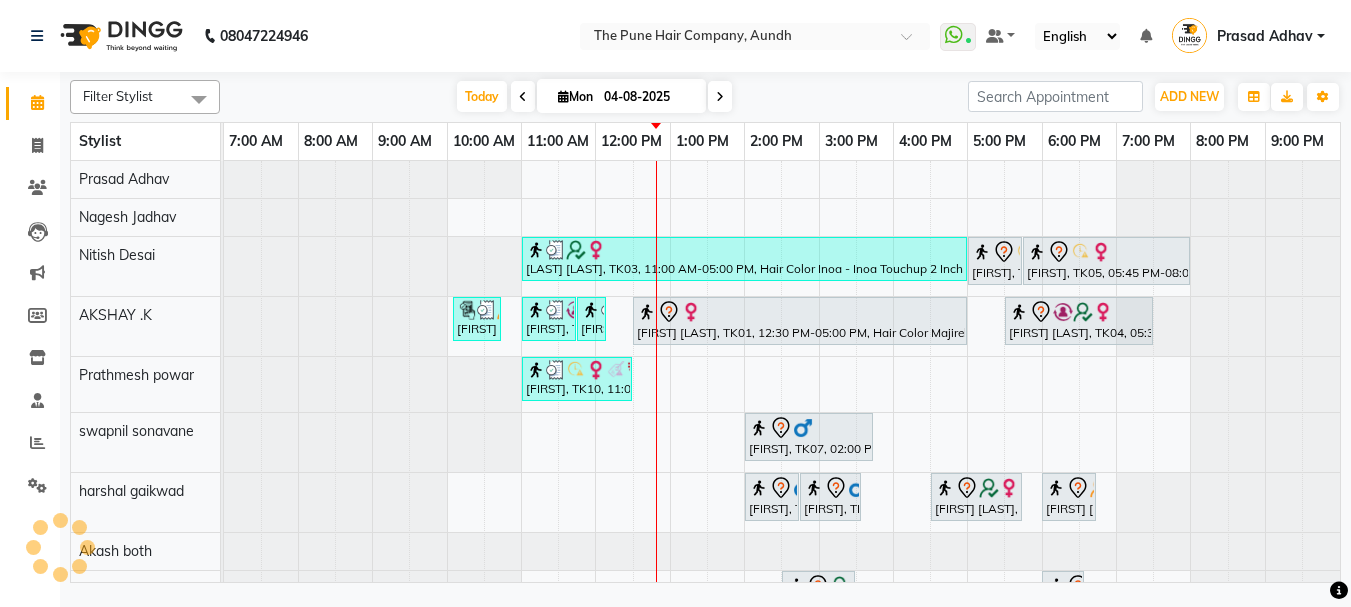 click at bounding box center (720, 97) 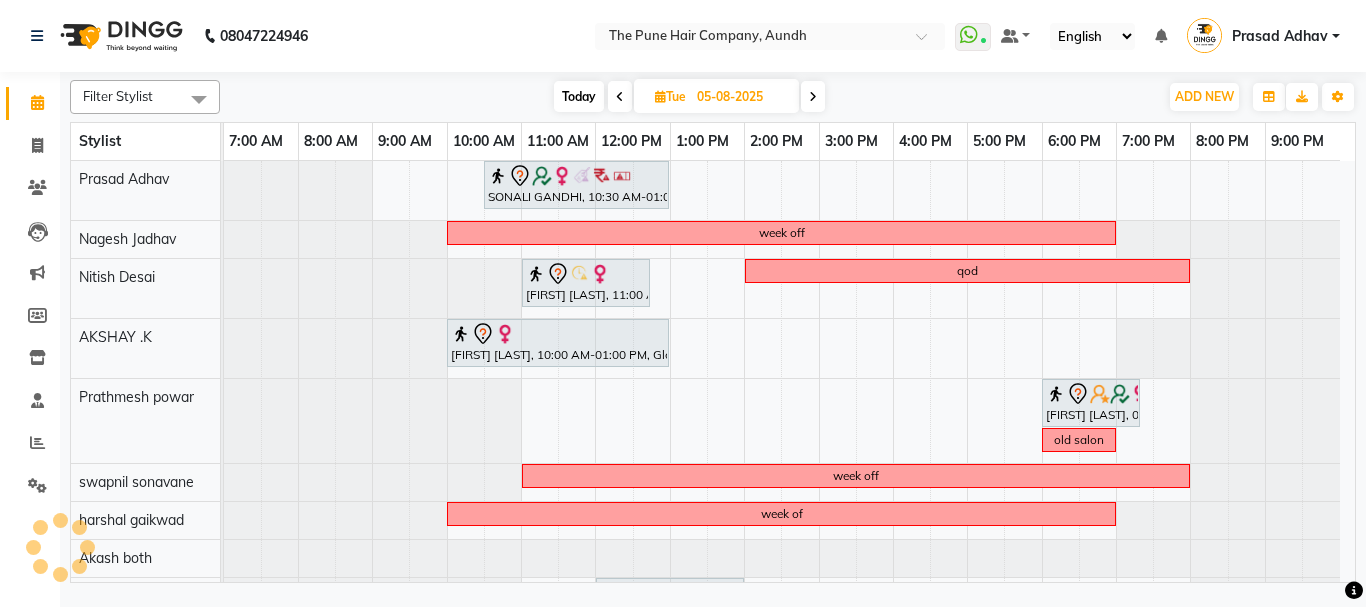 click at bounding box center [813, 97] 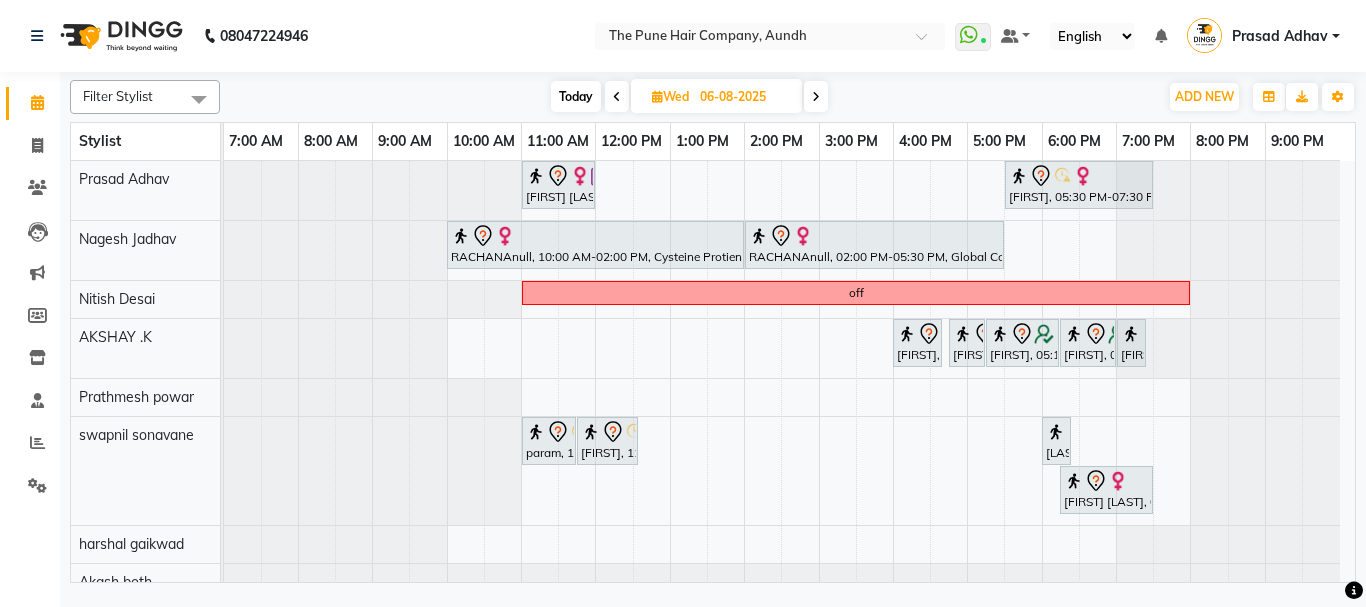 click at bounding box center (816, 97) 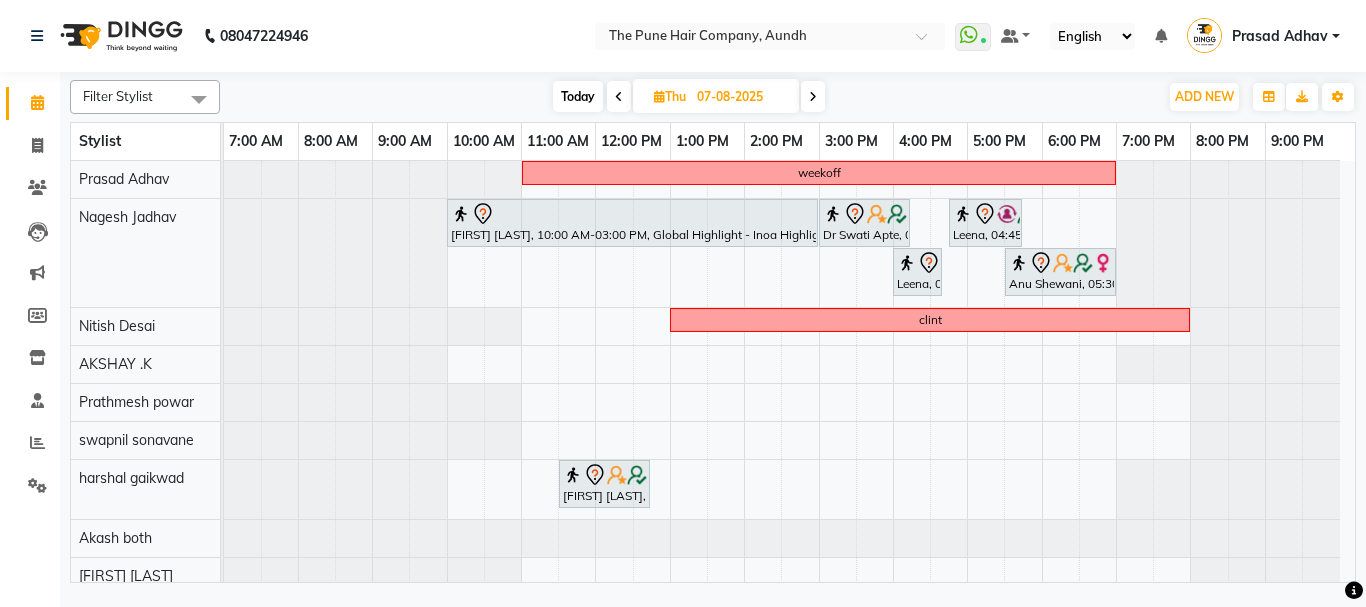 click on "Today" at bounding box center [578, 96] 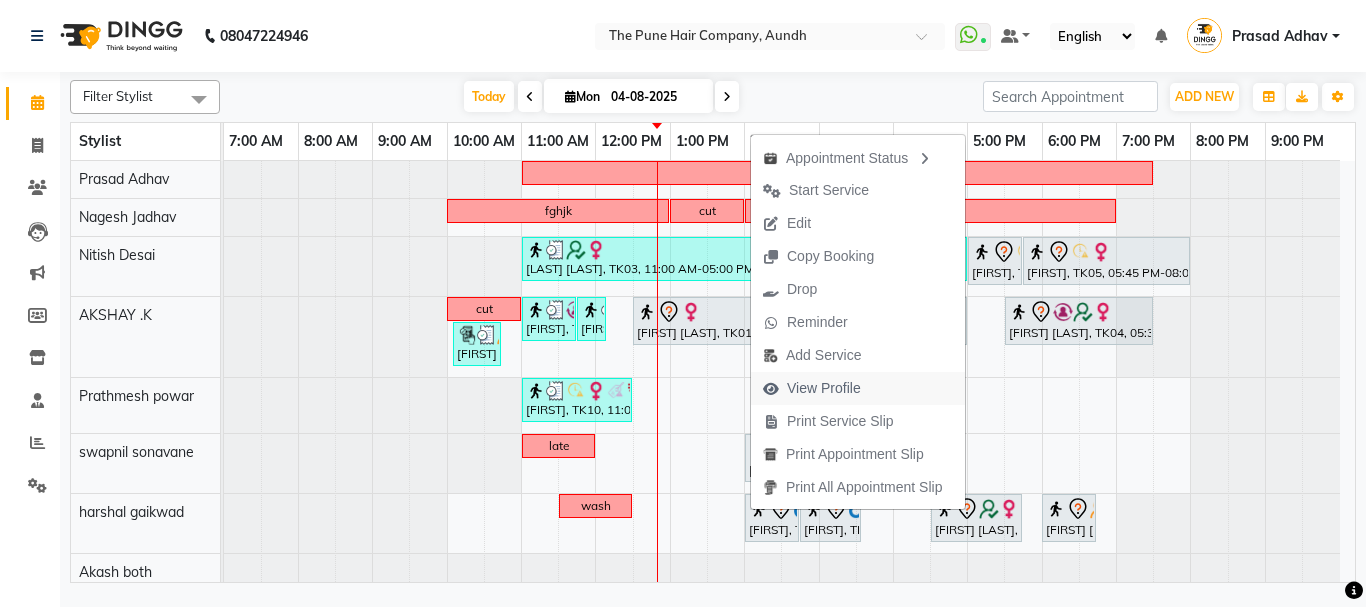 click on "View Profile" at bounding box center [824, 388] 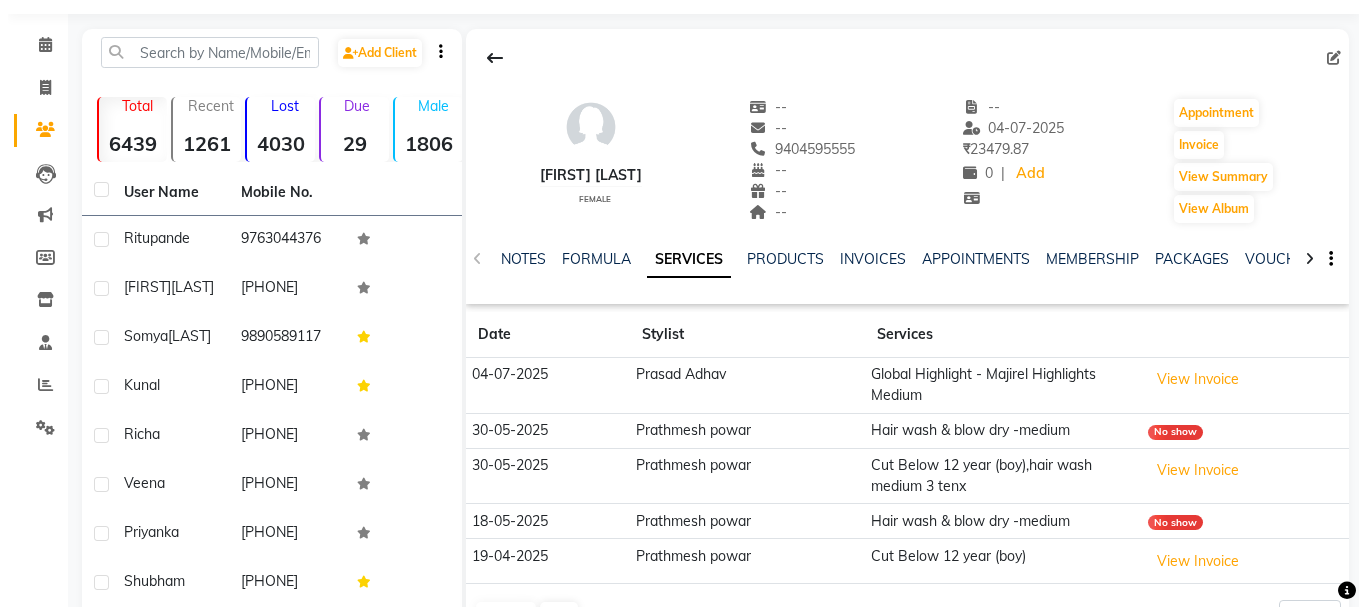 scroll, scrollTop: 100, scrollLeft: 0, axis: vertical 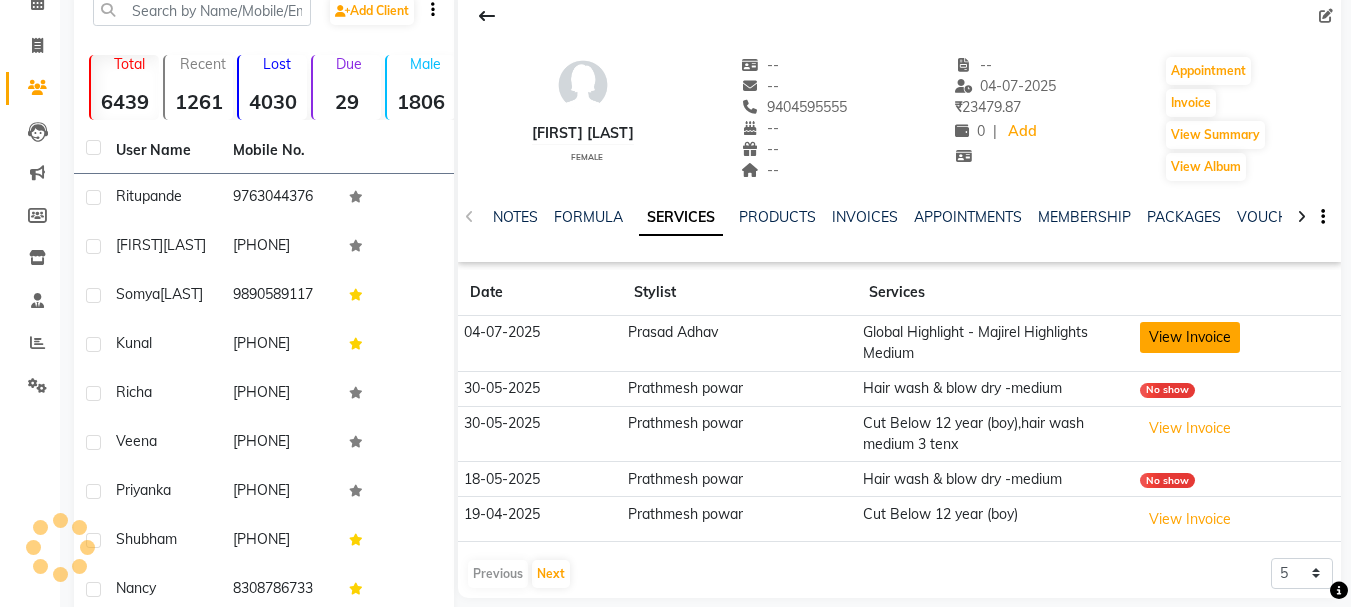click on "View Invoice" 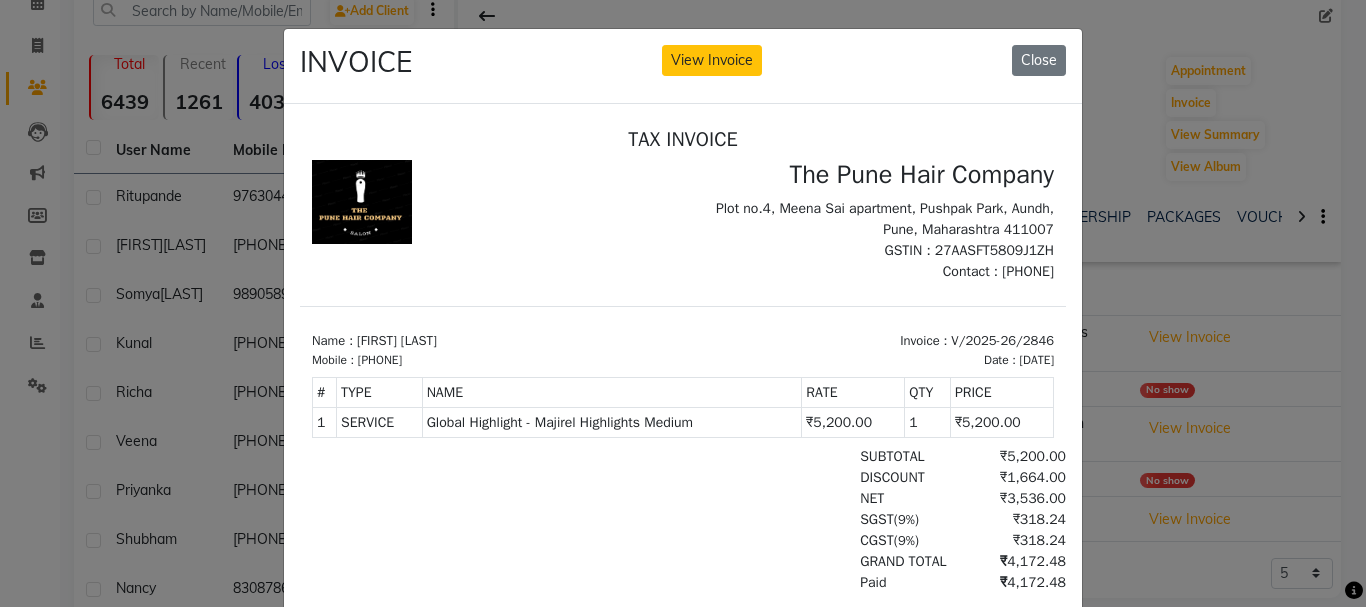 scroll, scrollTop: 16, scrollLeft: 0, axis: vertical 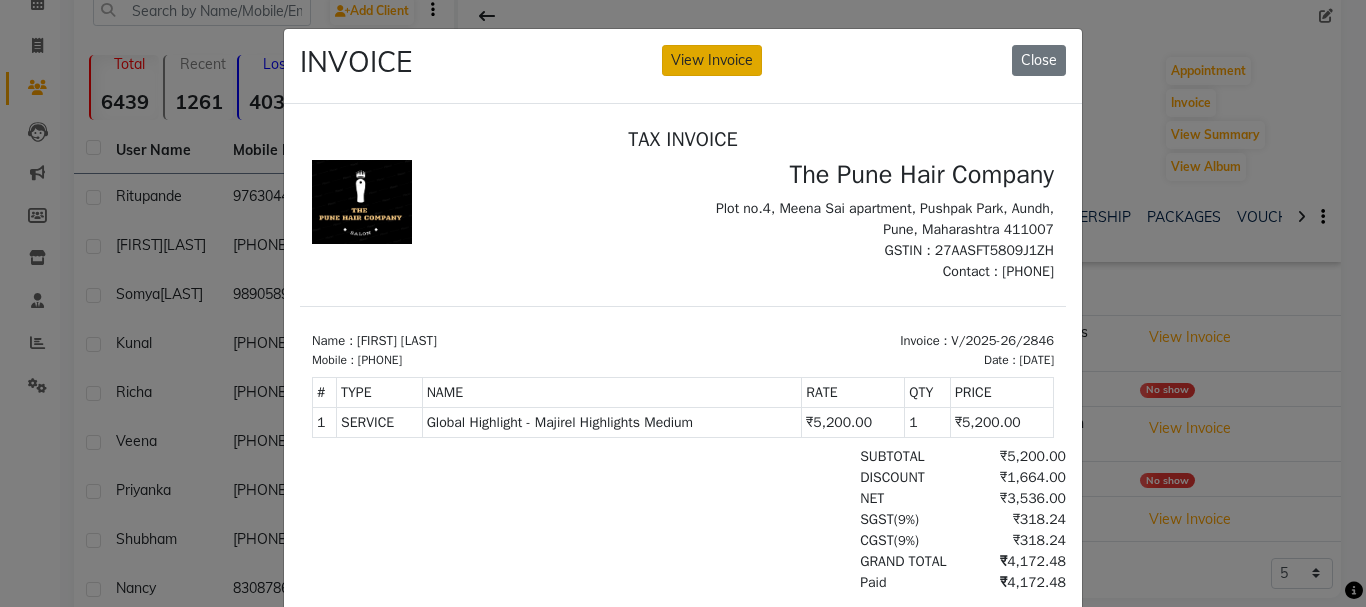 click on "View Invoice" 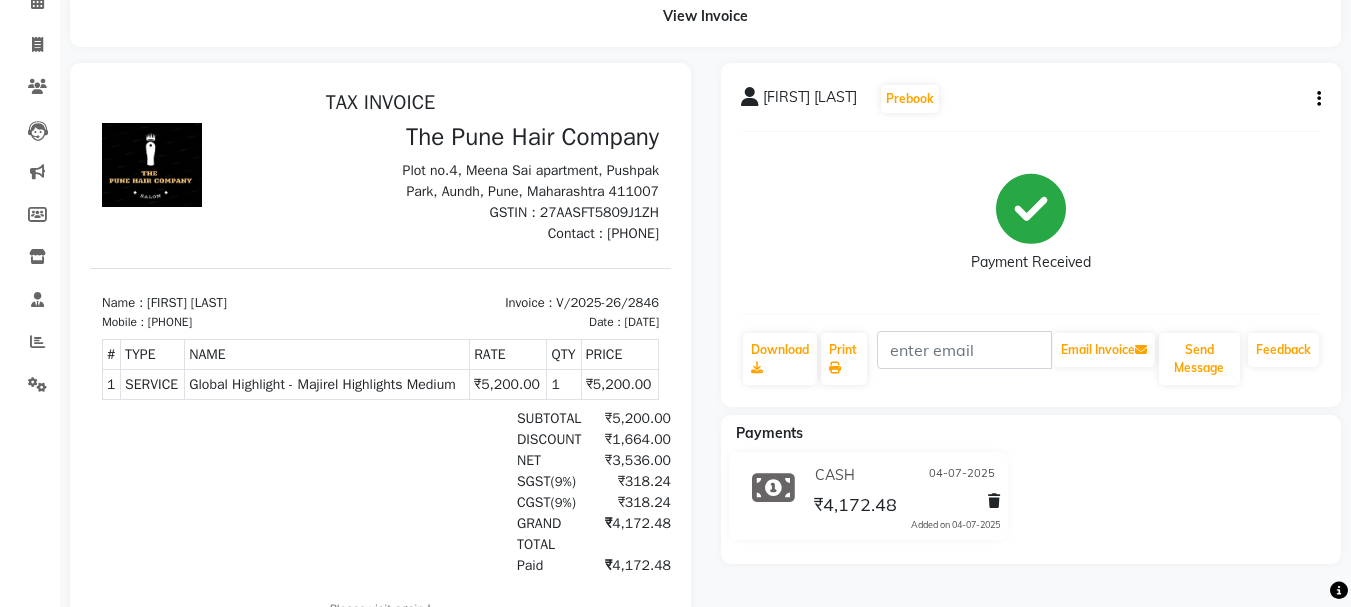 scroll, scrollTop: 100, scrollLeft: 0, axis: vertical 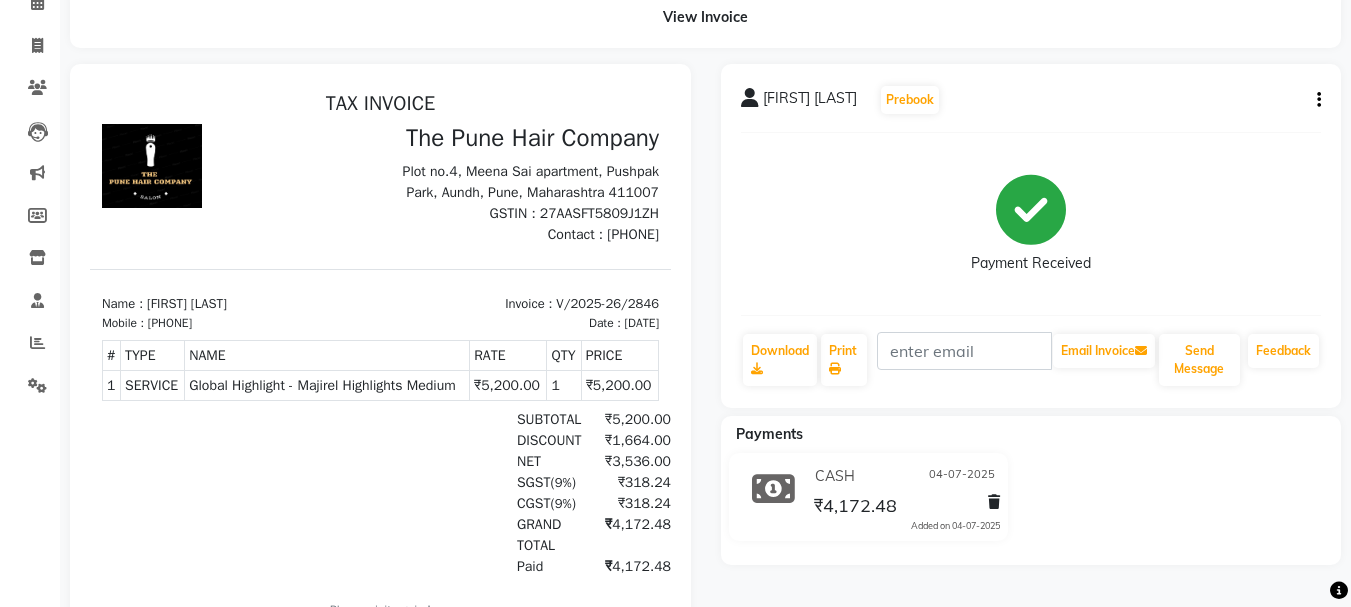click 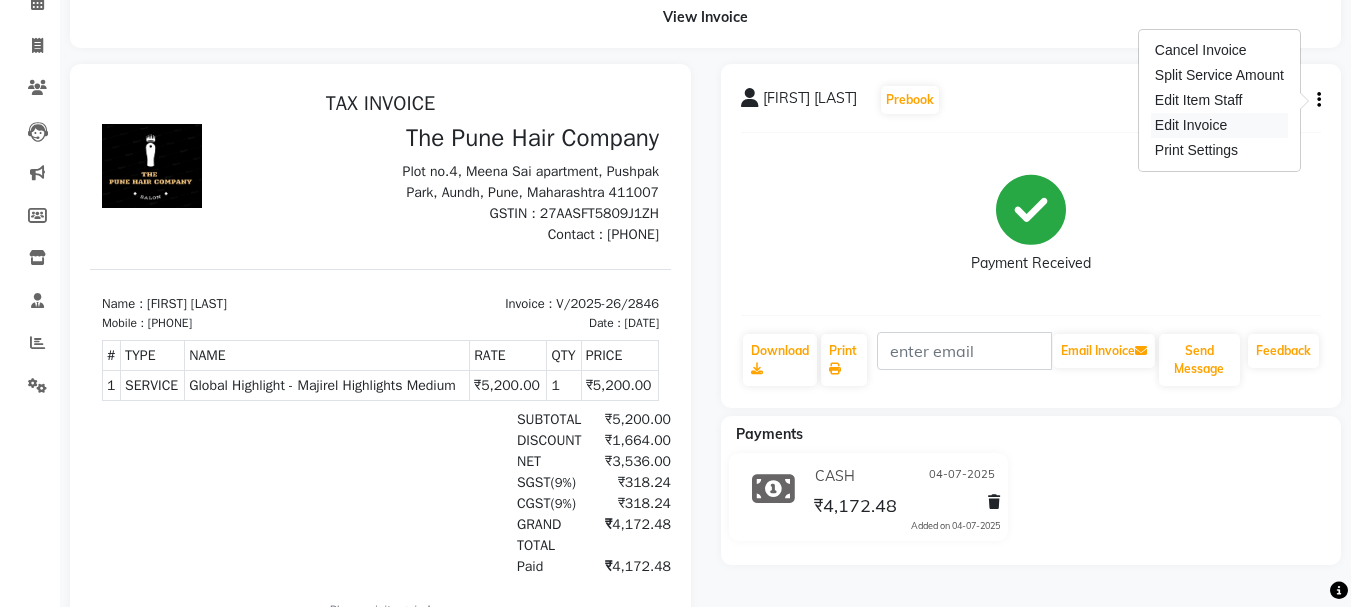 click on "Edit Invoice" at bounding box center [1219, 125] 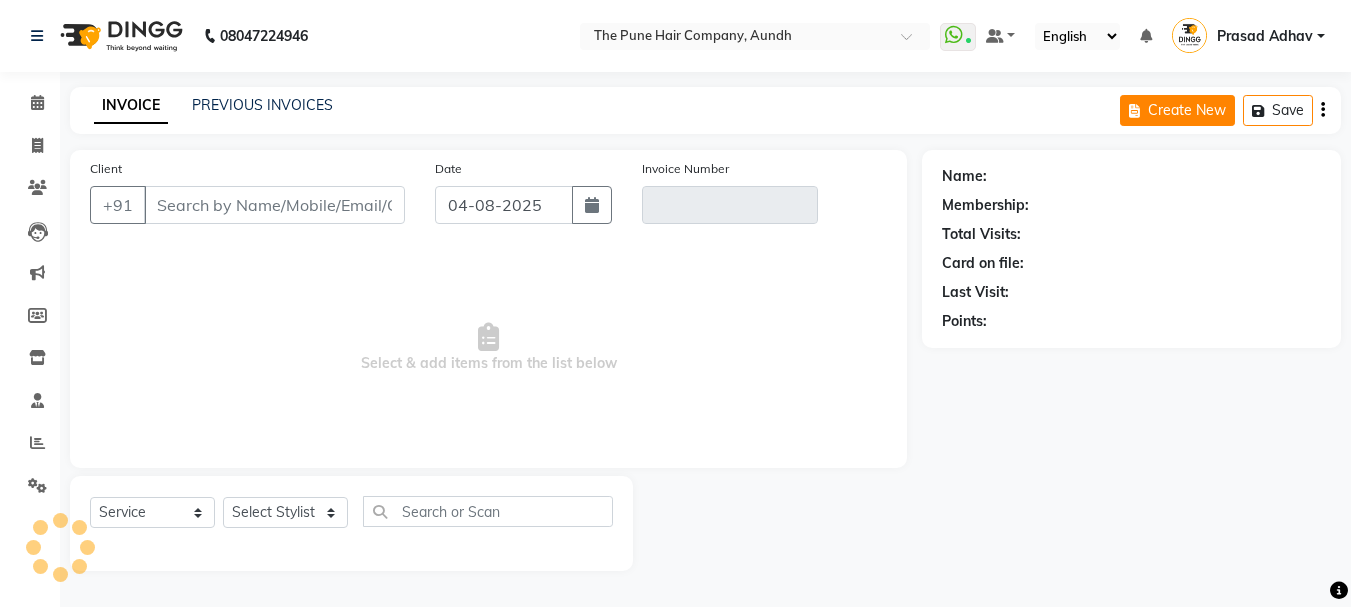 scroll, scrollTop: 0, scrollLeft: 0, axis: both 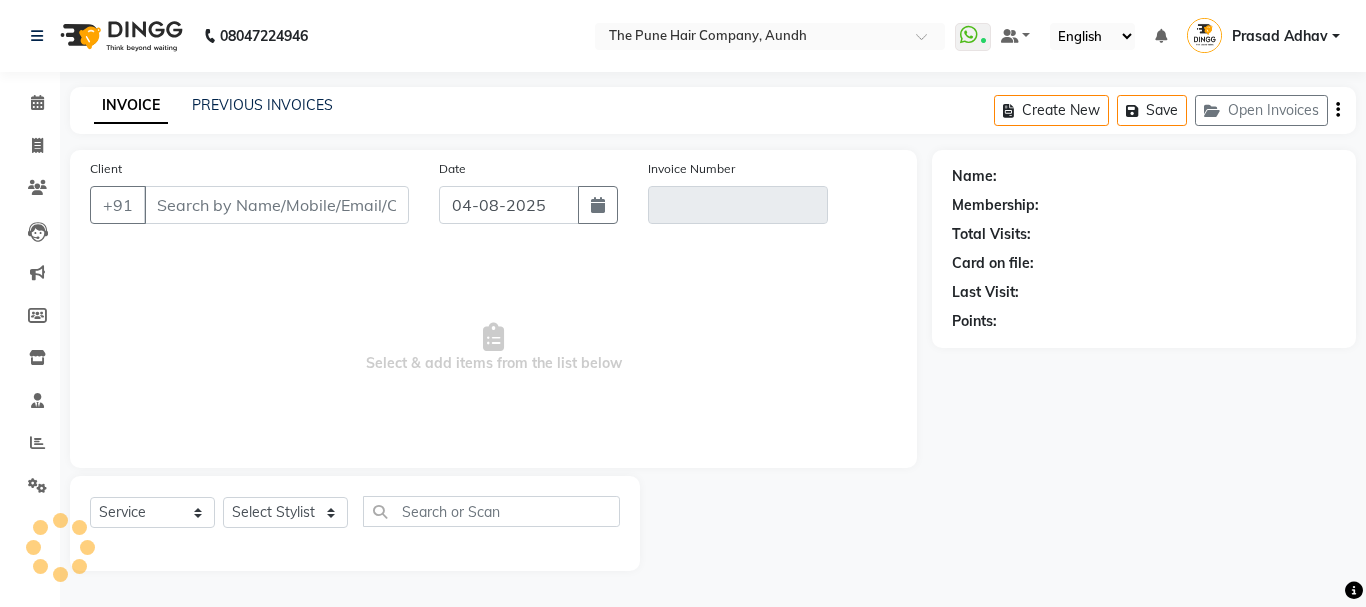 type on "9404595555" 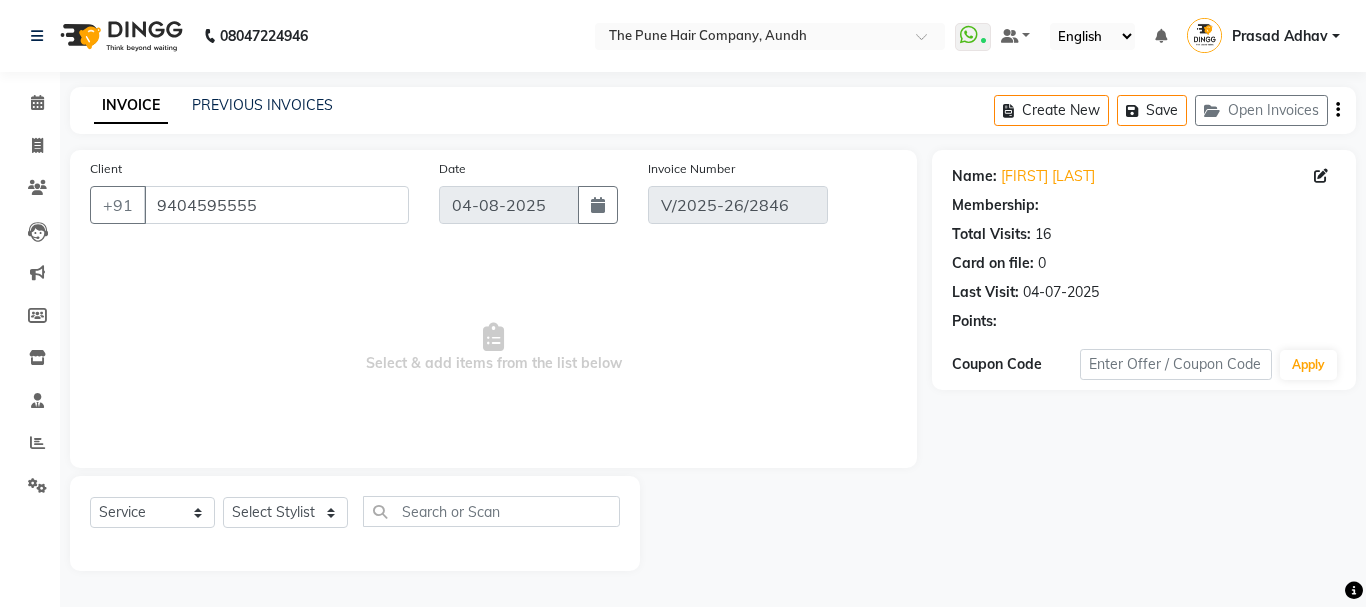 type on "04-07-2025" 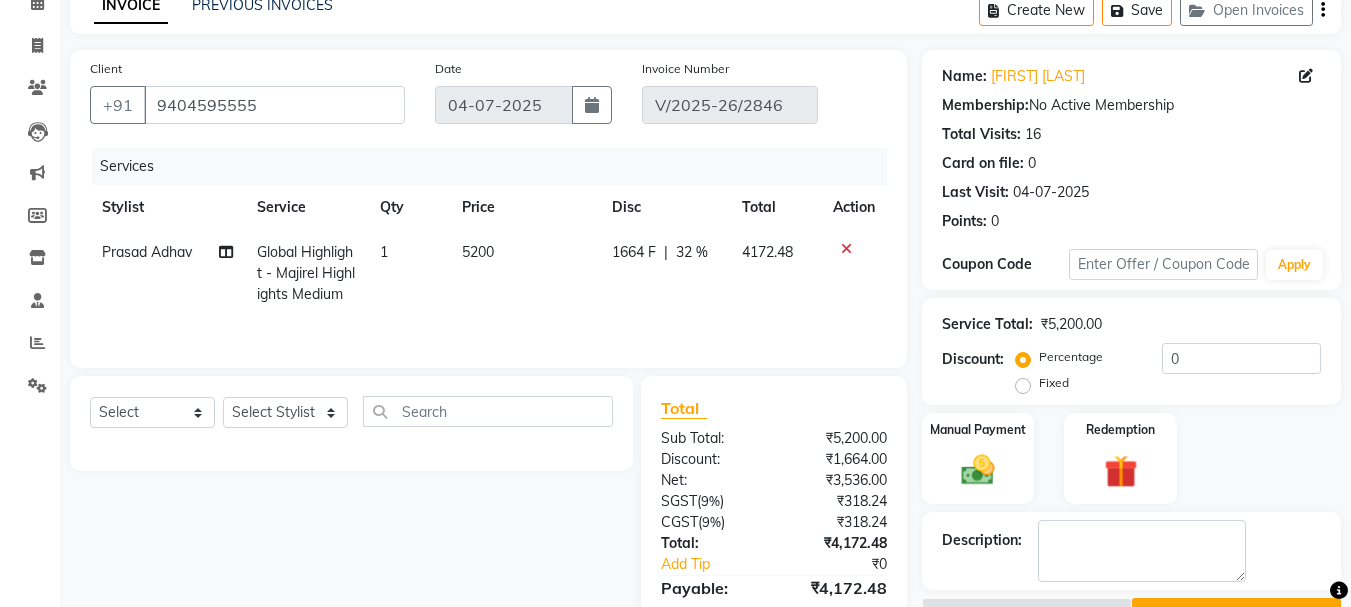 scroll, scrollTop: 0, scrollLeft: 0, axis: both 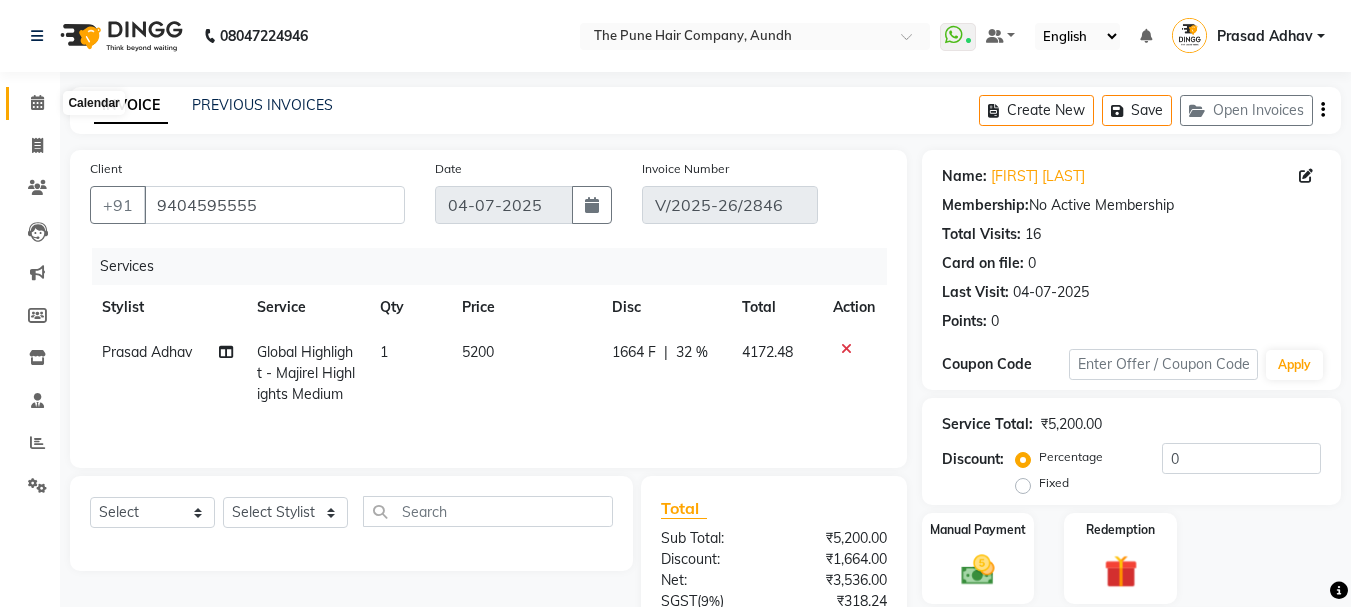 click 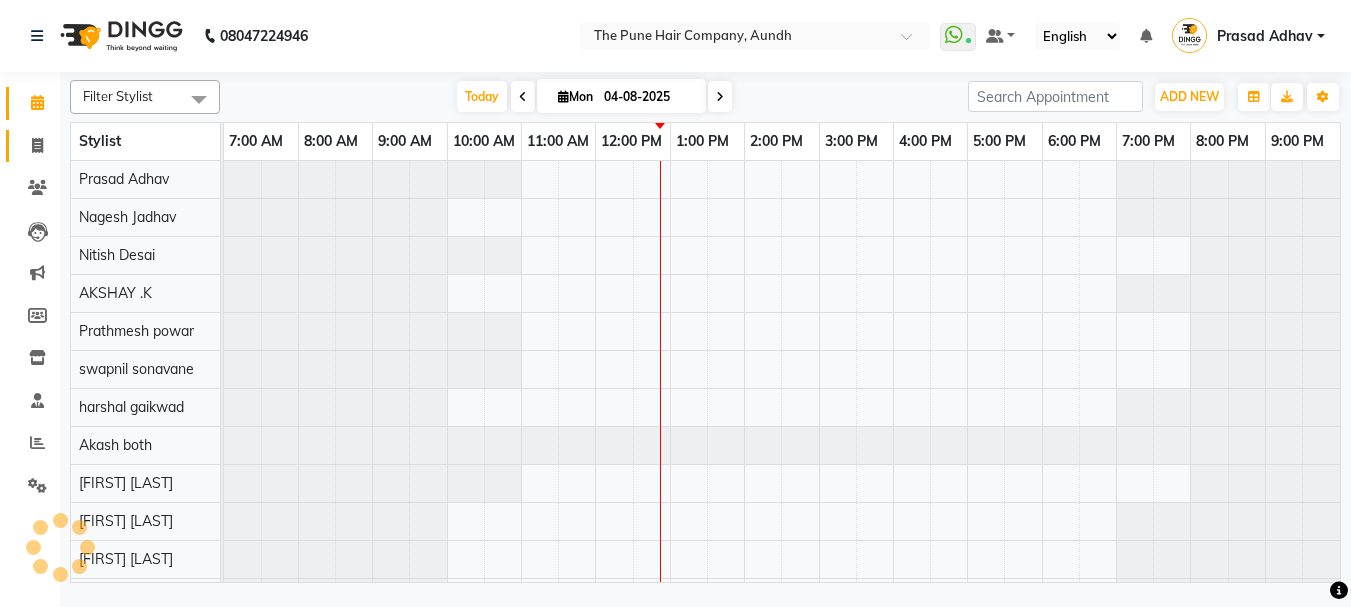 click 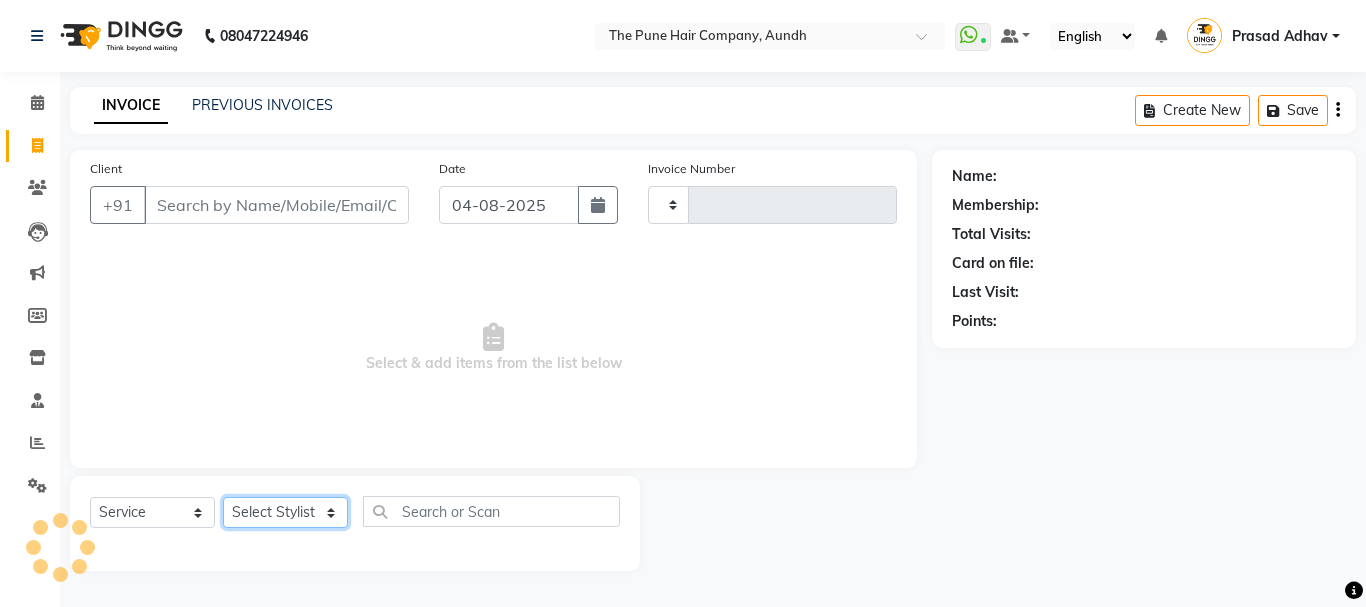 click on "Select Stylist" 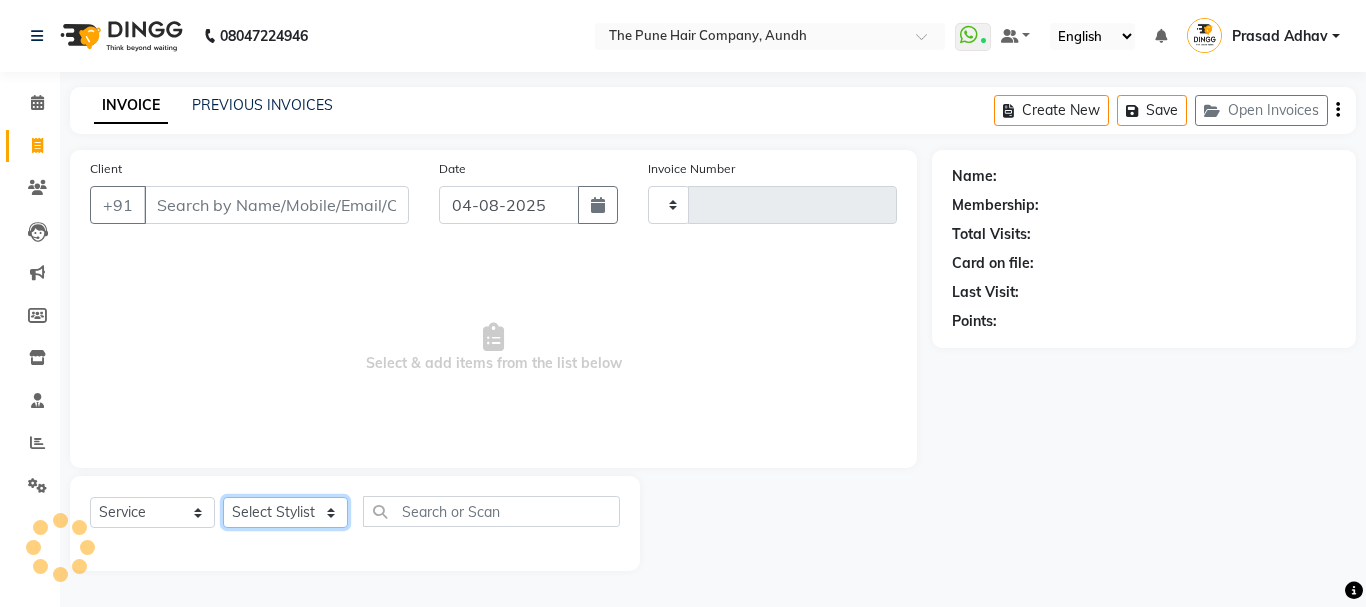 type on "3781" 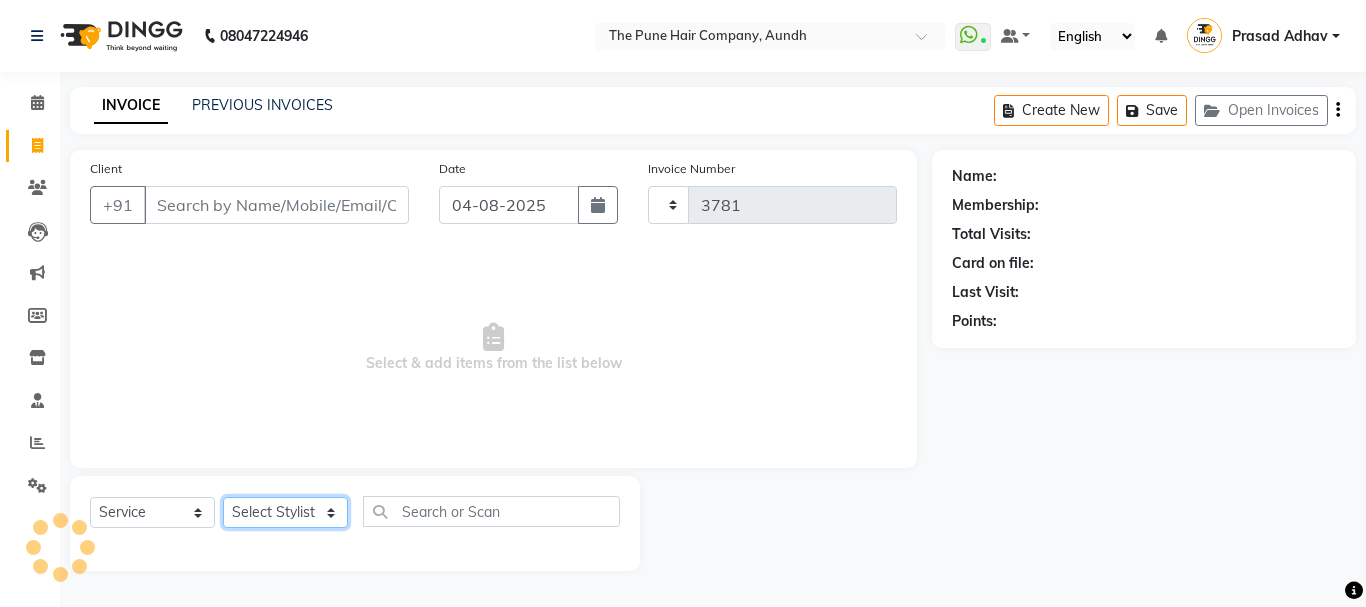 select on "106" 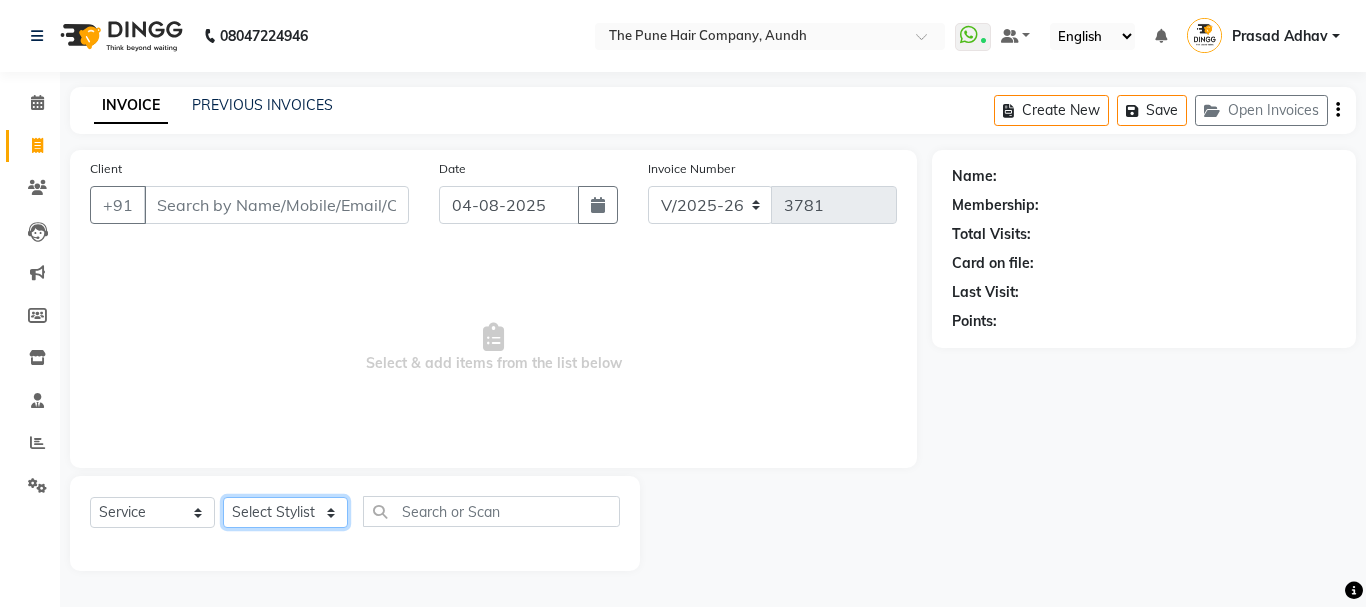 select on "6746" 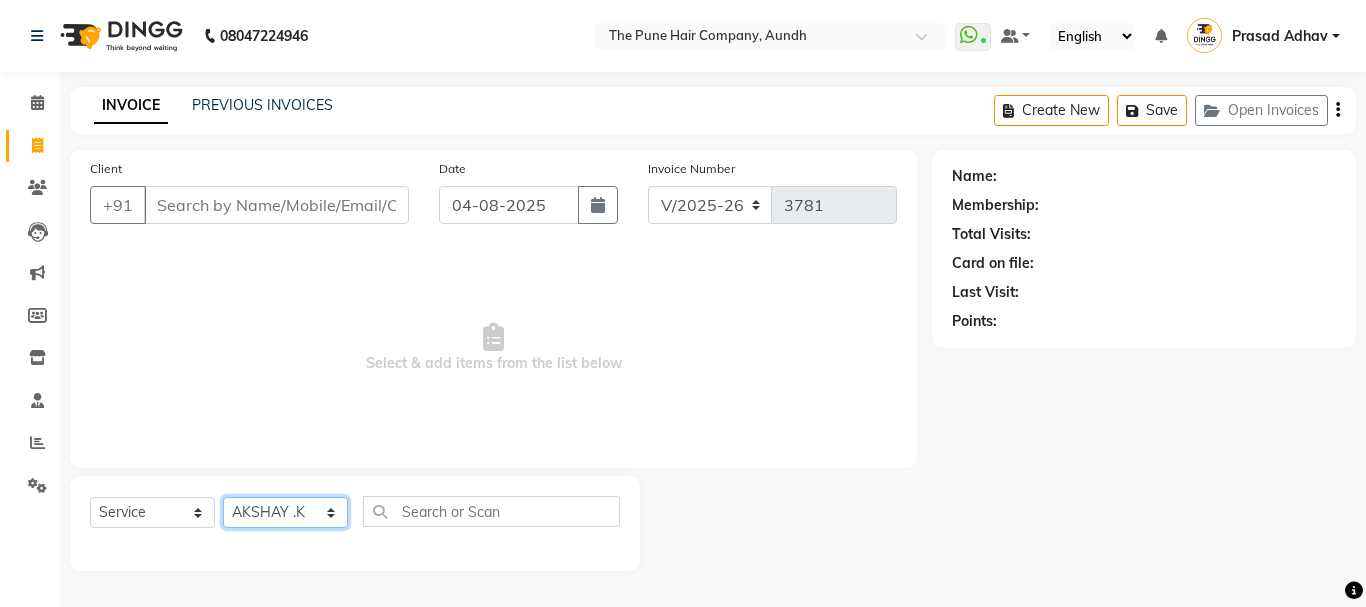 click on "Select Stylist Akash both AKSHAY .K harshal gaikwad kaif shaikh LAKKHAN SHINDE Nagesh Jadhav Nitish Desai  Pavan mane POOJA MORE Prasad Adhav  Prathmesh powar Shweta gotur Sonal saindane swapnil sonavane" 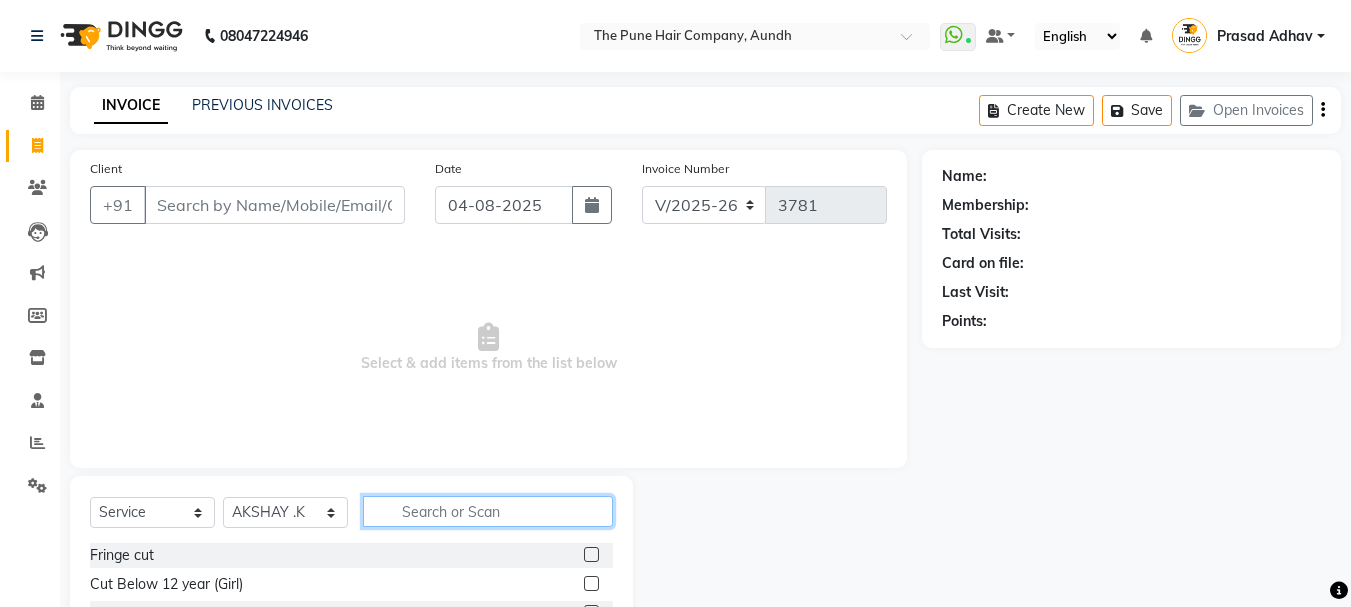 click 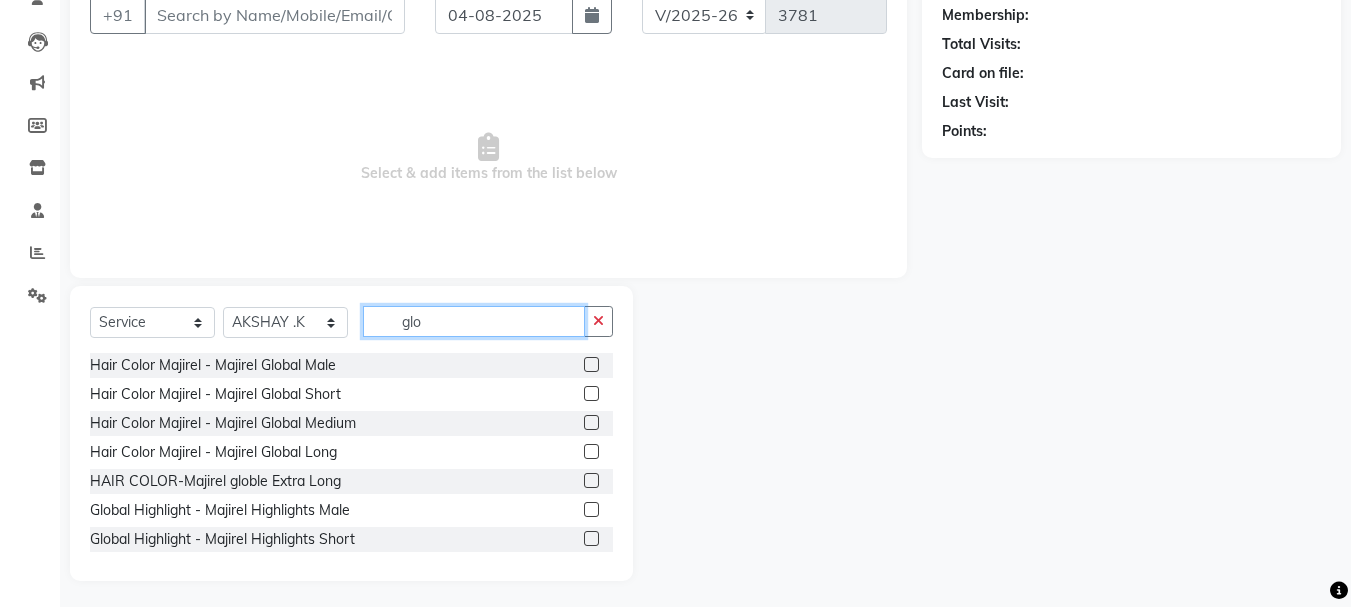 scroll, scrollTop: 194, scrollLeft: 0, axis: vertical 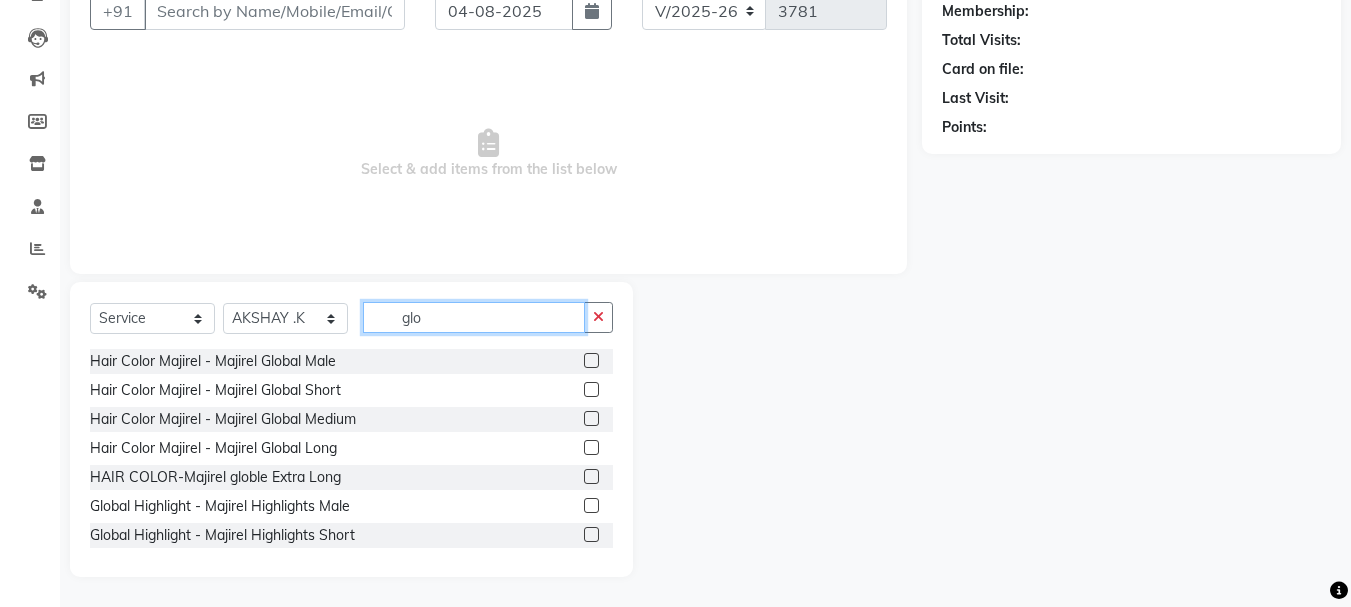 type on "glo" 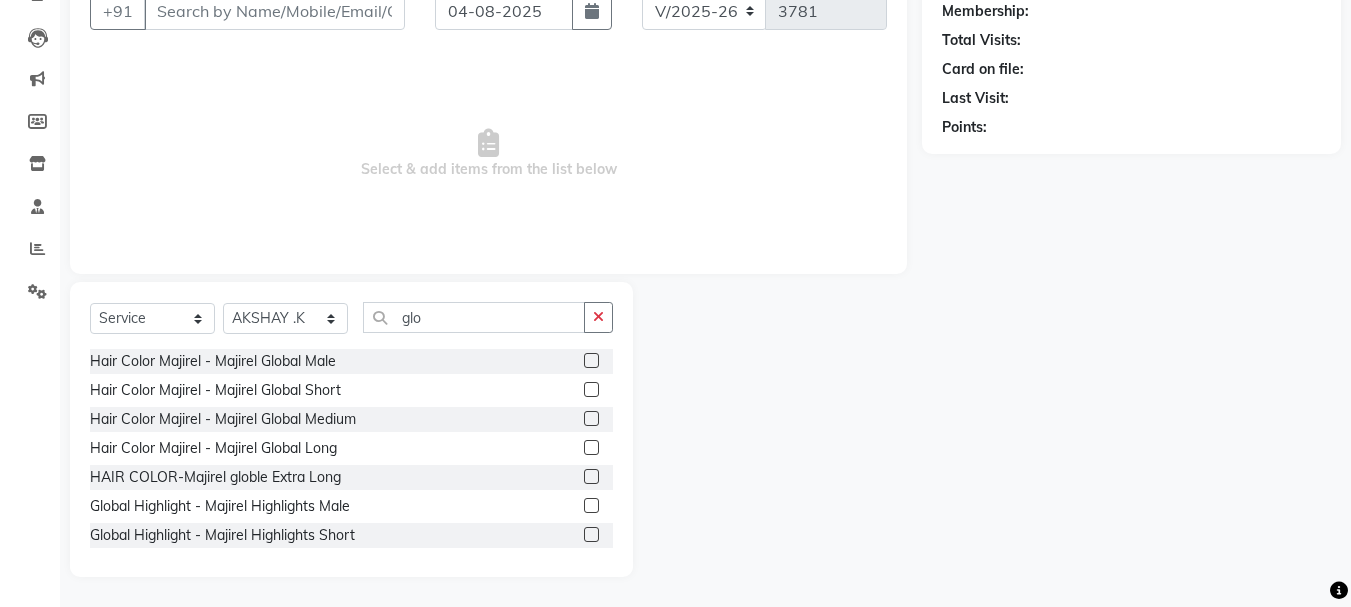 click 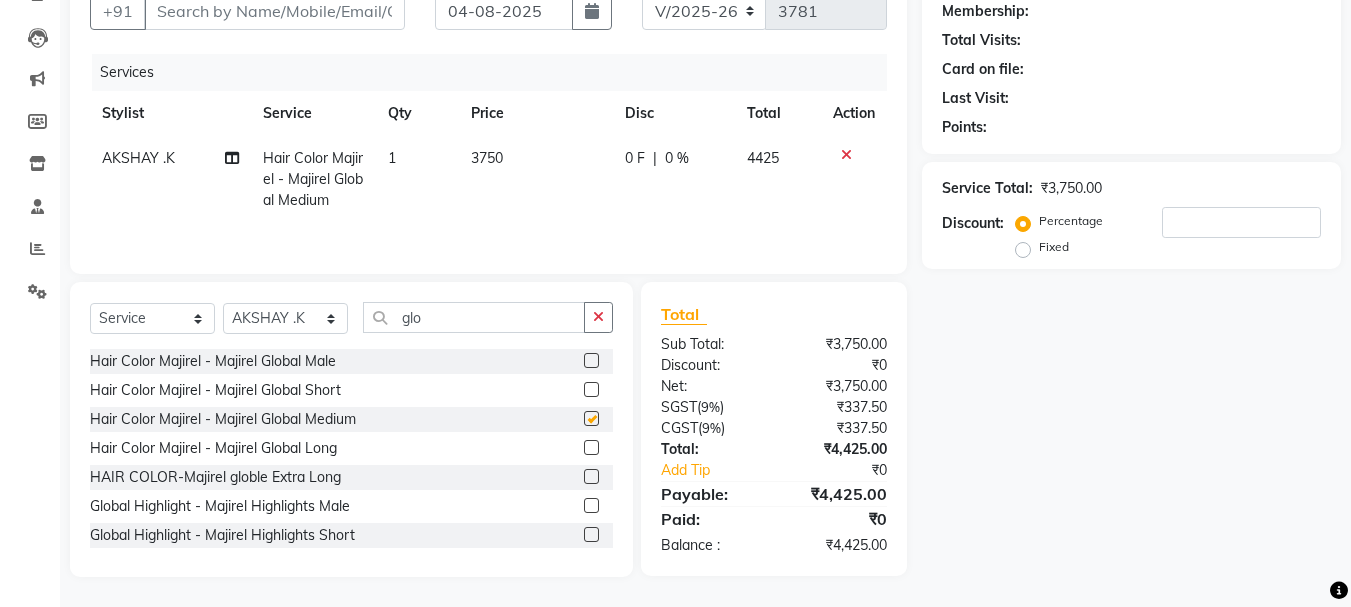checkbox on "false" 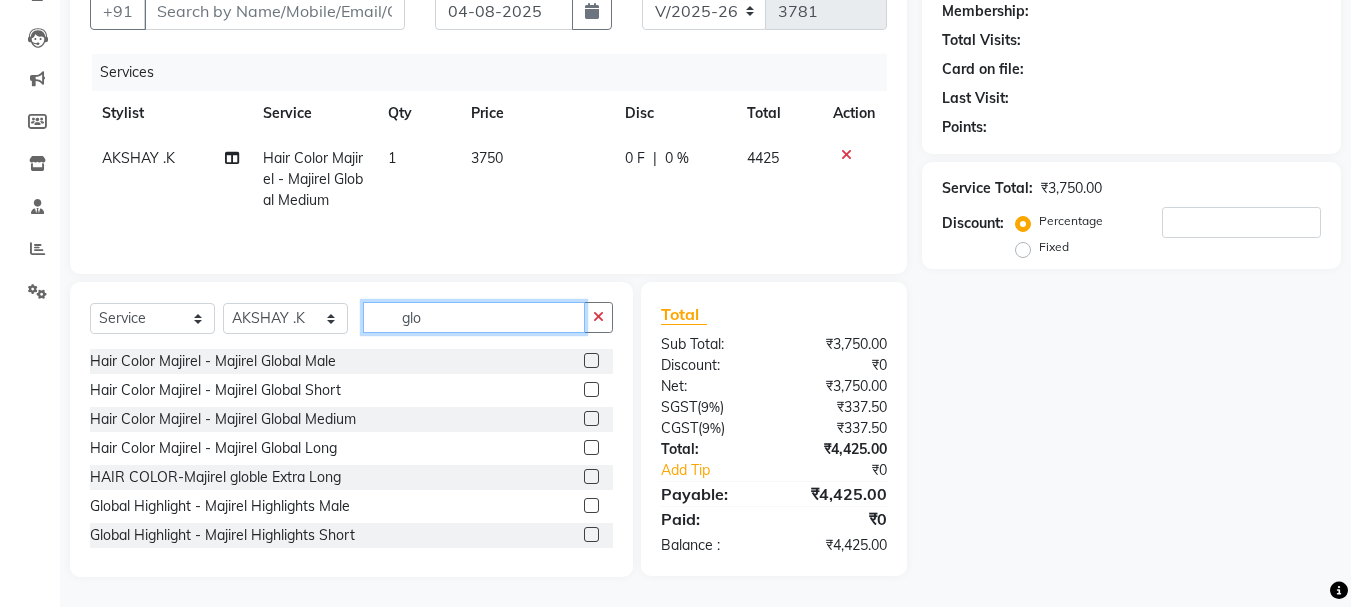 click on "glo" 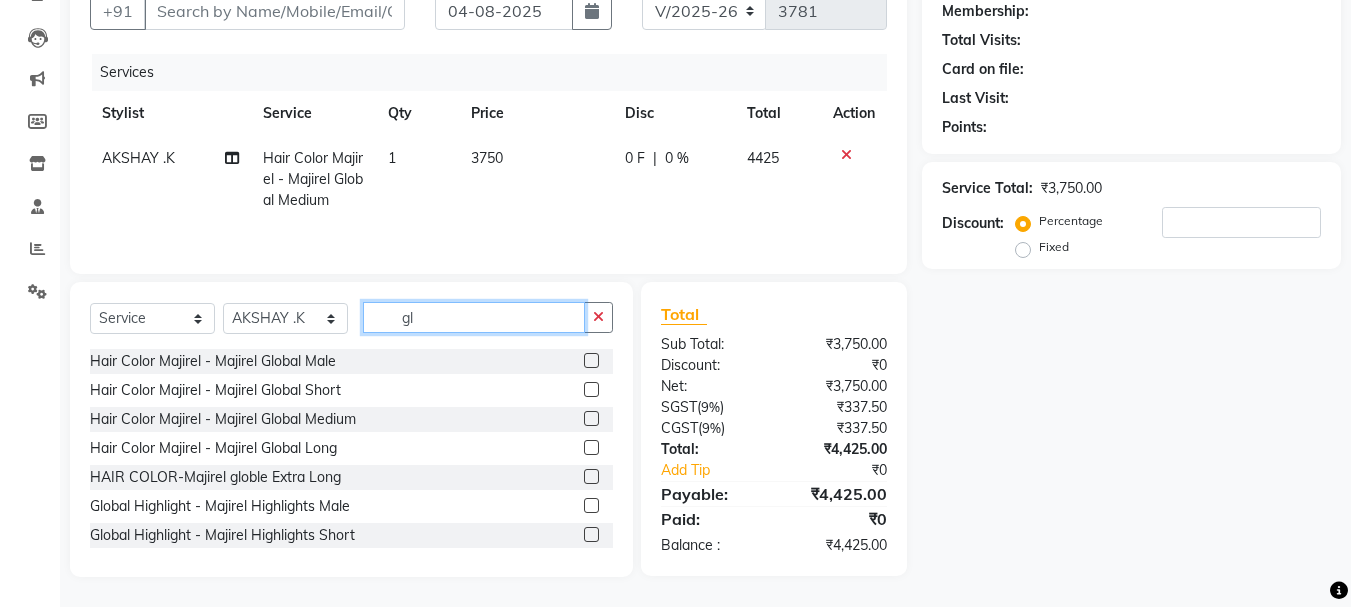 type on "g" 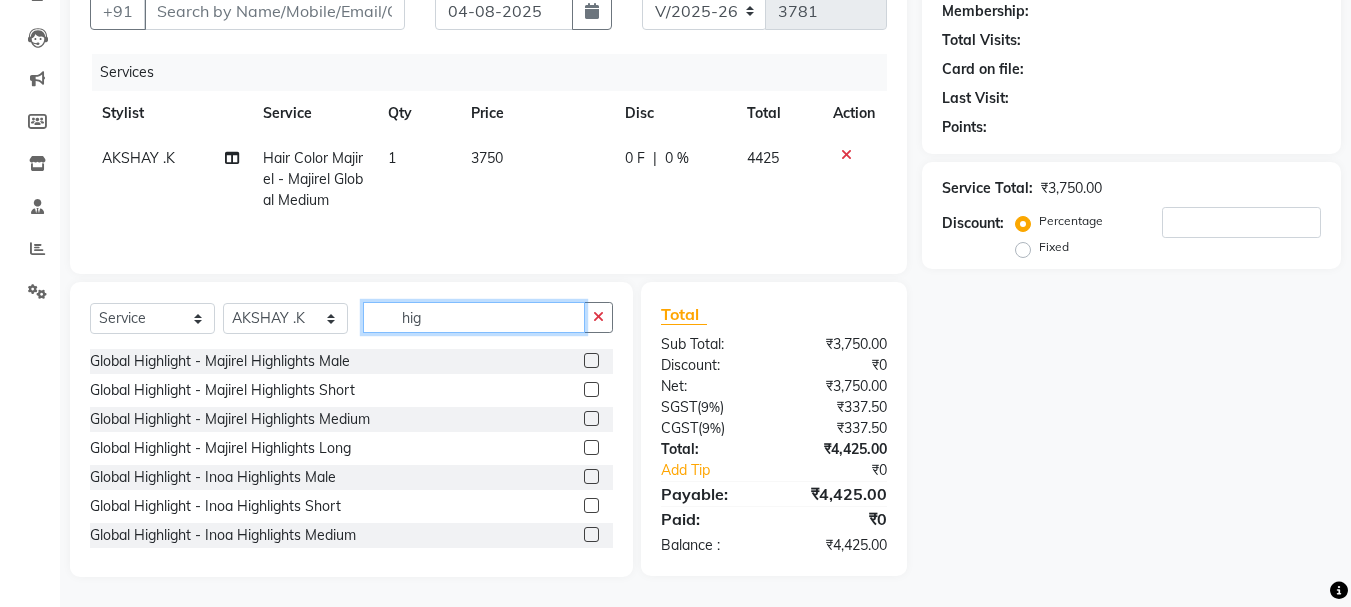 type on "hig" 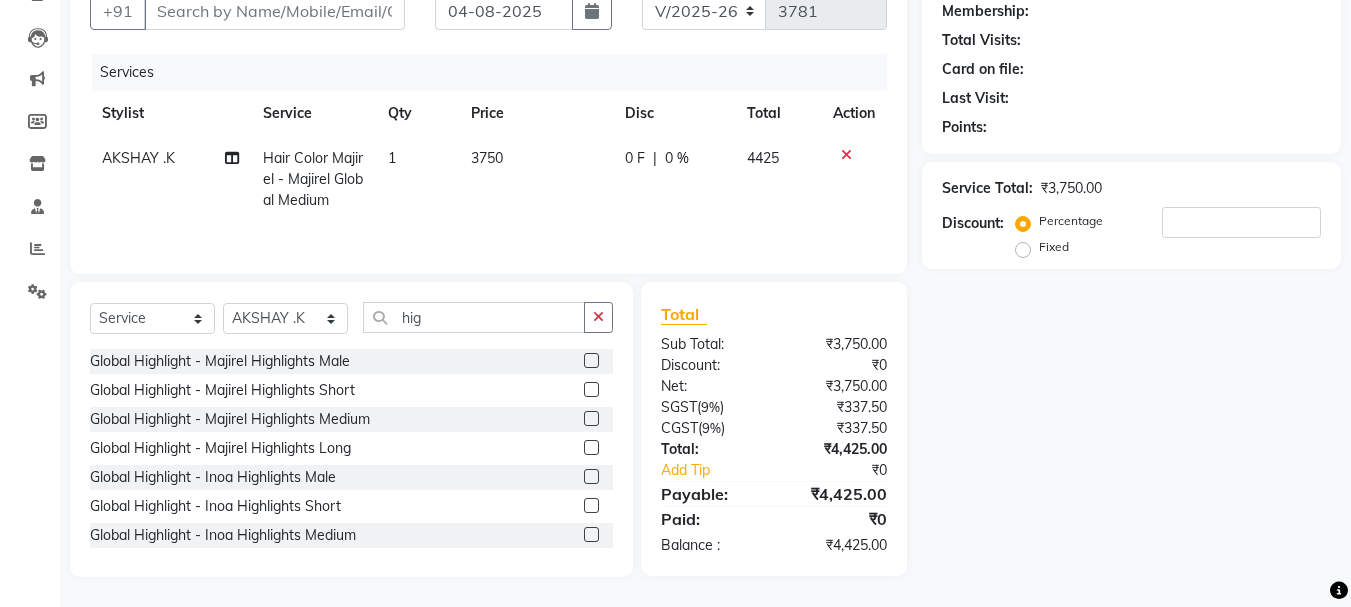 click 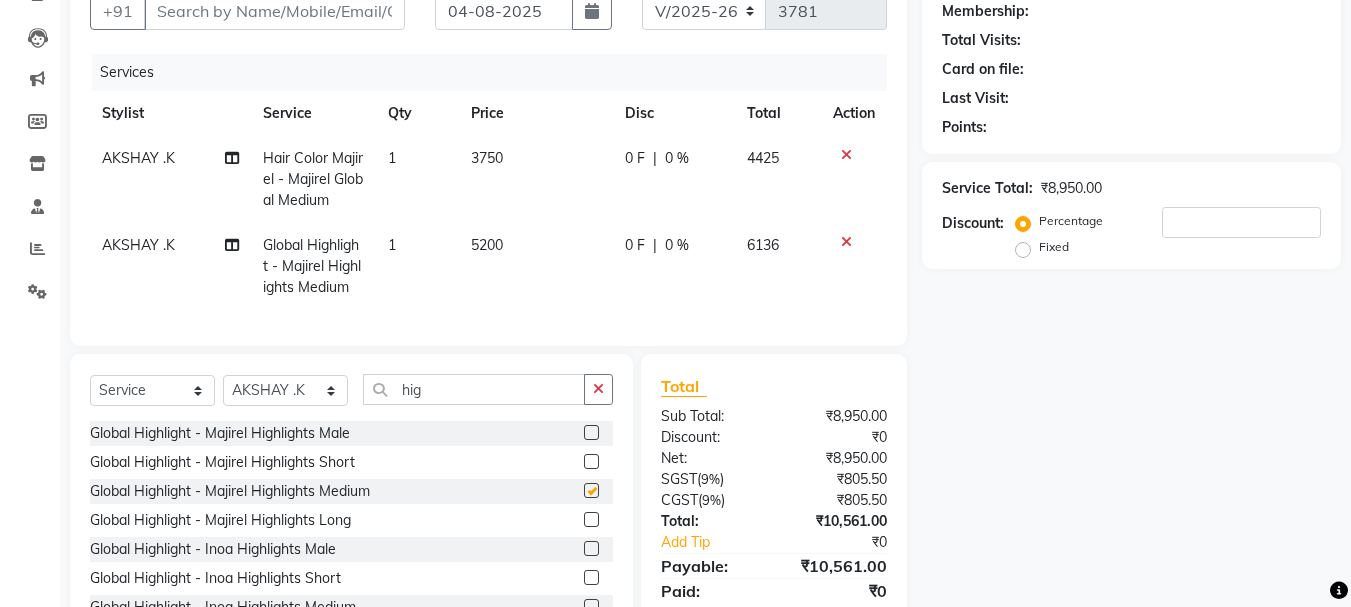 checkbox on "false" 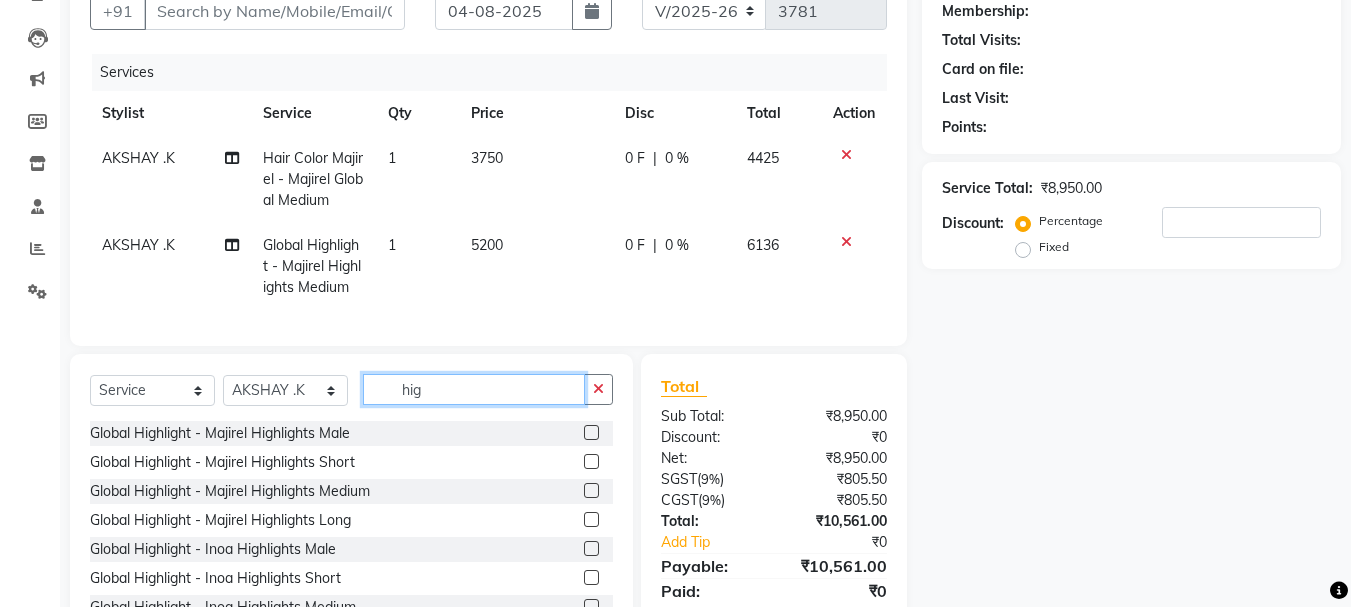 click on "hig" 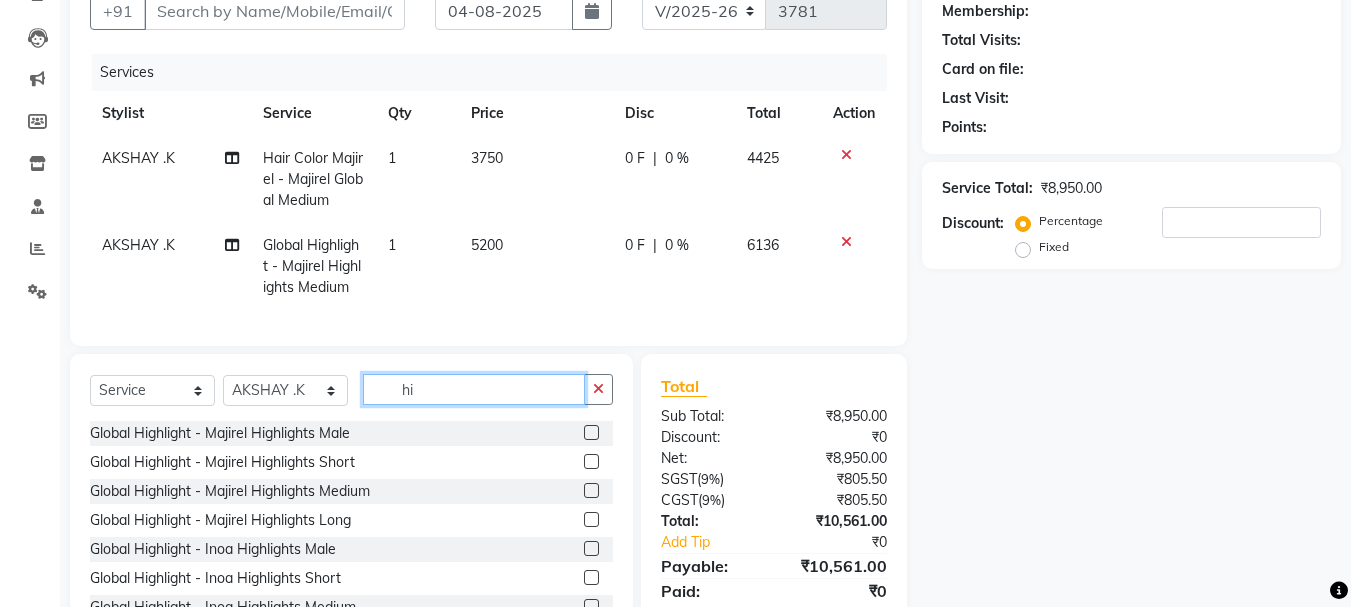 type on "h" 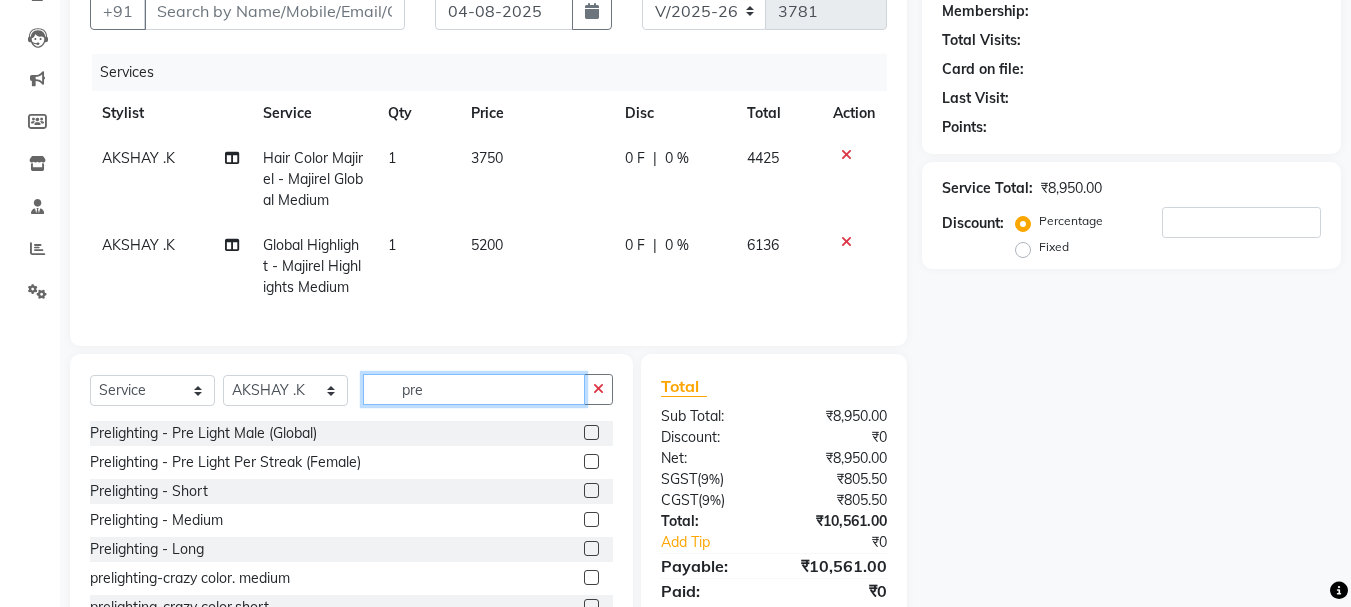 type on "pre" 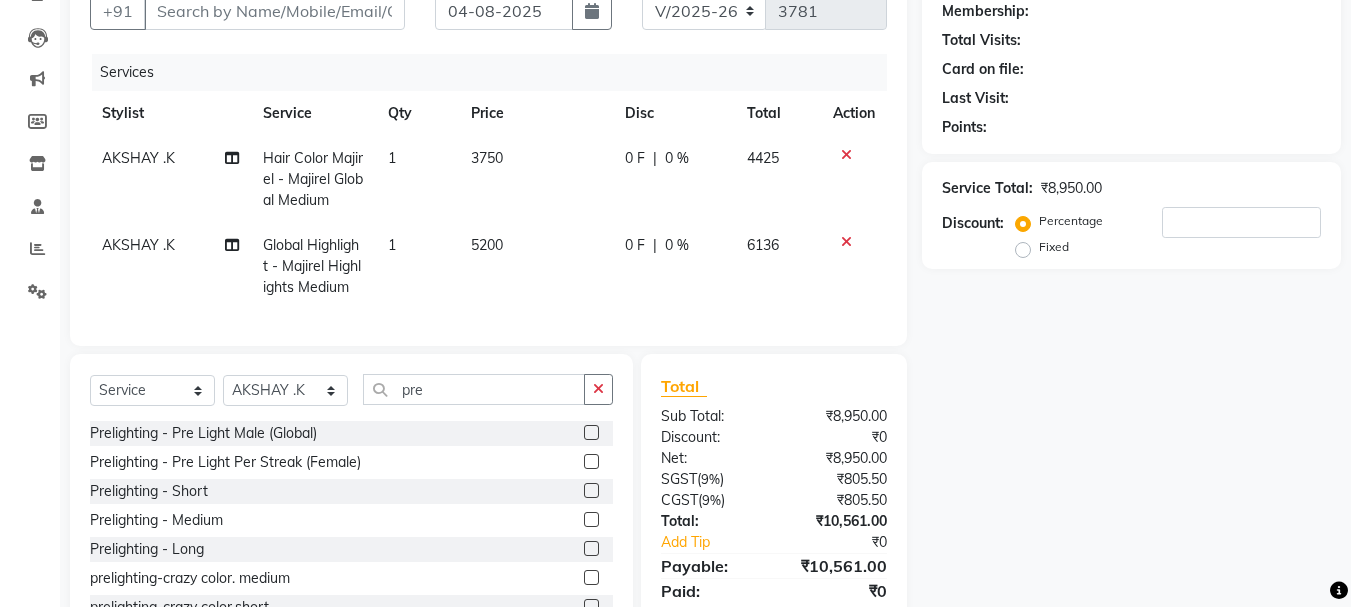 click 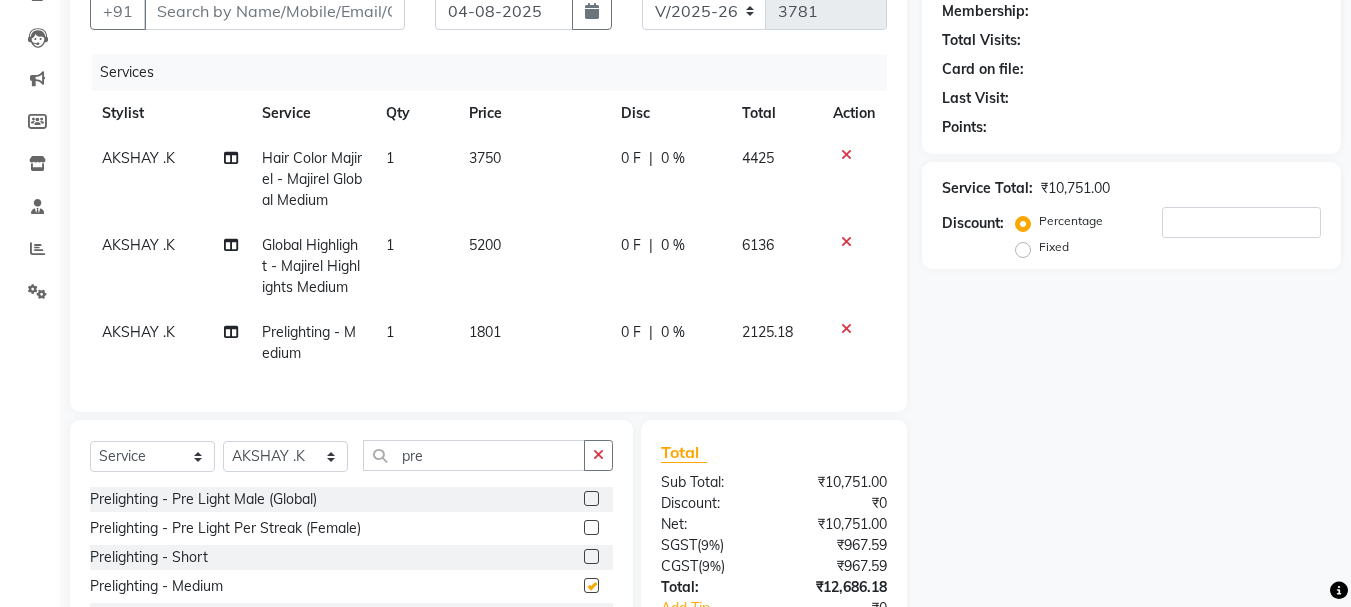 checkbox on "false" 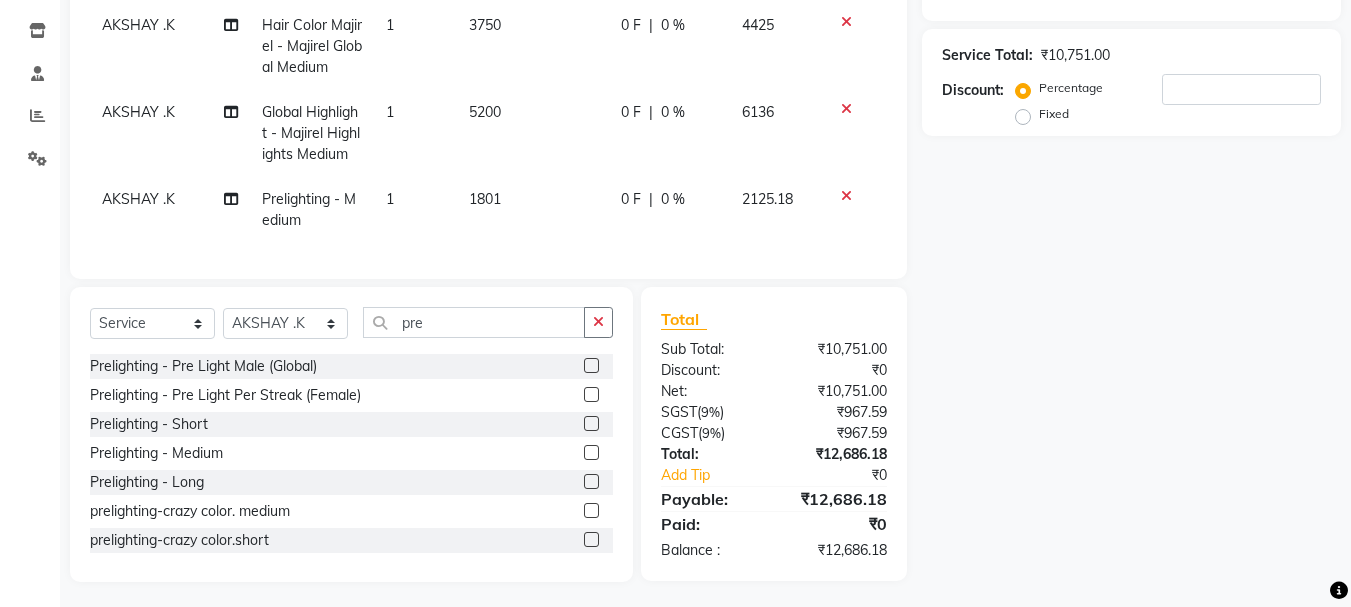 scroll, scrollTop: 347, scrollLeft: 0, axis: vertical 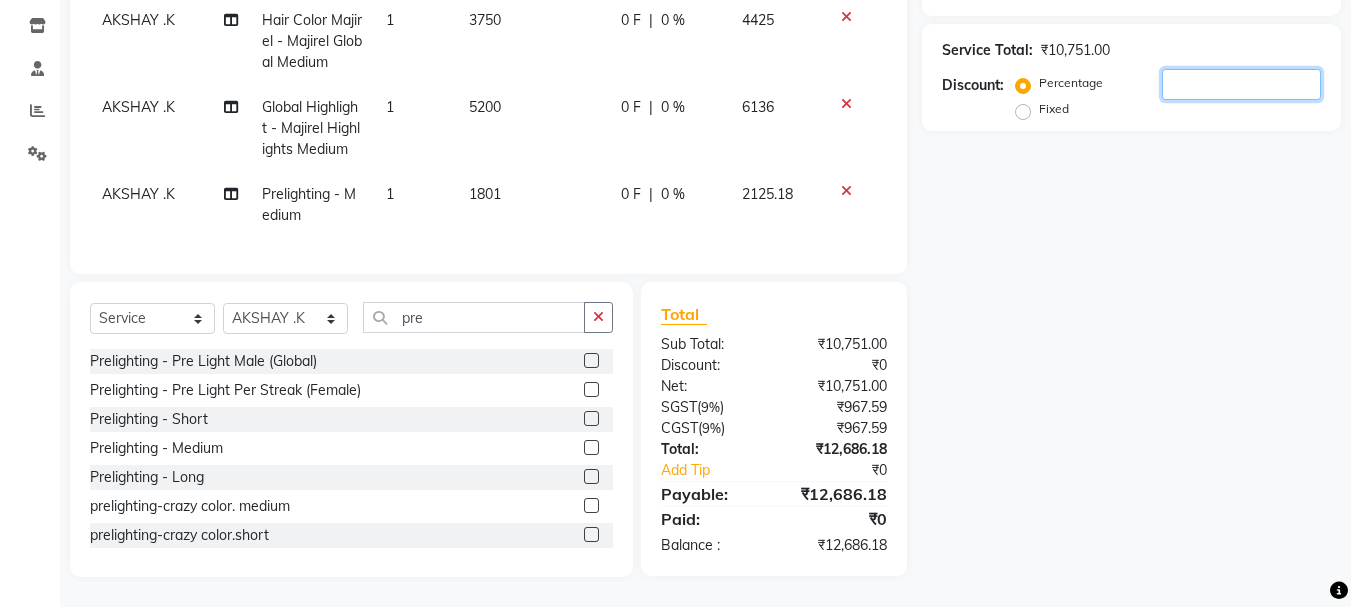 click 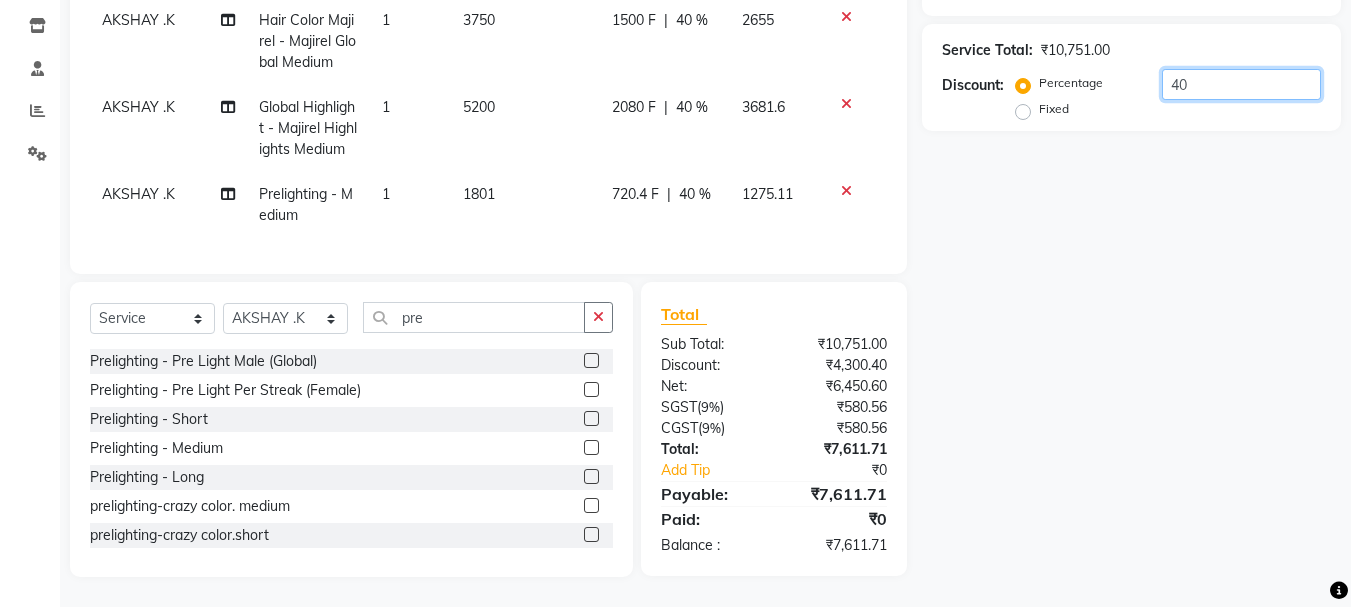 type on "4" 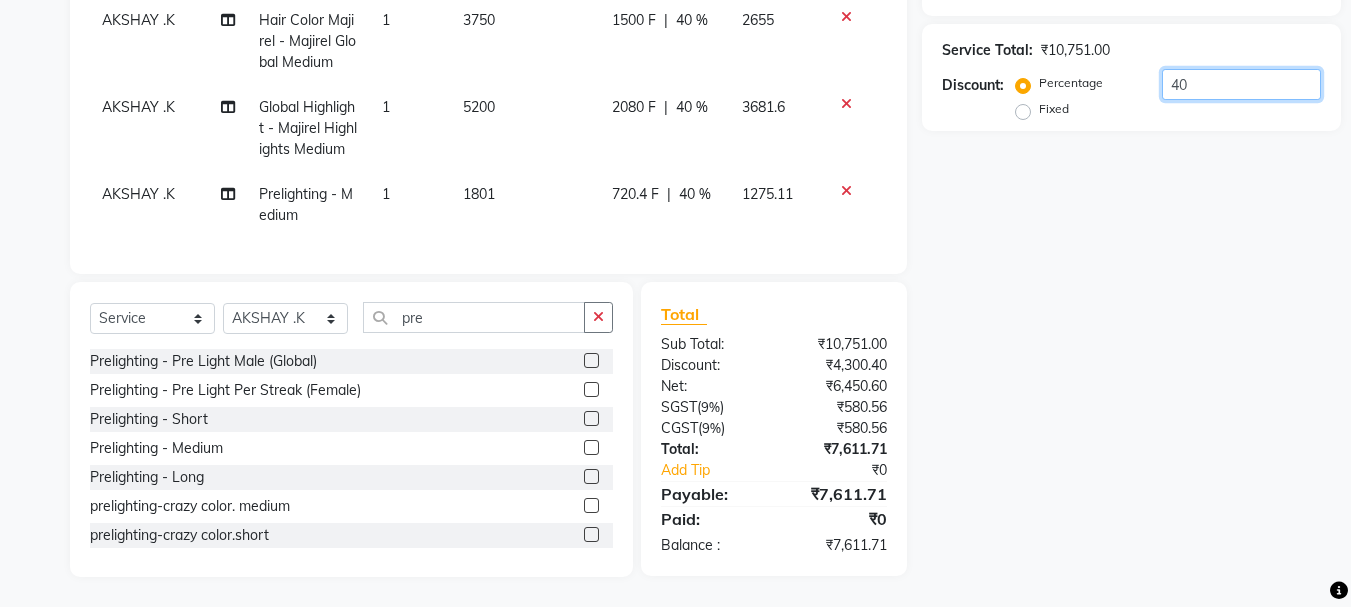 scroll, scrollTop: 296, scrollLeft: 0, axis: vertical 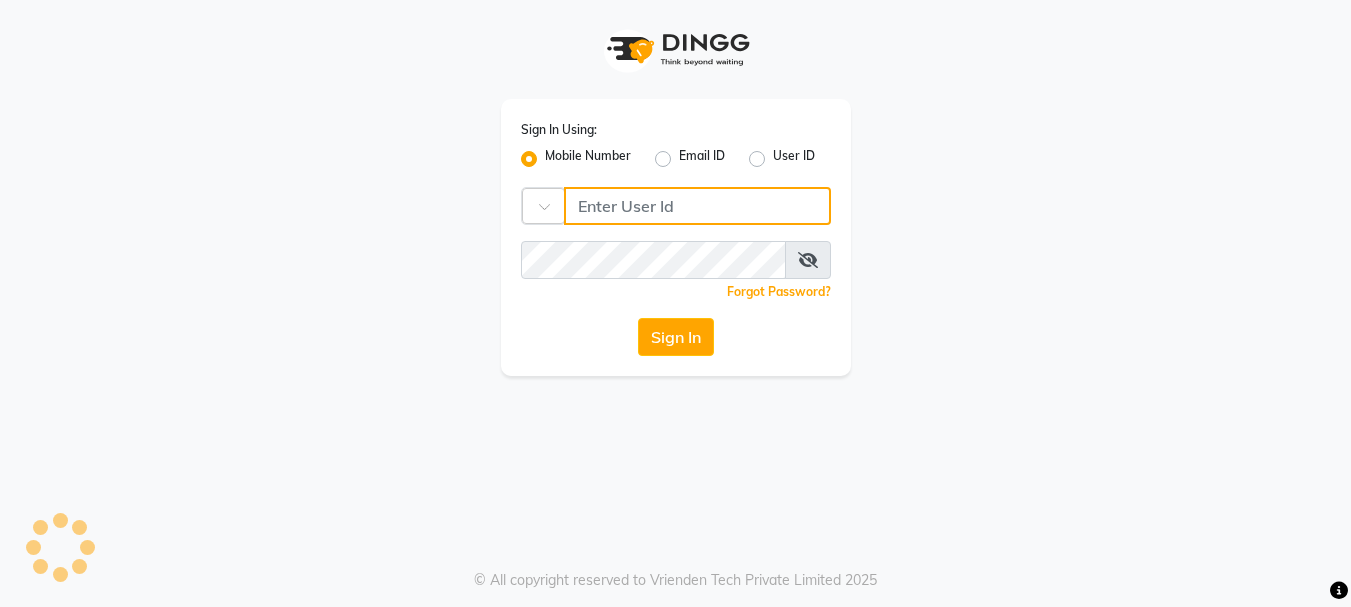 type on "9011729000" 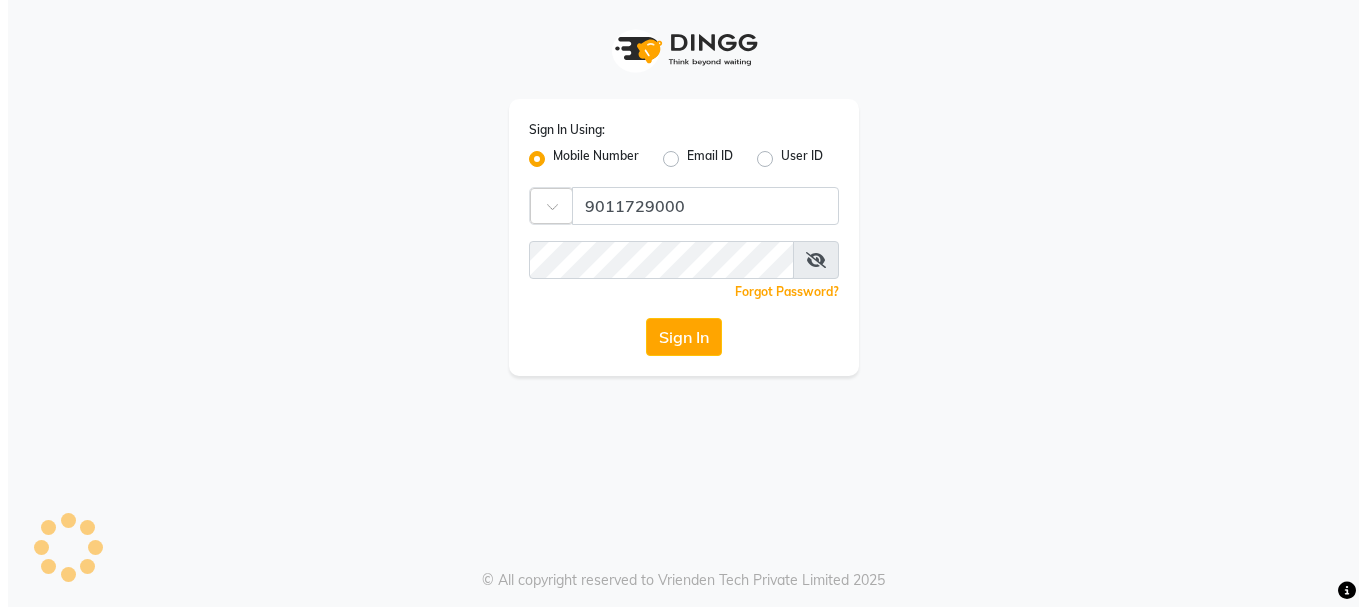 scroll, scrollTop: 0, scrollLeft: 0, axis: both 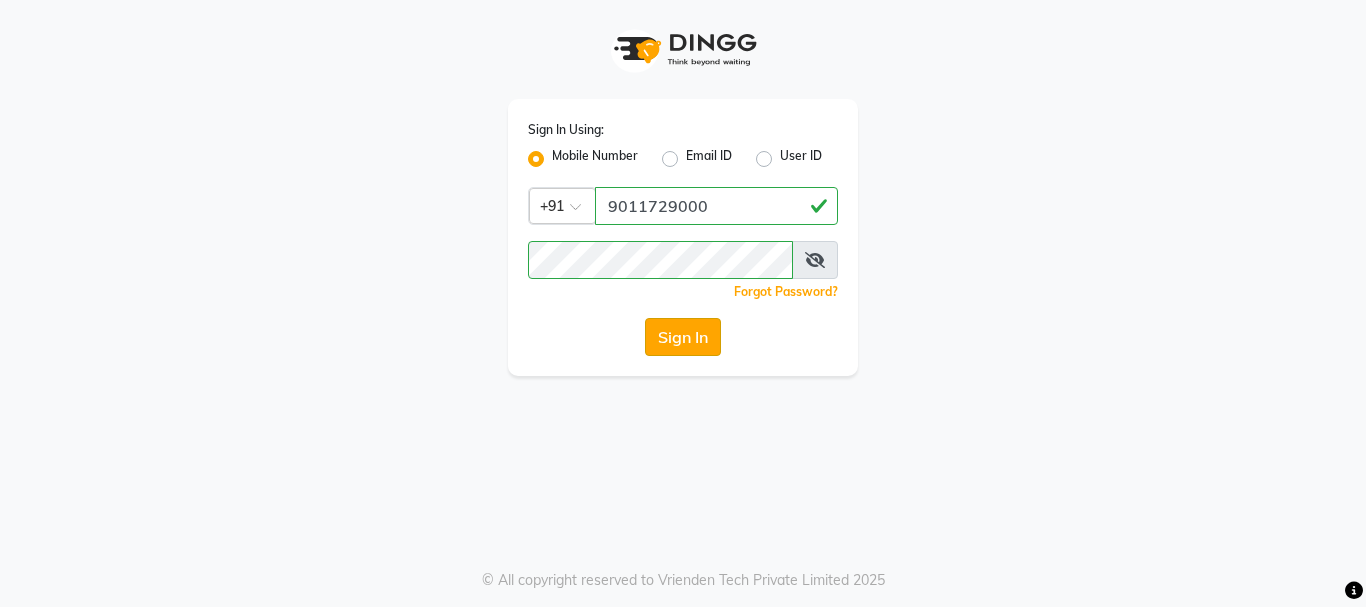 click on "Sign In" 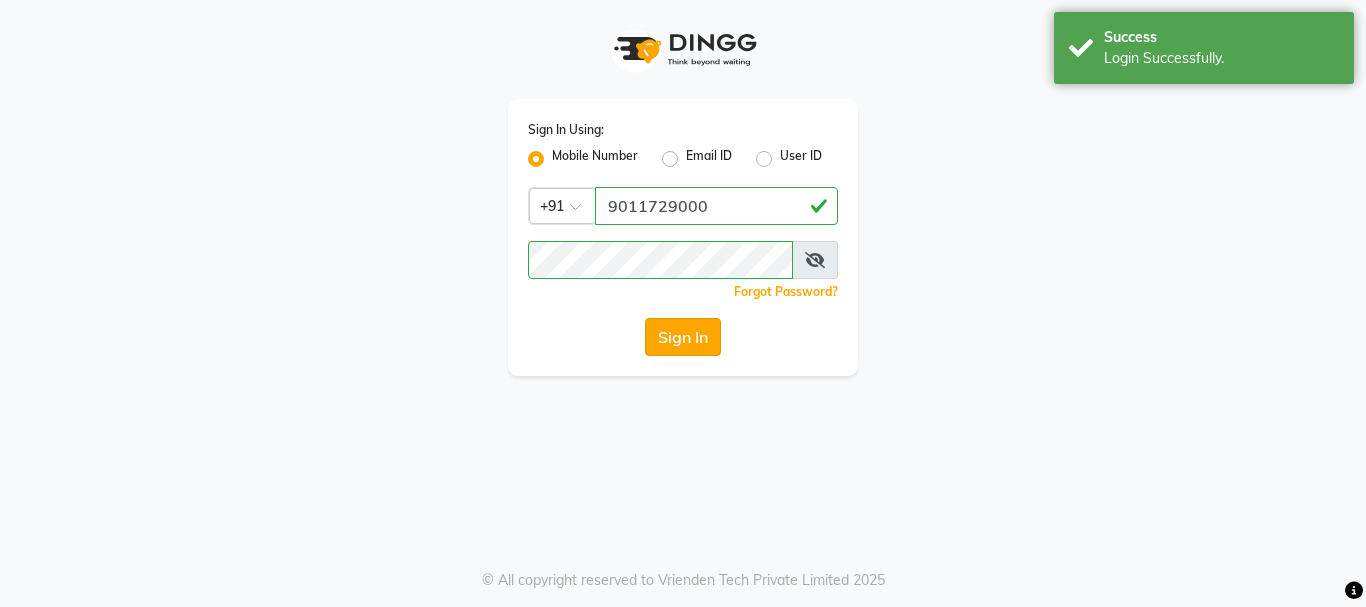 select on "service" 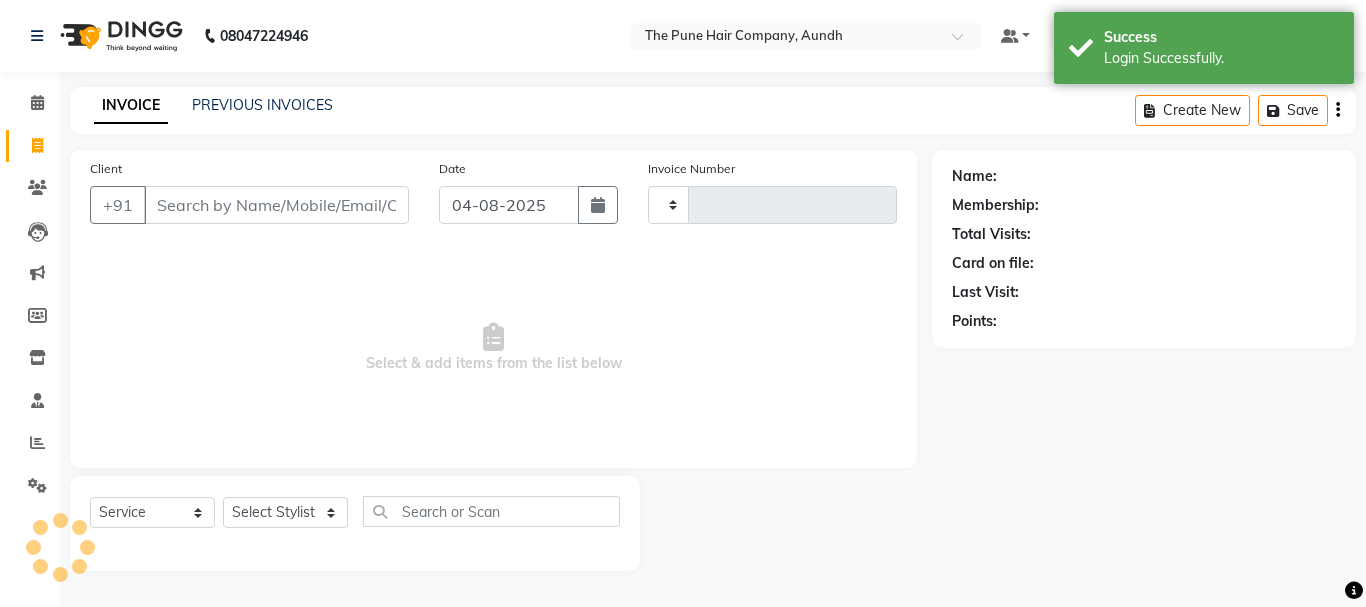 select on "en" 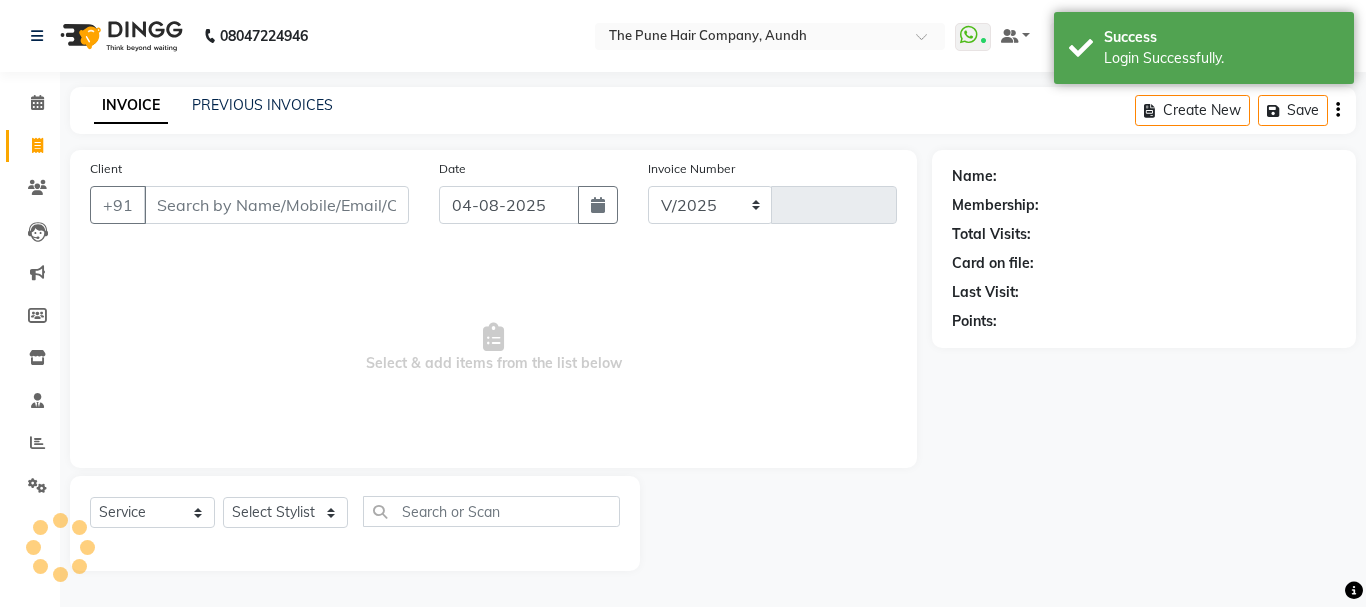 select on "106" 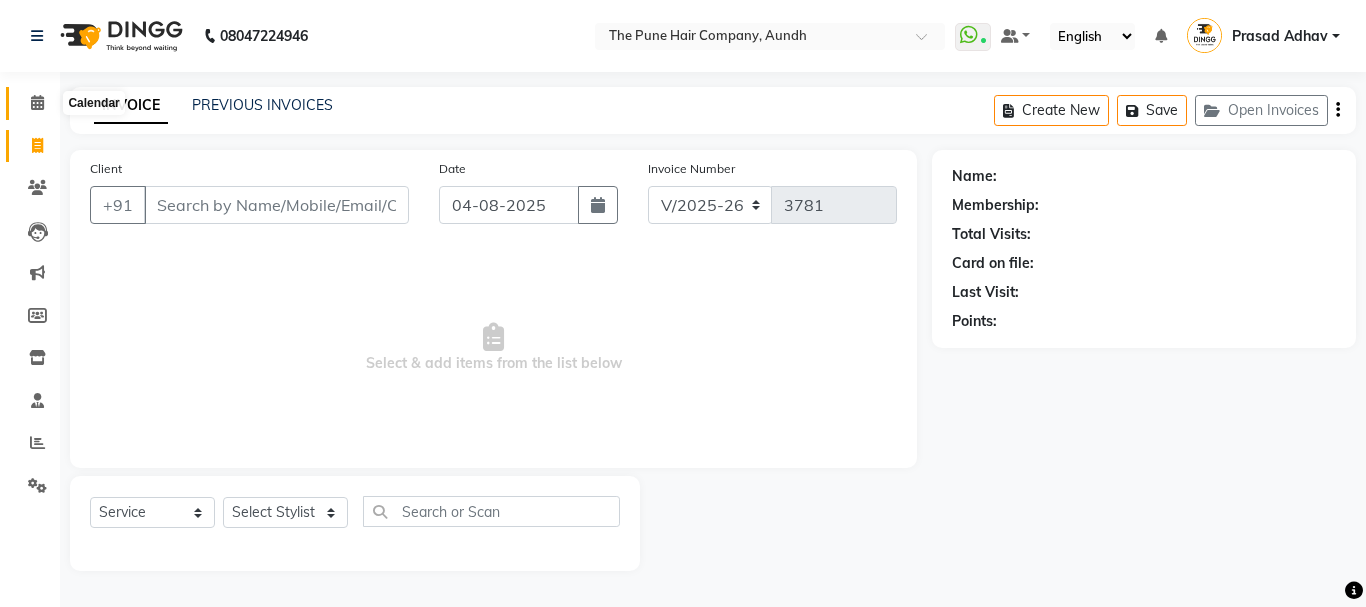 click 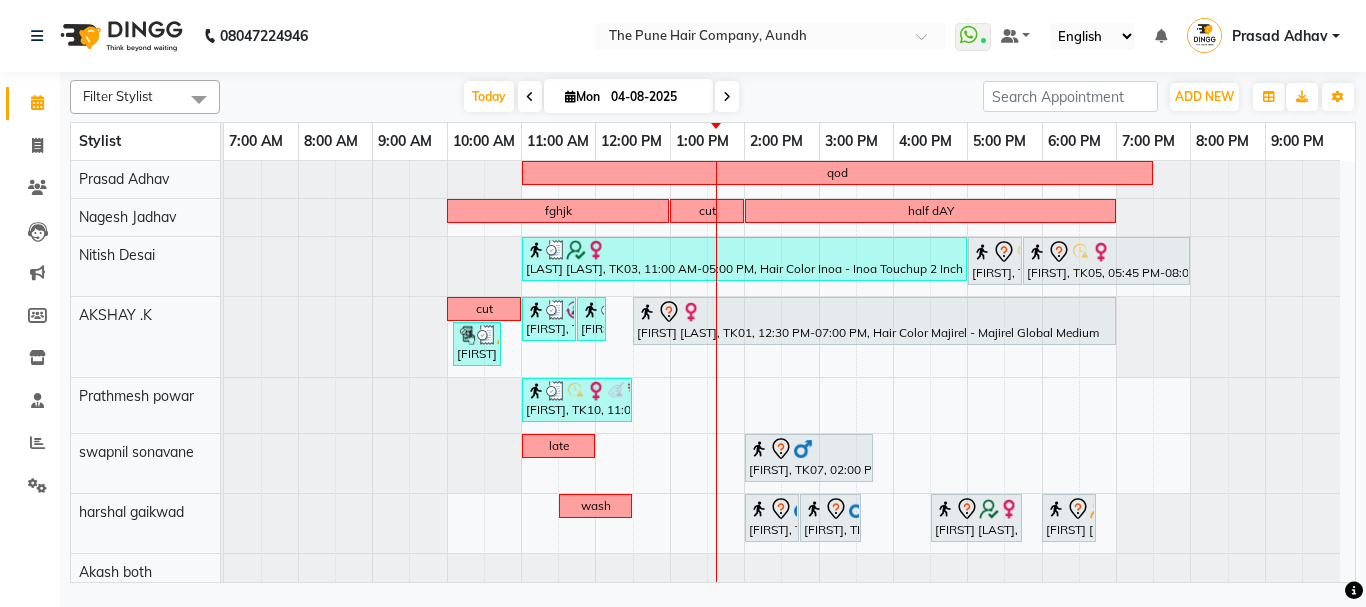 scroll, scrollTop: 100, scrollLeft: 0, axis: vertical 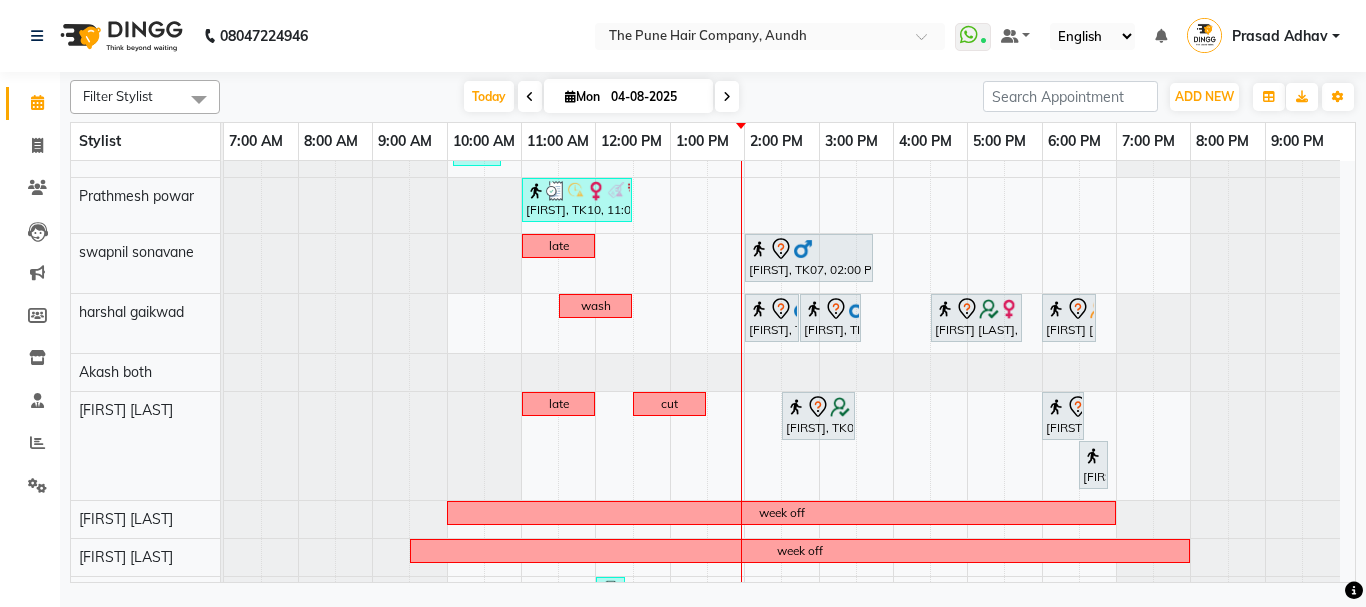 click at bounding box center (727, 96) 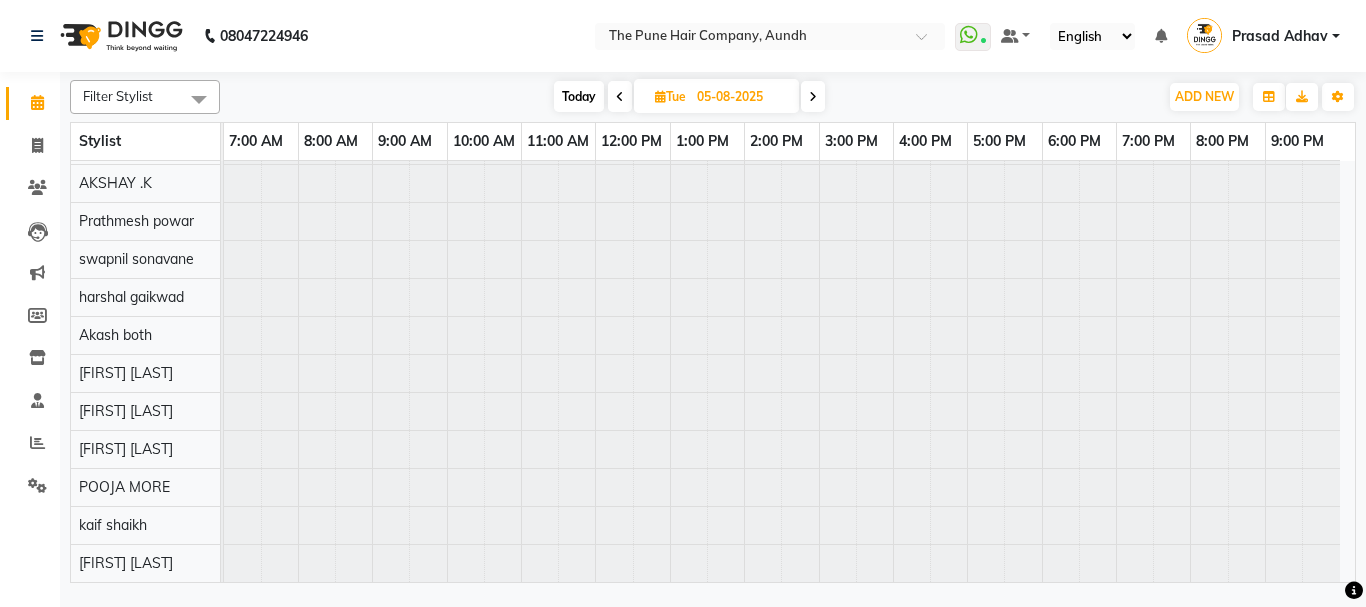 scroll, scrollTop: 110, scrollLeft: 0, axis: vertical 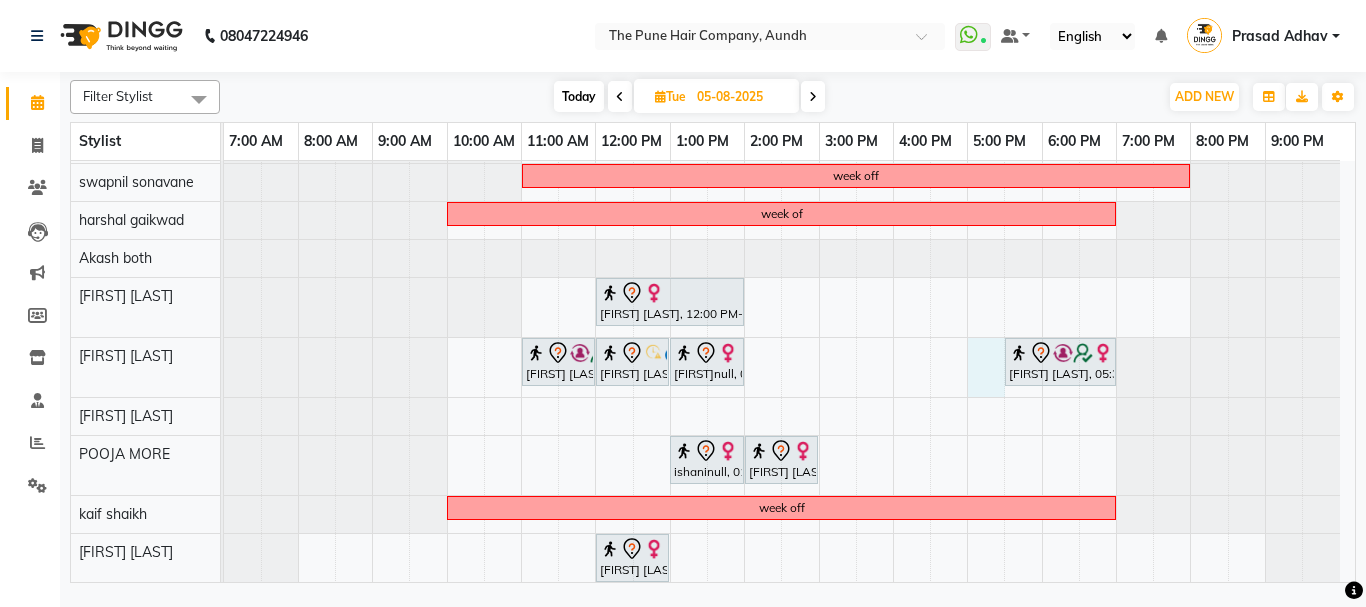 click on "SONALI GANDHI, 10:30 AM-01:00 PM, Hair Color Inoa - Inoa Touchup 2 Inch  week off              ritu harish, 11:00 AM-12:45 PM, Cut Female (Sr.stylist)  qod              ketaki ainapure, 10:00 AM-01:00 PM, Global Color - Inoa Global Medium             Samvidha Gupta, 05:30 PM-07:30 PM, Hair Color Inoa - Inoa Touchup 2 Inch             Pravin Jain, 06:00 PM-07:20 PM,  Beard Crafting  old salon   week off   week of              ishaninull, 12:00 PM-02:00 PM, Global Color - Inoa Global Medium             Shraddha Ramkrushanan, 11:00 AM-12:00 PM, Pedicure - Premium              prasad nagre, 12:00 PM-01:00 PM, pedicure-Basic             ishaninull, 01:00 PM-02:00 PM, Manicure- Premium              Samvidha Gupta, 05:30 PM-07:00 PM, Pedicure - Premium              ishaninull, 01:00 PM-02:00 PM, Pedicure - Premium              ishaninull, 02:00 PM-03:00 PM, Manicure- Premium   week off              ishaninull, 12:00 PM-01:00 PM, Head Massage - Head Massage With Shampoo Female" at bounding box center [789, 227] 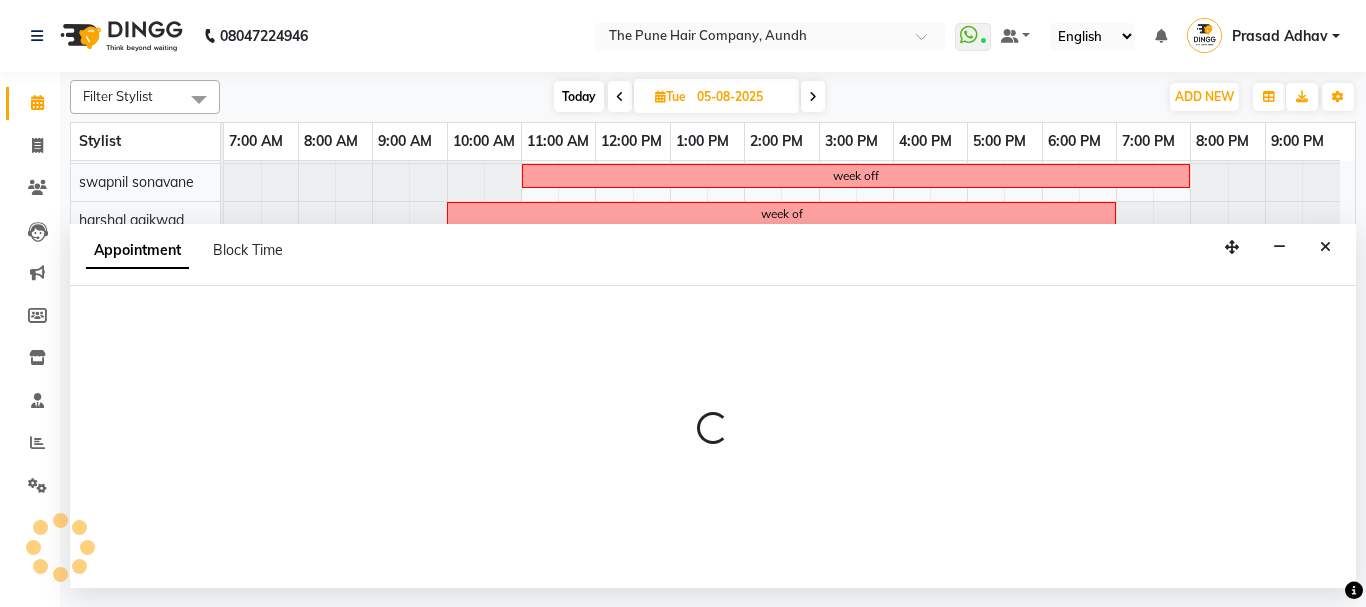 select on "49797" 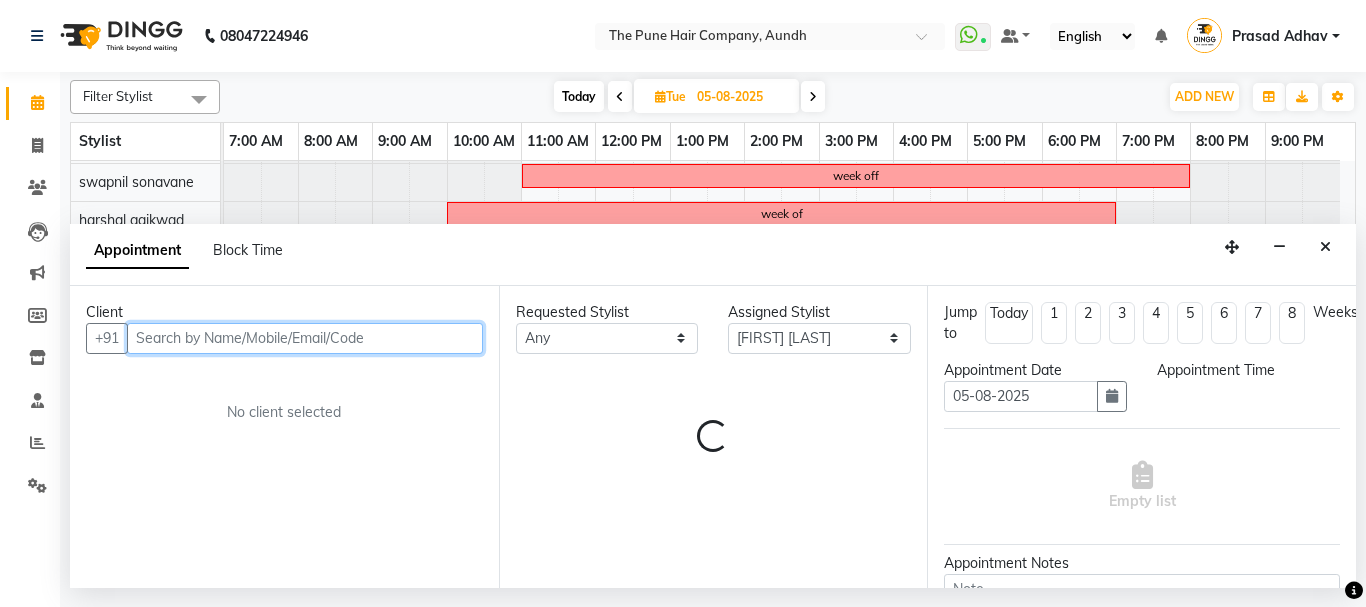 select on "1020" 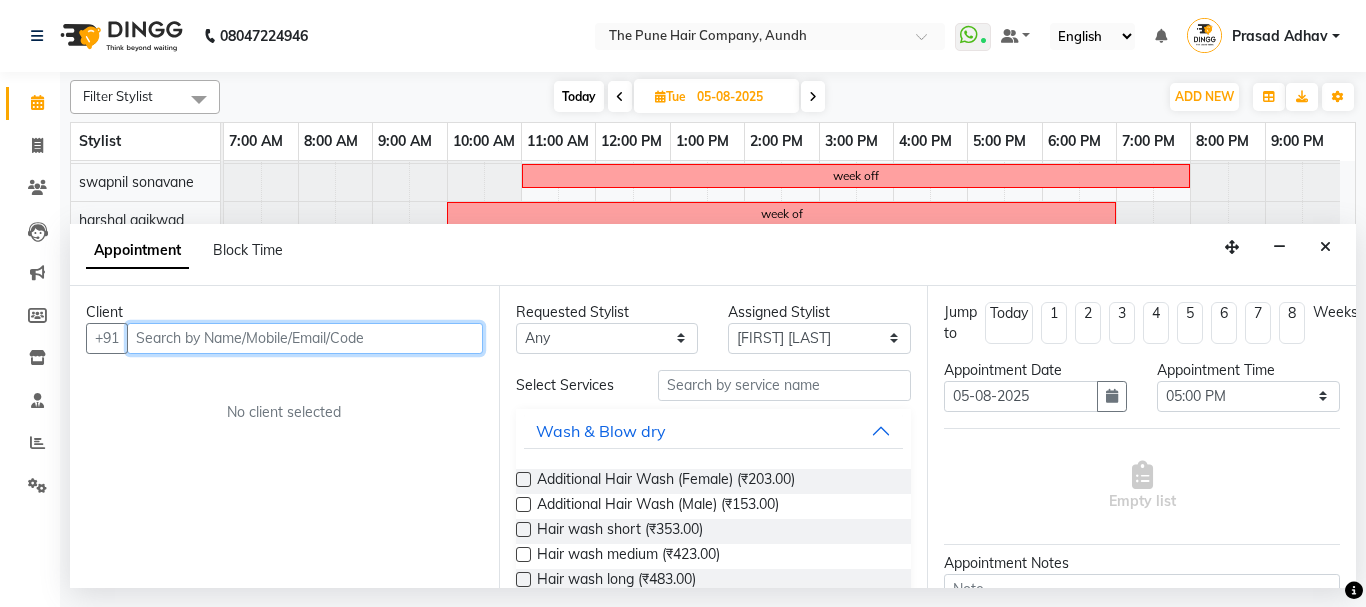 click at bounding box center [305, 338] 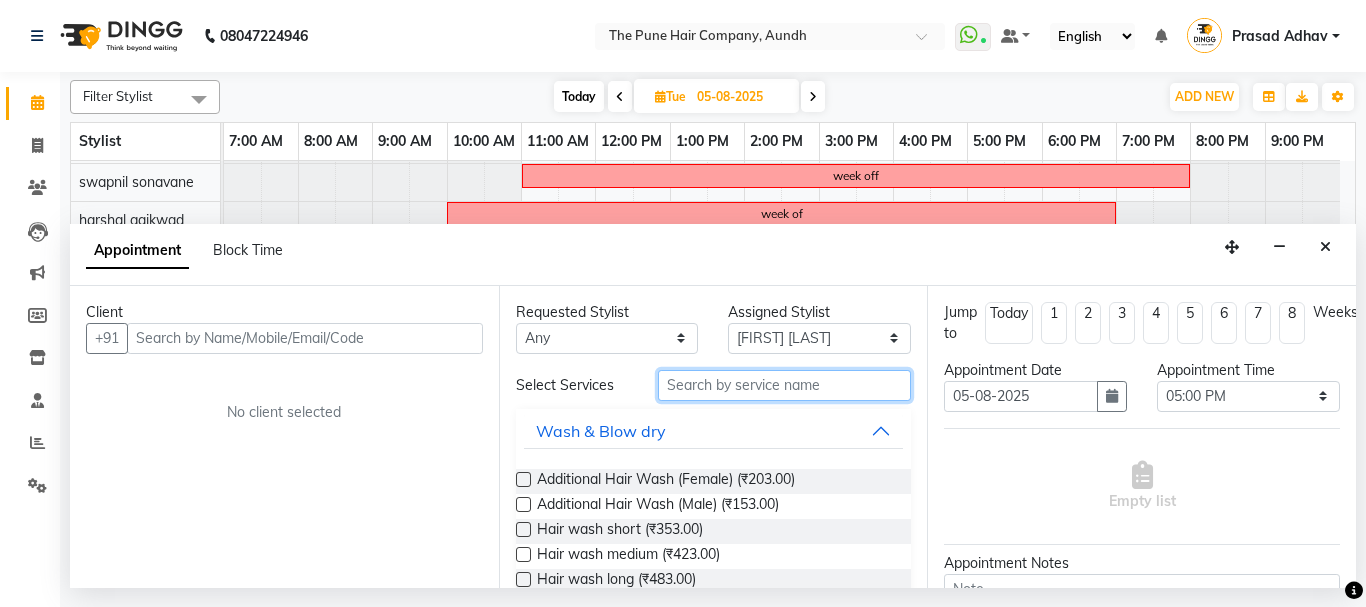 click at bounding box center [785, 385] 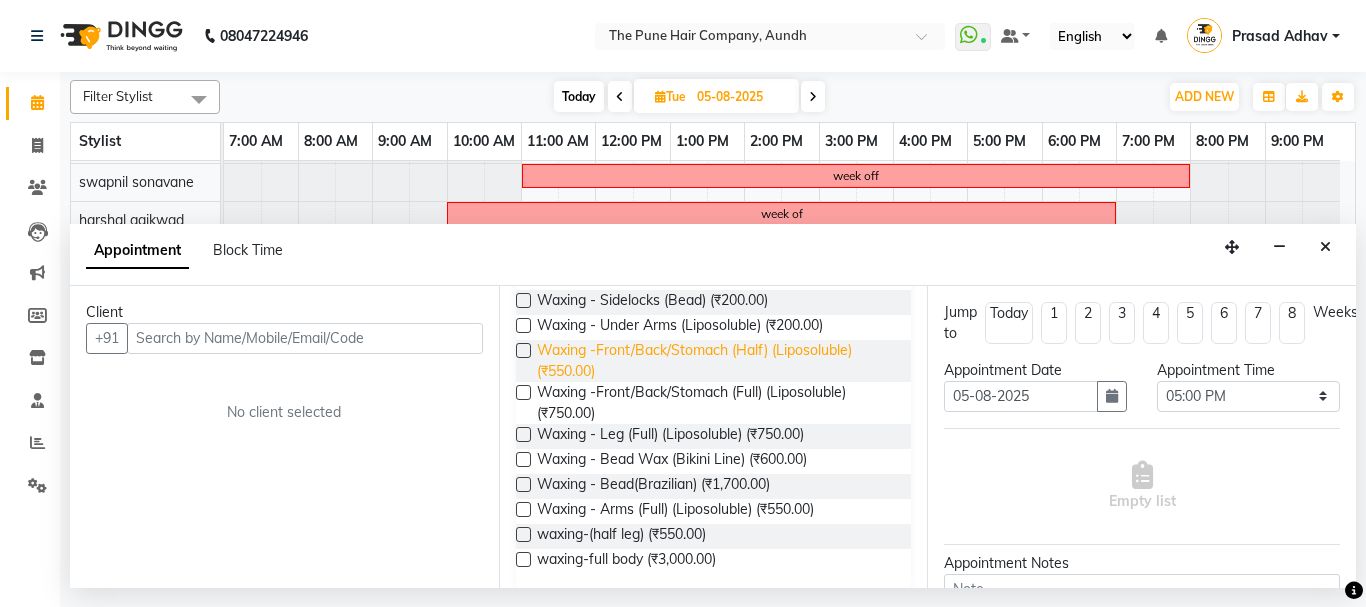 scroll, scrollTop: 297, scrollLeft: 0, axis: vertical 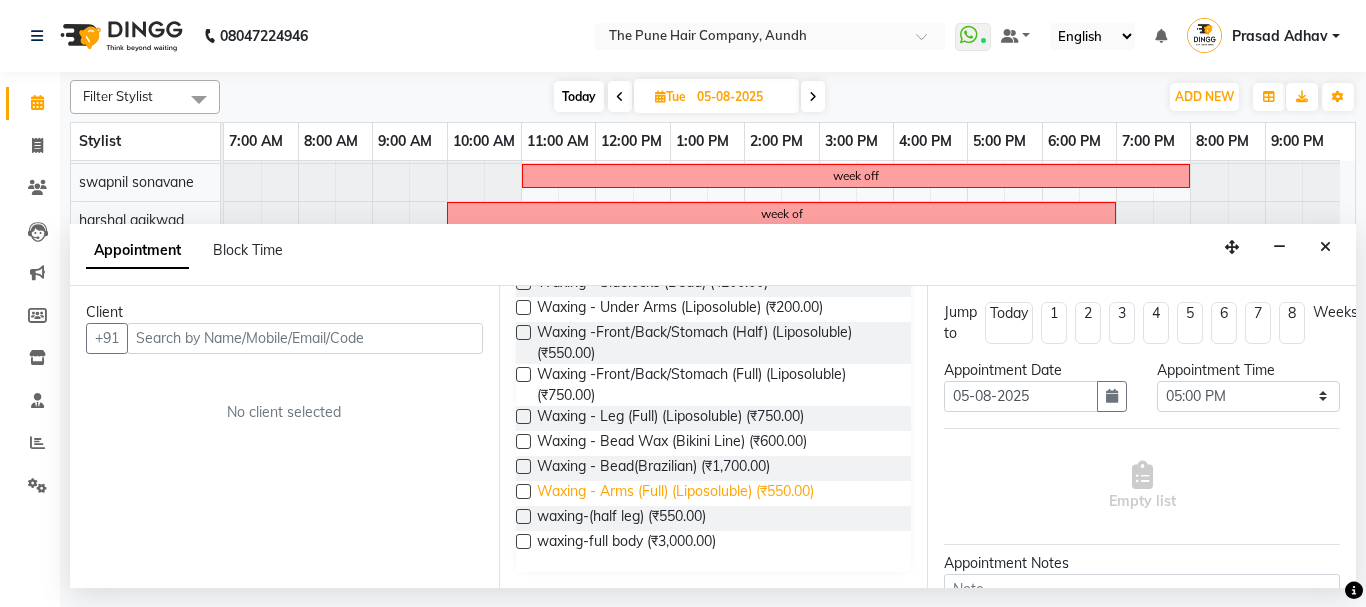 type on "wax" 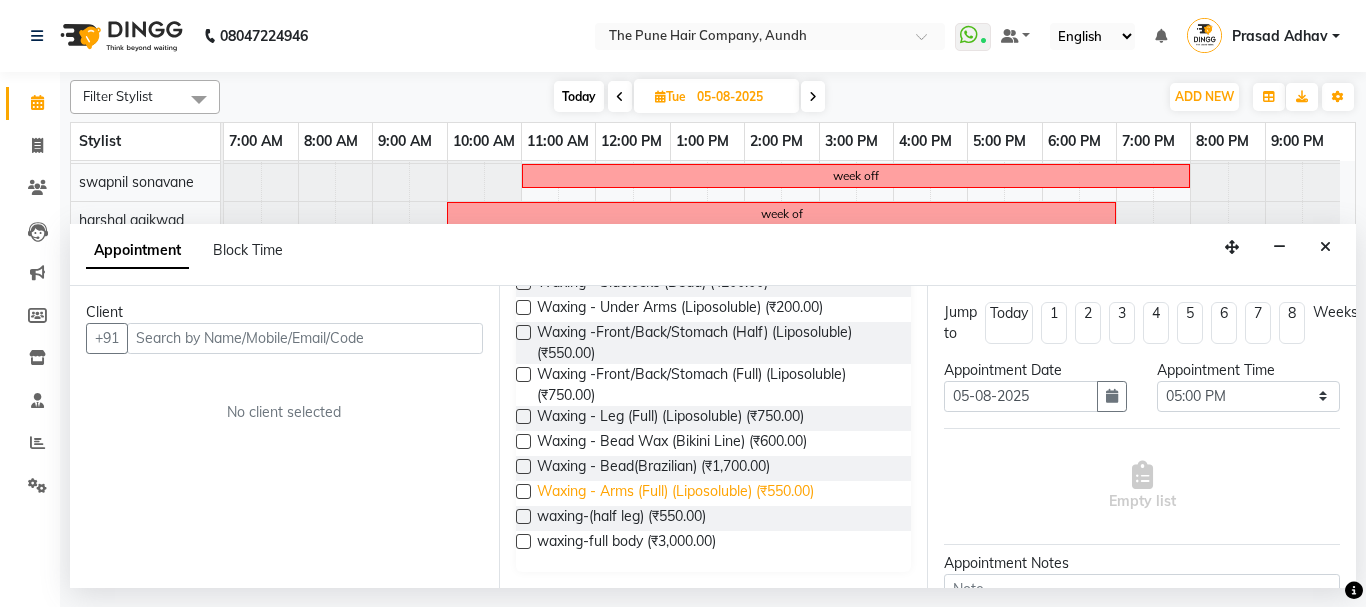 click on "Waxing - Arms (Full) (Liposoluble) (₹550.00)" at bounding box center (675, 493) 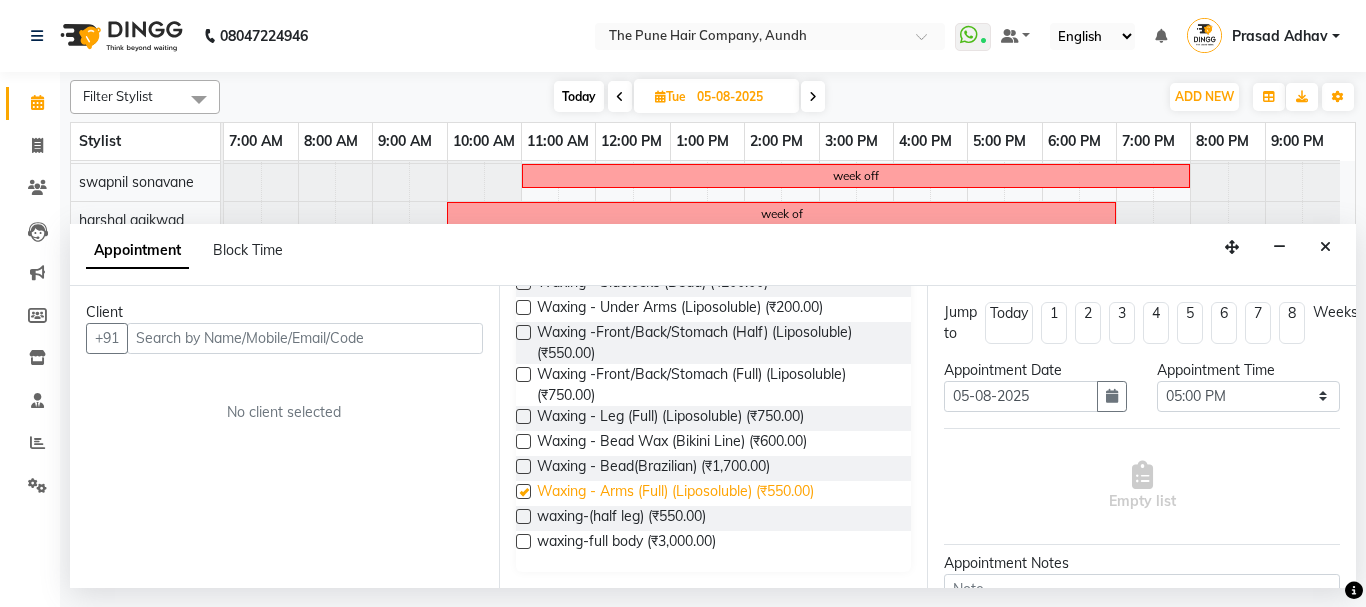 checkbox on "false" 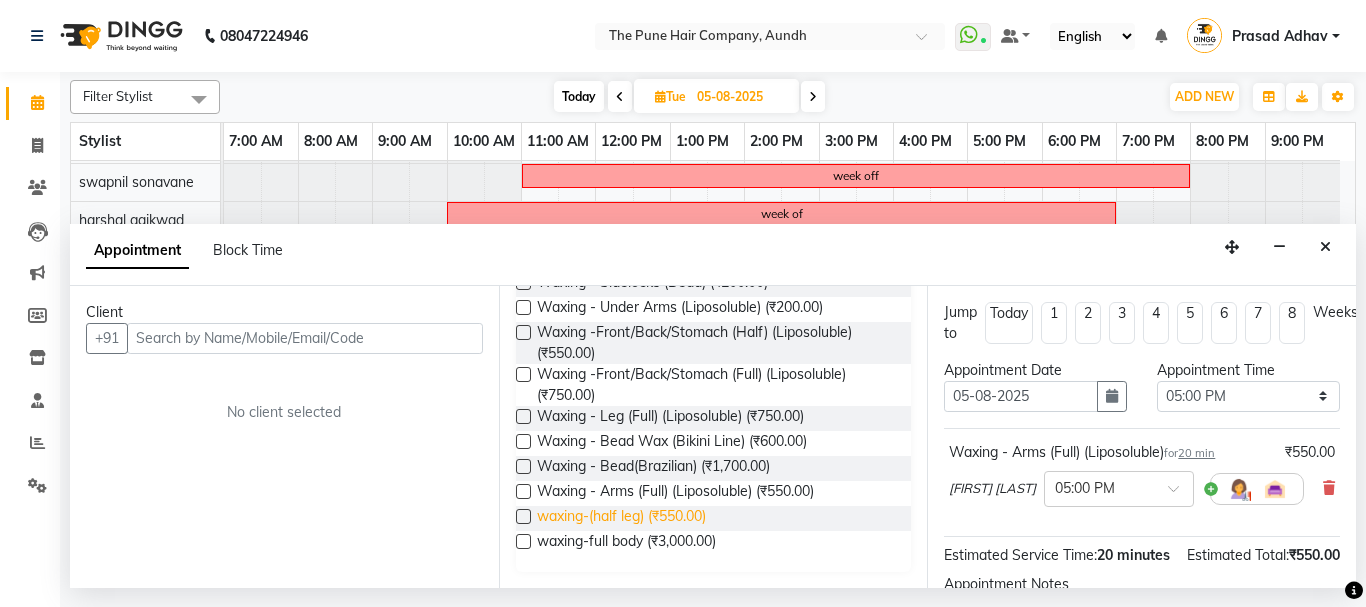 click on "waxing-(half leg) (₹550.00)" at bounding box center [621, 518] 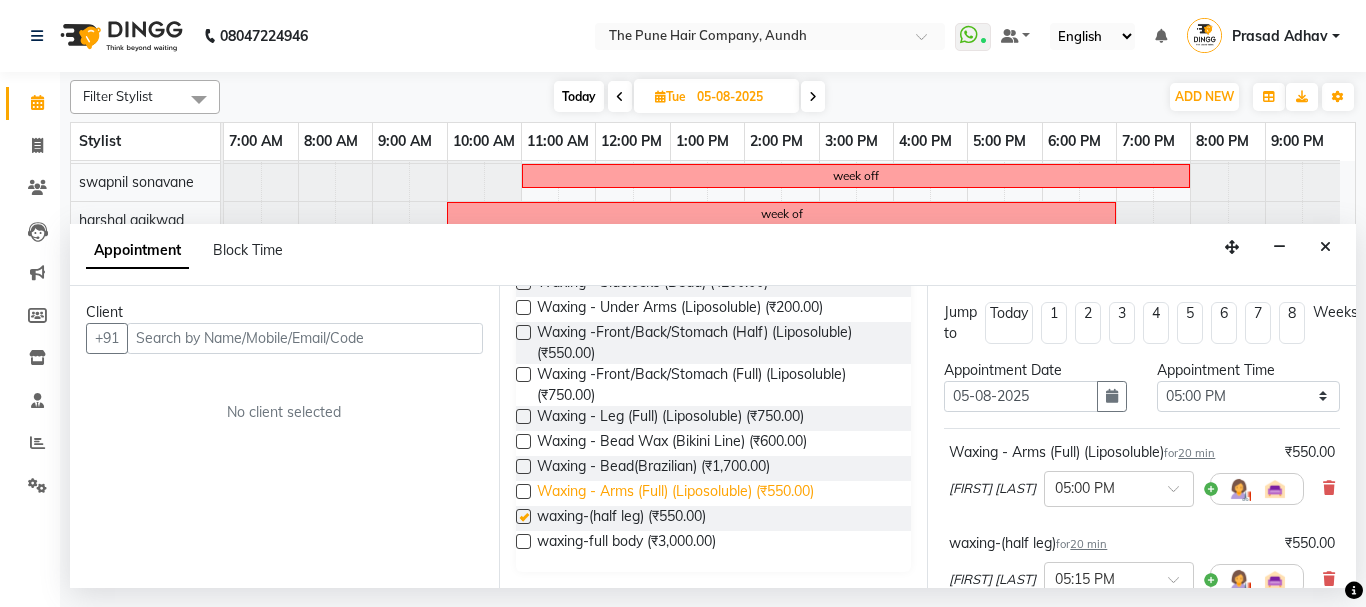checkbox on "false" 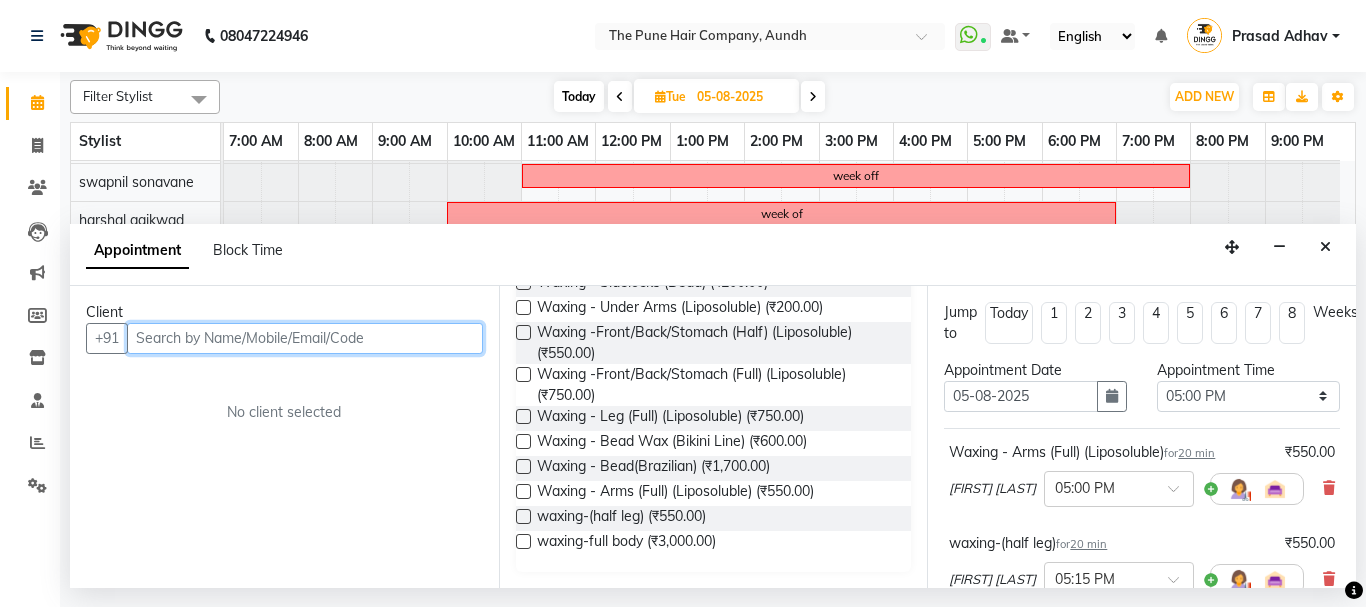 click at bounding box center (305, 338) 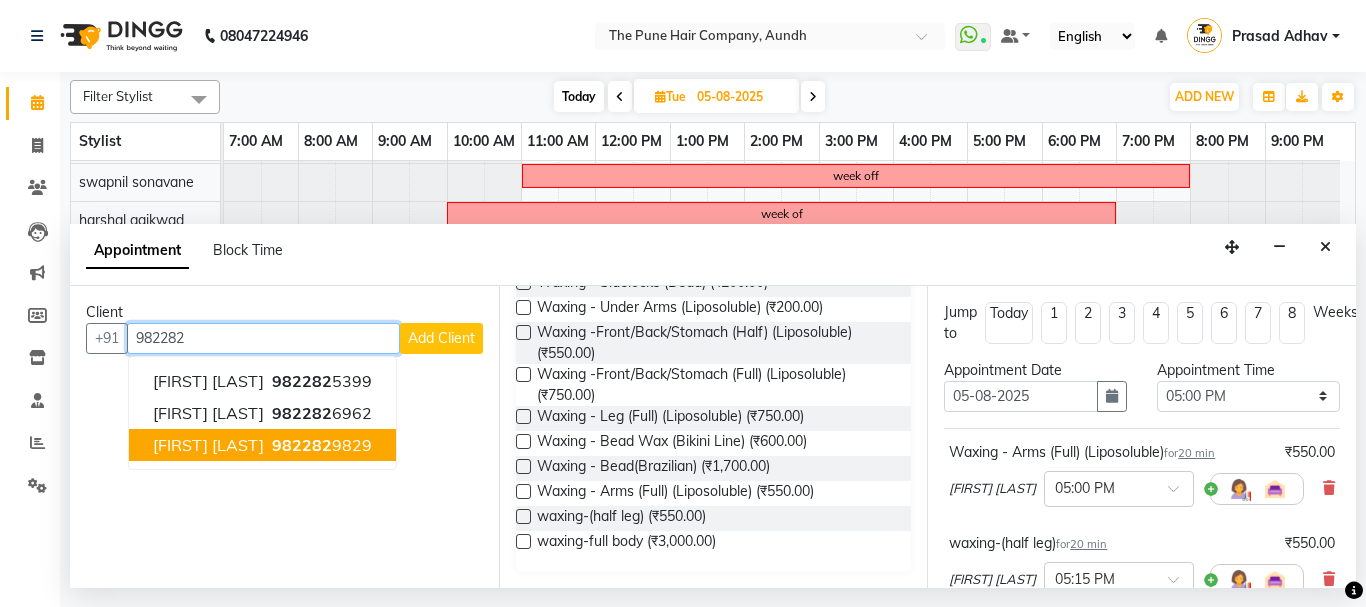 click on "pooja chabriya   982282 9829" at bounding box center (262, 445) 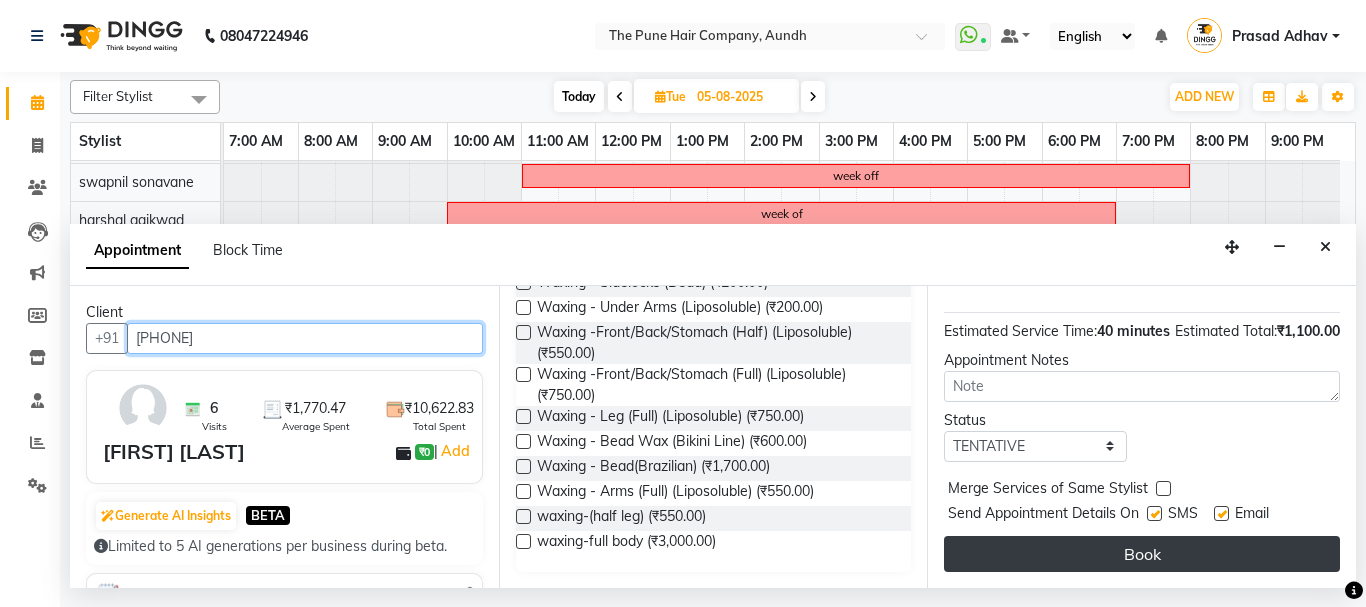 scroll, scrollTop: 351, scrollLeft: 0, axis: vertical 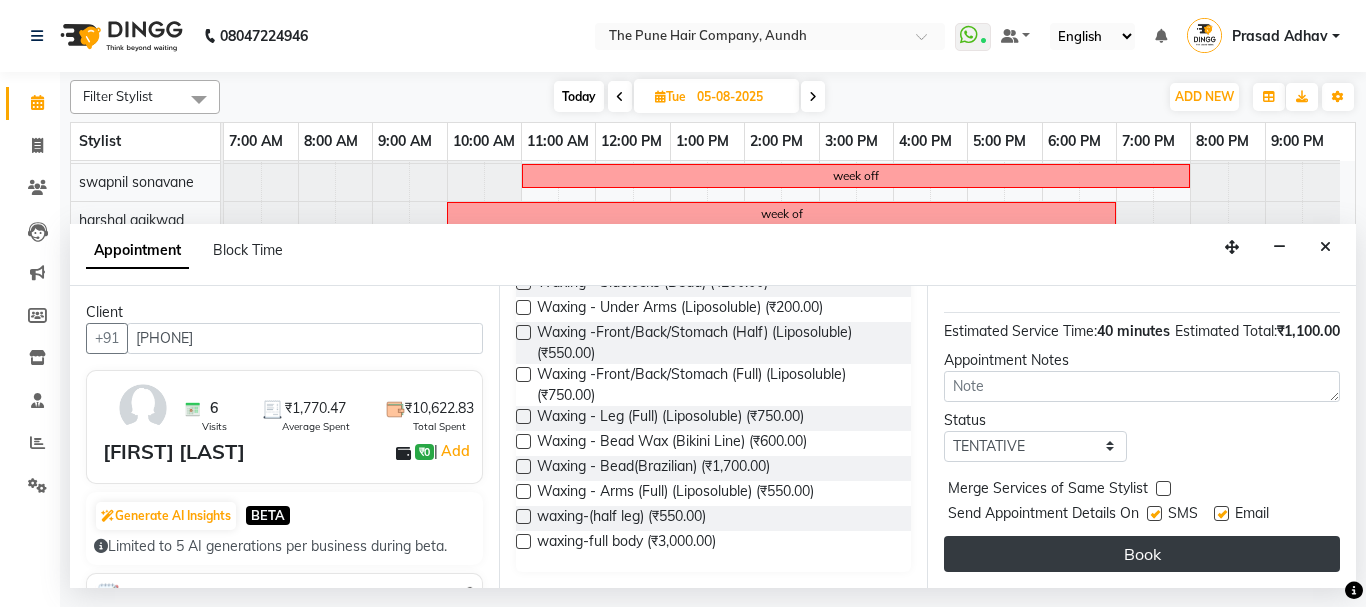 click on "Book" at bounding box center [1142, 554] 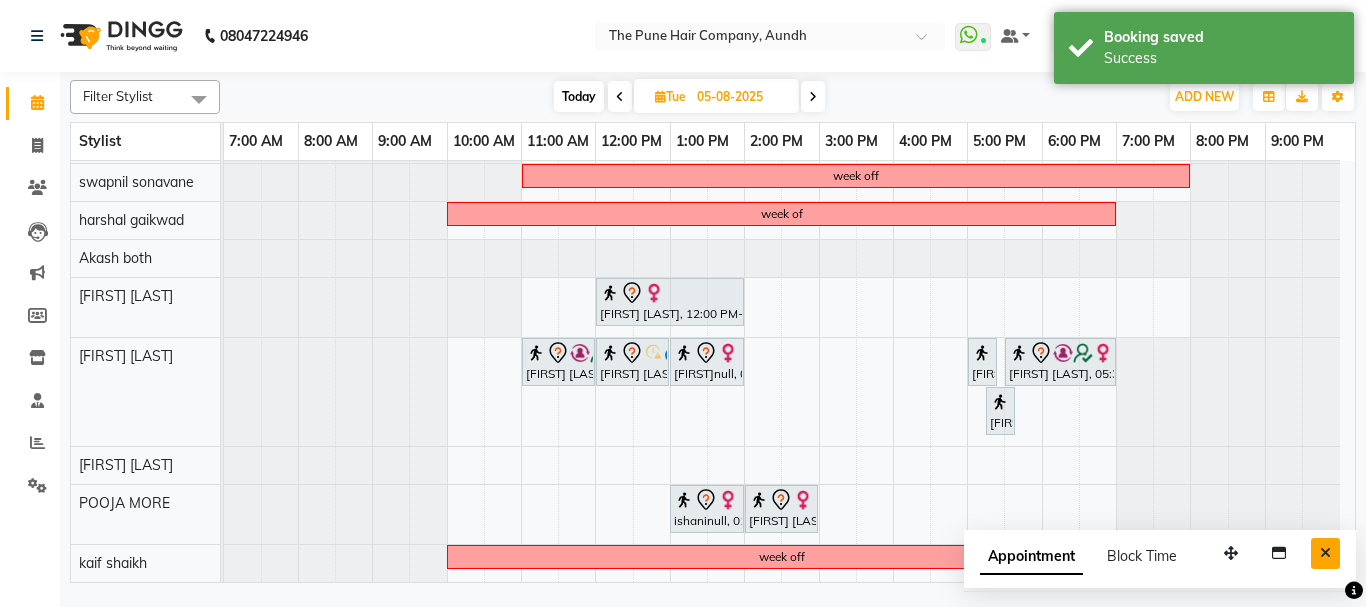 click at bounding box center [1325, 553] 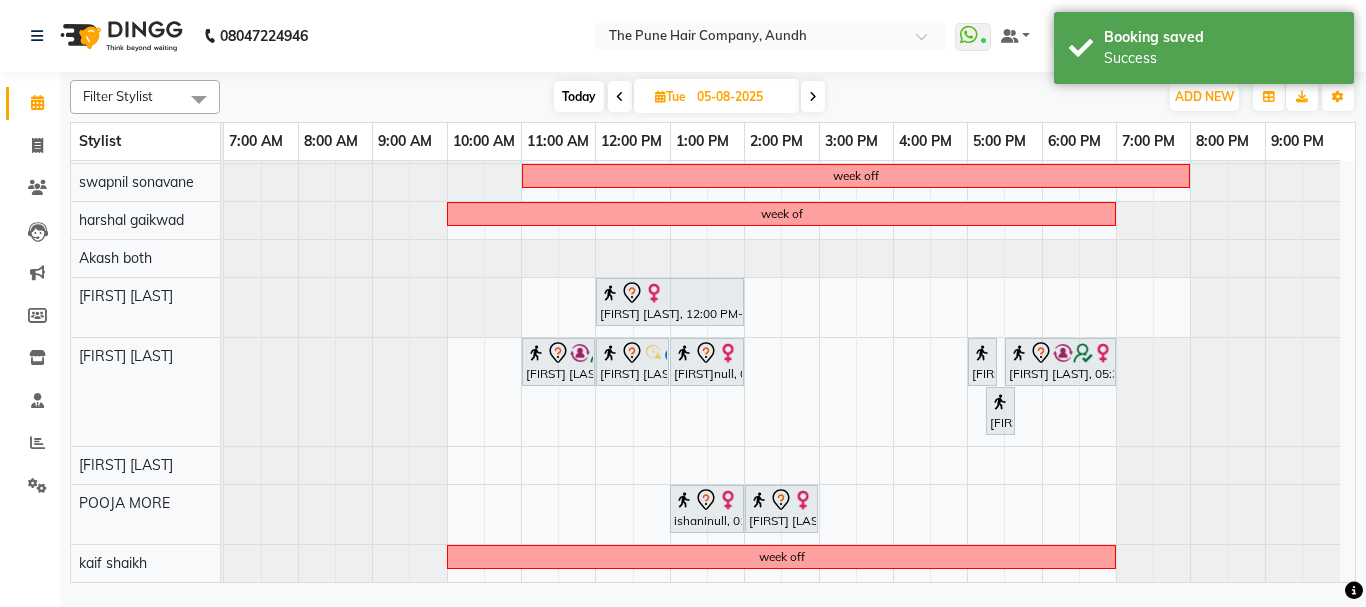 scroll, scrollTop: 360, scrollLeft: 0, axis: vertical 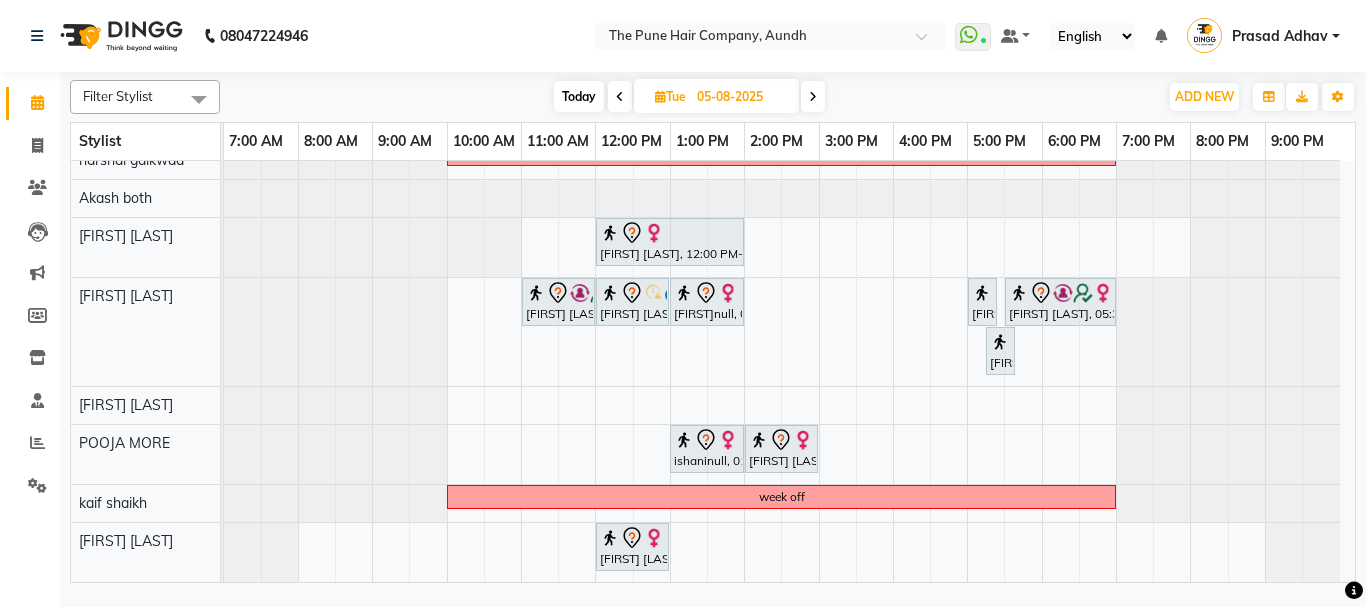click on "Today" at bounding box center (579, 96) 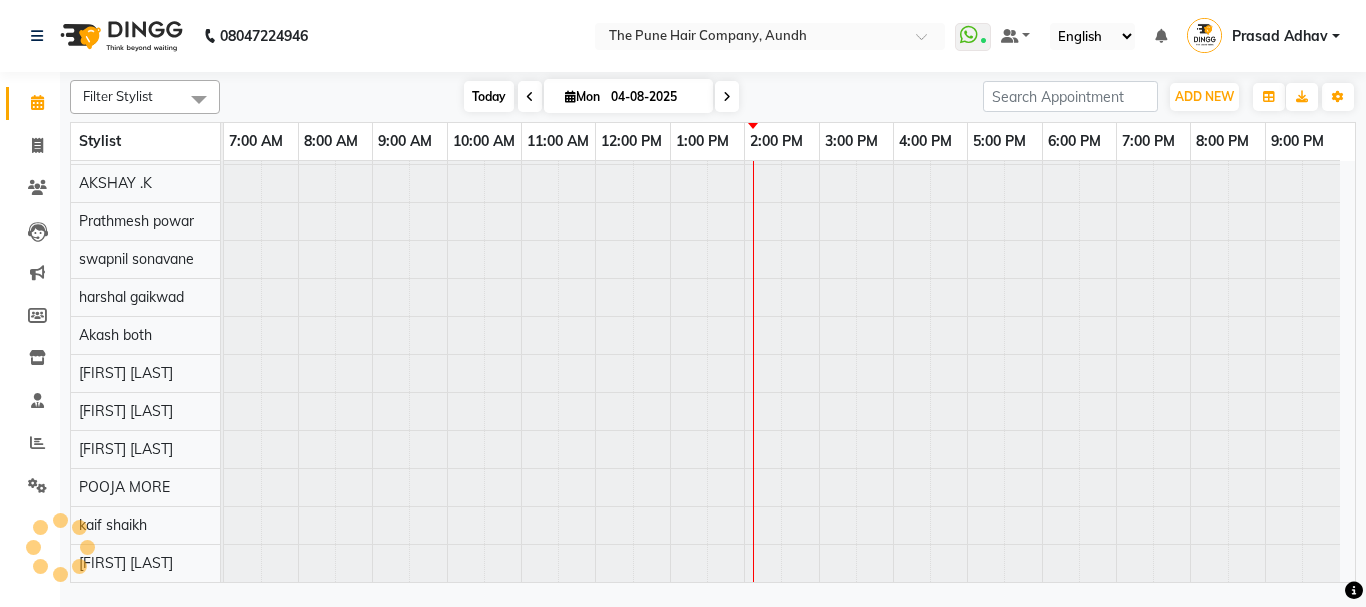 scroll, scrollTop: 110, scrollLeft: 0, axis: vertical 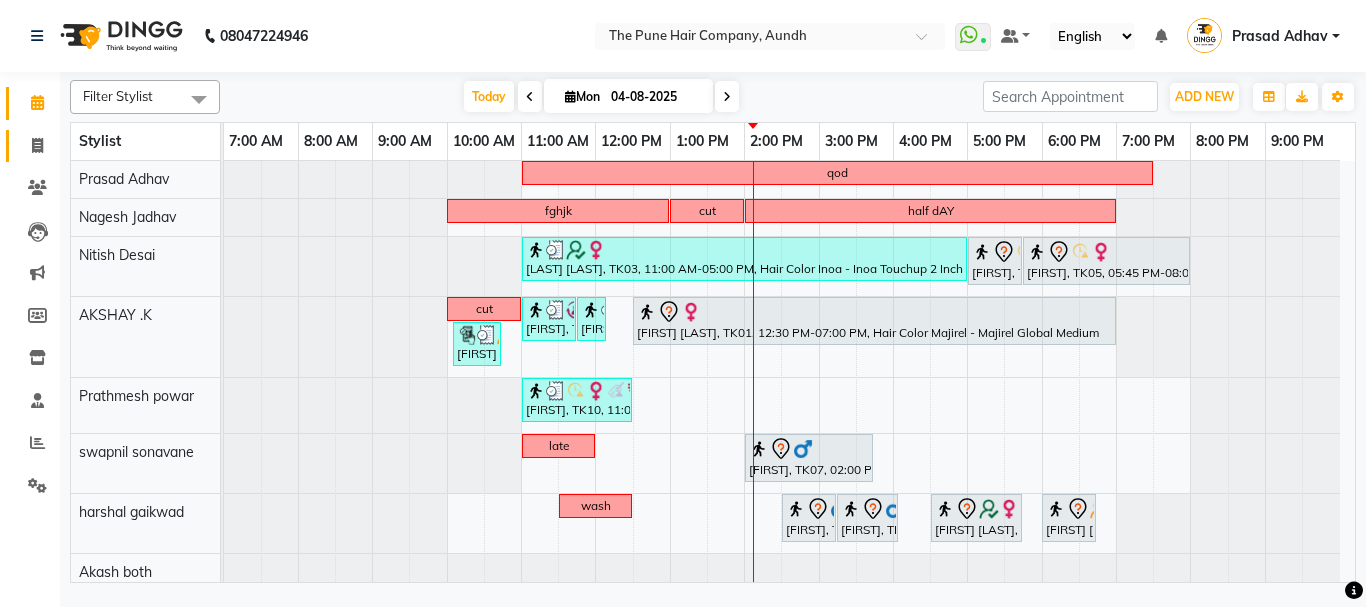 click on "Invoice" 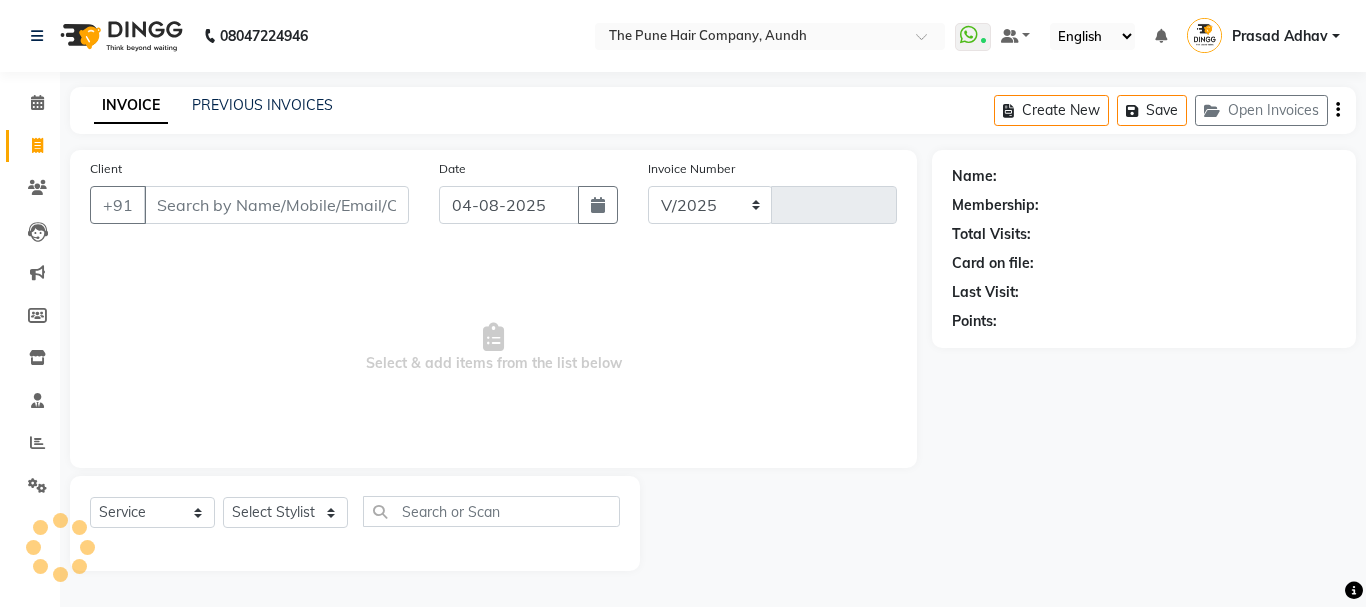 select on "106" 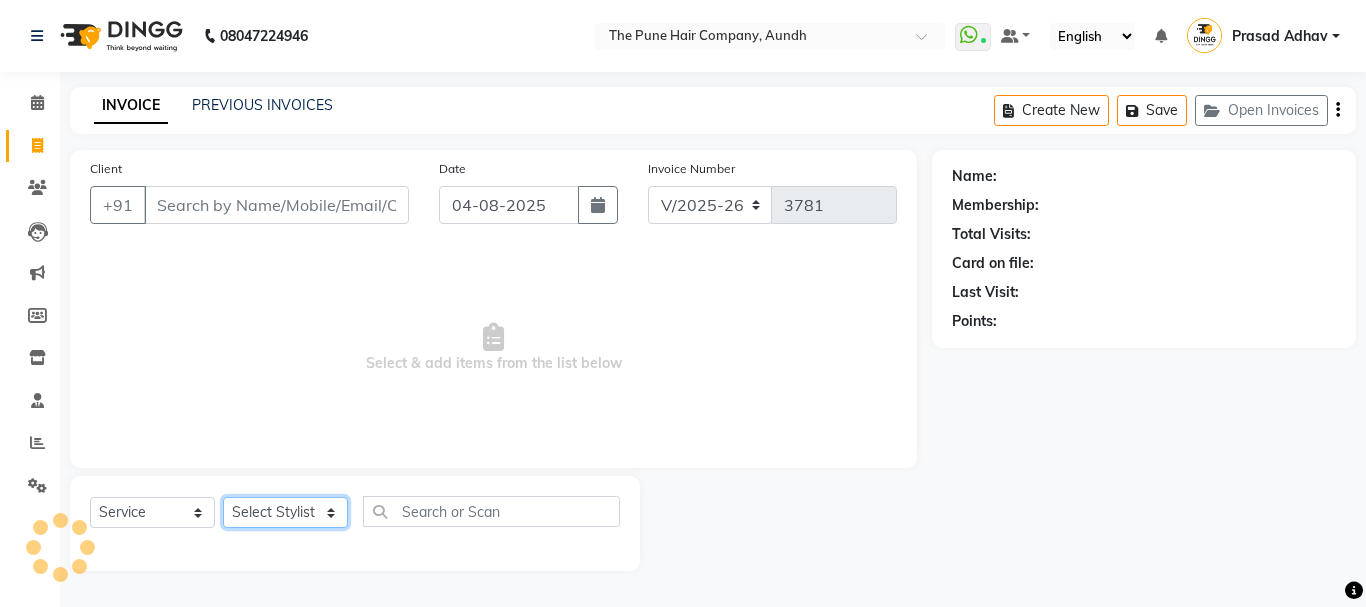 drag, startPoint x: 300, startPoint y: 507, endPoint x: 280, endPoint y: 354, distance: 154.30165 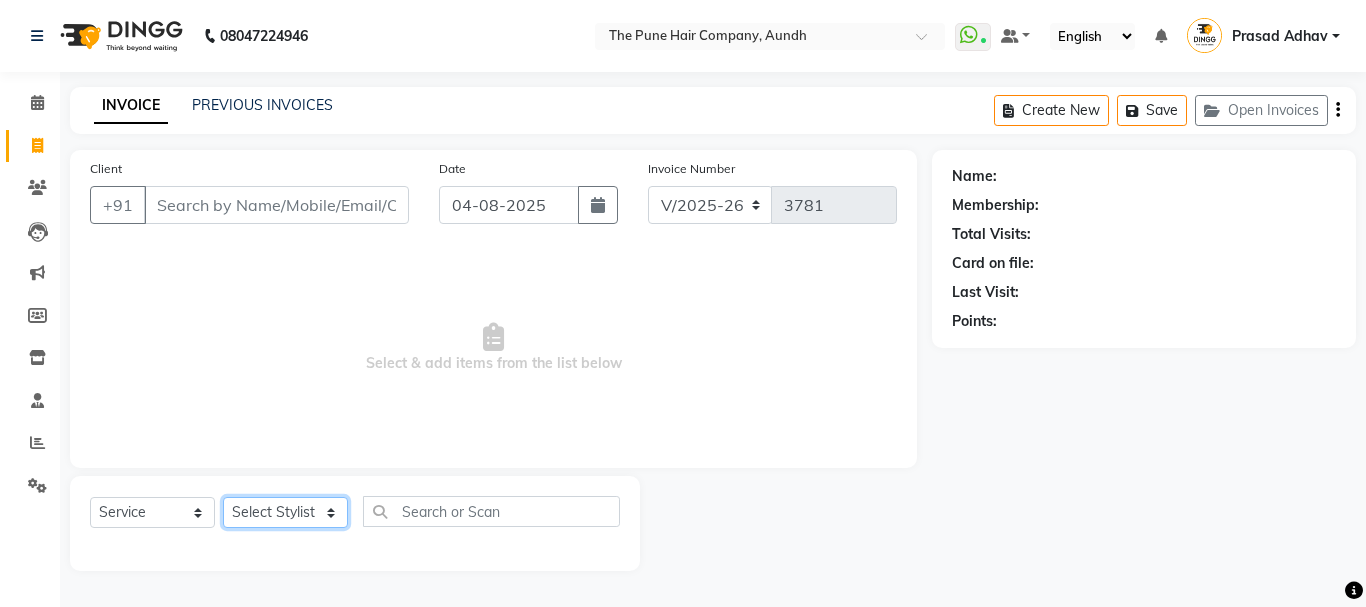 select on "50093" 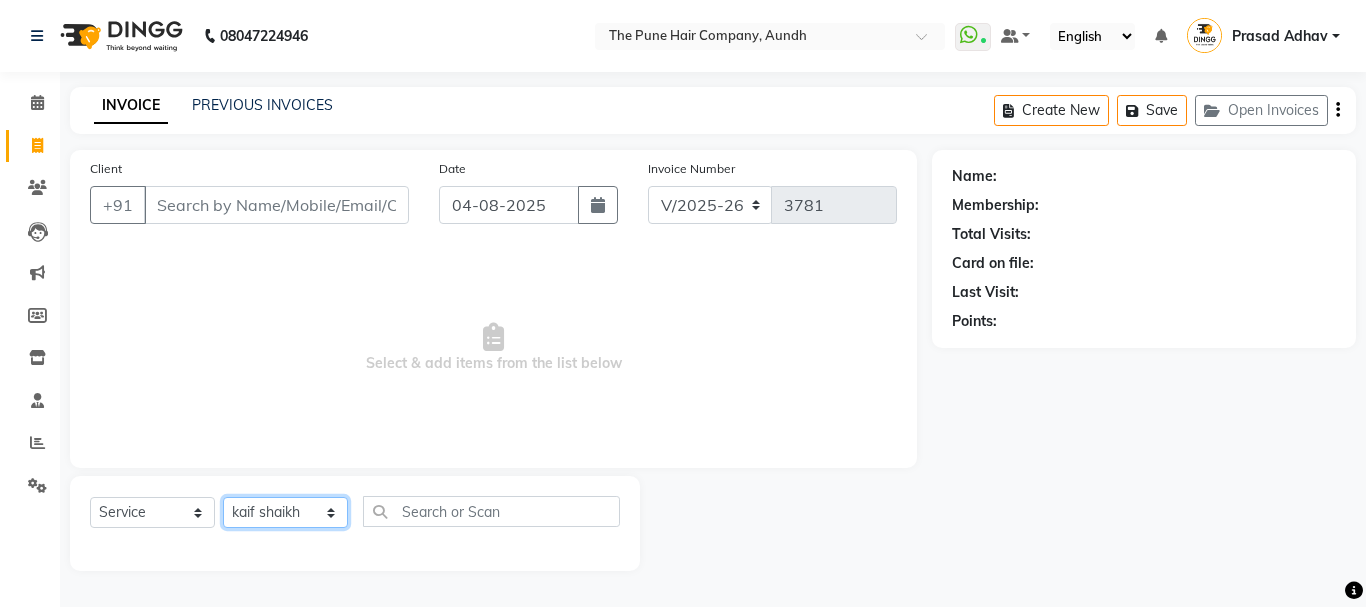 click on "Select Stylist Akash both AKSHAY .K harshal gaikwad kaif shaikh LAKKHAN SHINDE Nagesh Jadhav Nitish Desai  Pavan mane POOJA MORE Prasad Adhav  Prathmesh powar Shweta gotur Sonal saindane swapnil sonavane" 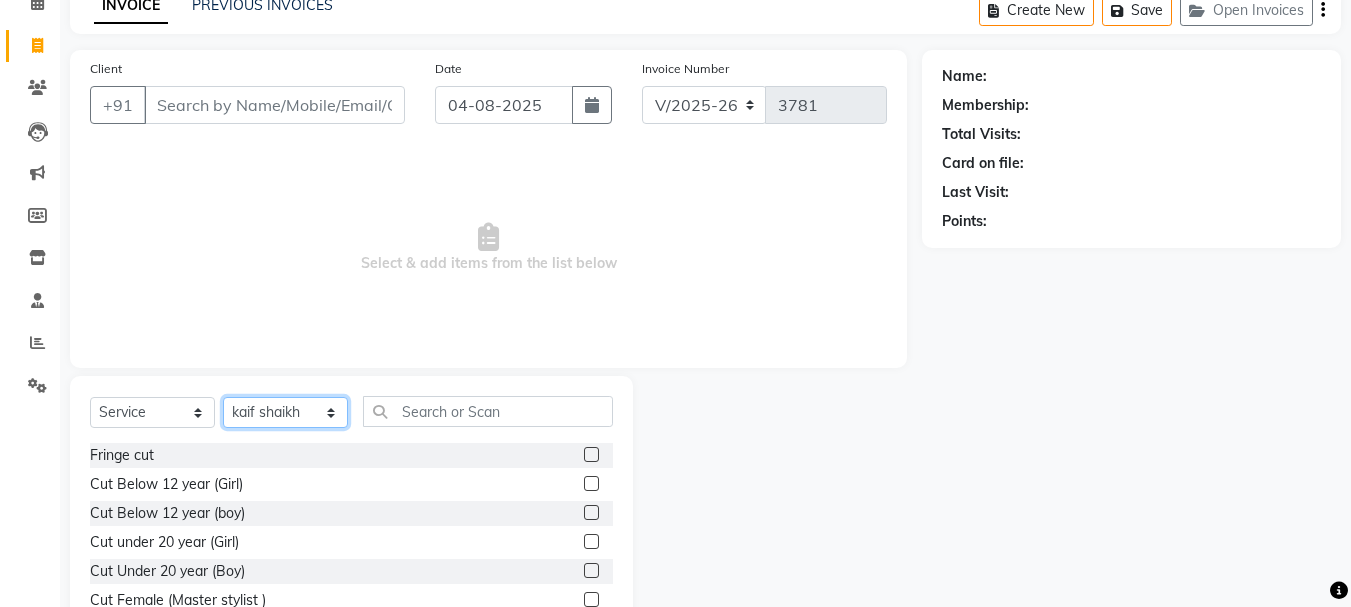 scroll, scrollTop: 194, scrollLeft: 0, axis: vertical 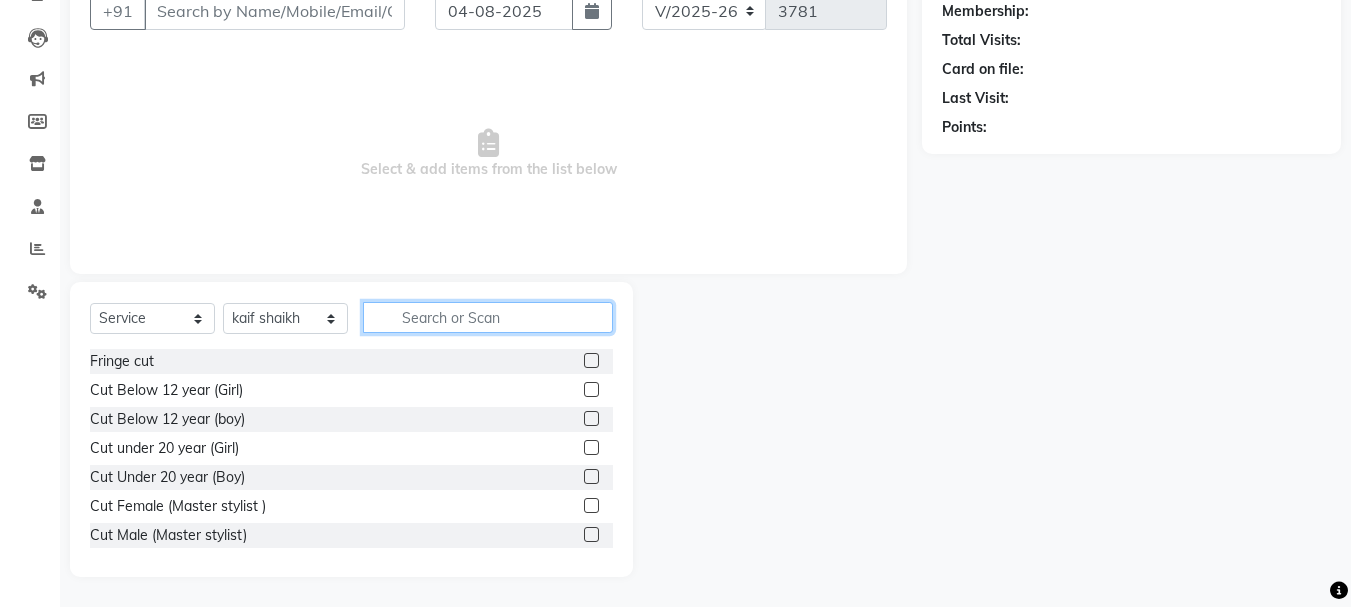 click 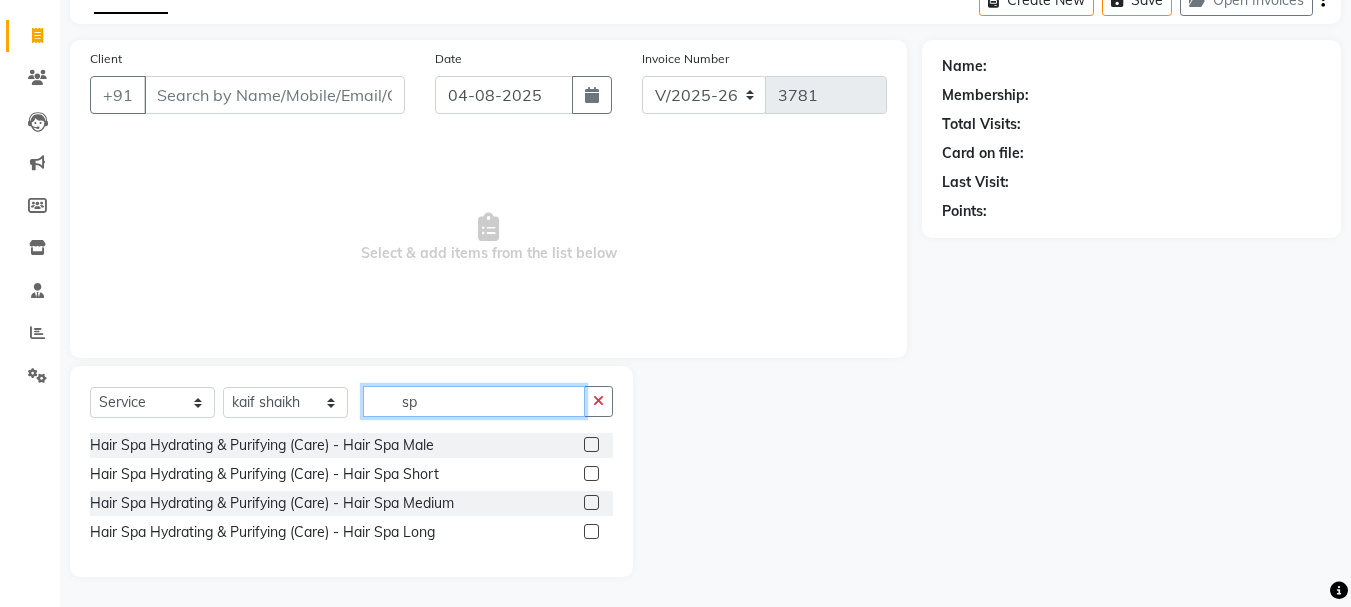 scroll, scrollTop: 110, scrollLeft: 0, axis: vertical 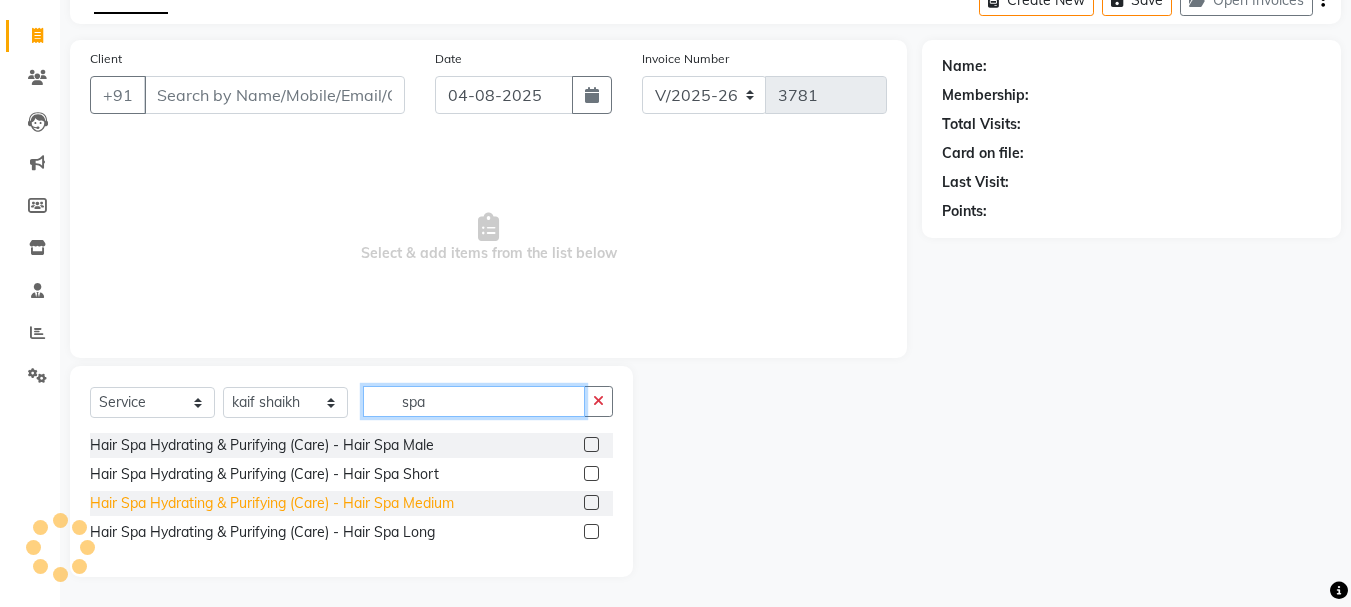 type on "spa" 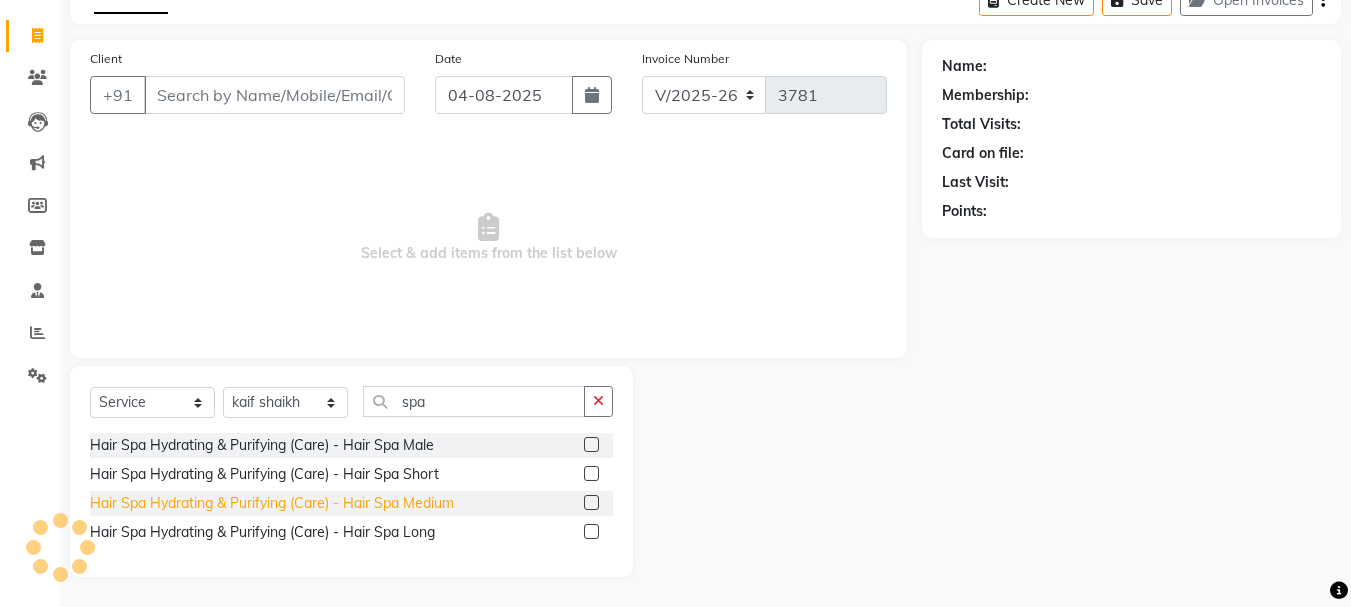 drag, startPoint x: 321, startPoint y: 494, endPoint x: 320, endPoint y: 525, distance: 31.016125 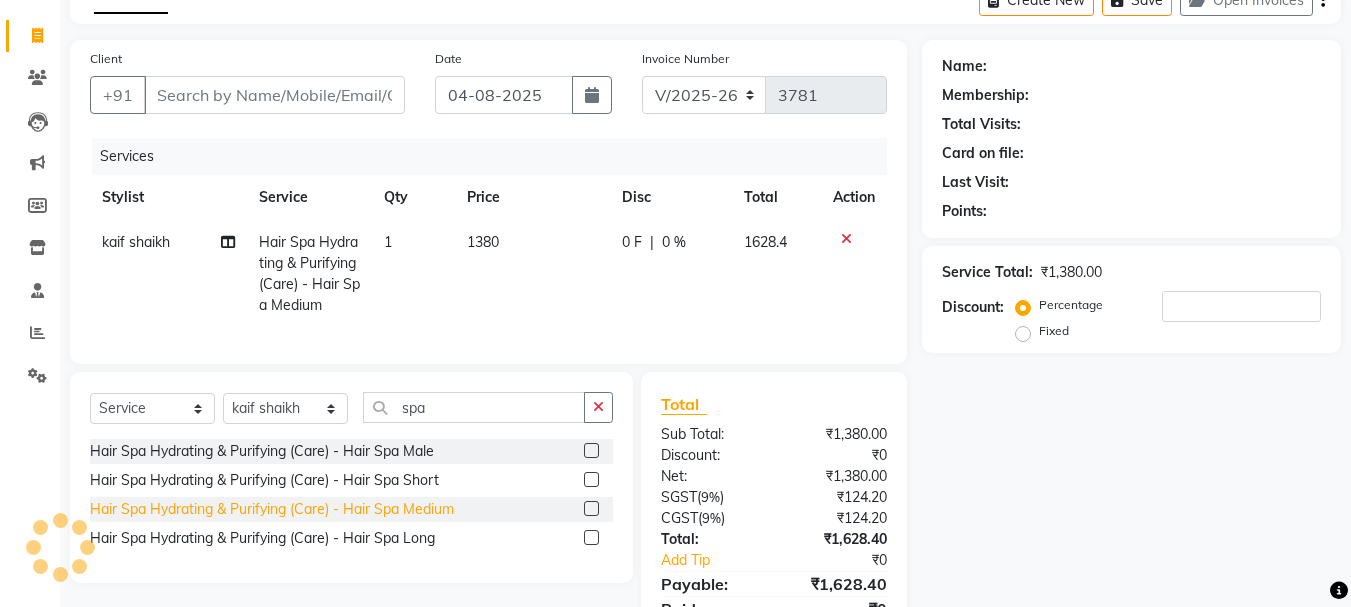 click on "Hair Spa Hydrating & Purifying (Care) - Hair Spa Medium" 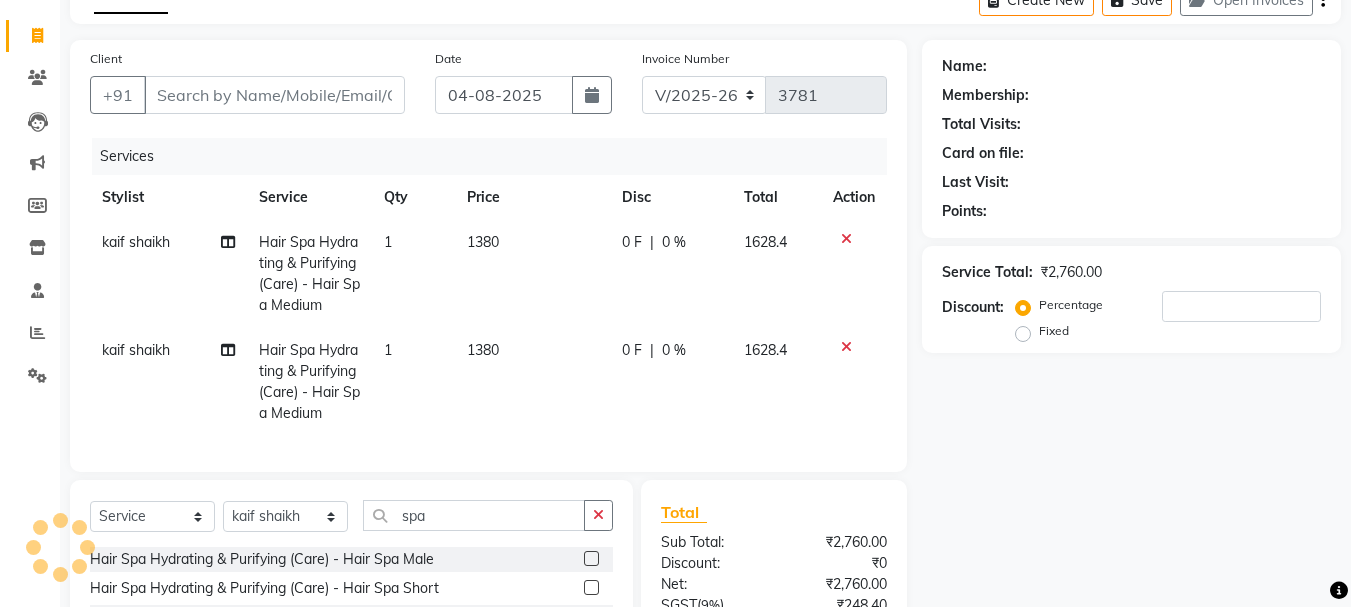 checkbox on "false" 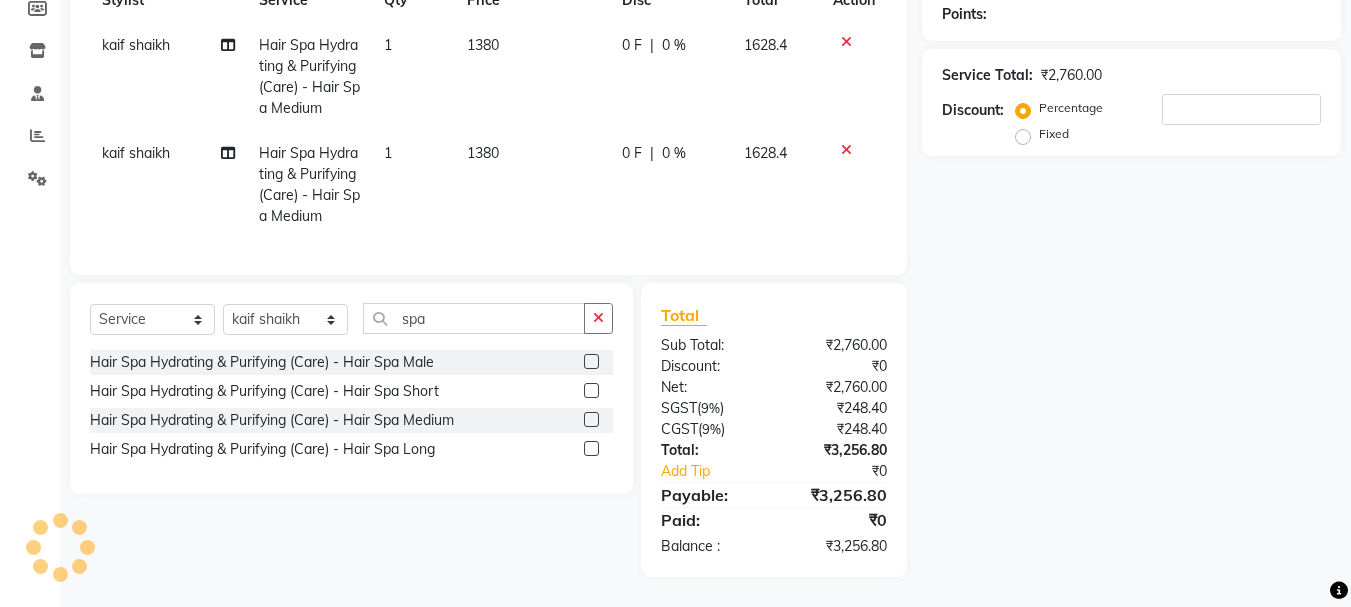 scroll, scrollTop: 322, scrollLeft: 0, axis: vertical 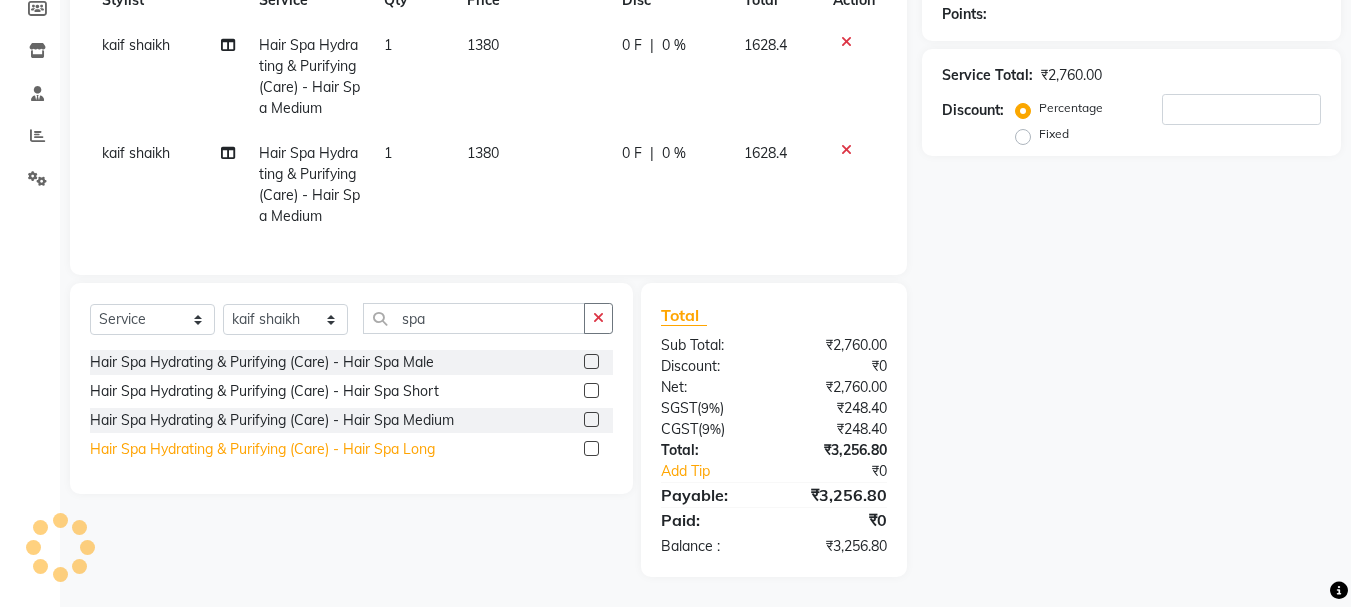 click on "Hair Spa Hydrating & Purifying (Care) - Hair Spa Long" 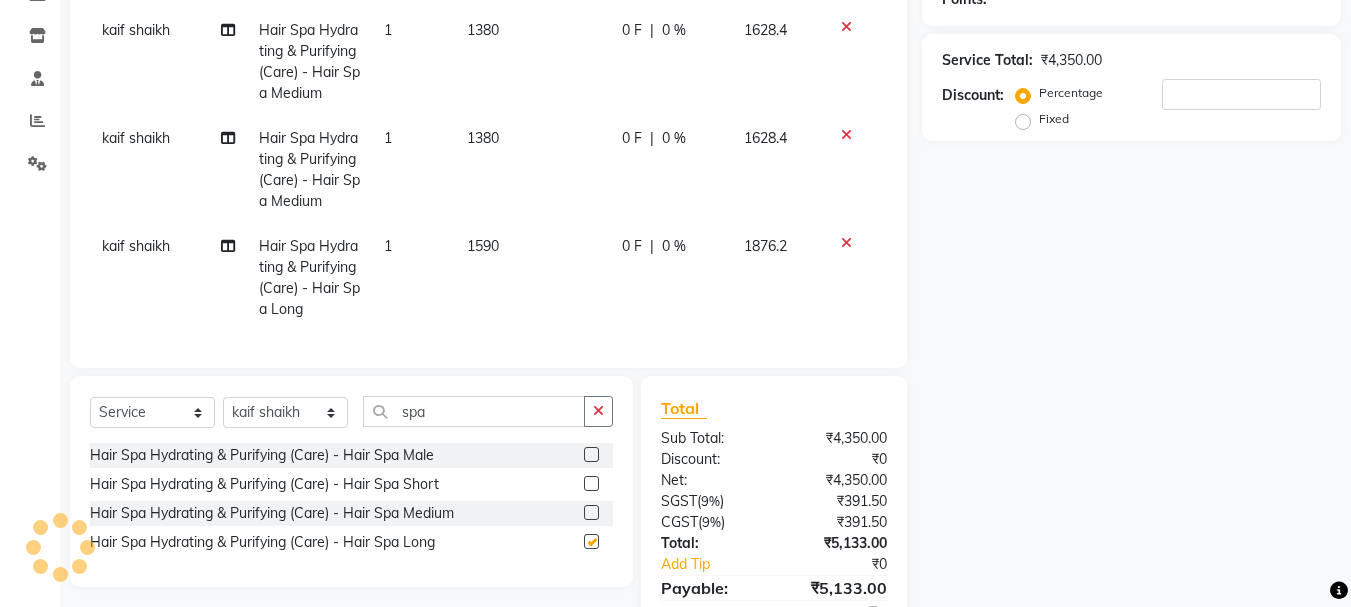 checkbox on "false" 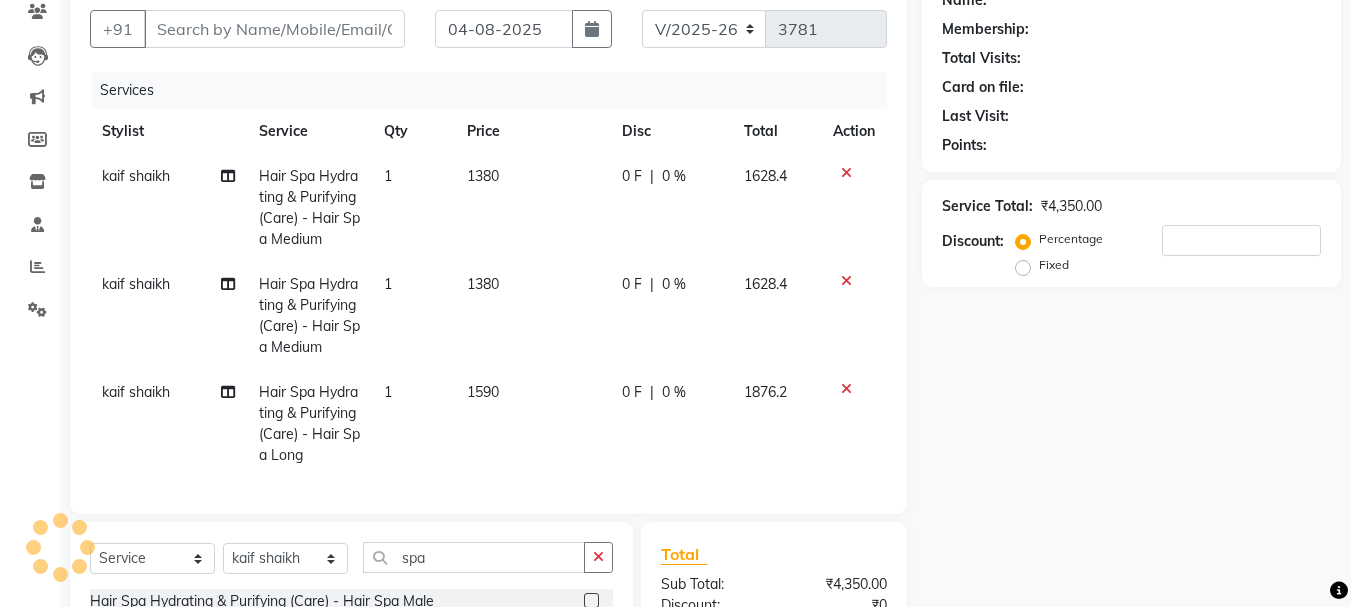 scroll, scrollTop: 0, scrollLeft: 0, axis: both 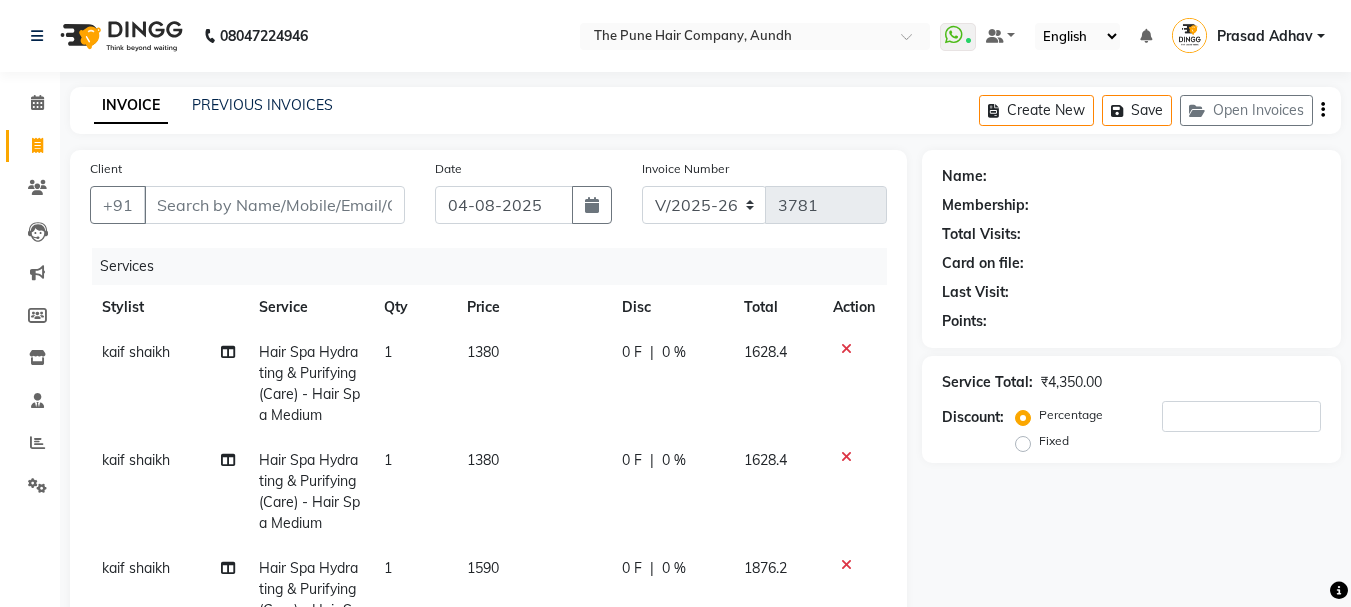 click 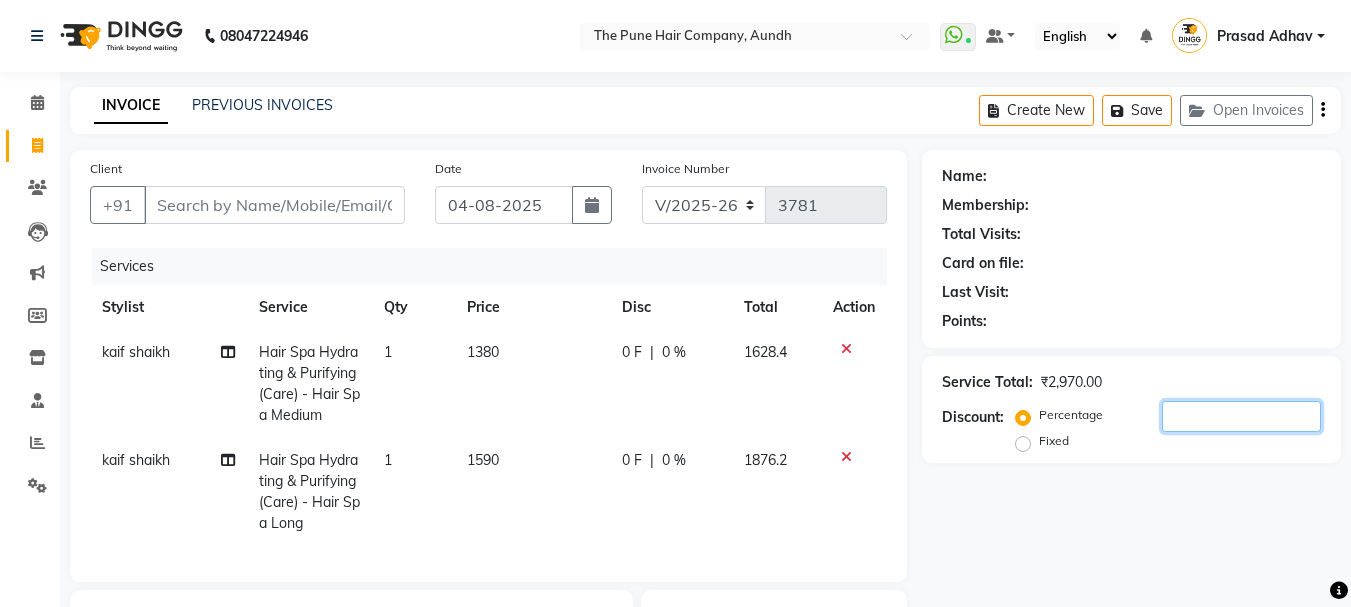drag, startPoint x: 1287, startPoint y: 422, endPoint x: 1009, endPoint y: 436, distance: 278.3523 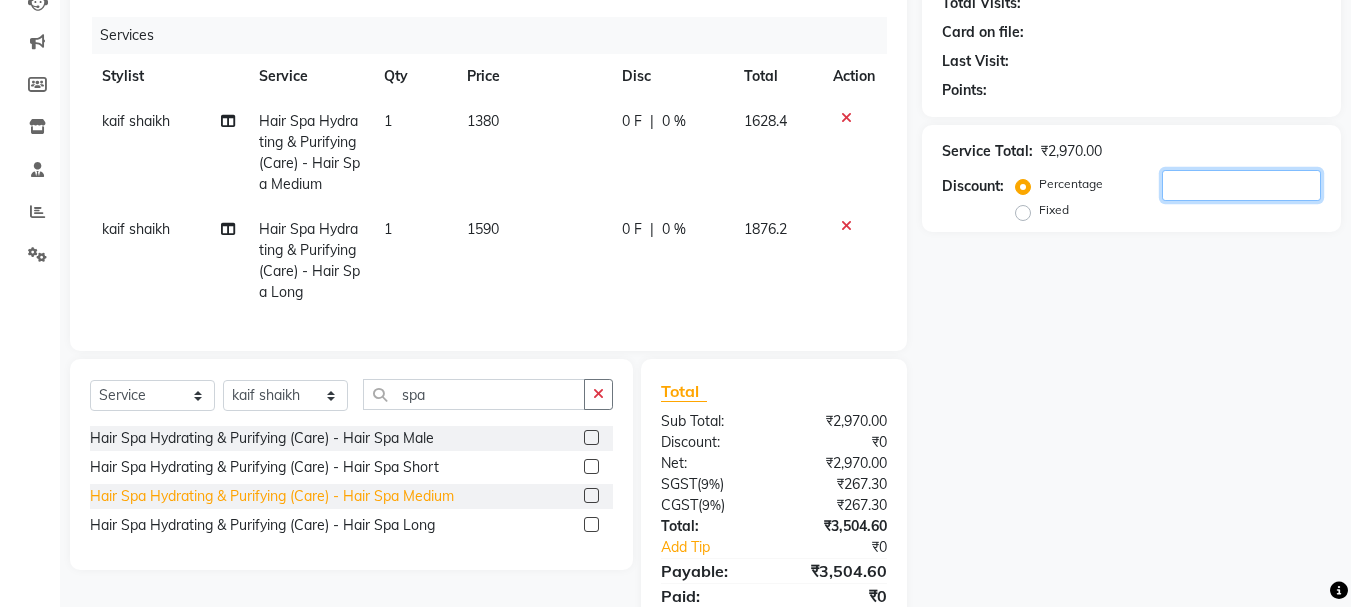 scroll, scrollTop: 300, scrollLeft: 0, axis: vertical 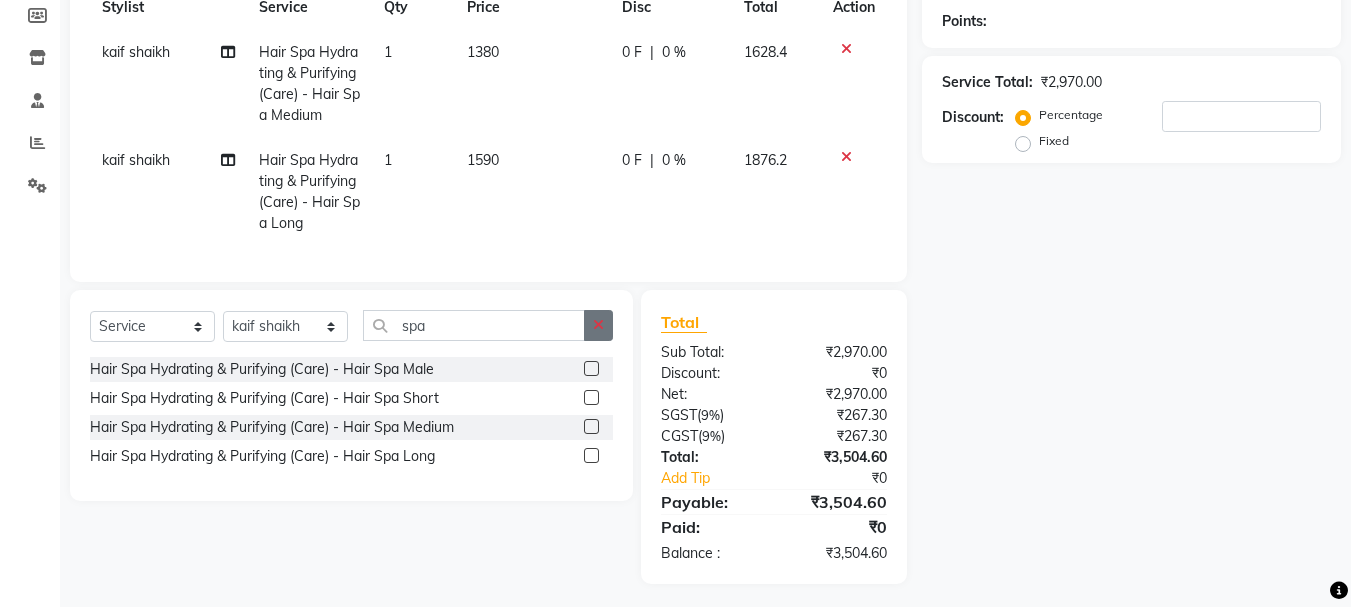 click 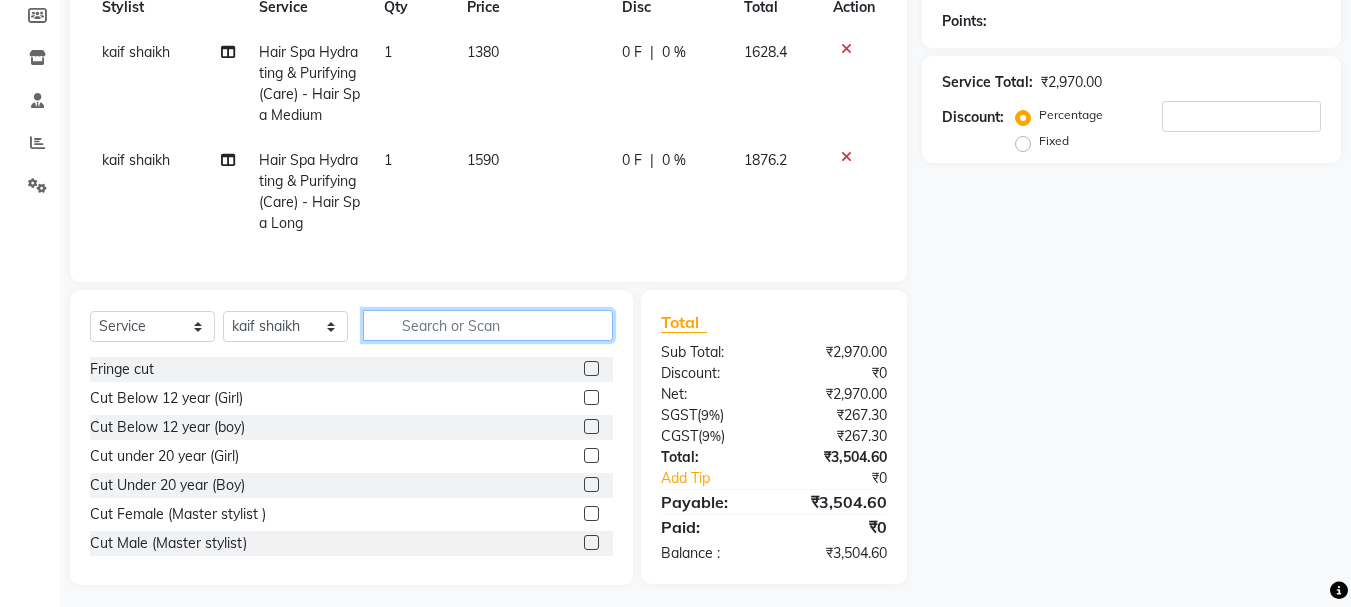 click 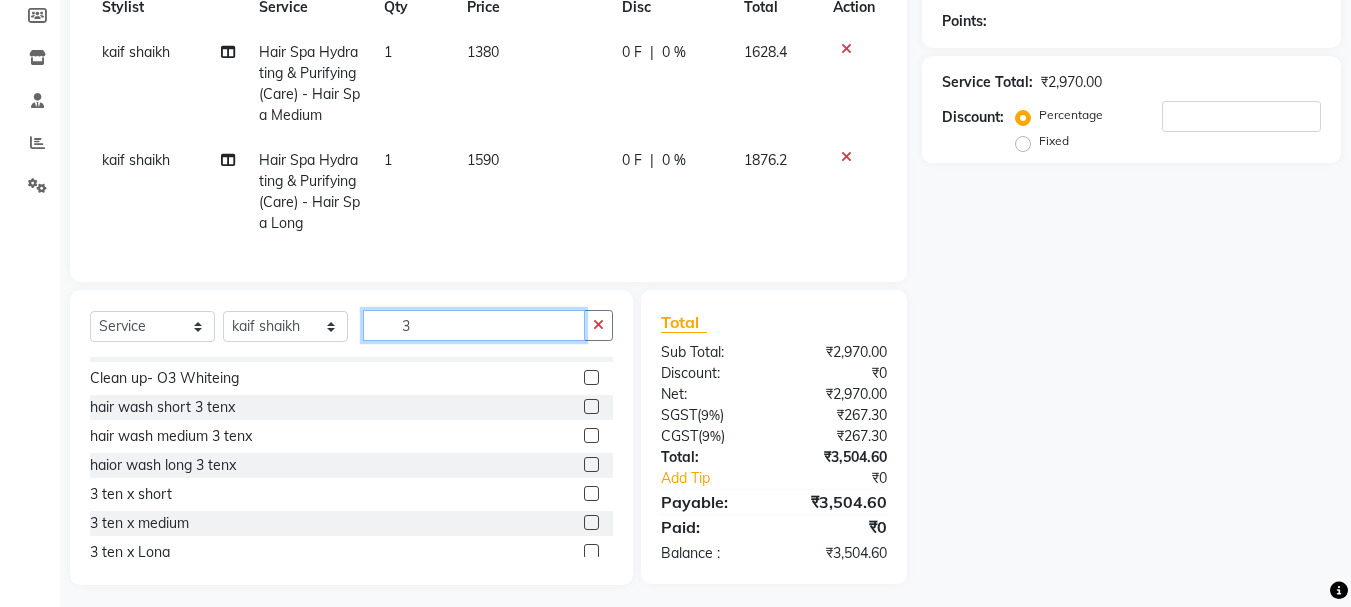 scroll, scrollTop: 100, scrollLeft: 0, axis: vertical 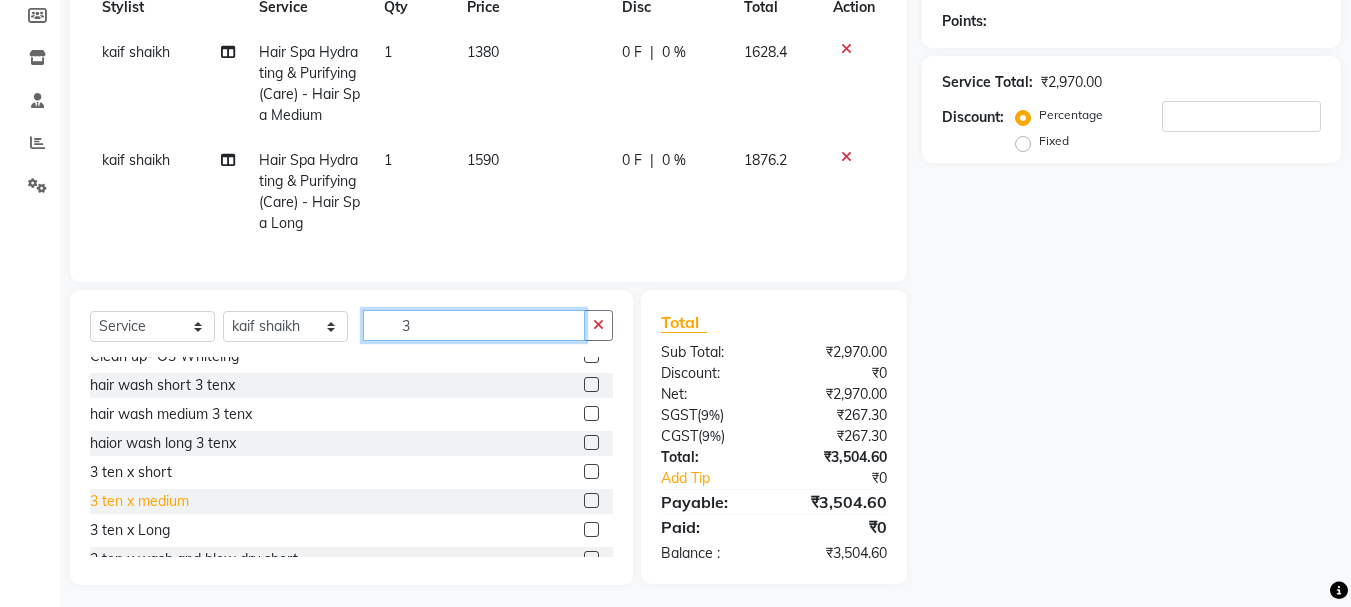 type on "3" 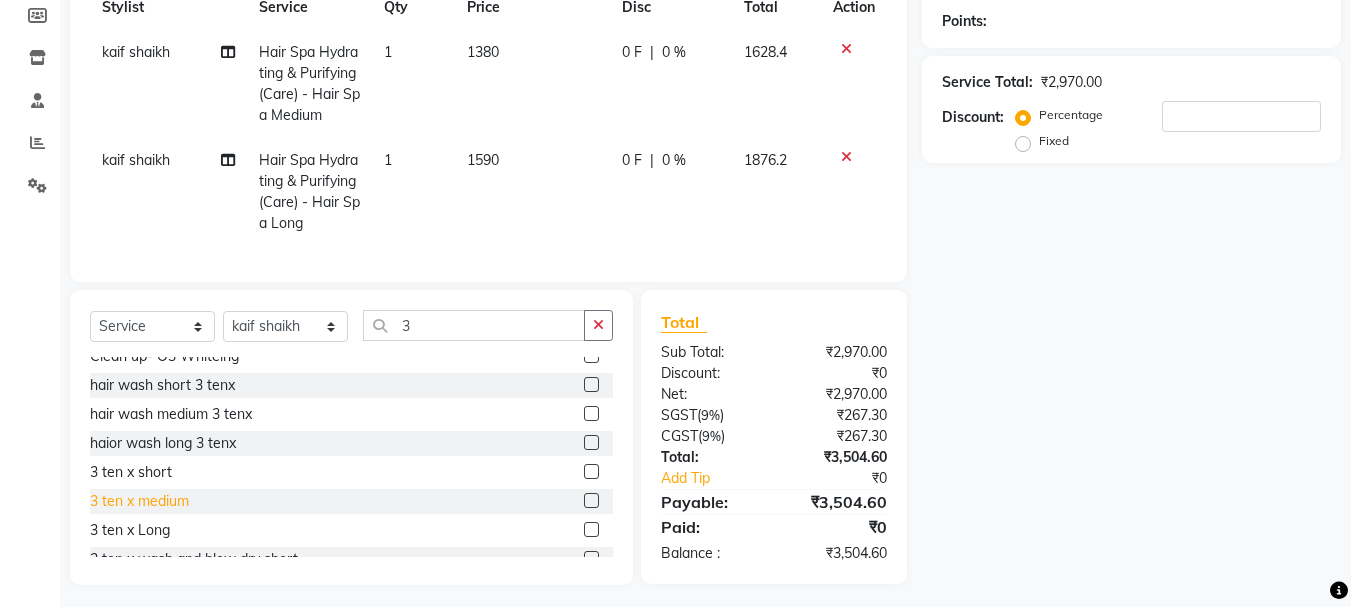 click on "3 ten x medium" 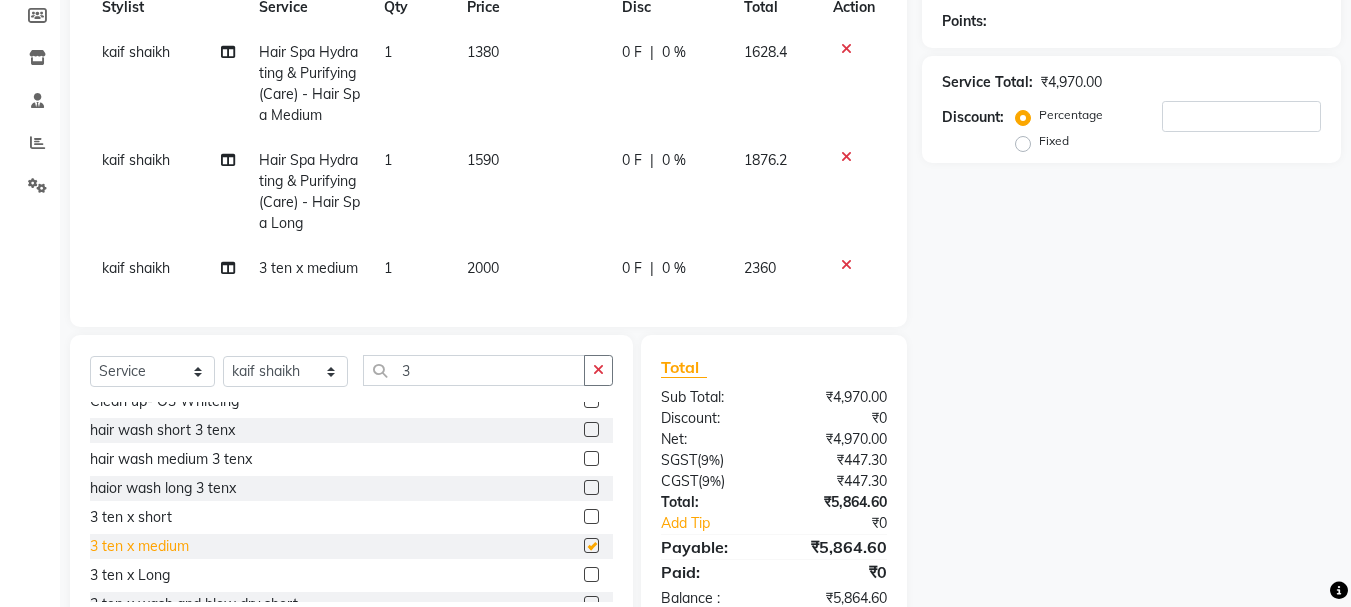checkbox on "false" 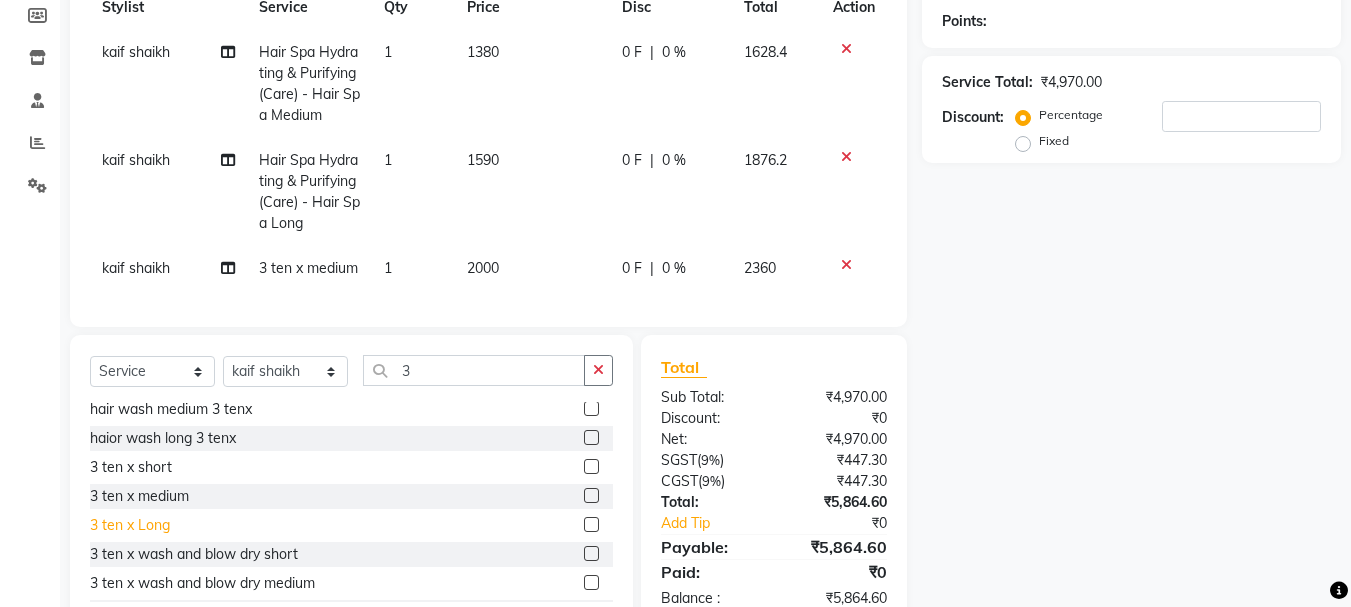scroll, scrollTop: 177, scrollLeft: 0, axis: vertical 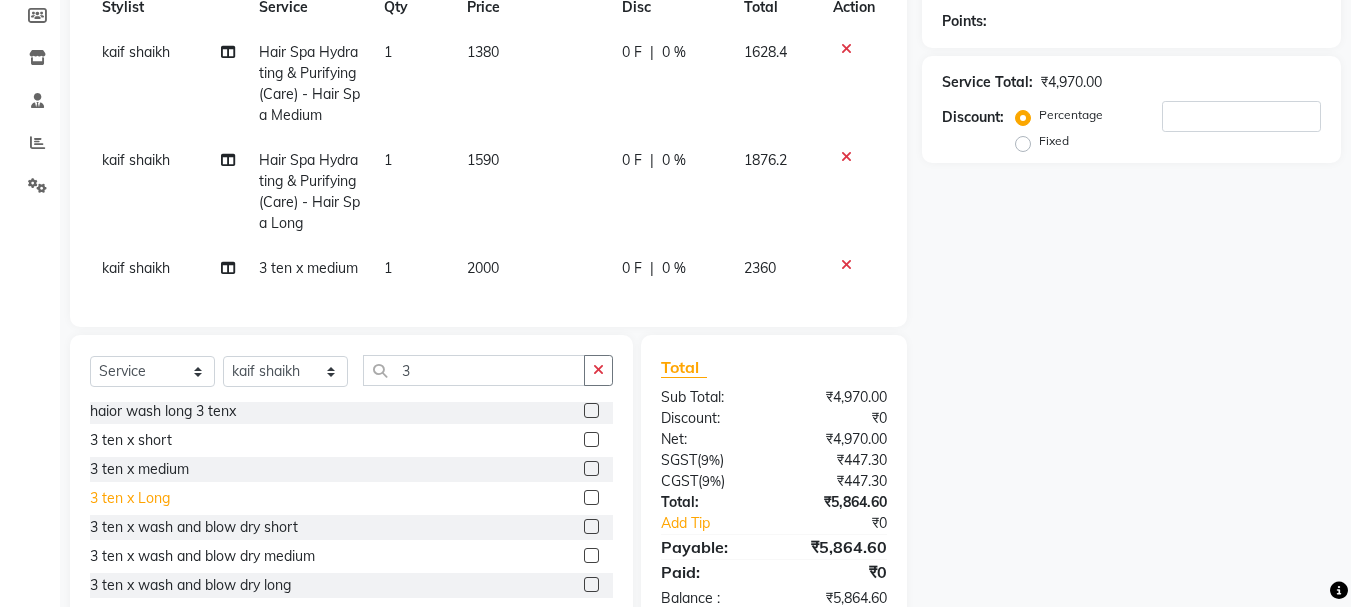click on "3 ten x Long" 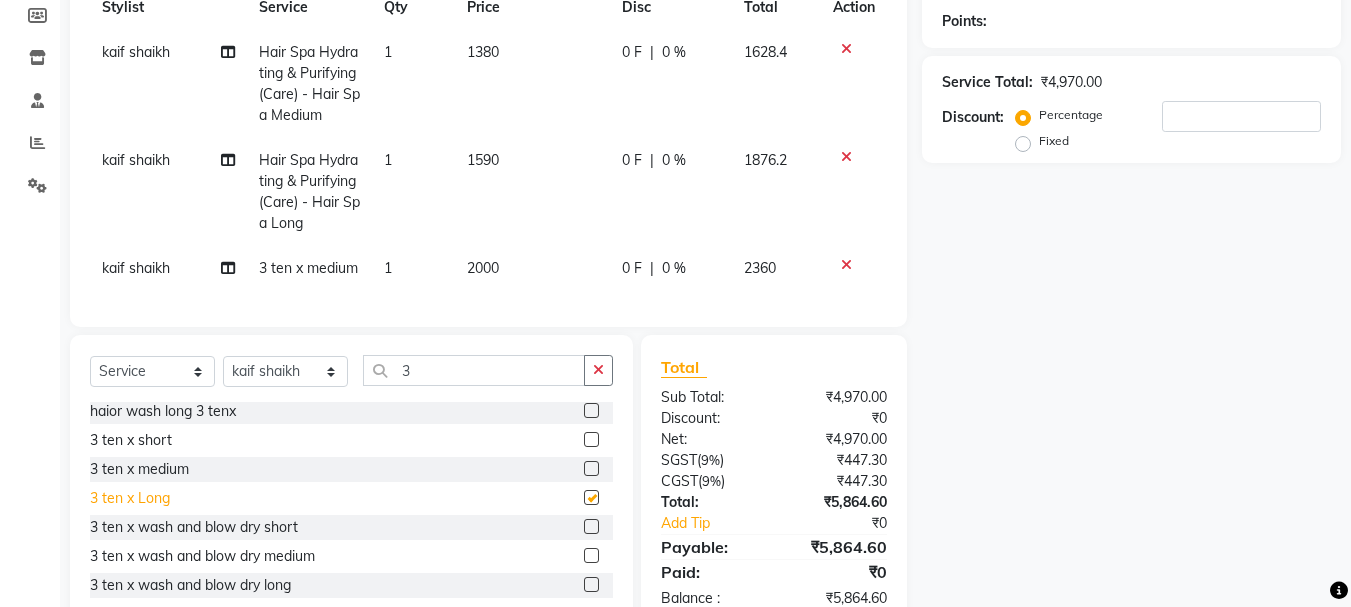 checkbox on "false" 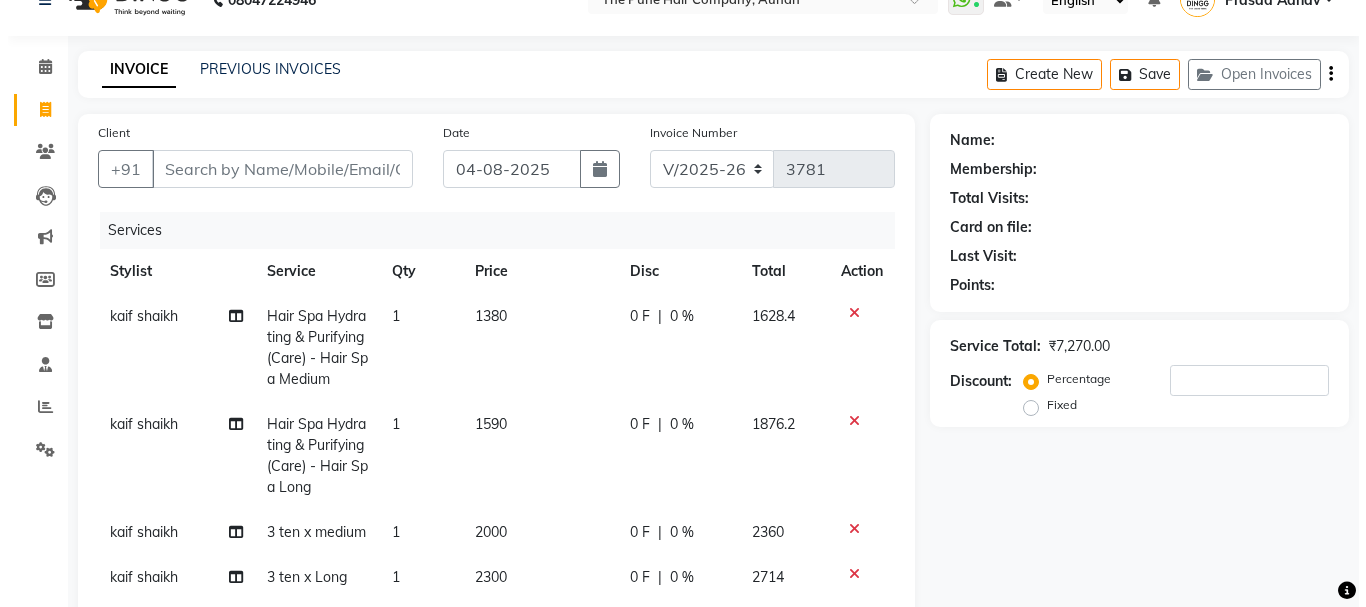 scroll, scrollTop: 0, scrollLeft: 0, axis: both 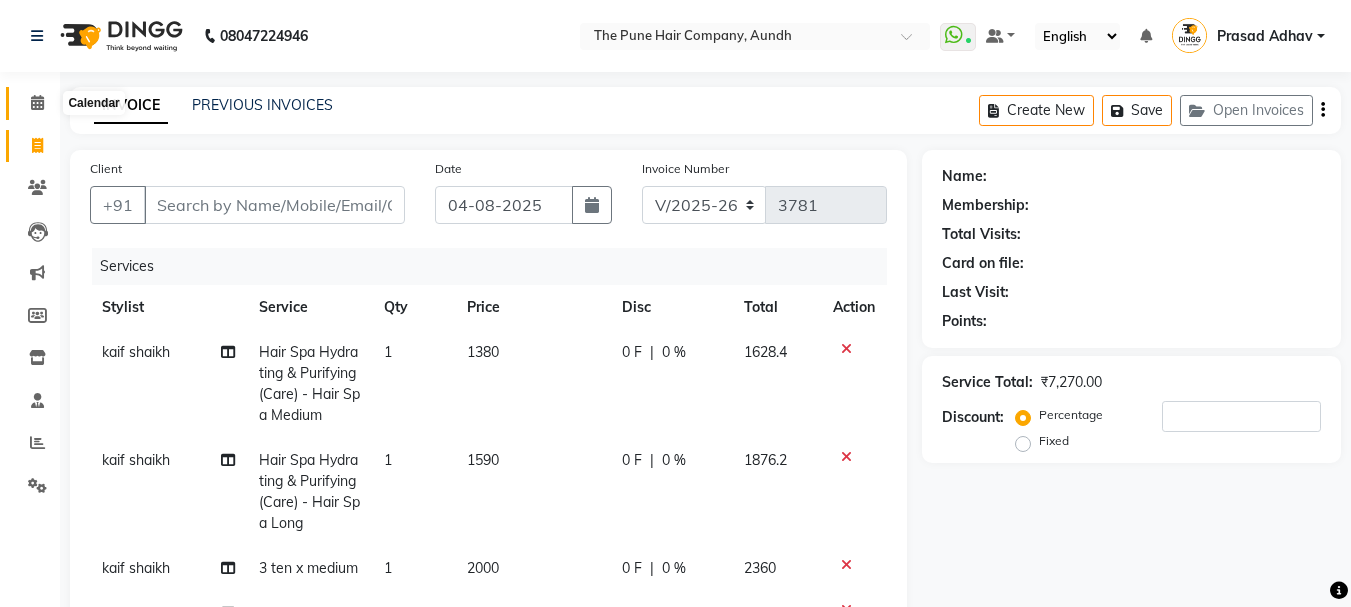 click 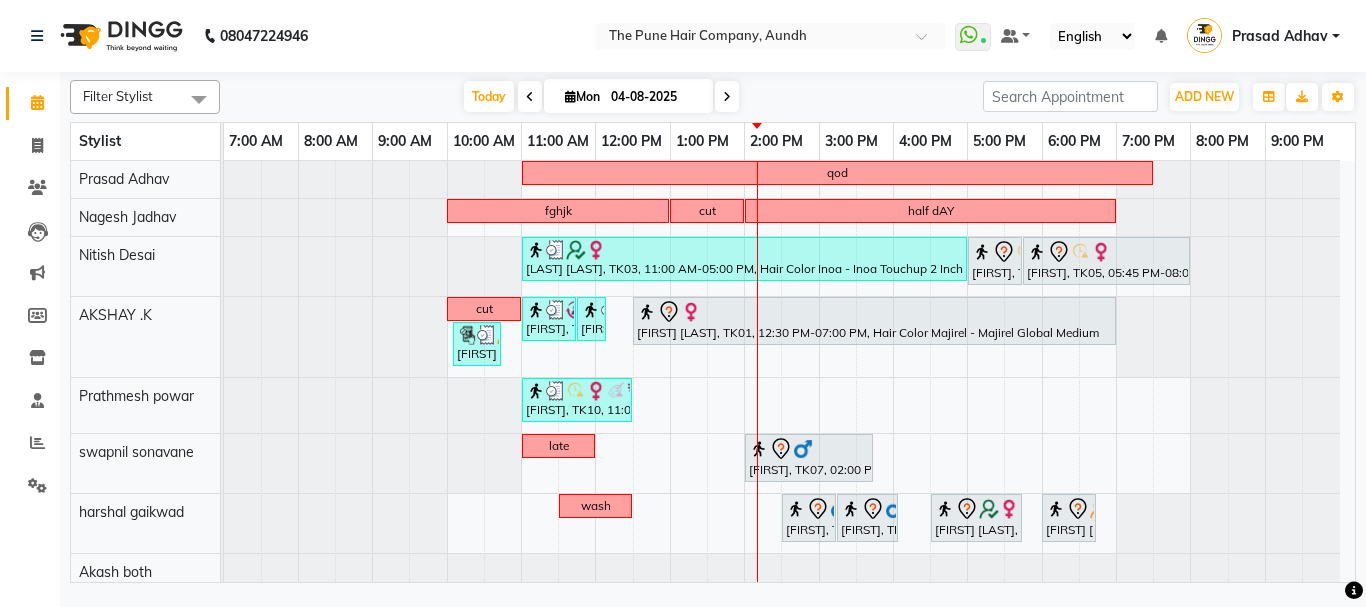 scroll, scrollTop: 200, scrollLeft: 0, axis: vertical 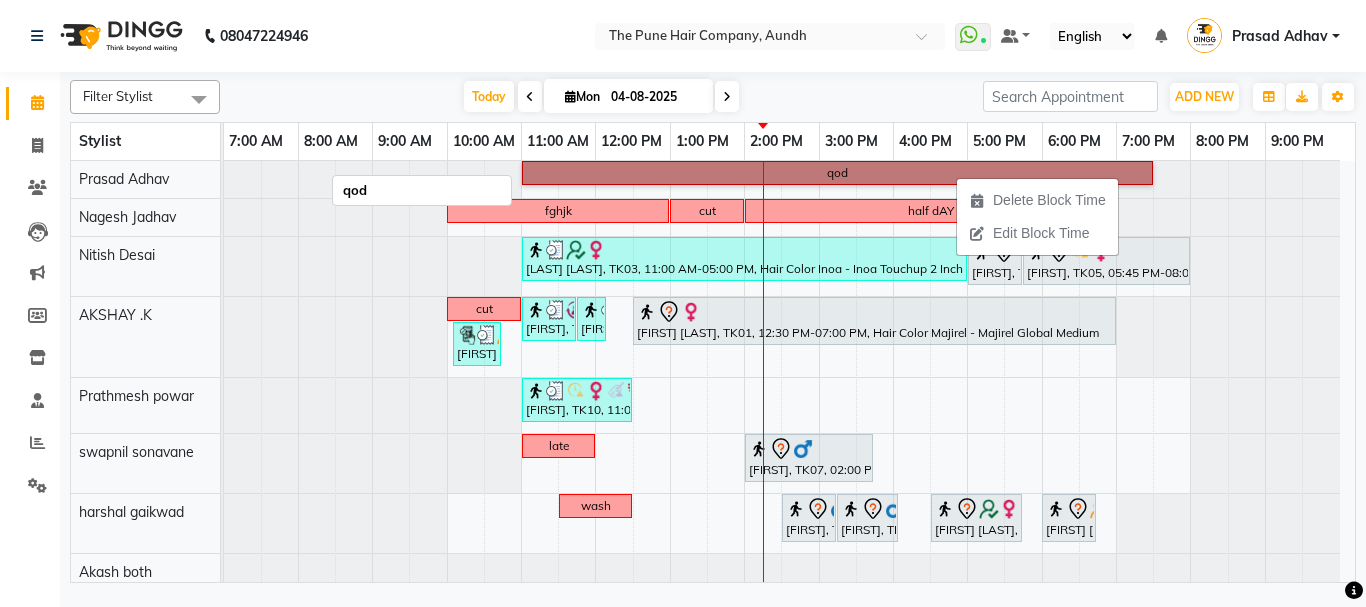 drag, startPoint x: 902, startPoint y: 183, endPoint x: 899, endPoint y: 218, distance: 35.128338 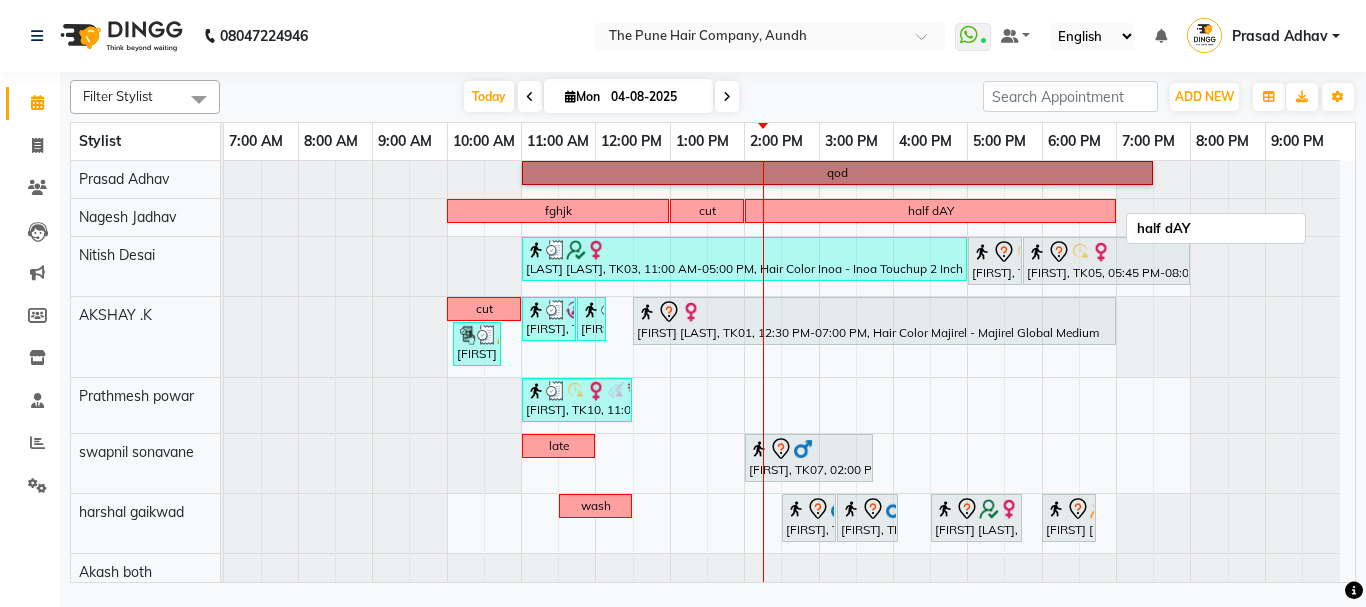 click on "half dAY" at bounding box center [930, 211] 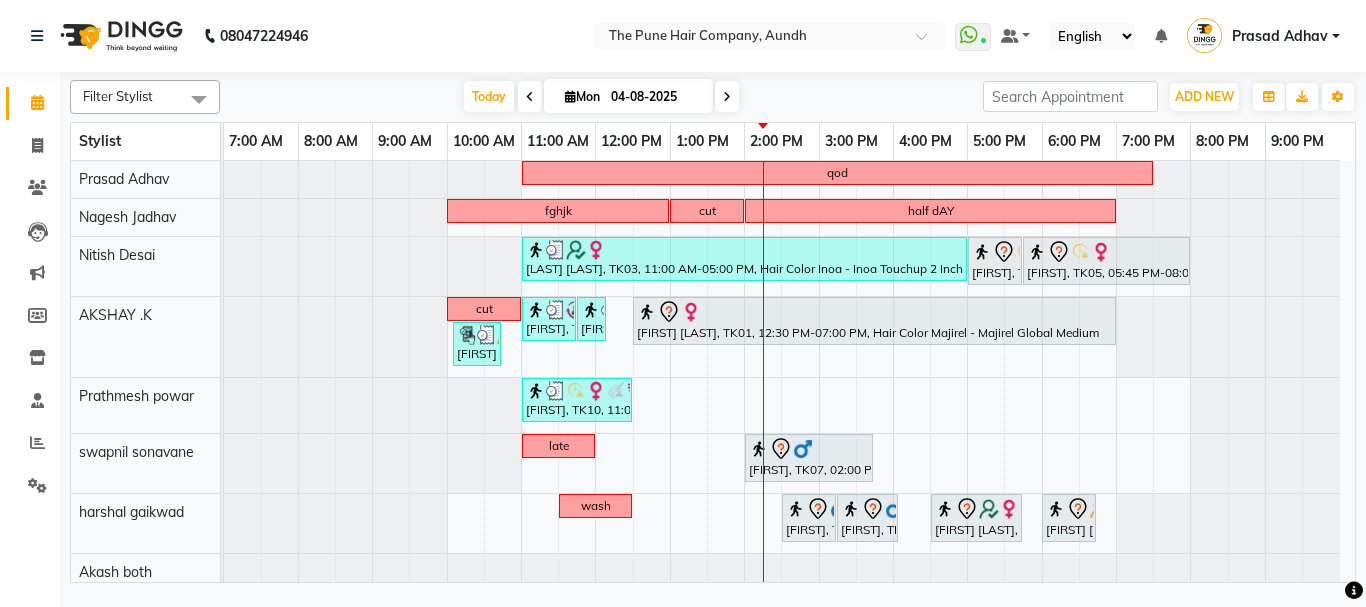 click on "Today  Mon 04-08-2025" at bounding box center [601, 97] 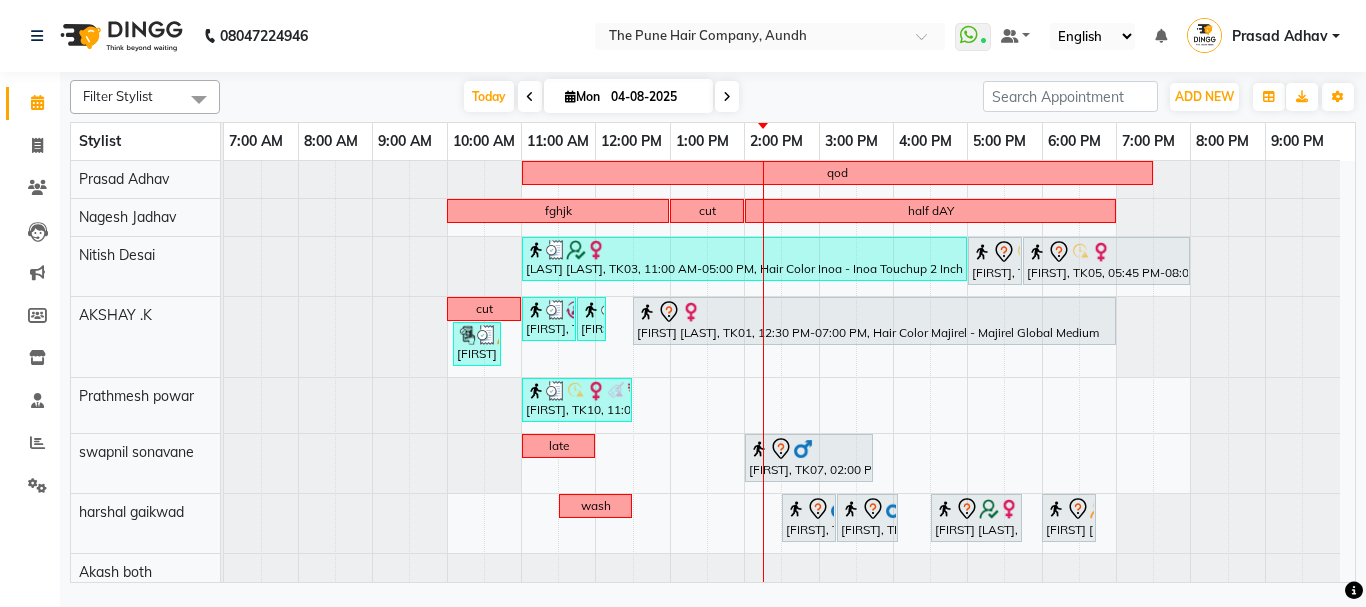 click at bounding box center (727, 97) 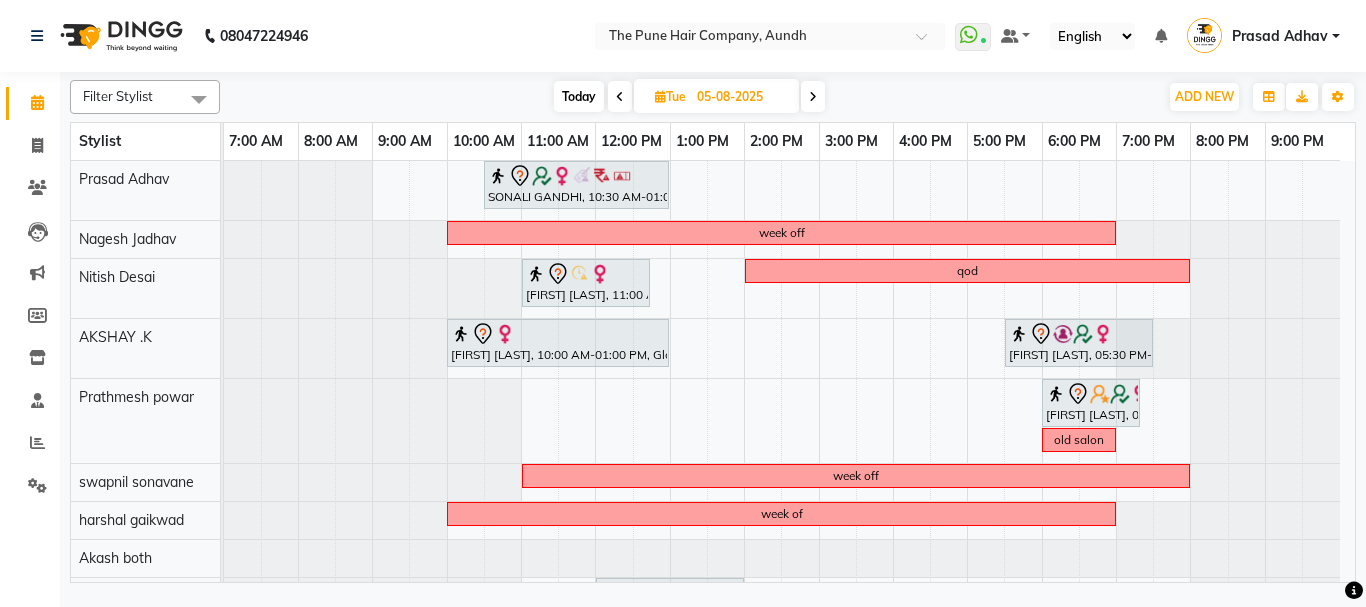 scroll, scrollTop: 100, scrollLeft: 0, axis: vertical 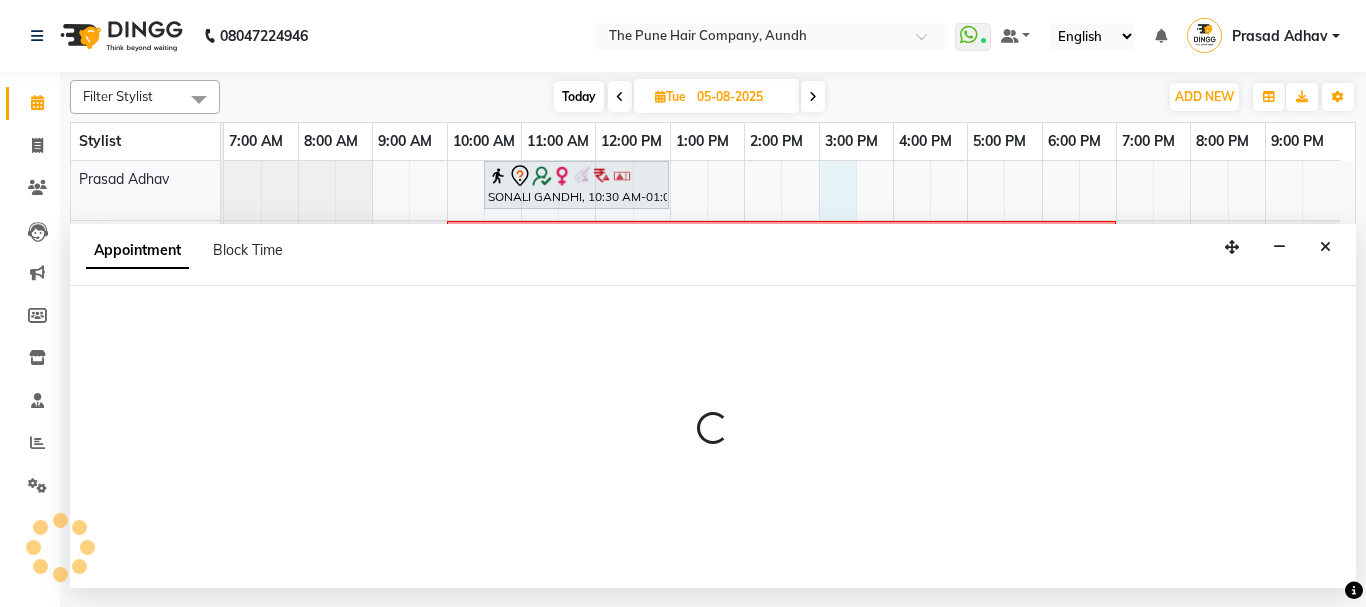 select on "3338" 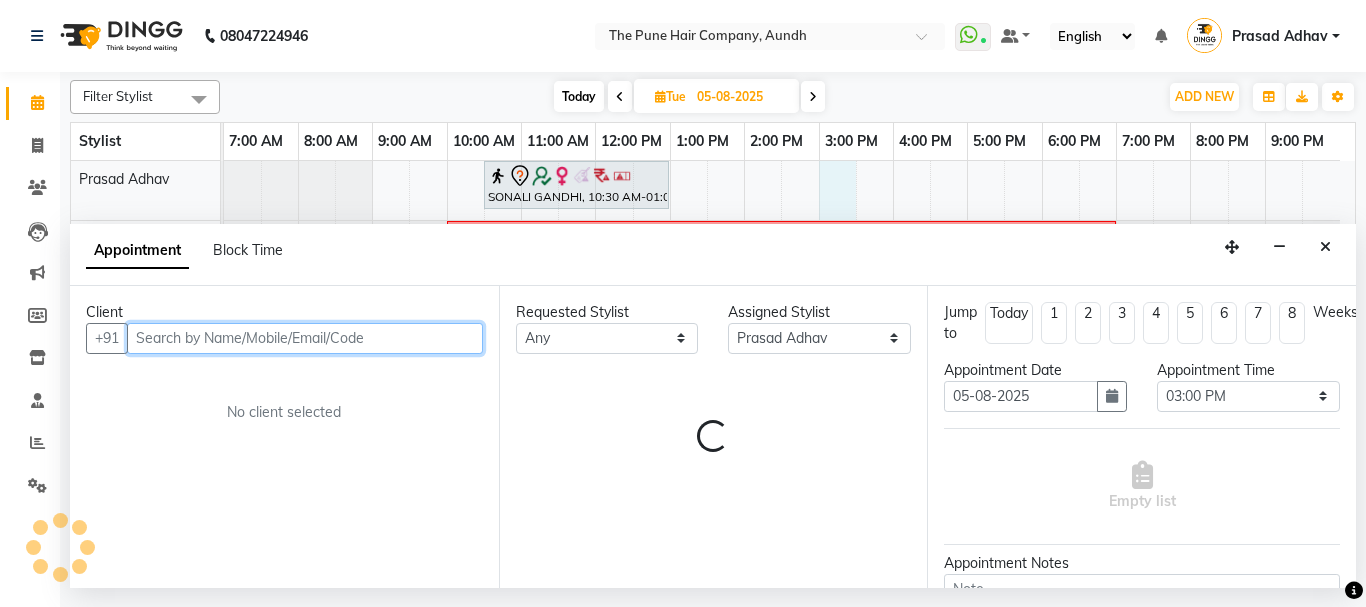 click at bounding box center (305, 338) 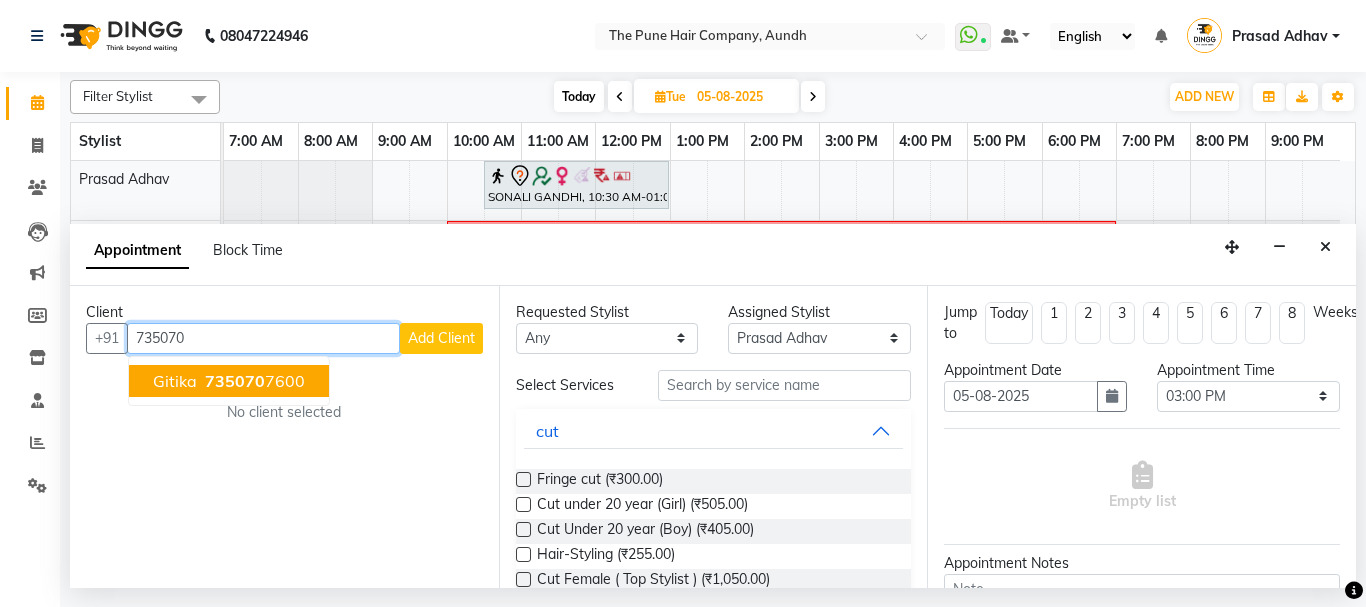 click on "735070 7600" at bounding box center [253, 381] 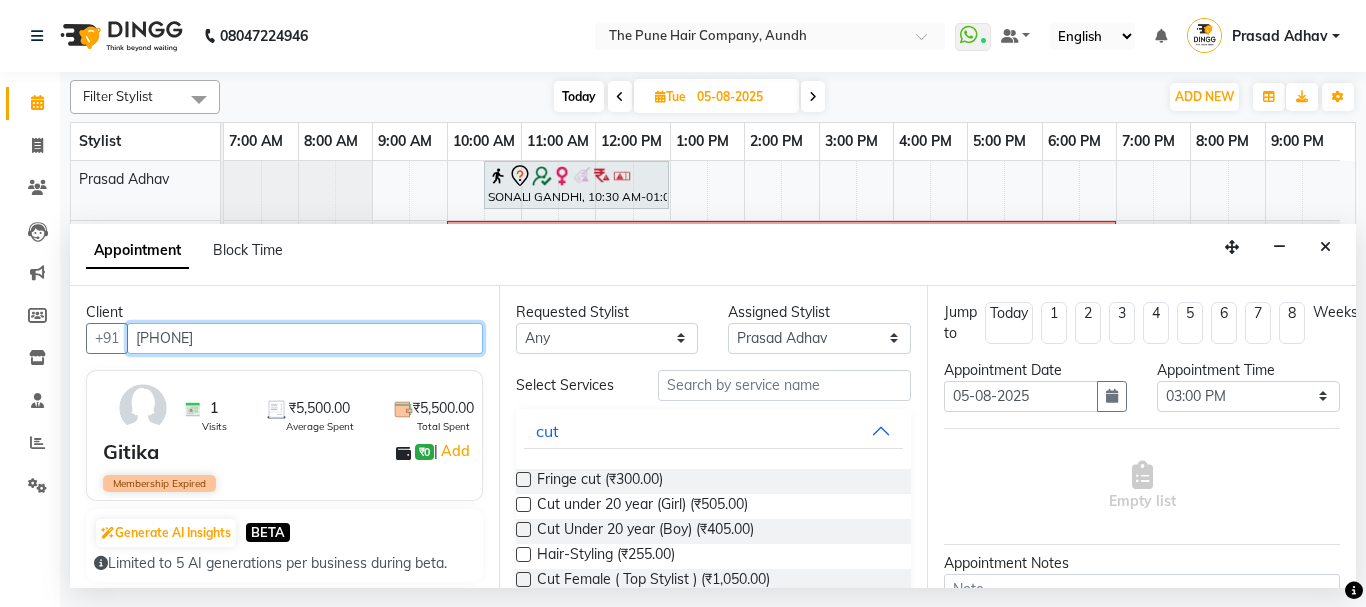 type on "7350707600" 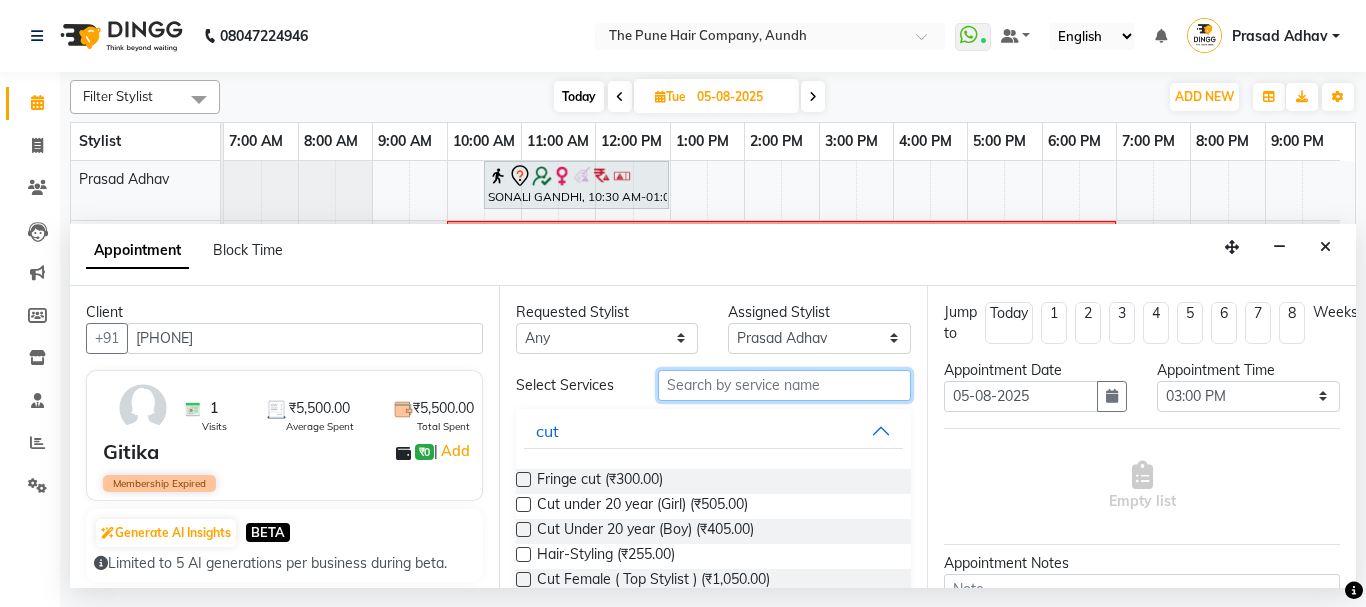 click at bounding box center (785, 385) 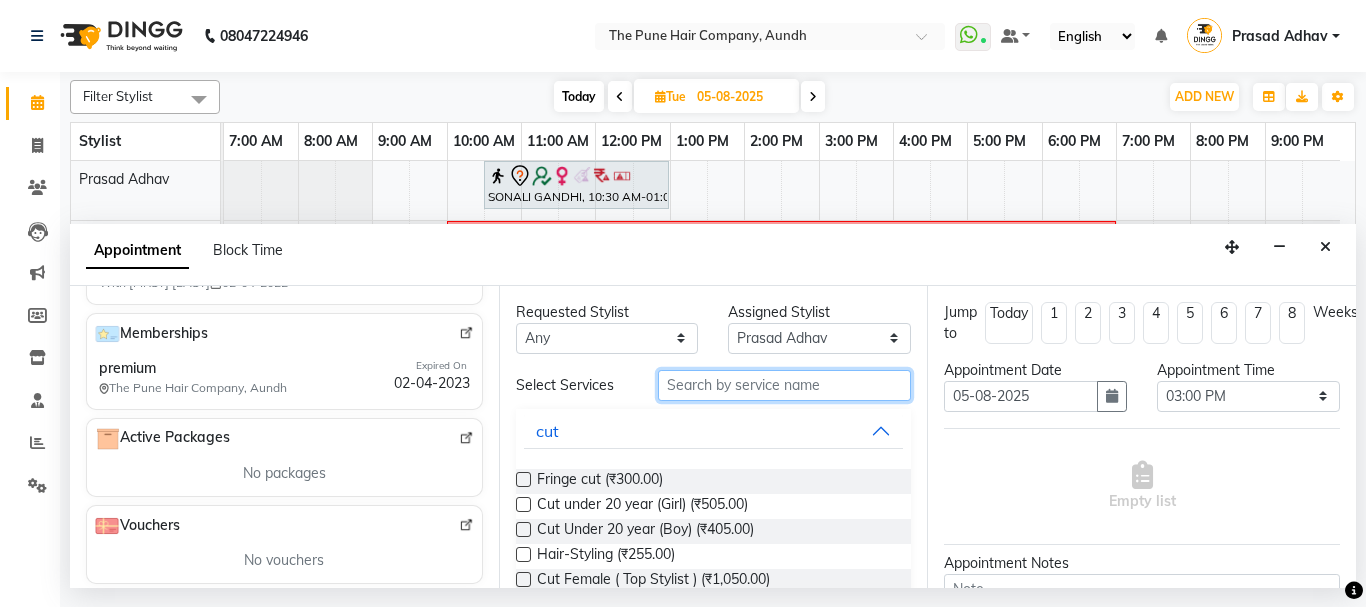 scroll, scrollTop: 475, scrollLeft: 0, axis: vertical 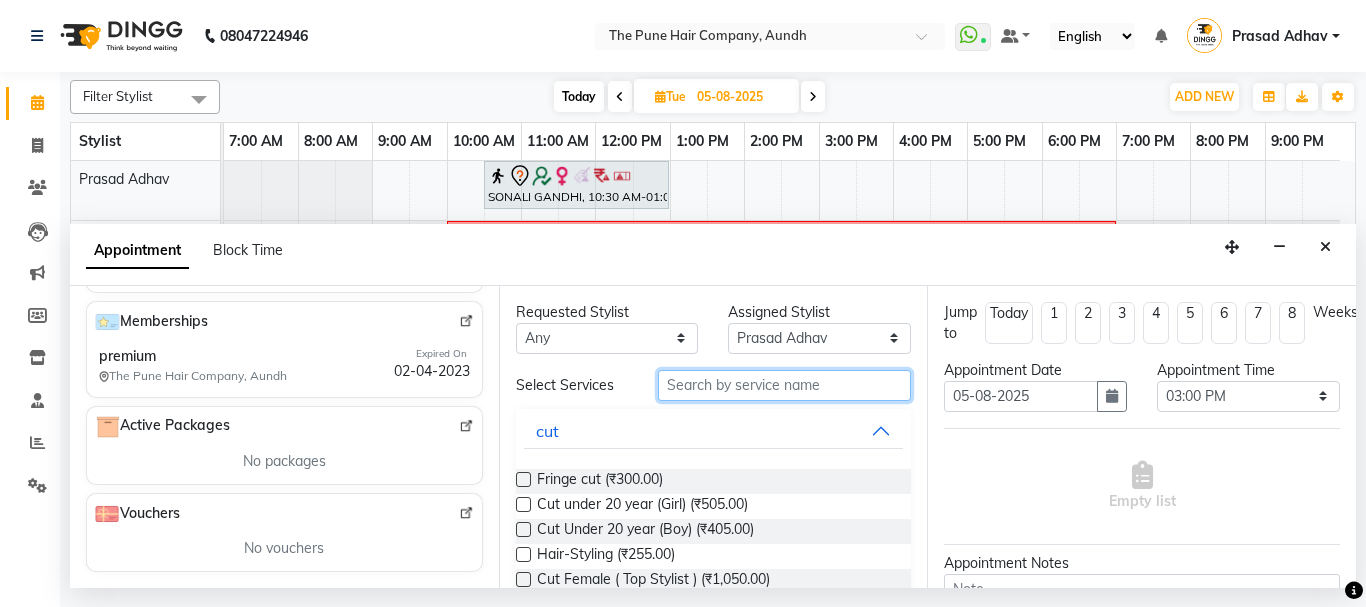 click at bounding box center [785, 385] 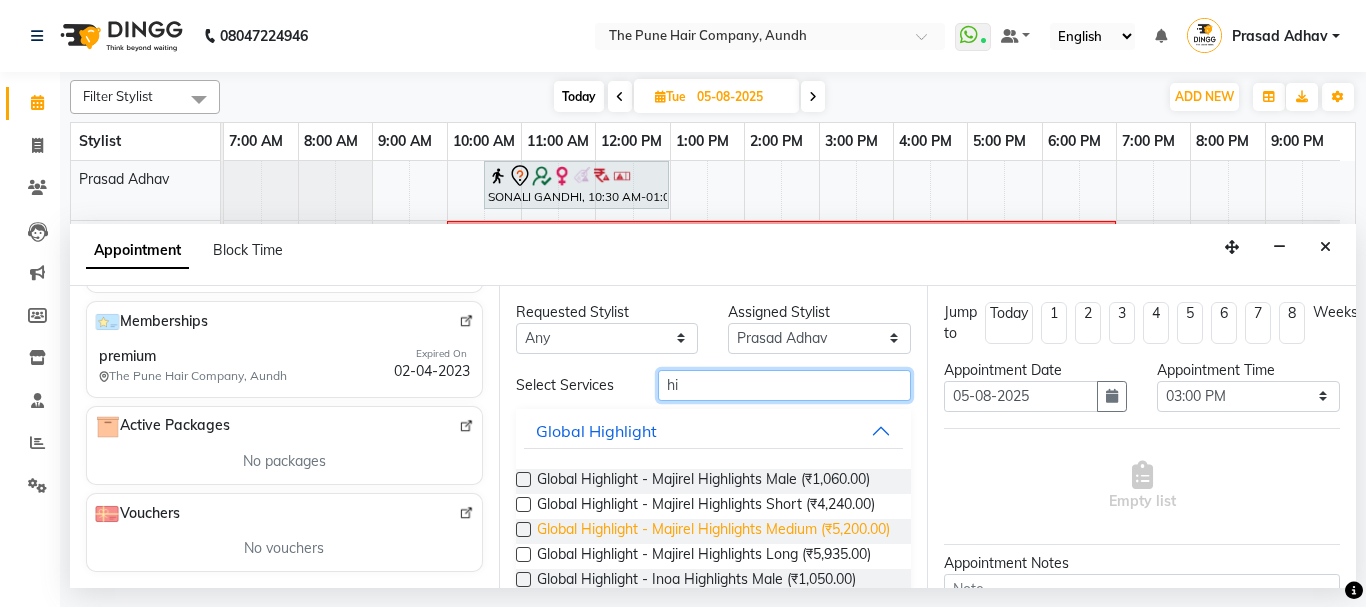 type on "hi" 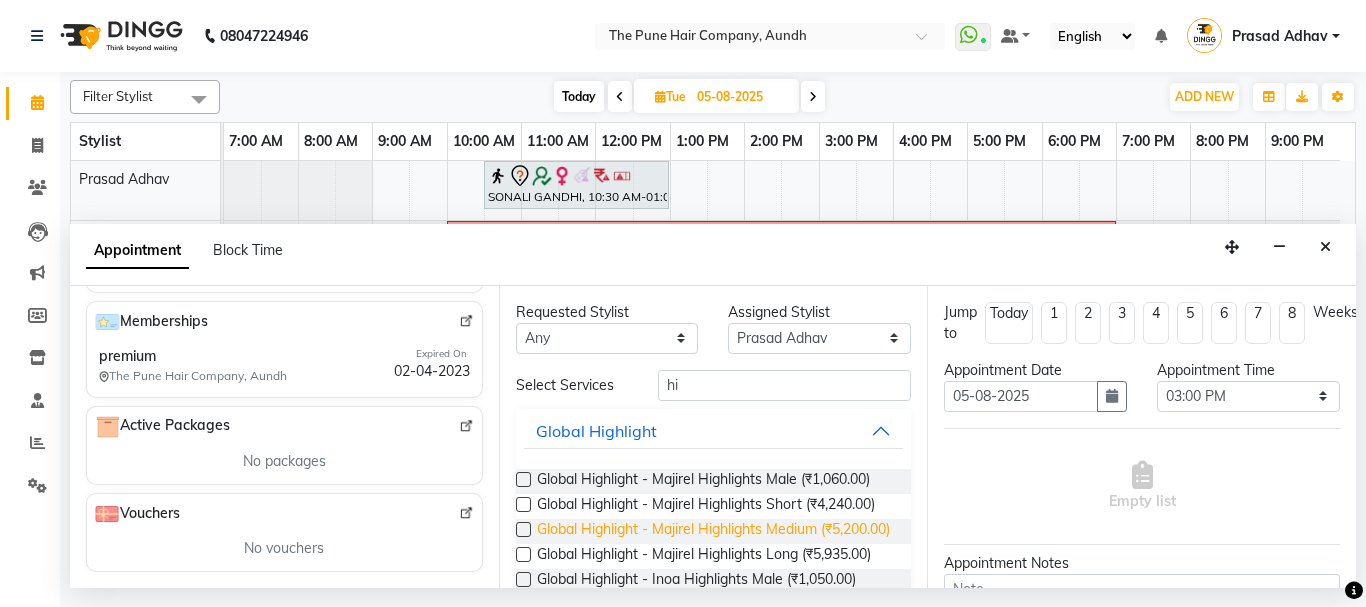 click on "Global Highlight - Majirel Highlights Medium (₹5,200.00)" at bounding box center (713, 531) 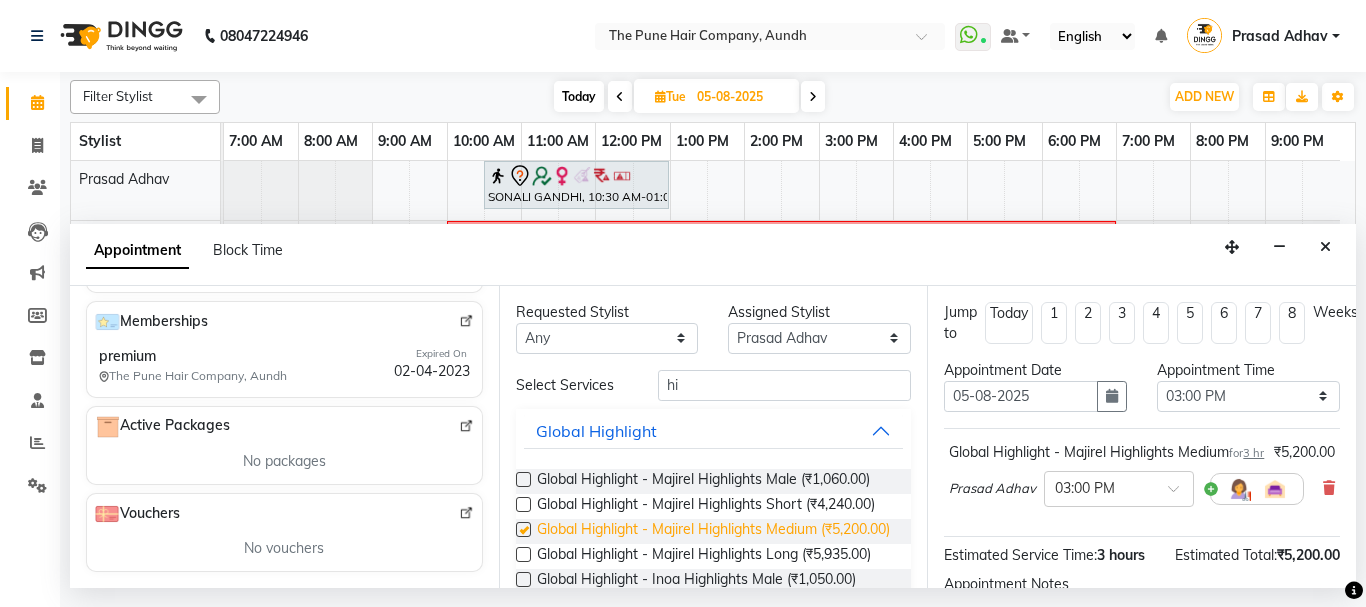 checkbox on "false" 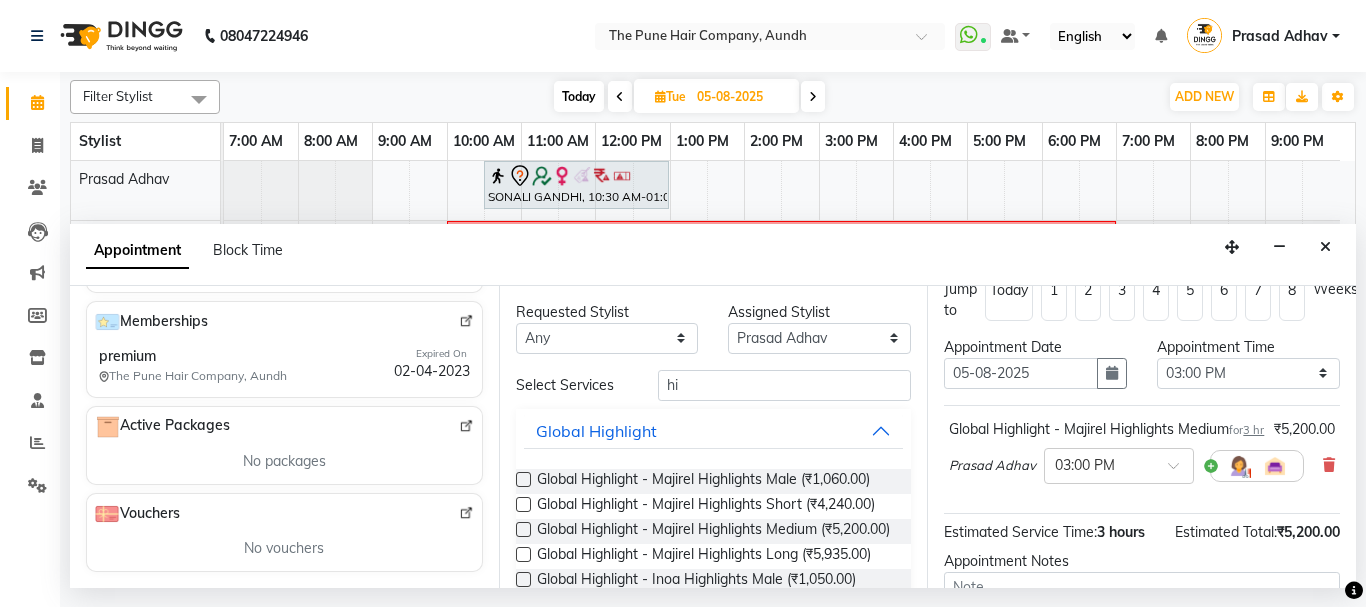 scroll, scrollTop: 0, scrollLeft: 0, axis: both 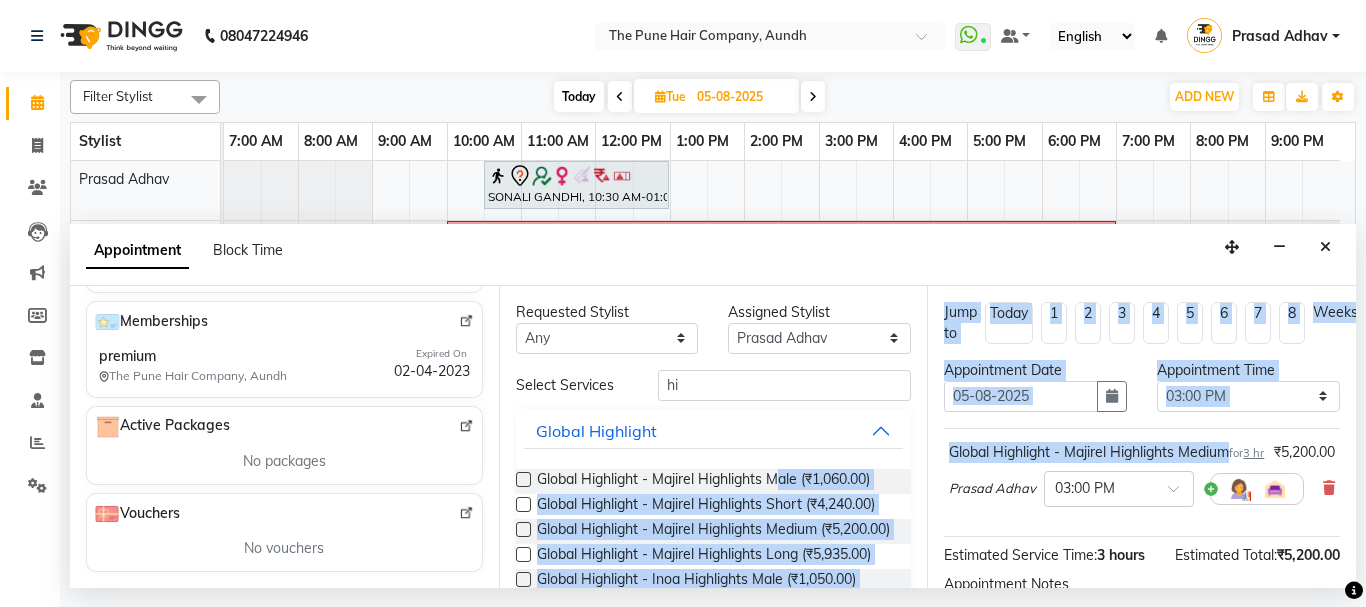 drag, startPoint x: 1235, startPoint y: 451, endPoint x: 838, endPoint y: 466, distance: 397.28326 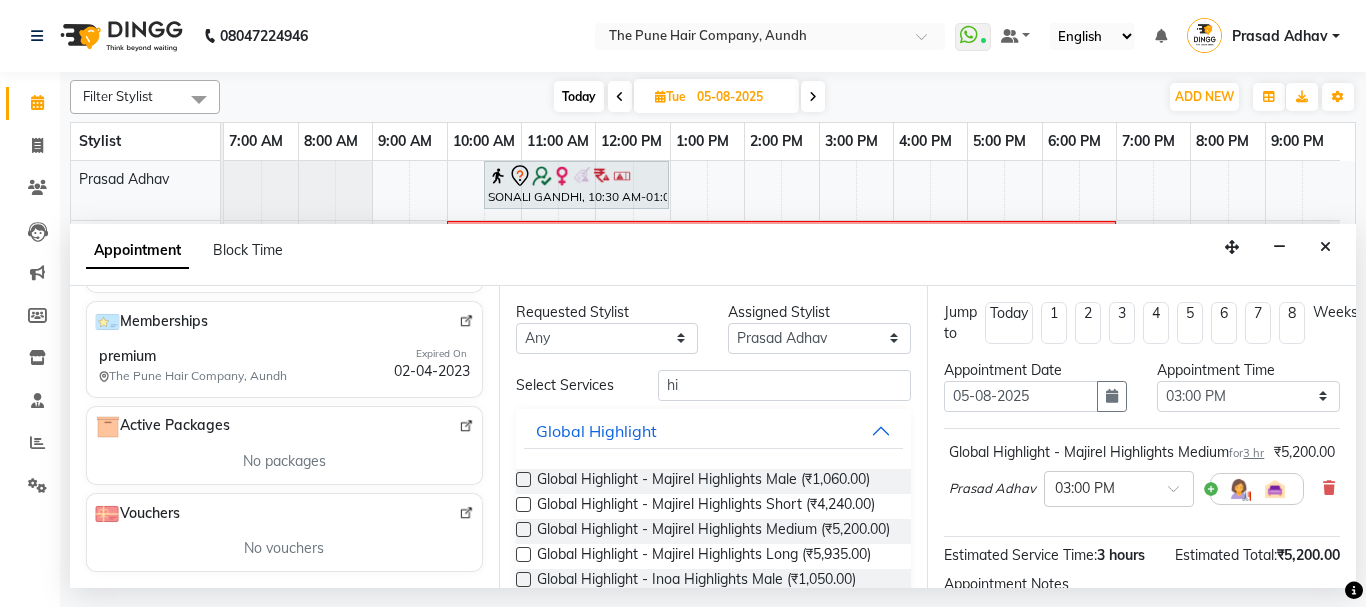 click on "Global Highlight - Majirel Highlights Medium   for  3 hr" at bounding box center [1106, 452] 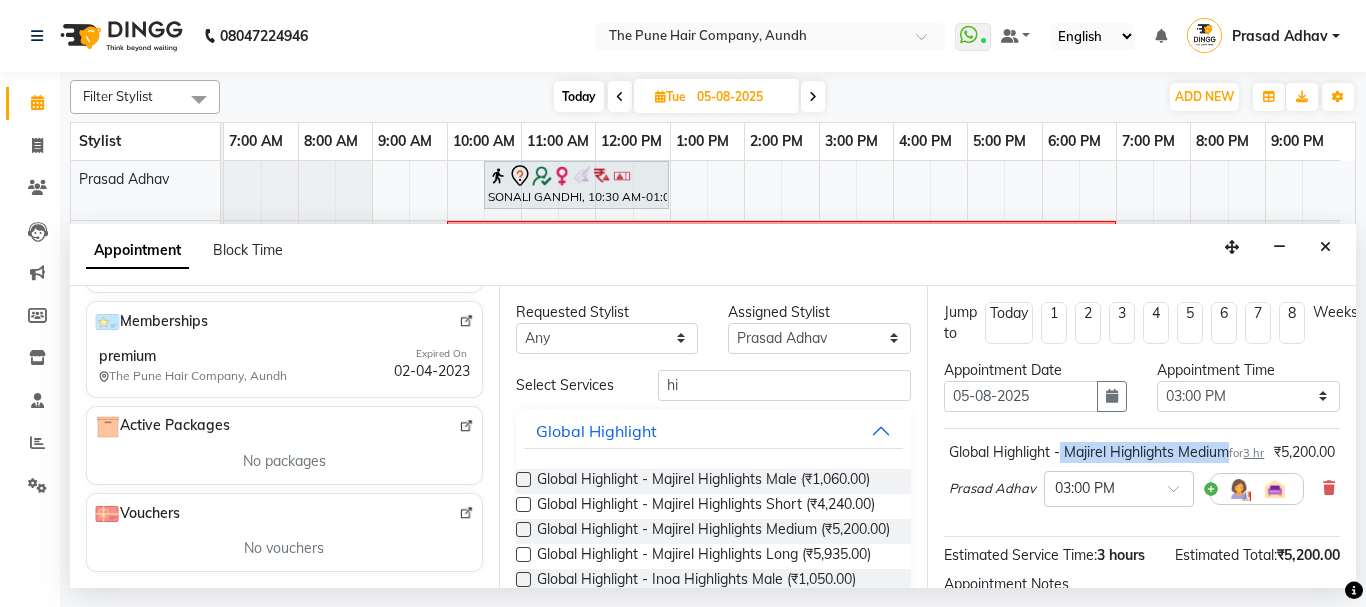 drag, startPoint x: 1064, startPoint y: 449, endPoint x: 1220, endPoint y: 449, distance: 156 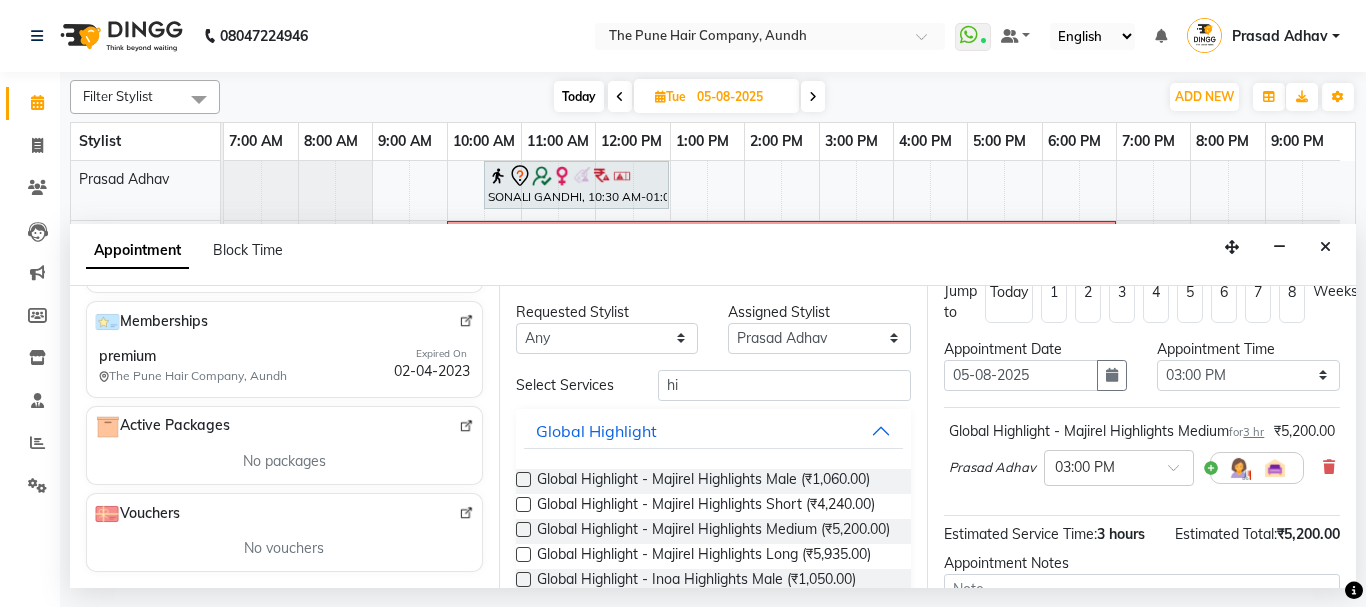 scroll, scrollTop: 0, scrollLeft: 0, axis: both 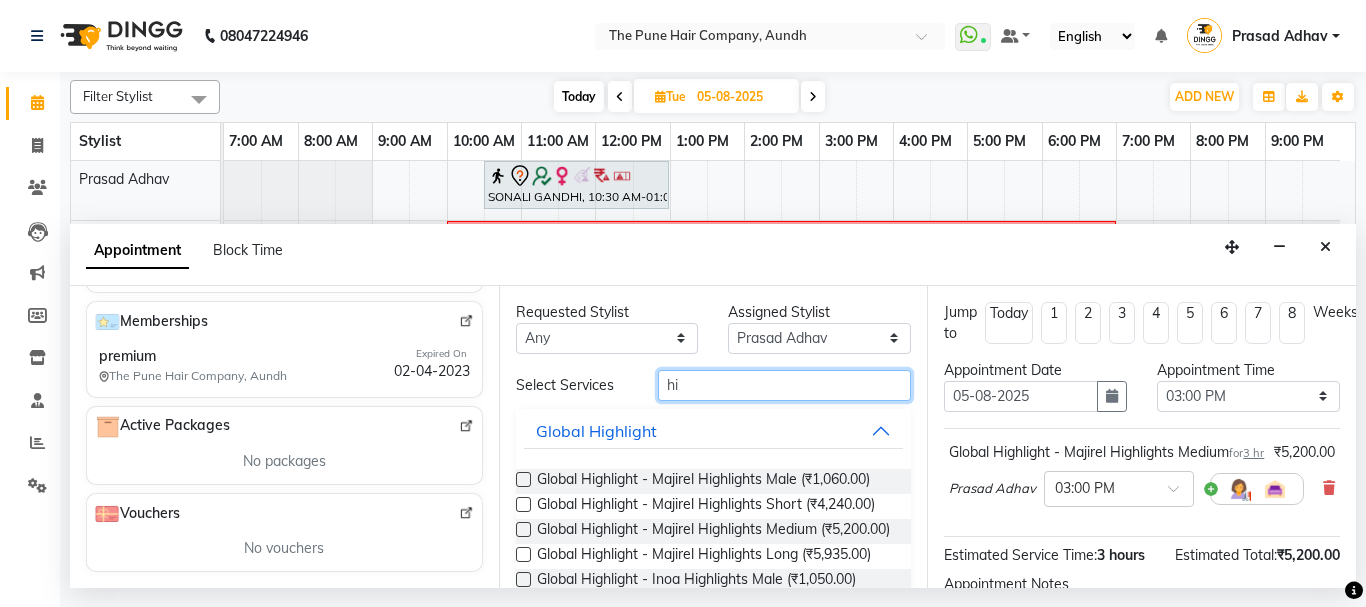 drag, startPoint x: 859, startPoint y: 384, endPoint x: 635, endPoint y: 387, distance: 224.0201 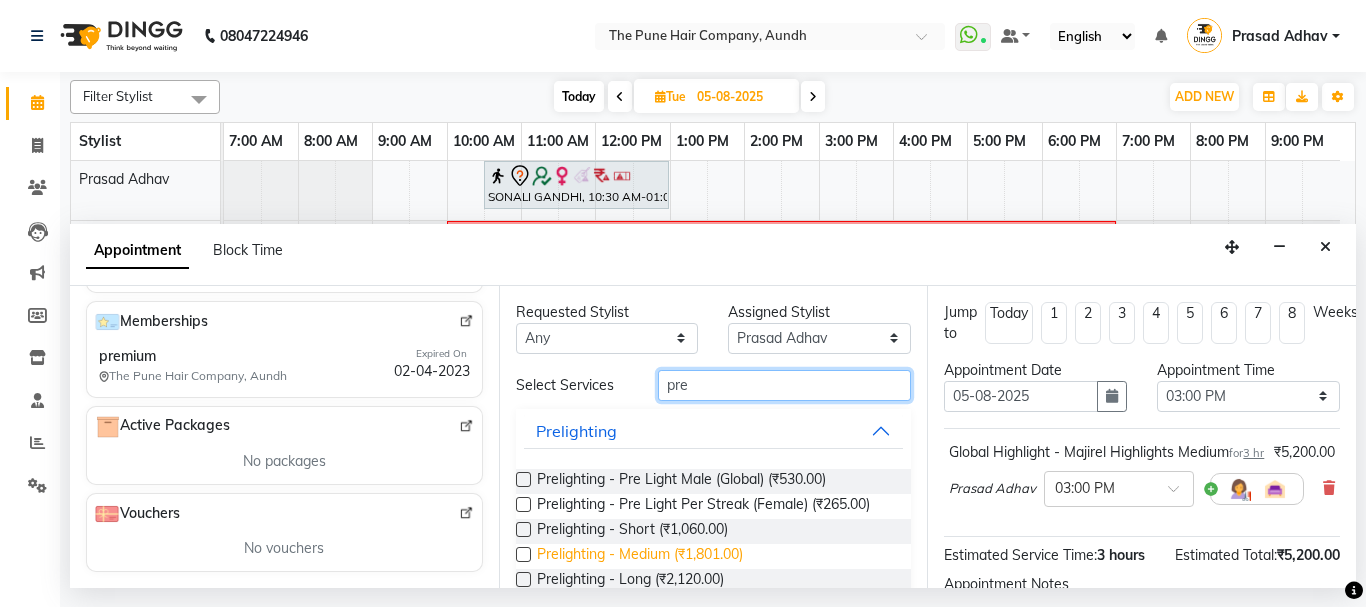 type on "pre" 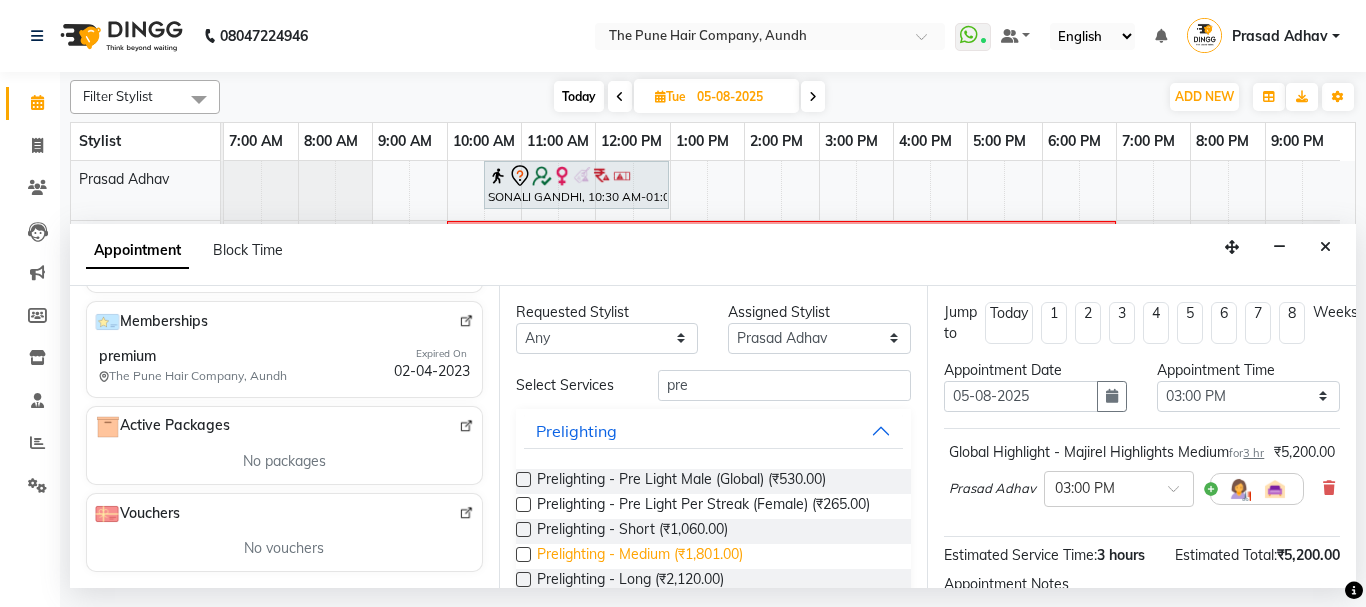 click on "Prelighting - Medium (₹1,801.00)" at bounding box center (640, 556) 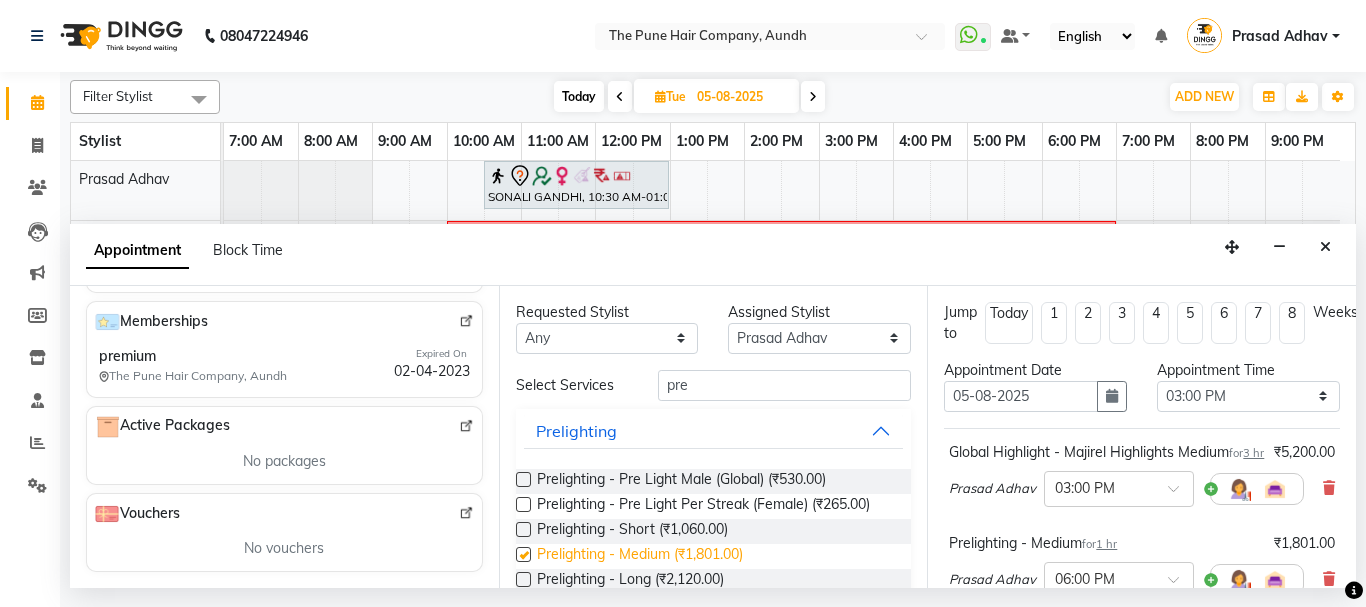checkbox on "false" 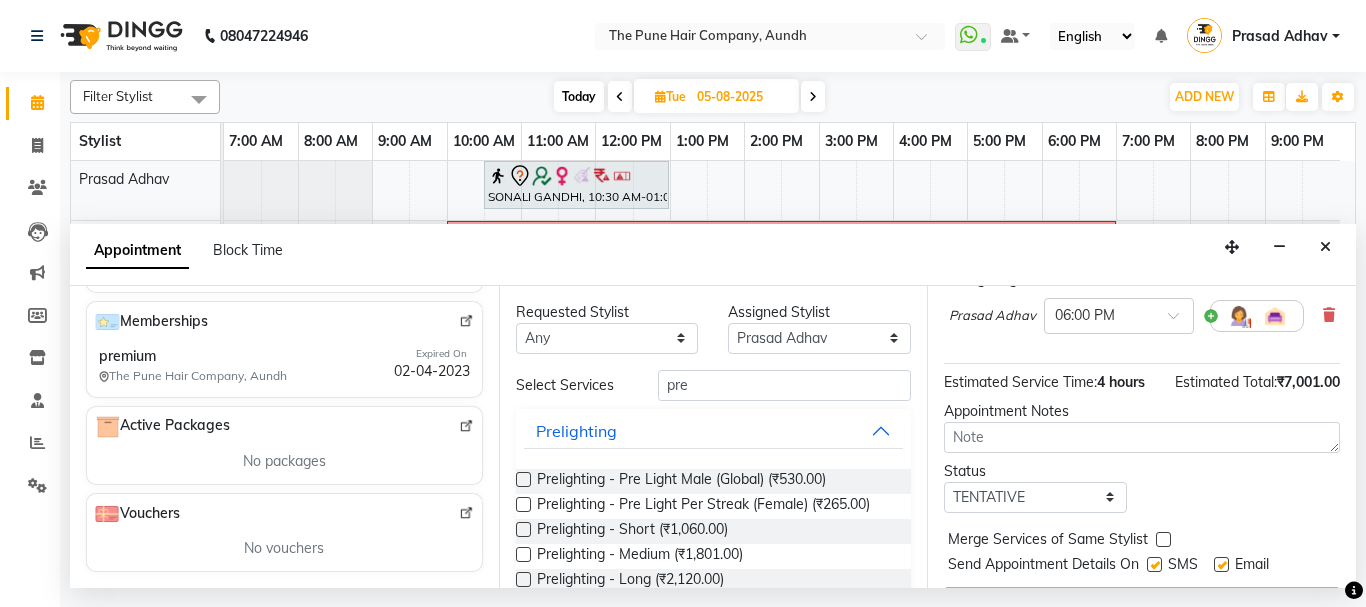 scroll, scrollTop: 378, scrollLeft: 0, axis: vertical 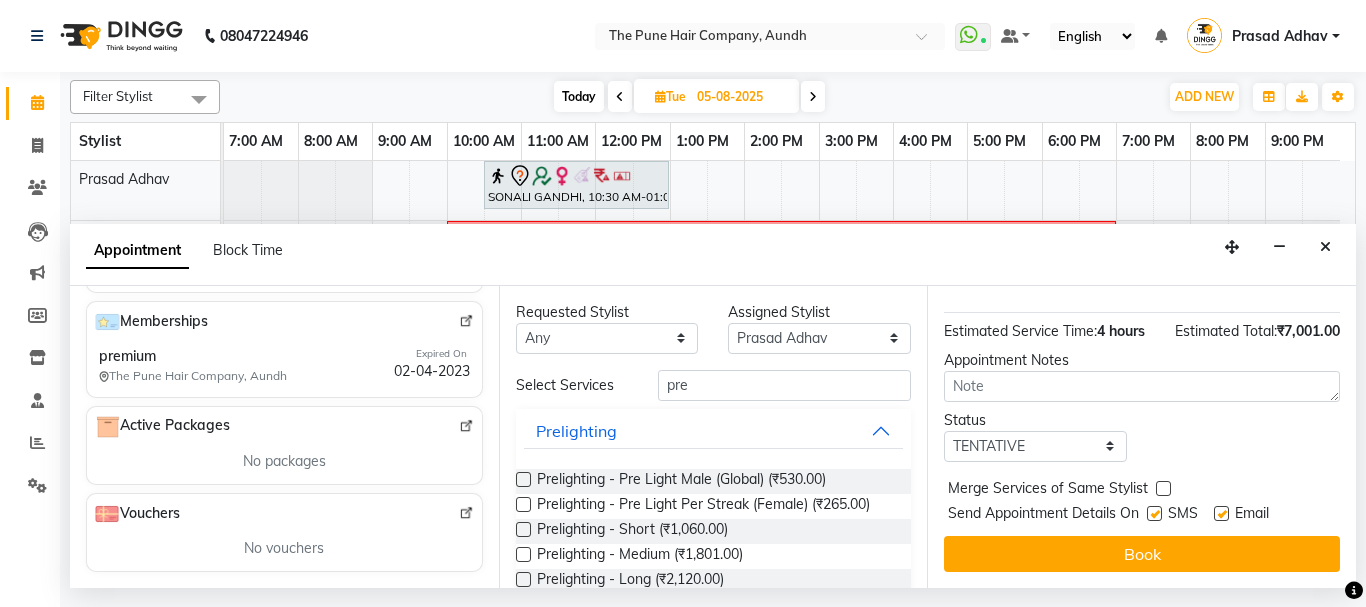 click on "Status Select TENTATIVE CONFIRM UPCOMING" at bounding box center [1142, 436] 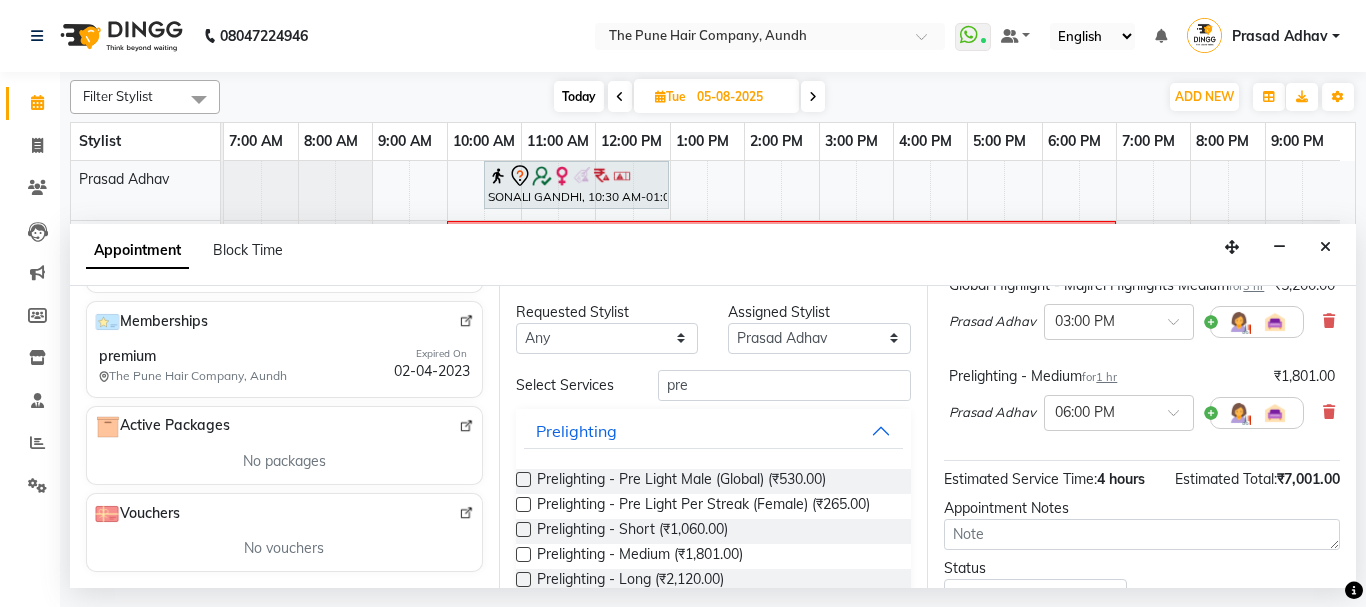 scroll, scrollTop: 378, scrollLeft: 0, axis: vertical 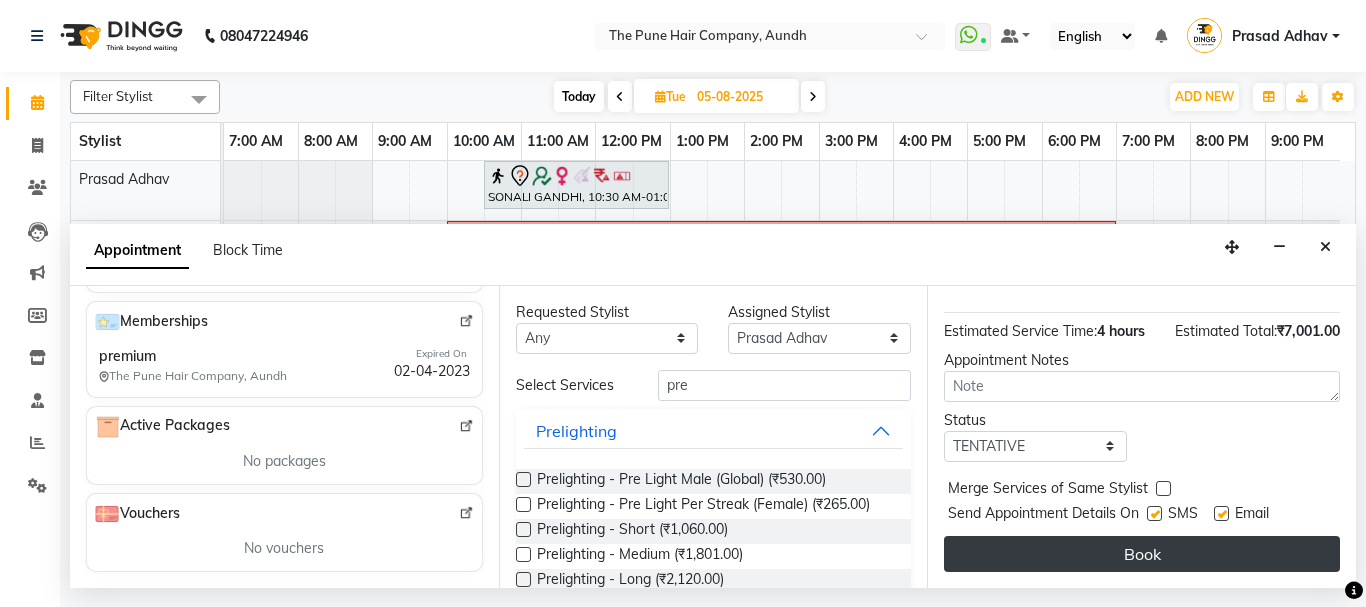 click on "Book" at bounding box center [1142, 554] 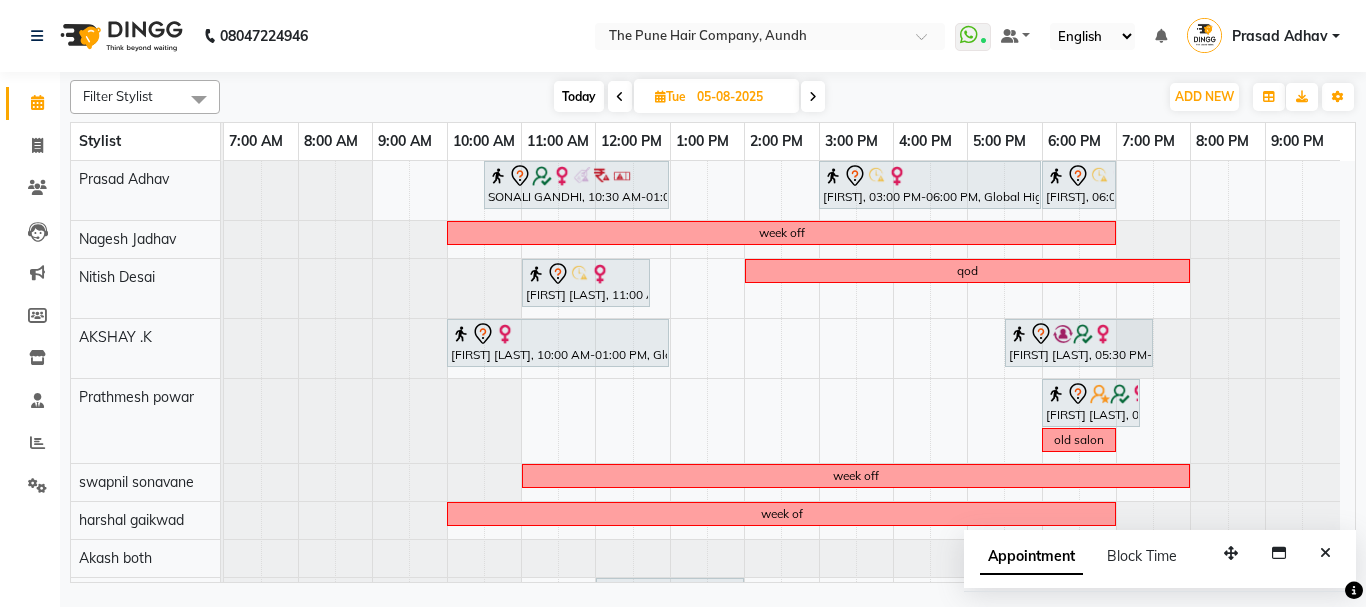 click on "Today" at bounding box center (579, 96) 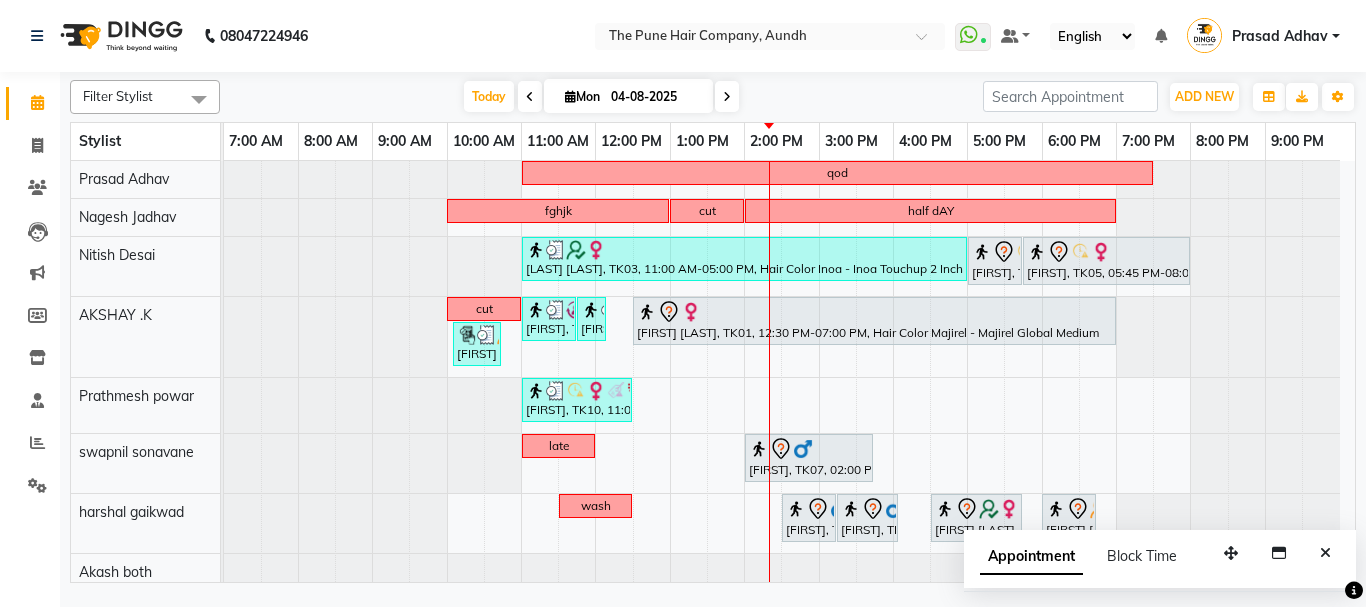 click at bounding box center [727, 97] 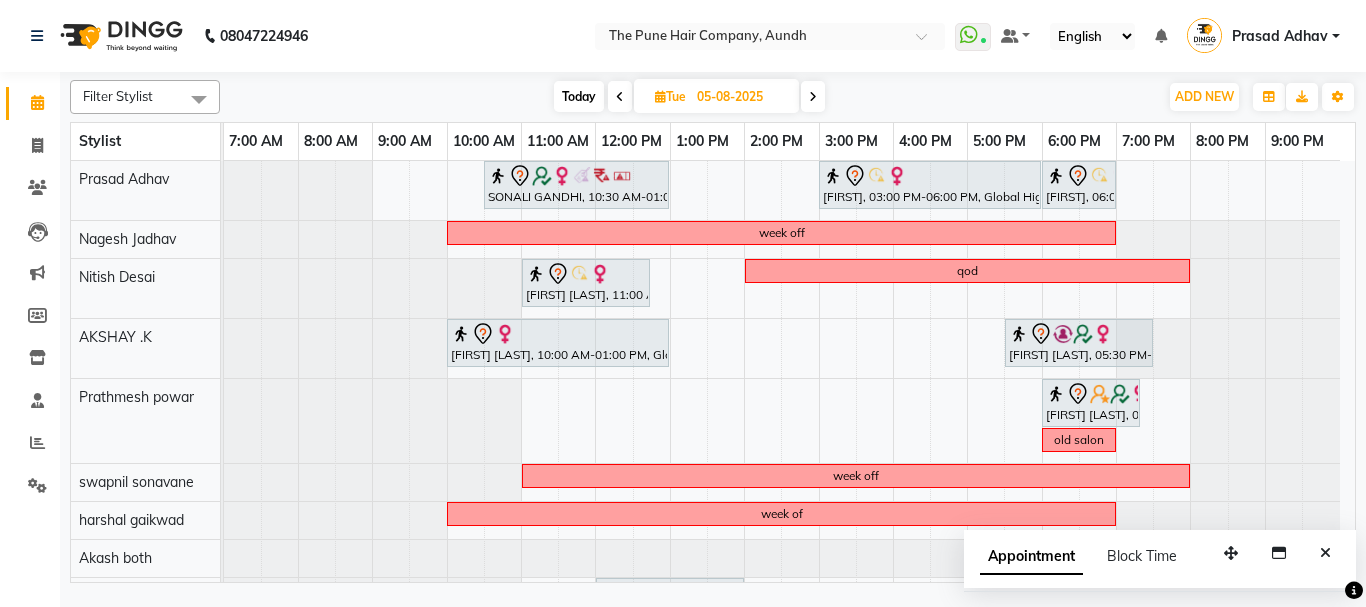 click at bounding box center [813, 97] 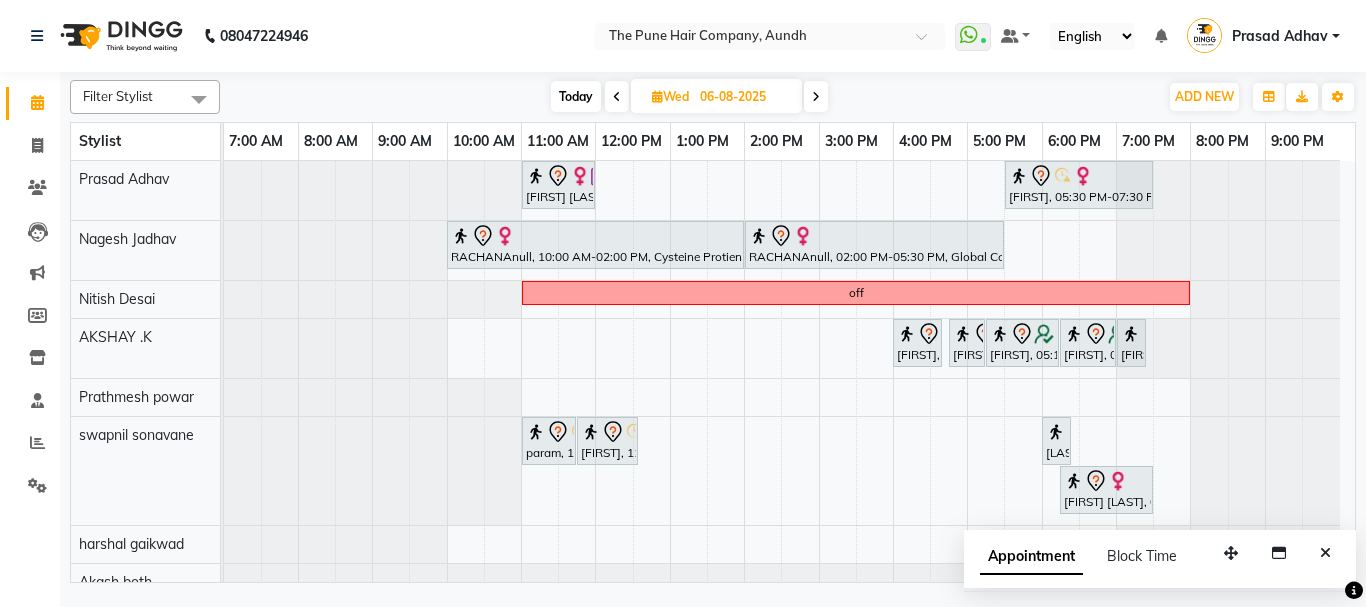 click on "Today" at bounding box center (576, 96) 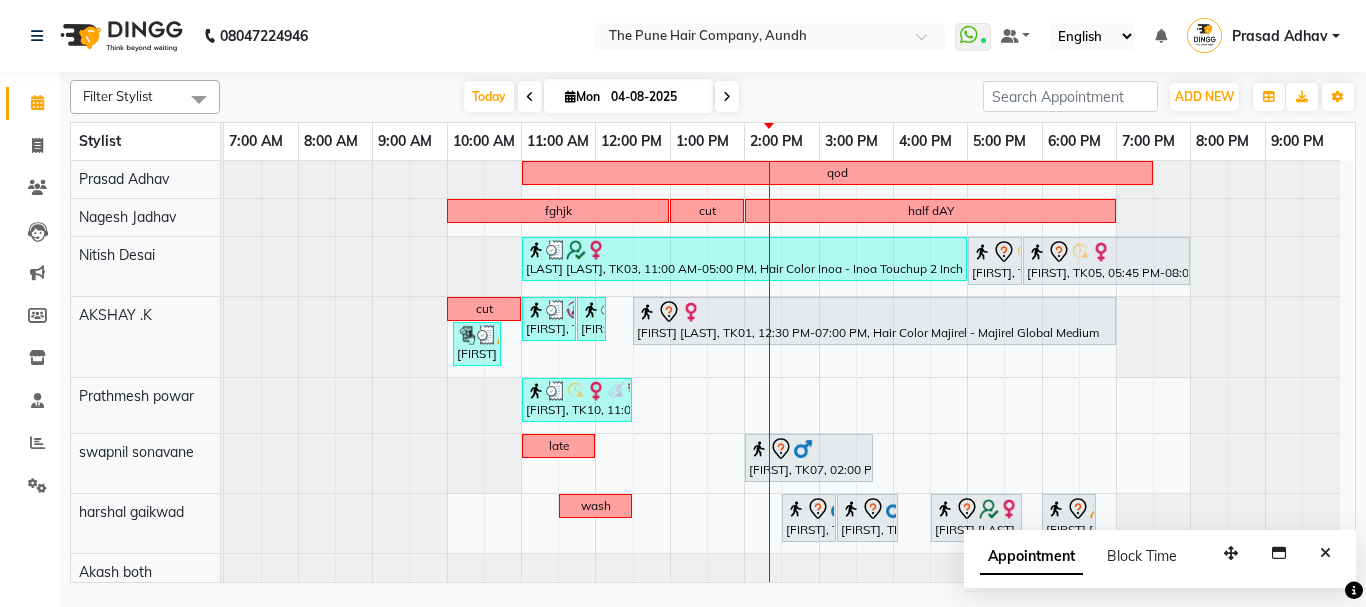 scroll, scrollTop: 100, scrollLeft: 0, axis: vertical 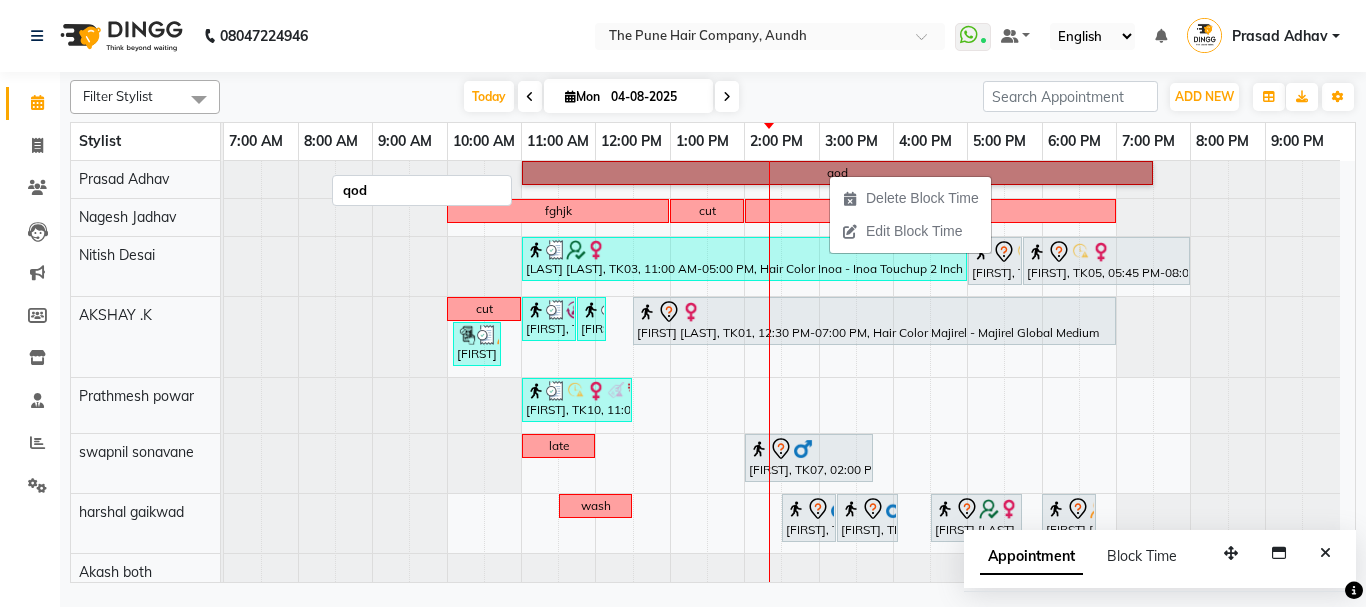 click on "qod" at bounding box center (837, 173) 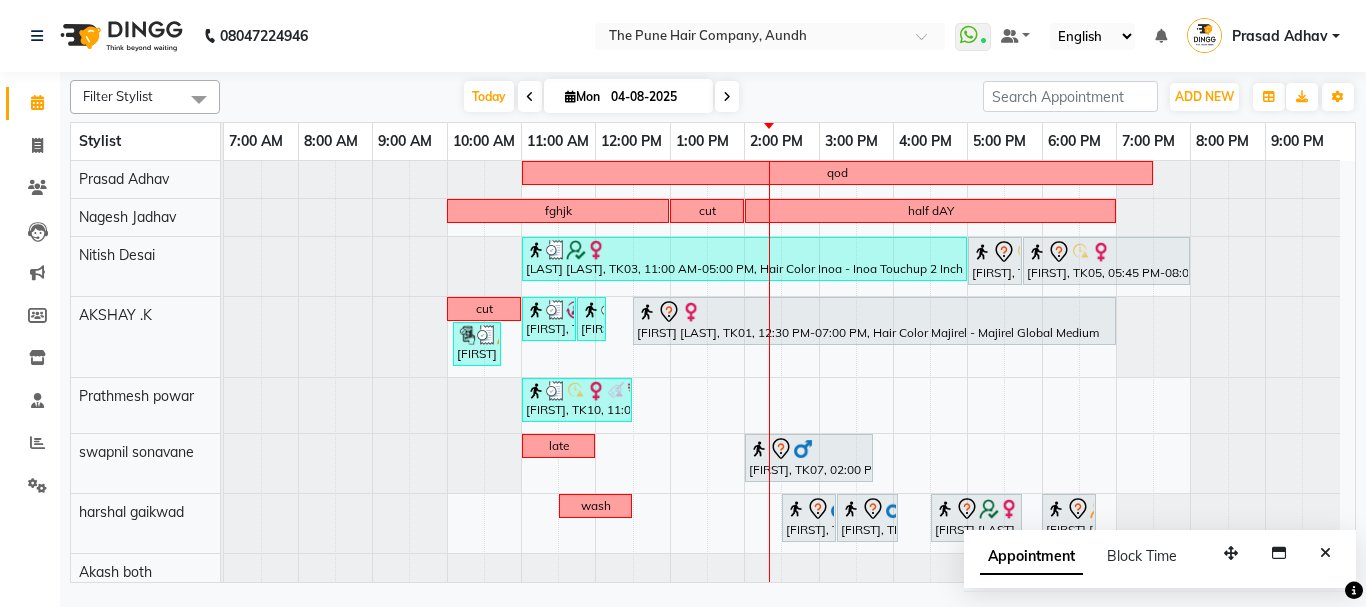 click on "Today  Mon 04-08-2025" at bounding box center [601, 97] 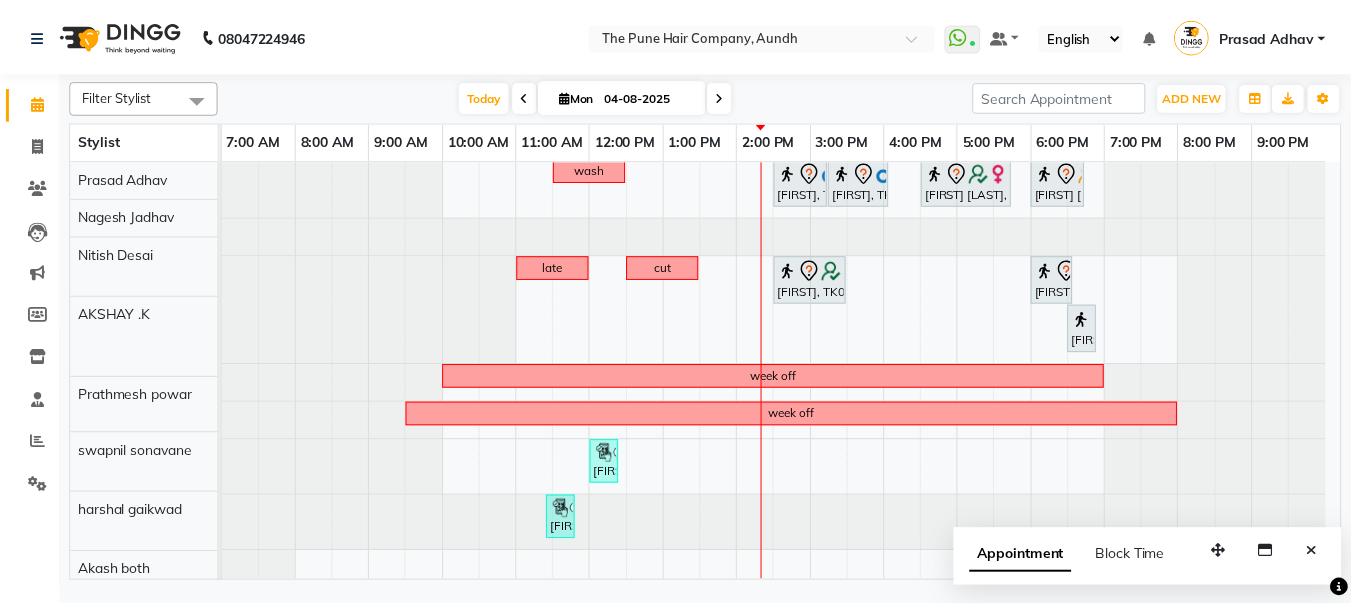 scroll, scrollTop: 366, scrollLeft: 0, axis: vertical 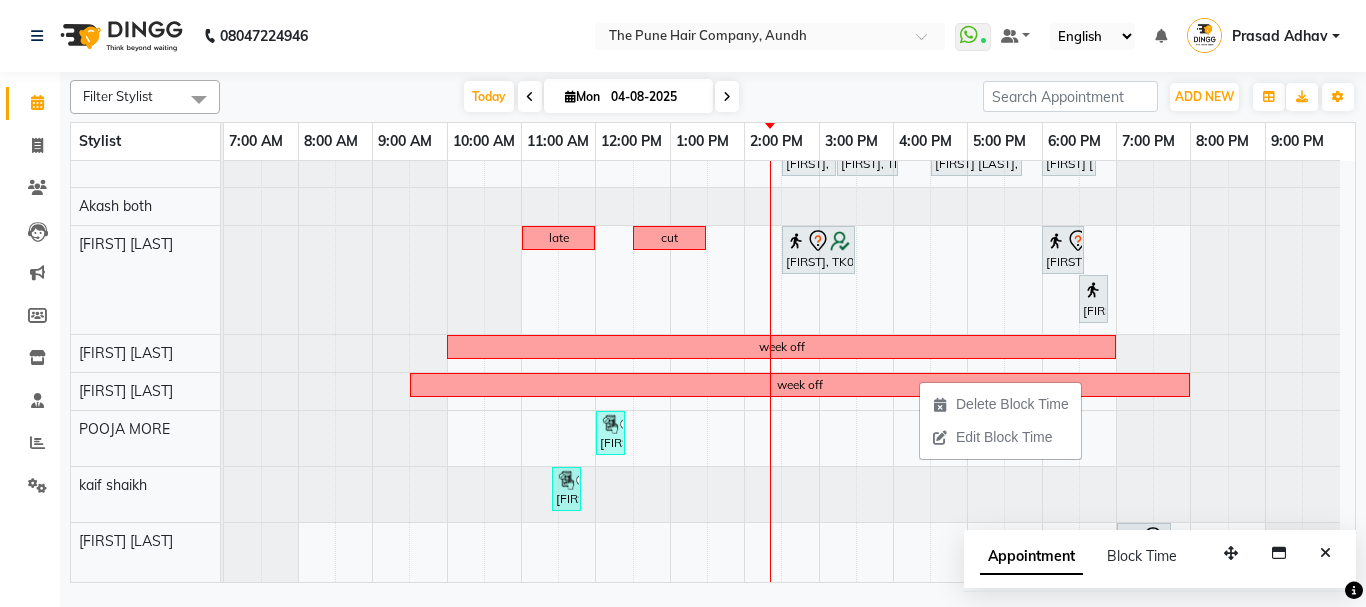 drag, startPoint x: 919, startPoint y: 380, endPoint x: 797, endPoint y: 101, distance: 304.5078 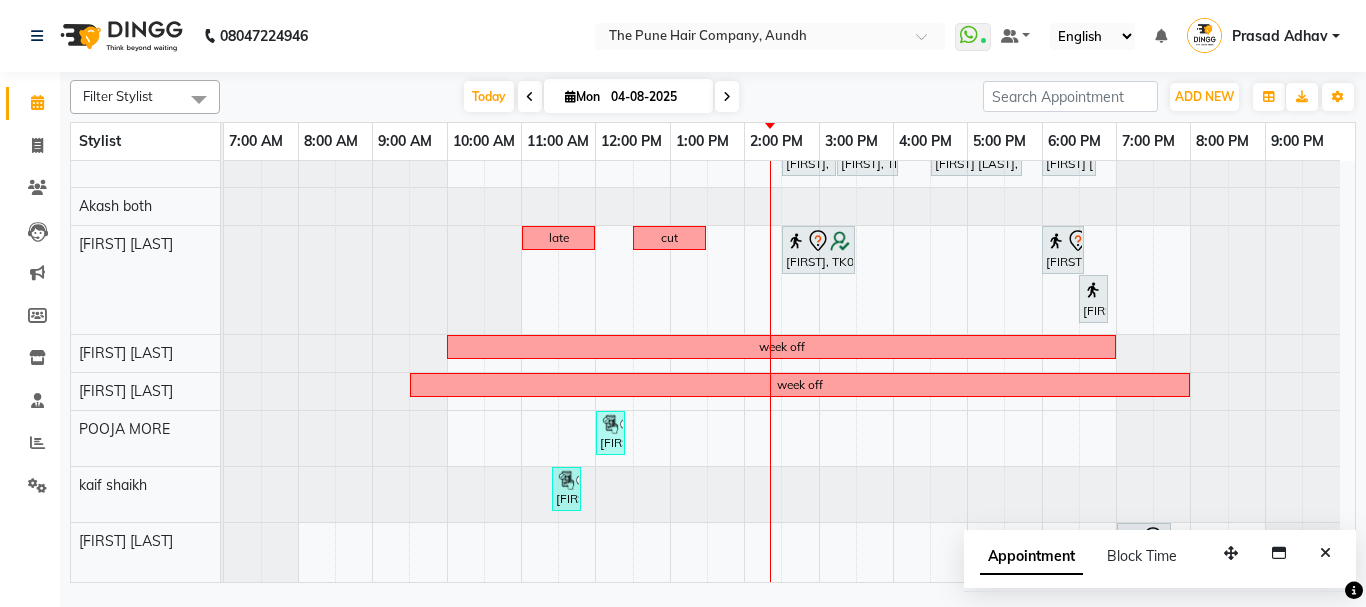 click on "Filter Stylist Select All Akash both AKSHAY .K harshal gaikwad kaif shaikh LAKKHAN SHINDE Nagesh Jadhav Nitish Desai  Pavan mane POOJA MORE Prasad Adhav  Prathmesh powar Shweta gotur Sonal saindane swapnil sonavane Today  Mon 04-08-2025 Toggle Dropdown Add Appointment Add Invoice Add Expense Add Attendance Add Client Add Transaction Toggle Dropdown Add Appointment Add Invoice Add Expense Add Attendance Add Client ADD NEW Toggle Dropdown Add Appointment Add Invoice Add Expense Add Attendance Add Client Add Transaction Filter Stylist Select All Akash both AKSHAY .K harshal gaikwad kaif shaikh LAKKHAN SHINDE Nagesh Jadhav Nitish Desai  Pavan mane POOJA MORE Prasad Adhav  Prathmesh powar Shweta gotur Sonal saindane swapnil sonavane Group By  Staff View   Room View  View as Vertical  Vertical - Week View  Horizontal  Horizontal - Week View  List  Toggle Dropdown Calendar Settings Manage Tags   Arrange Stylists   Reset Stylists  Full Screen  Show Available Stylist  Appointment Form Zoom 50%" at bounding box center [713, 97] 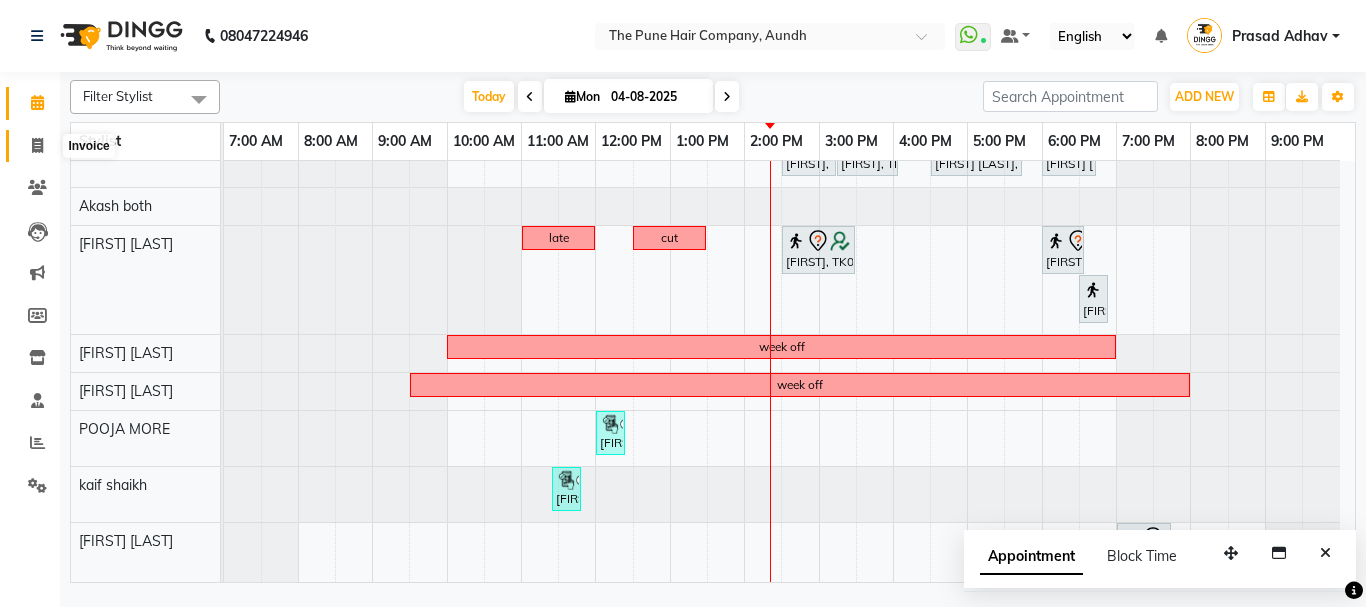 click 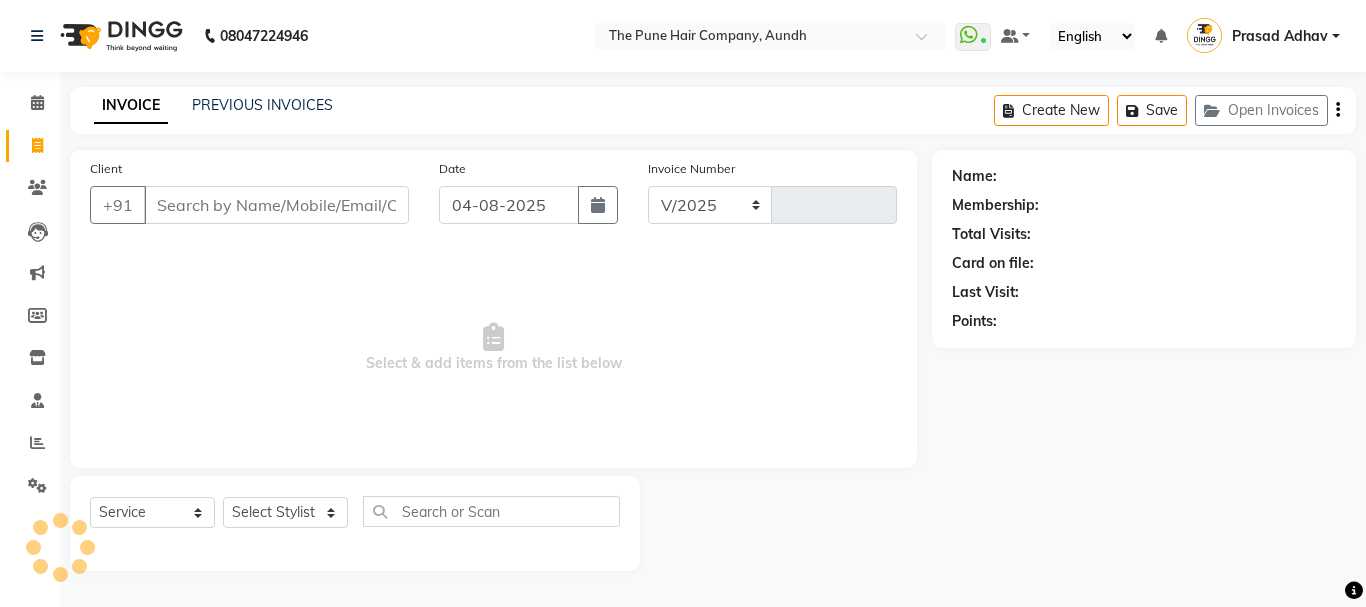 select on "106" 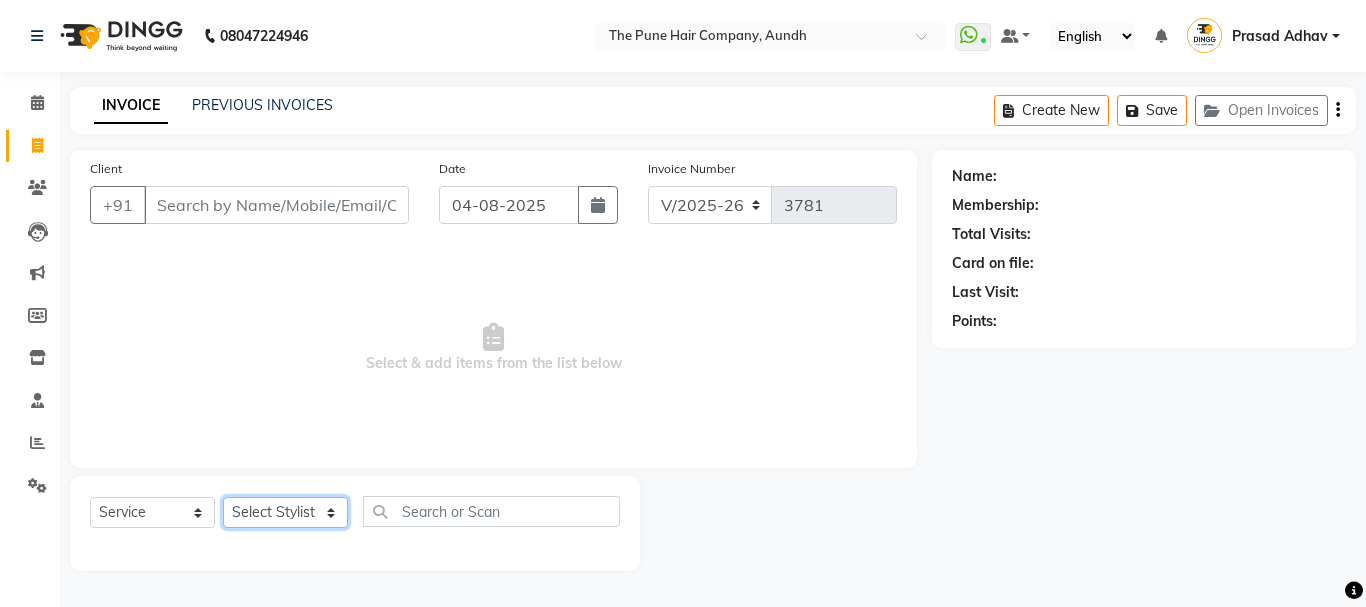 click on "Select Stylist Akash both AKSHAY .K harshal gaikwad kaif shaikh LAKKHAN SHINDE Nagesh Jadhav Nitish Desai  Pavan mane POOJA MORE Prasad Adhav  Prathmesh powar Shweta gotur Sonal saindane swapnil sonavane" 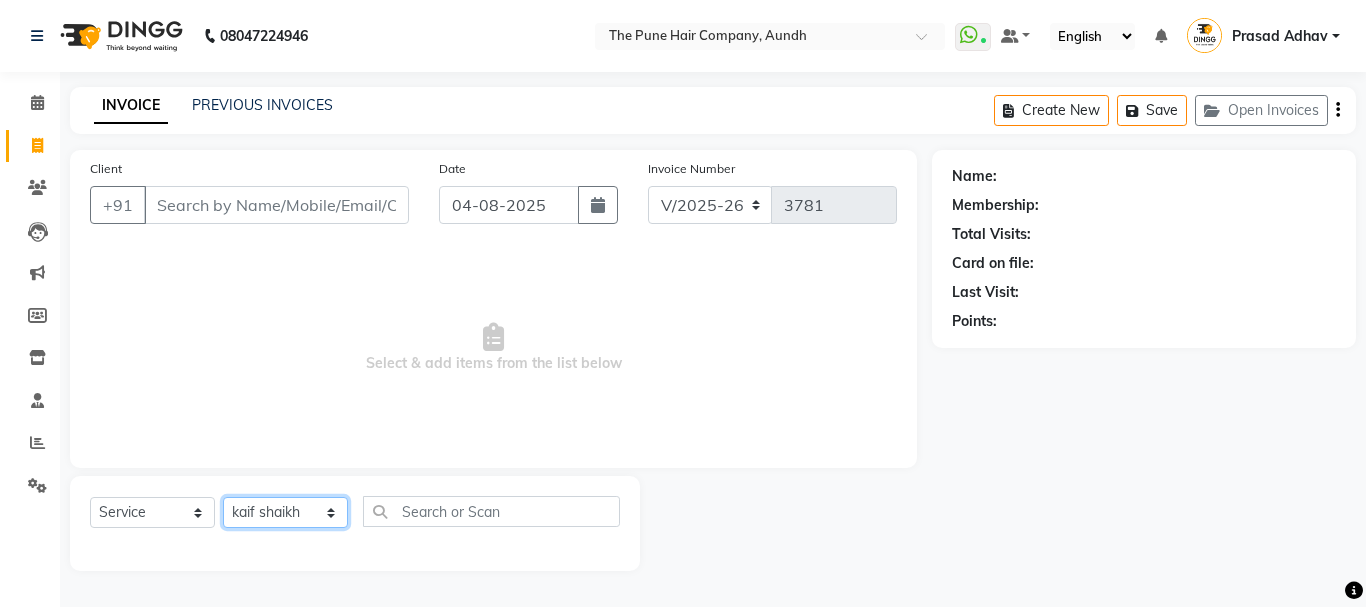 click on "Select Stylist Akash both AKSHAY .K harshal gaikwad kaif shaikh LAKKHAN SHINDE Nagesh Jadhav Nitish Desai  Pavan mane POOJA MORE Prasad Adhav  Prathmesh powar Shweta gotur Sonal saindane swapnil sonavane" 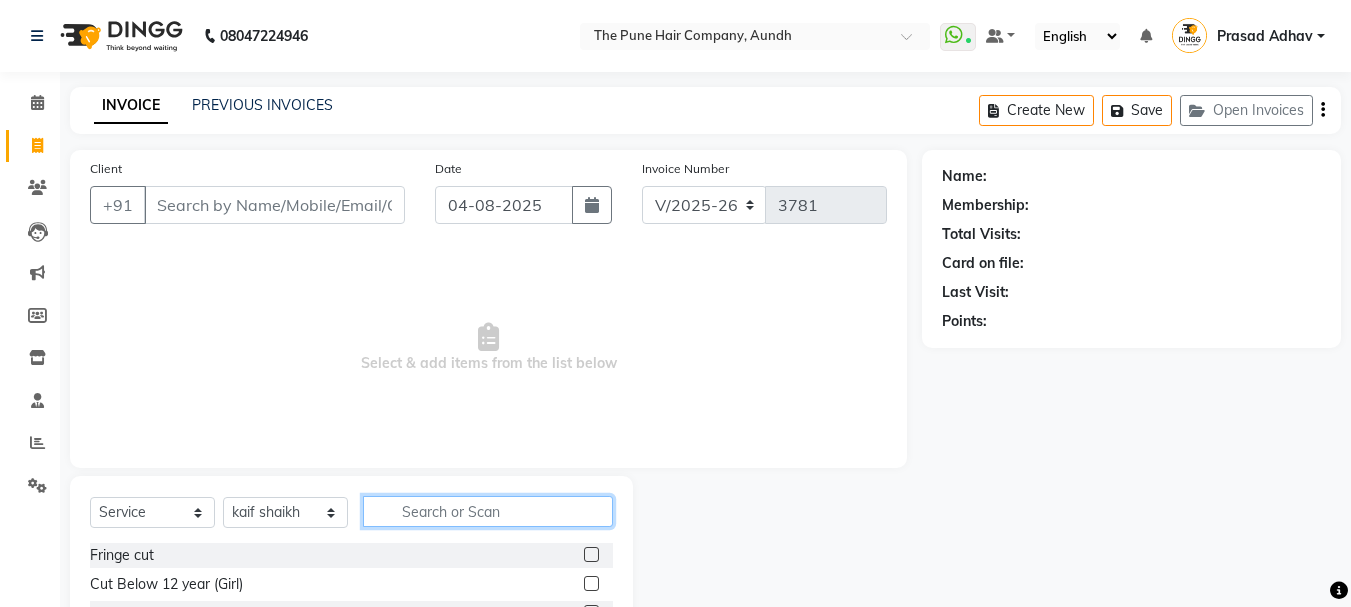 click 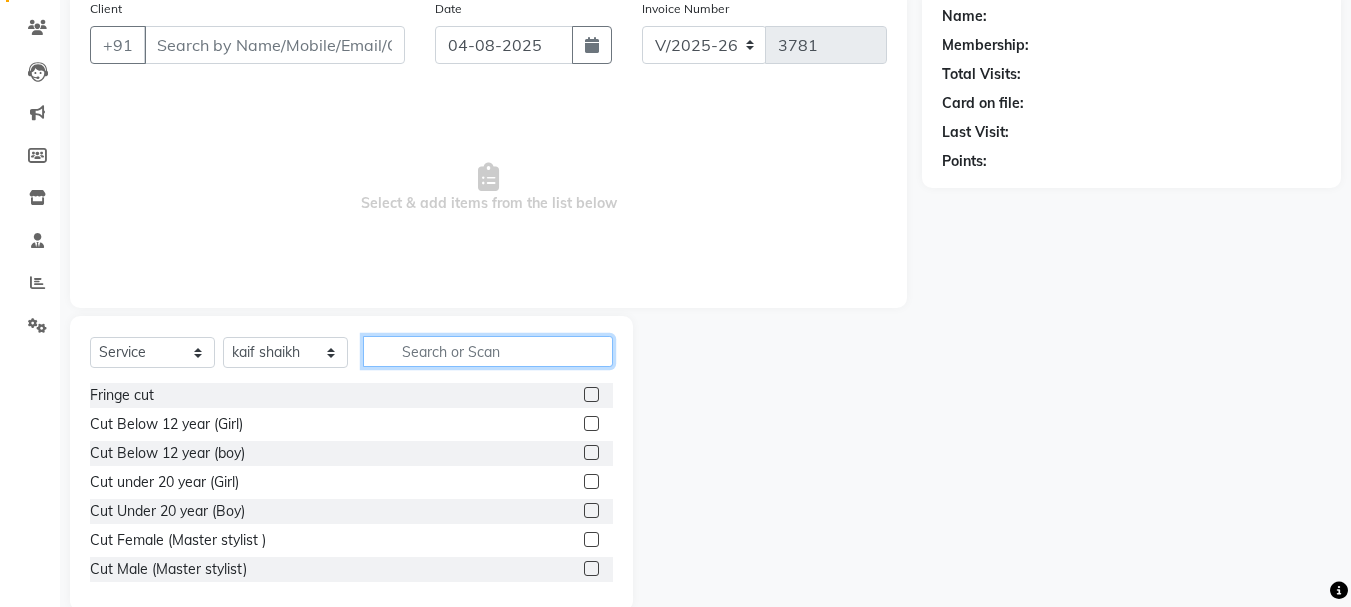 scroll, scrollTop: 194, scrollLeft: 0, axis: vertical 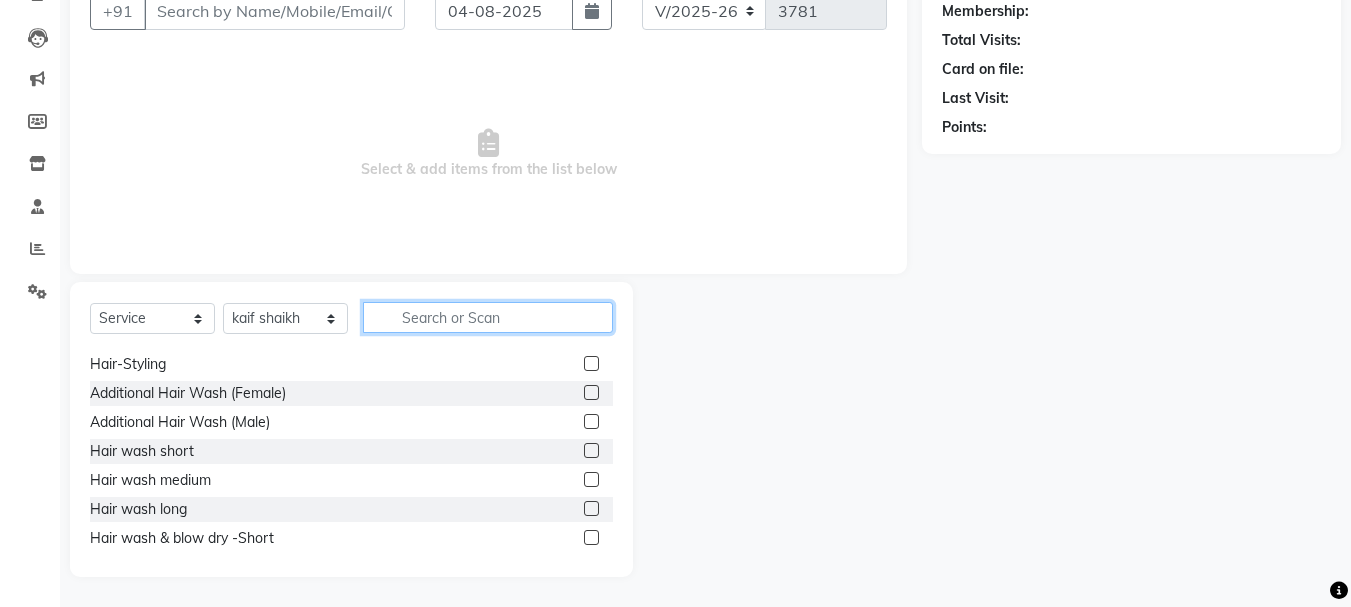 click 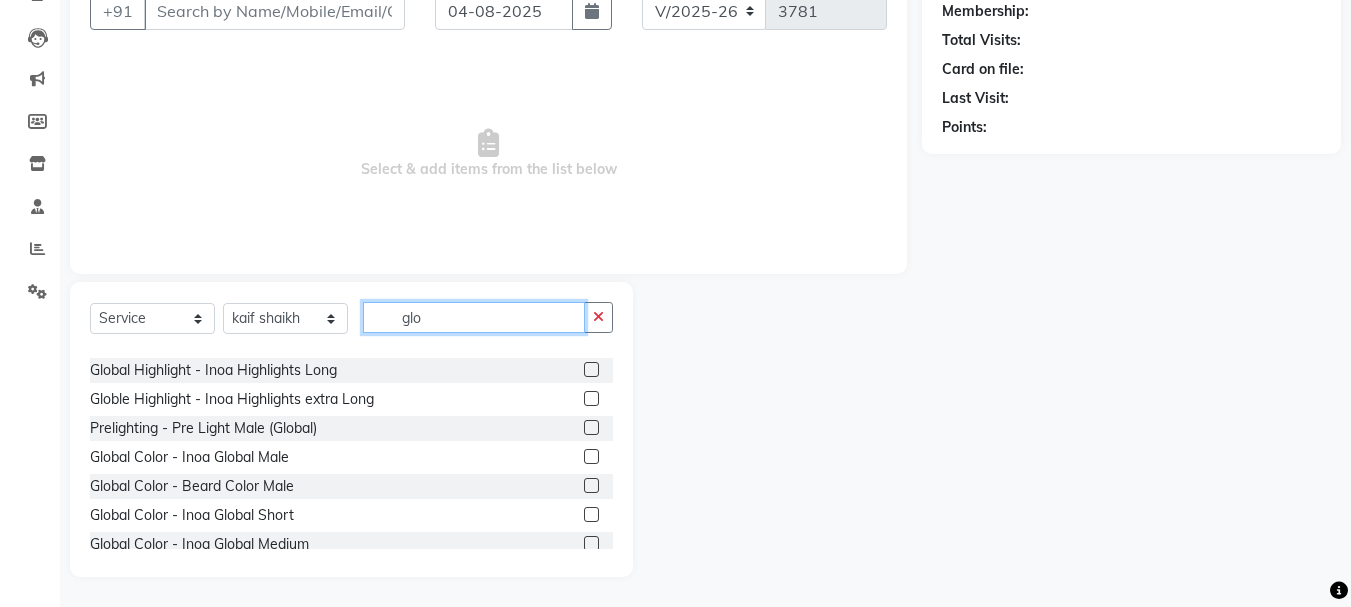 scroll, scrollTop: 384, scrollLeft: 0, axis: vertical 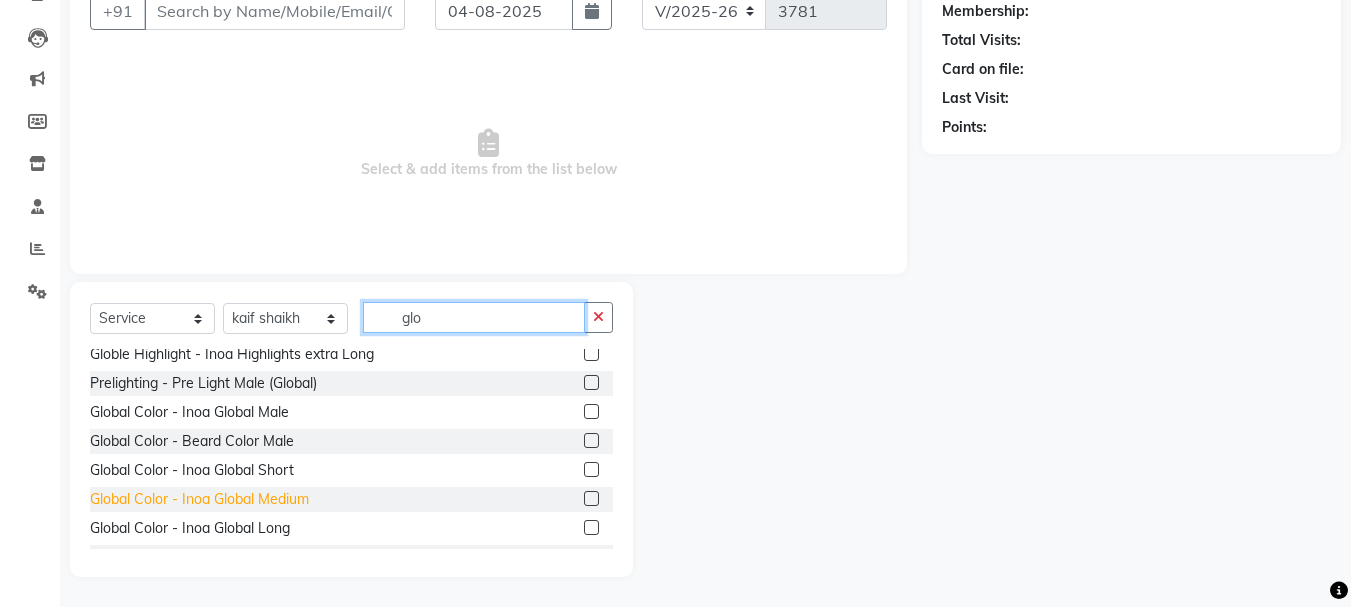 type on "glo" 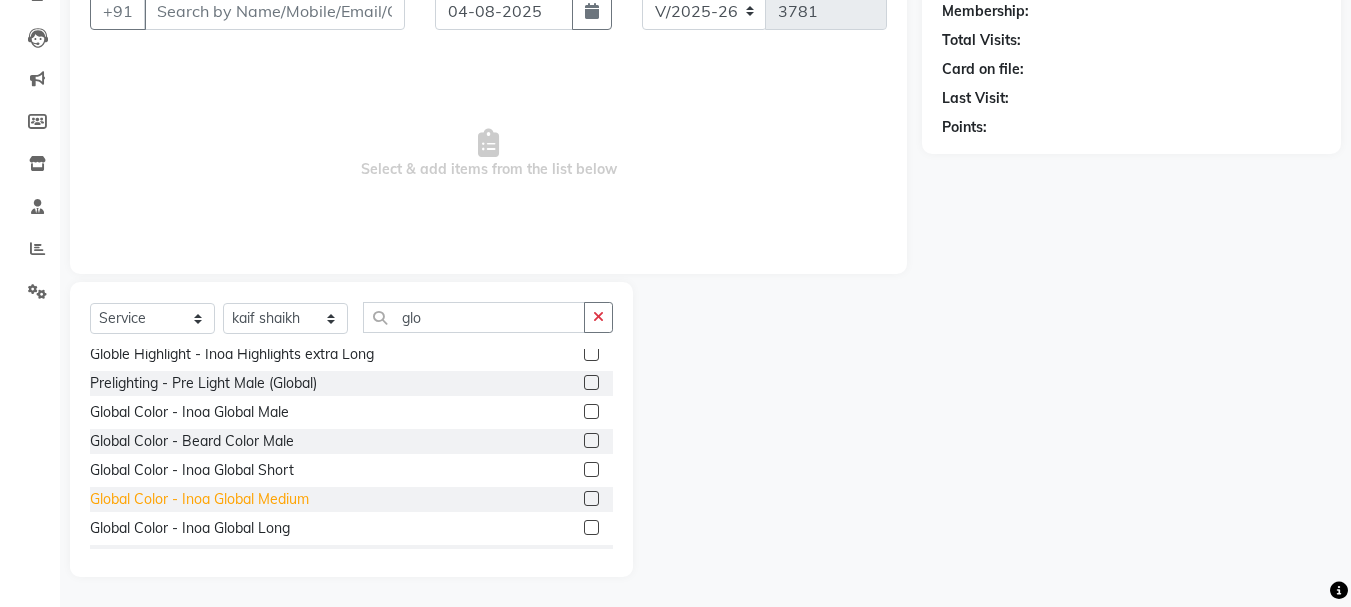 click on "Global Color - Inoa Global Medium" 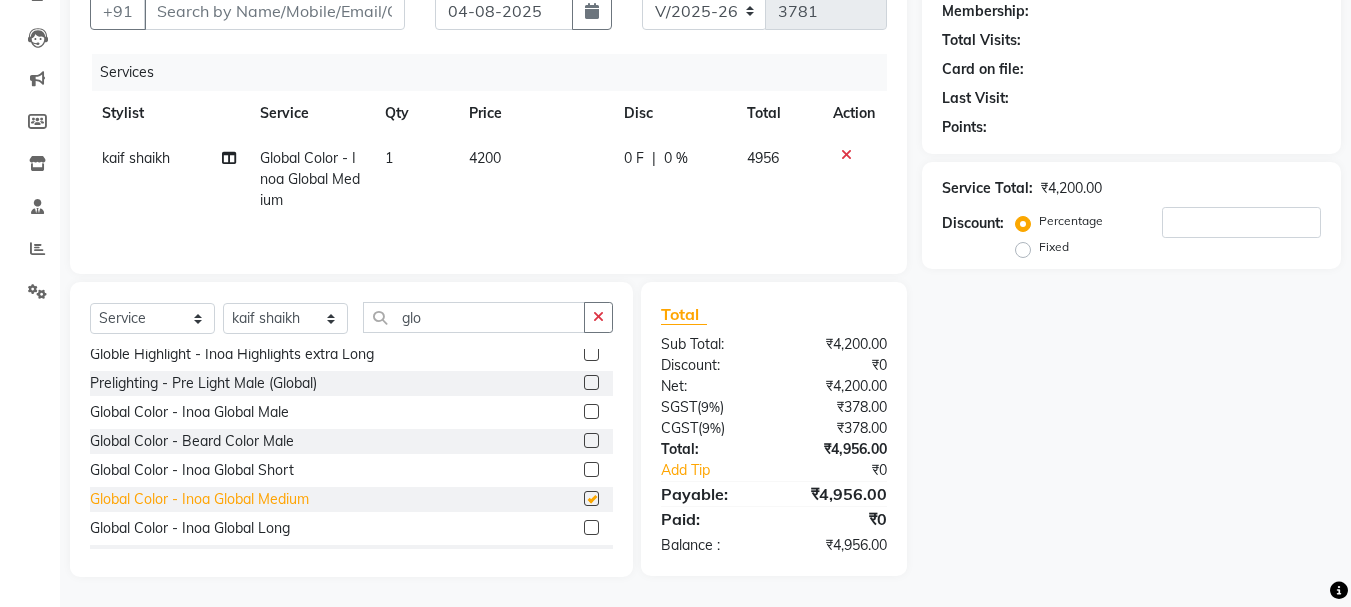 checkbox on "false" 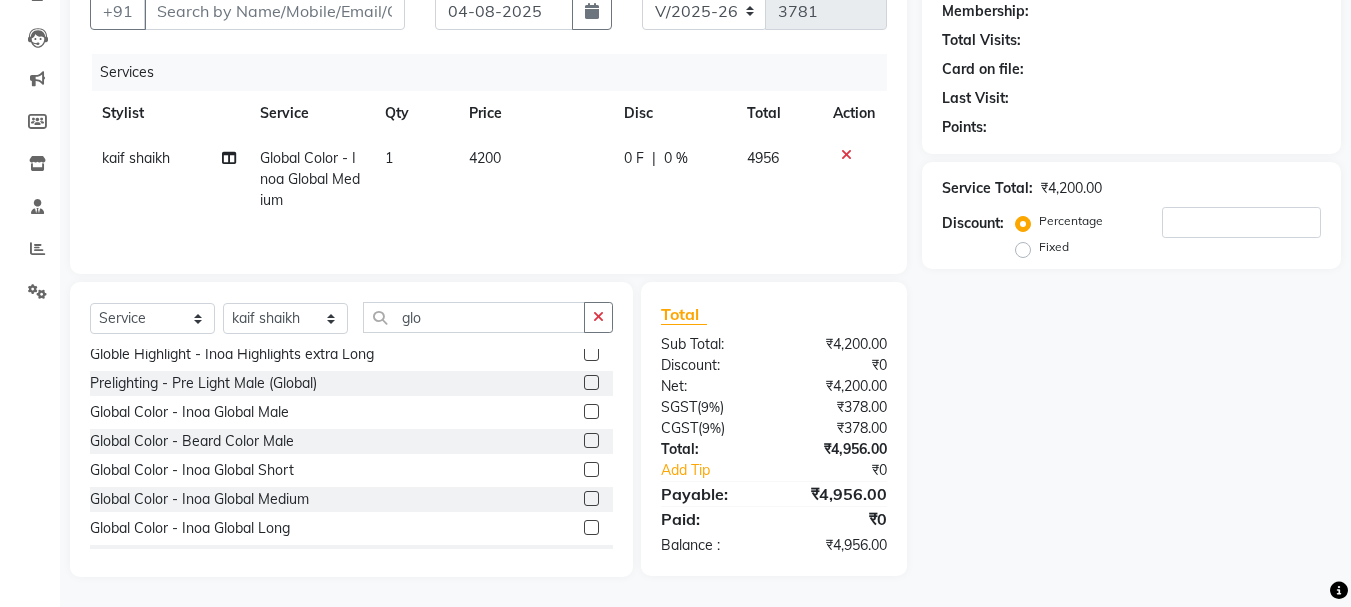 click on "Service Total:  ₹4,200.00  Discount:  Percentage   Fixed" 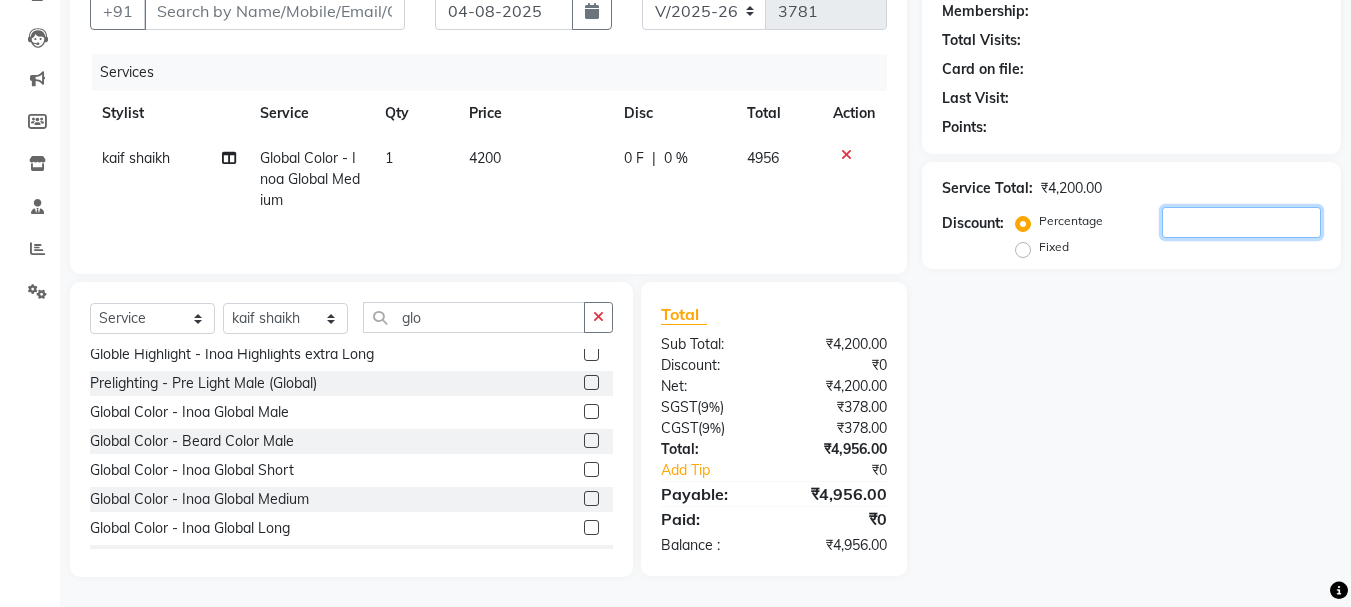 click 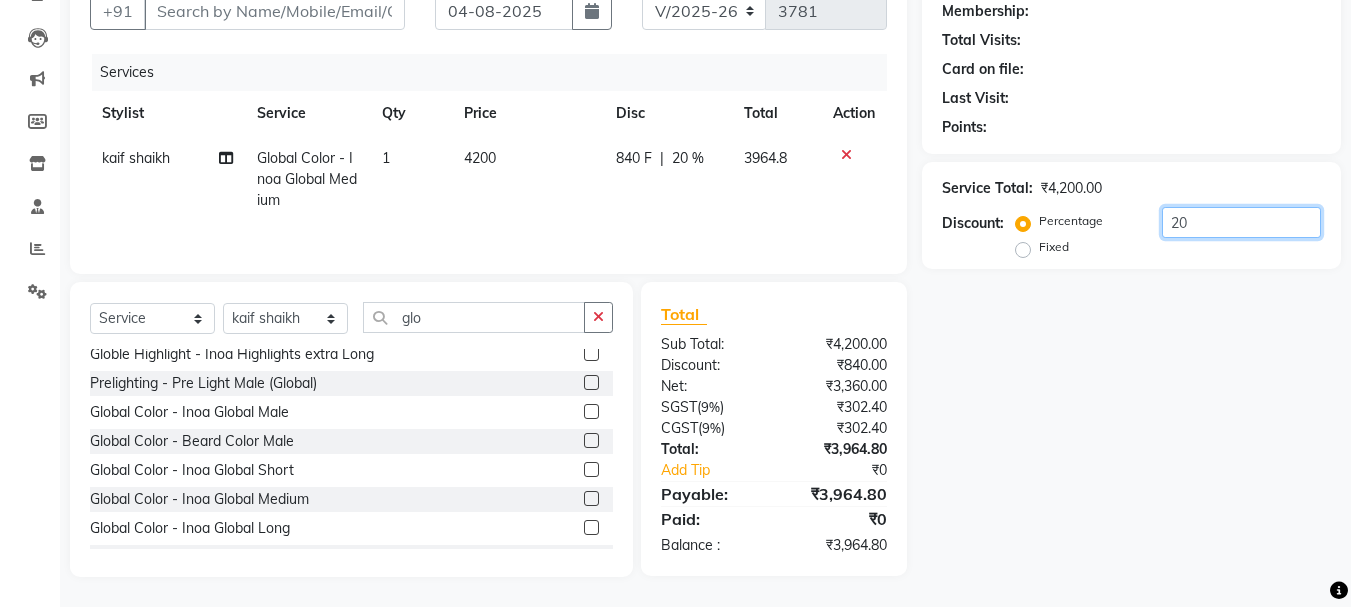 type on "2" 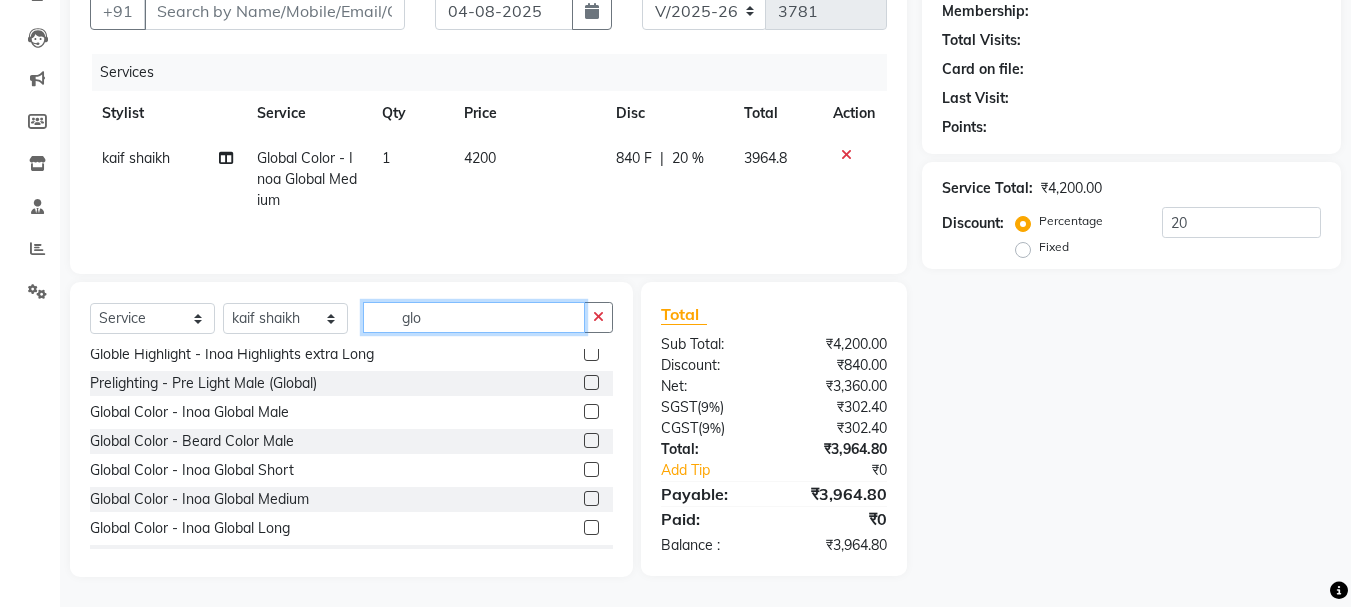 click on "glo" 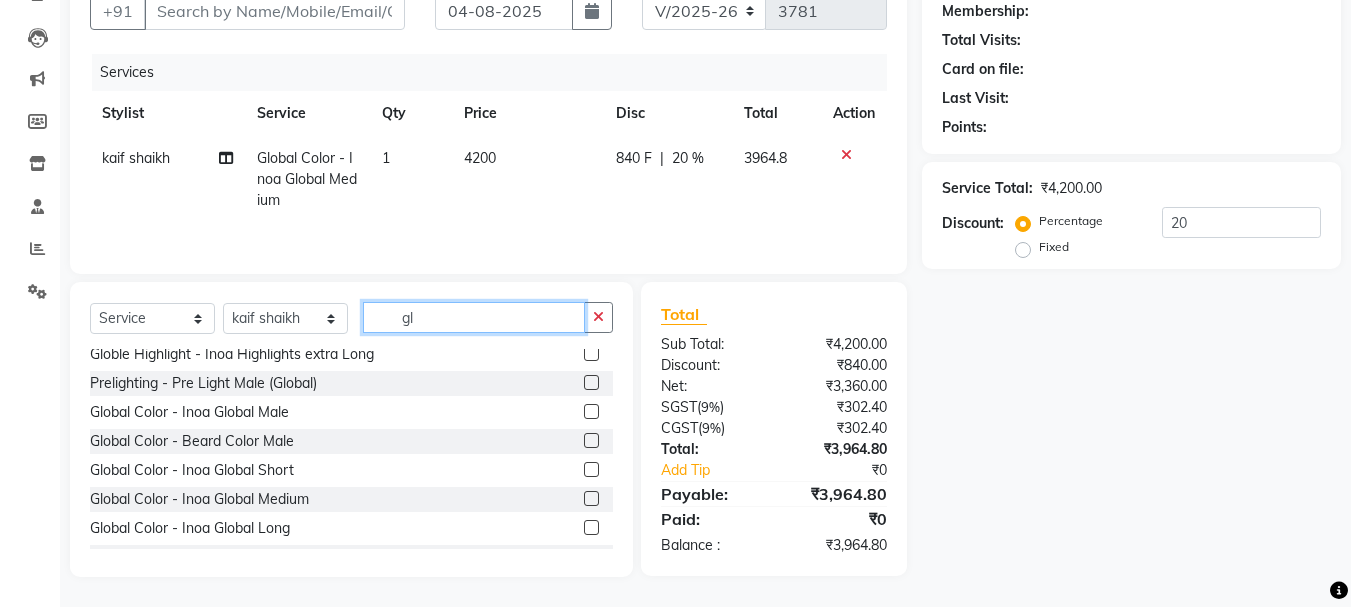 type on "g" 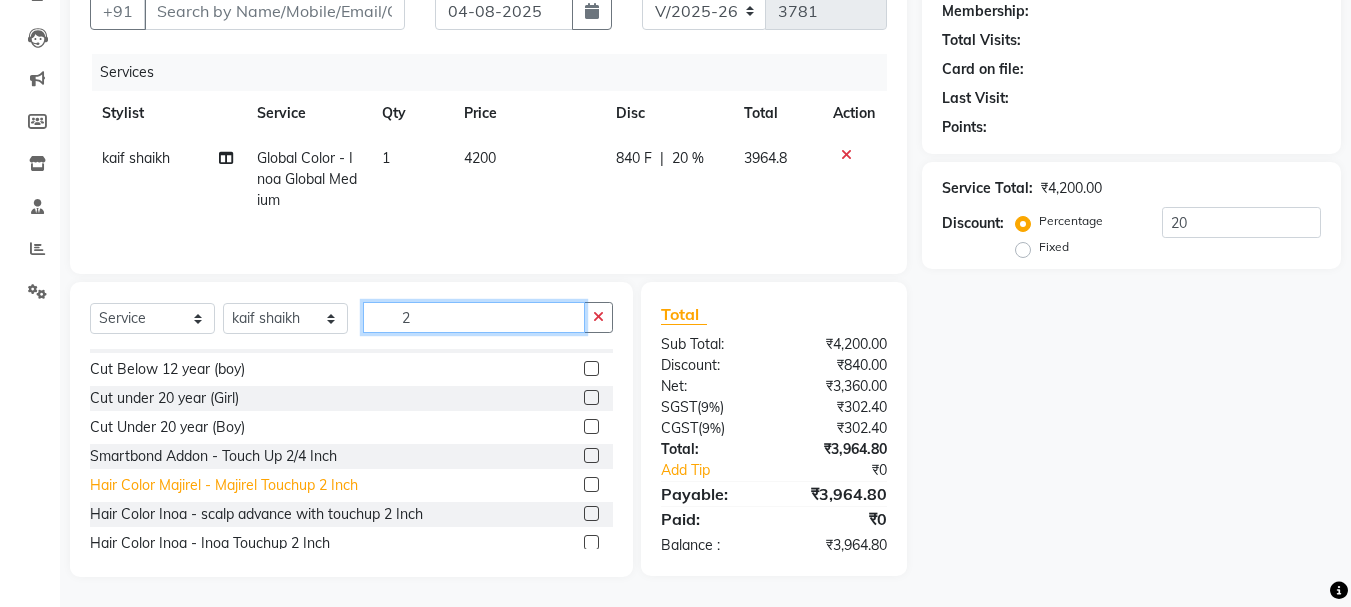 scroll, scrollTop: 32, scrollLeft: 0, axis: vertical 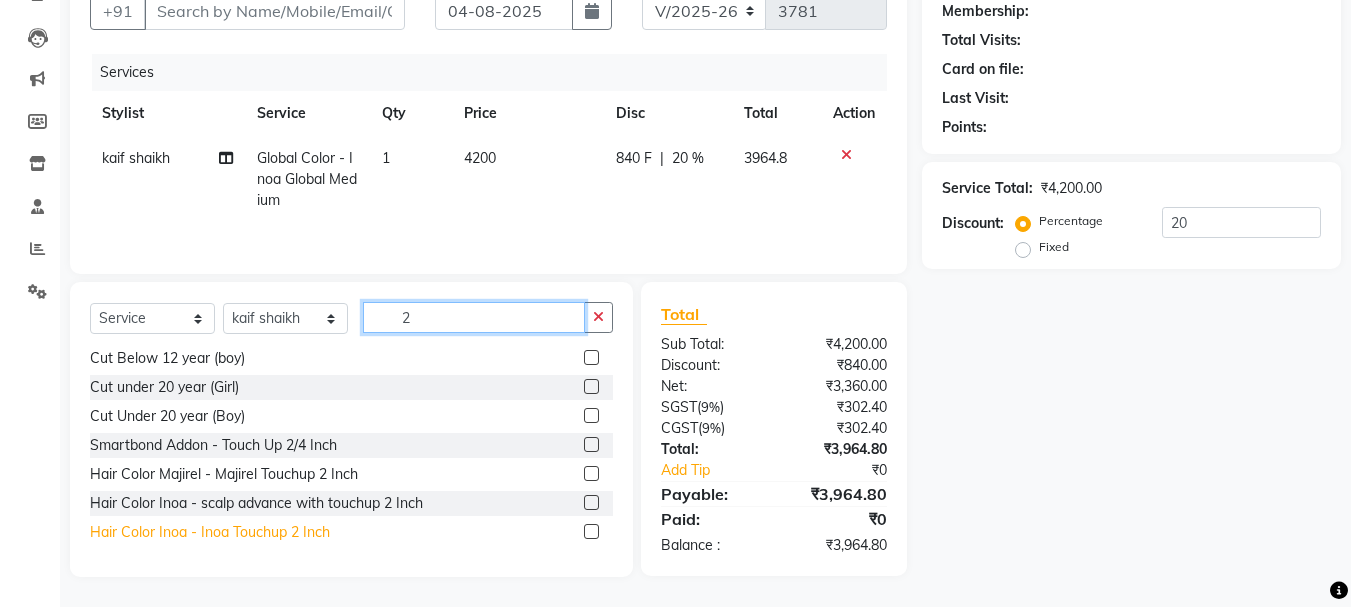 type on "2" 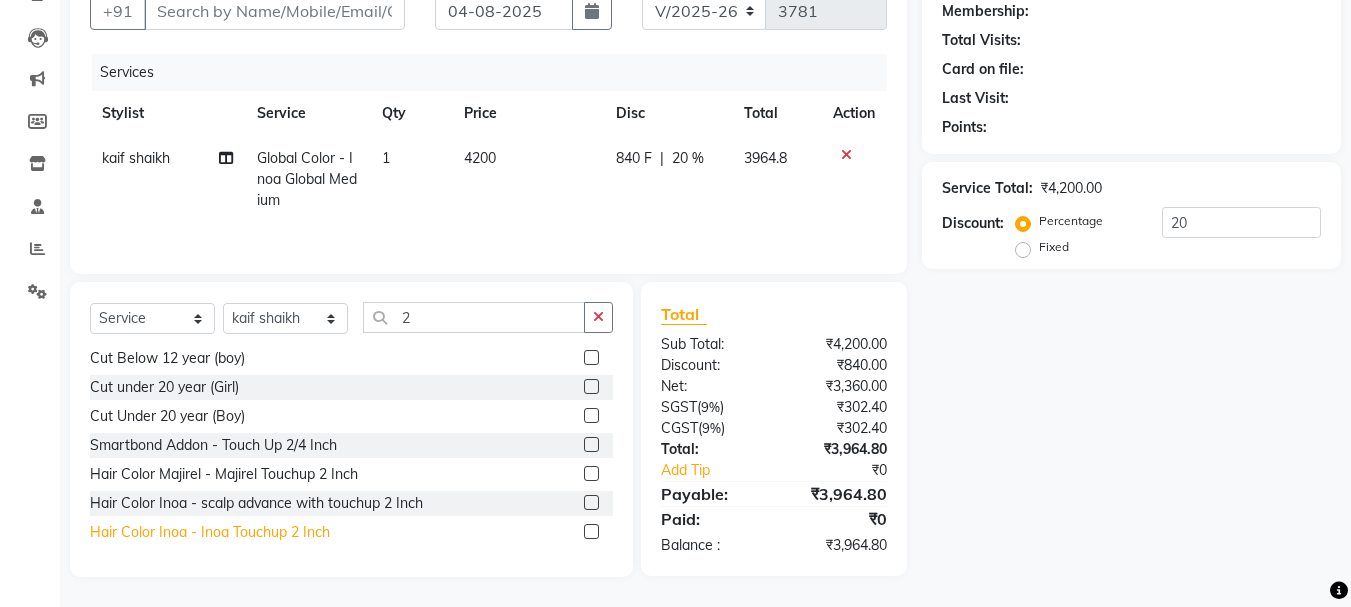 click on "Hair Color Inoa - Inoa Touchup 2 Inch" 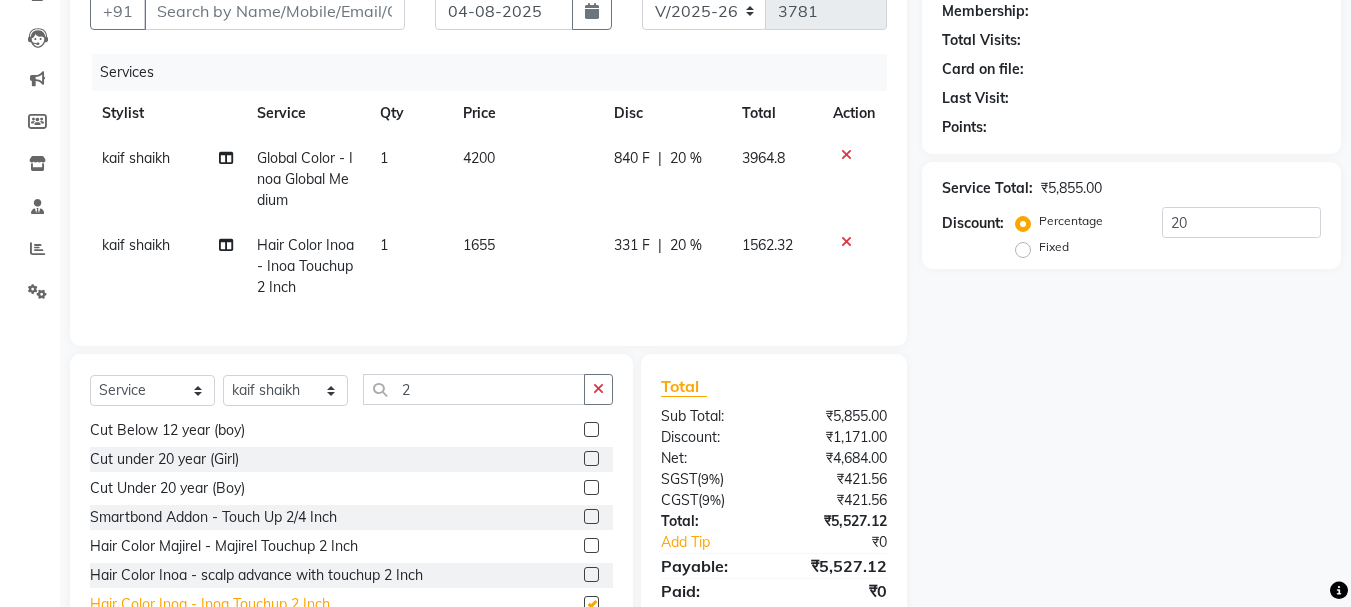 checkbox on "false" 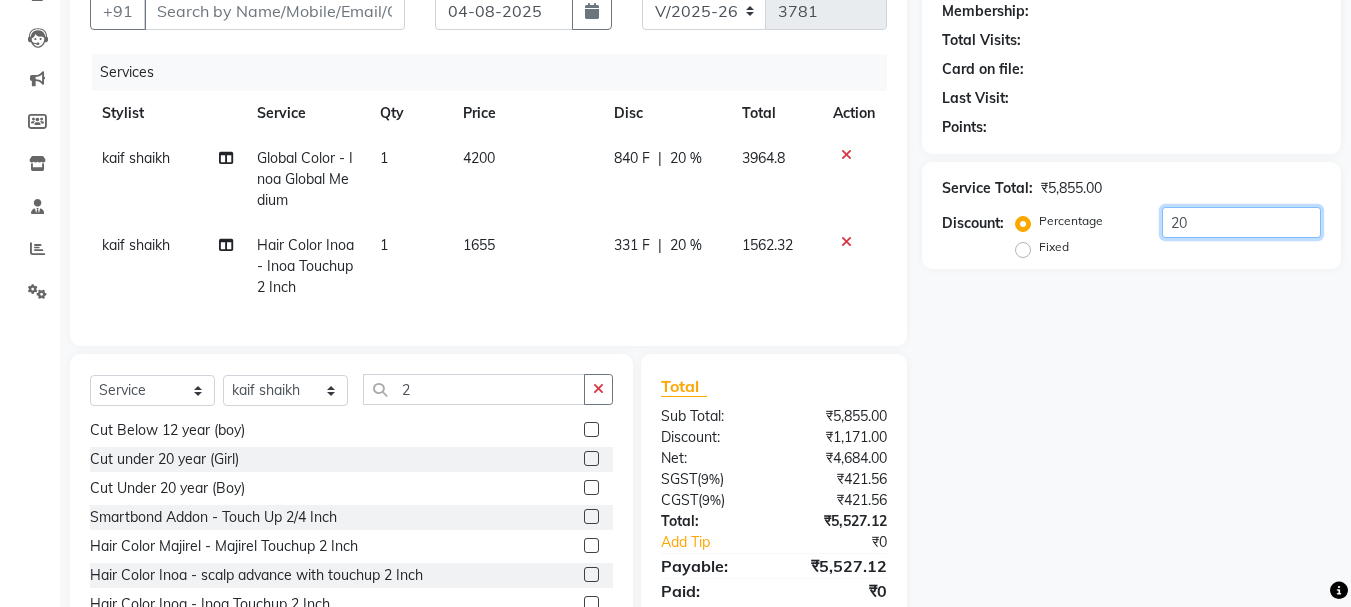 drag, startPoint x: 1231, startPoint y: 229, endPoint x: 1252, endPoint y: 276, distance: 51.47815 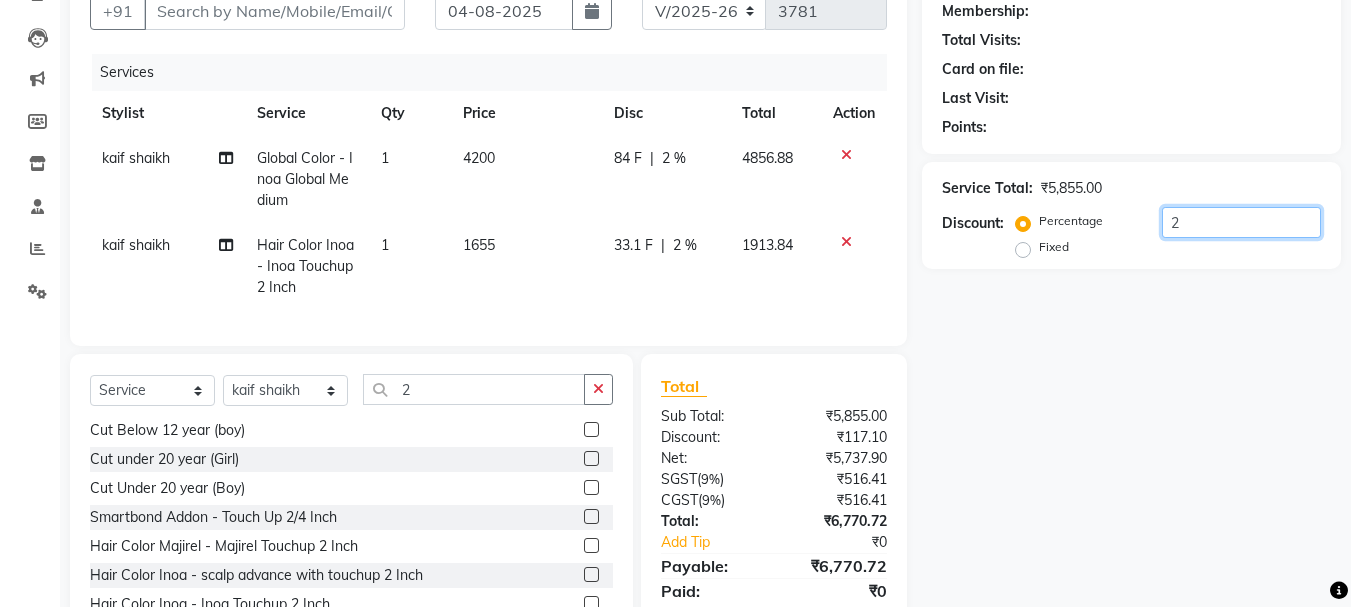 type 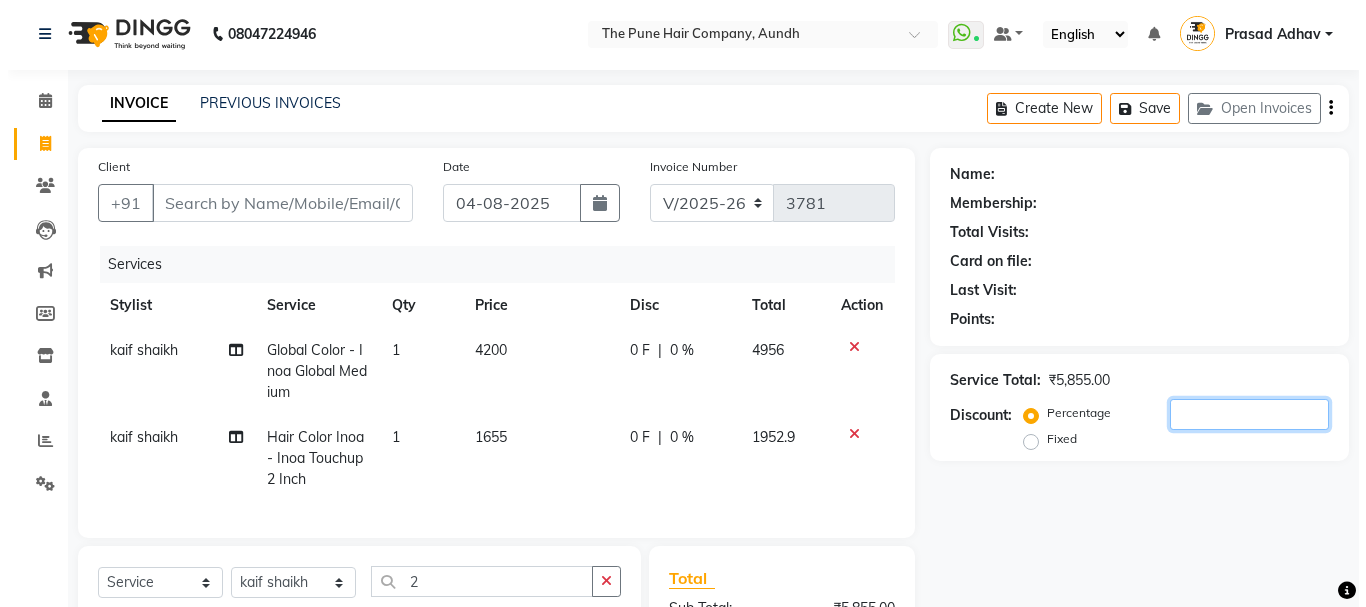 scroll, scrollTop: 0, scrollLeft: 0, axis: both 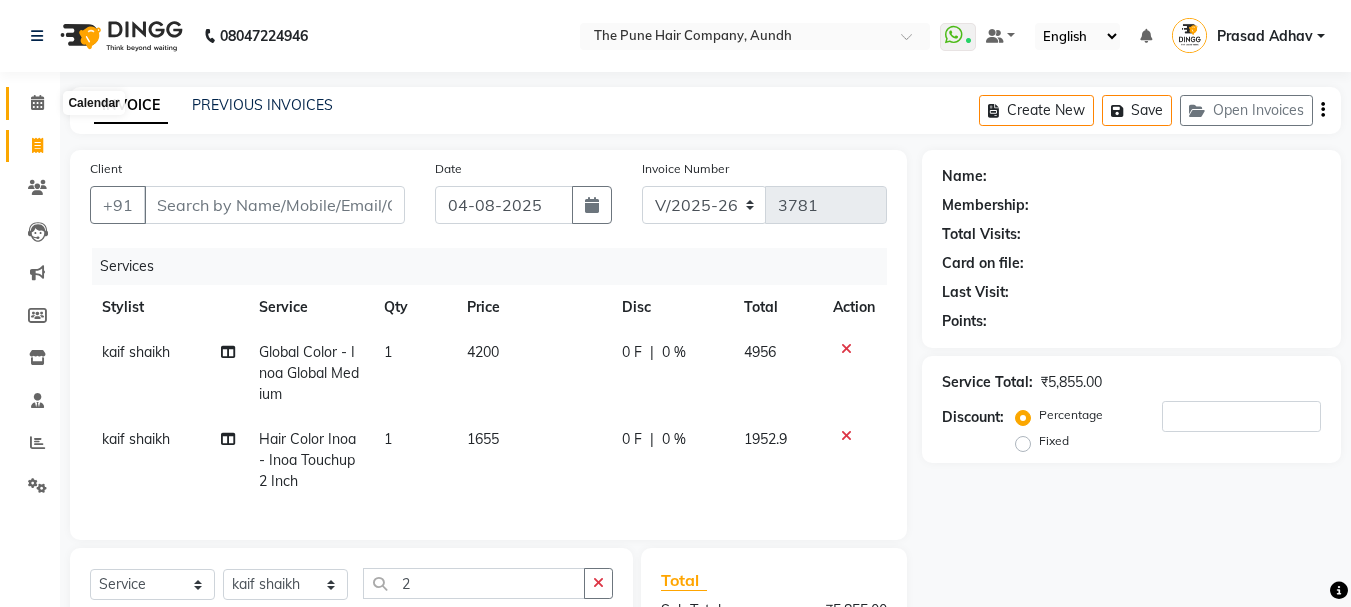 click 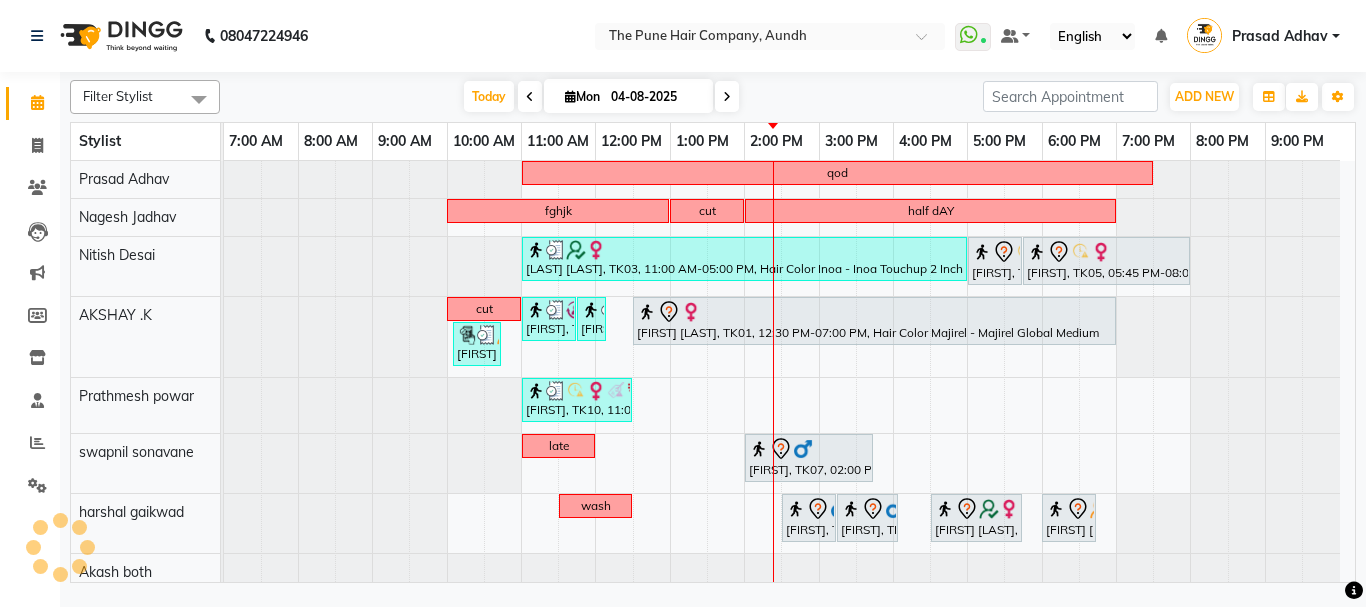 scroll, scrollTop: 283, scrollLeft: 0, axis: vertical 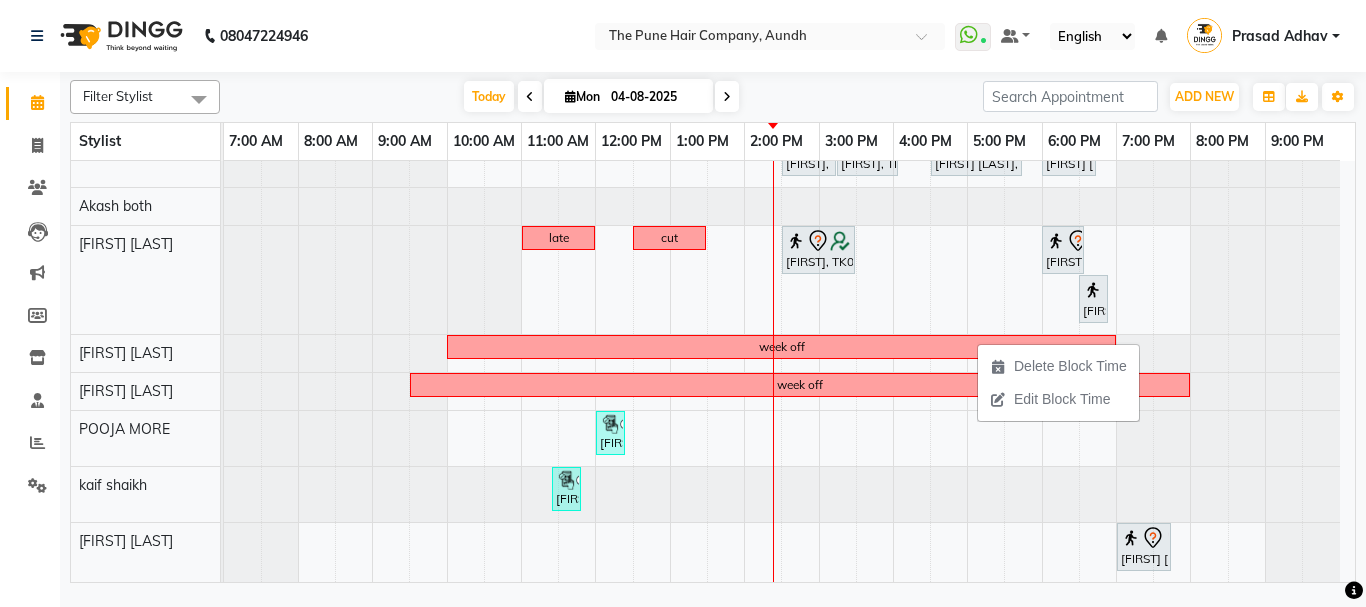 drag, startPoint x: 977, startPoint y: 342, endPoint x: 819, endPoint y: 82, distance: 304.24332 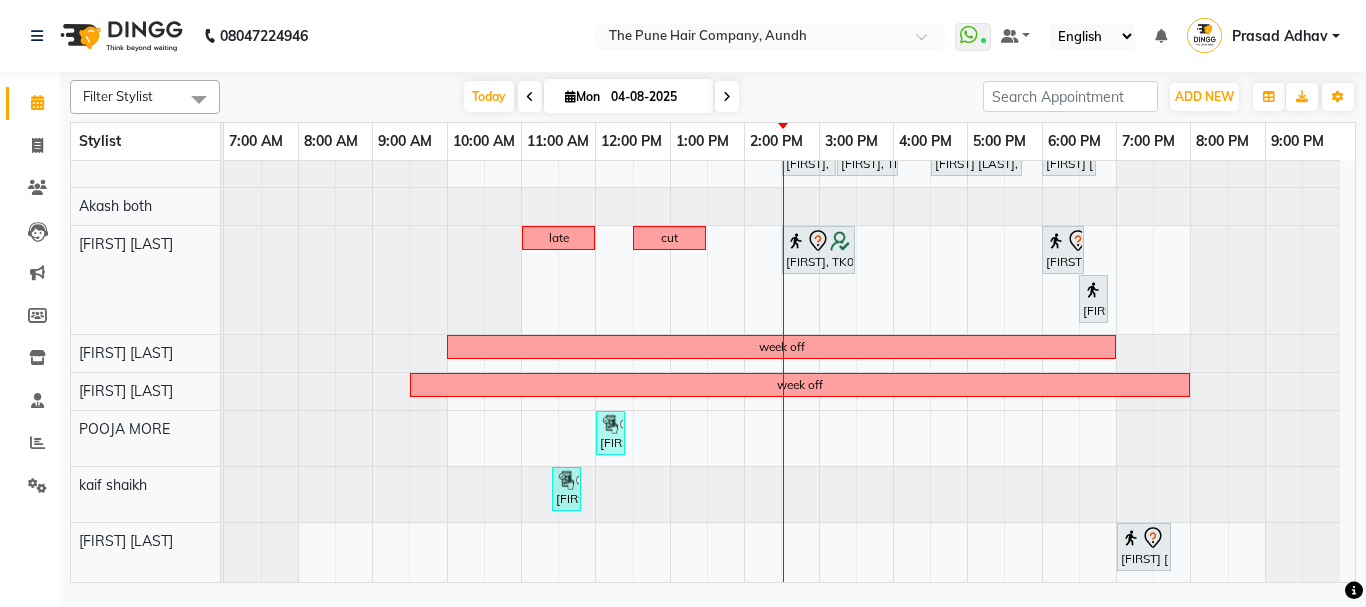 click on "Today  Mon 04-08-2025" at bounding box center (601, 97) 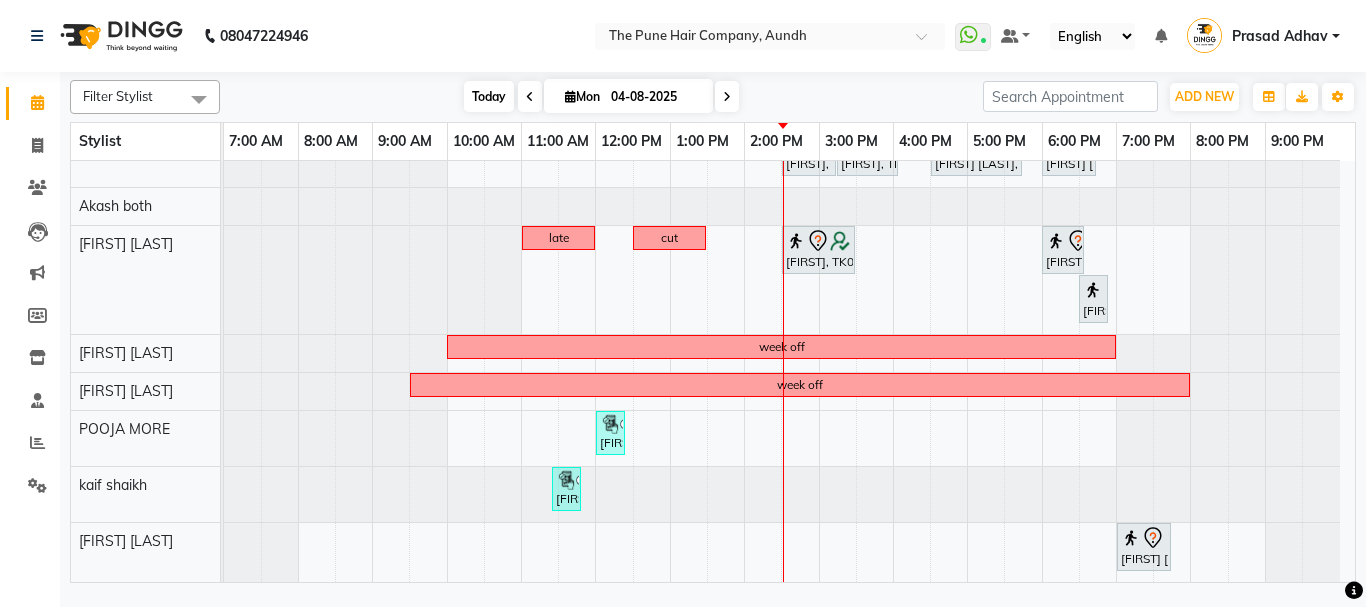 click on "Today" at bounding box center [489, 96] 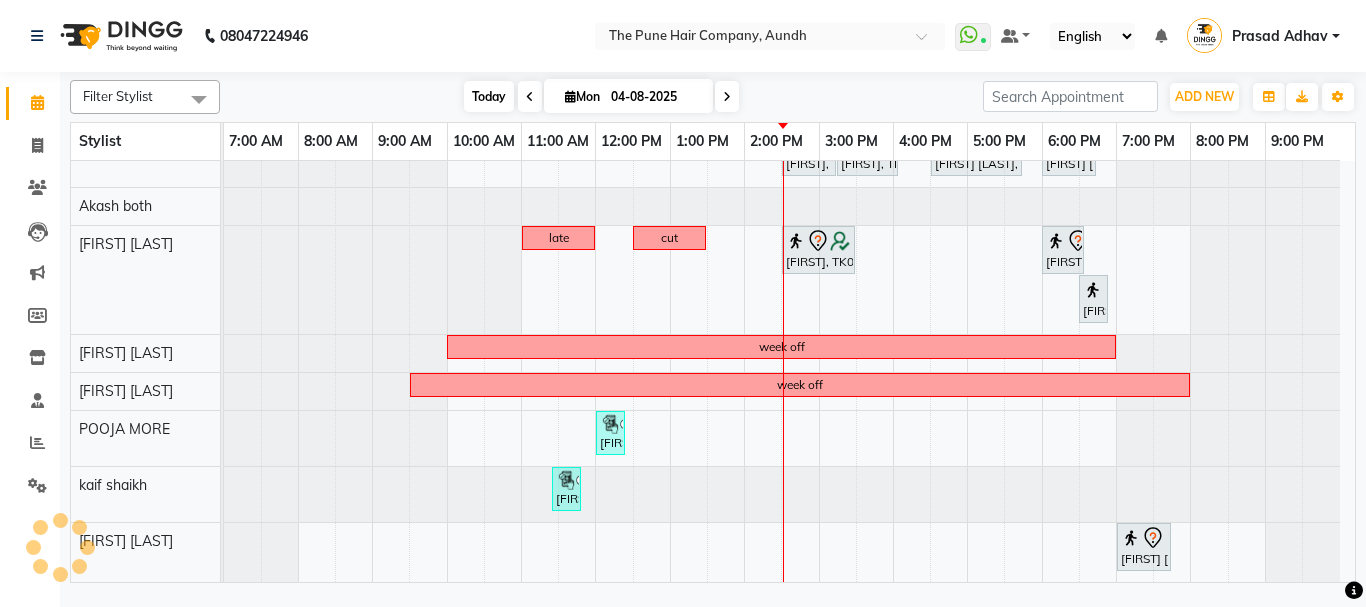 scroll, scrollTop: 366, scrollLeft: 0, axis: vertical 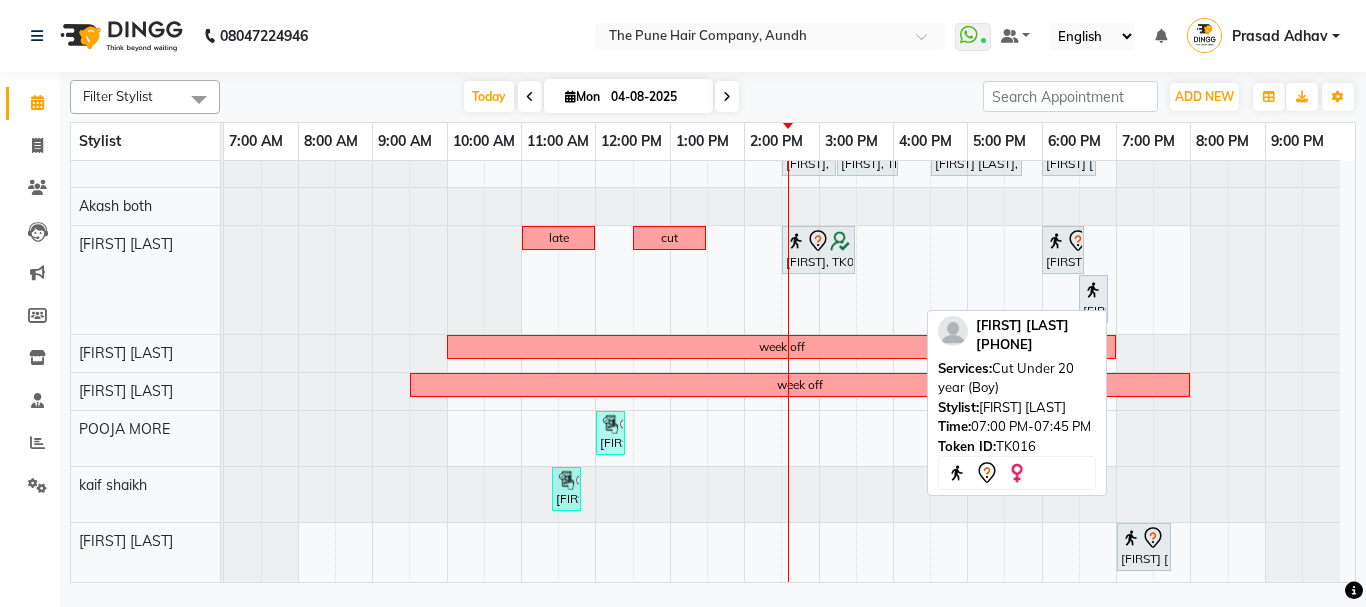 click at bounding box center [1131, 538] 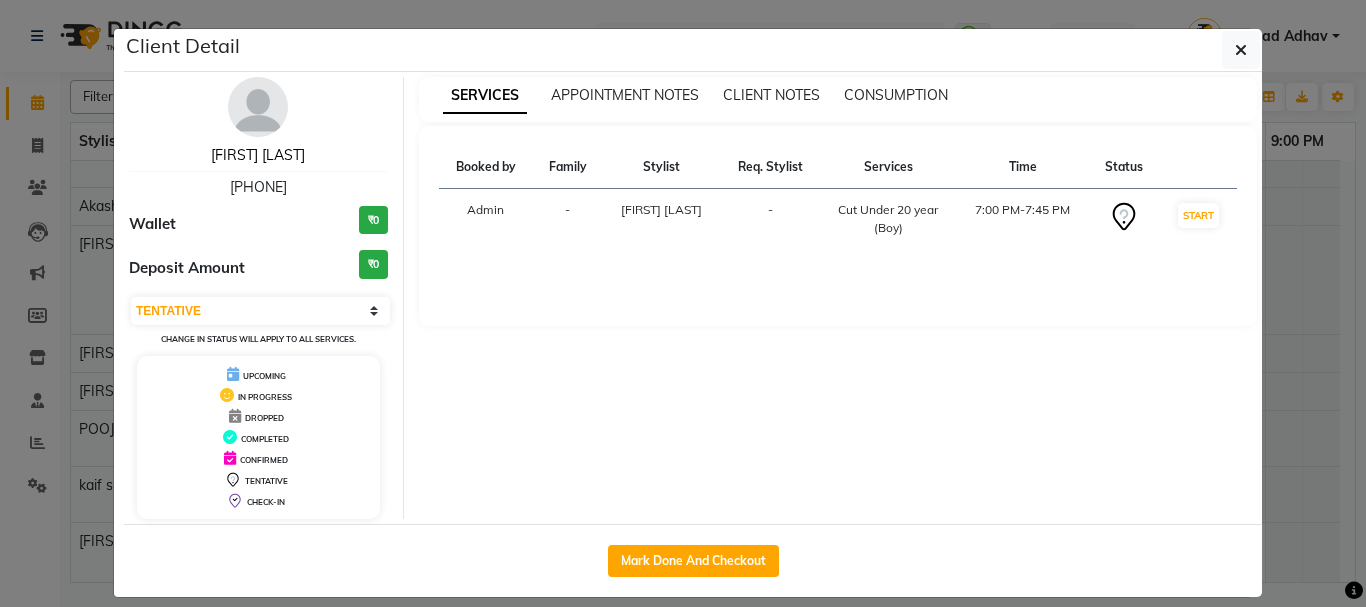 click on "Trupta Kaulgud" at bounding box center (258, 155) 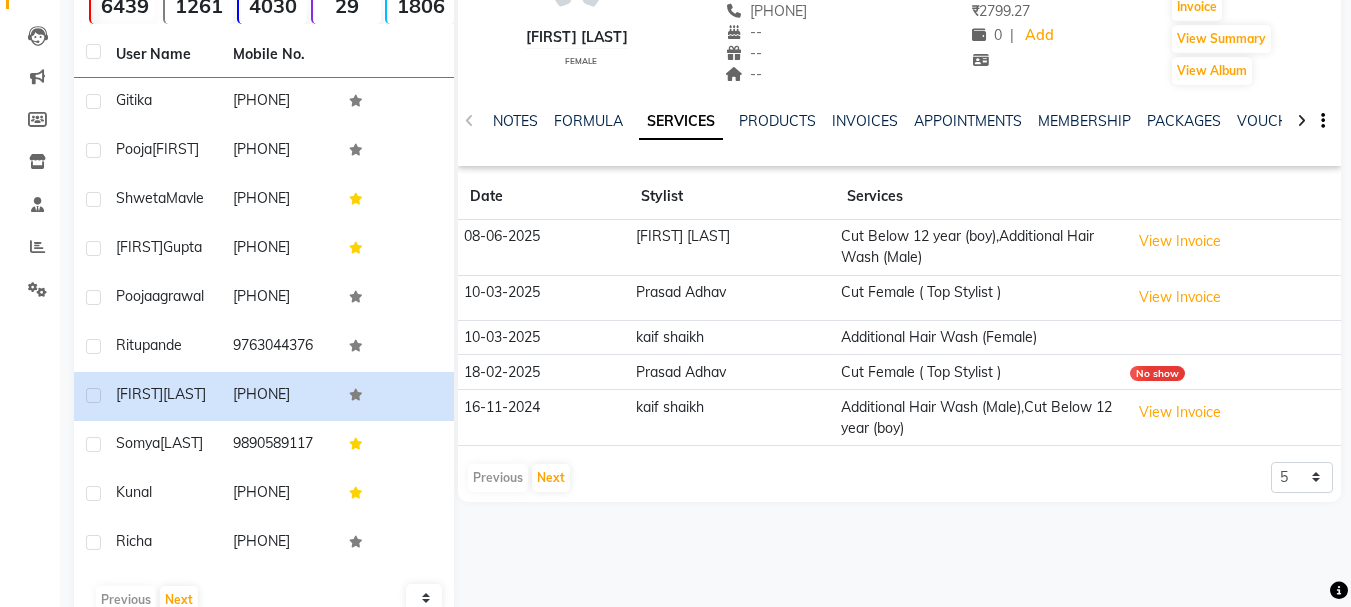 scroll, scrollTop: 200, scrollLeft: 0, axis: vertical 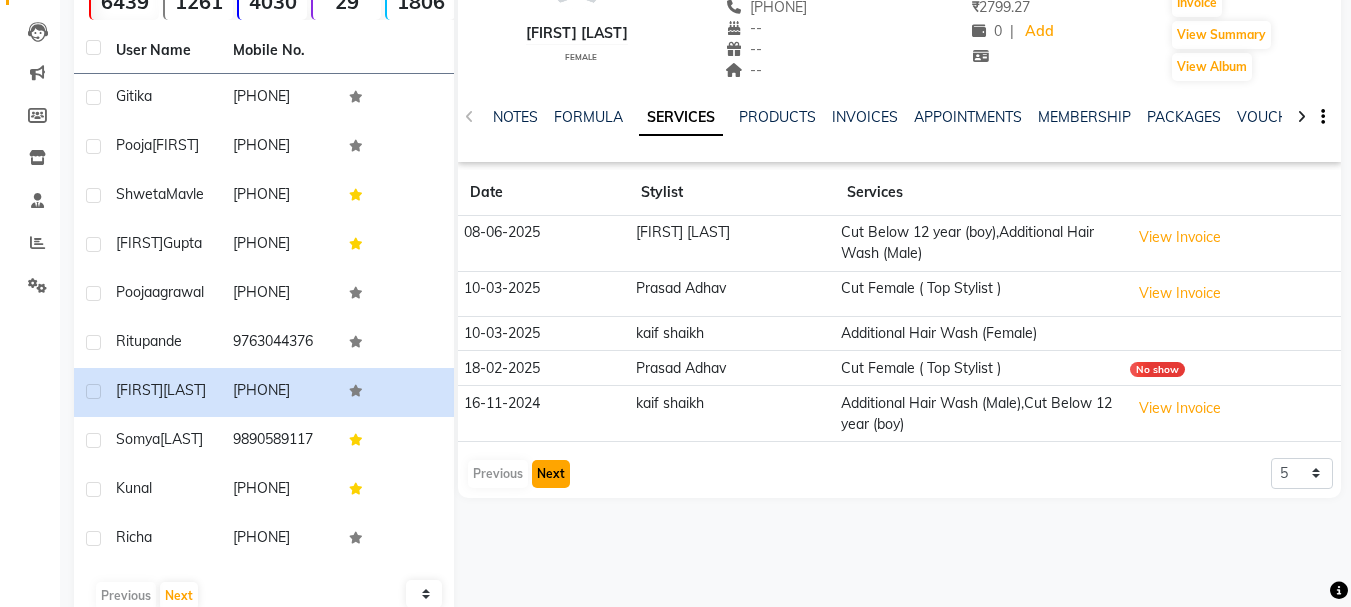click on "Next" 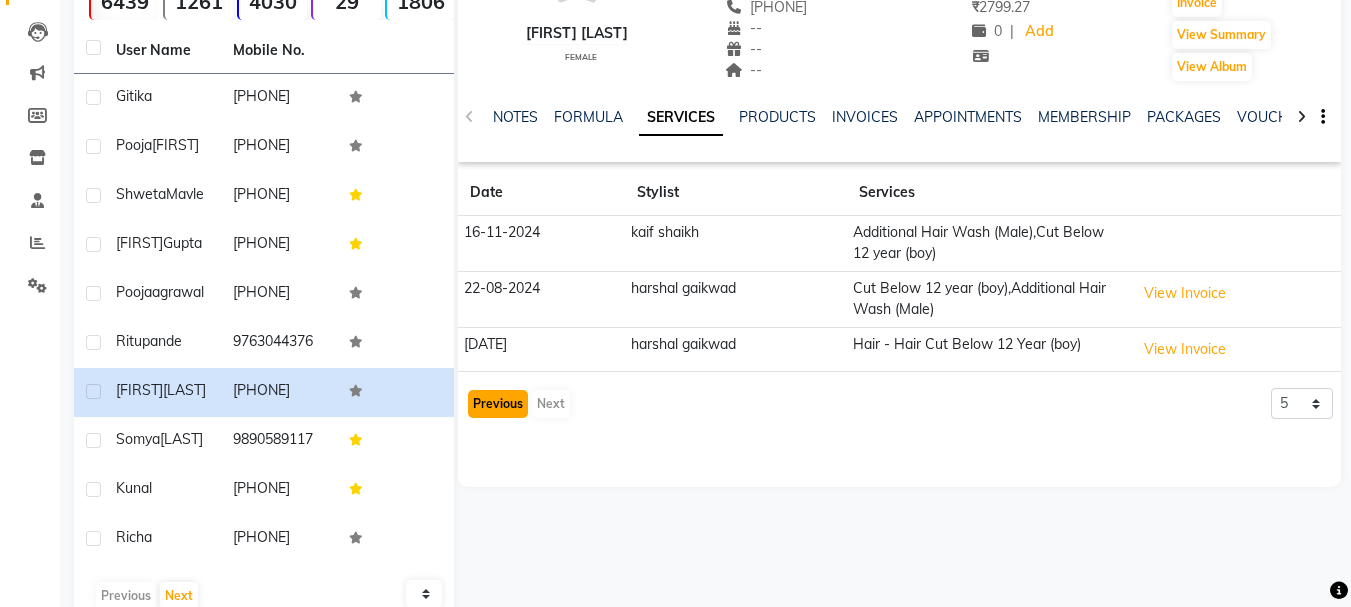 click on "Previous" 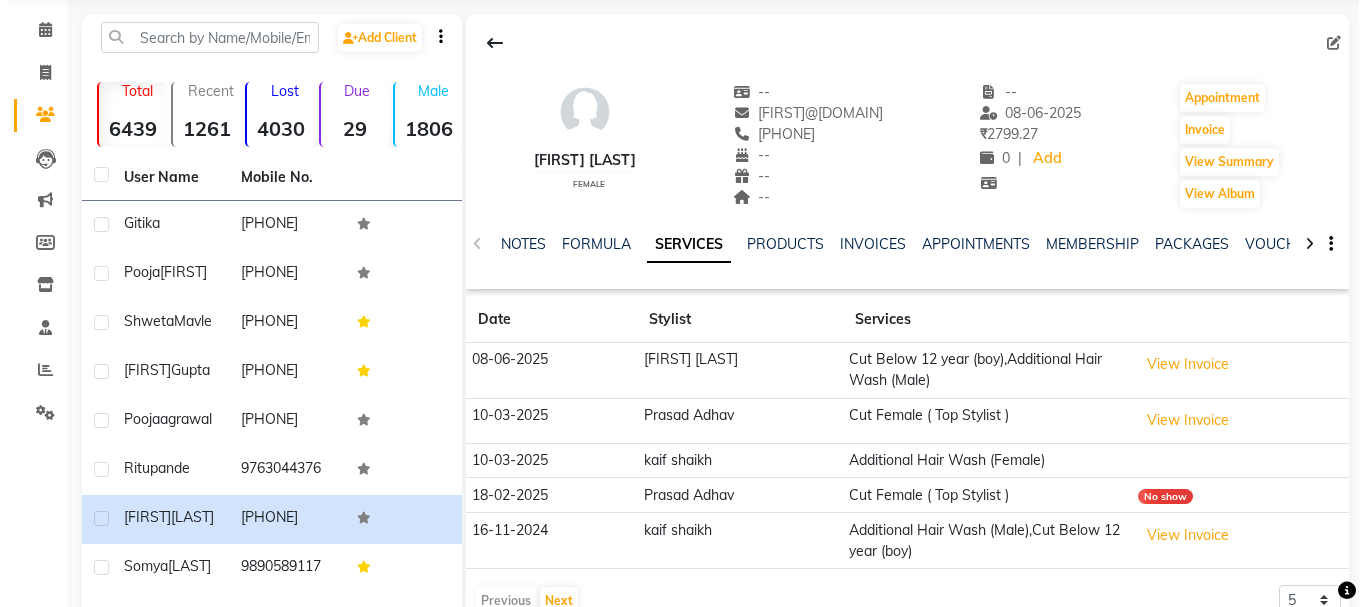 scroll, scrollTop: 0, scrollLeft: 0, axis: both 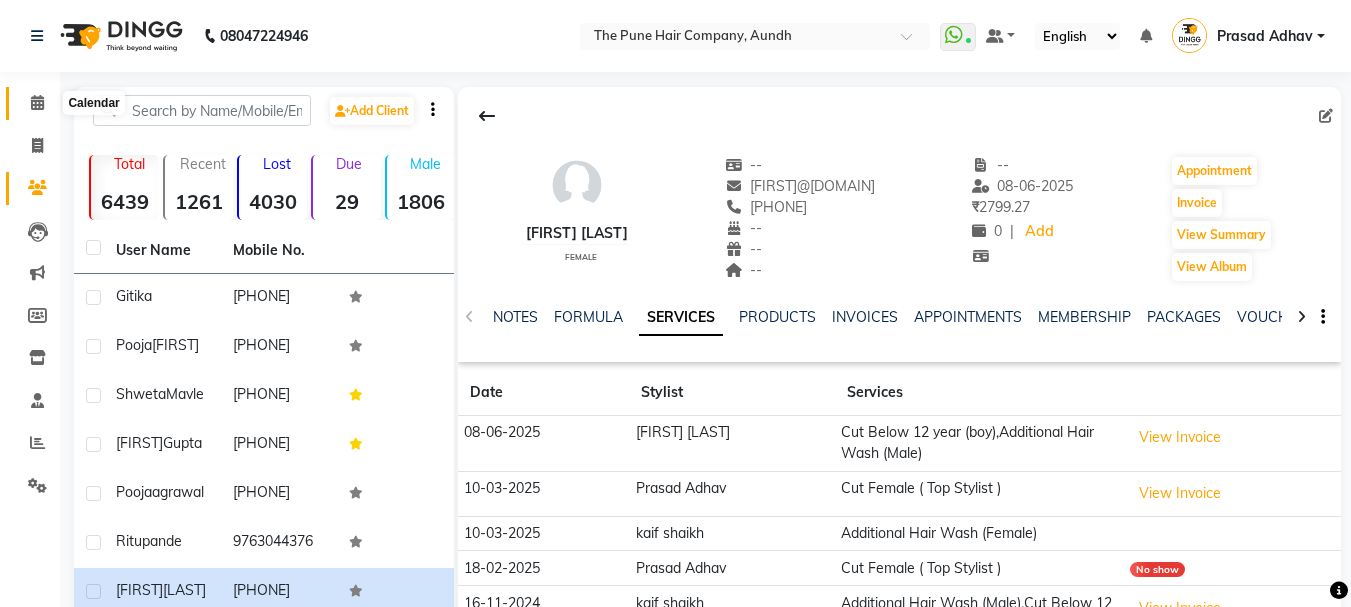 click 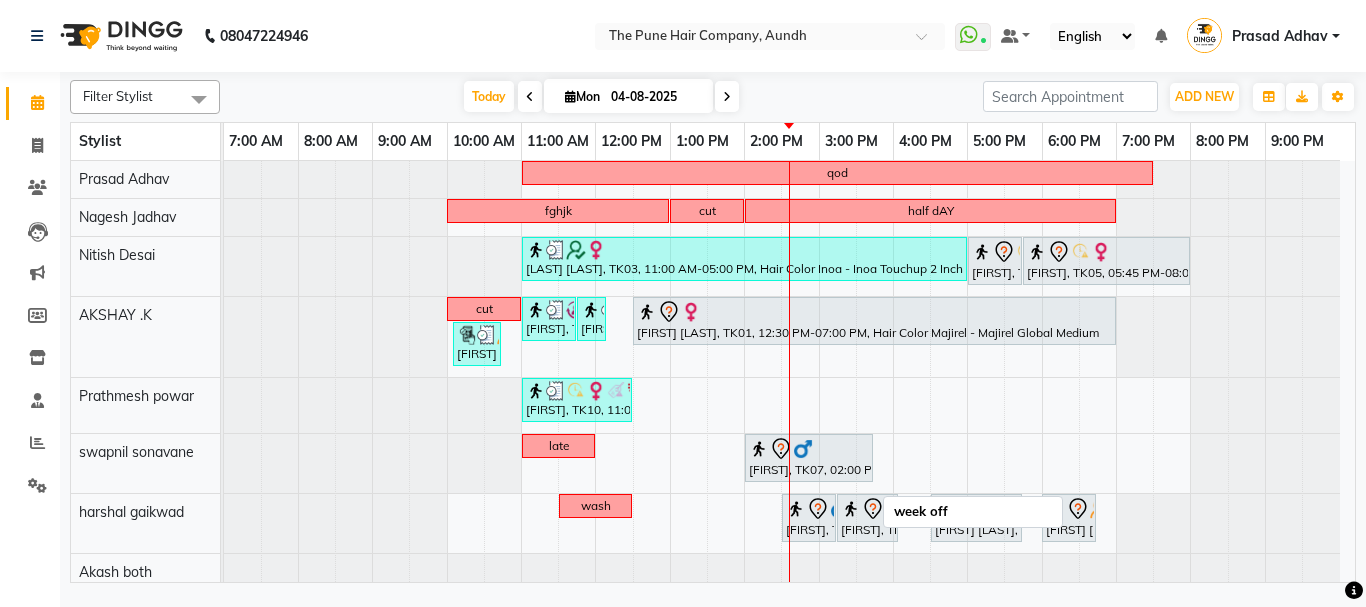 scroll, scrollTop: 366, scrollLeft: 0, axis: vertical 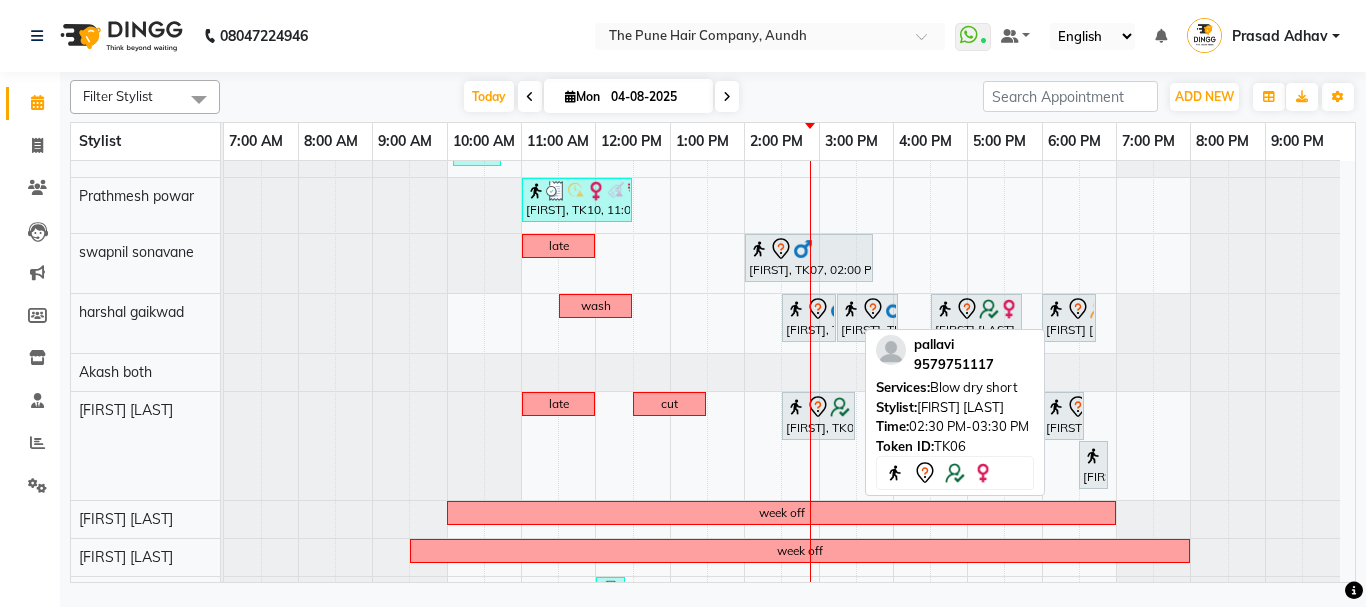 click 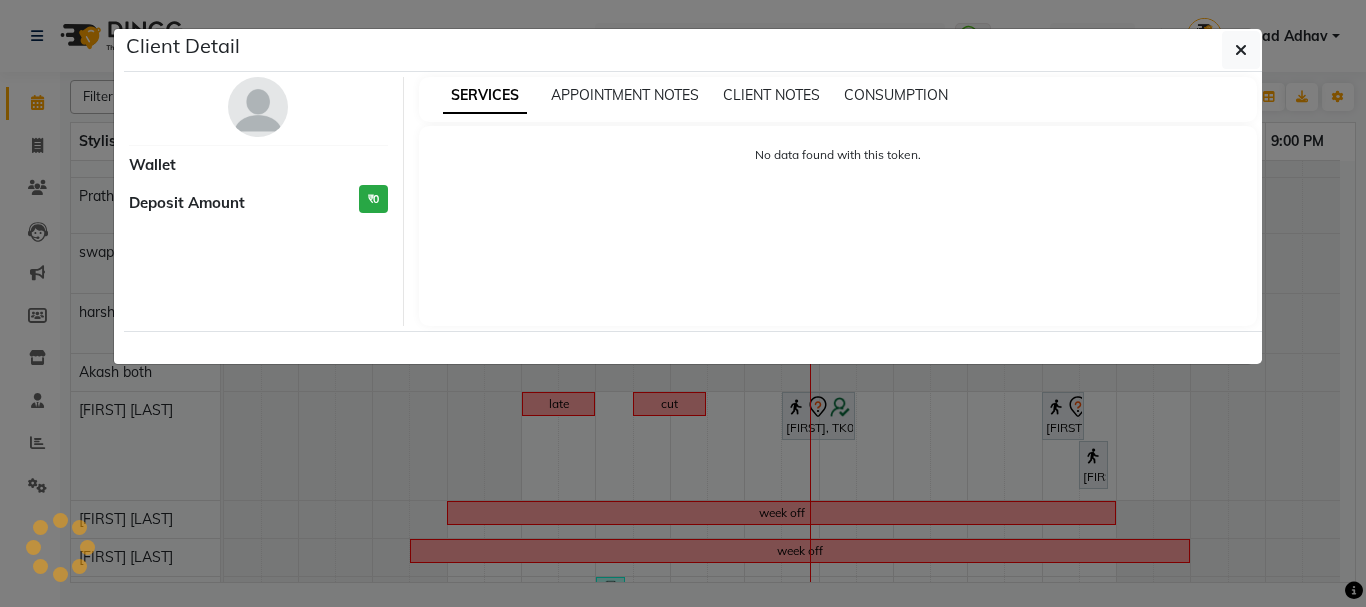 select on "7" 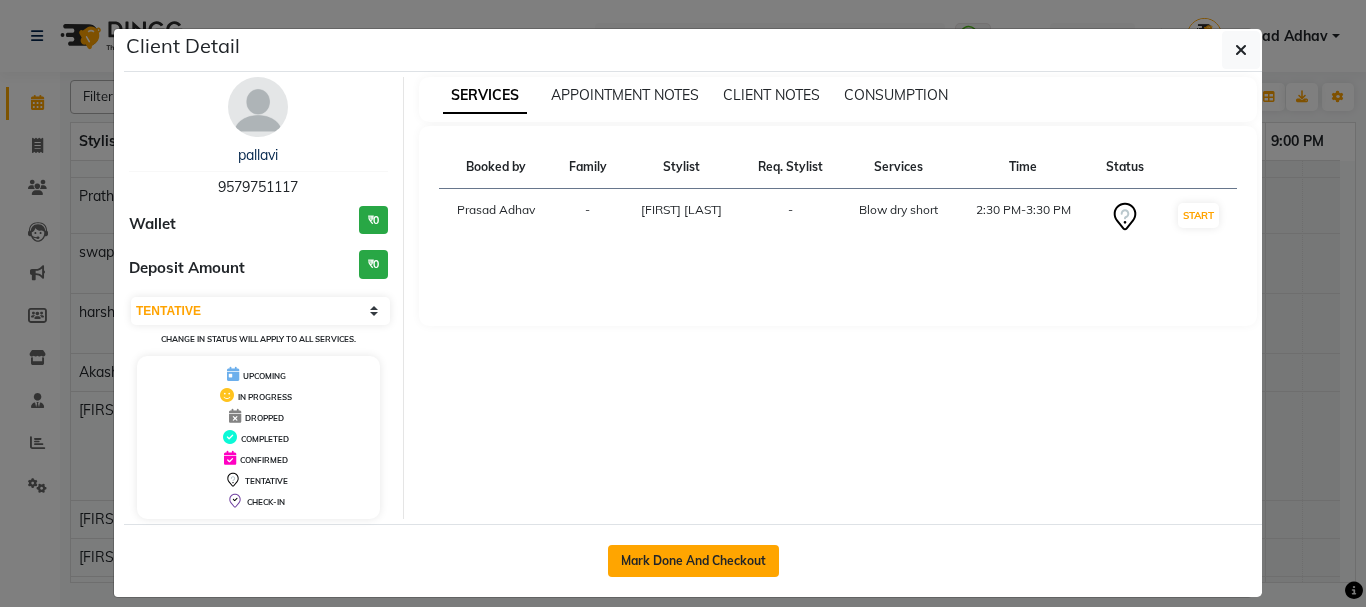 click on "Mark Done And Checkout" 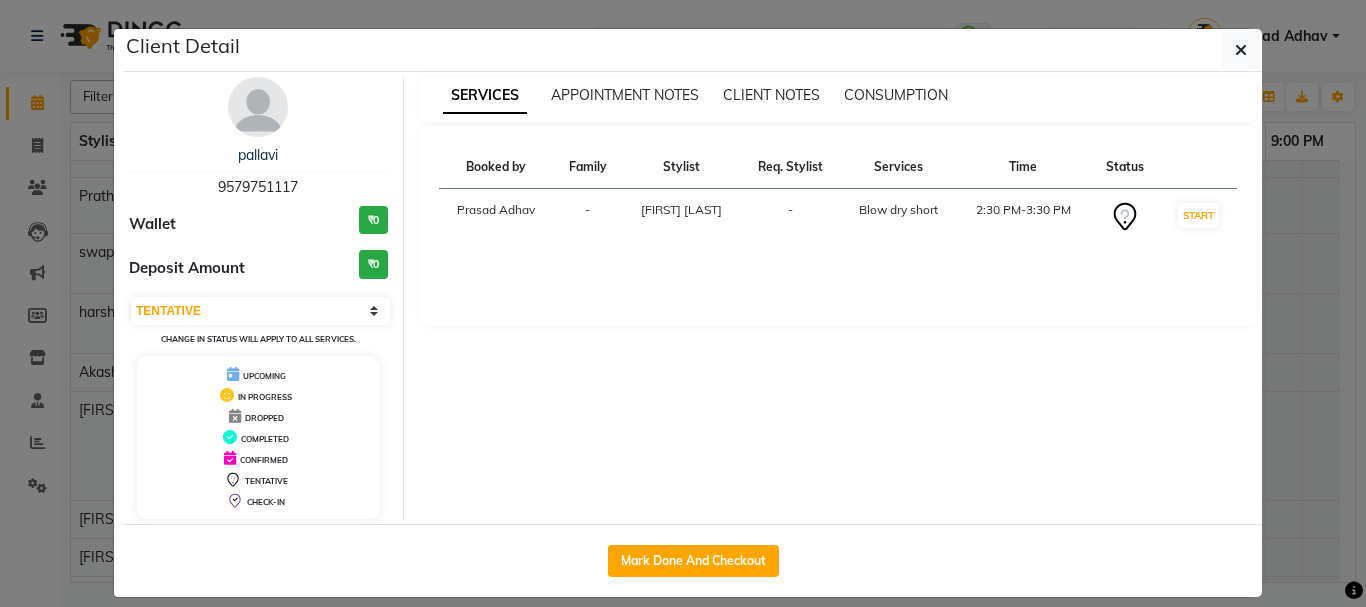 select on "service" 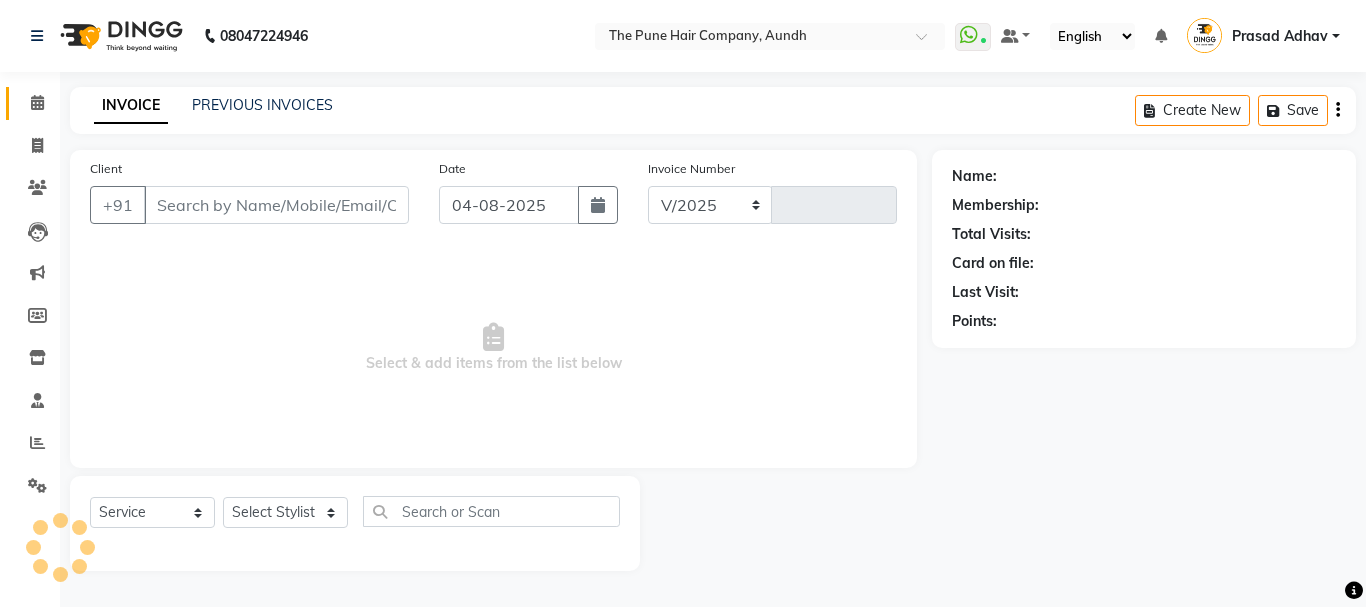 select on "106" 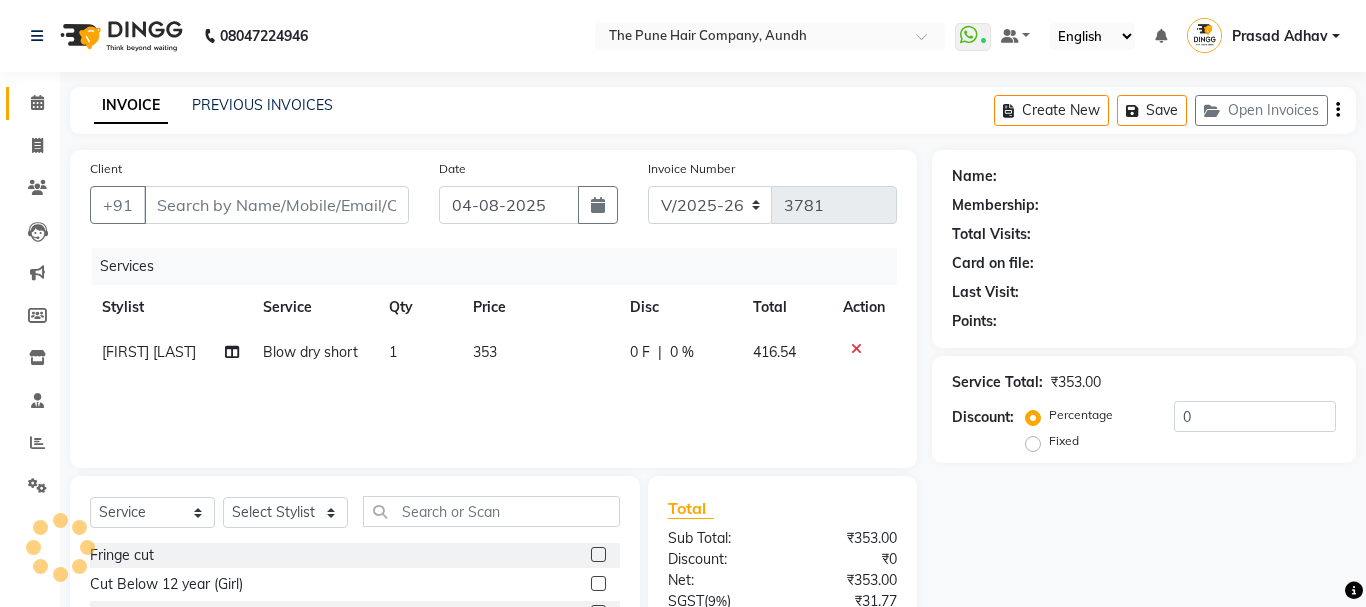 type on "9579751117" 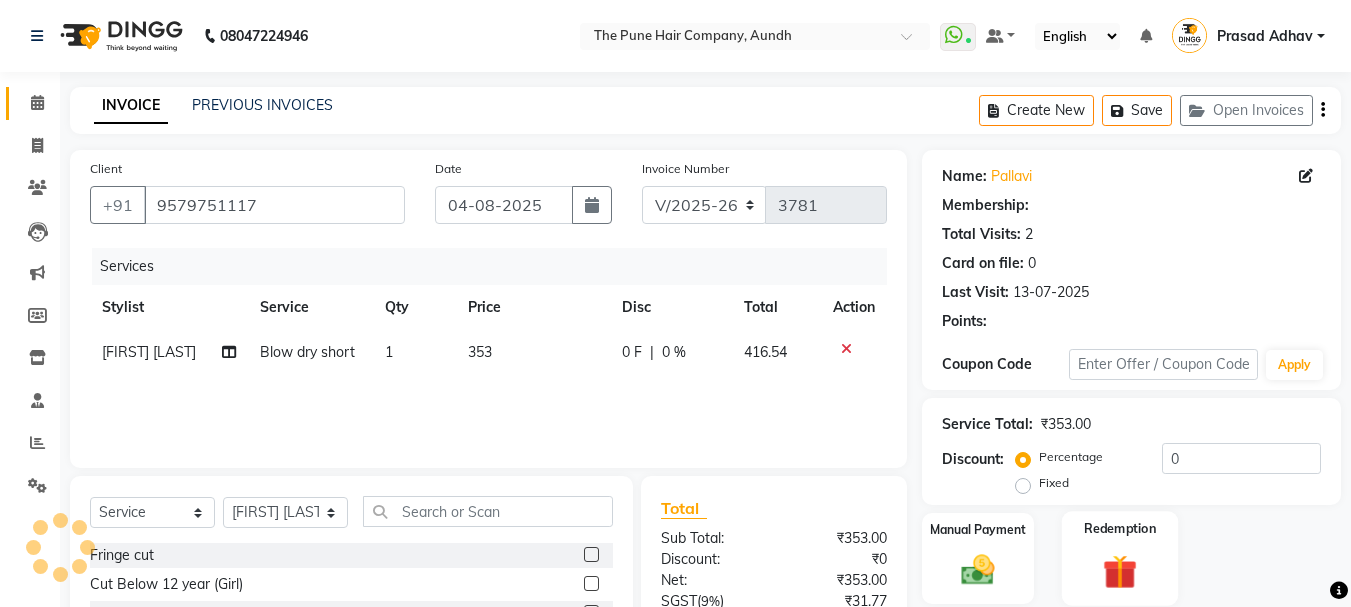 select on "1: Object" 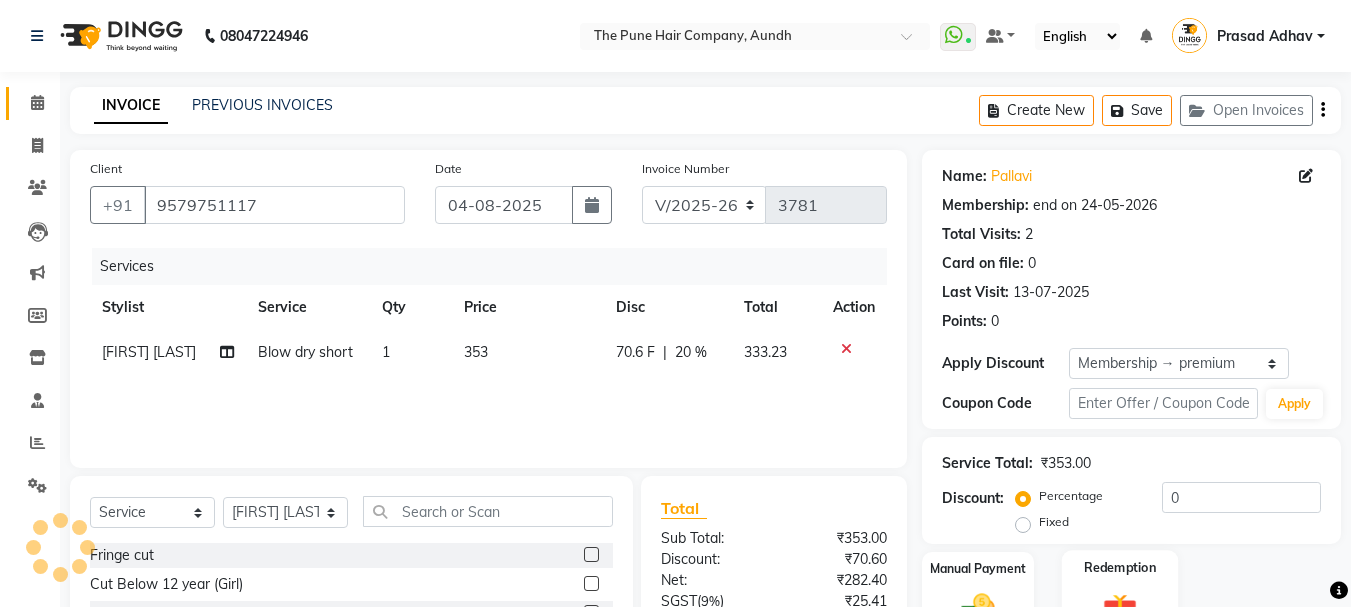 type on "20" 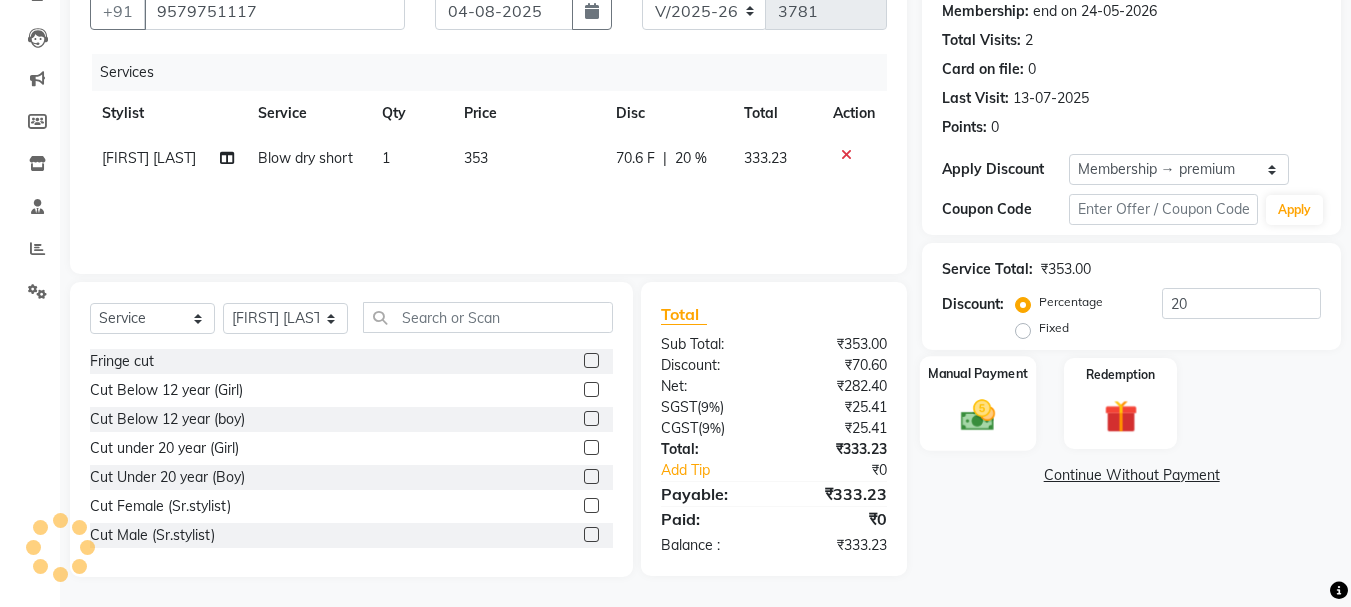 click 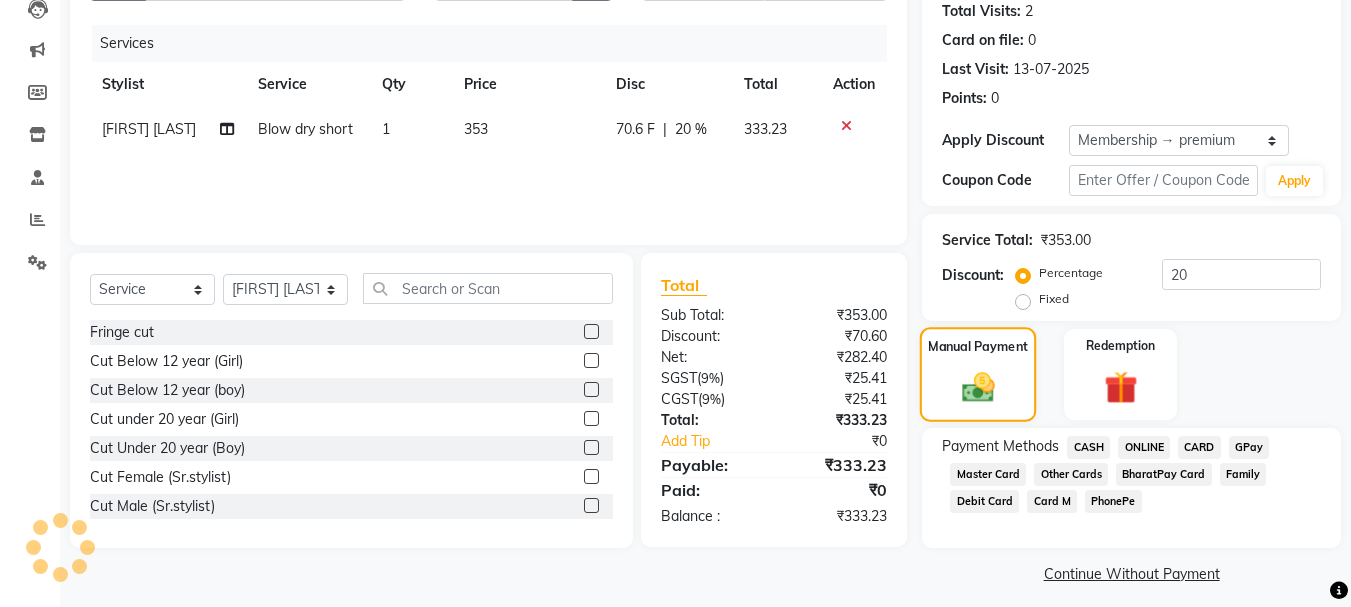 scroll, scrollTop: 235, scrollLeft: 0, axis: vertical 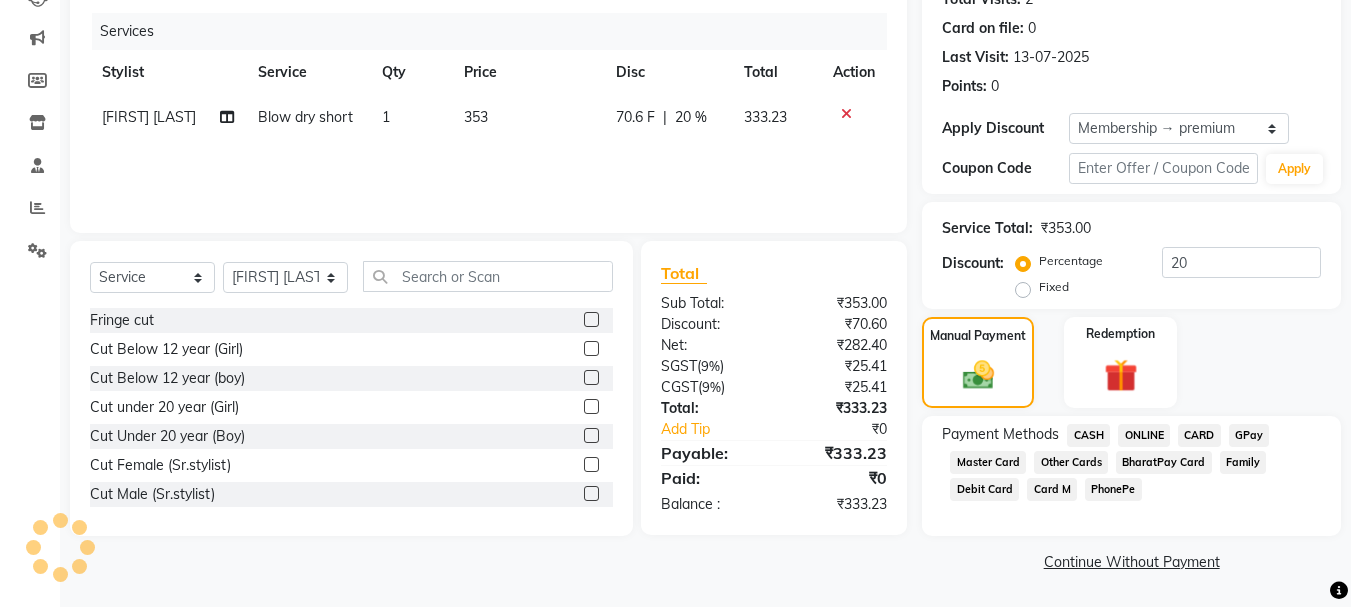 click on "ONLINE" 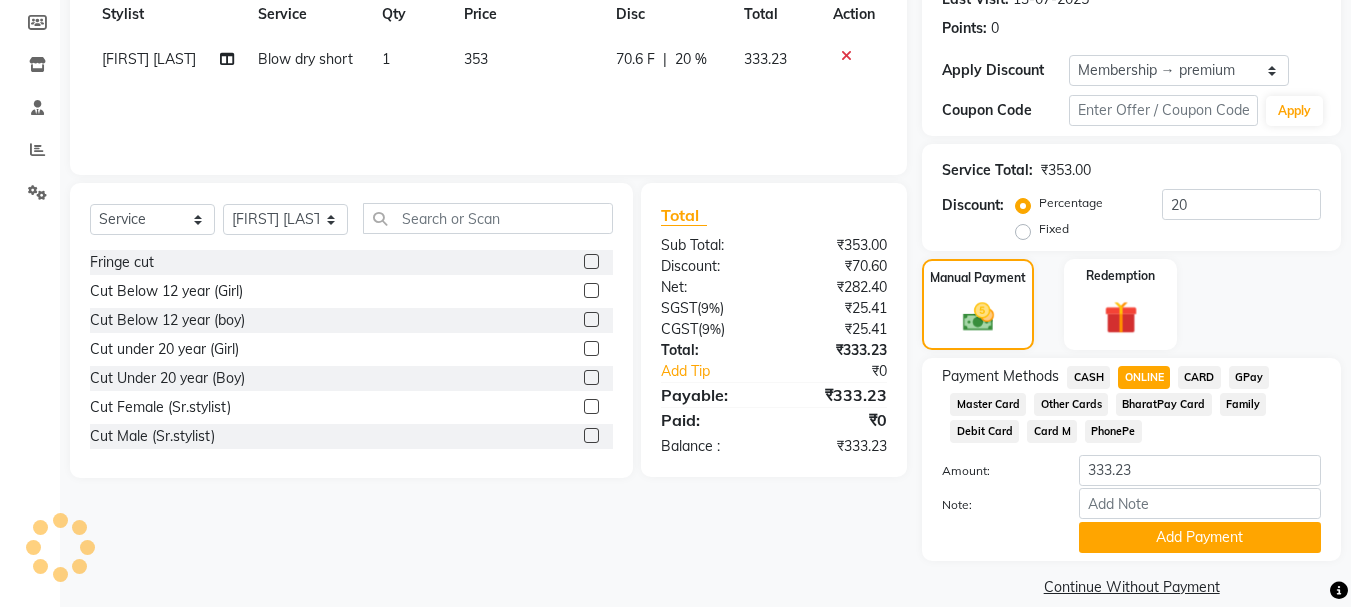 scroll, scrollTop: 318, scrollLeft: 0, axis: vertical 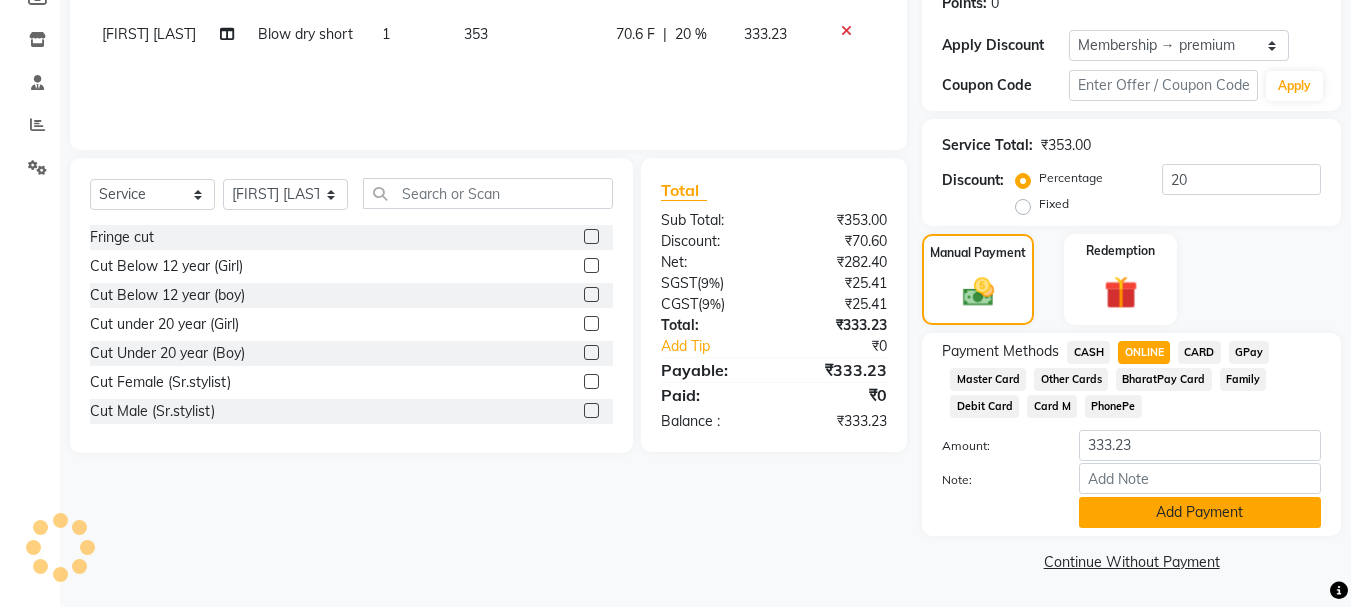 click on "Add Payment" 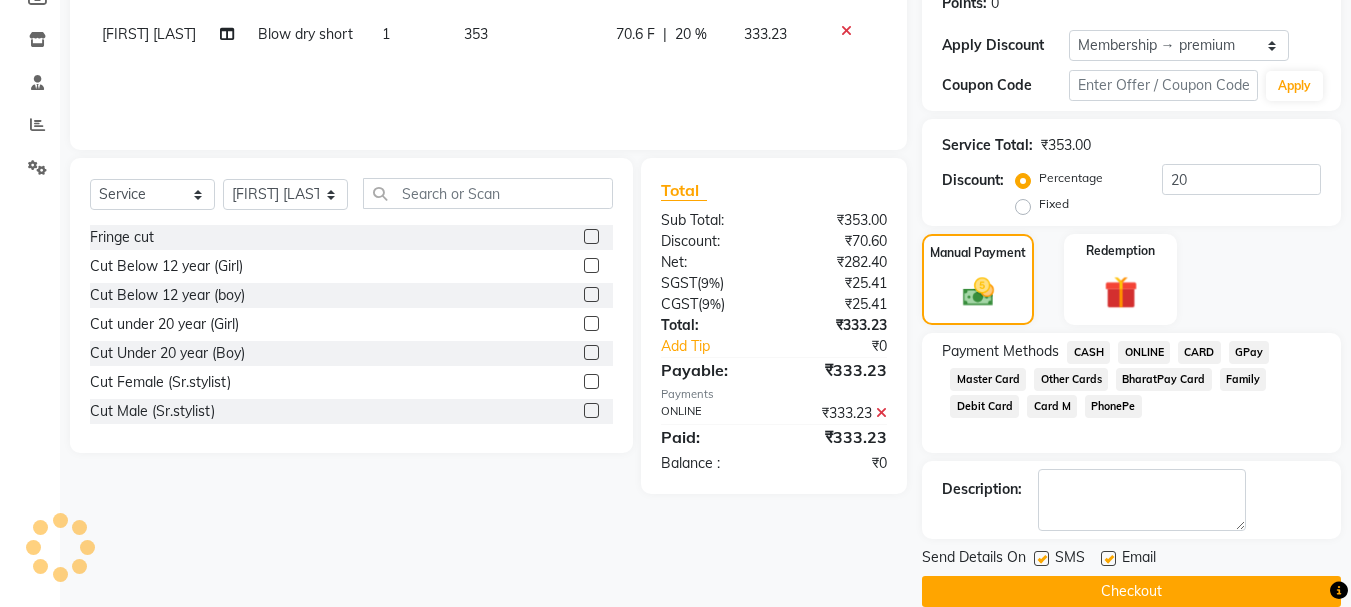 scroll, scrollTop: 348, scrollLeft: 0, axis: vertical 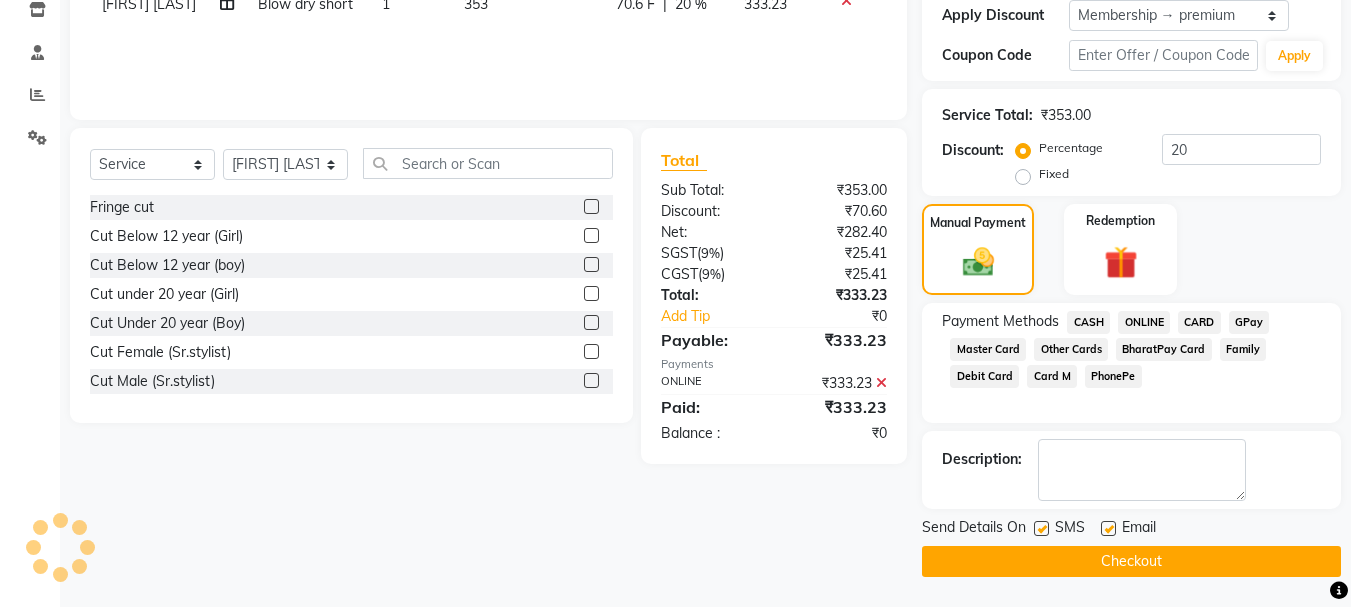 click on "Checkout" 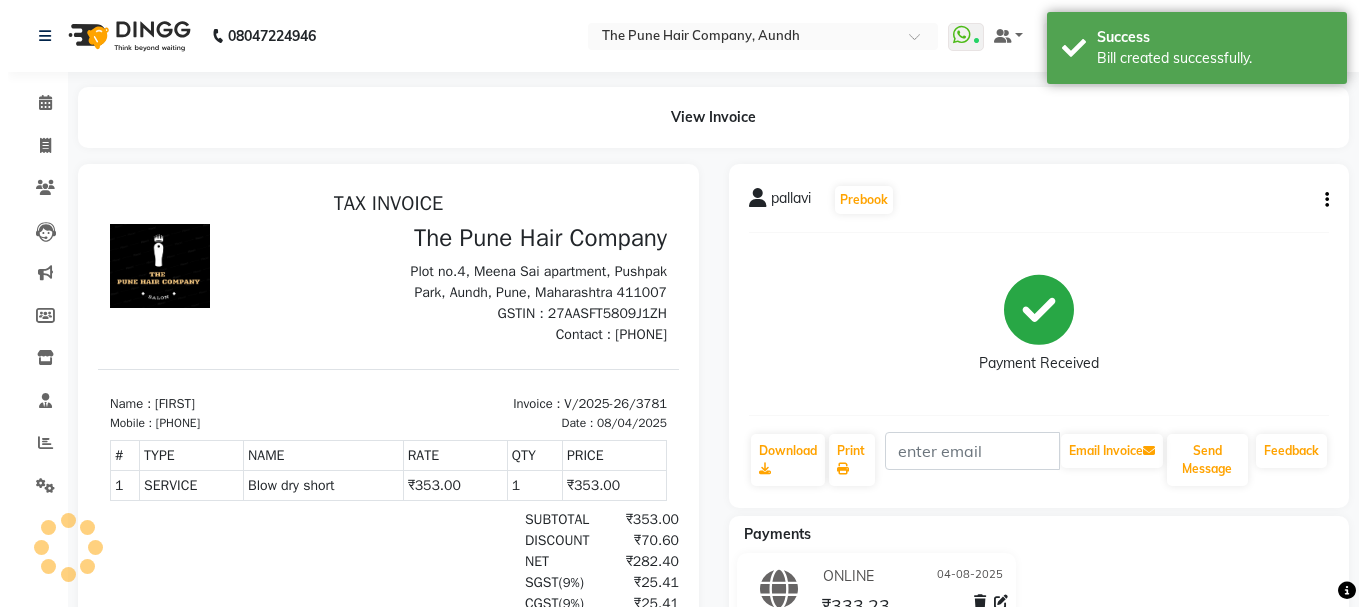 scroll, scrollTop: 0, scrollLeft: 0, axis: both 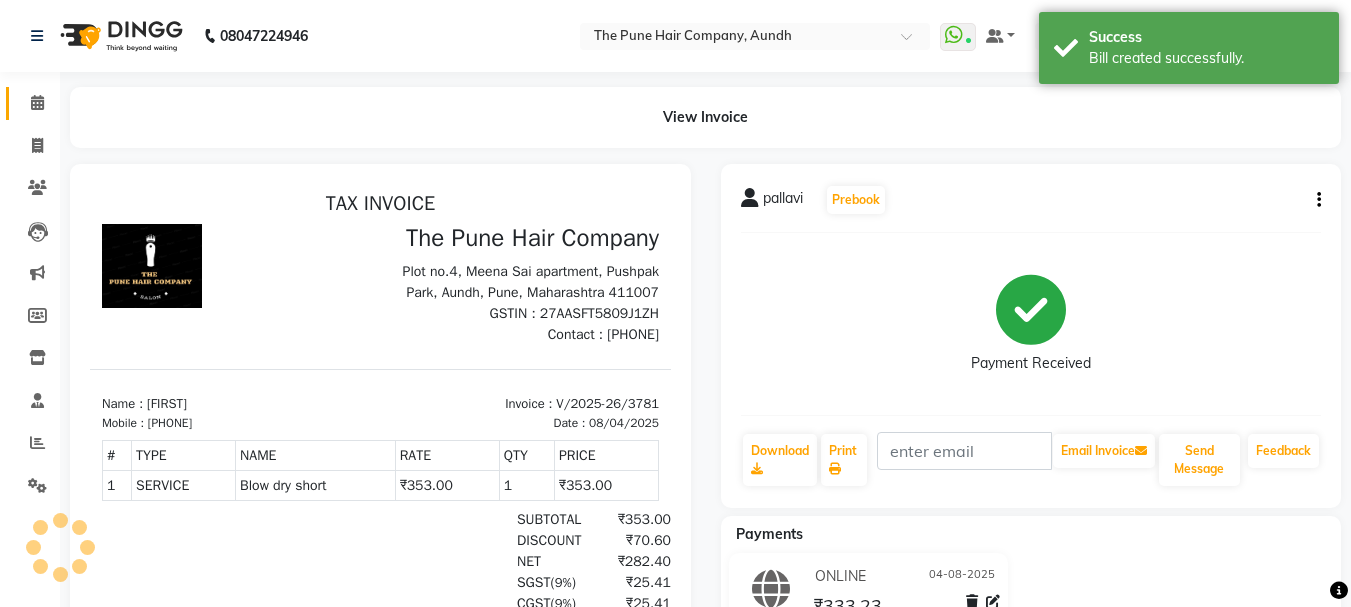 click 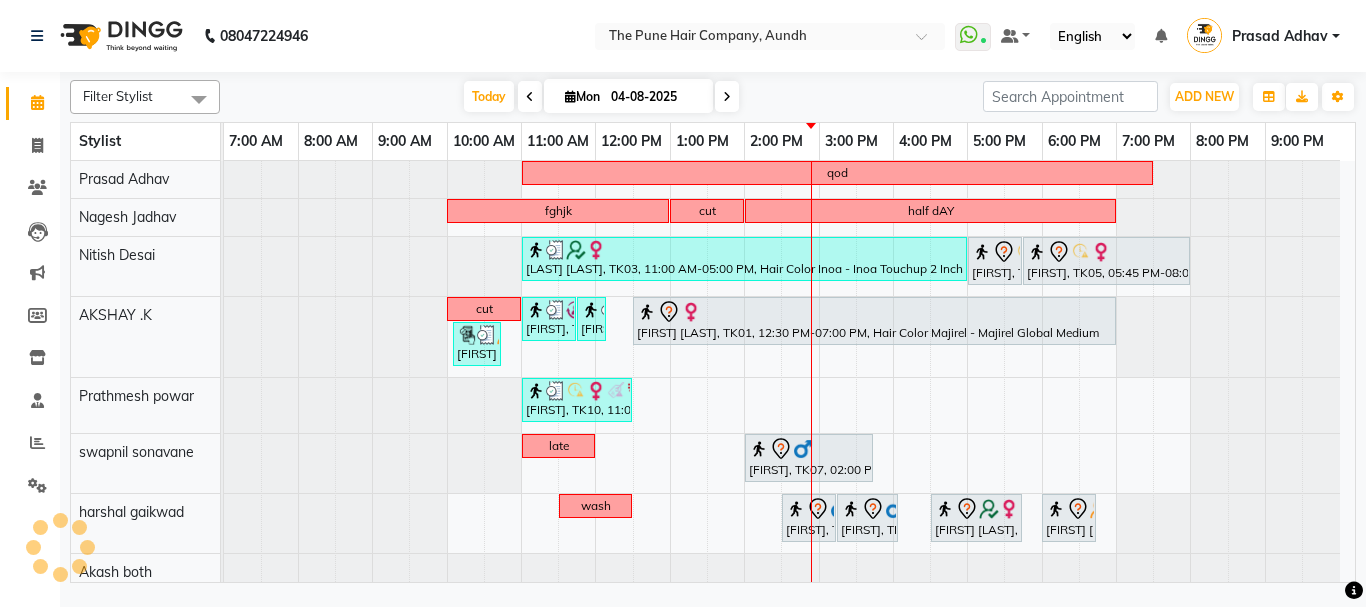 scroll, scrollTop: 100, scrollLeft: 0, axis: vertical 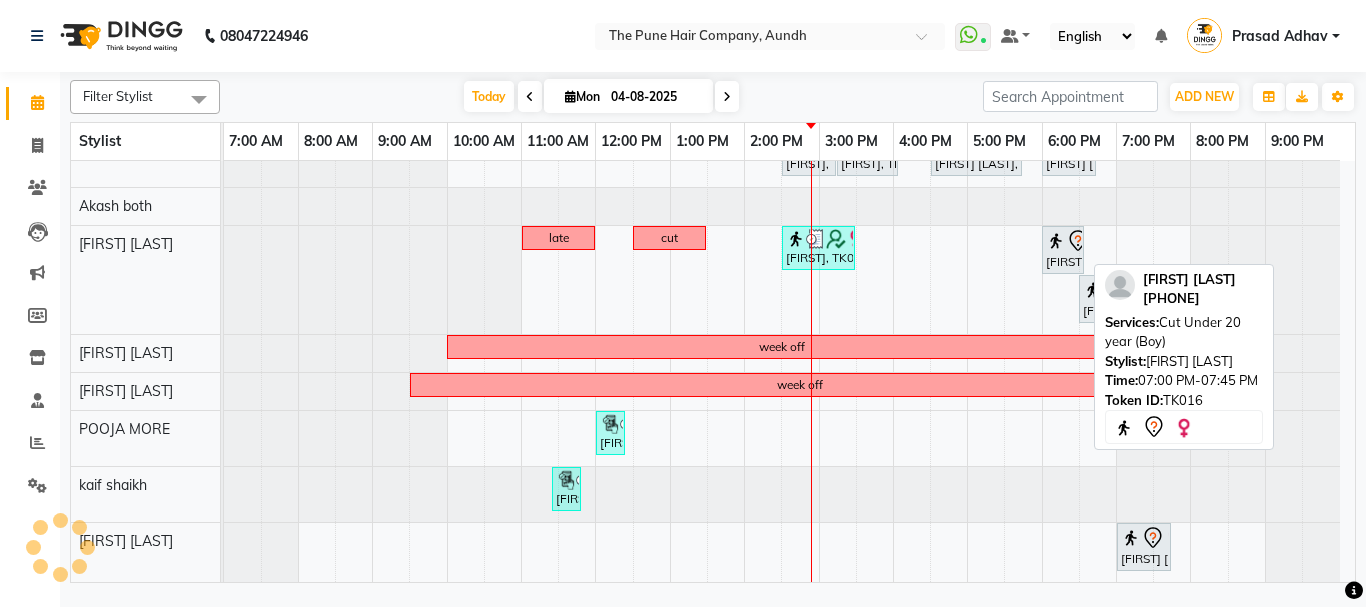 click at bounding box center (1131, 538) 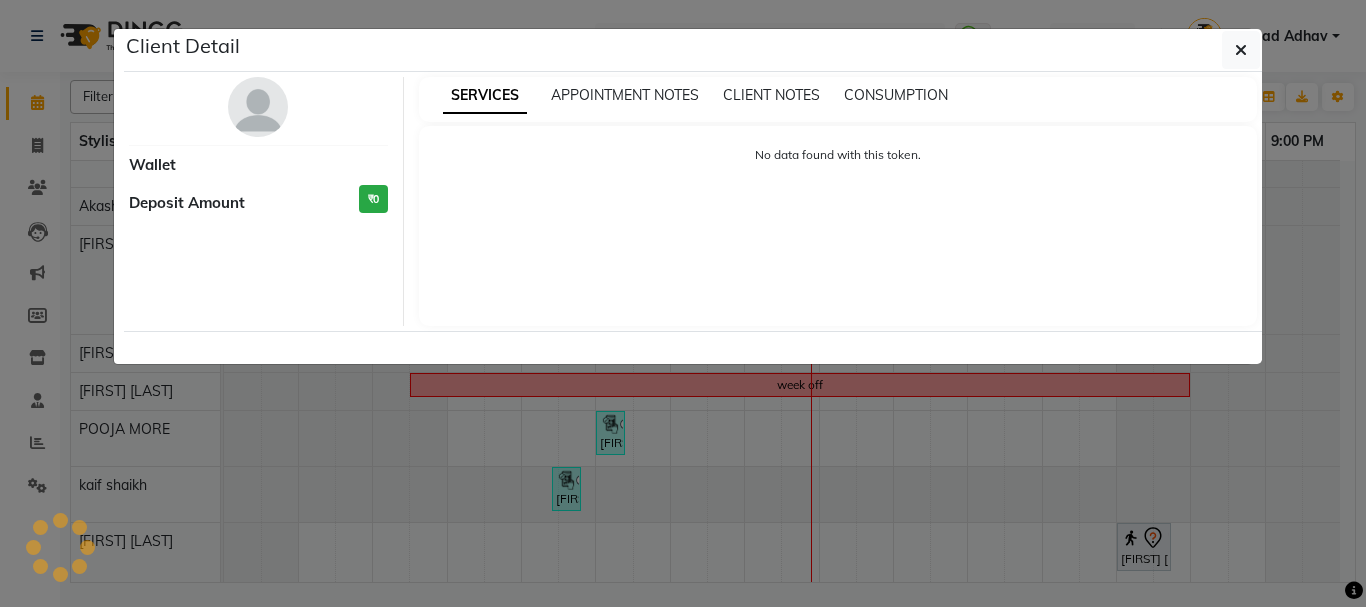select on "7" 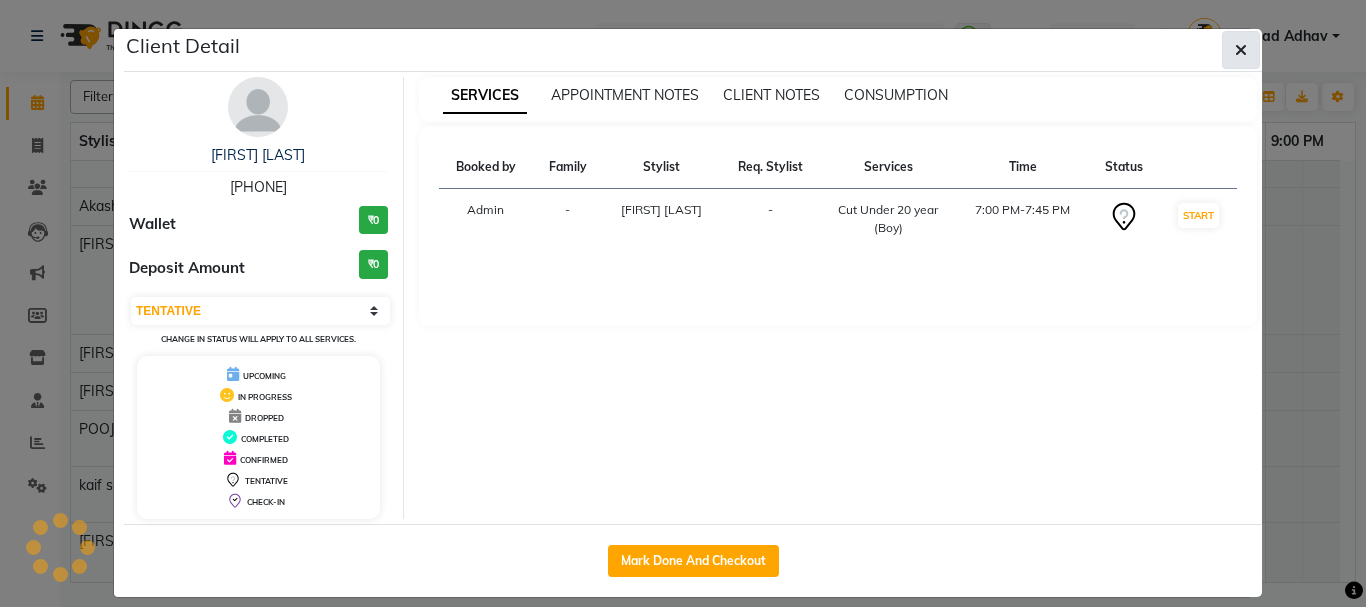 click 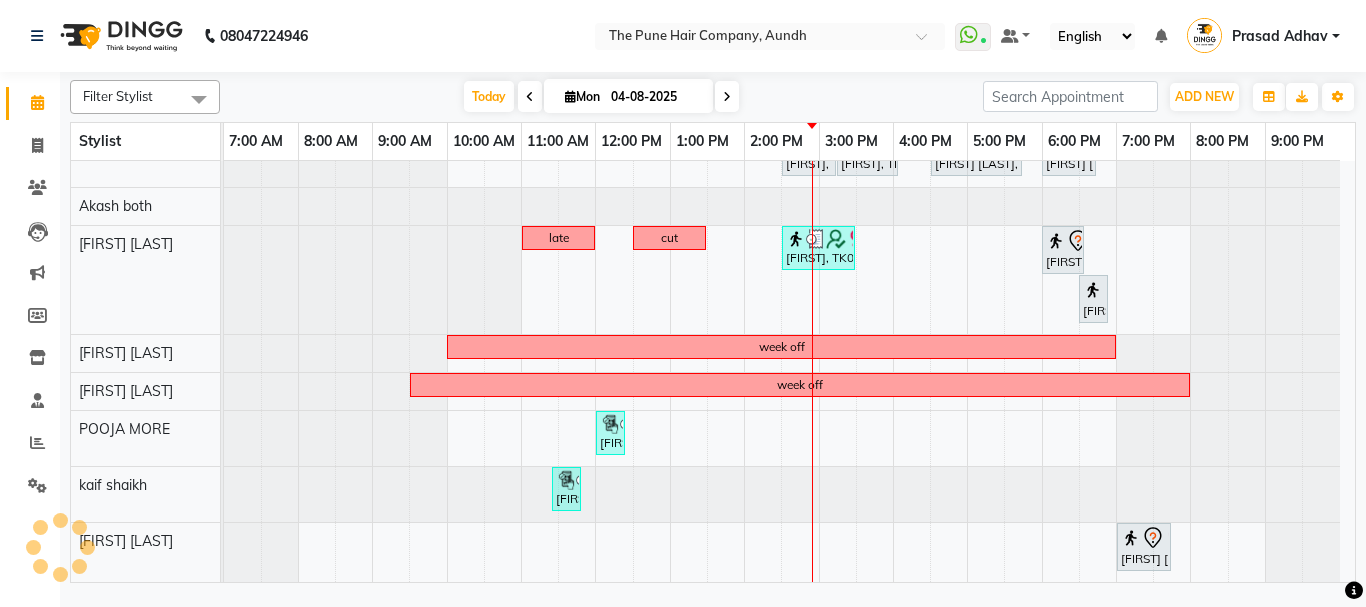 scroll, scrollTop: 166, scrollLeft: 0, axis: vertical 